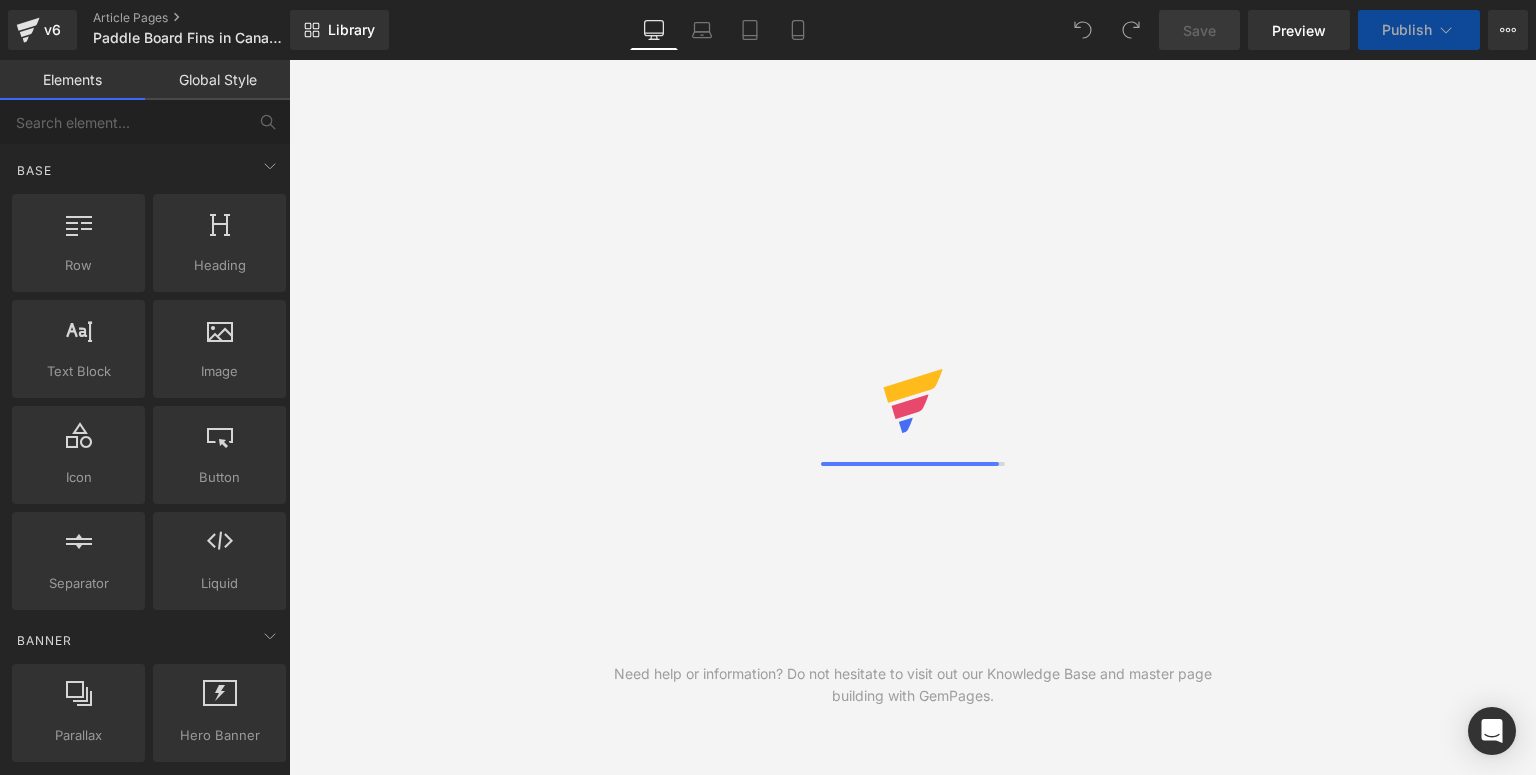 scroll, scrollTop: 0, scrollLeft: 0, axis: both 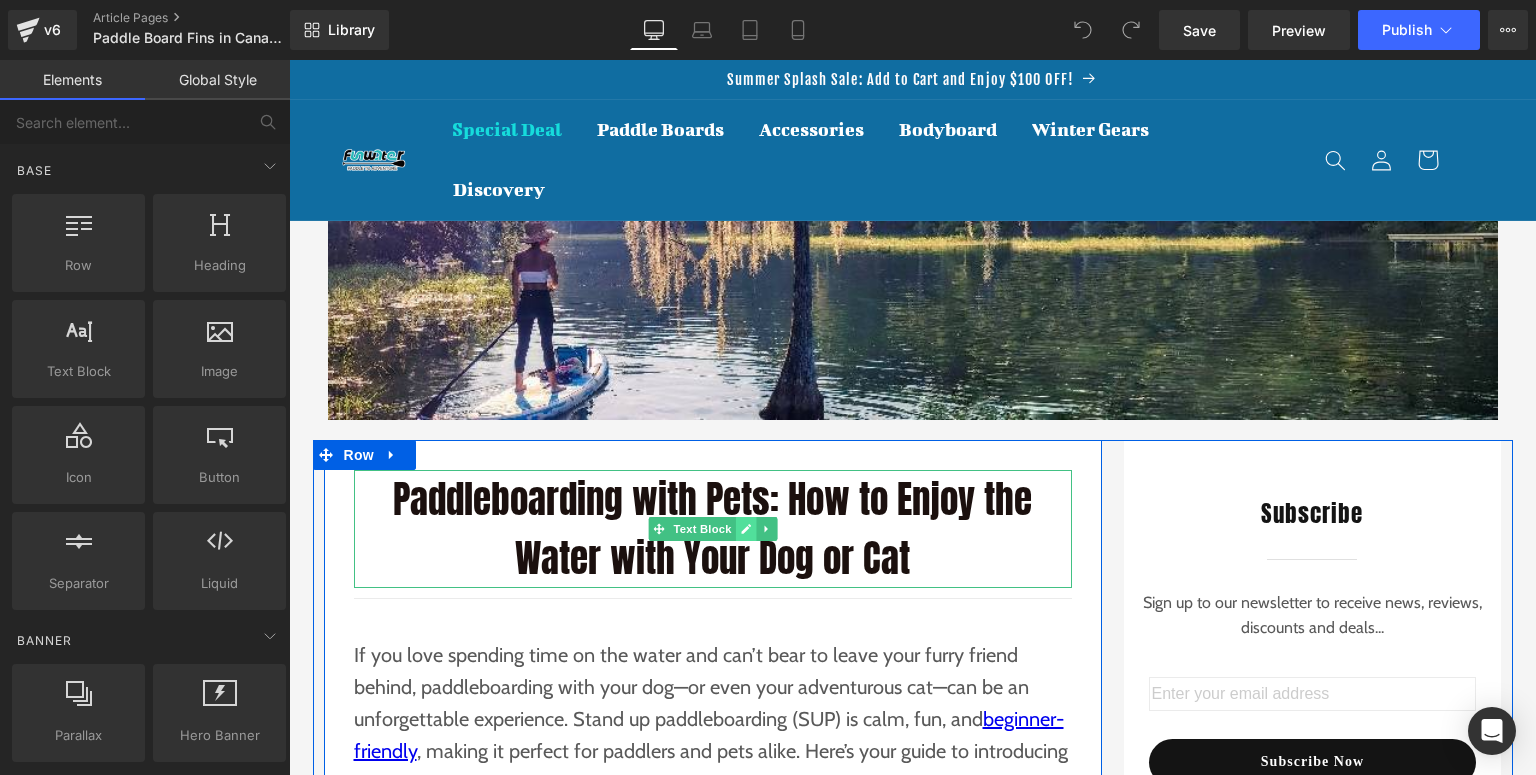 click 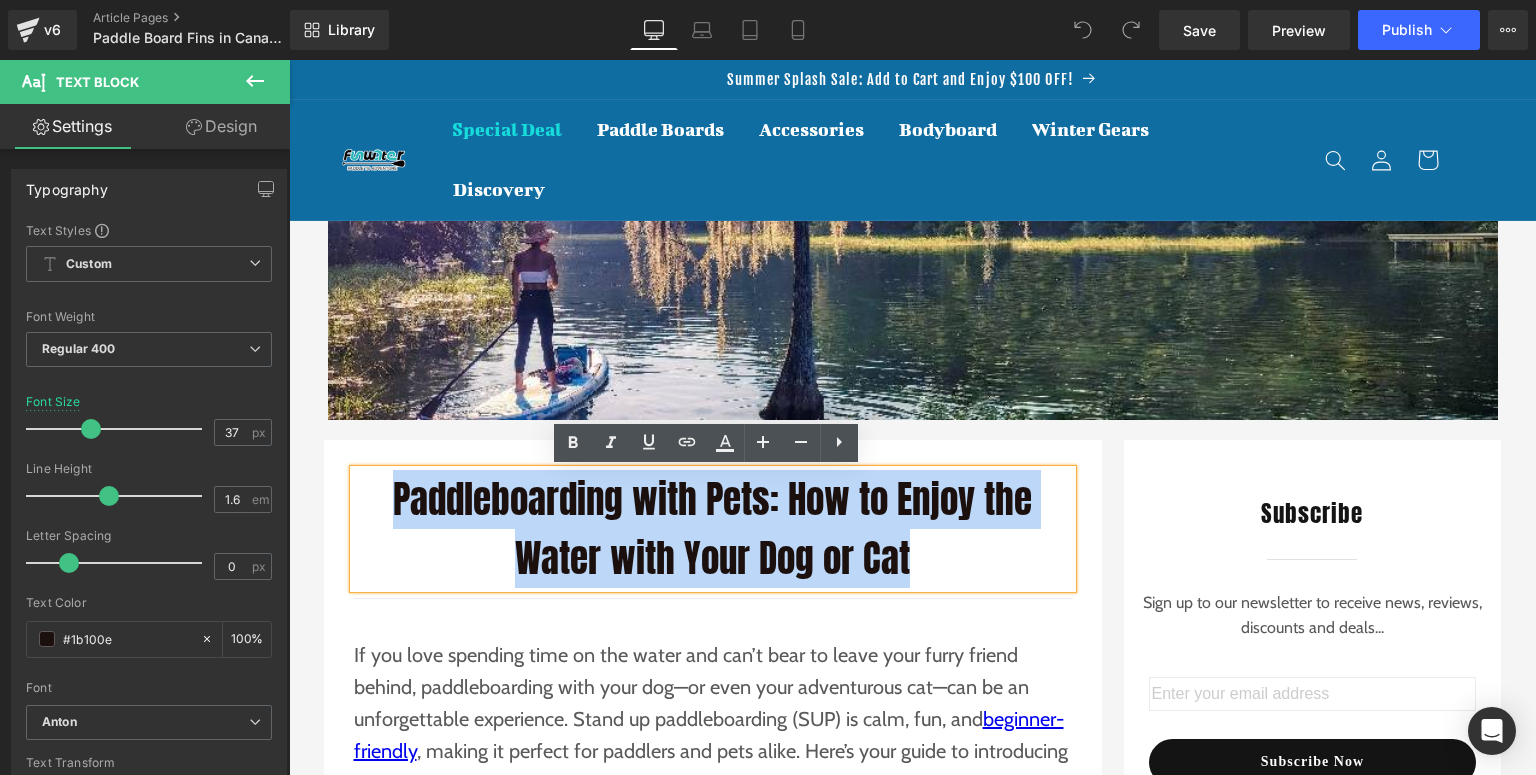 drag, startPoint x: 424, startPoint y: 501, endPoint x: 388, endPoint y: 500, distance: 36.013885 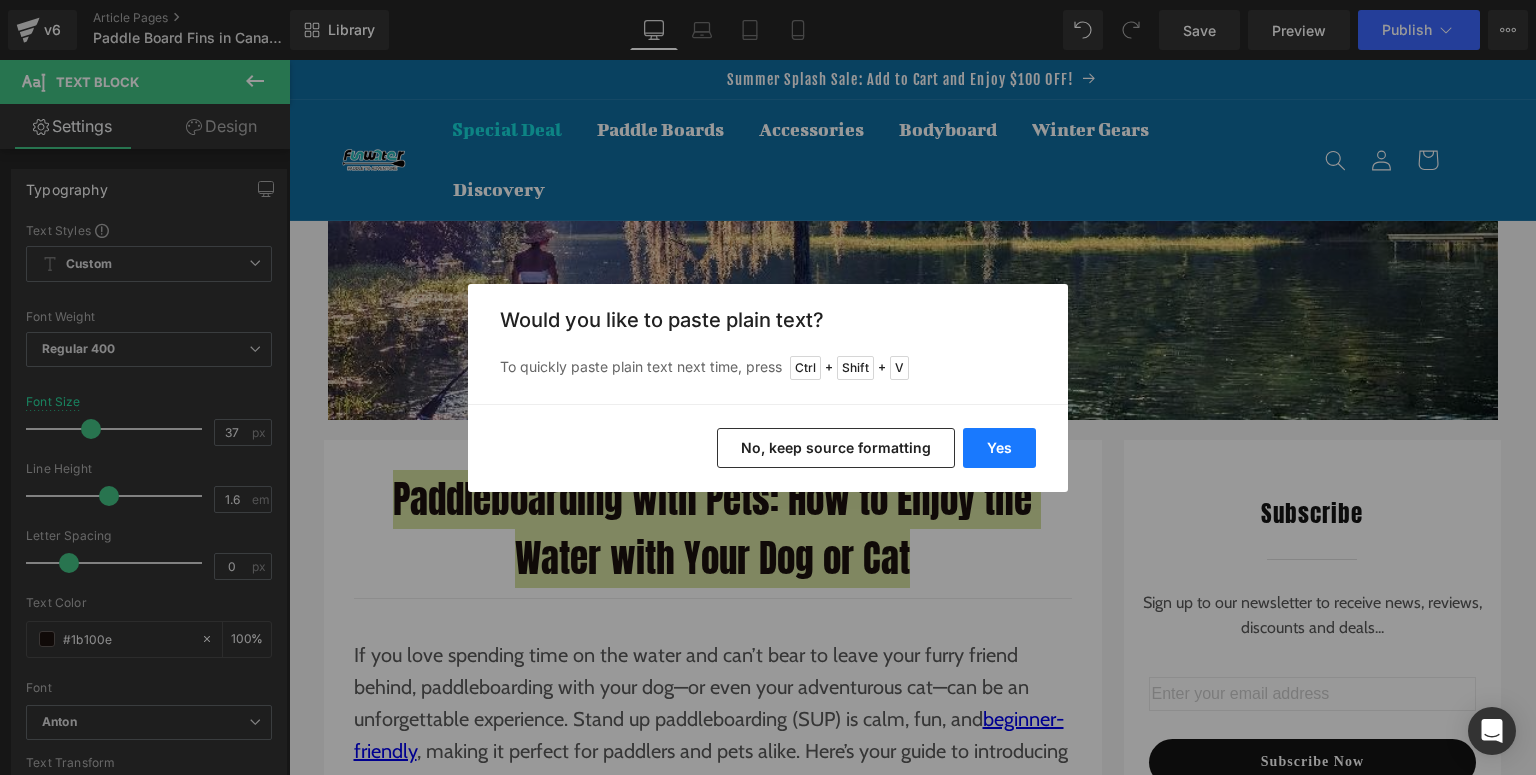 click on "Yes" at bounding box center [999, 448] 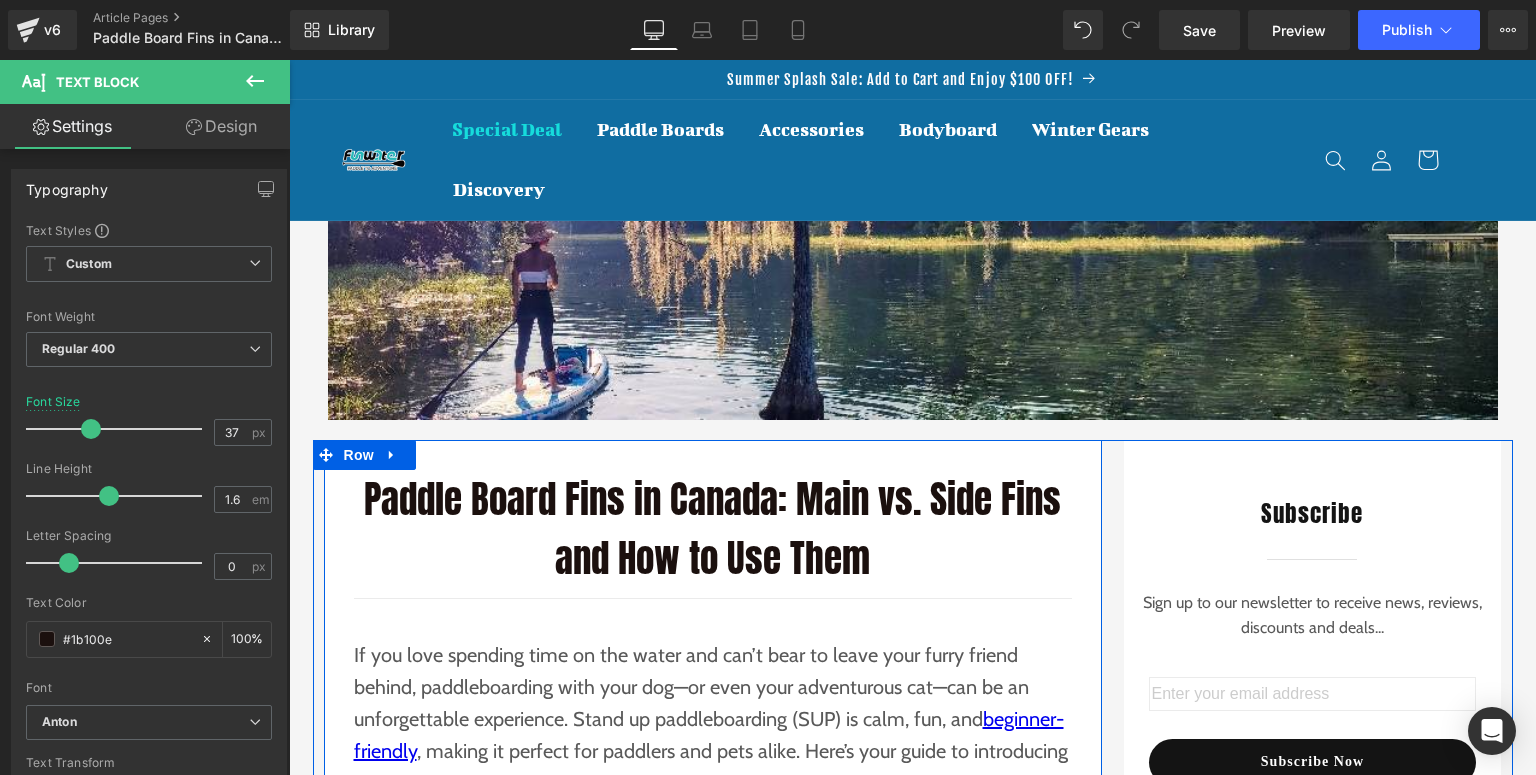 scroll, scrollTop: 80, scrollLeft: 0, axis: vertical 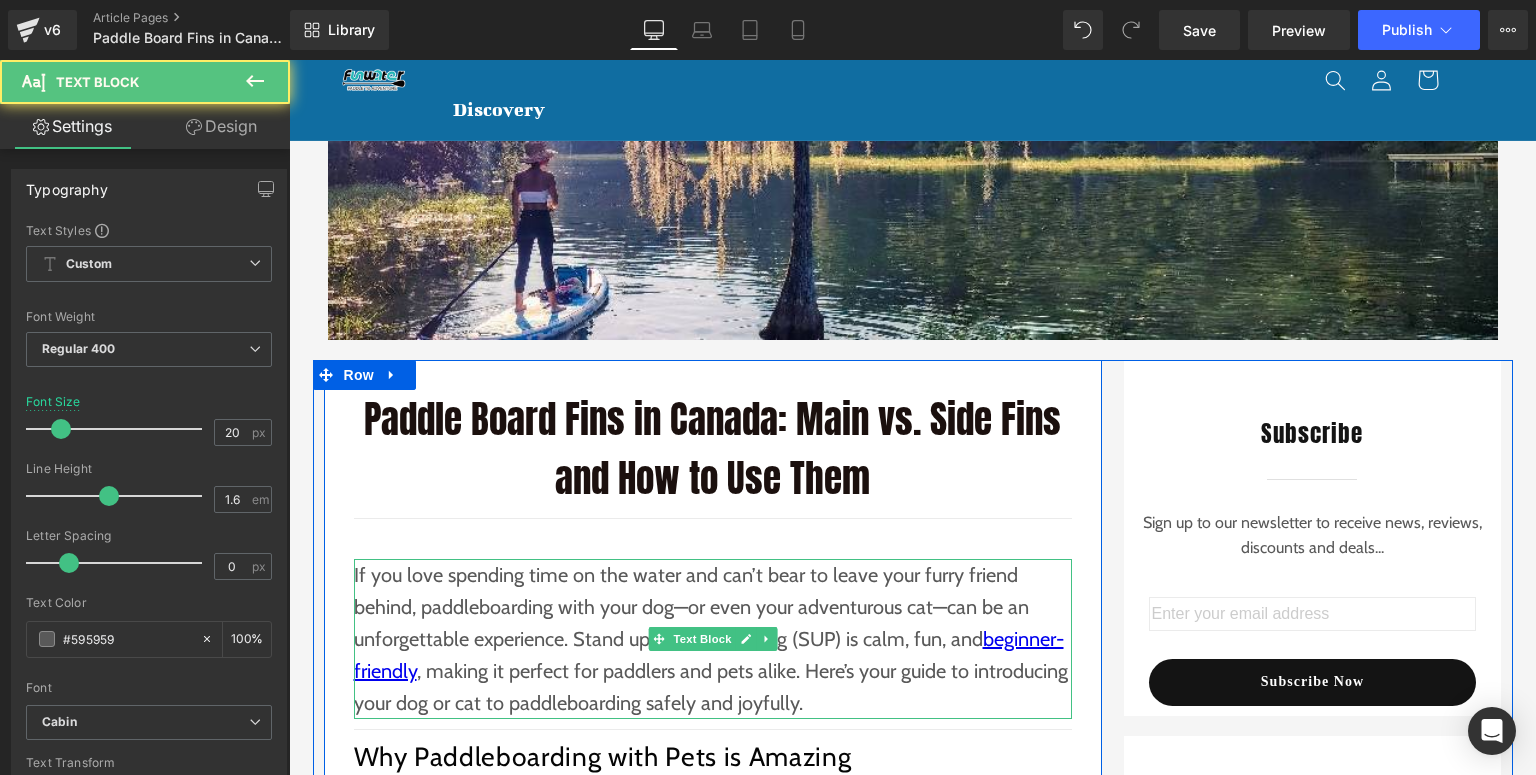 click on "If you love spending time on the water and can’t bear to leave your furry friend behind, paddleboarding with your dog—or even your adventurous cat—can be an unforgettable experience. Stand up paddleboarding (SUP) is calm, fun, and  beginner-friendly , making it perfect for paddlers and pets alike. Here’s your guide to introducing your dog or cat to paddleboarding safely and joyfully." at bounding box center (713, 639) 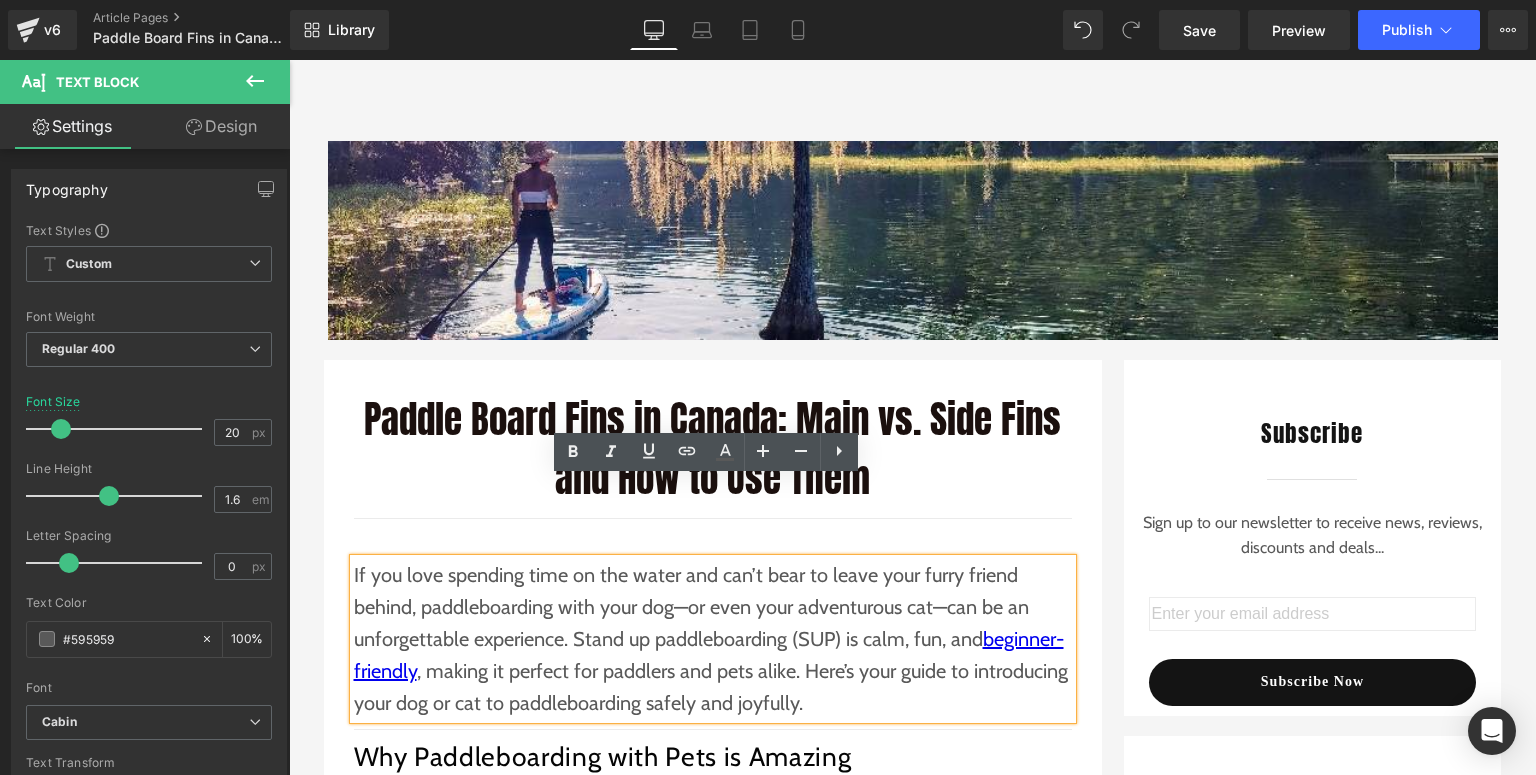 scroll, scrollTop: 160, scrollLeft: 0, axis: vertical 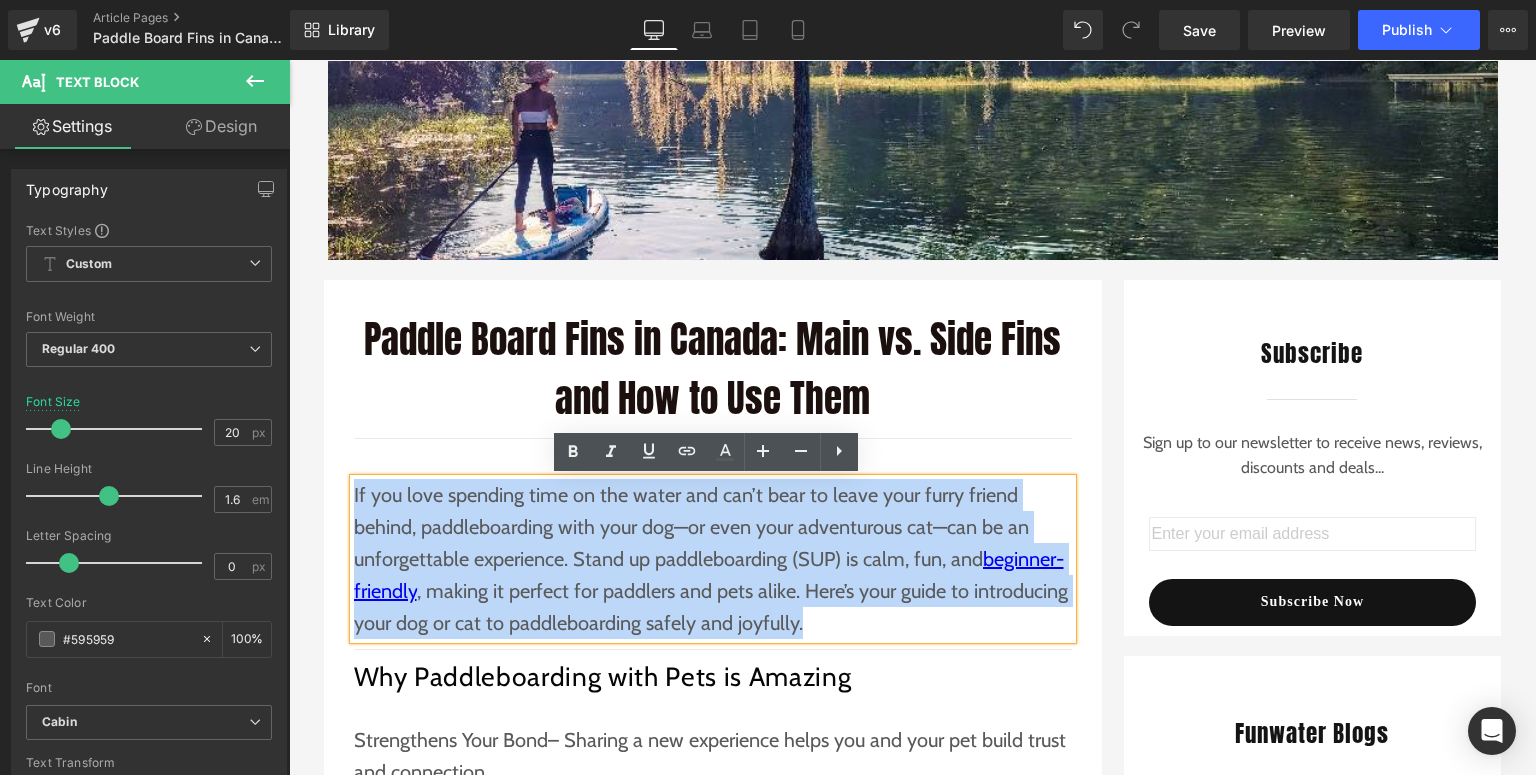 drag, startPoint x: 815, startPoint y: 625, endPoint x: 347, endPoint y: 494, distance: 485.98868 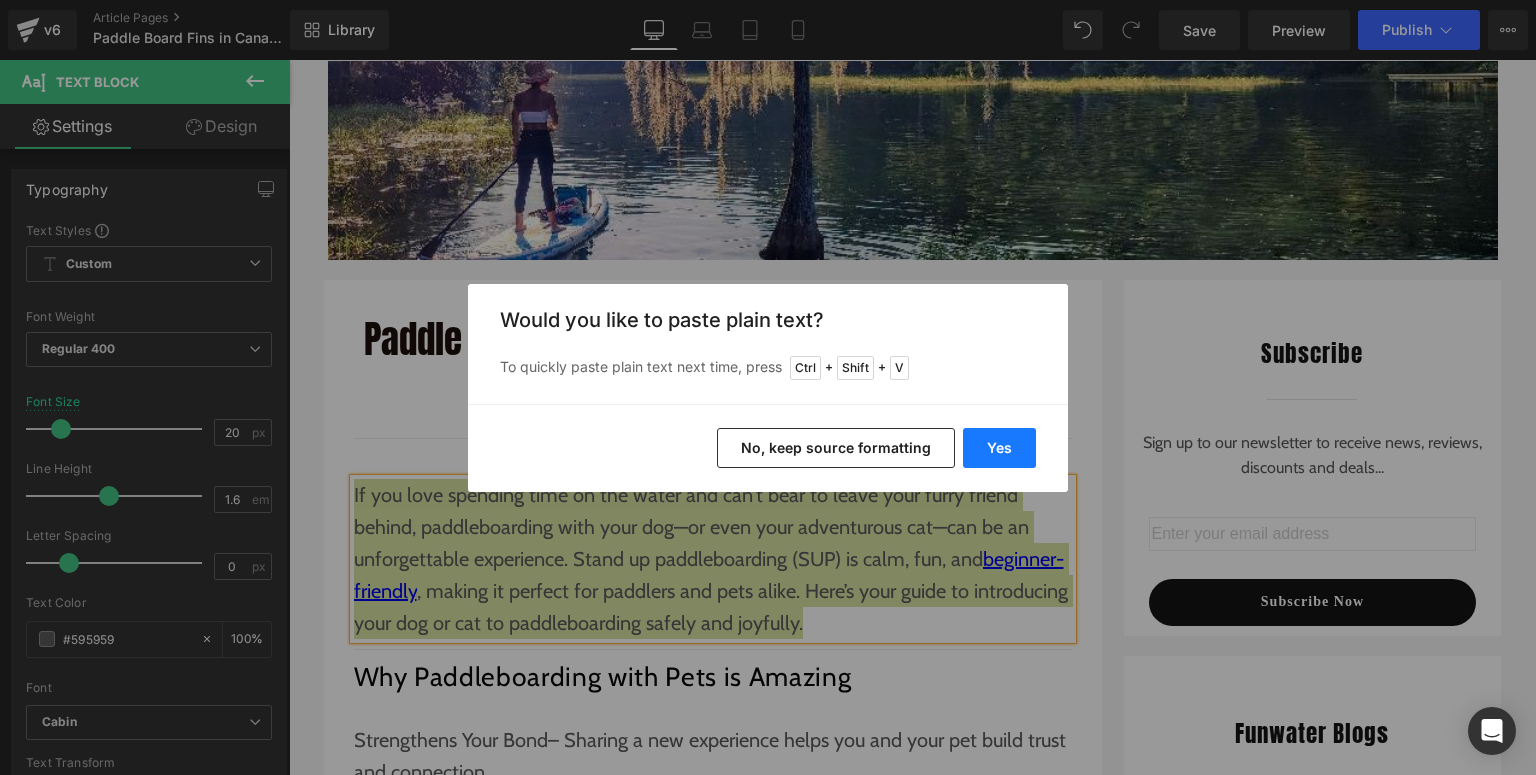 click on "Yes" at bounding box center [999, 448] 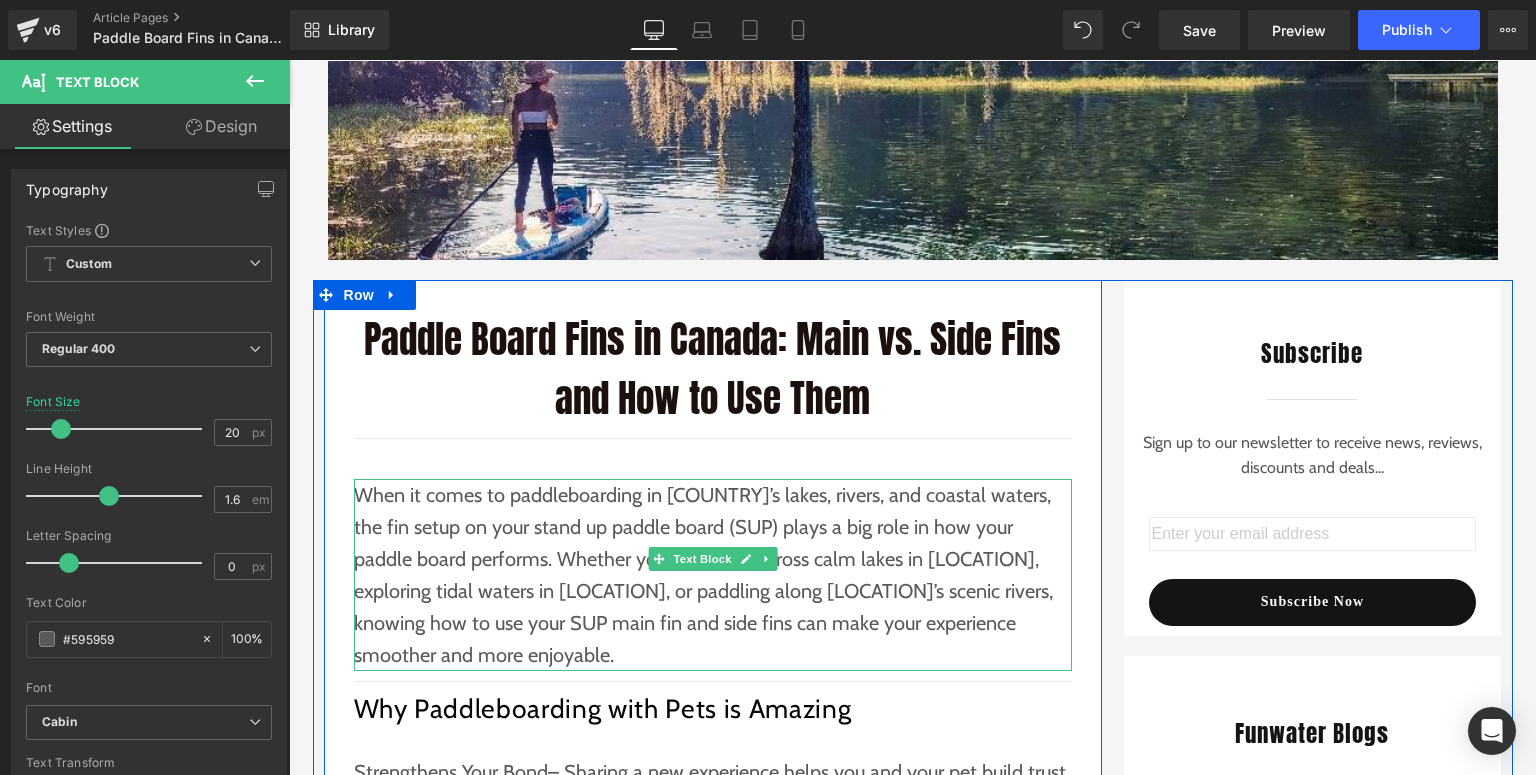 scroll, scrollTop: 320, scrollLeft: 0, axis: vertical 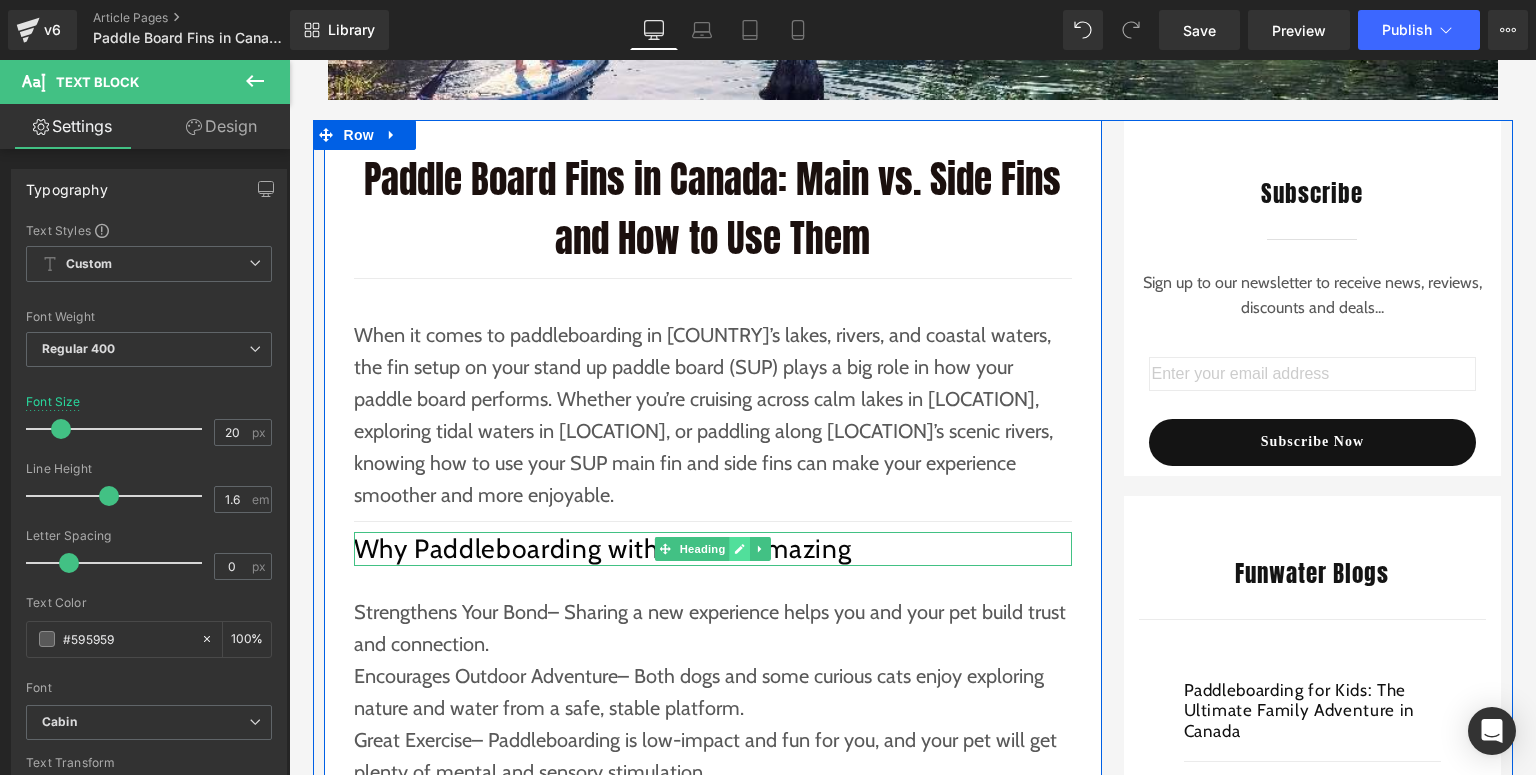 click 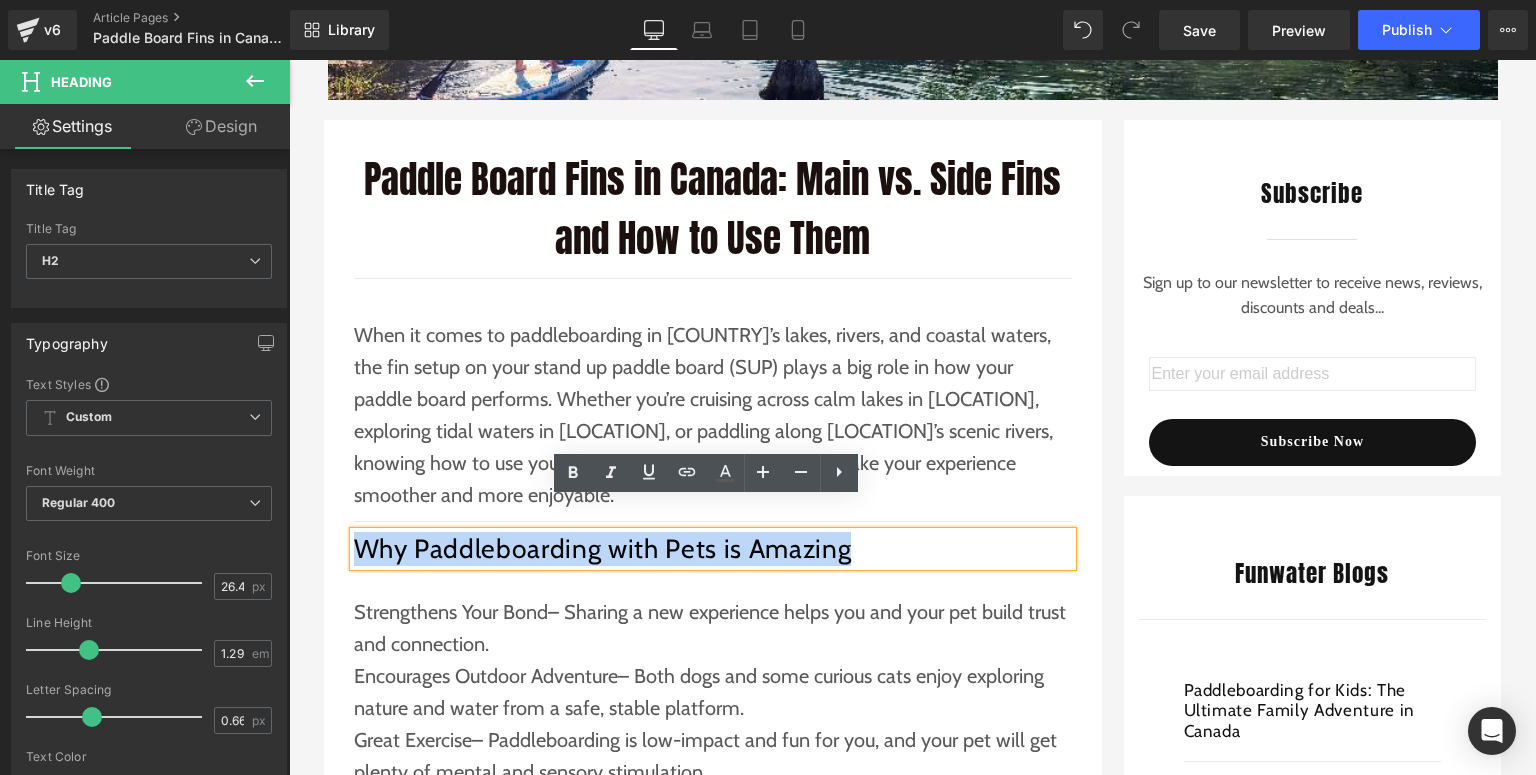 drag, startPoint x: 839, startPoint y: 523, endPoint x: 355, endPoint y: 519, distance: 484.01654 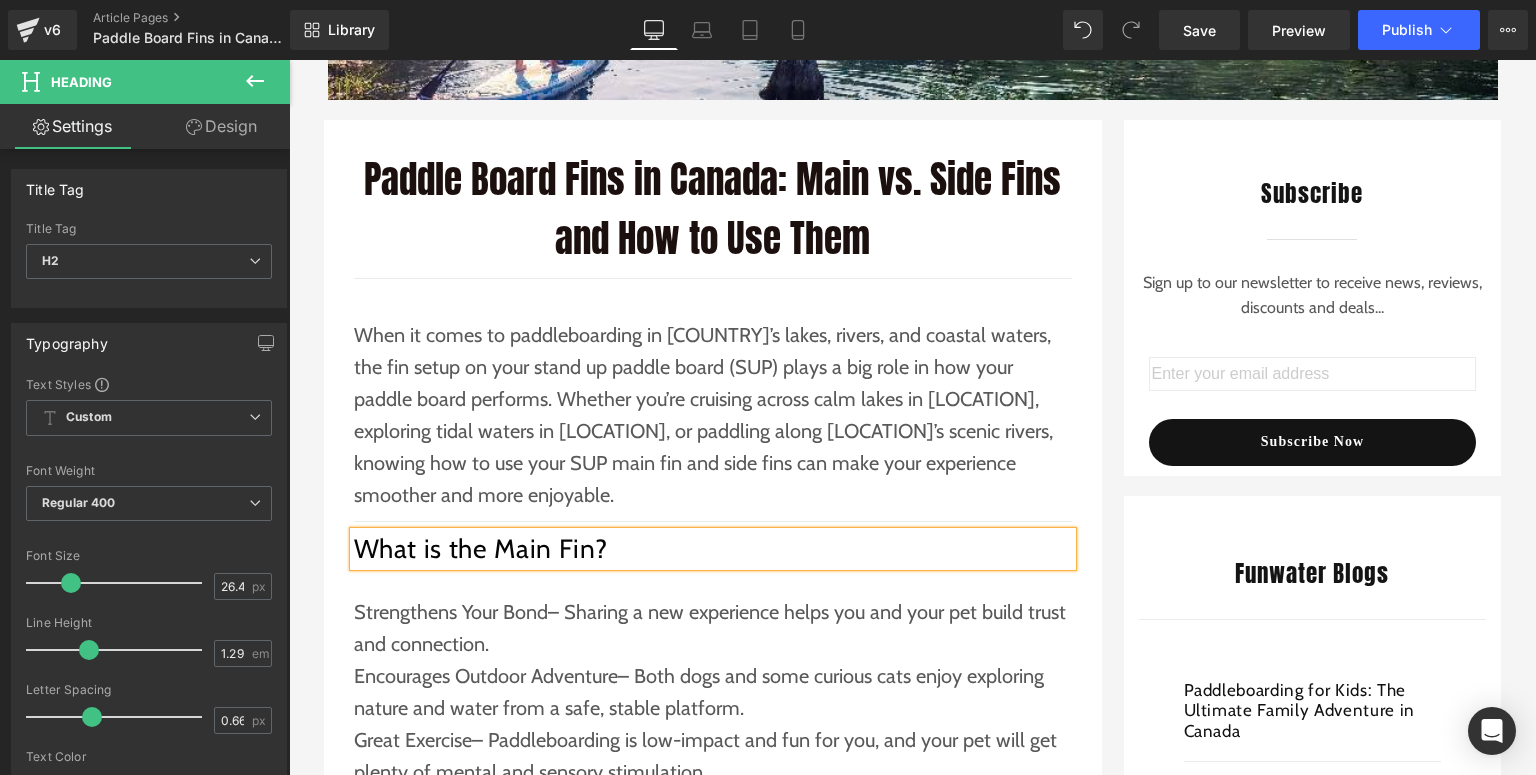 click on "Encourages Outdoor Adventure– Both dogs and some curious cats enjoy exploring nature and water from a safe, stable platform." at bounding box center (713, 692) 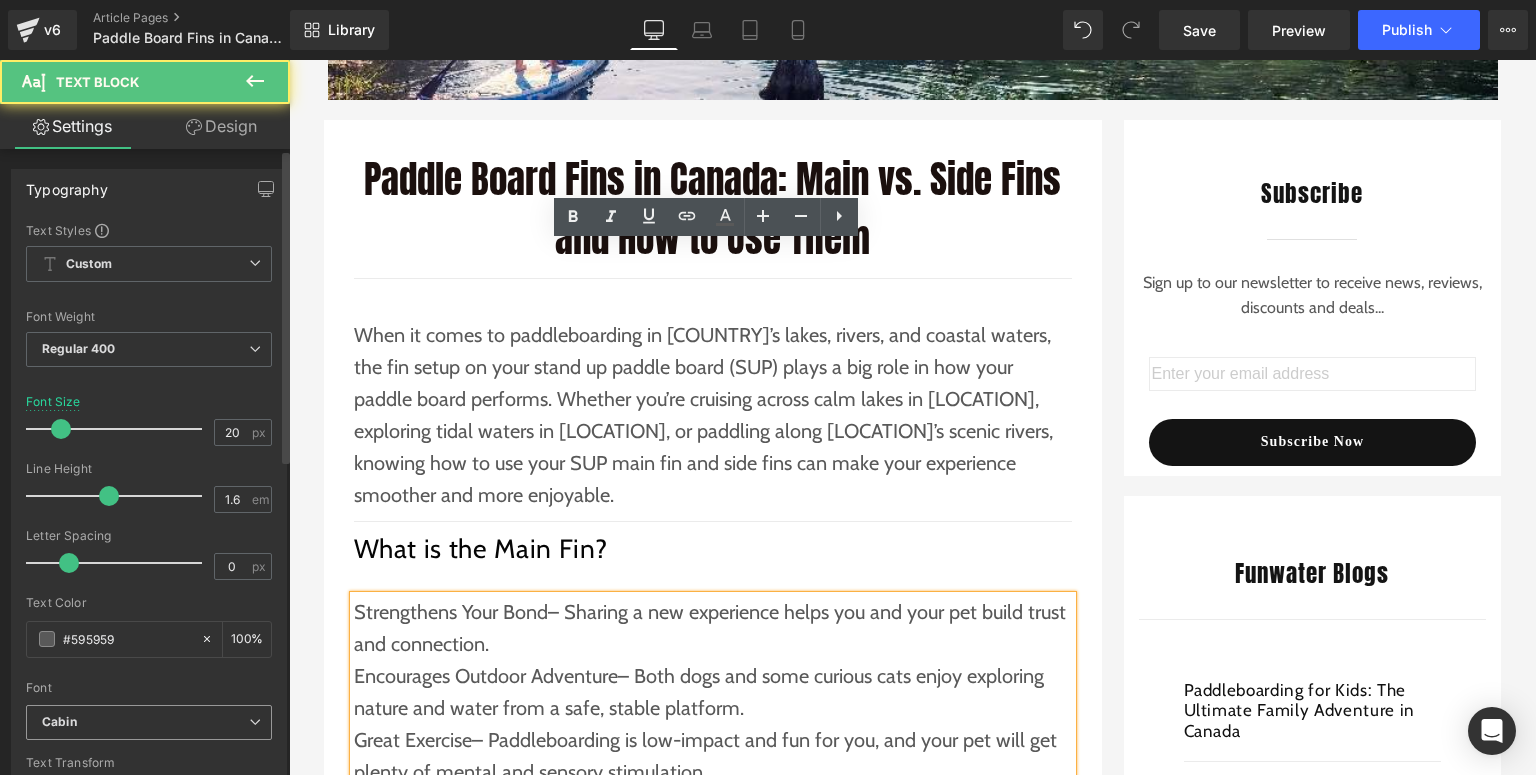 scroll, scrollTop: 640, scrollLeft: 0, axis: vertical 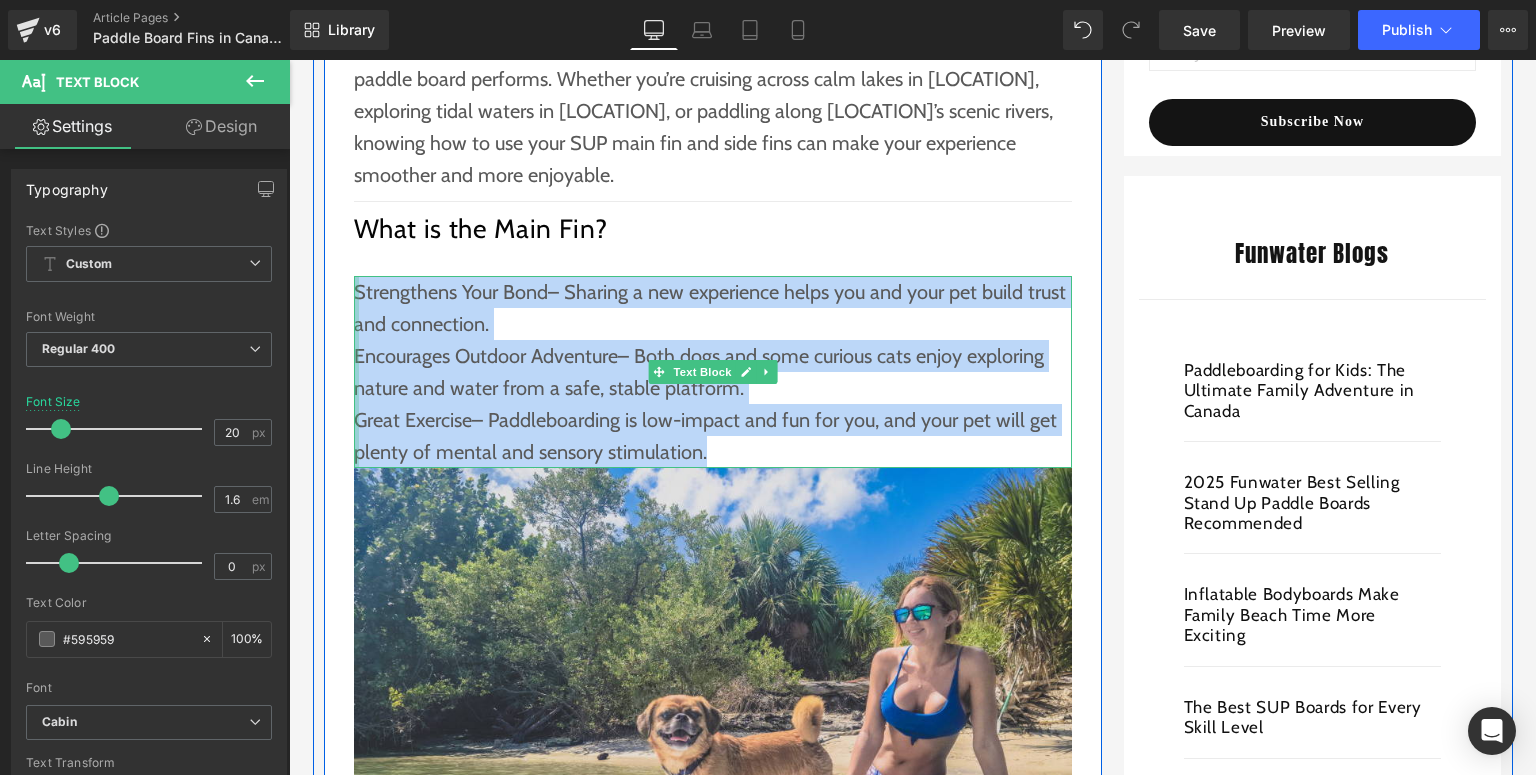 drag, startPoint x: 711, startPoint y: 419, endPoint x: 347, endPoint y: 254, distance: 399.6511 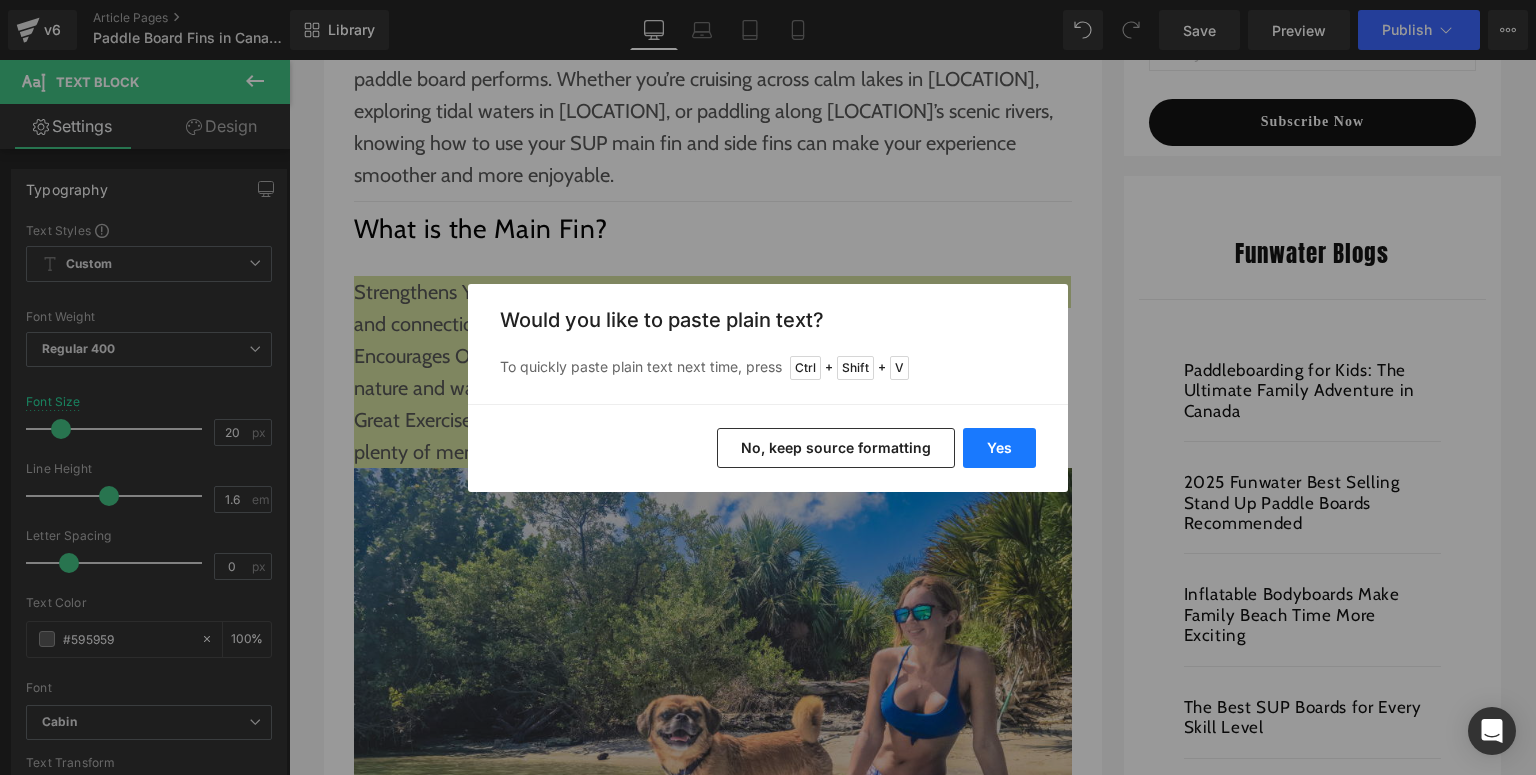 click on "Yes" at bounding box center [999, 448] 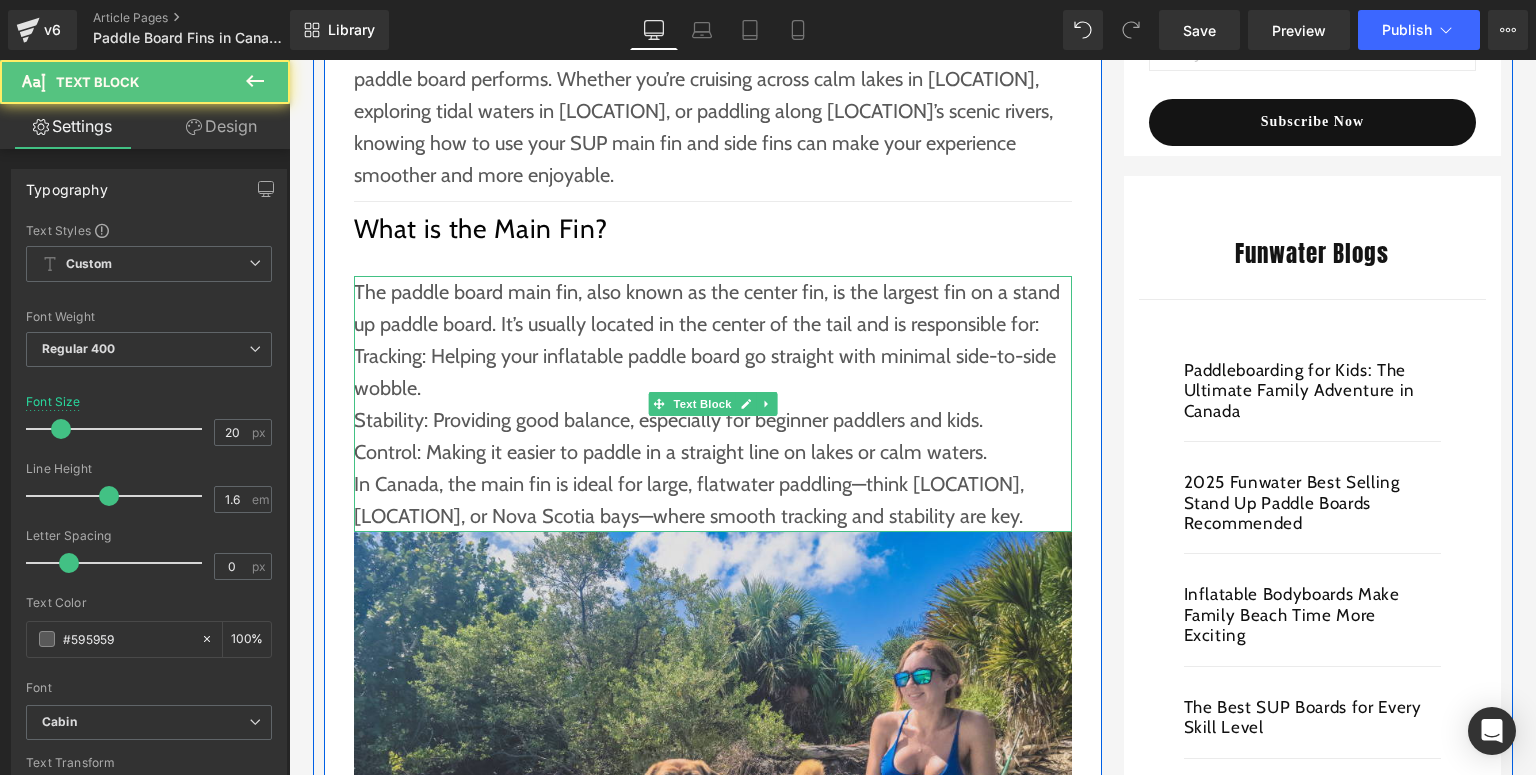 click on "Tracking: Helping your inflatable paddle board go straight with minimal side-to-side wobble." at bounding box center [713, 372] 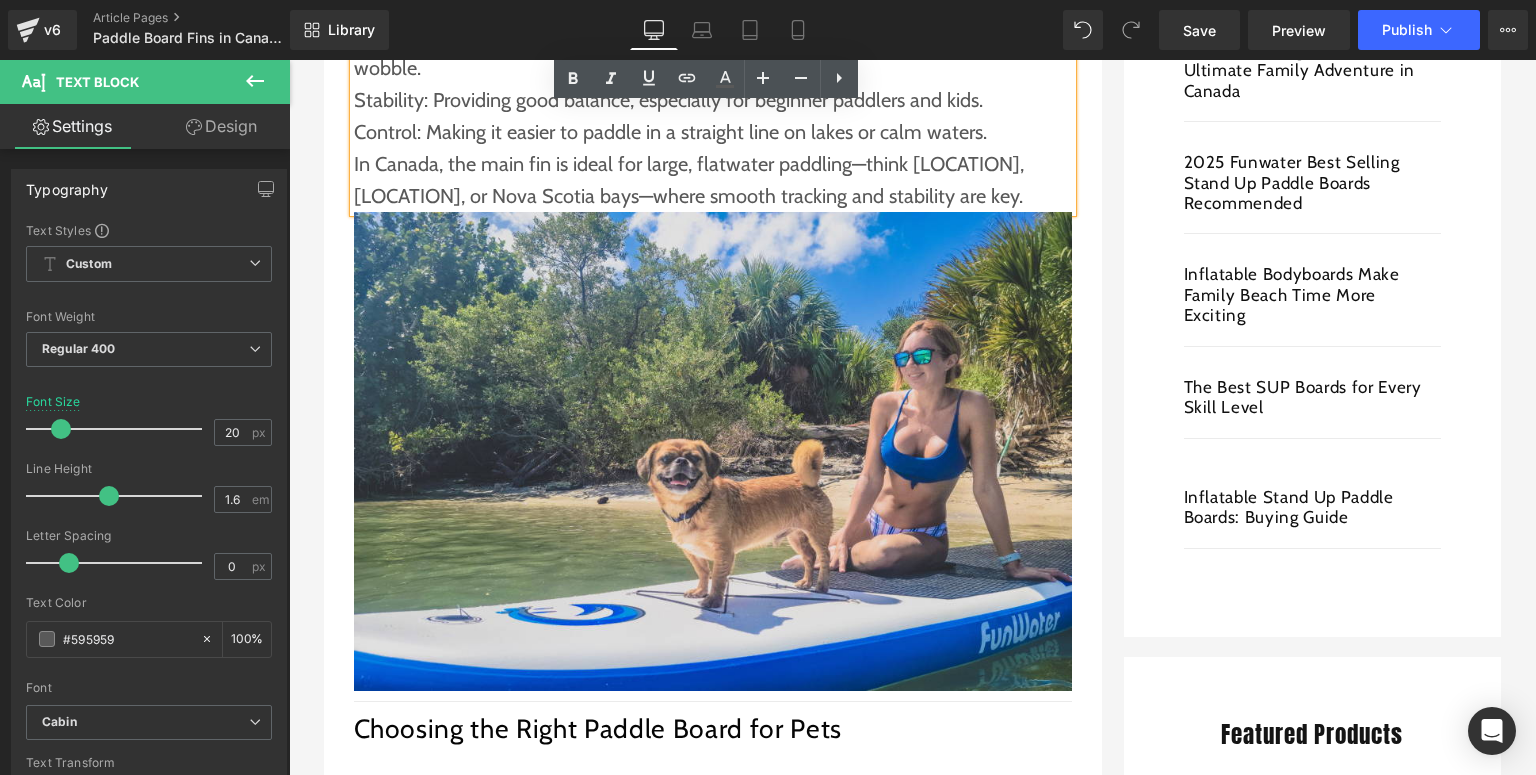 scroll, scrollTop: 1200, scrollLeft: 0, axis: vertical 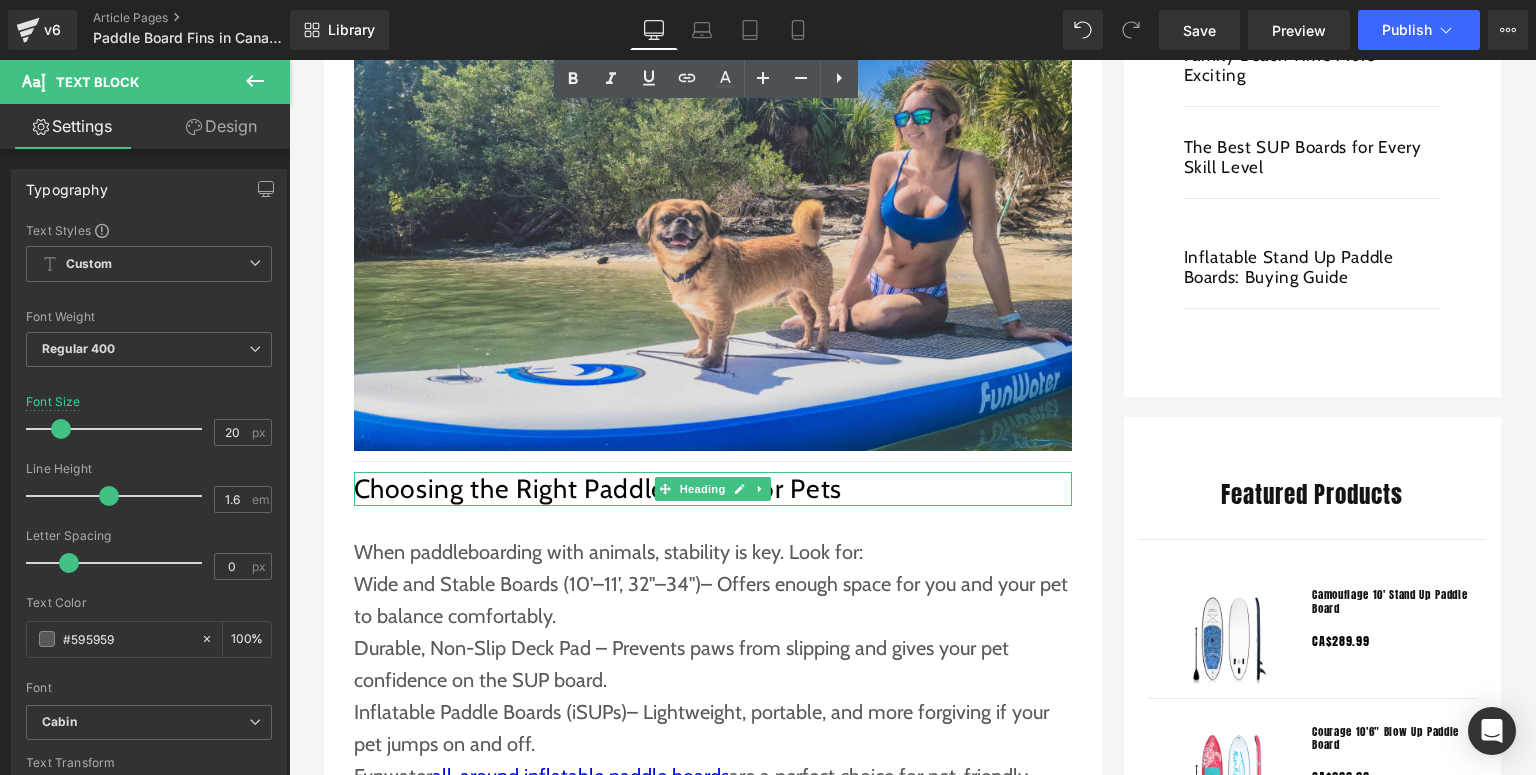 click on "Choosing the Right Paddle Board for Pets" at bounding box center (713, 489) 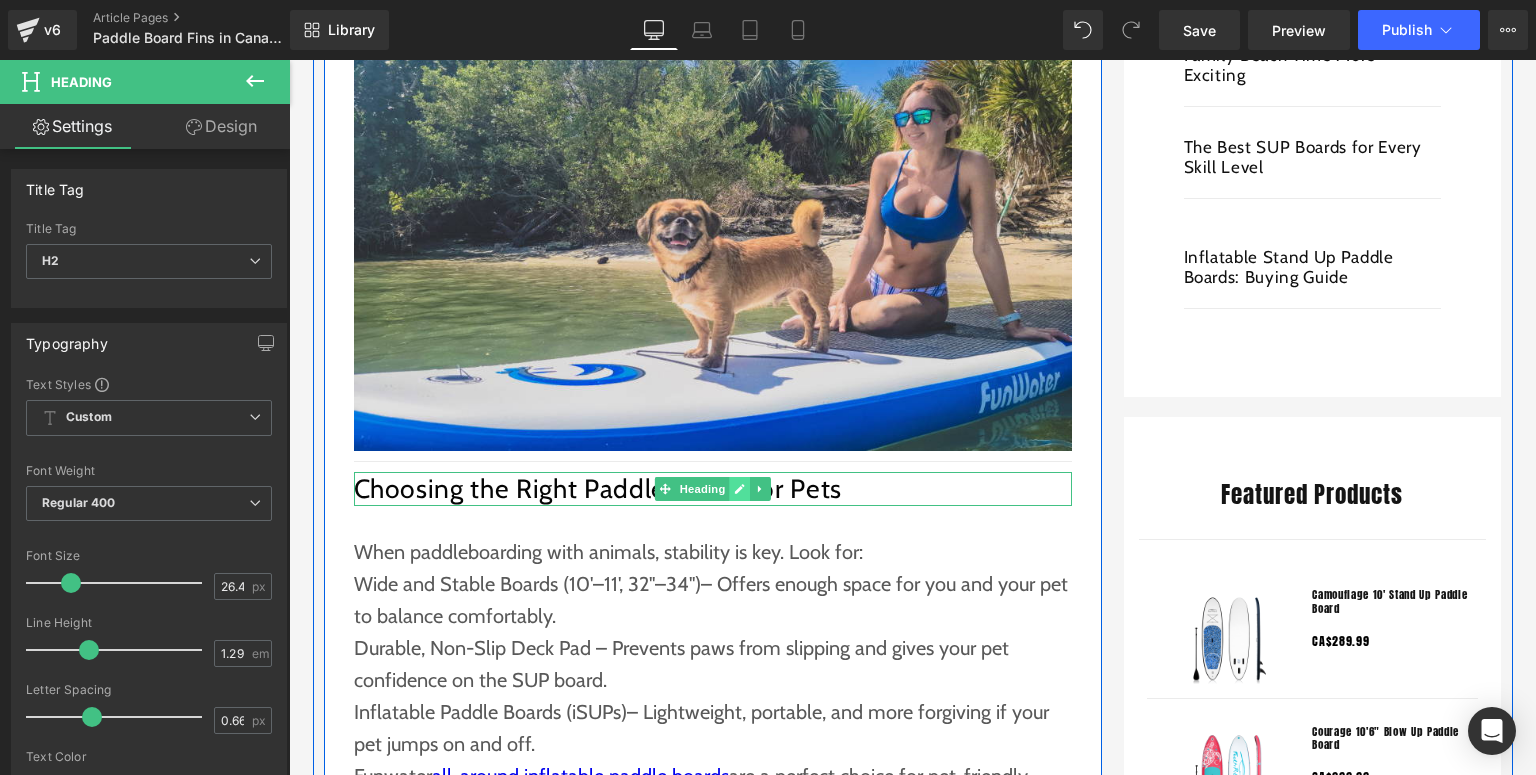 click at bounding box center [739, 489] 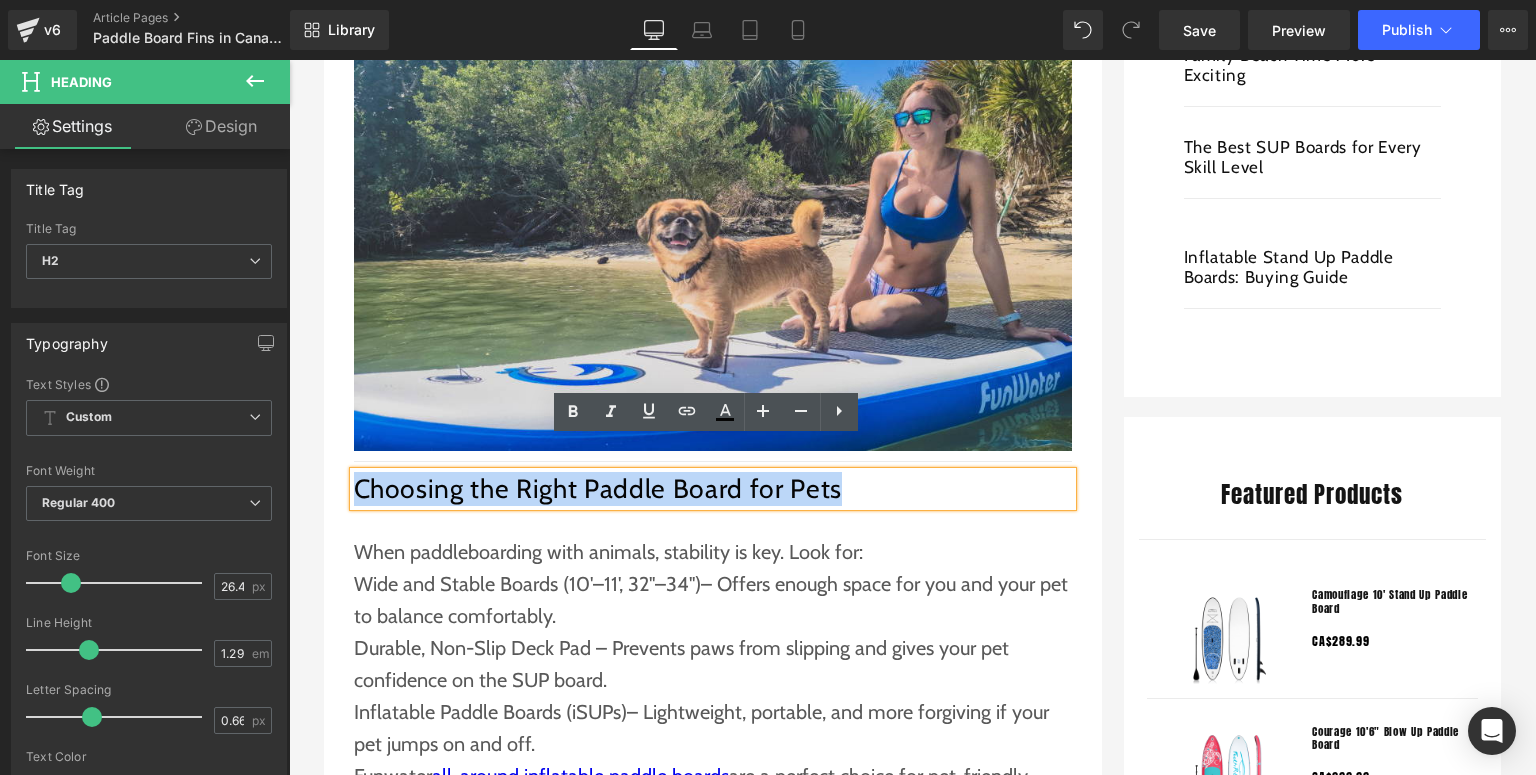 drag, startPoint x: 836, startPoint y: 465, endPoint x: 354, endPoint y: 463, distance: 482.00415 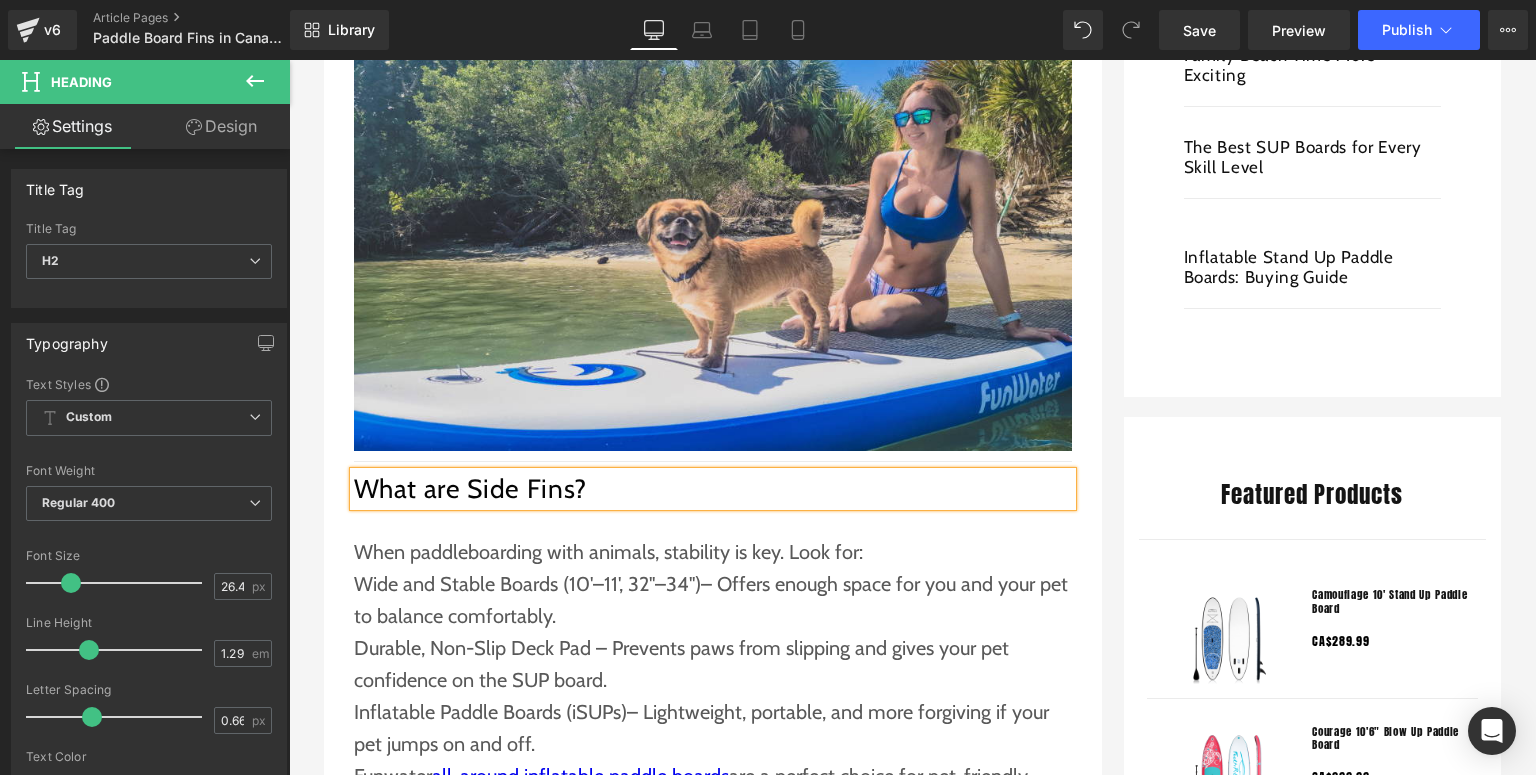 click on "When paddleboarding with animals, stability is key. Look for:" at bounding box center (713, 552) 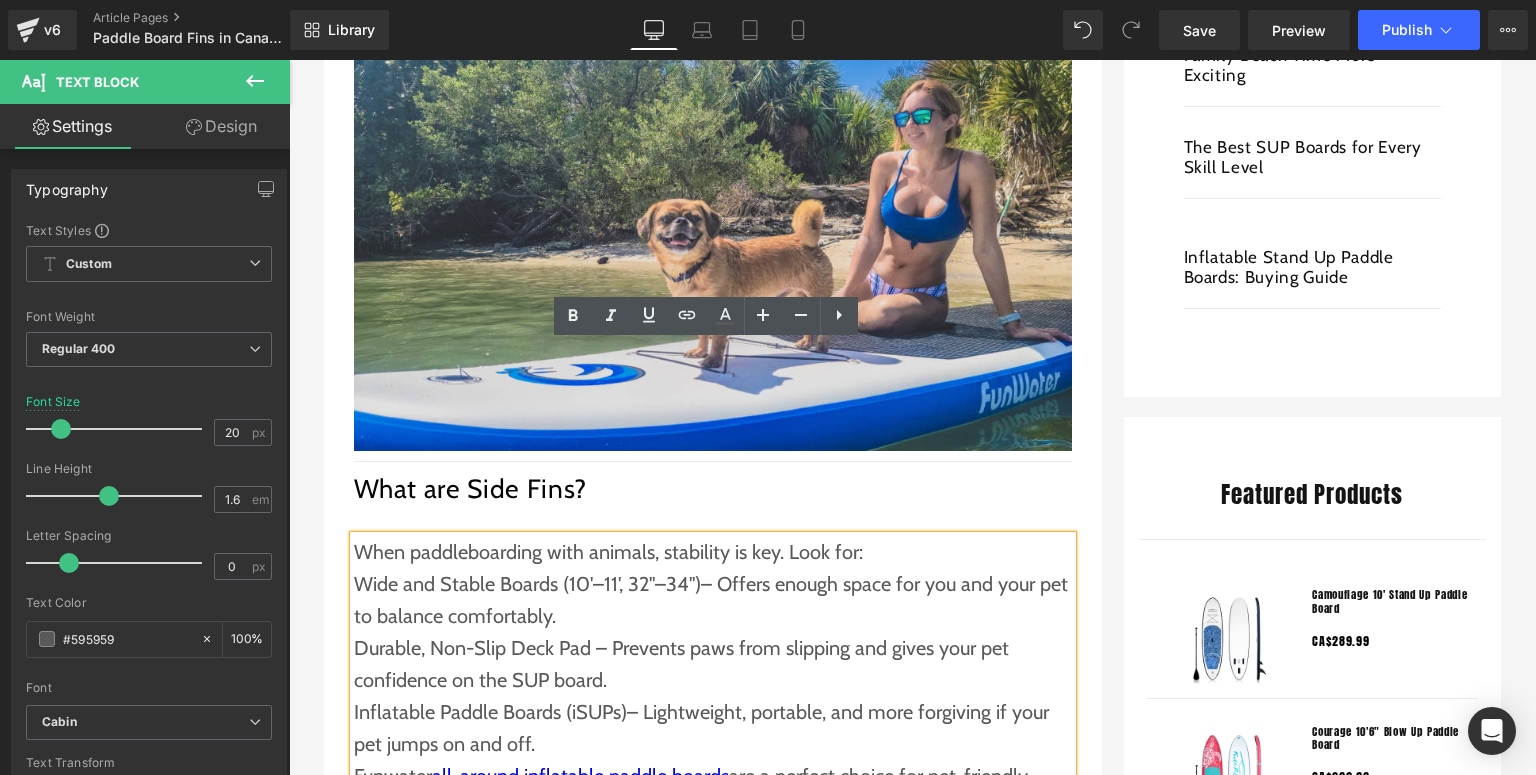 scroll, scrollTop: 1360, scrollLeft: 0, axis: vertical 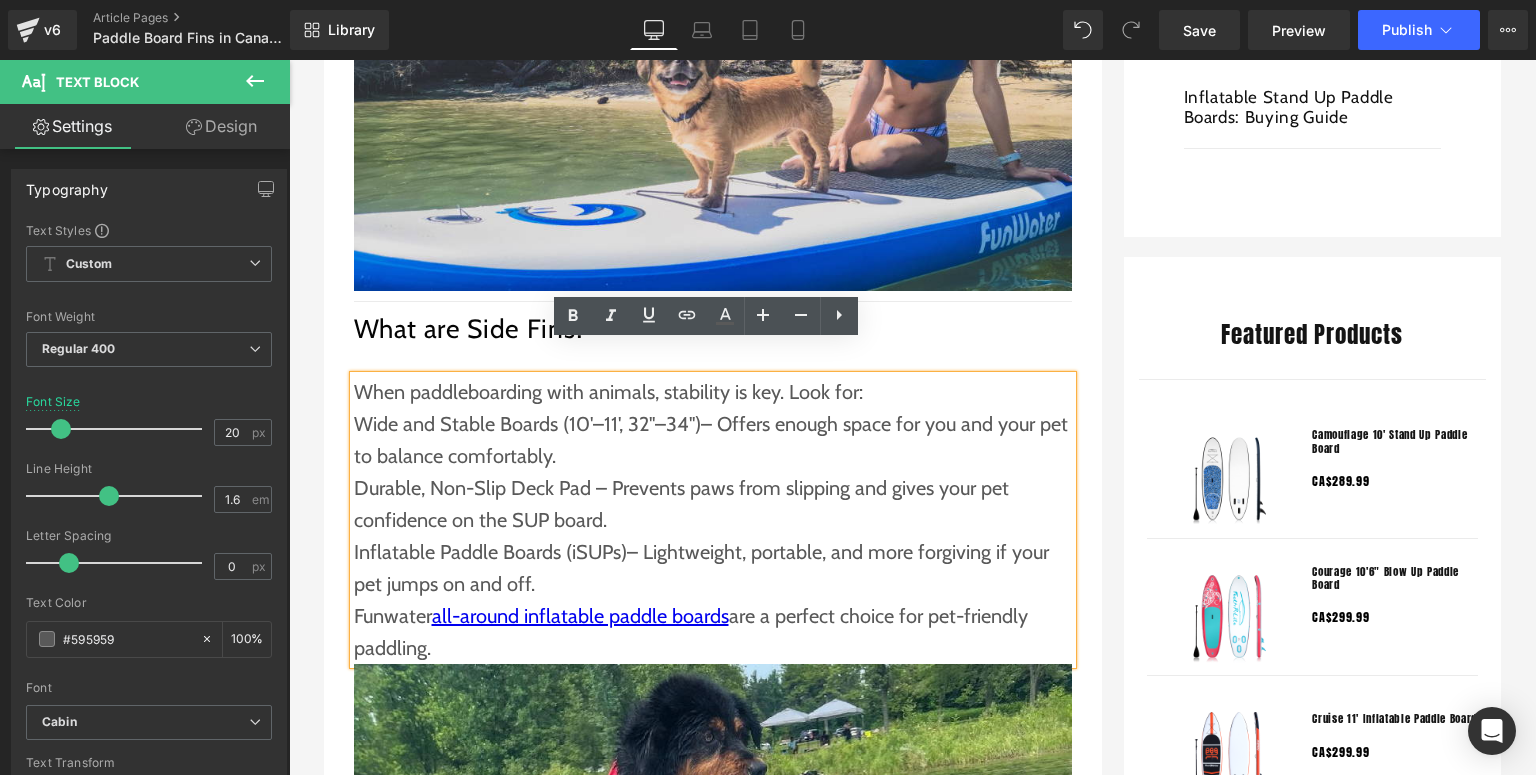 drag, startPoint x: 496, startPoint y: 617, endPoint x: 349, endPoint y: 350, distance: 304.79172 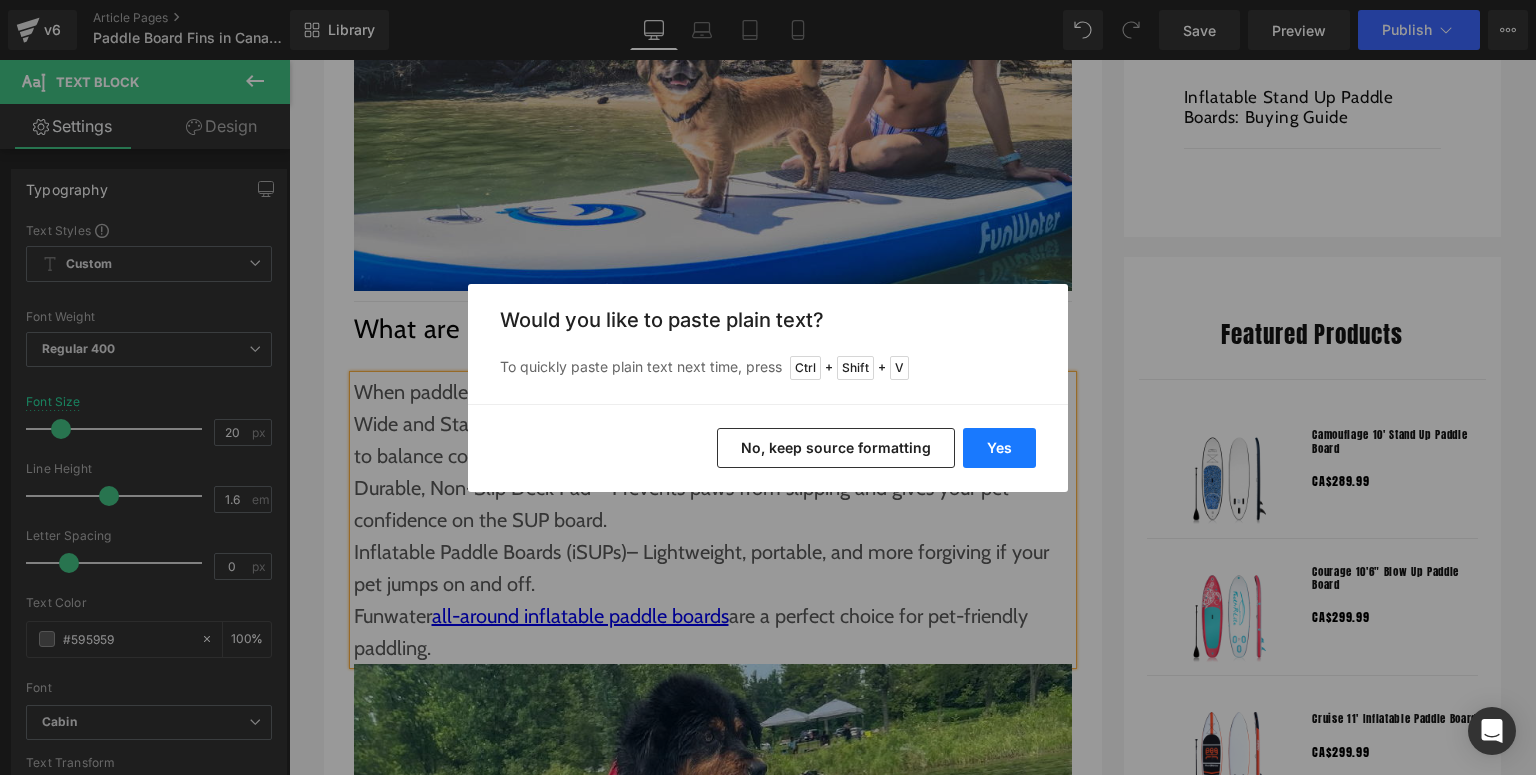 click on "Yes" at bounding box center [999, 448] 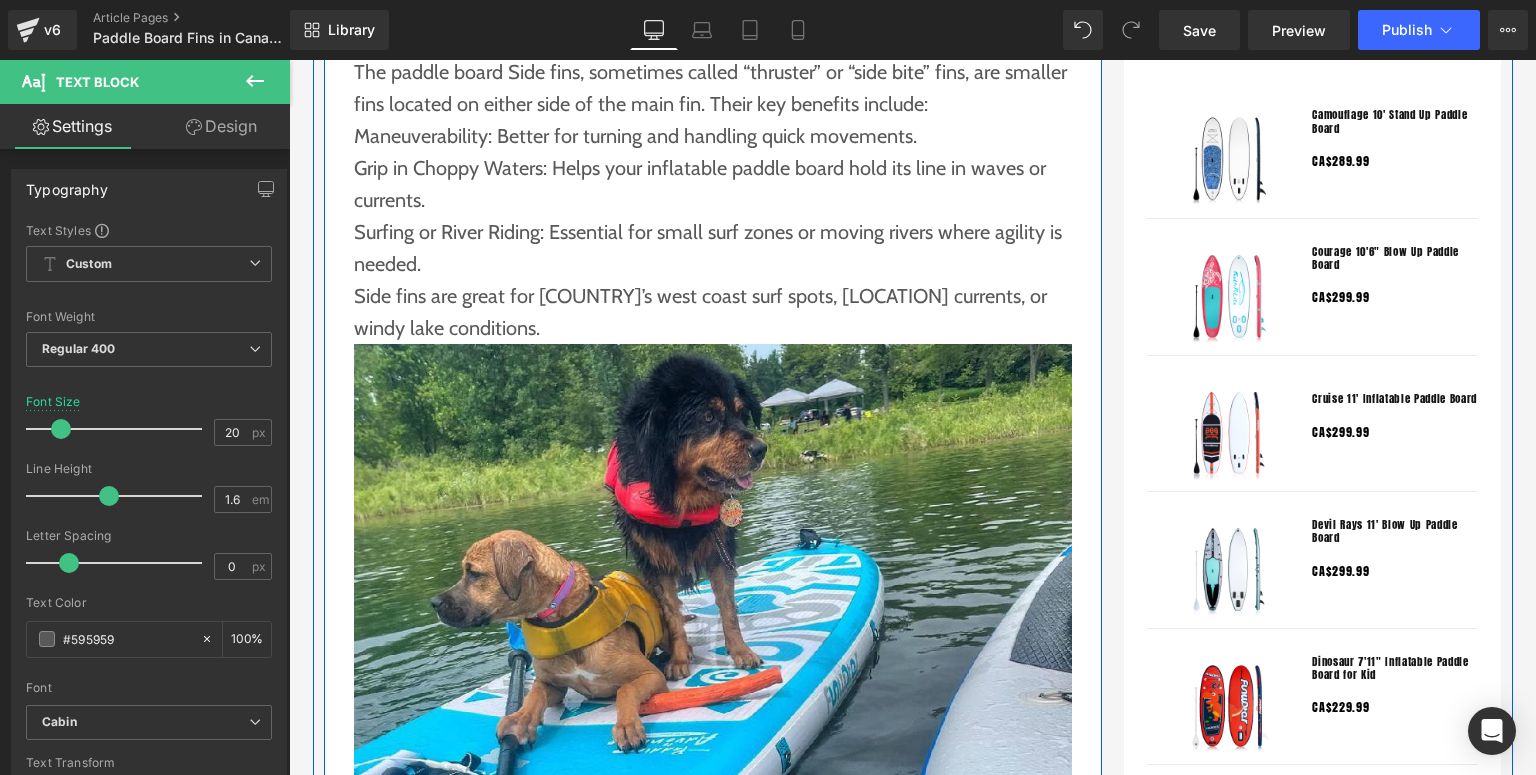 scroll, scrollTop: 2000, scrollLeft: 0, axis: vertical 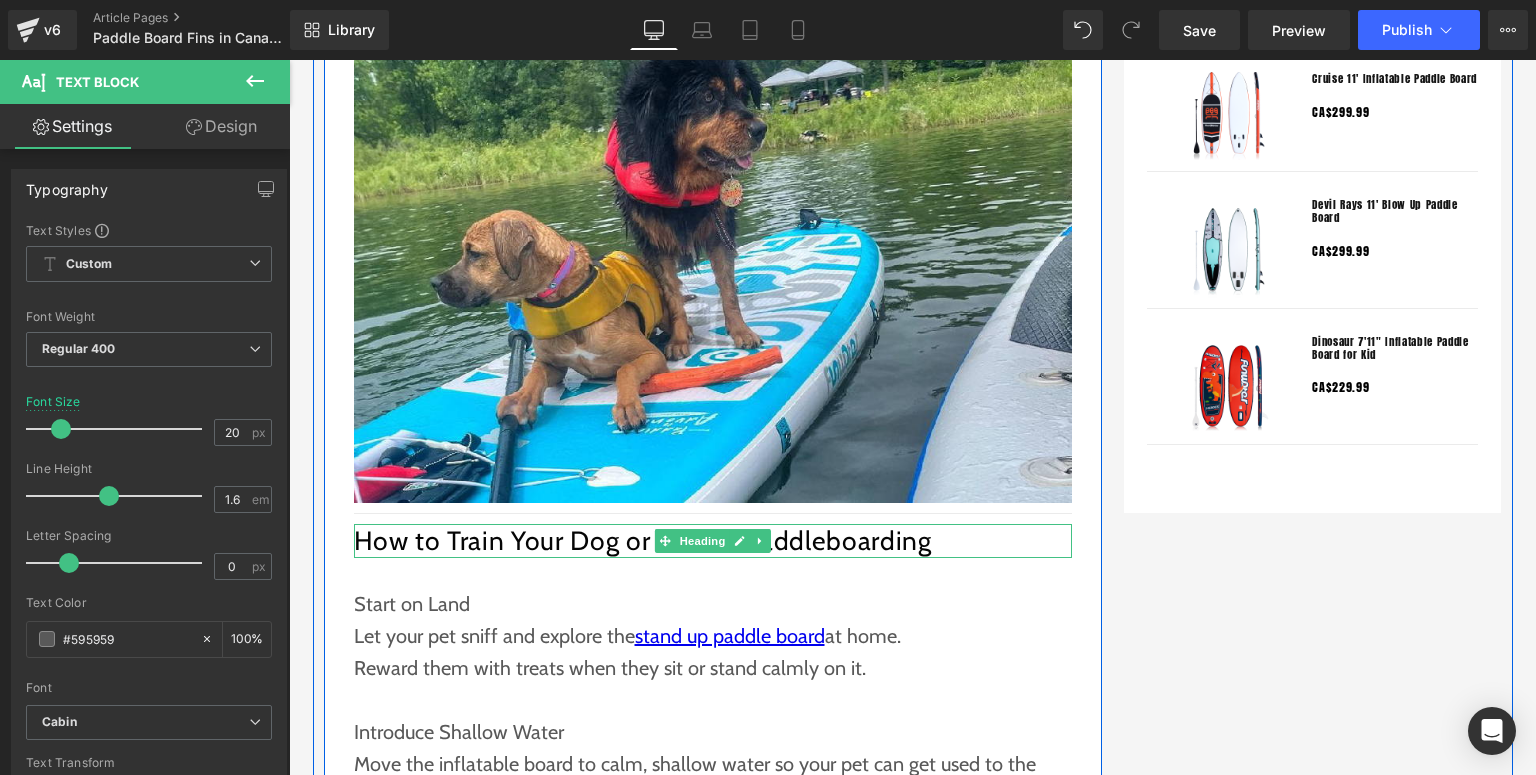 click on "How to Train Your Dog or Cat for Paddleboarding" at bounding box center (713, 541) 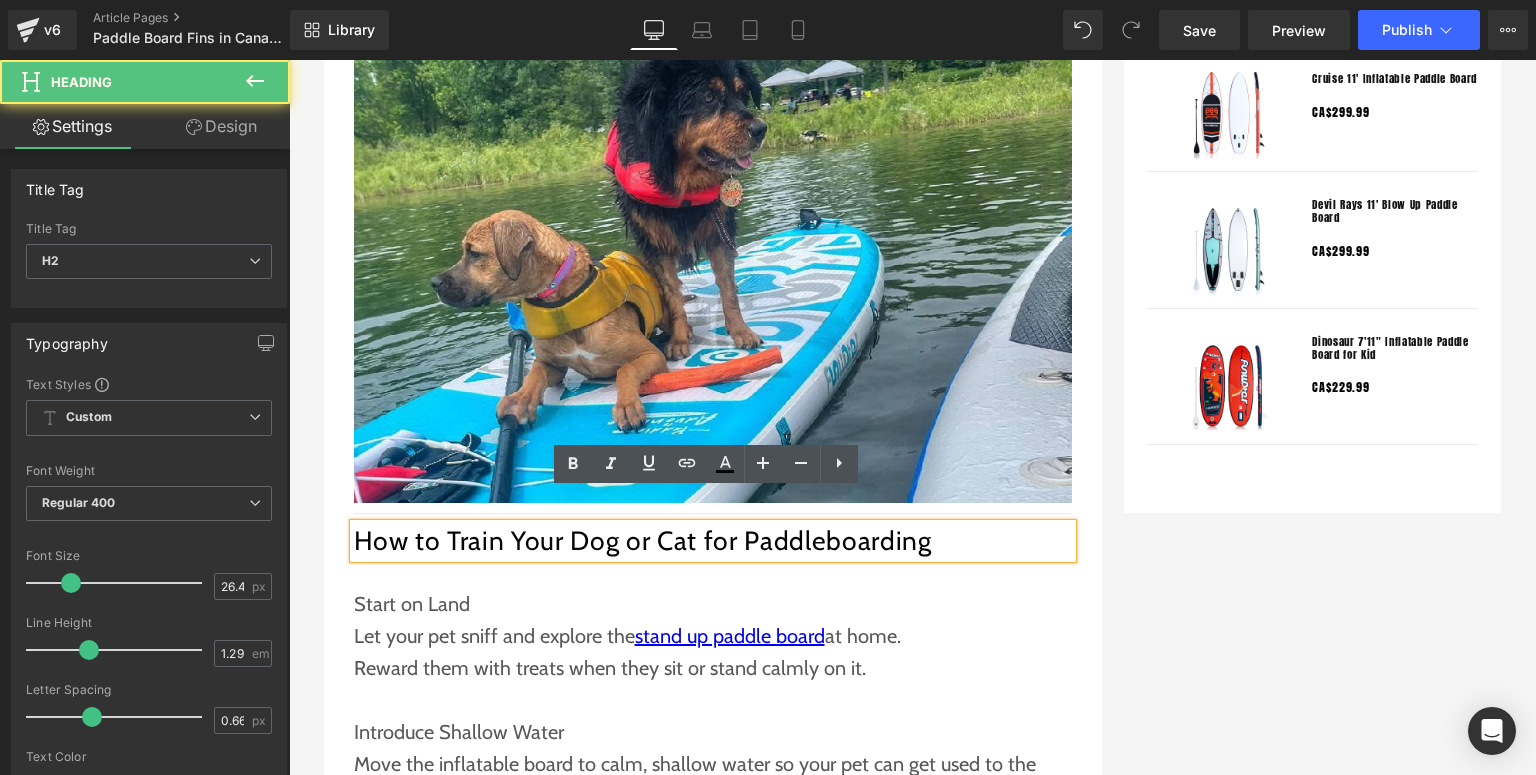 click on "How to Train Your Dog or Cat for Paddleboarding" at bounding box center (713, 541) 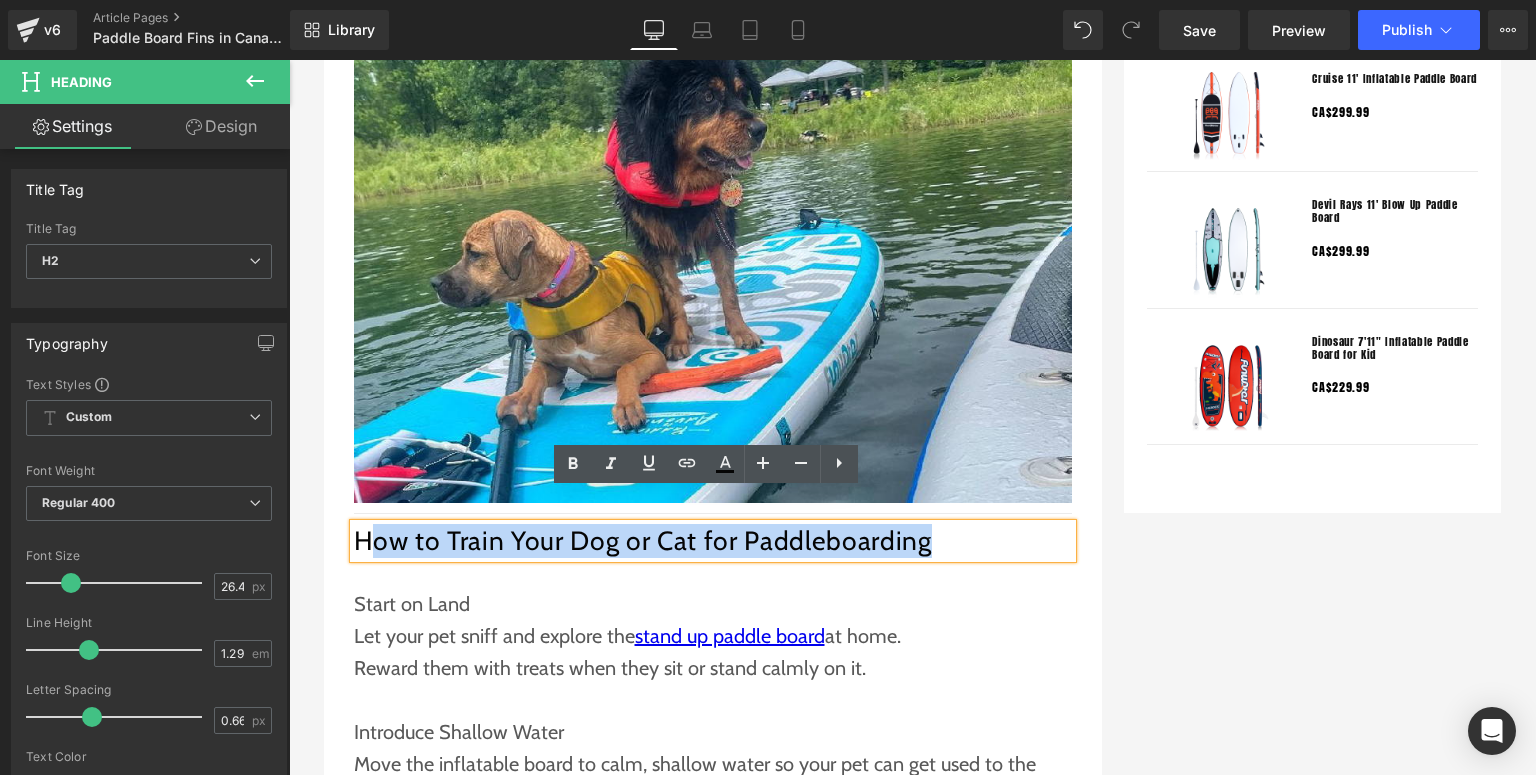 drag, startPoint x: 952, startPoint y: 519, endPoint x: 356, endPoint y: 516, distance: 596.00757 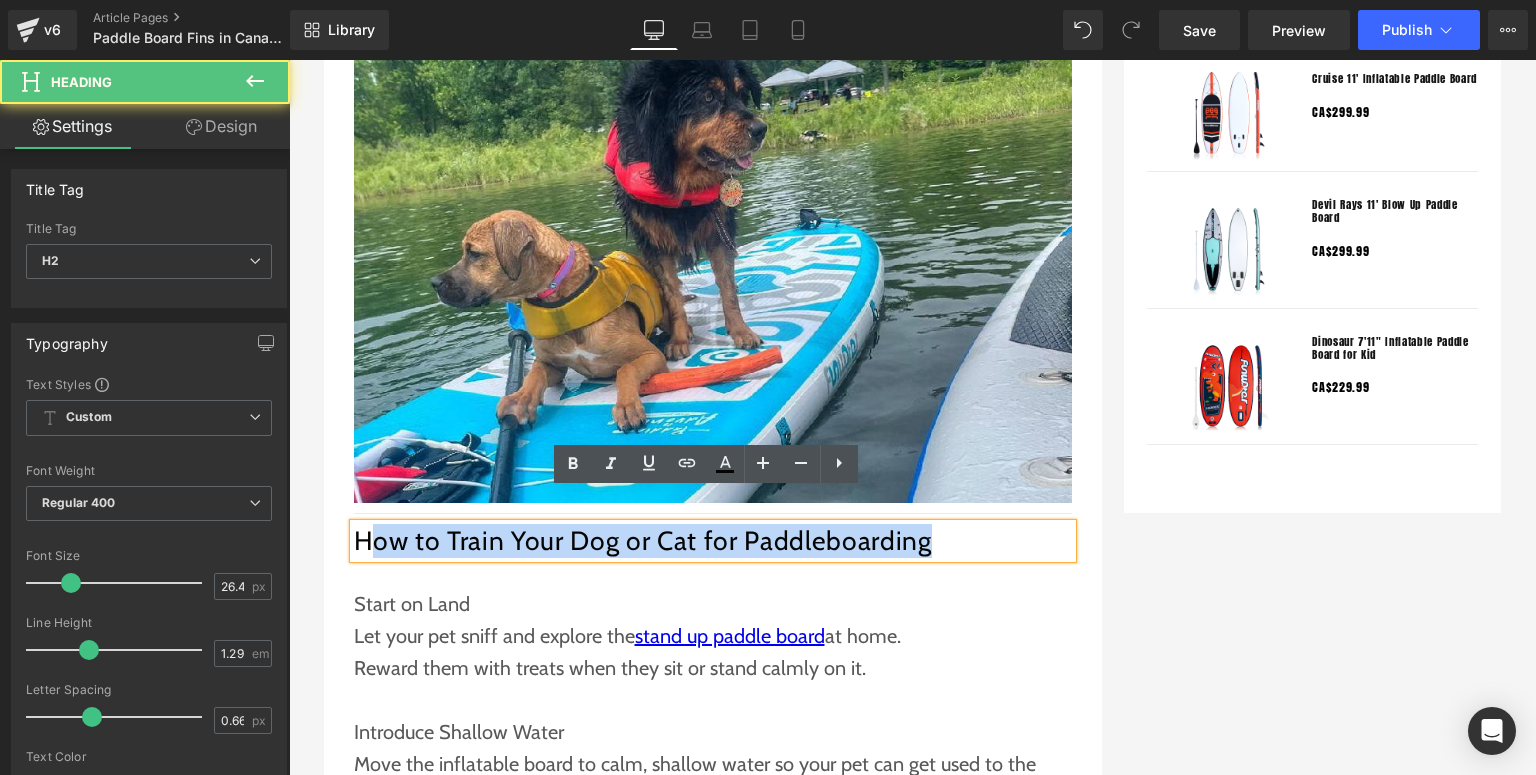 click on "How to Train Your Dog or Cat for Paddleboarding" at bounding box center [713, 541] 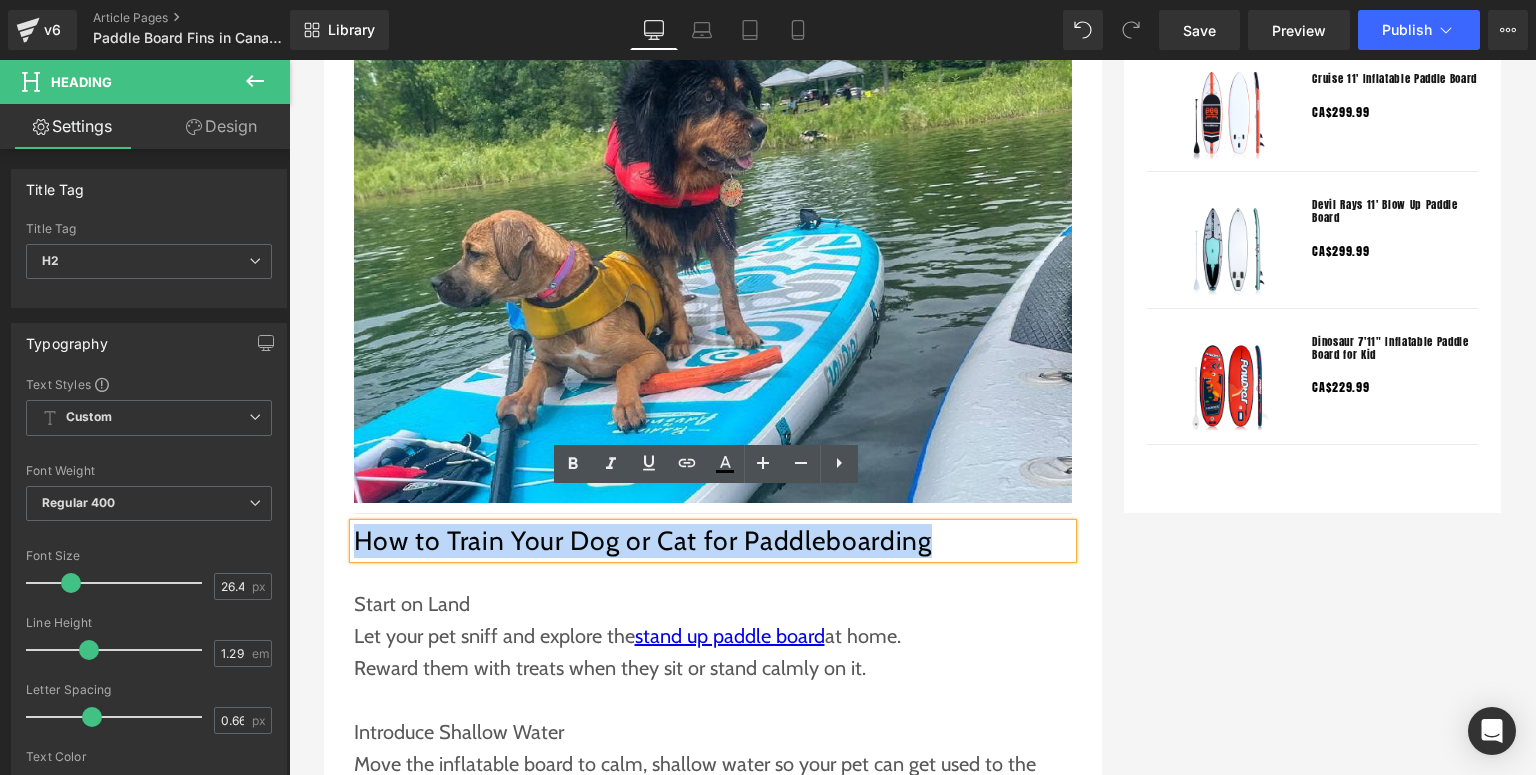 drag, startPoint x: 923, startPoint y: 509, endPoint x: 351, endPoint y: 511, distance: 572.0035 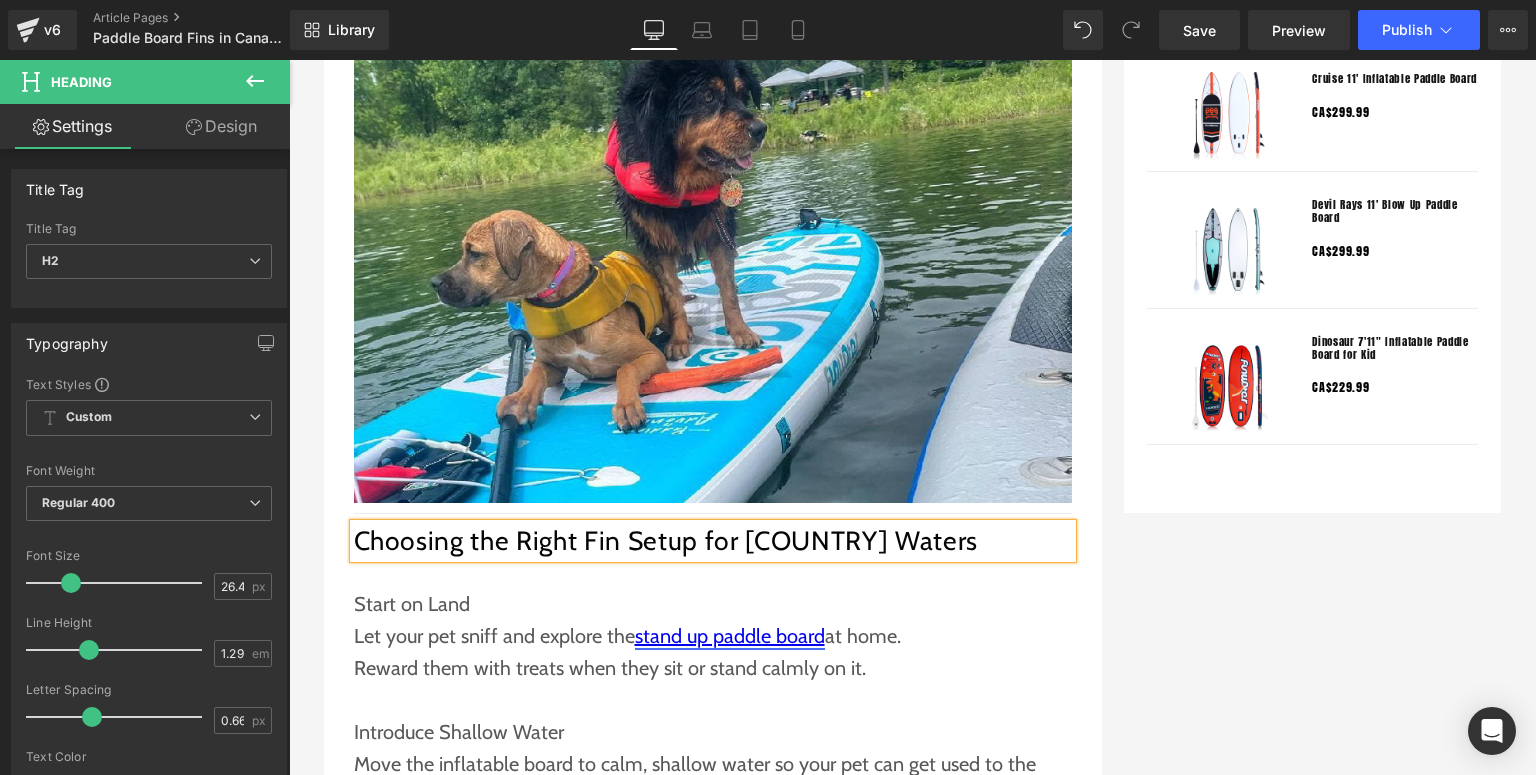 click on "stand up paddle board" at bounding box center (730, 636) 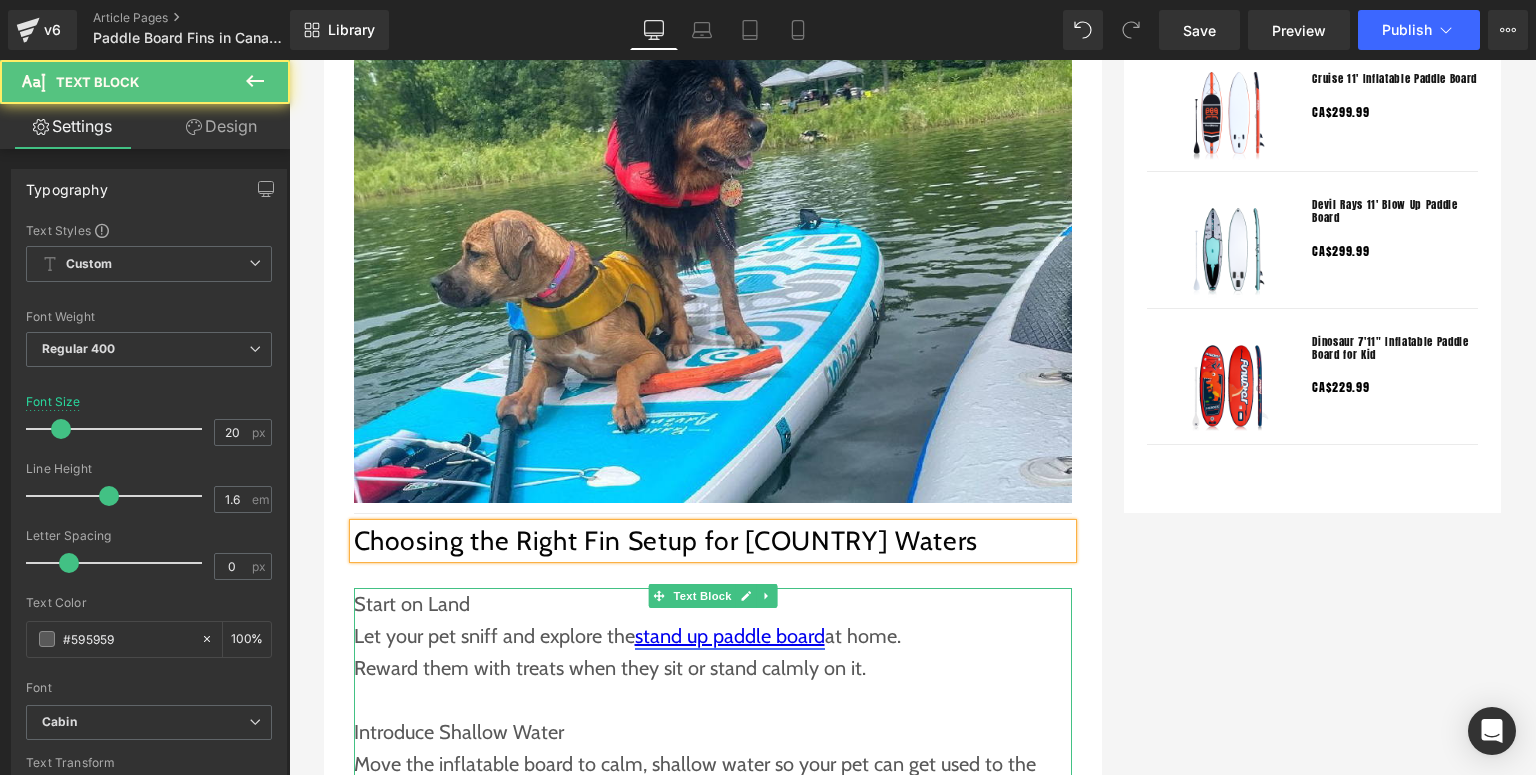 scroll, scrollTop: 2320, scrollLeft: 0, axis: vertical 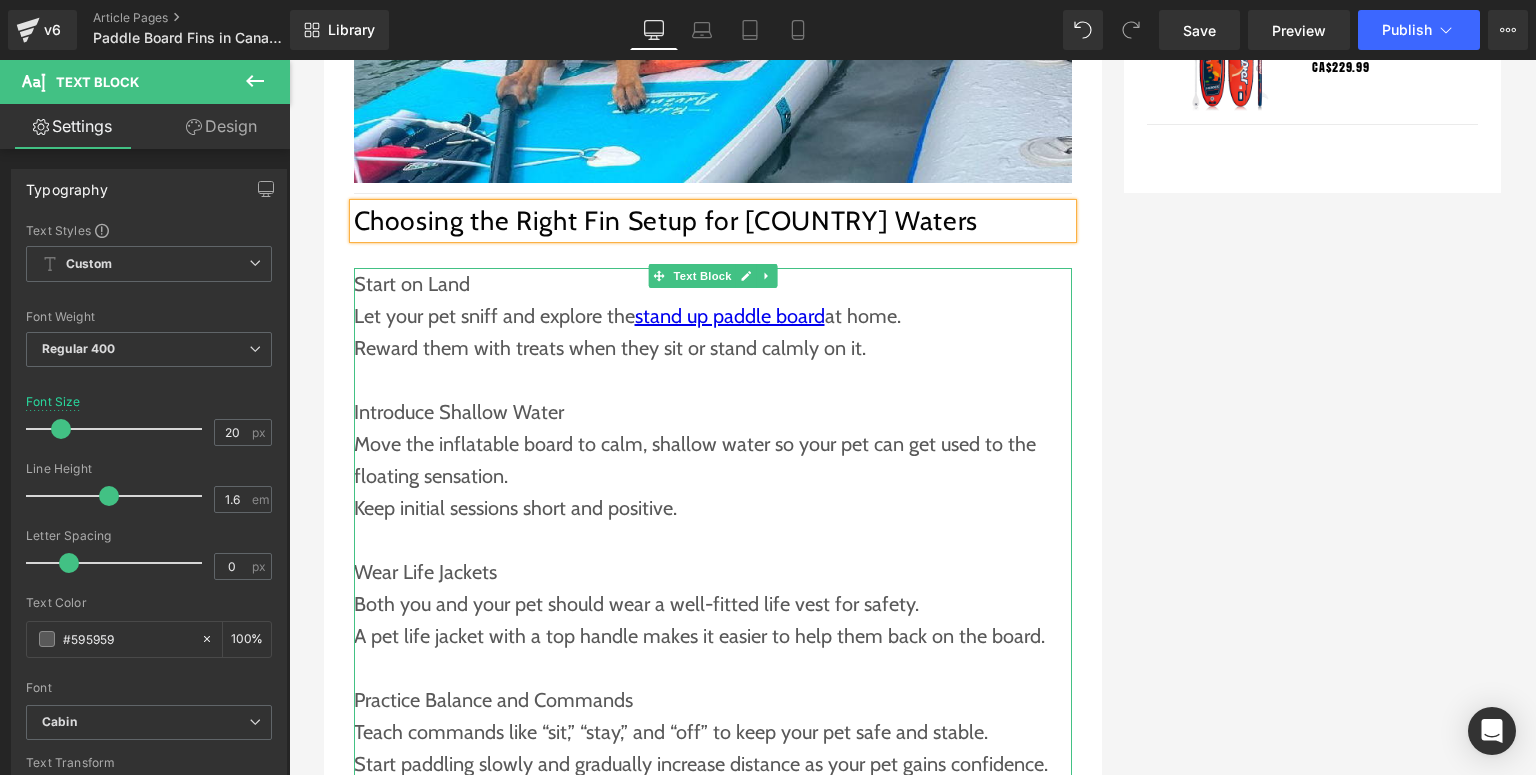 click on "A pet life jacket with a top handle makes it easier to help them back on the board." at bounding box center (713, 636) 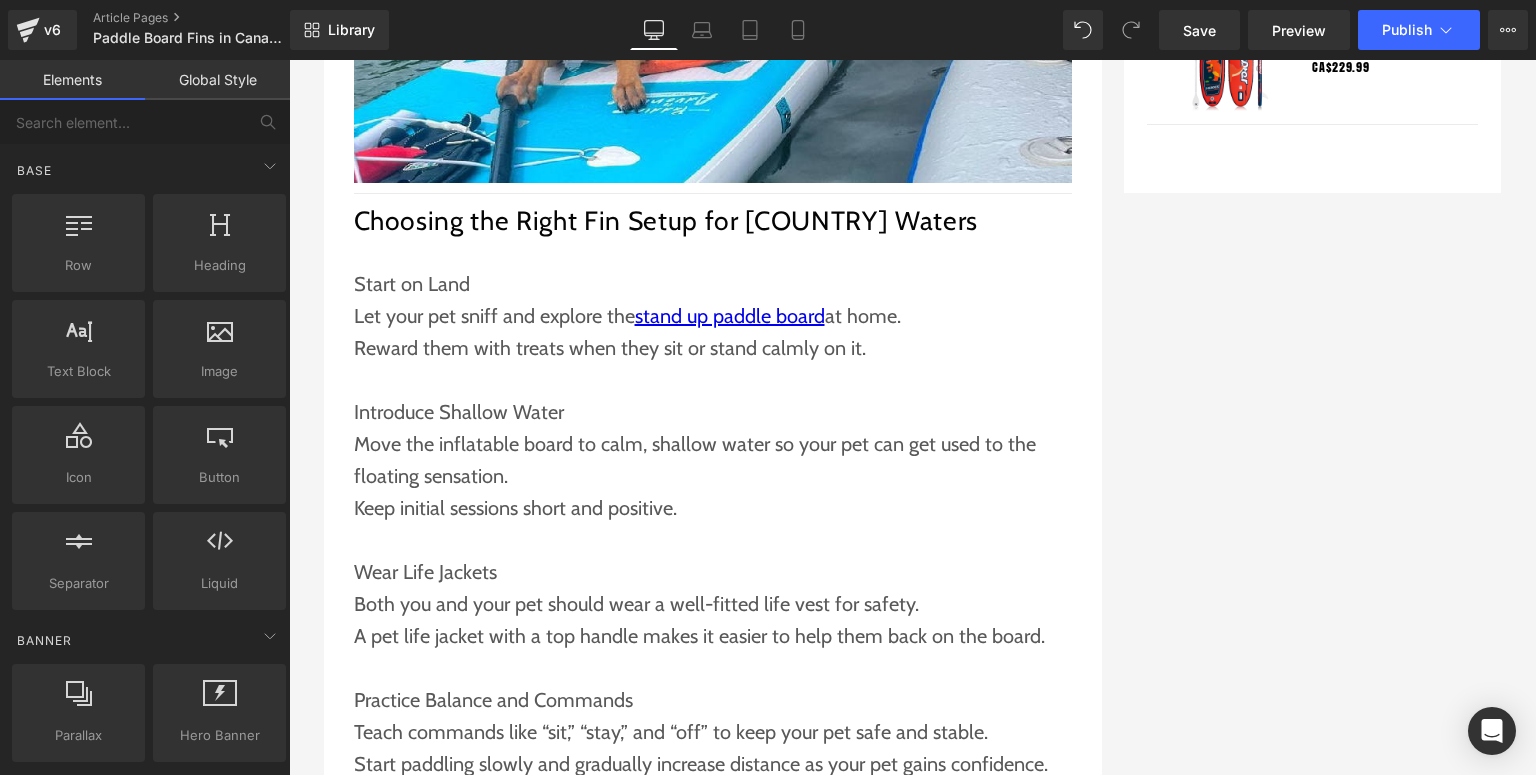 click on "BLACKFRIDAY has been copied to your clipboard!" at bounding box center [1146, 737] 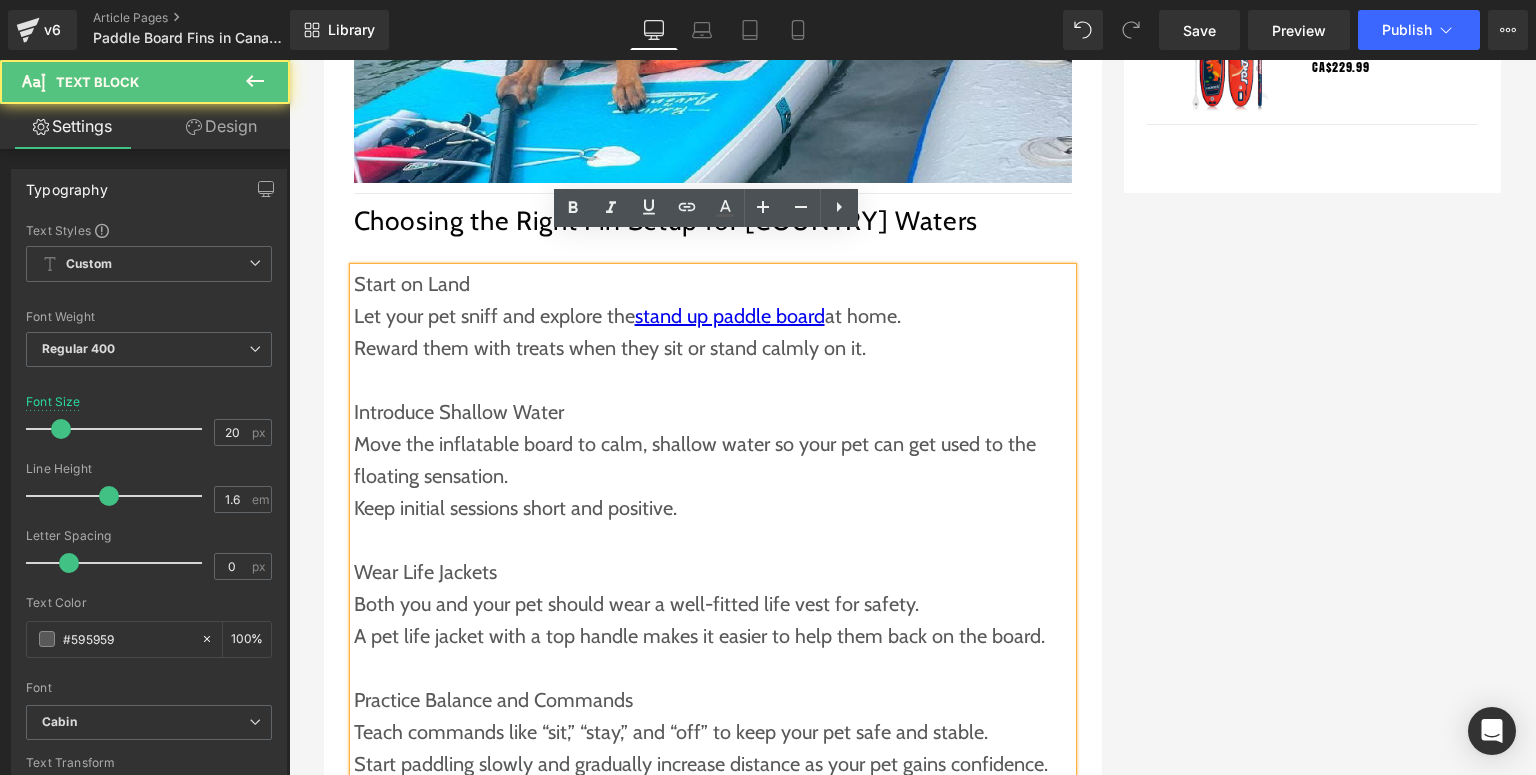 click on "Keep initial sessions short and positive." at bounding box center (713, 508) 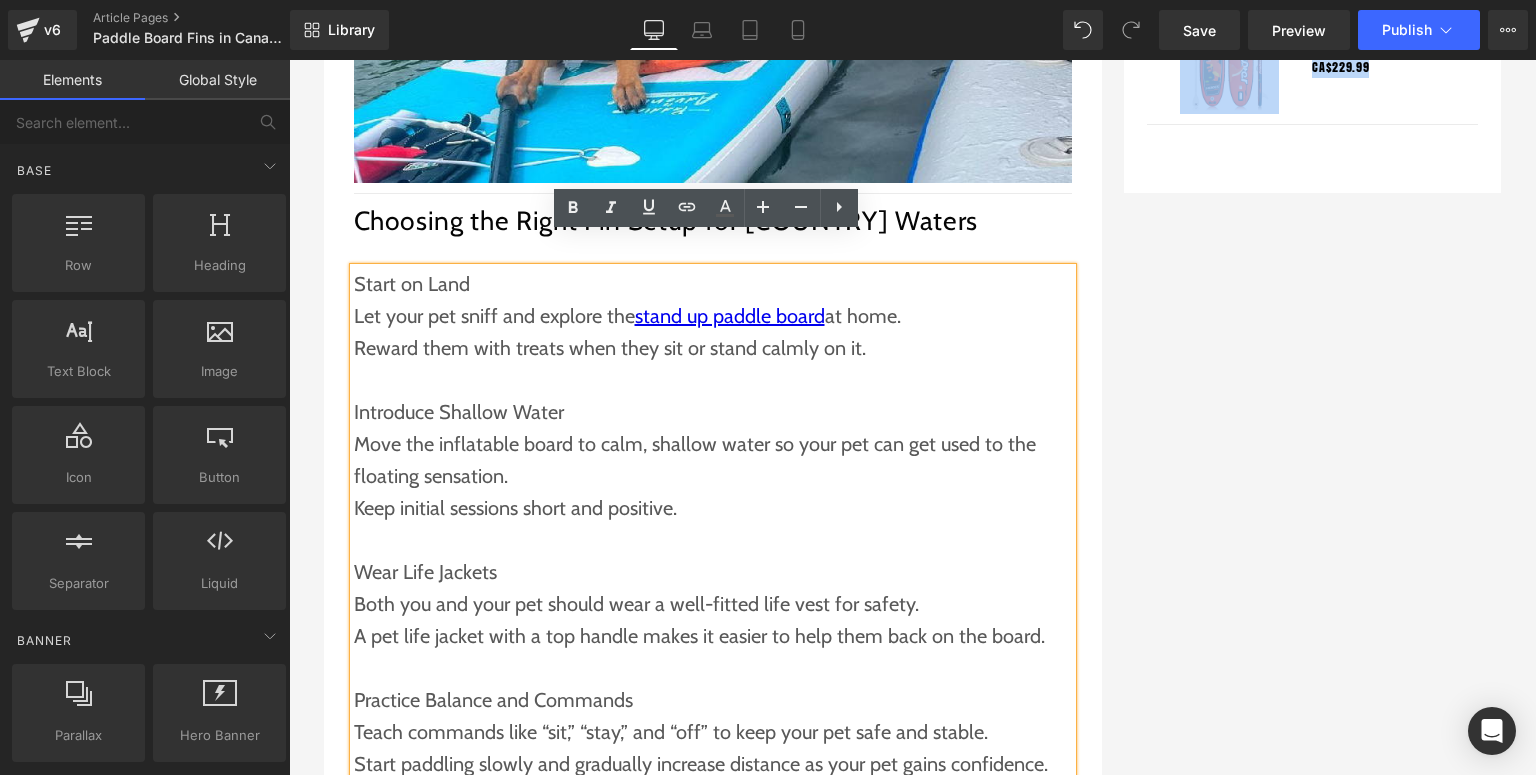 drag, startPoint x: 1044, startPoint y: 731, endPoint x: 376, endPoint y: 248, distance: 824.3258 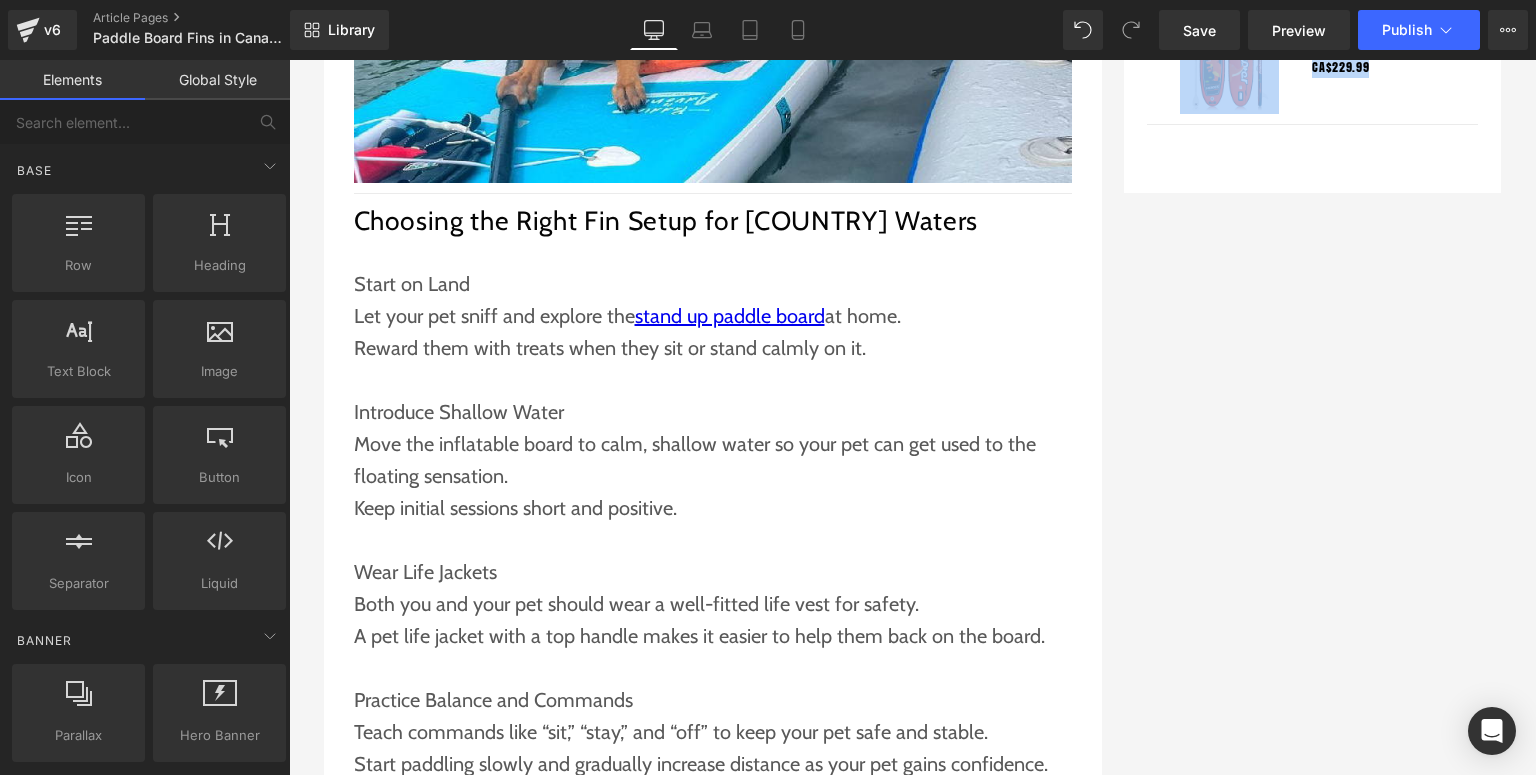click on "Start on Land" at bounding box center [713, 284] 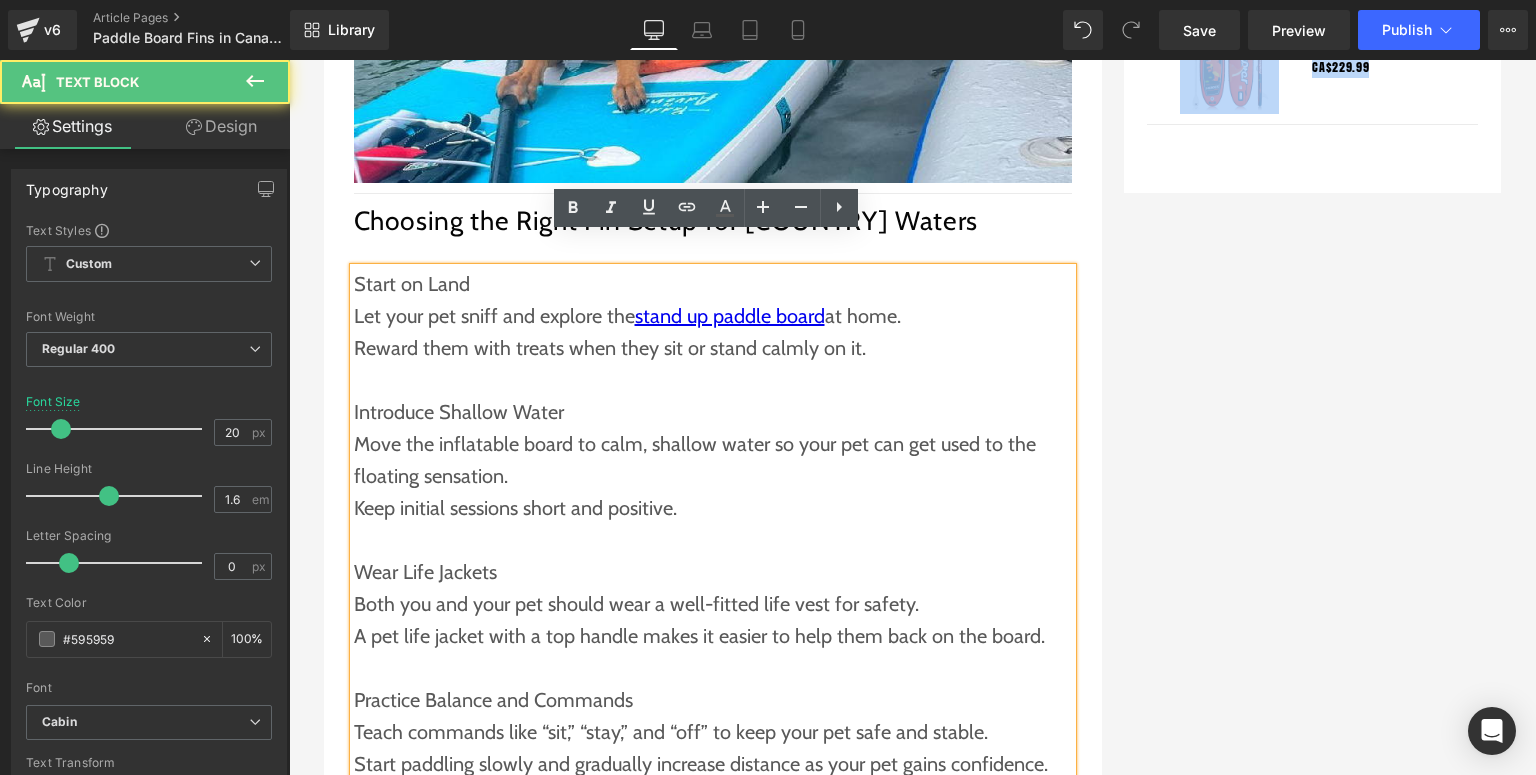 click on "Let your pet sniff and explore the  stand up paddle board  at home." at bounding box center (713, 316) 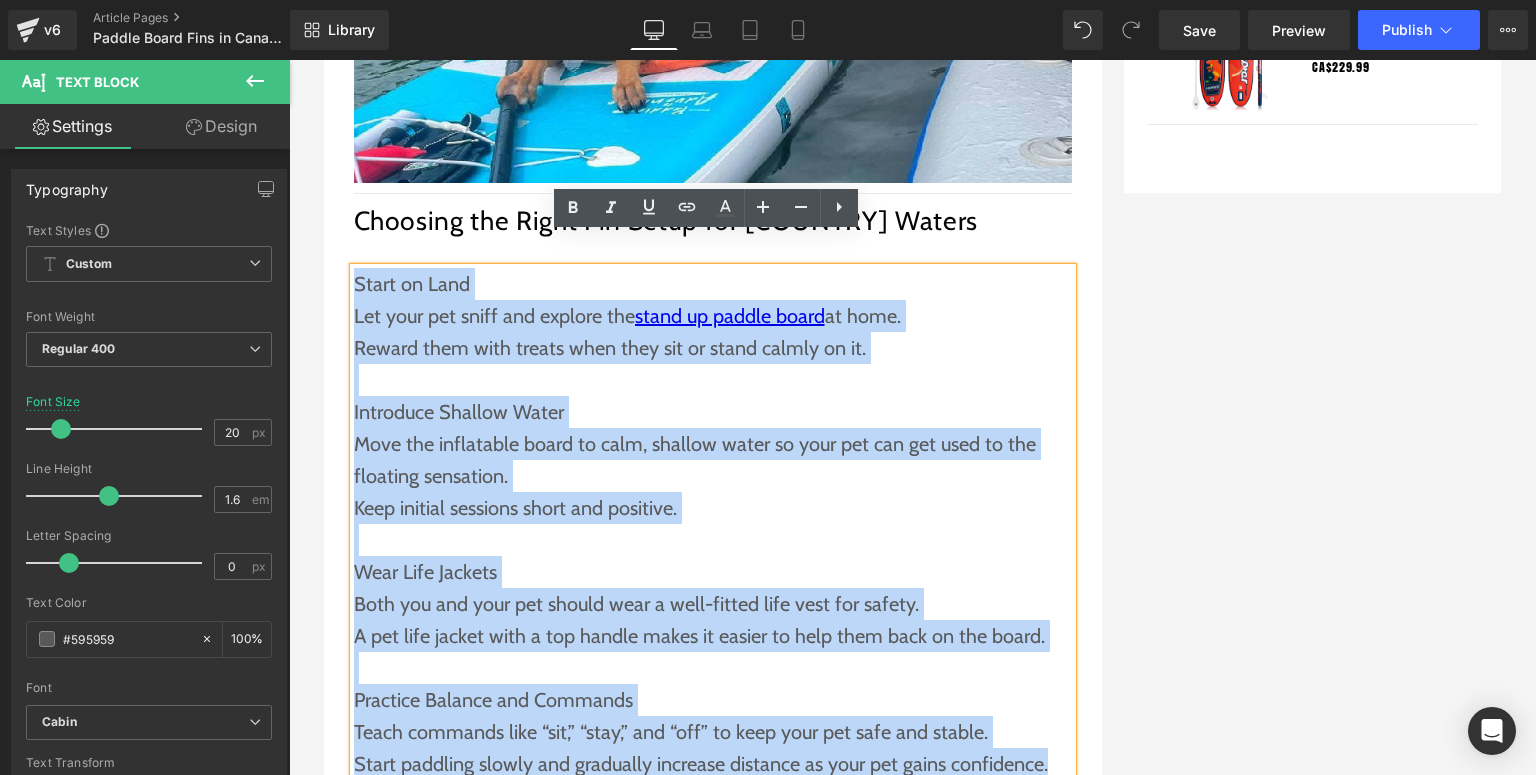 drag, startPoint x: 348, startPoint y: 248, endPoint x: 1039, endPoint y: 716, distance: 834.5687 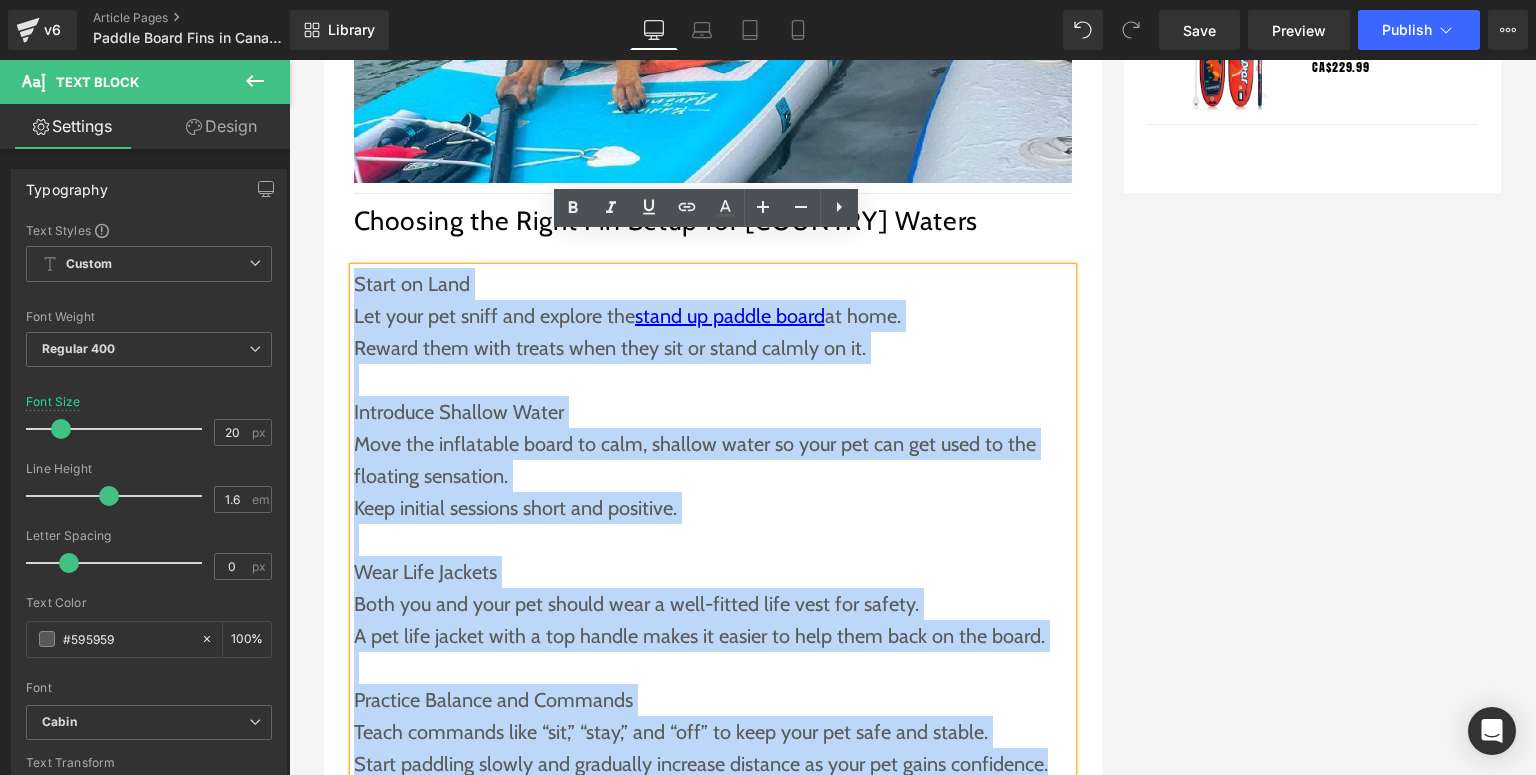 click on "□
Skip to content
Summer Splash Sale: Add to Cart and Enjoy $100 OFF!
Special Deal
Paddle Boards
Shop By Activity
All Around SUP boards are versatile for all skill levels.
Yoga
Fishing
Surfing" at bounding box center [912, 805] 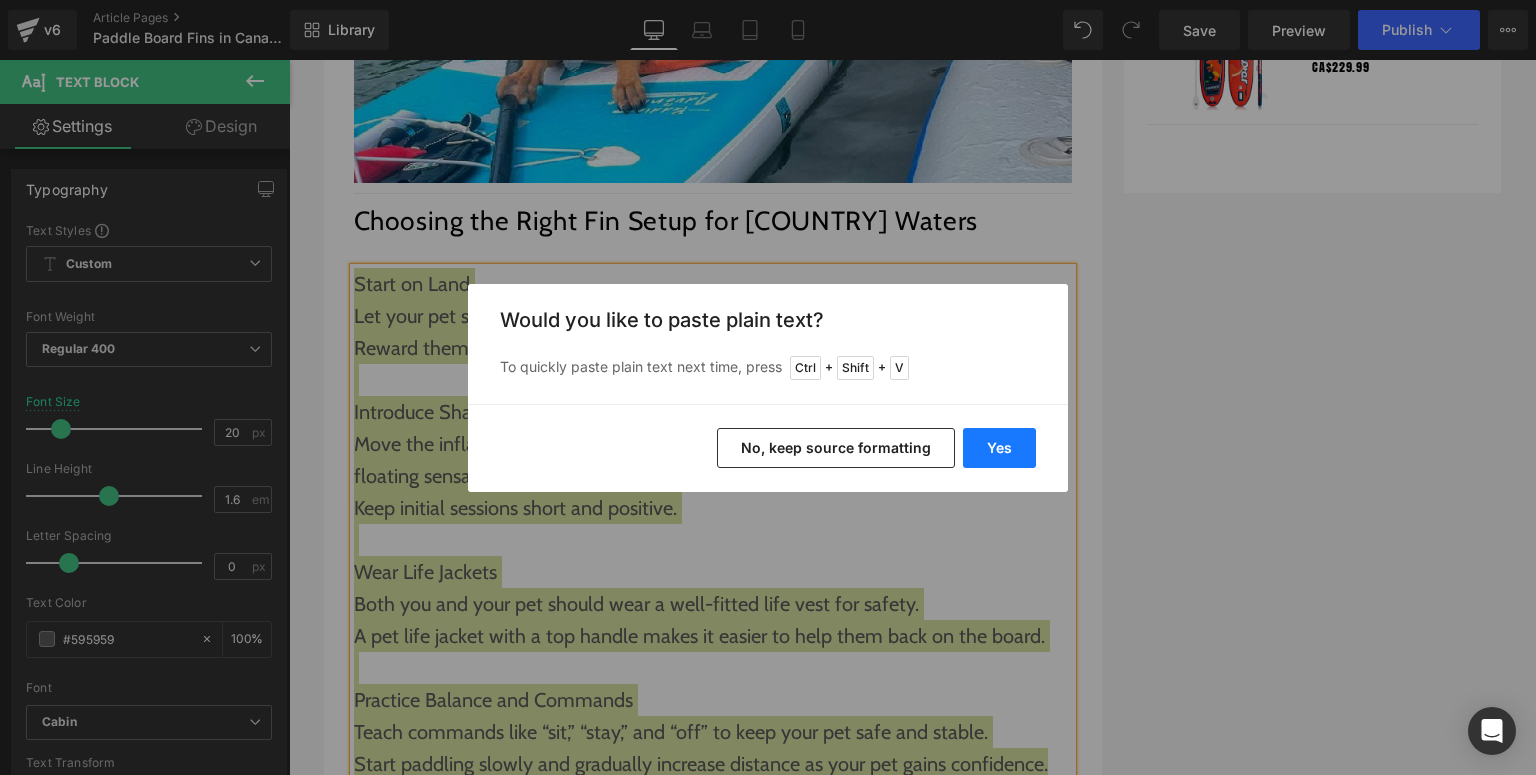 click on "Yes" at bounding box center [999, 448] 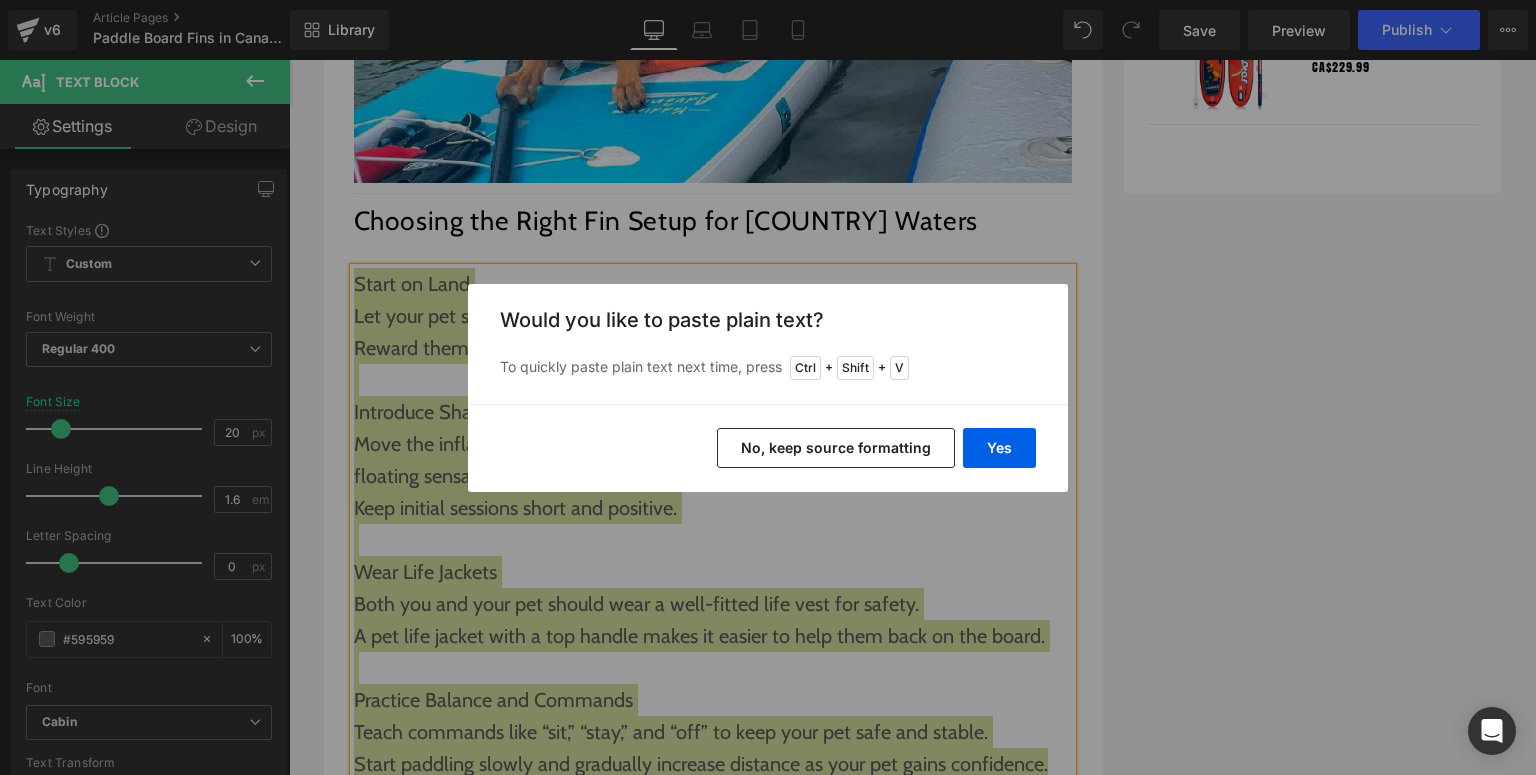 type 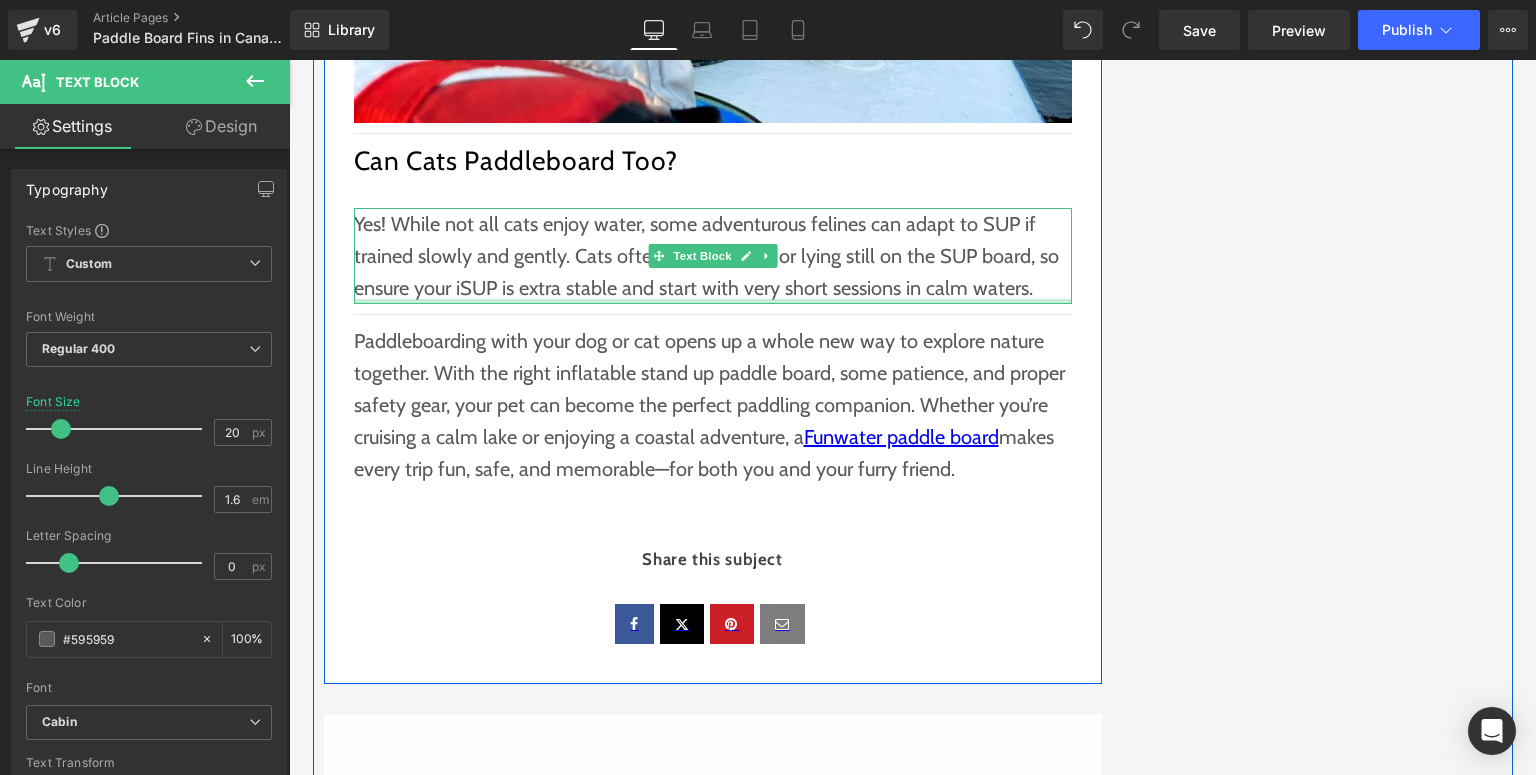 scroll, scrollTop: 3040, scrollLeft: 0, axis: vertical 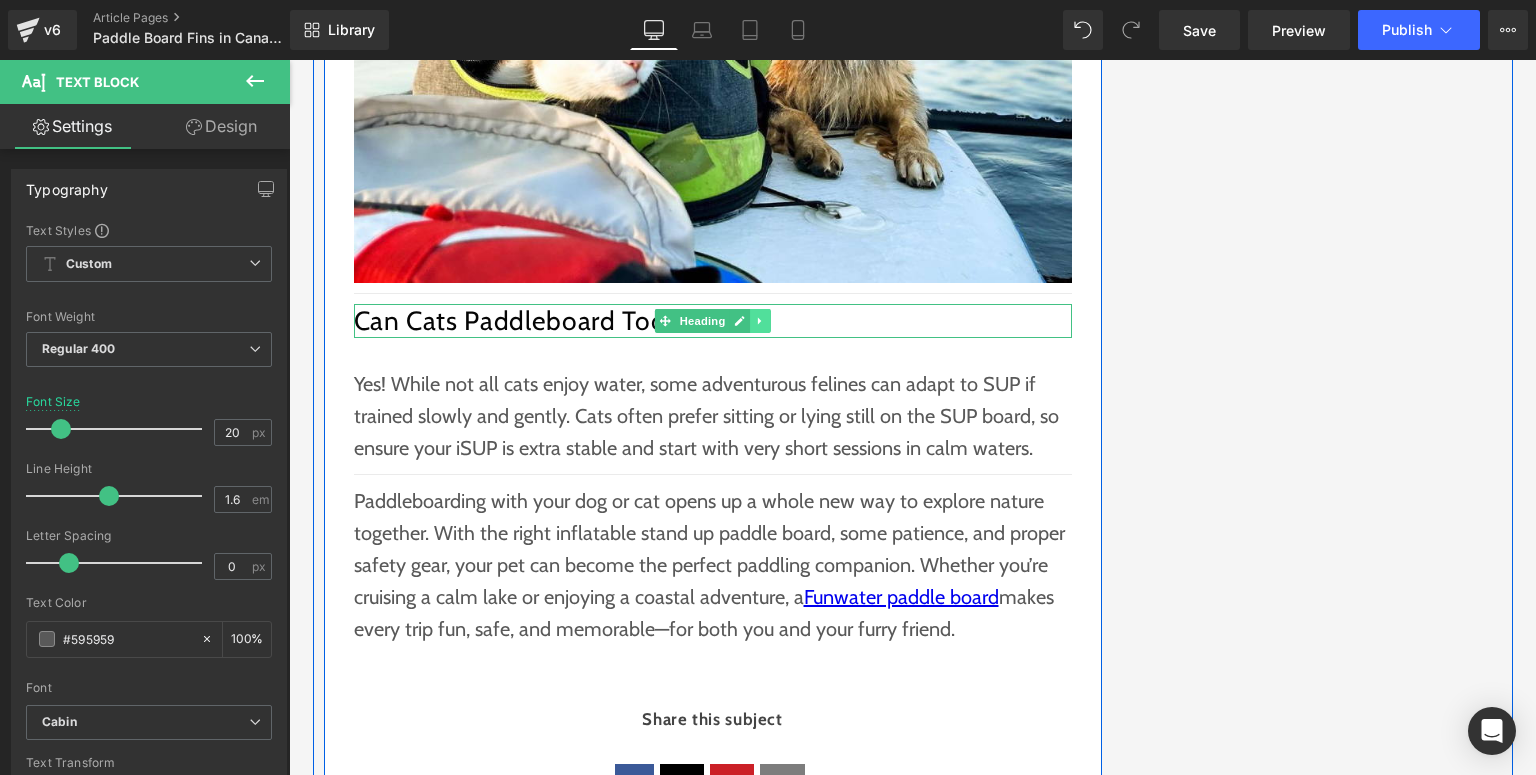 click at bounding box center (760, 321) 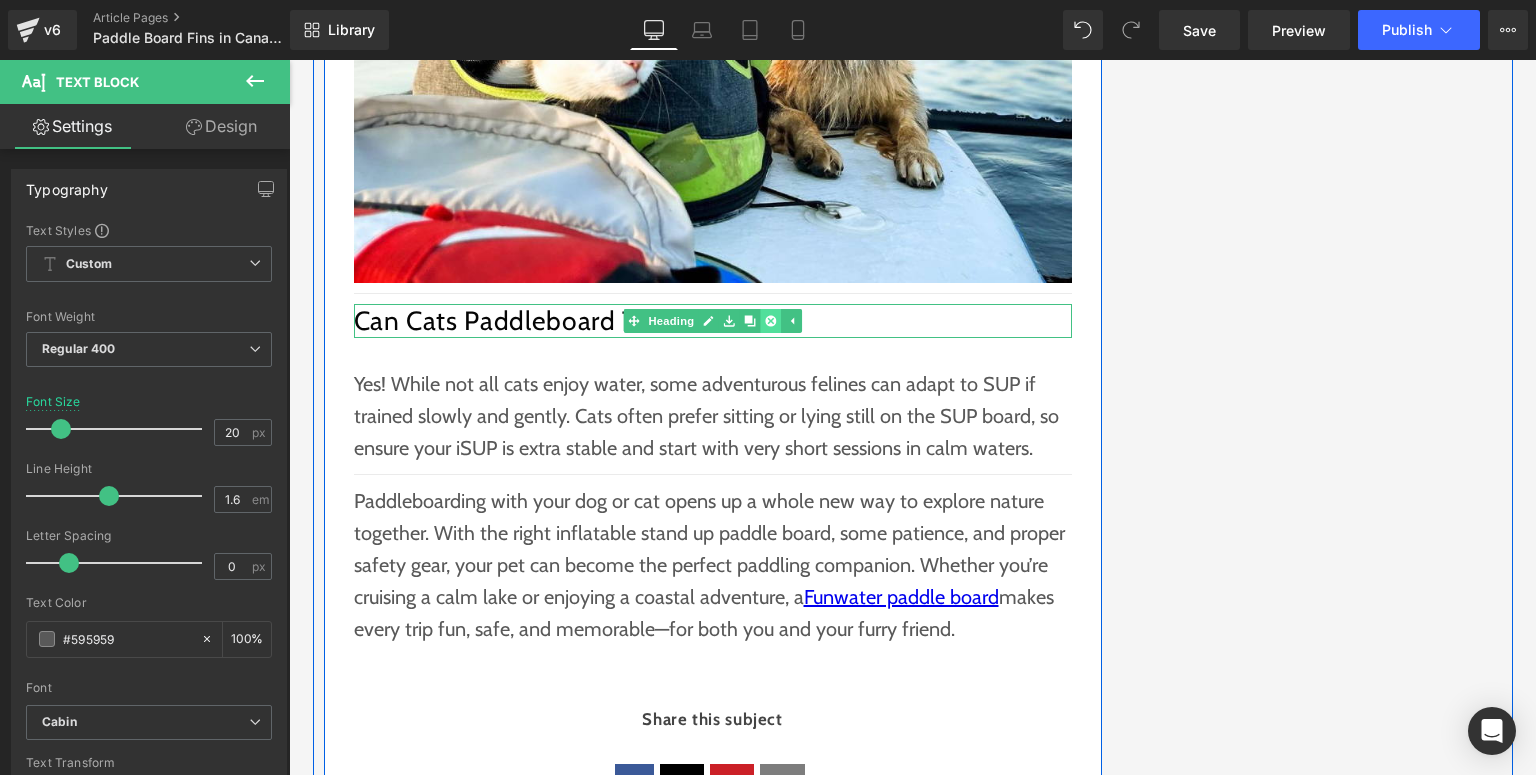 click 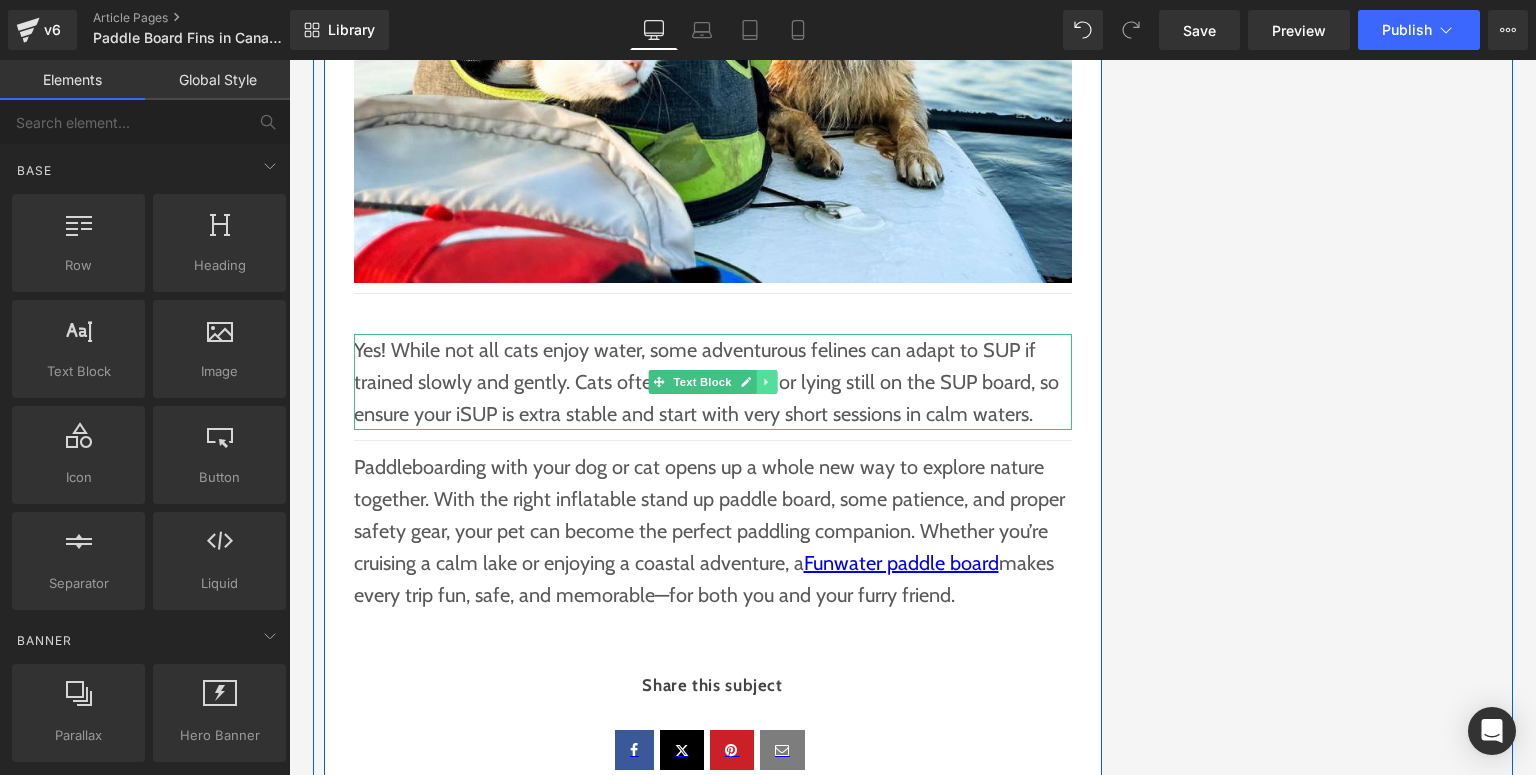 click 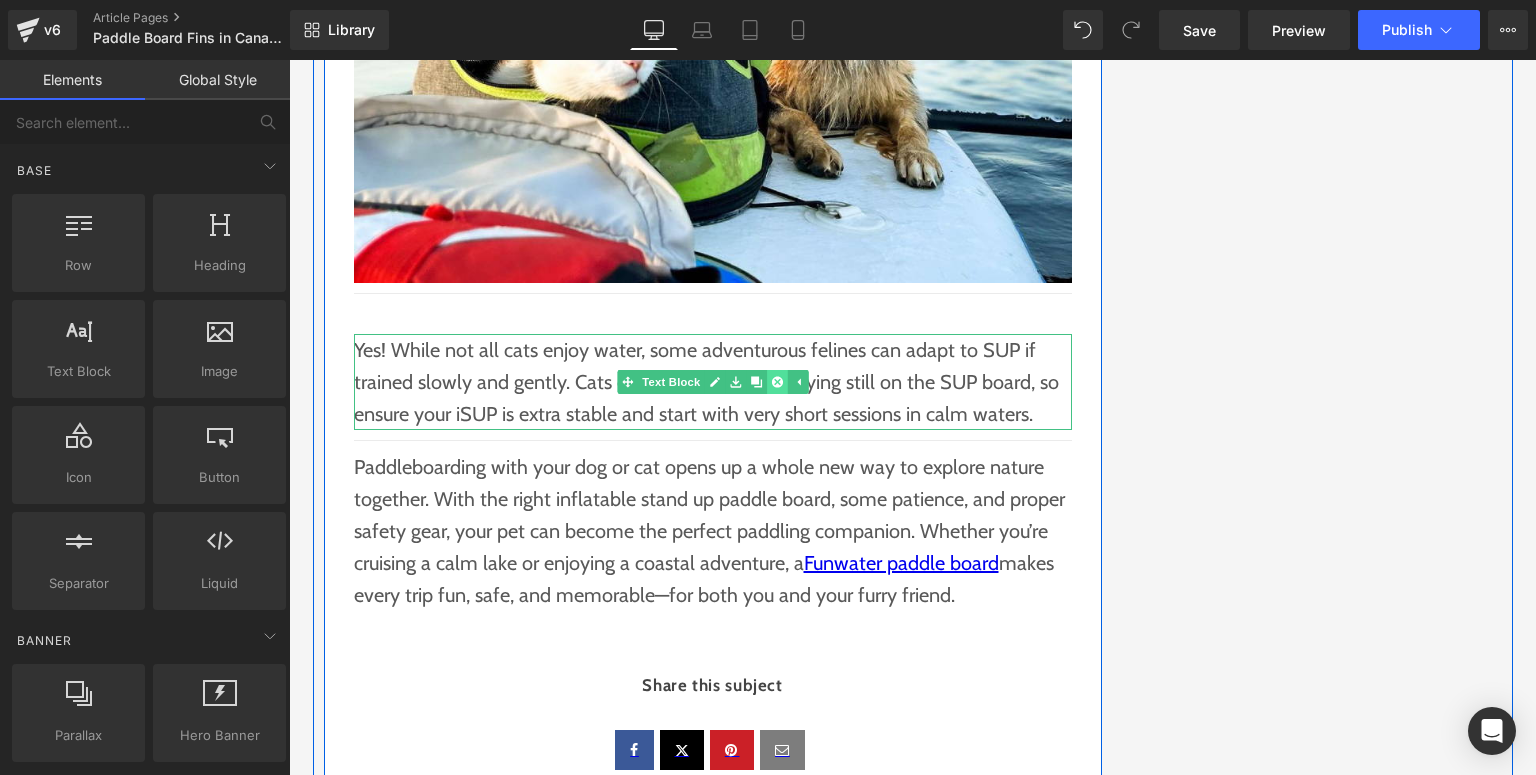 click 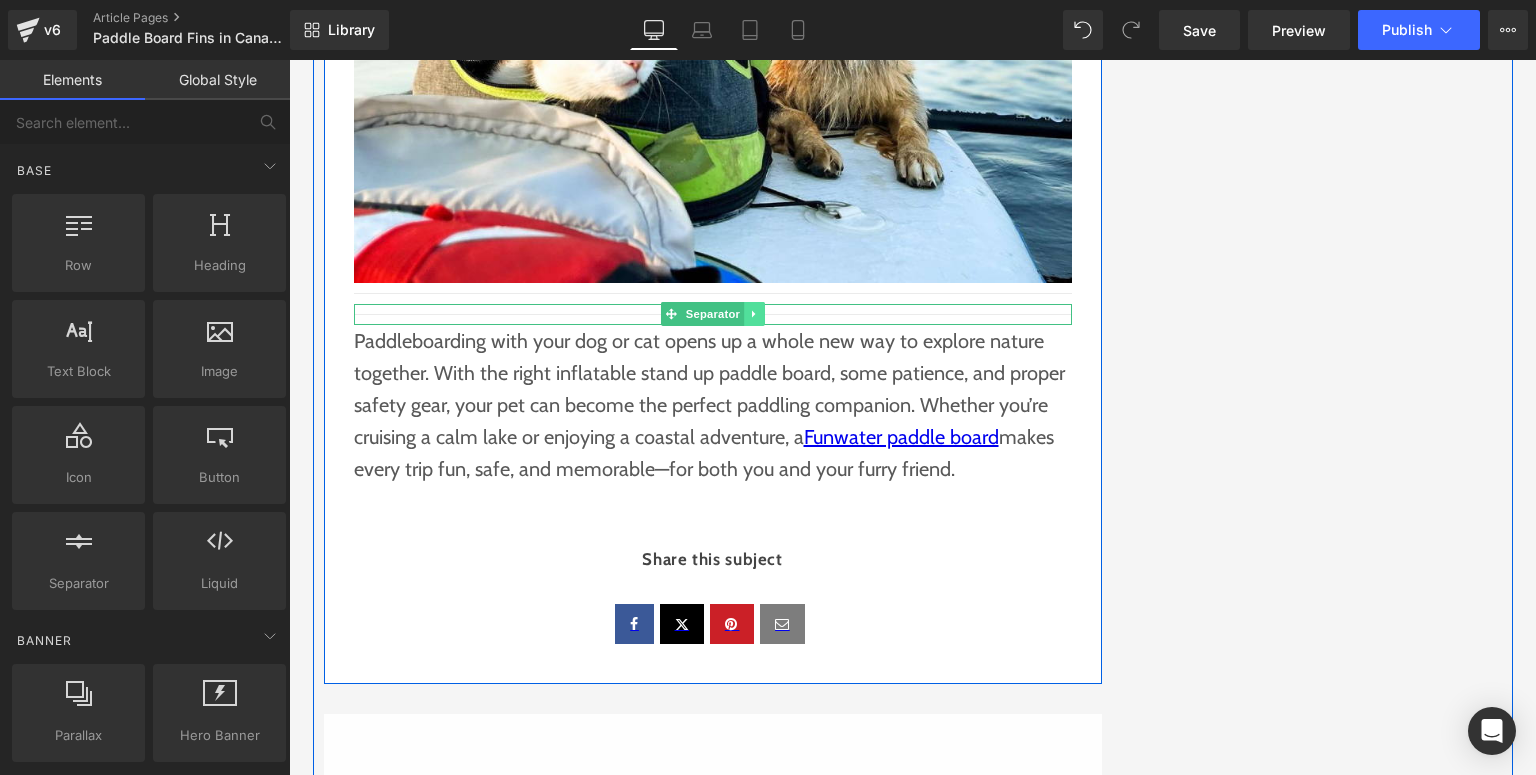 click 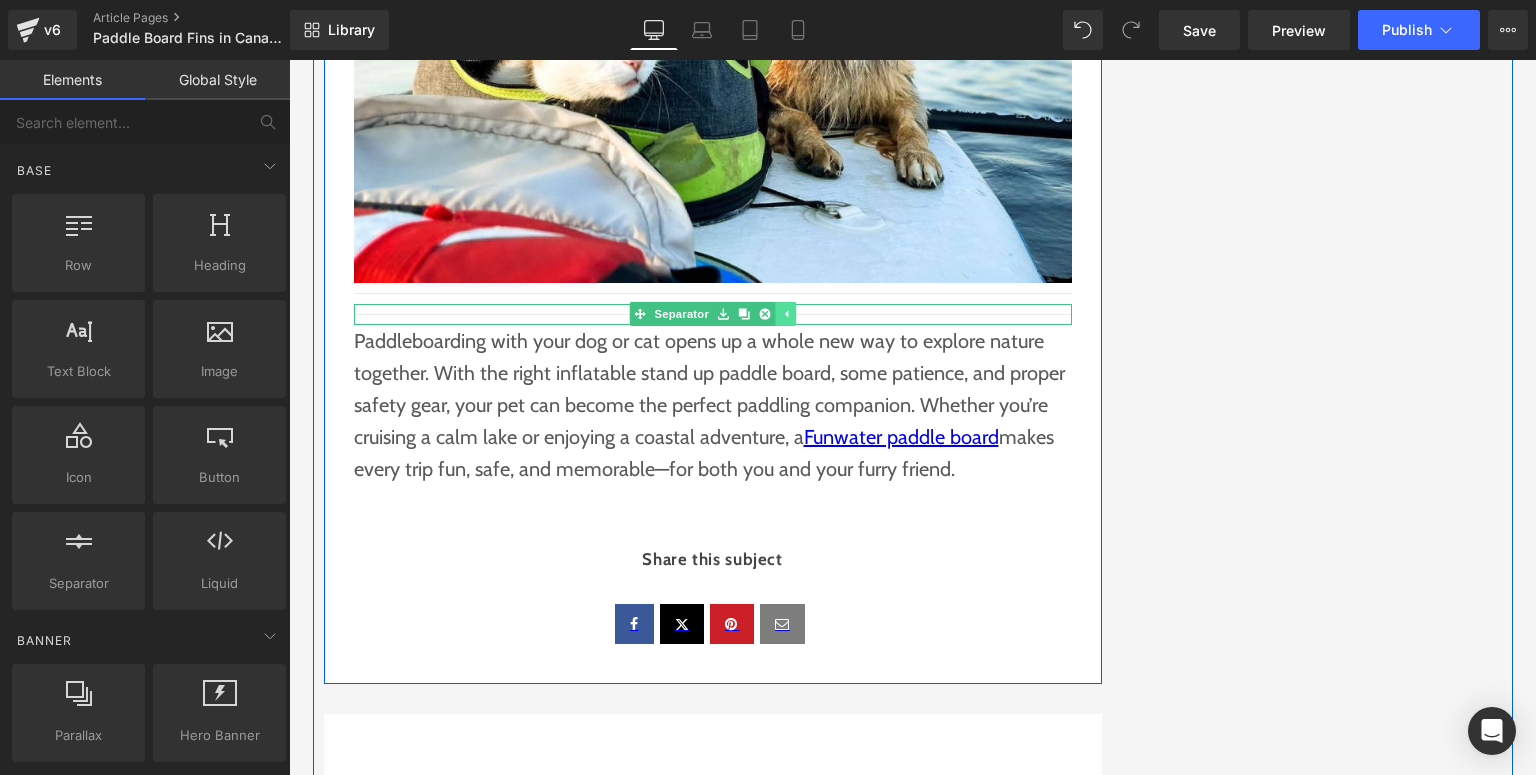 click at bounding box center [764, 314] 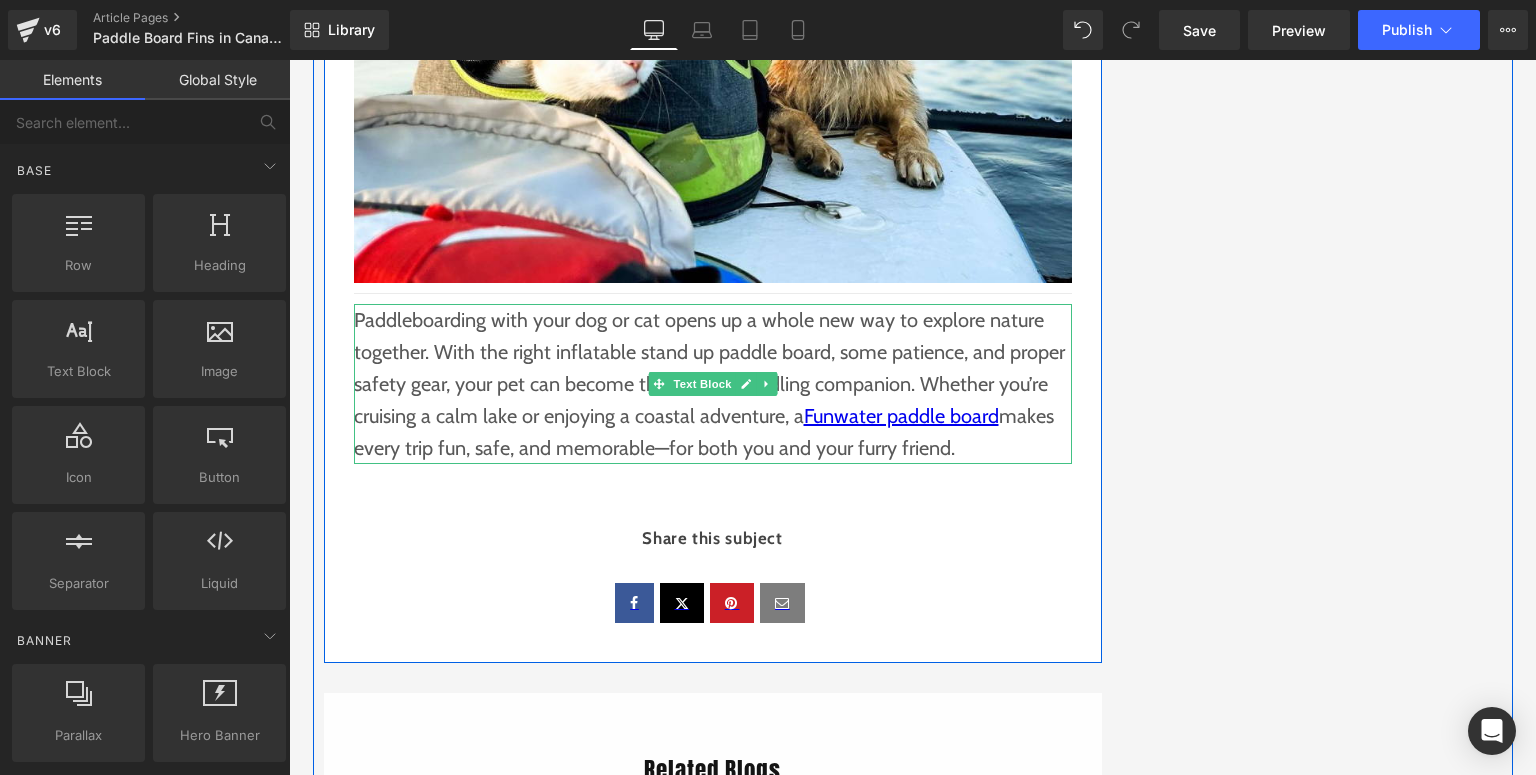 click on "Paddleboarding with your dog or cat opens up a whole new way to explore nature together. With the right inflatable stand up paddle board, some patience, and proper safety gear, your pet can become the perfect paddling companion. Whether you’re cruising a calm lake or enjoying a coastal adventure, a Funwater paddle board makes every trip fun, safe, and memorable—for both you and your furry friend." at bounding box center [713, 384] 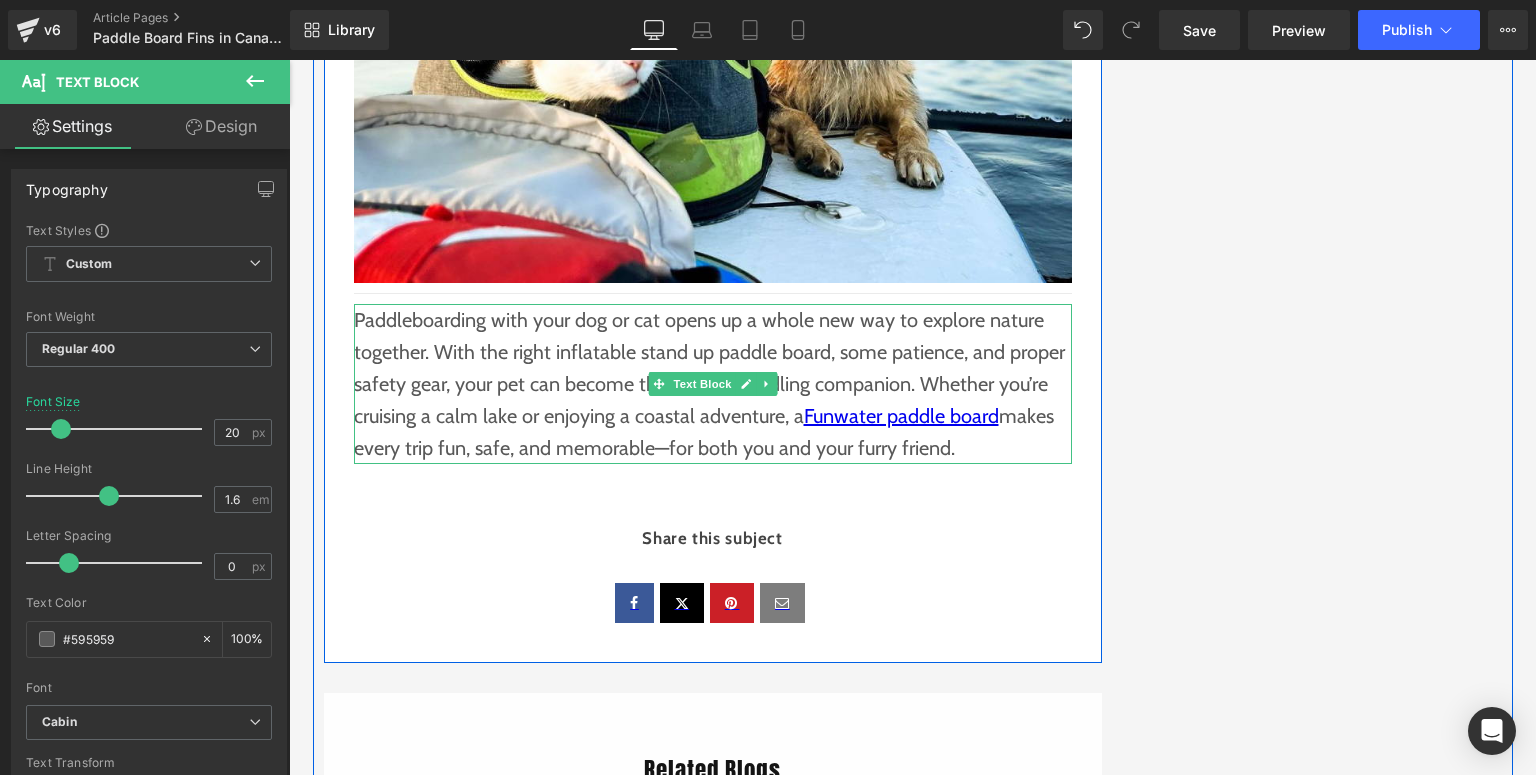 click on "Paddleboarding with your dog or cat opens up a whole new way to explore nature together. With the right inflatable stand up paddle board, some patience, and proper safety gear, your pet can become the perfect paddling companion. Whether you’re cruising a calm lake or enjoying a coastal adventure, a Funwater paddle board makes every trip fun, safe, and memorable—for both you and your furry friend." at bounding box center (713, 384) 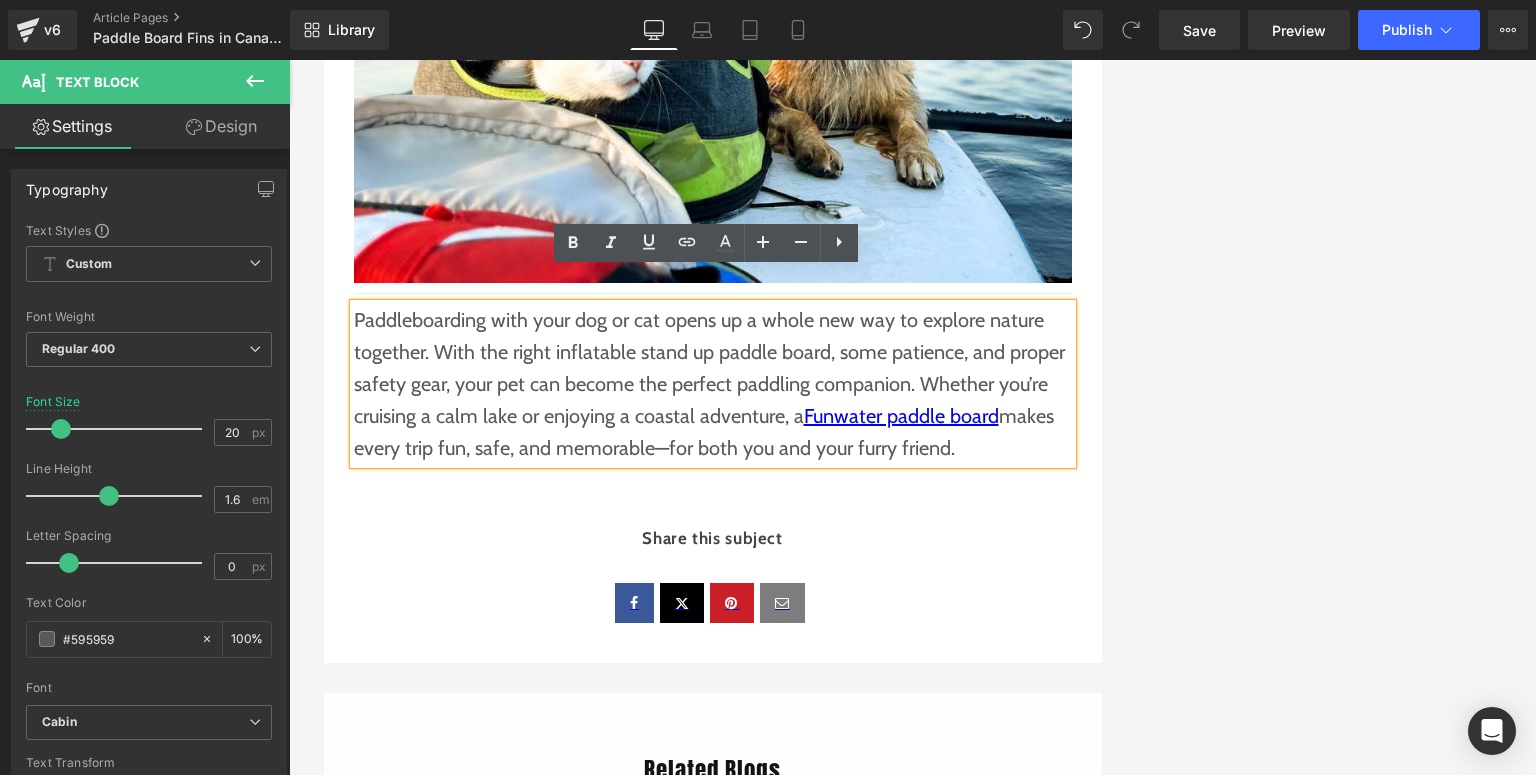 drag, startPoint x: 957, startPoint y: 426, endPoint x: 349, endPoint y: 295, distance: 621.9526 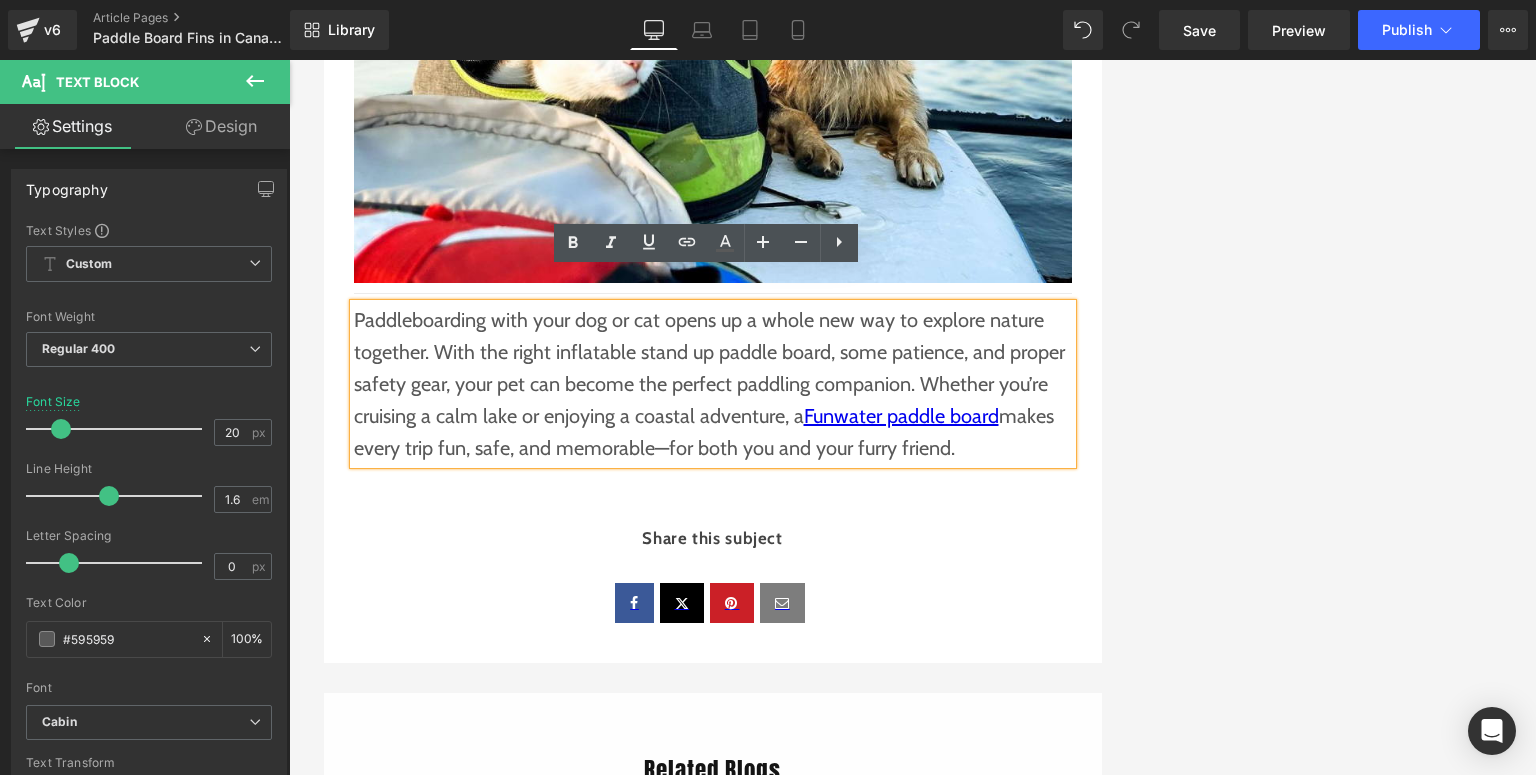 click on "Paddleboarding with your dog or cat opens up a whole new way to explore nature together. With the right inflatable stand up paddle board, some patience, and proper safety gear, your pet can become the perfect paddling companion. Whether you’re cruising a calm lake or enjoying a coastal adventure, a Funwater paddle board makes every trip fun, safe, and memorable—for both you and your furry friend." at bounding box center (713, 384) 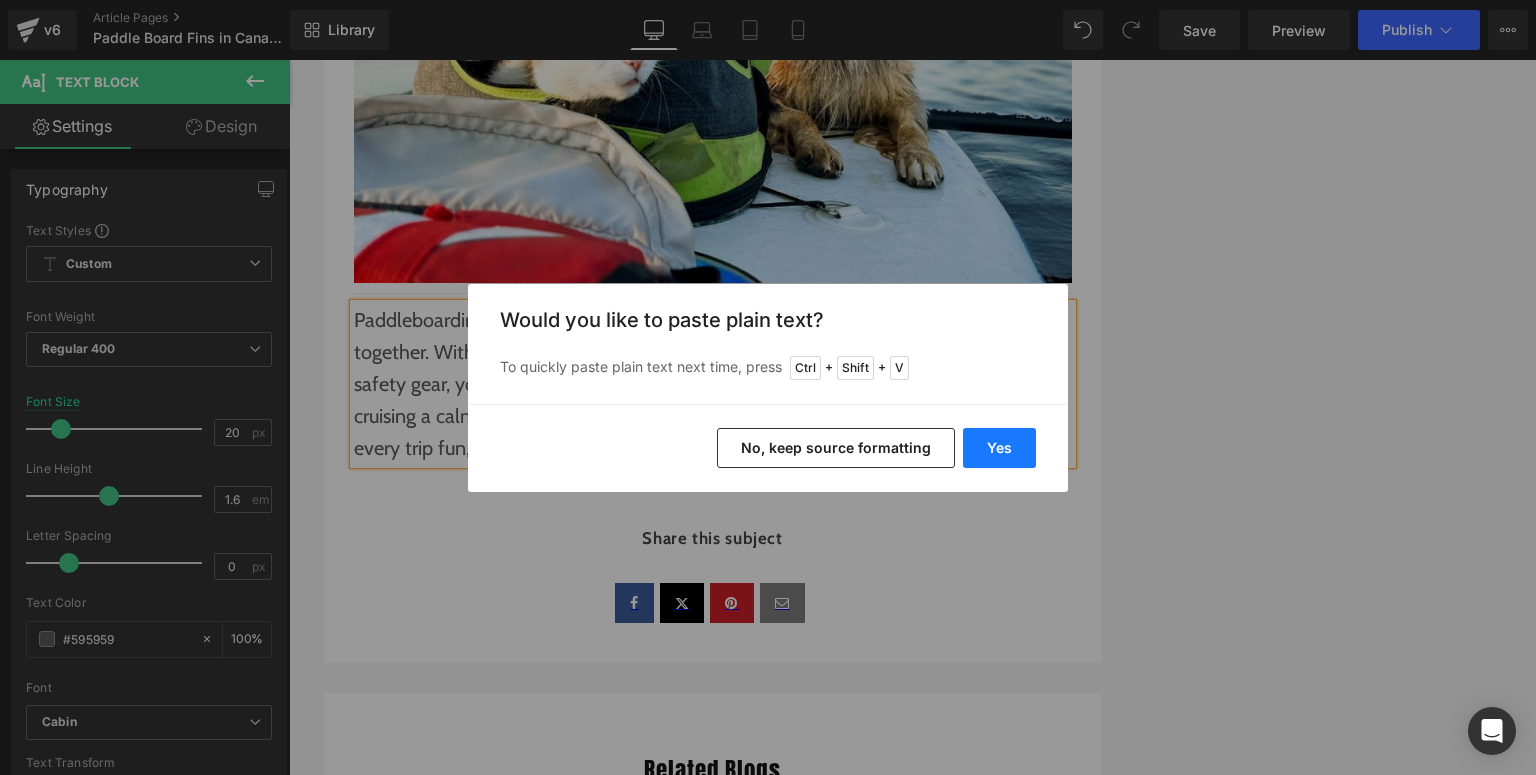 click on "Yes" at bounding box center (999, 448) 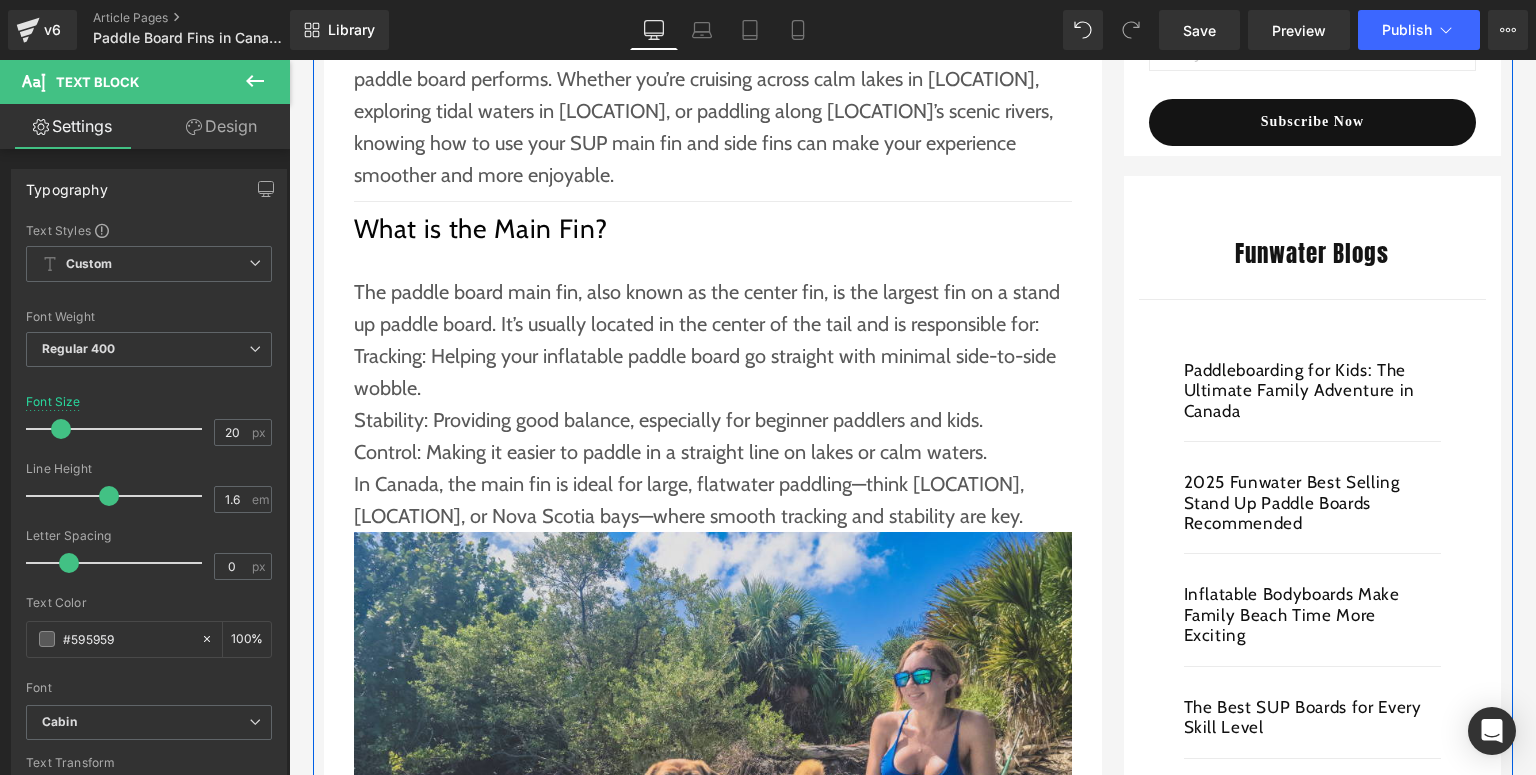 scroll, scrollTop: 240, scrollLeft: 0, axis: vertical 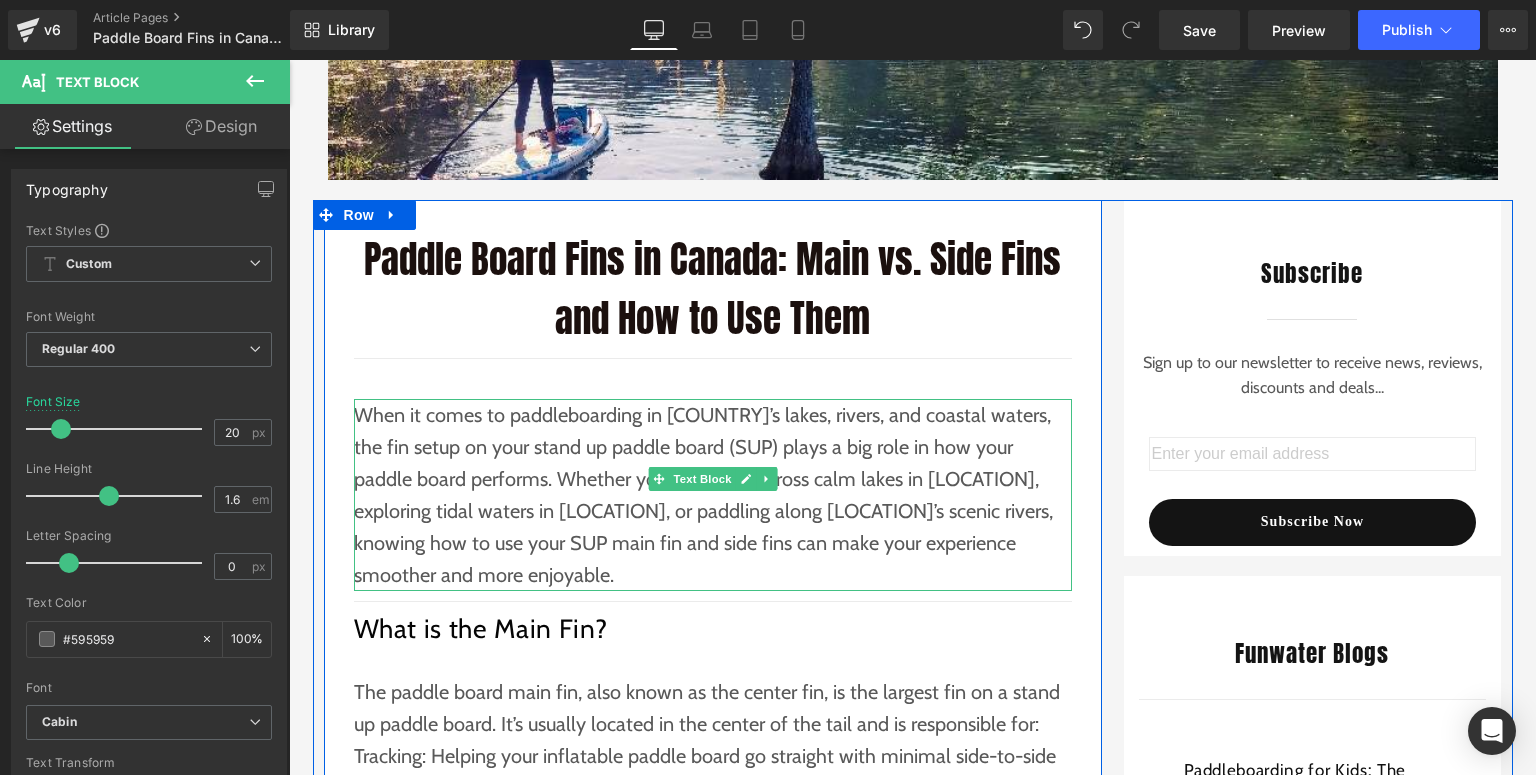 click on "When it comes to paddleboarding in [COUNTRY]’s lakes, rivers, and coastal waters, the fin setup on your stand up paddle board (SUP) plays a big role in how your paddle board performs. Whether you’re cruising across calm lakes in [LOCATION], exploring tidal waters in [LOCATION], or paddling along [LOCATION]’s scenic rivers, knowing how to use your SUP main fin and side fins can make your experience smoother and more enjoyable." at bounding box center (713, 495) 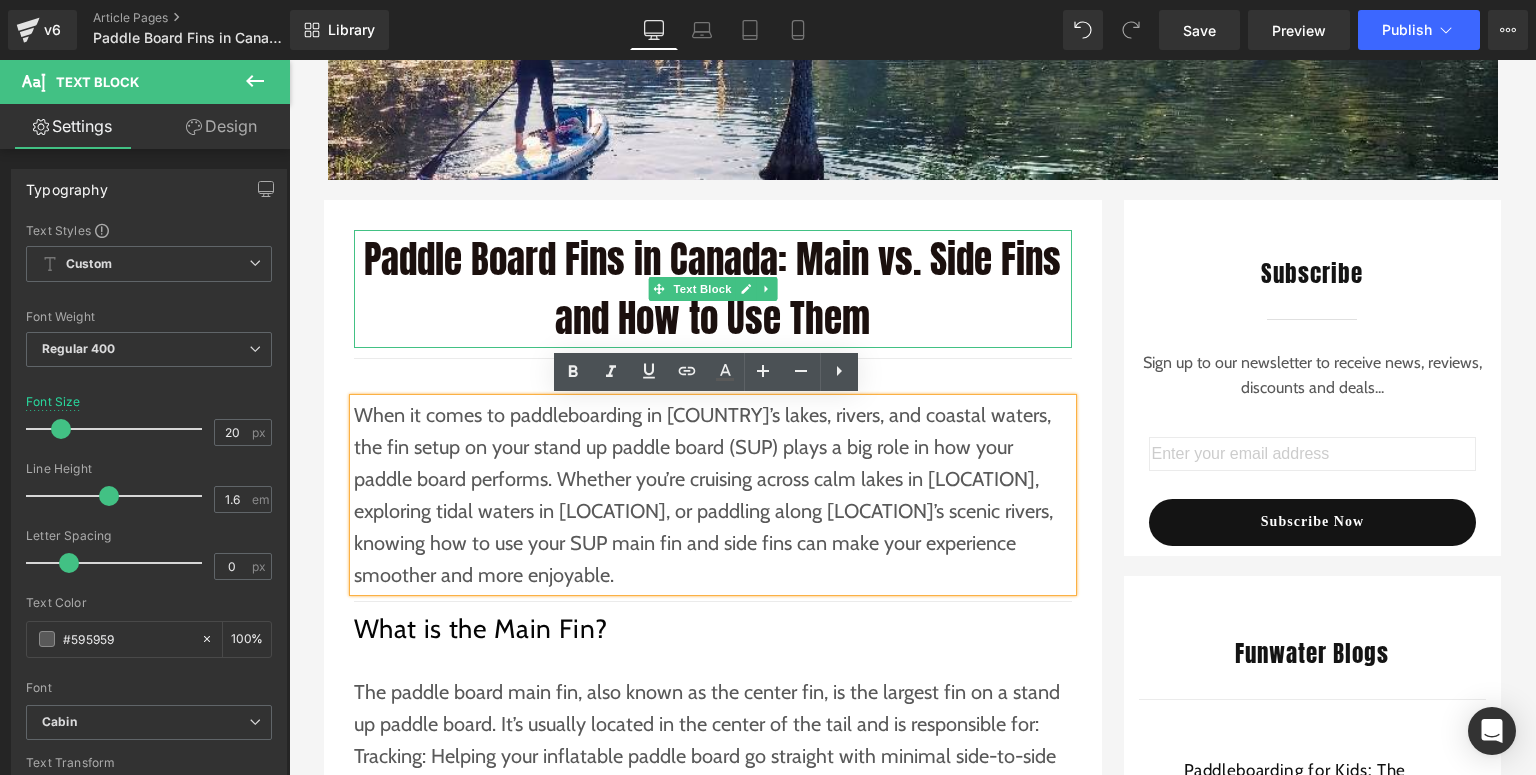 click on "Paddle Board Fins in Canada: Main vs. Side Fins and How to Use Them" at bounding box center (713, 289) 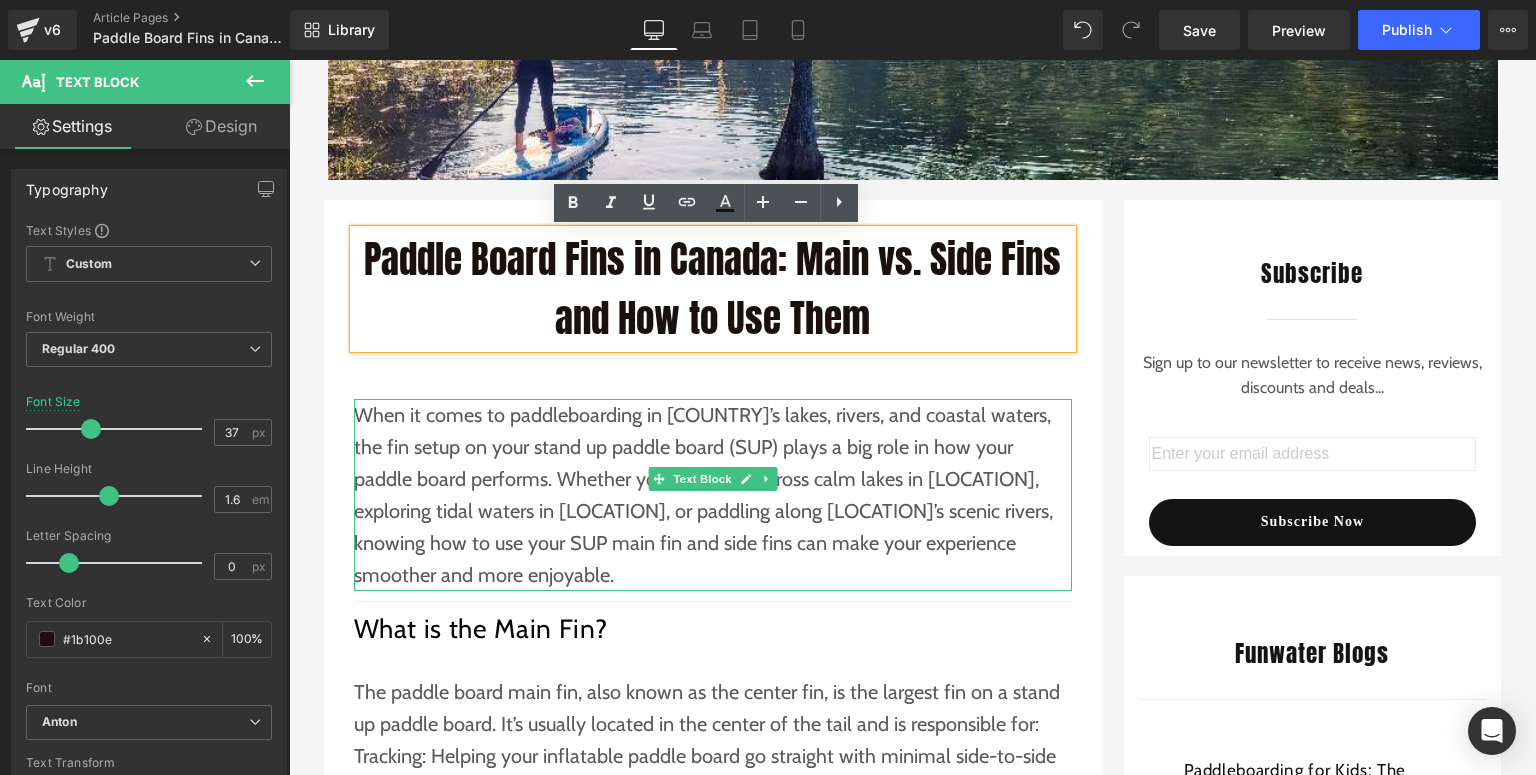 click on "When it comes to paddleboarding in [COUNTRY]’s lakes, rivers, and coastal waters, the fin setup on your stand up paddle board (SUP) plays a big role in how your paddle board performs. Whether you’re cruising across calm lakes in [LOCATION], exploring tidal waters in [LOCATION], or paddling along [LOCATION]’s scenic rivers, knowing how to use your SUP main fin and side fins can make your experience smoother and more enjoyable." at bounding box center (713, 495) 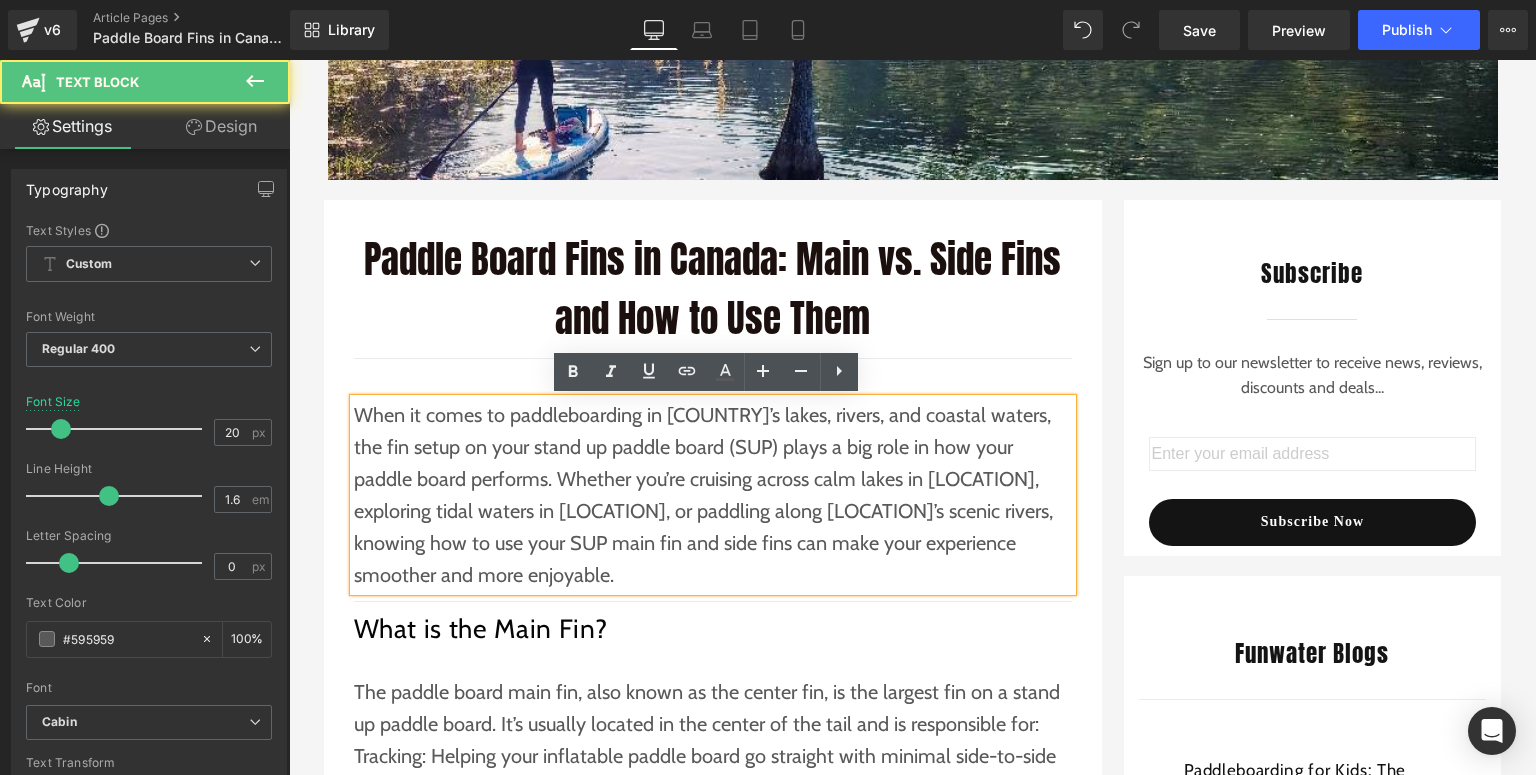 click on "When it comes to paddleboarding in [COUNTRY]’s lakes, rivers, and coastal waters, the fin setup on your stand up paddle board (SUP) plays a big role in how your paddle board performs. Whether you’re cruising across calm lakes in [LOCATION], exploring tidal waters in [LOCATION], or paddling along [LOCATION]’s scenic rivers, knowing how to use your SUP main fin and side fins can make your experience smoother and more enjoyable." at bounding box center (713, 495) 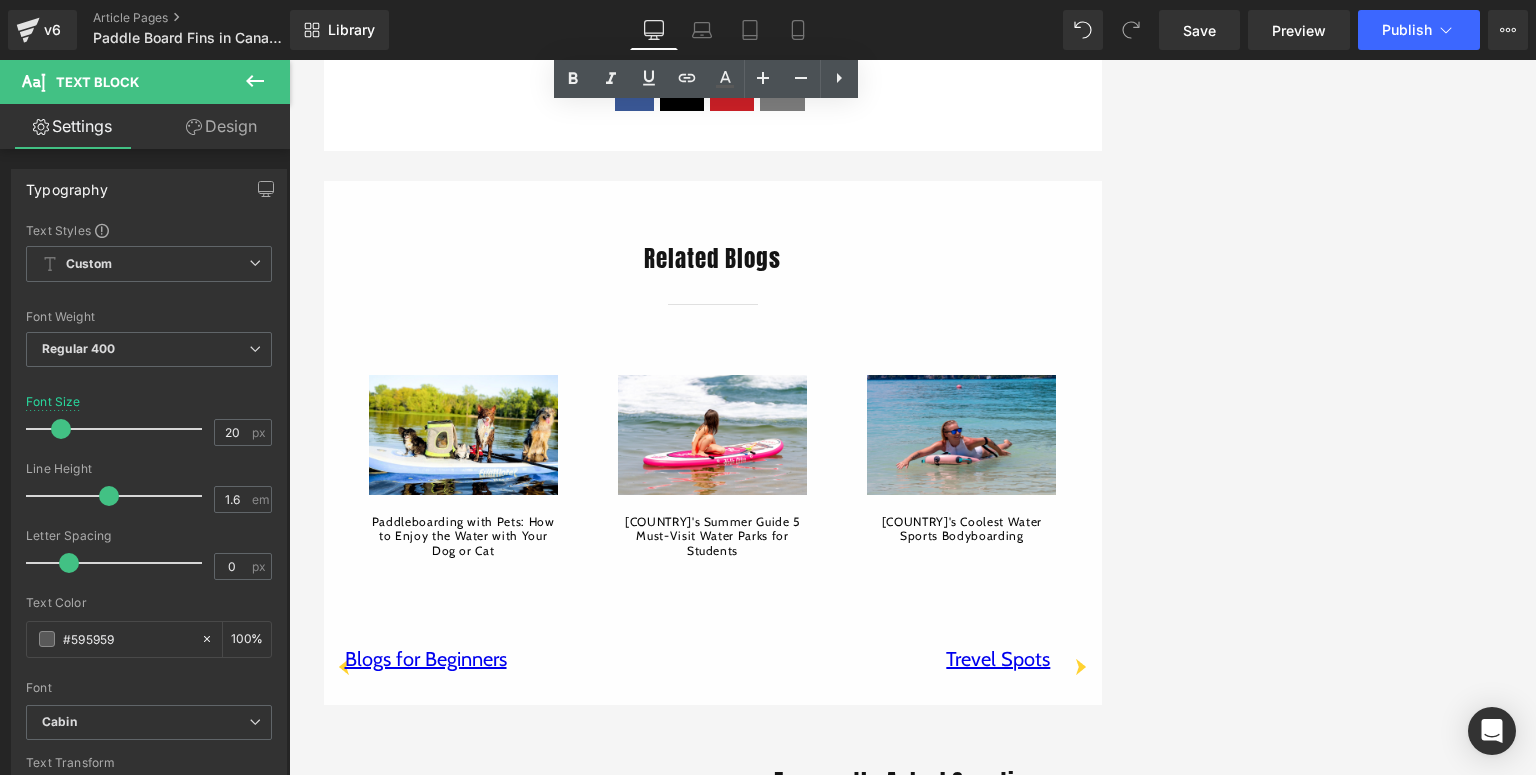 scroll, scrollTop: 3200, scrollLeft: 0, axis: vertical 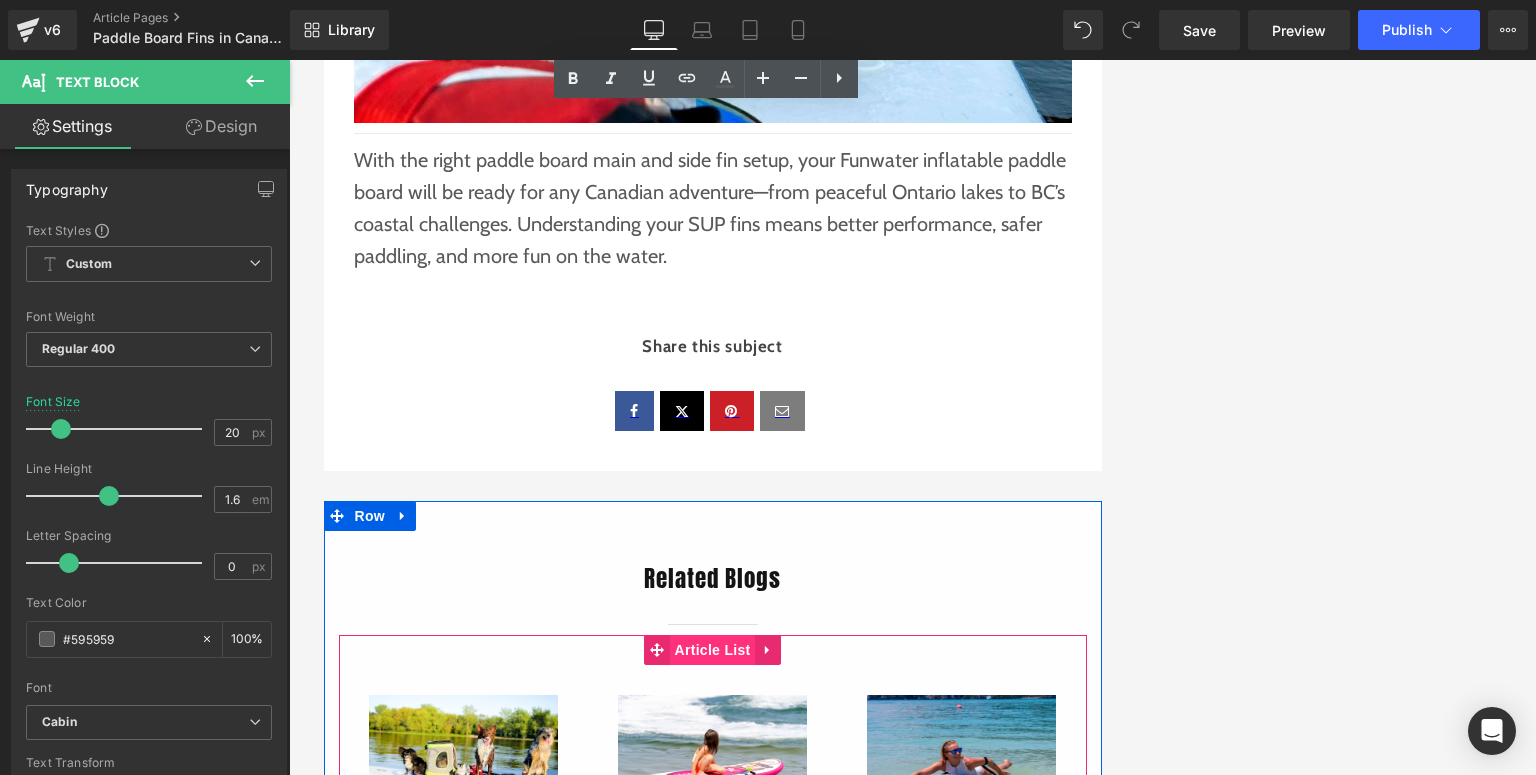 click on "Article List" at bounding box center [713, 650] 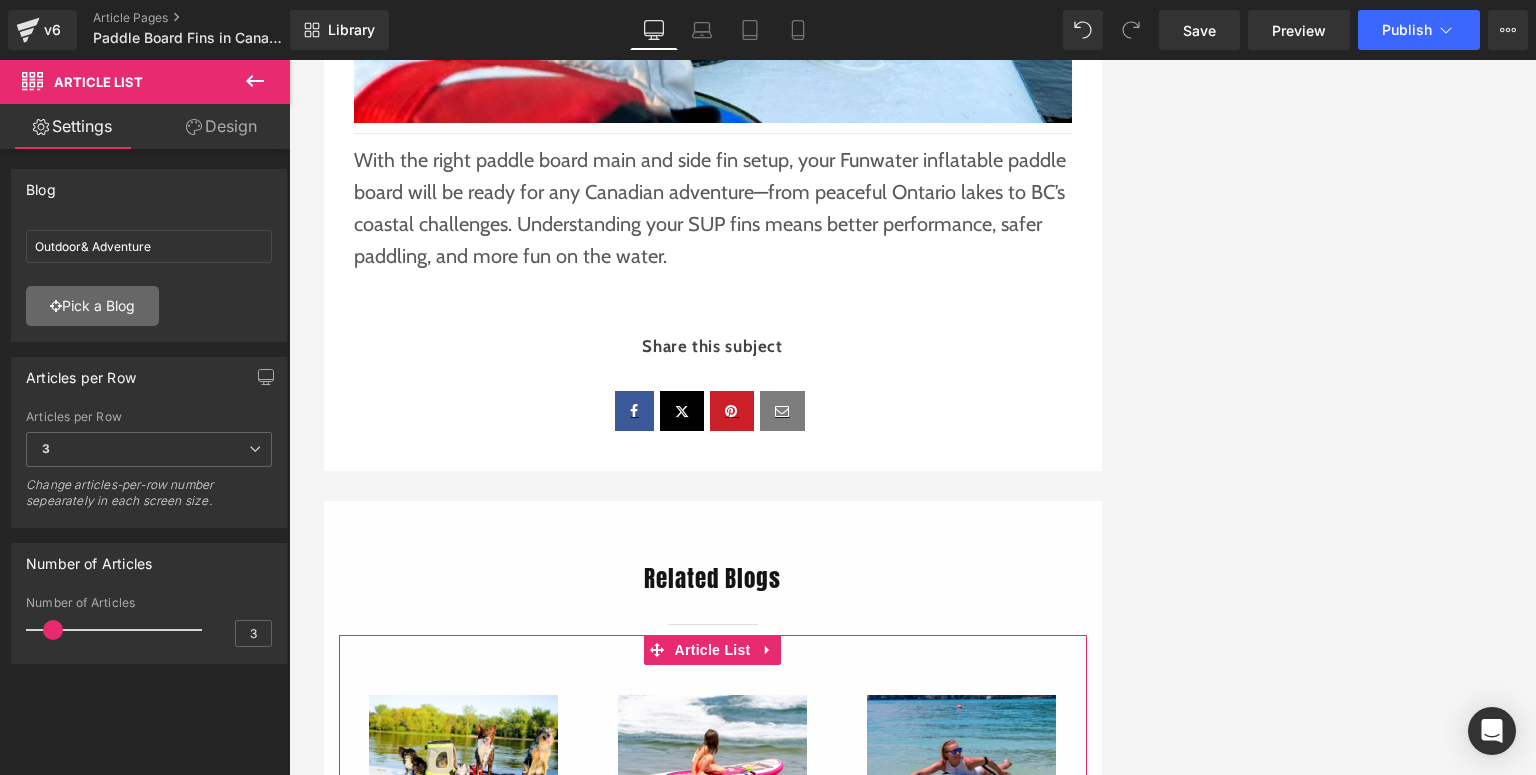 click on "Pick a Blog" at bounding box center [92, 306] 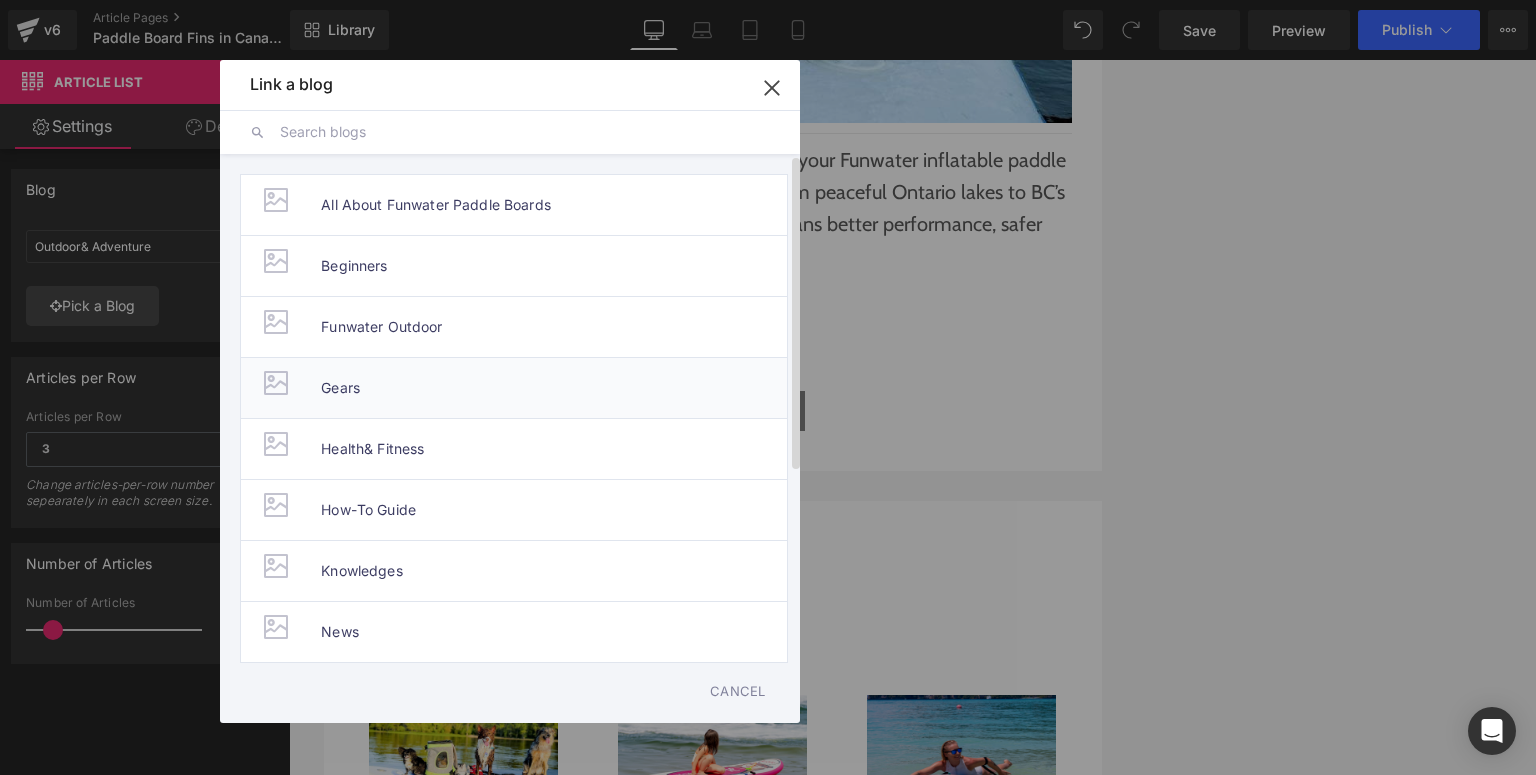 click on "Gears" at bounding box center [514, 387] 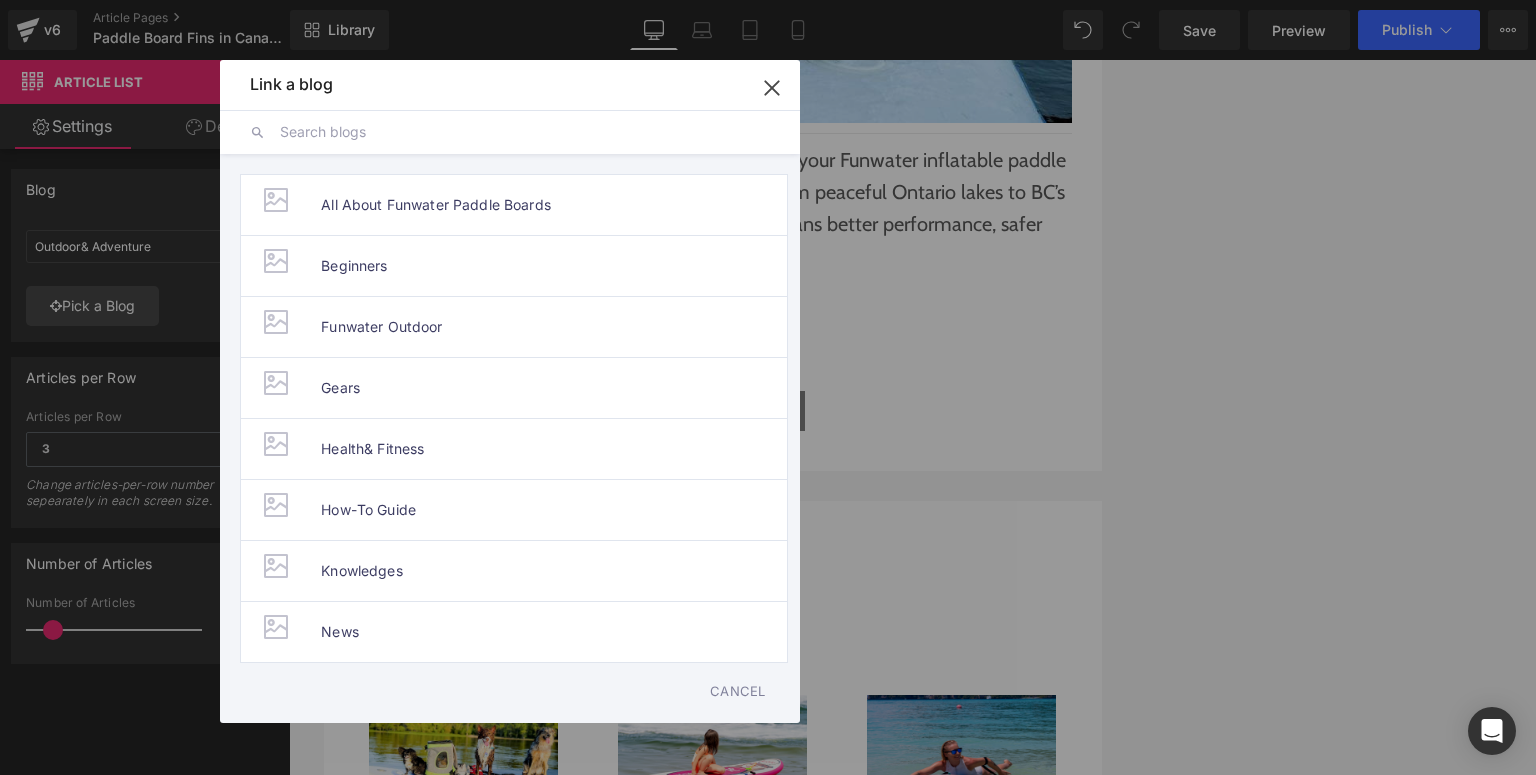 type on "Gears" 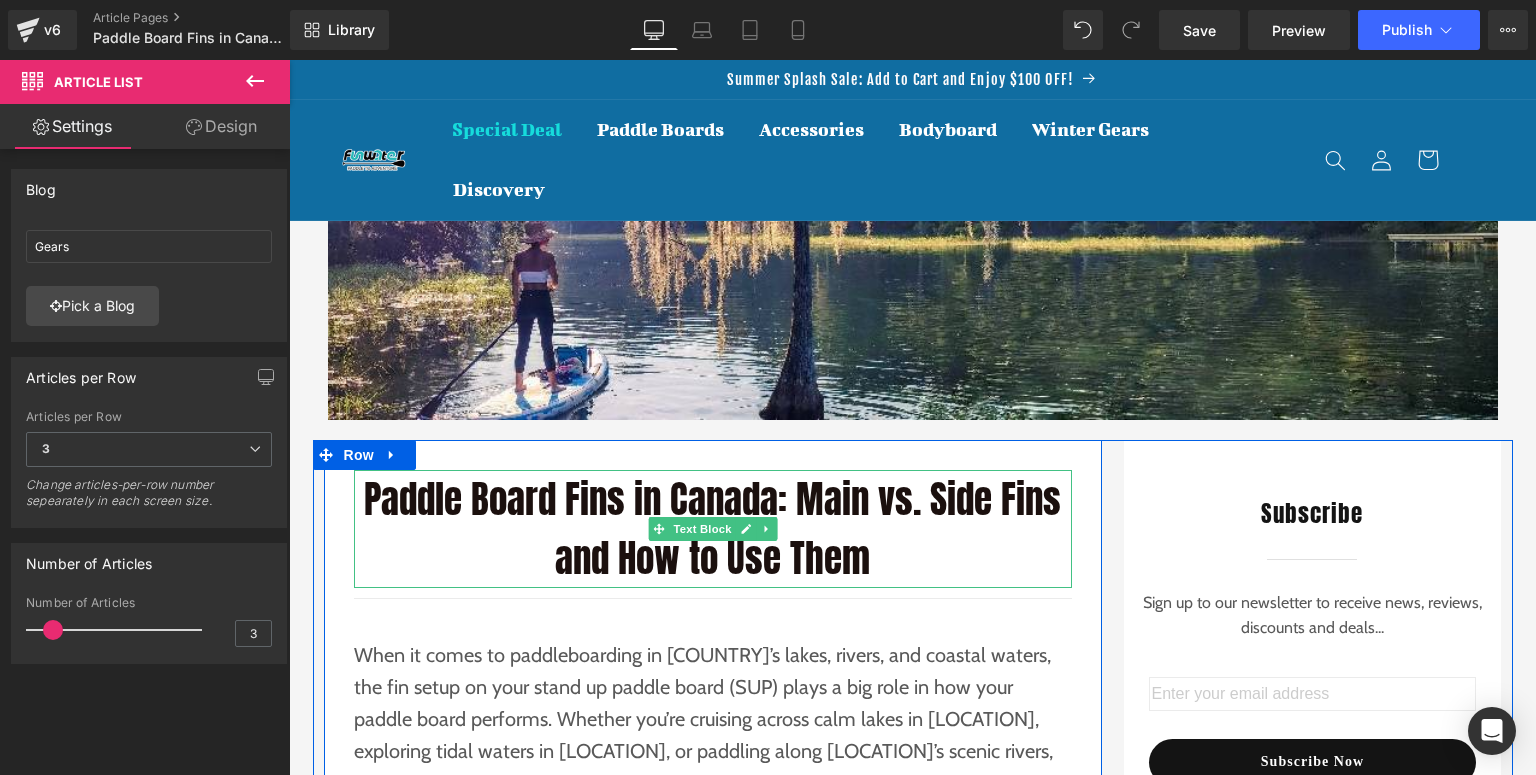 scroll, scrollTop: 80, scrollLeft: 0, axis: vertical 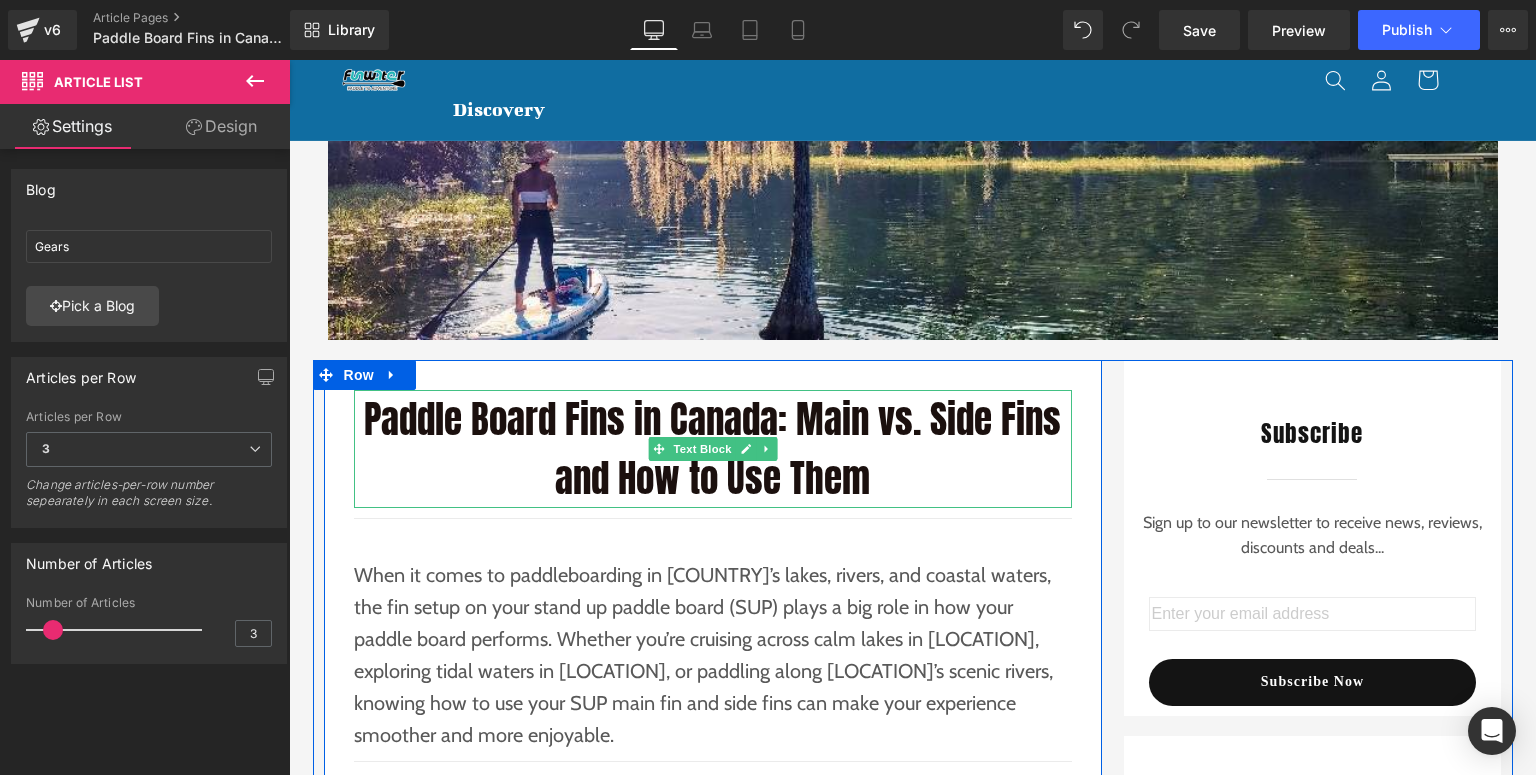 drag, startPoint x: 516, startPoint y: 492, endPoint x: 852, endPoint y: 482, distance: 336.14877 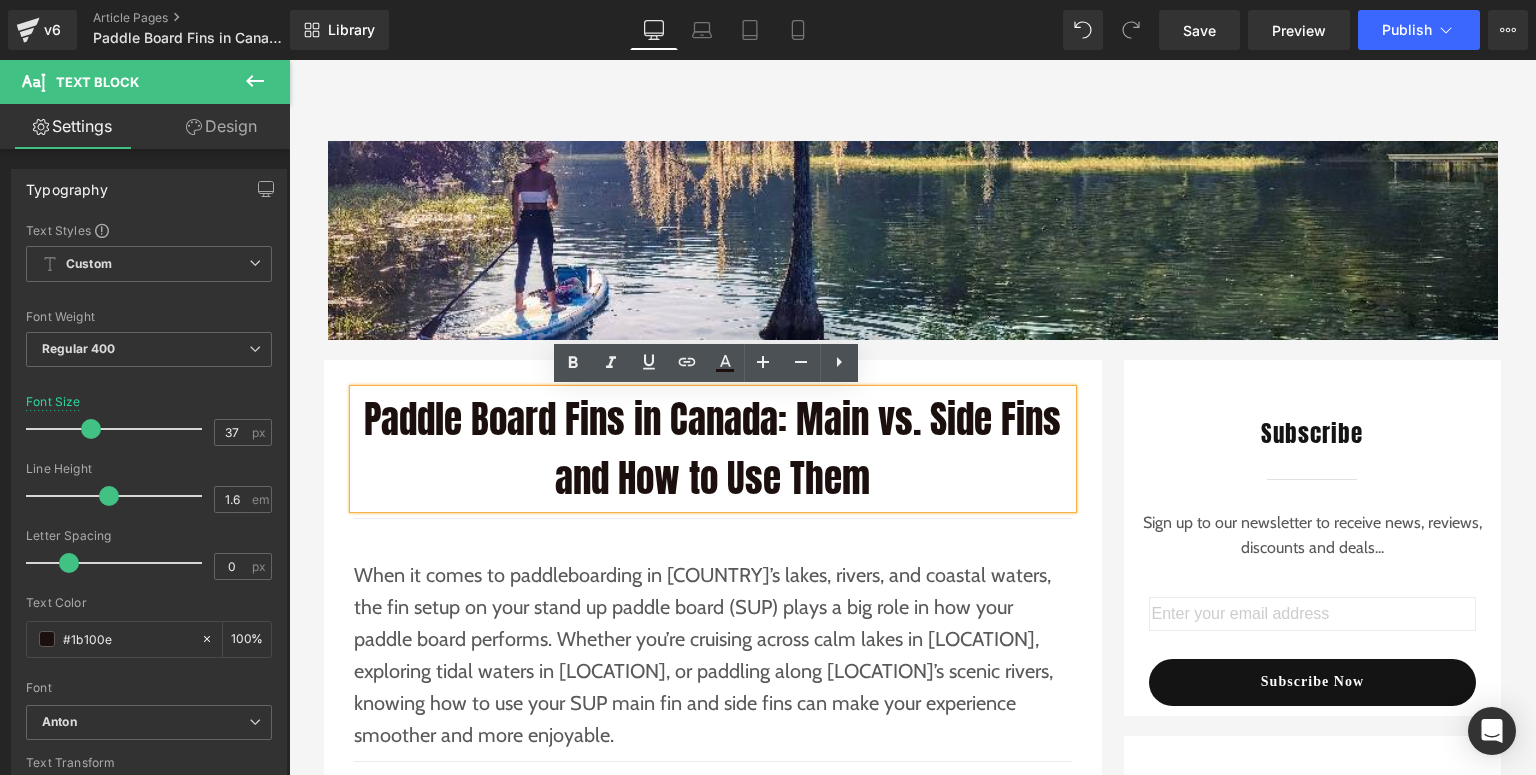 scroll, scrollTop: 240, scrollLeft: 0, axis: vertical 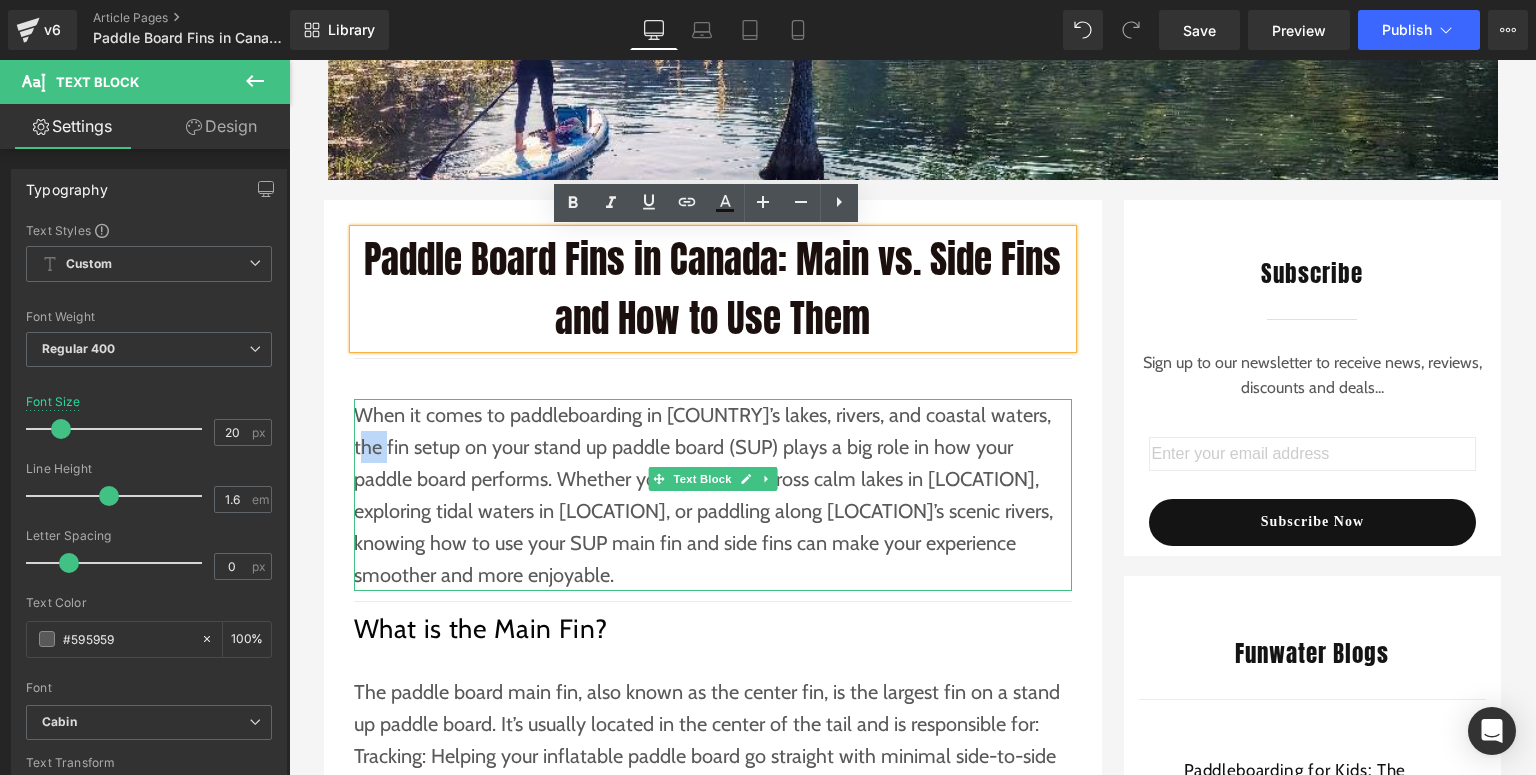 click on "When it comes to paddleboarding in [COUNTRY]’s lakes, rivers, and coastal waters, the fin setup on your stand up paddle board (SUP) plays a big role in how your paddle board performs. Whether you’re cruising across calm lakes in [LOCATION], exploring tidal waters in [LOCATION], or paddling along [LOCATION]’s scenic rivers, knowing how to use your SUP main fin and side fins can make your experience smoother and more enjoyable." at bounding box center [713, 495] 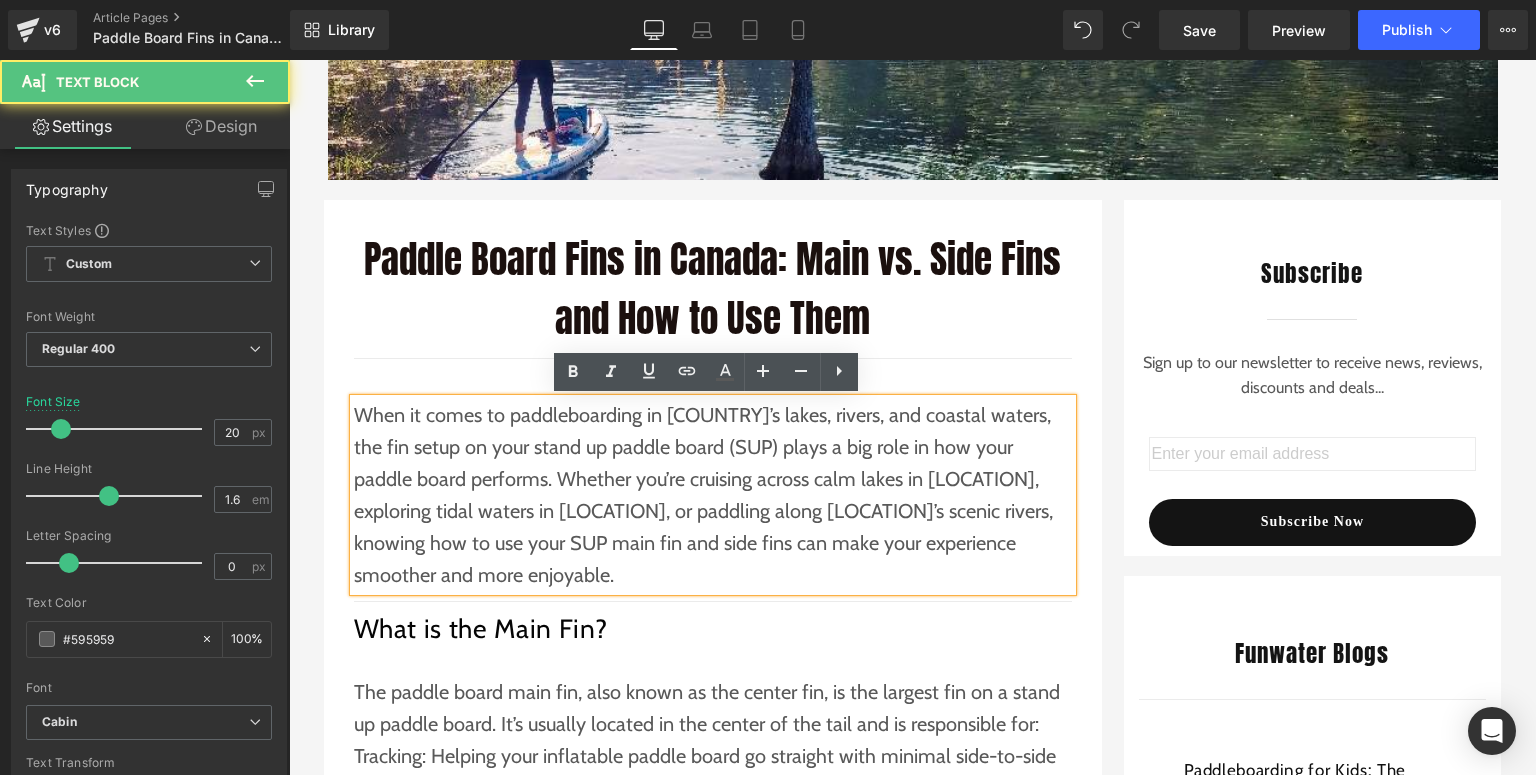 click on "When it comes to paddleboarding in [COUNTRY]’s lakes, rivers, and coastal waters, the fin setup on your stand up paddle board (SUP) plays a big role in how your paddle board performs. Whether you’re cruising across calm lakes in [LOCATION], exploring tidal waters in [LOCATION], or paddling along [LOCATION]’s scenic rivers, knowing how to use your SUP main fin and side fins can make your experience smoother and more enjoyable." at bounding box center (713, 495) 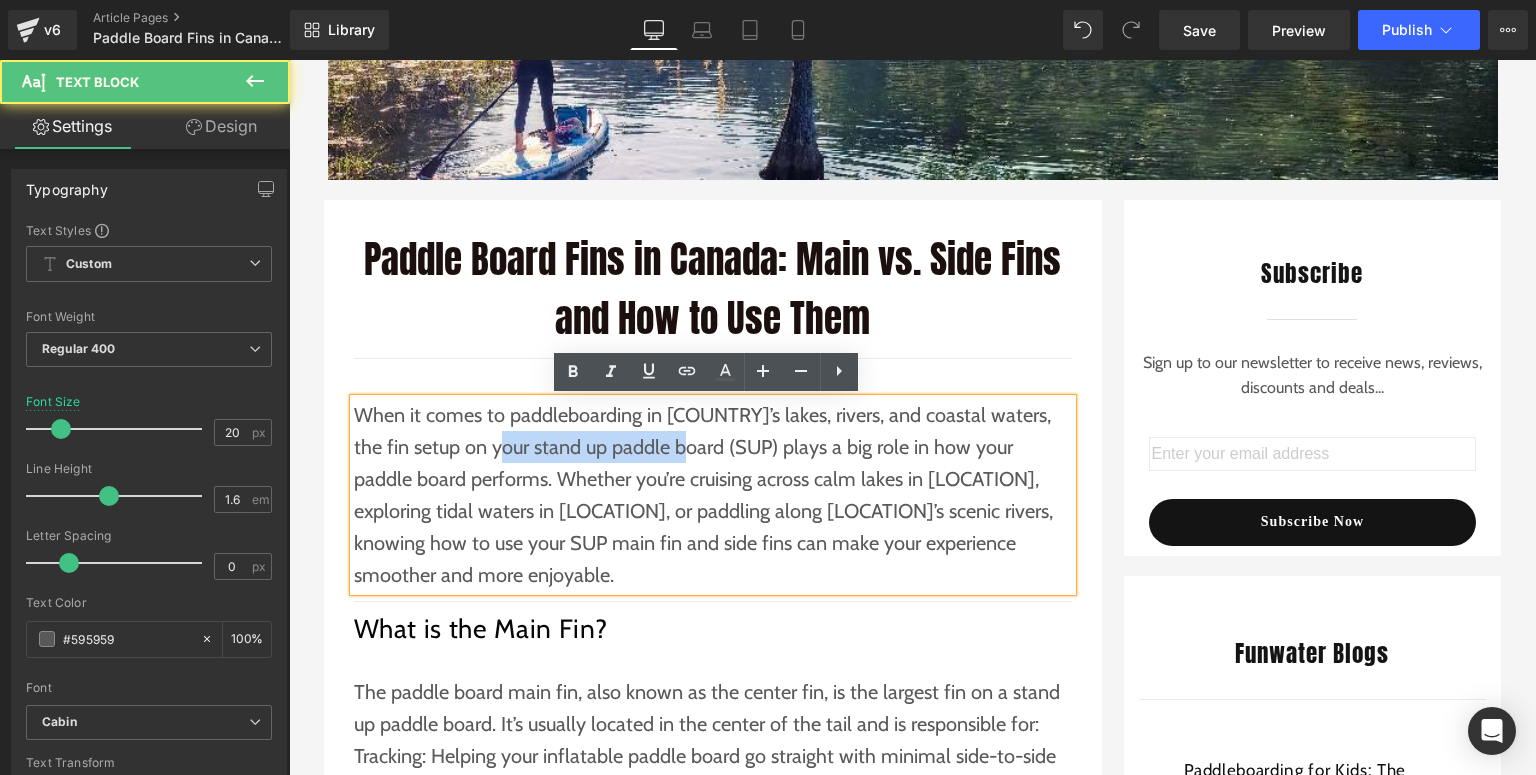 drag, startPoint x: 464, startPoint y: 449, endPoint x: 649, endPoint y: 450, distance: 185.0027 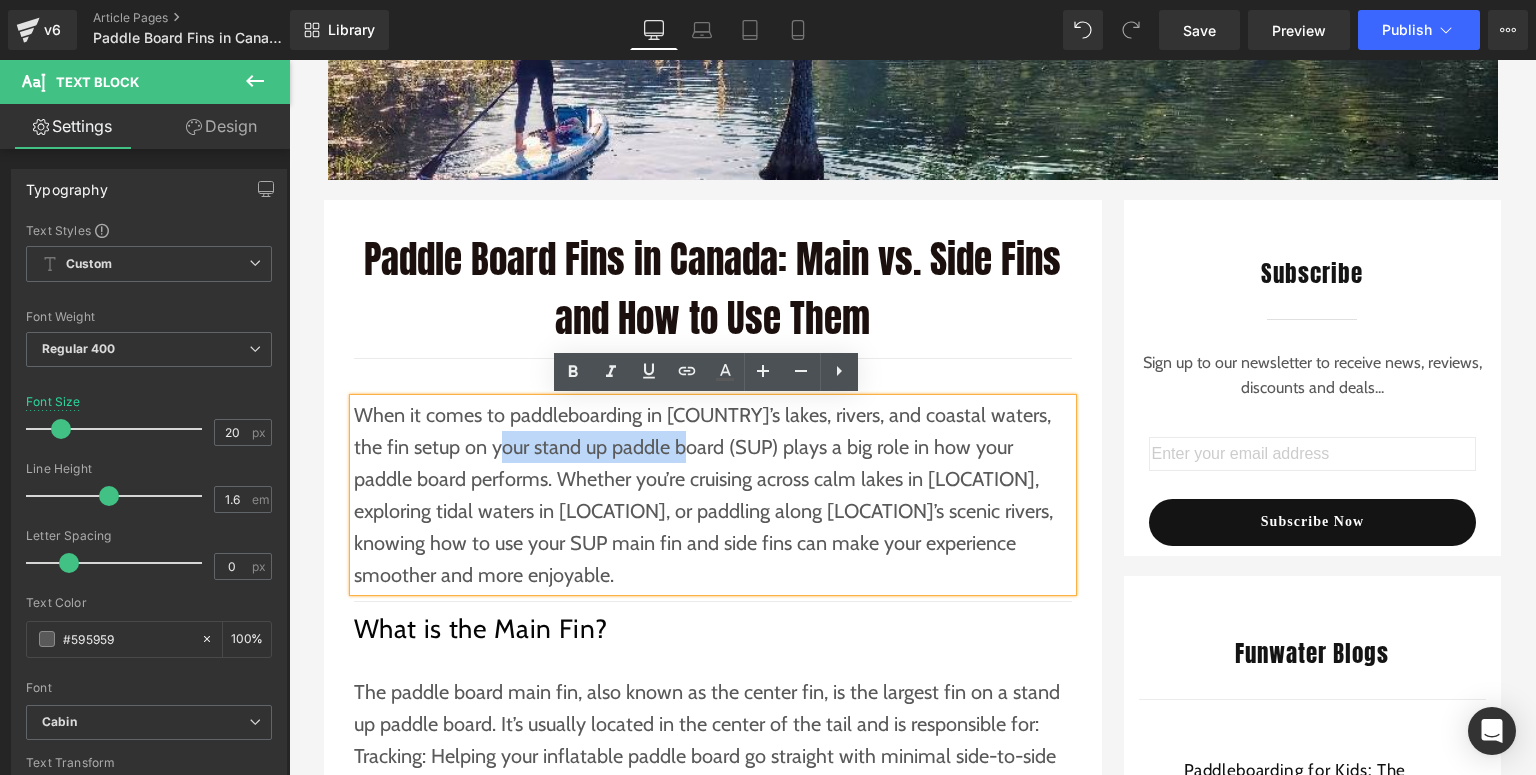 click on "When it comes to paddleboarding in [COUNTRY]’s lakes, rivers, and coastal waters, the fin setup on your stand up paddle board (SUP) plays a big role in how your paddle board performs. Whether you’re cruising across calm lakes in [LOCATION], exploring tidal waters in [LOCATION], or paddling along [LOCATION]’s scenic rivers, knowing how to use your SUP main fin and side fins can make your experience smoother and more enjoyable." at bounding box center (713, 495) 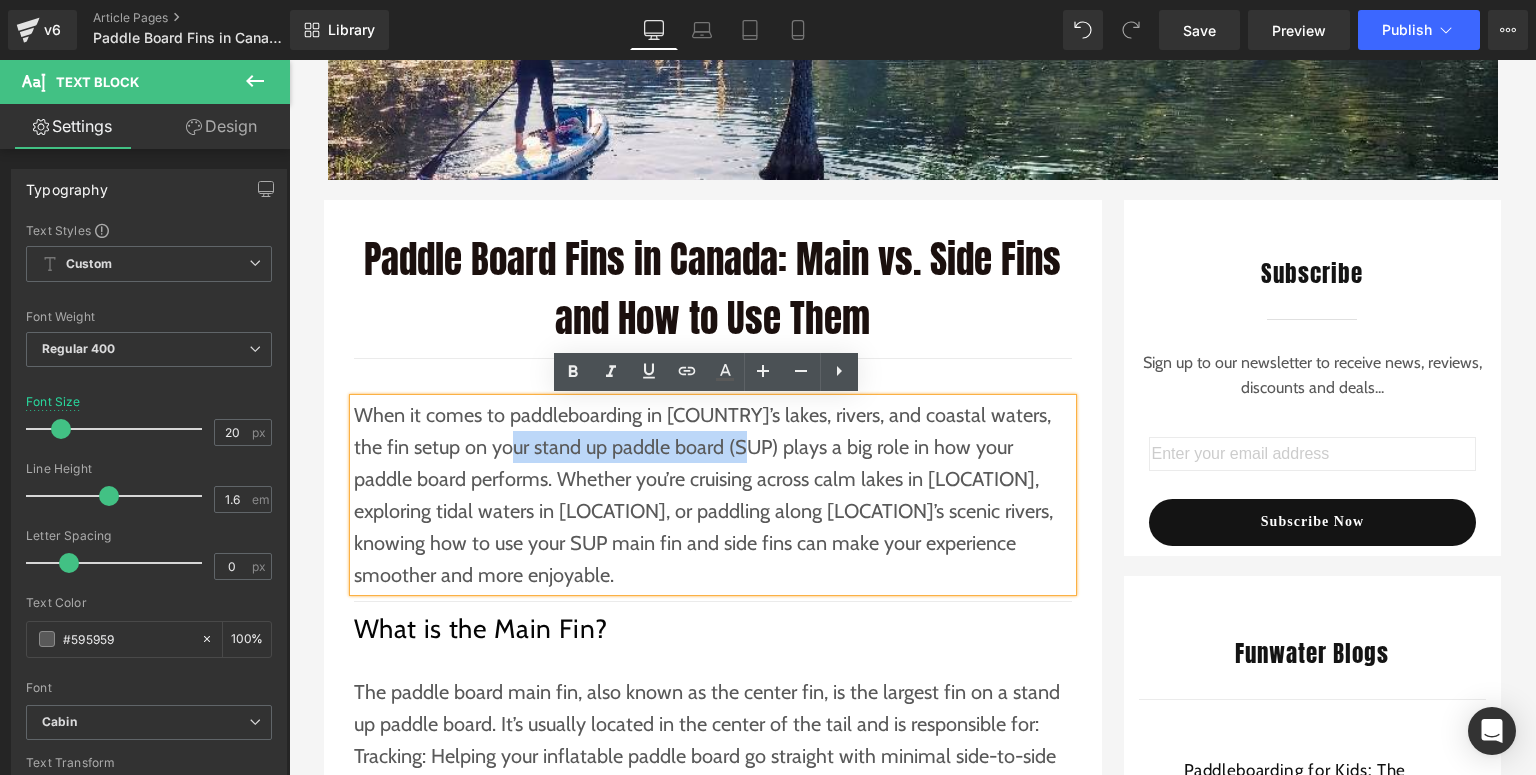 drag, startPoint x: 467, startPoint y: 450, endPoint x: 714, endPoint y: 448, distance: 247.0081 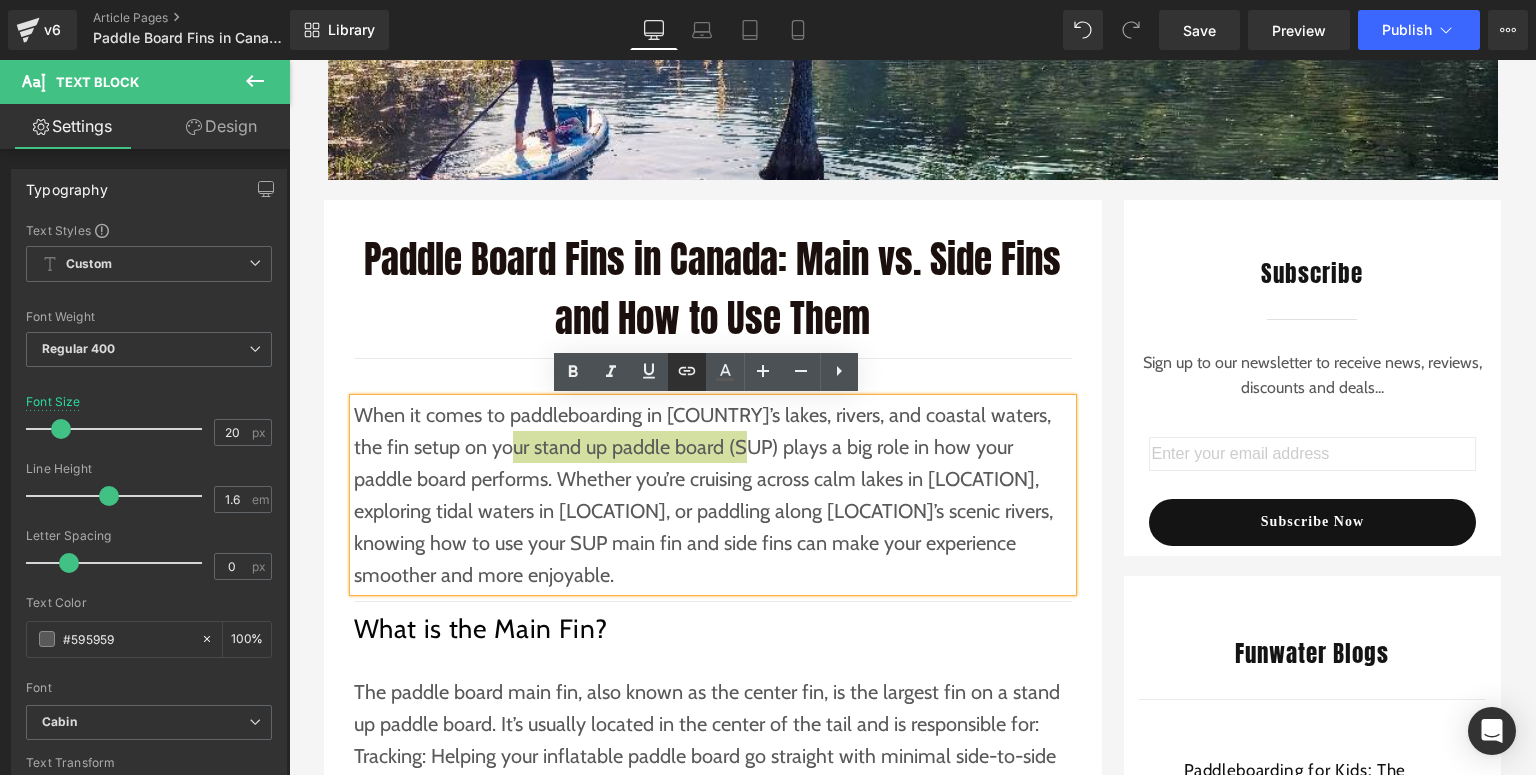 click 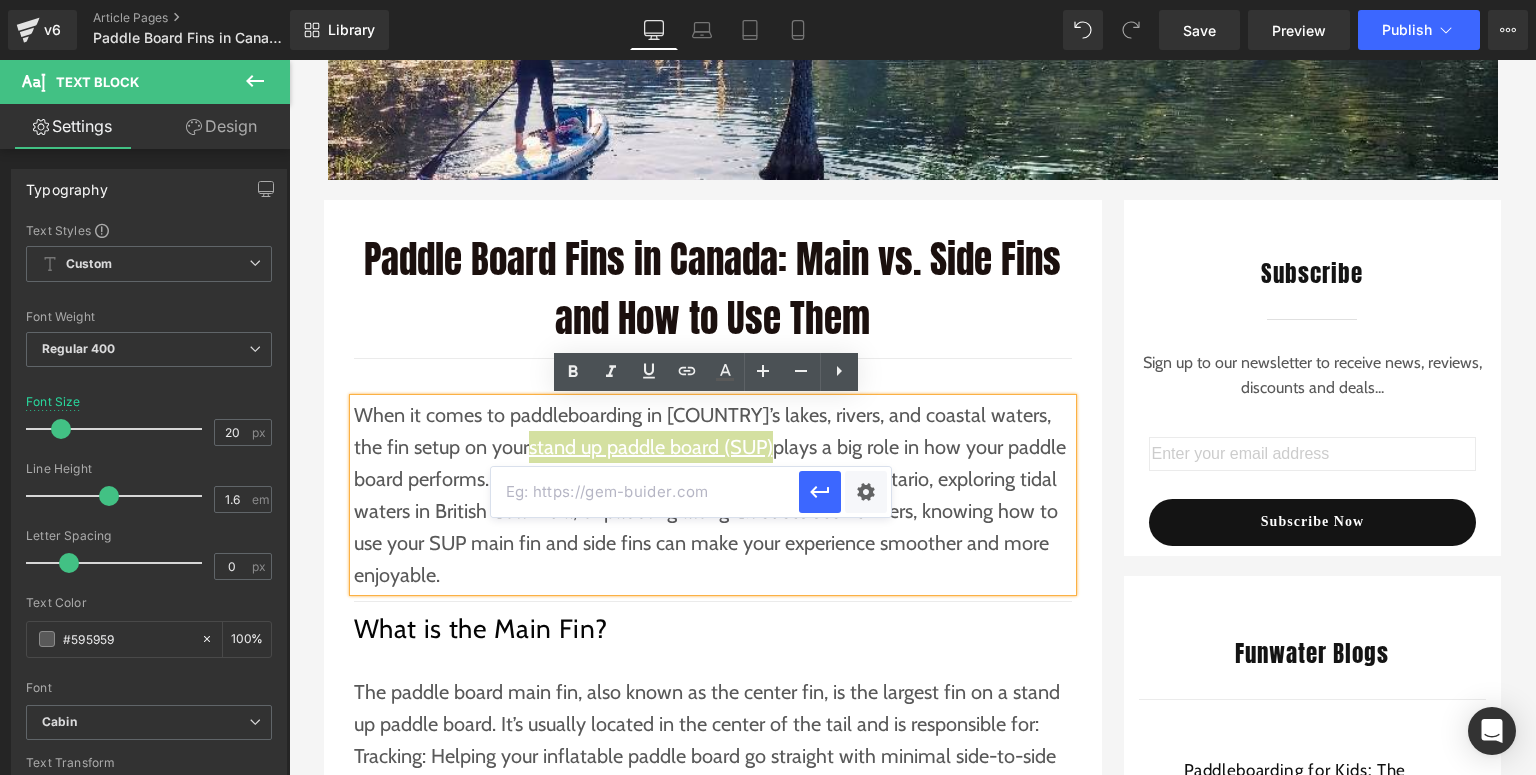 click at bounding box center [645, 492] 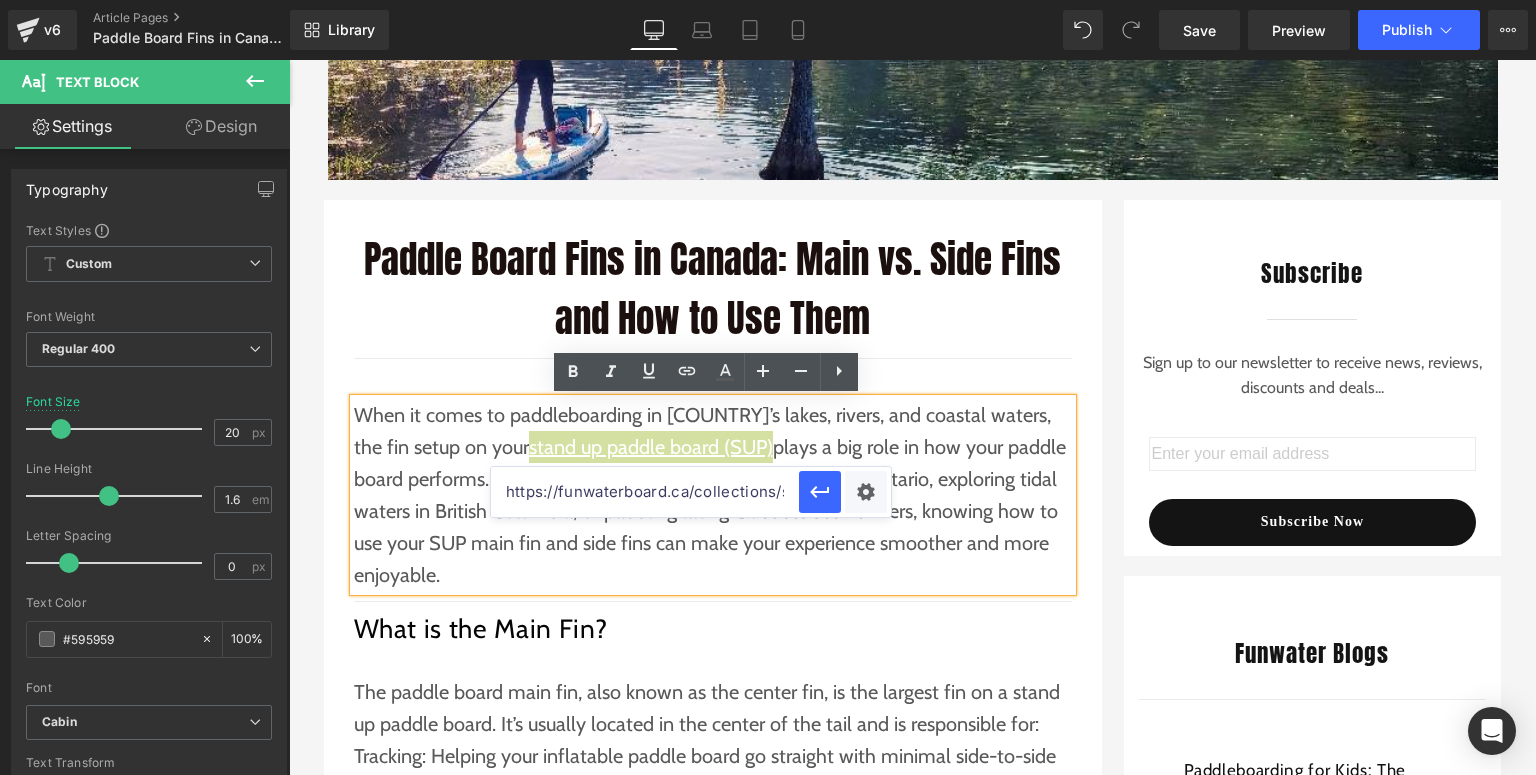 scroll, scrollTop: 0, scrollLeft: 24, axis: horizontal 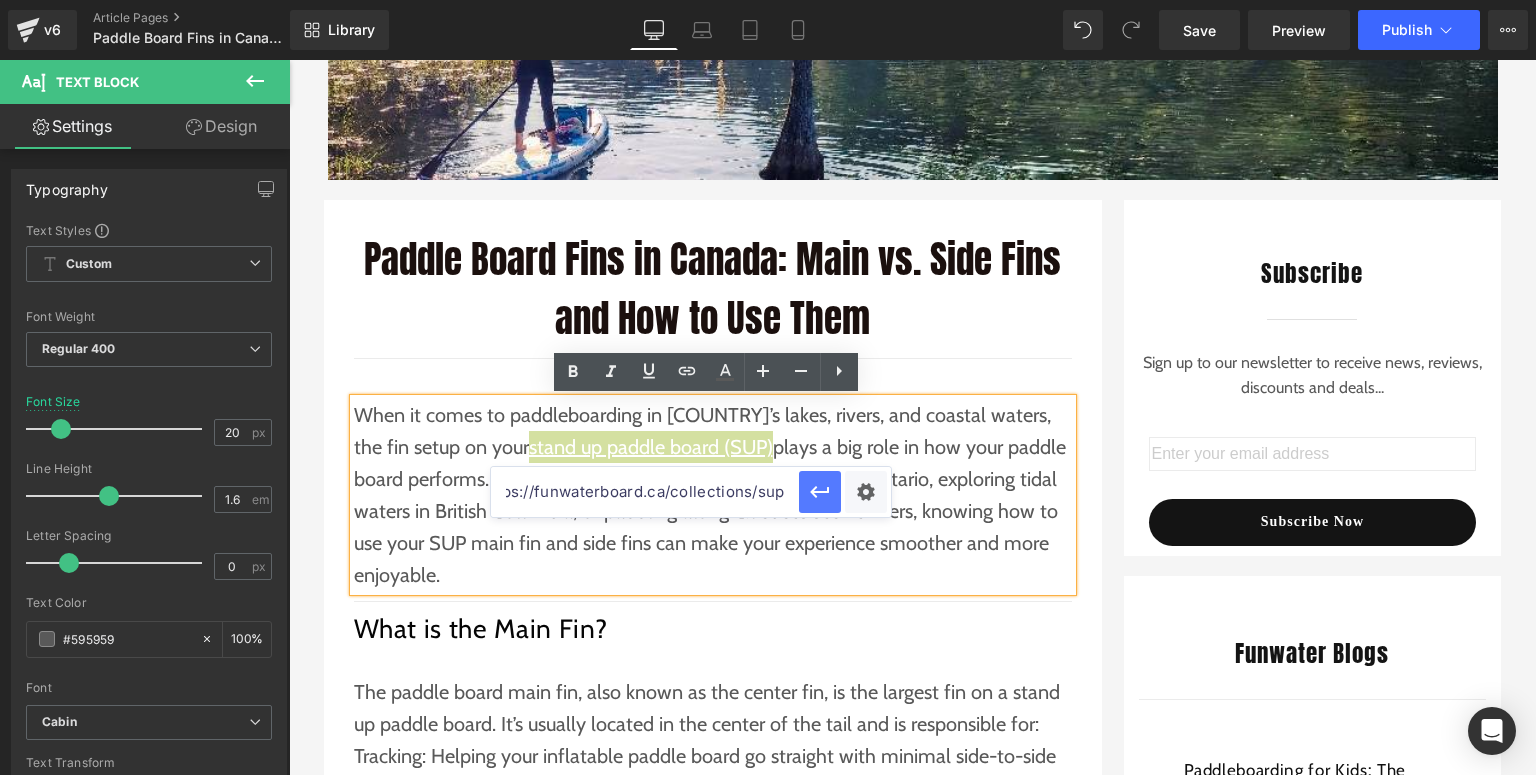 type on "https://funwaterboard.ca/collections/sup" 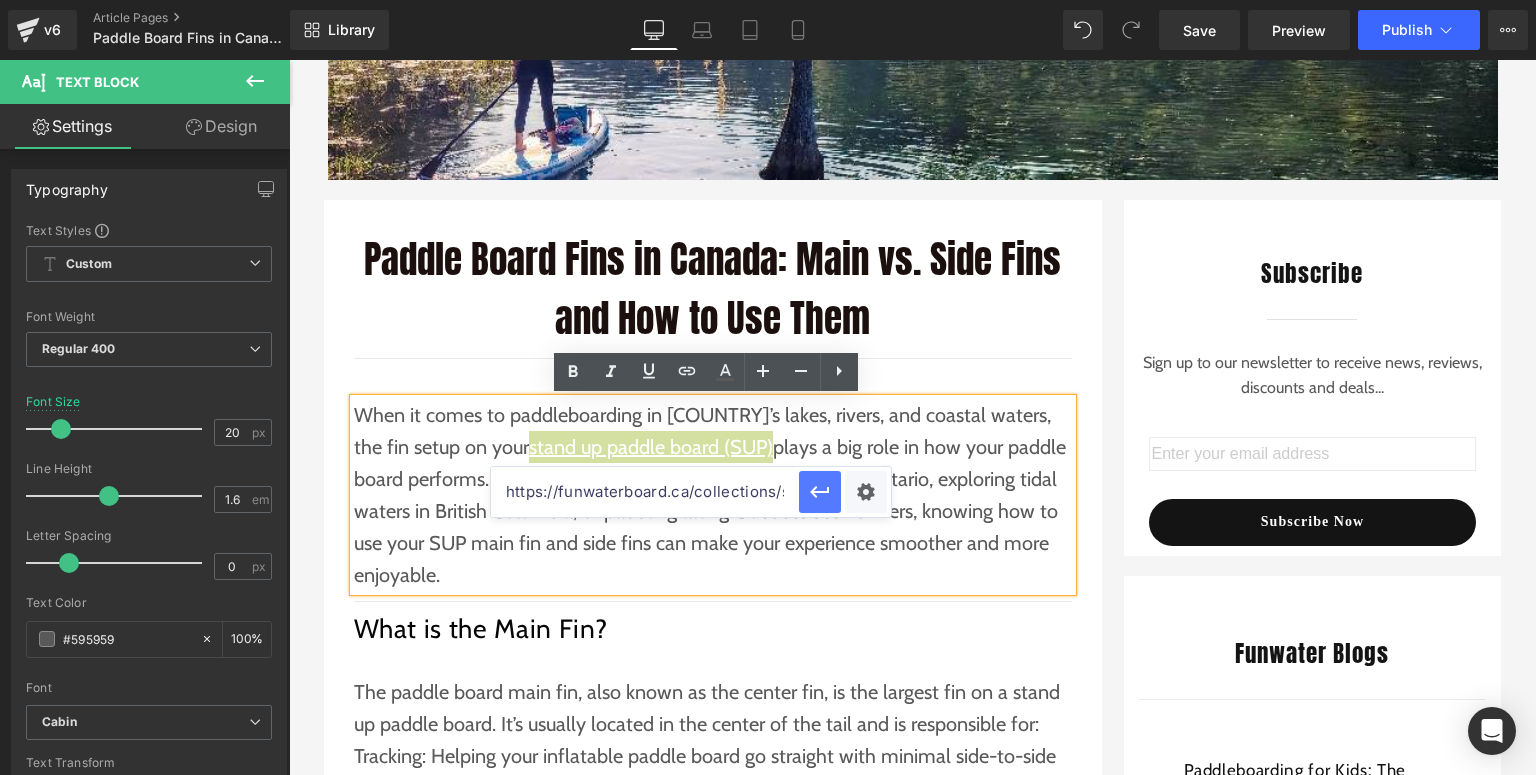 drag, startPoint x: 808, startPoint y: 494, endPoint x: 519, endPoint y: 434, distance: 295.16266 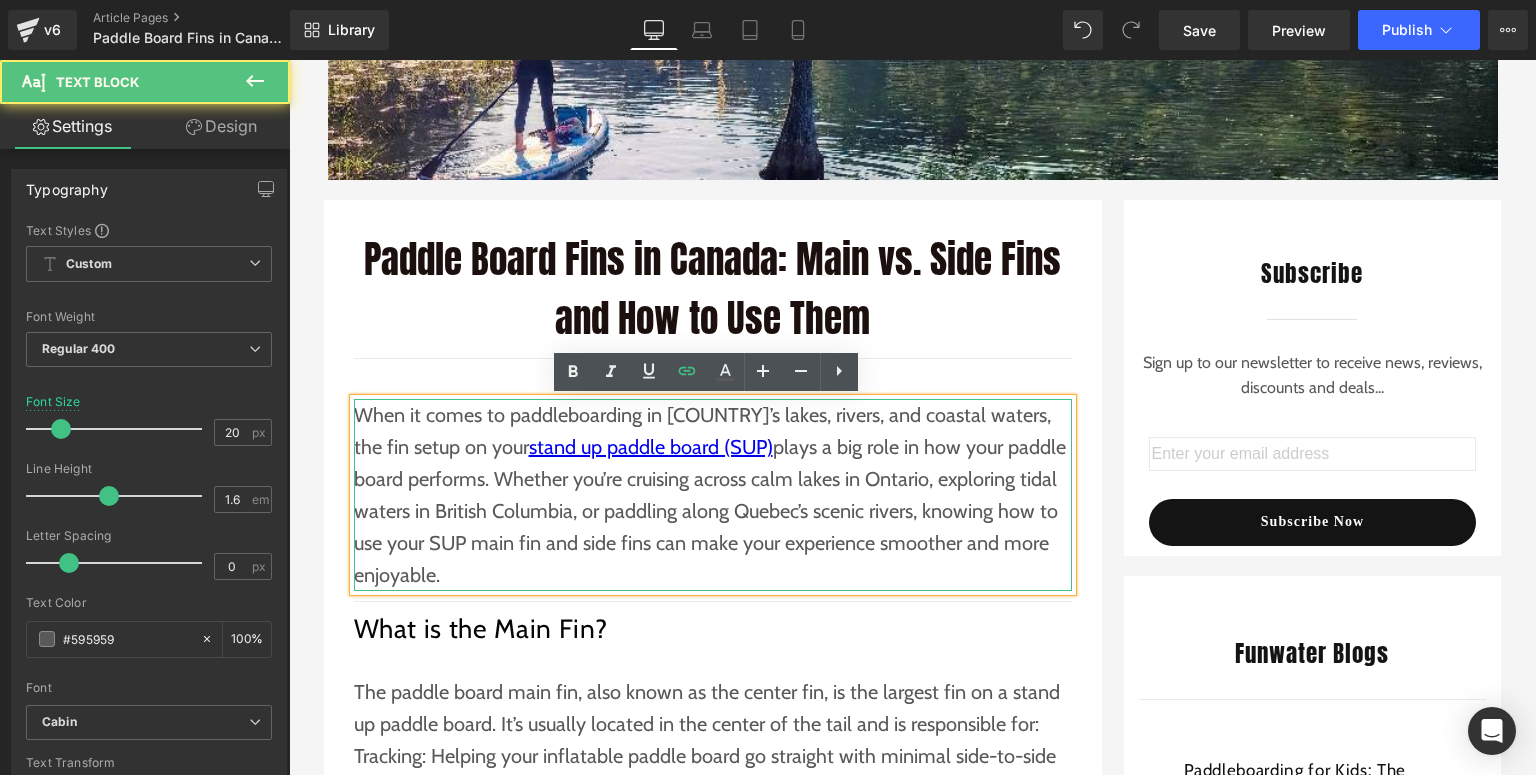 click on "When it comes to paddleboarding in Canada’s lakes, rivers, and coastal waters, the fin setup on your stand up paddle board (SUP) plays a big role in how your paddle board performs. Whether you’re cruising across calm lakes in Ontario, exploring tidal waters in British Columbia, or paddling along Quebec’s scenic rivers, knowing how to use your SUP main fin and side fins can make your experience smoother and more enjoyable." at bounding box center (713, 495) 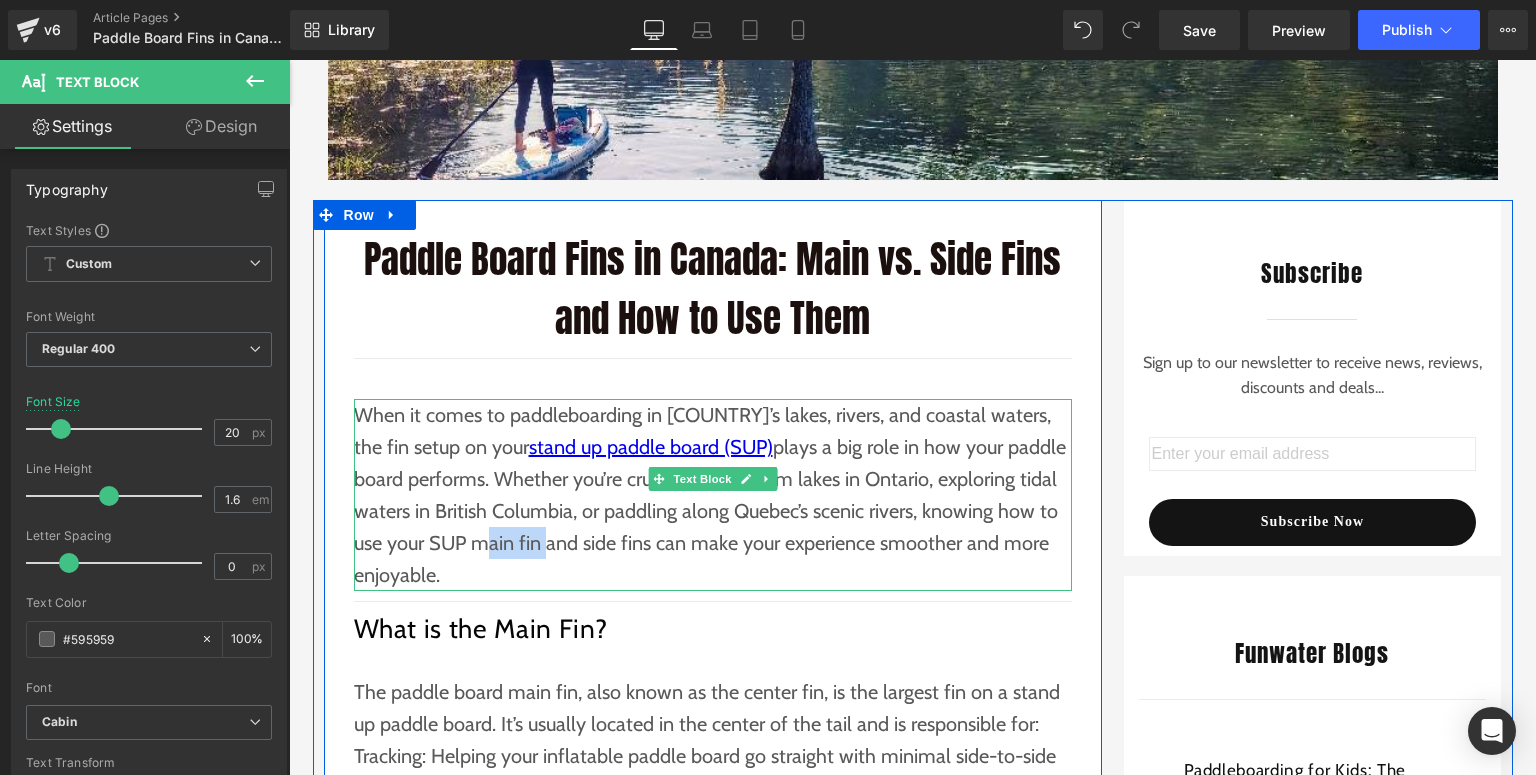 drag, startPoint x: 391, startPoint y: 546, endPoint x: 452, endPoint y: 550, distance: 61.13101 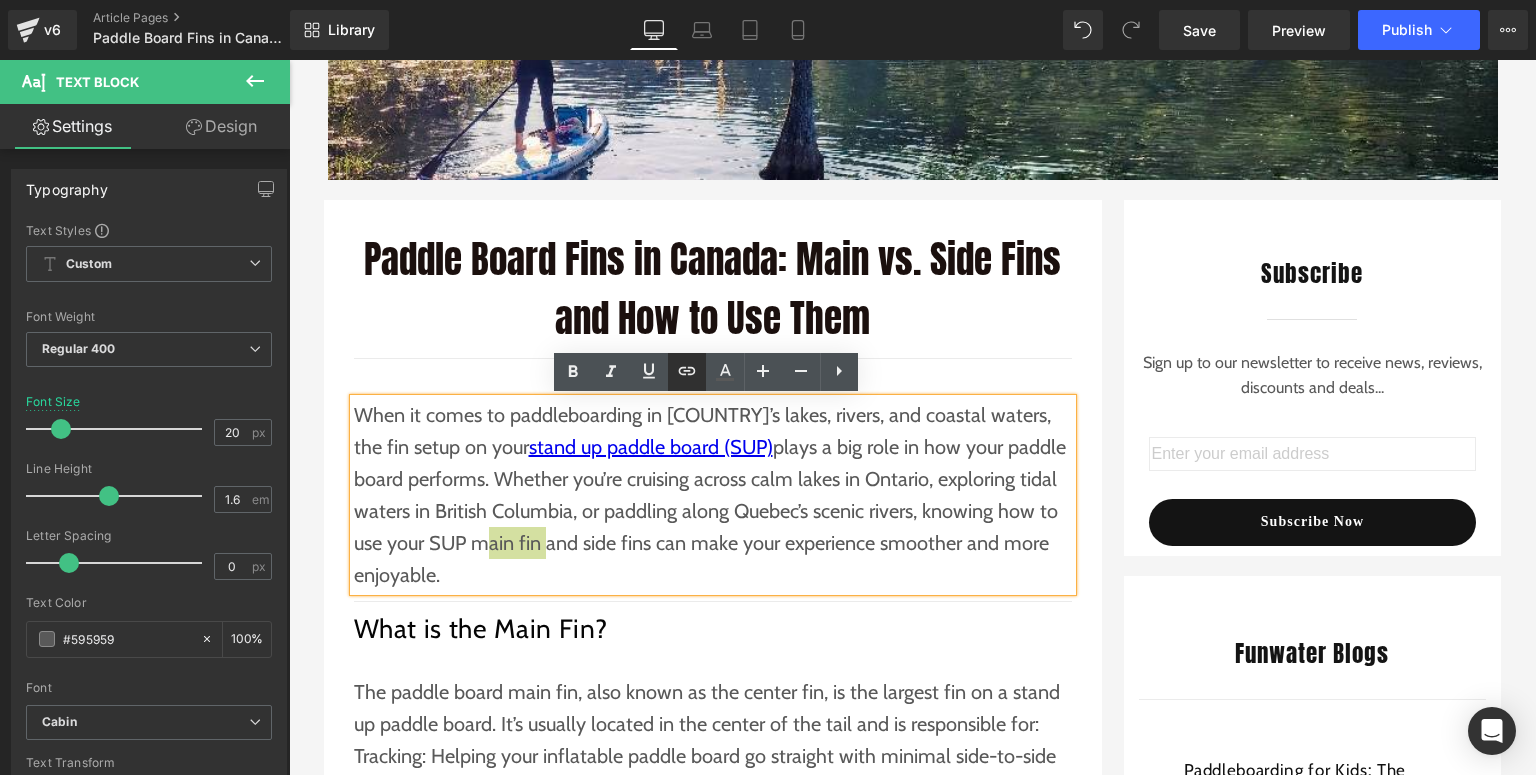 click 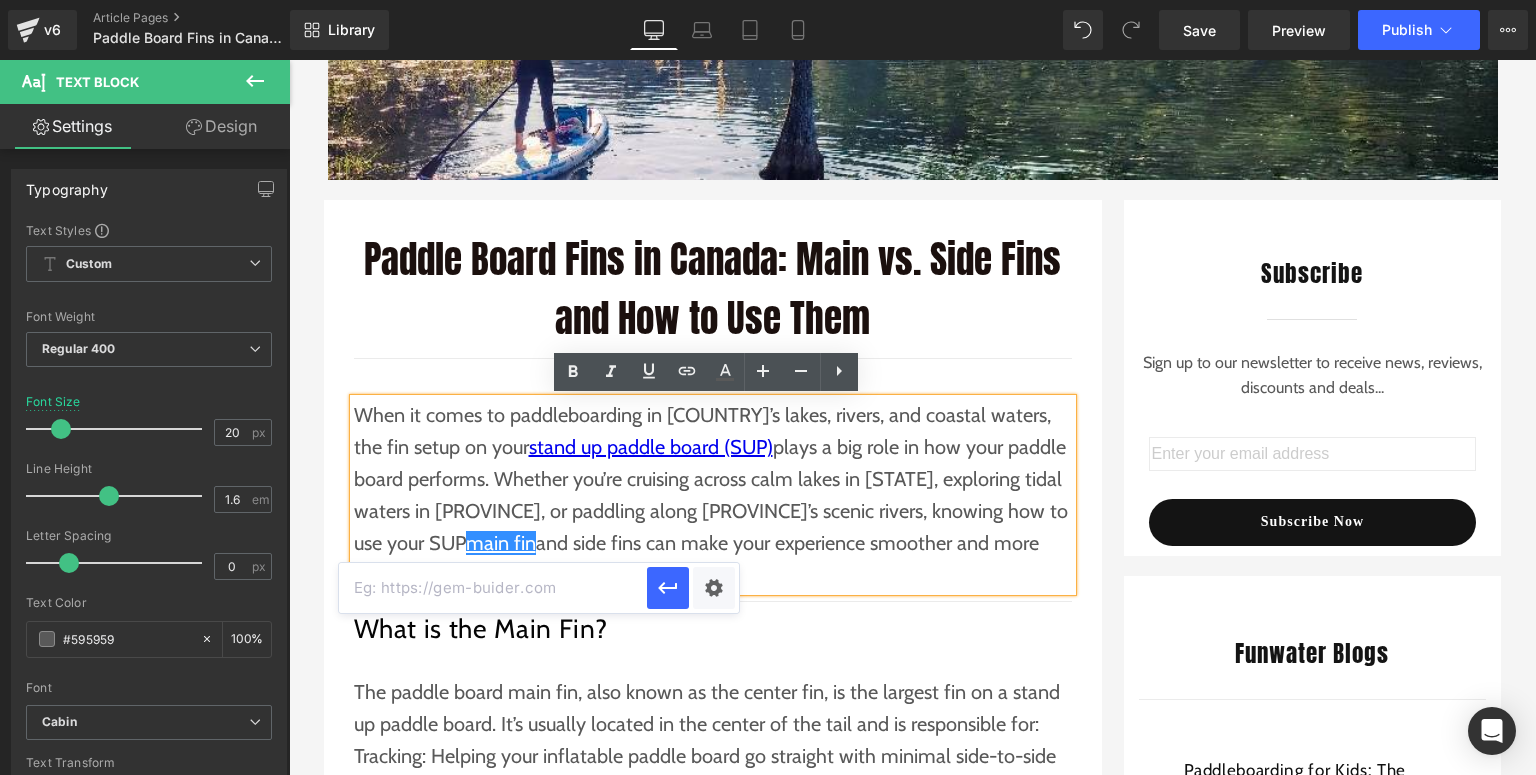 click at bounding box center (493, 588) 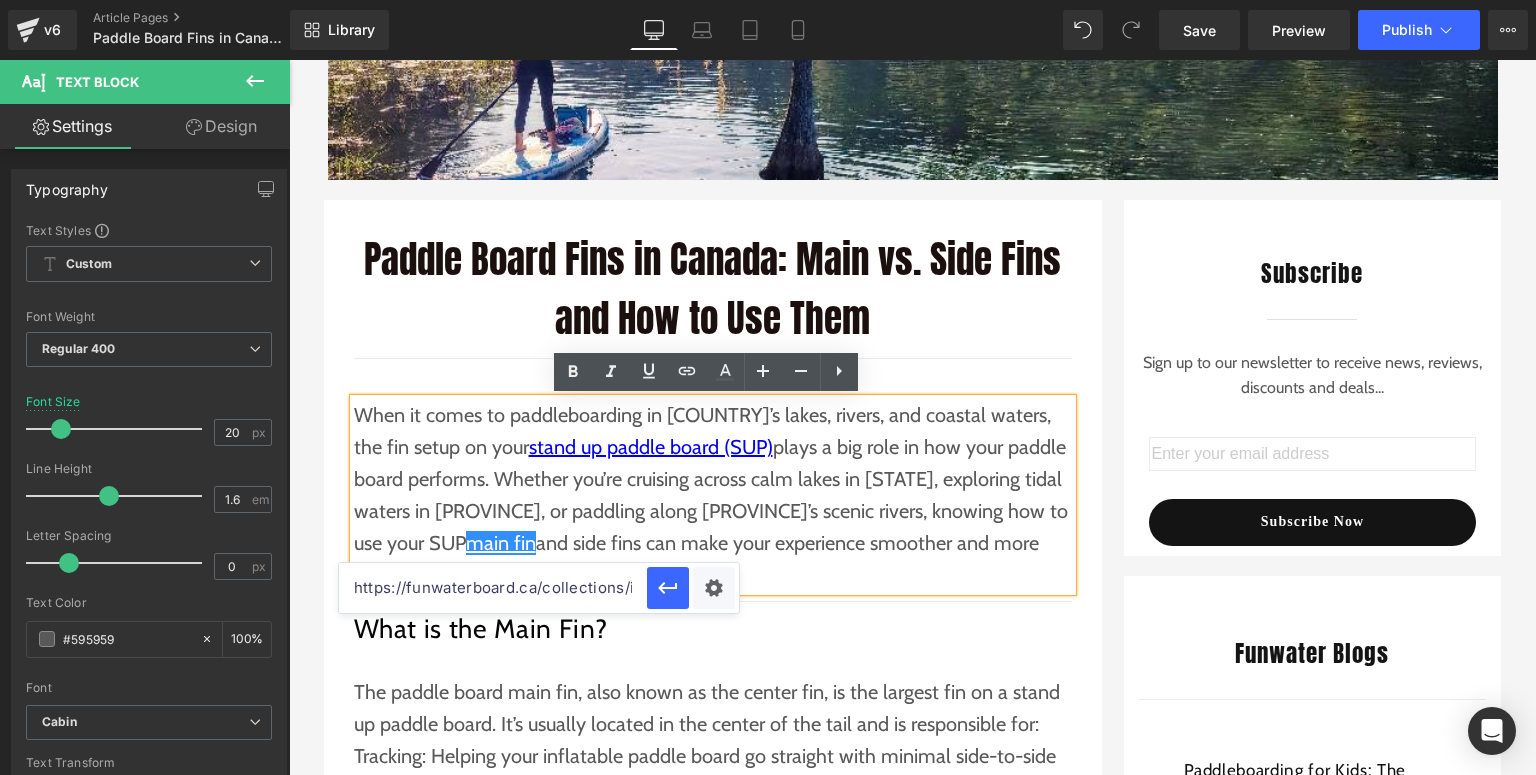 scroll, scrollTop: 0, scrollLeft: 251, axis: horizontal 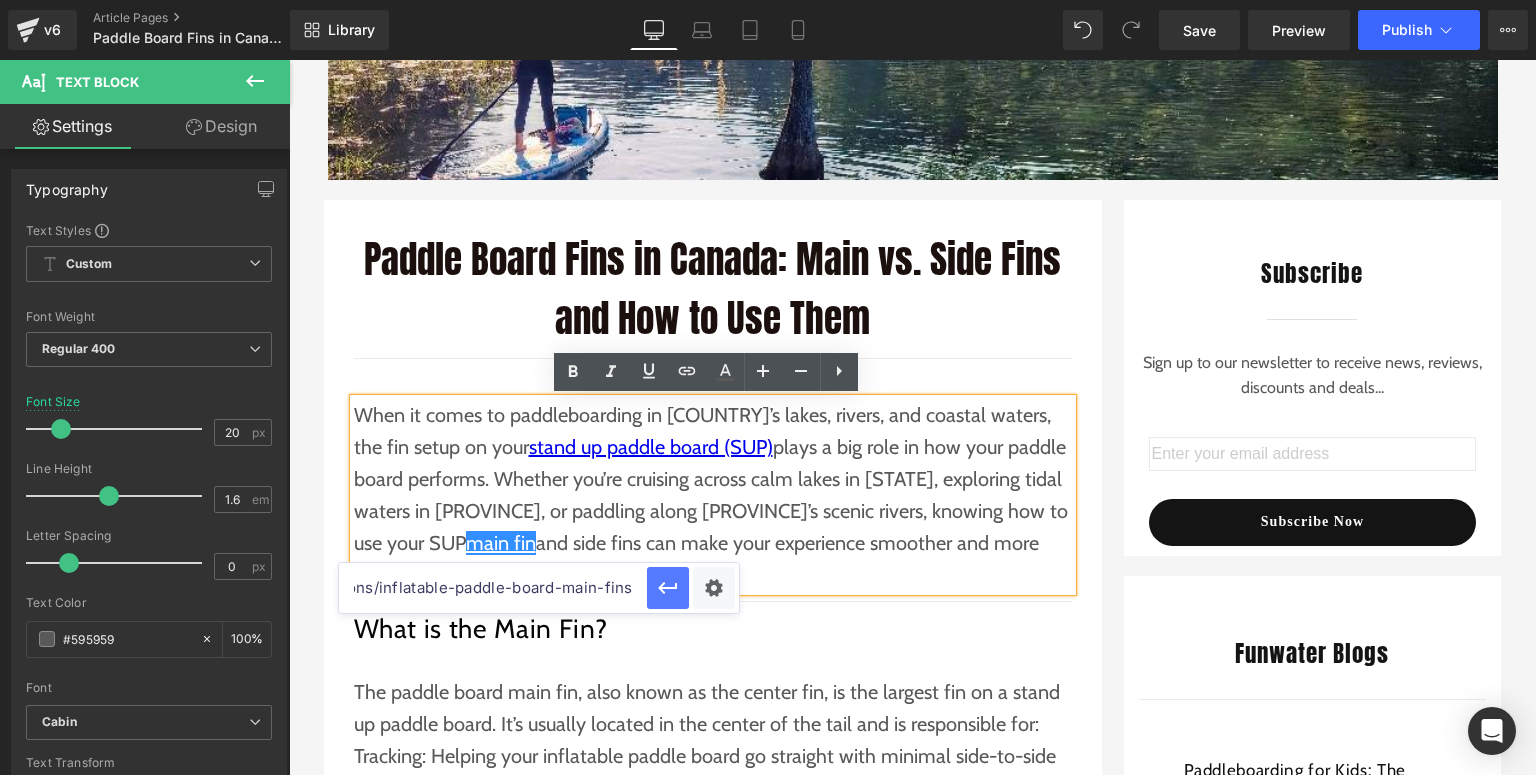 type on "https://funwaterboard.ca/collections/inflatable-paddle-board-main-fins" 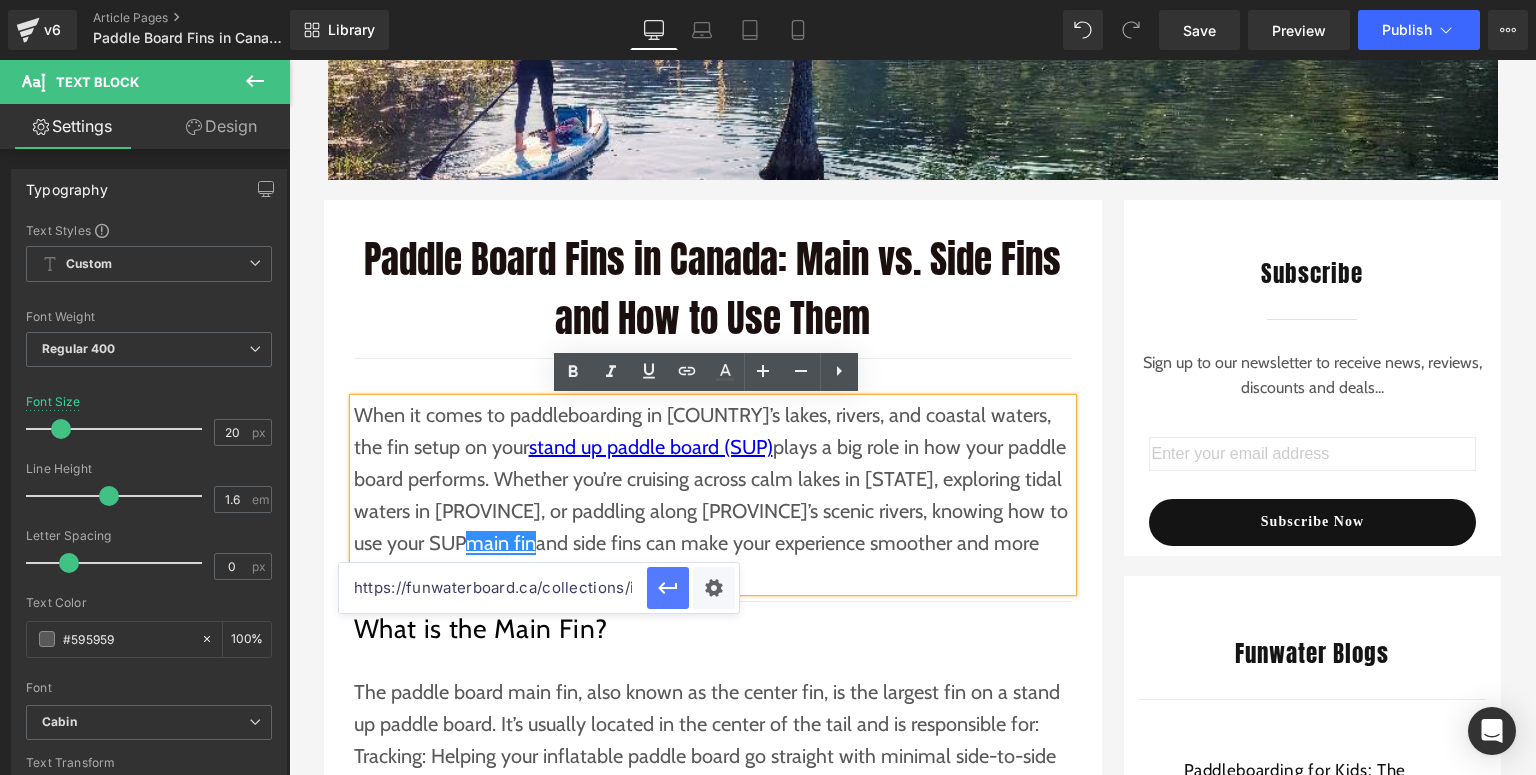click at bounding box center [668, 588] 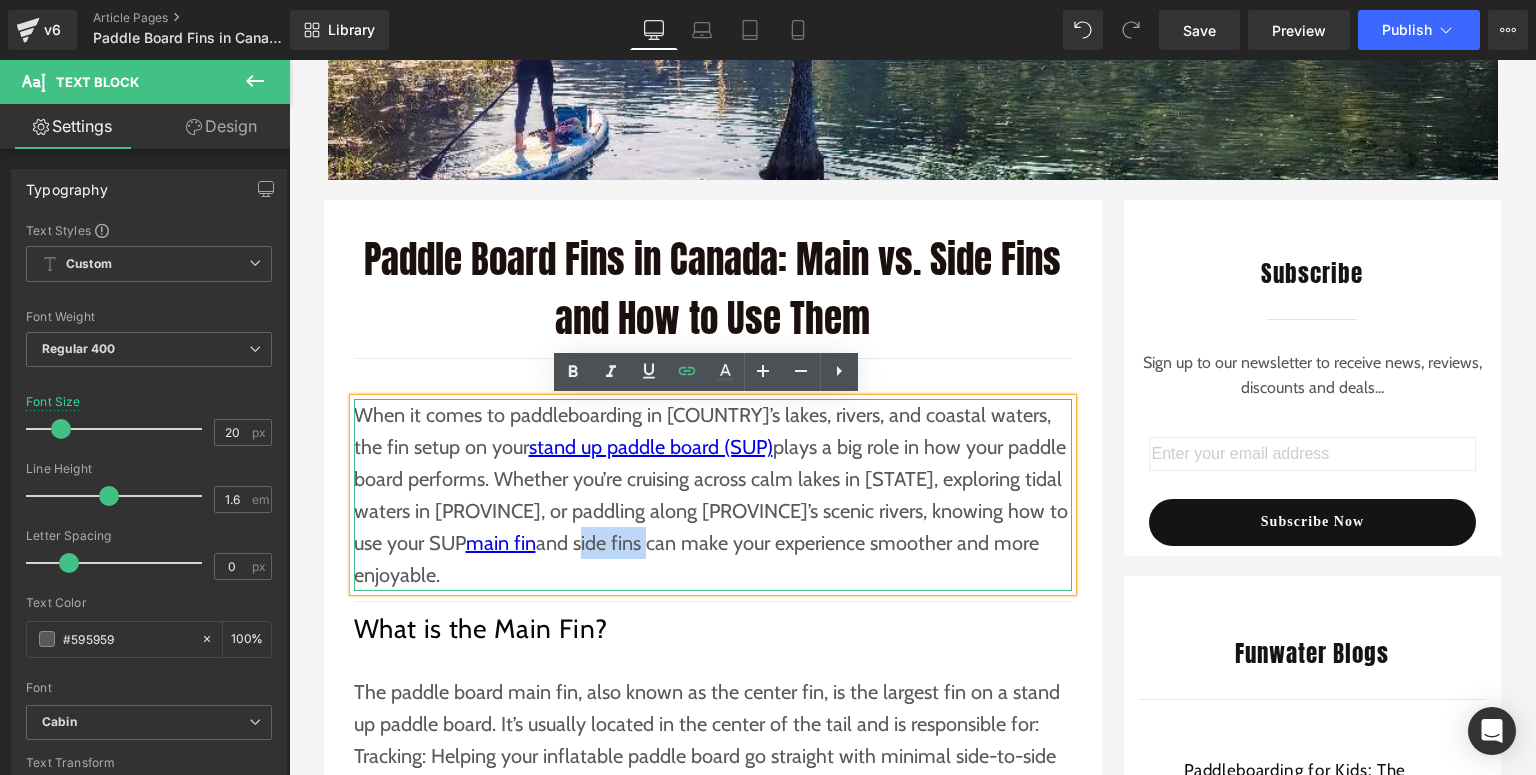 drag, startPoint x: 501, startPoint y: 547, endPoint x: 565, endPoint y: 545, distance: 64.03124 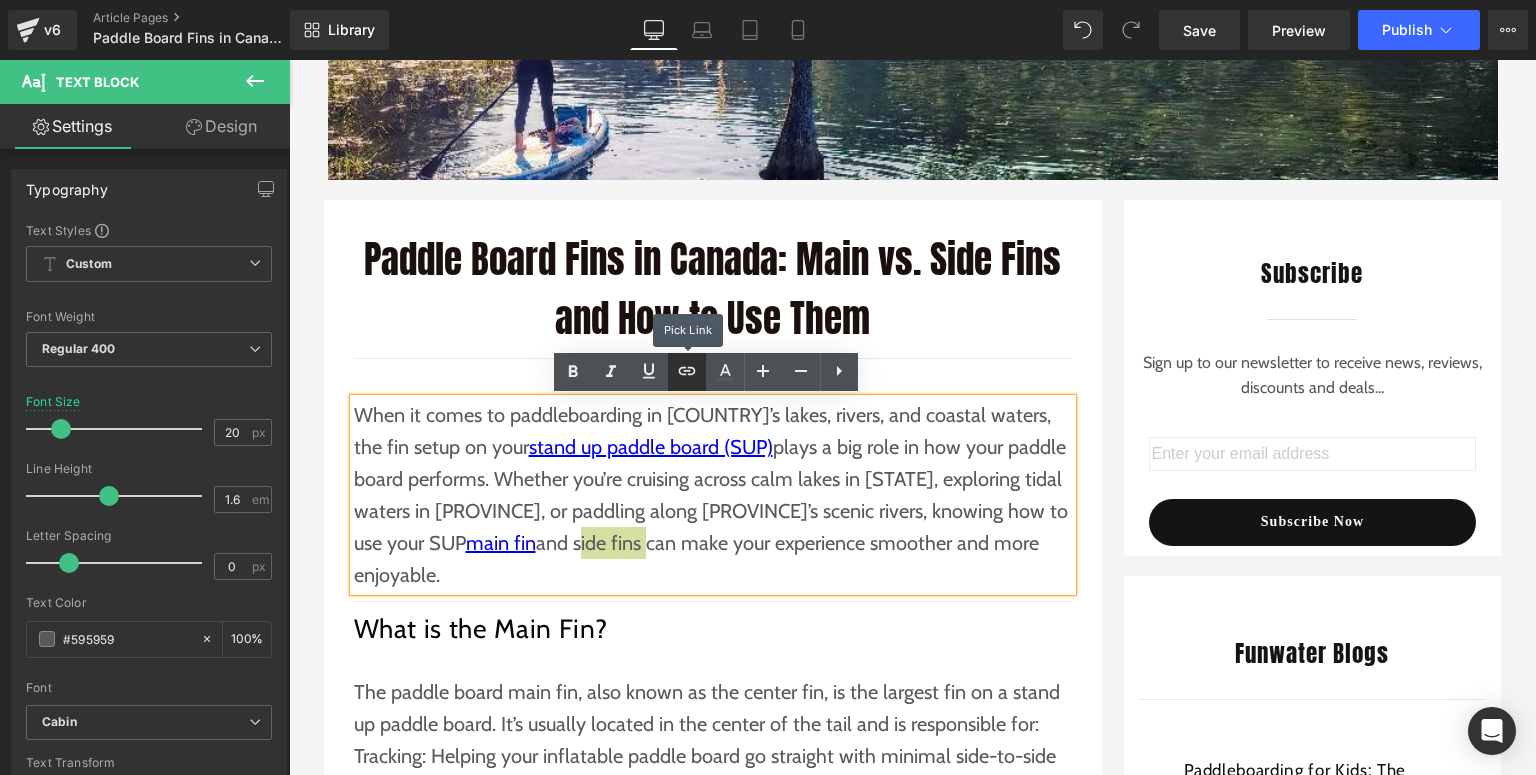 click 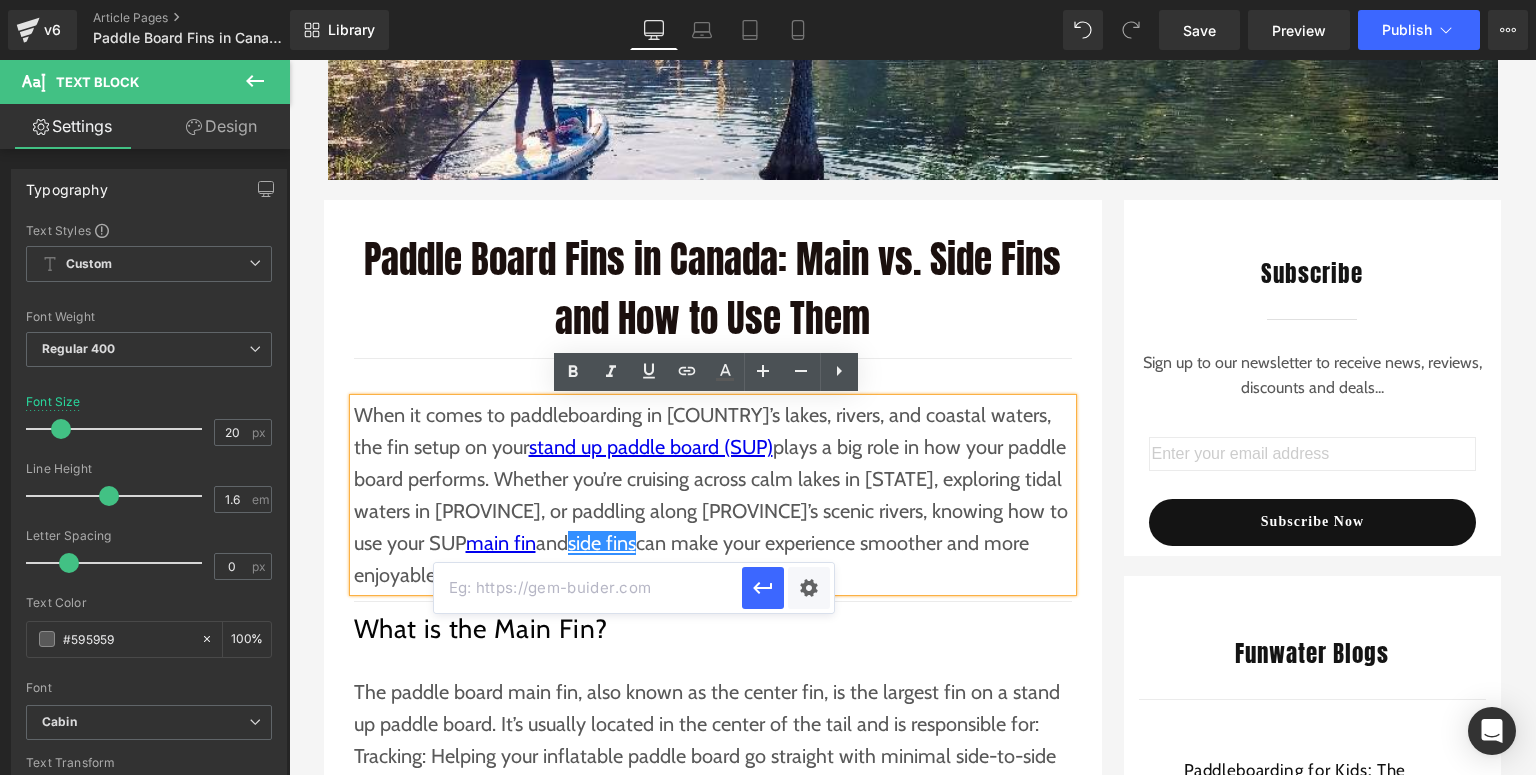 click at bounding box center (588, 588) 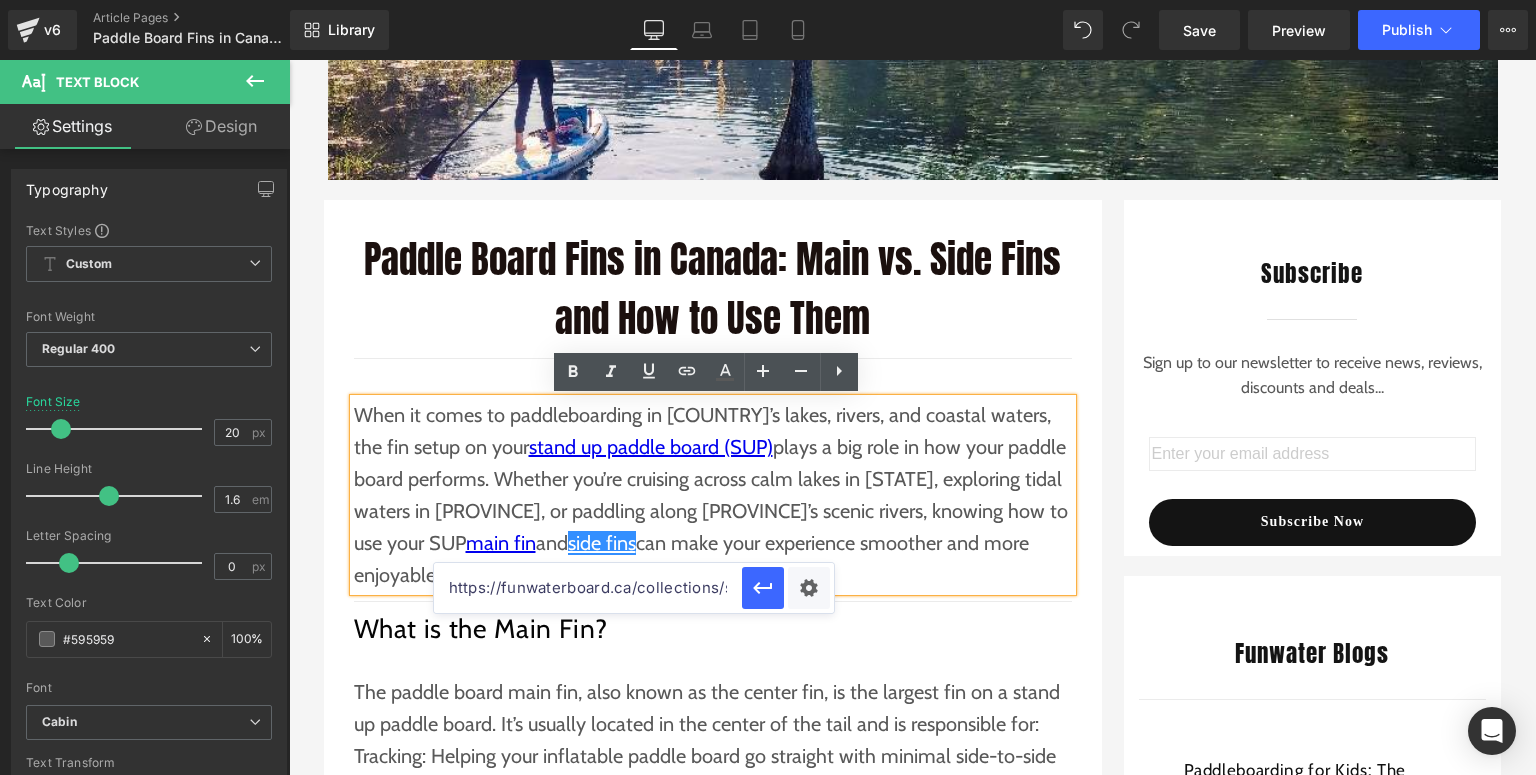 scroll, scrollTop: 0, scrollLeft: 245, axis: horizontal 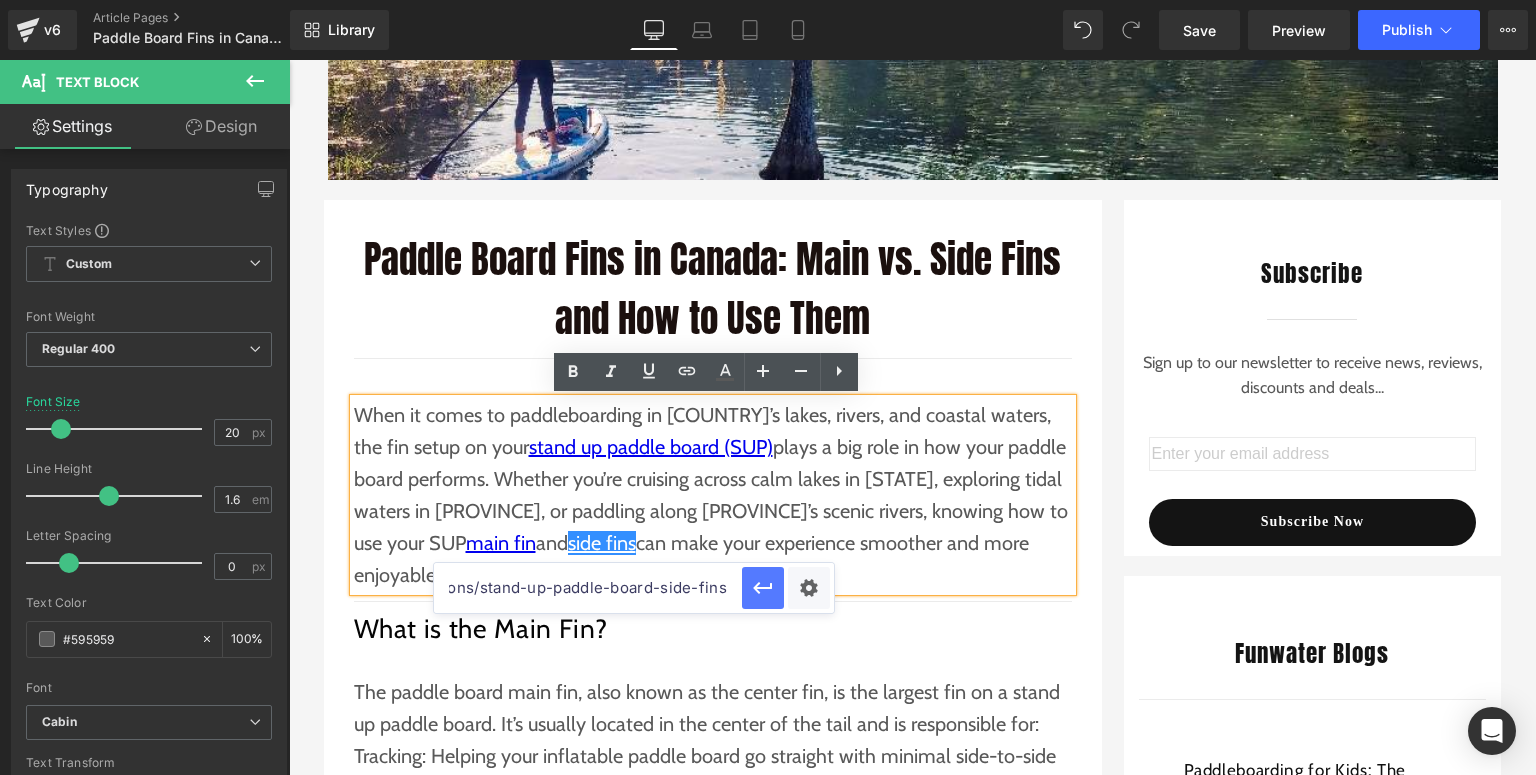 type on "https://funwaterboard.ca/collections/stand-up-paddle-board-side-fins" 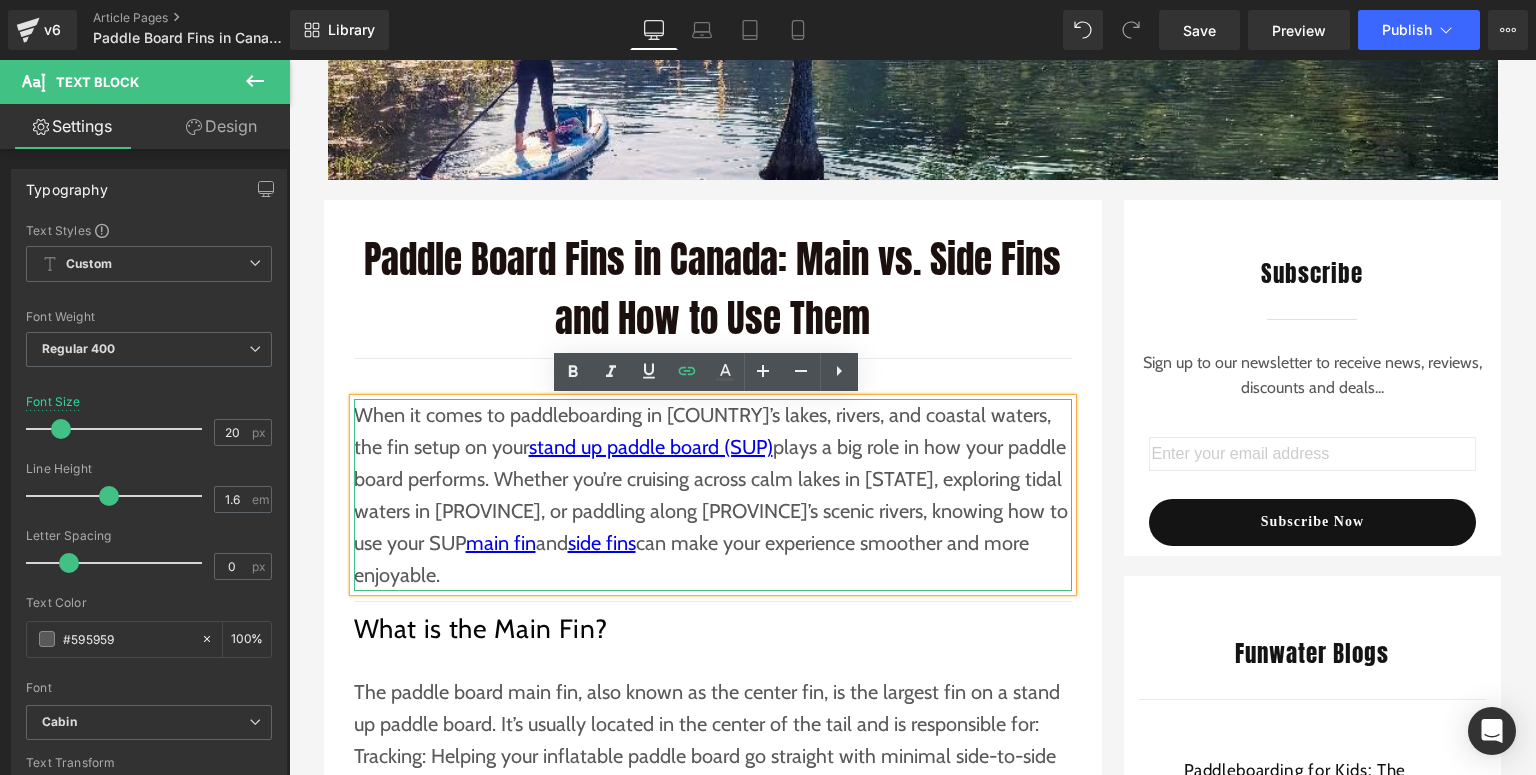 scroll, scrollTop: 480, scrollLeft: 0, axis: vertical 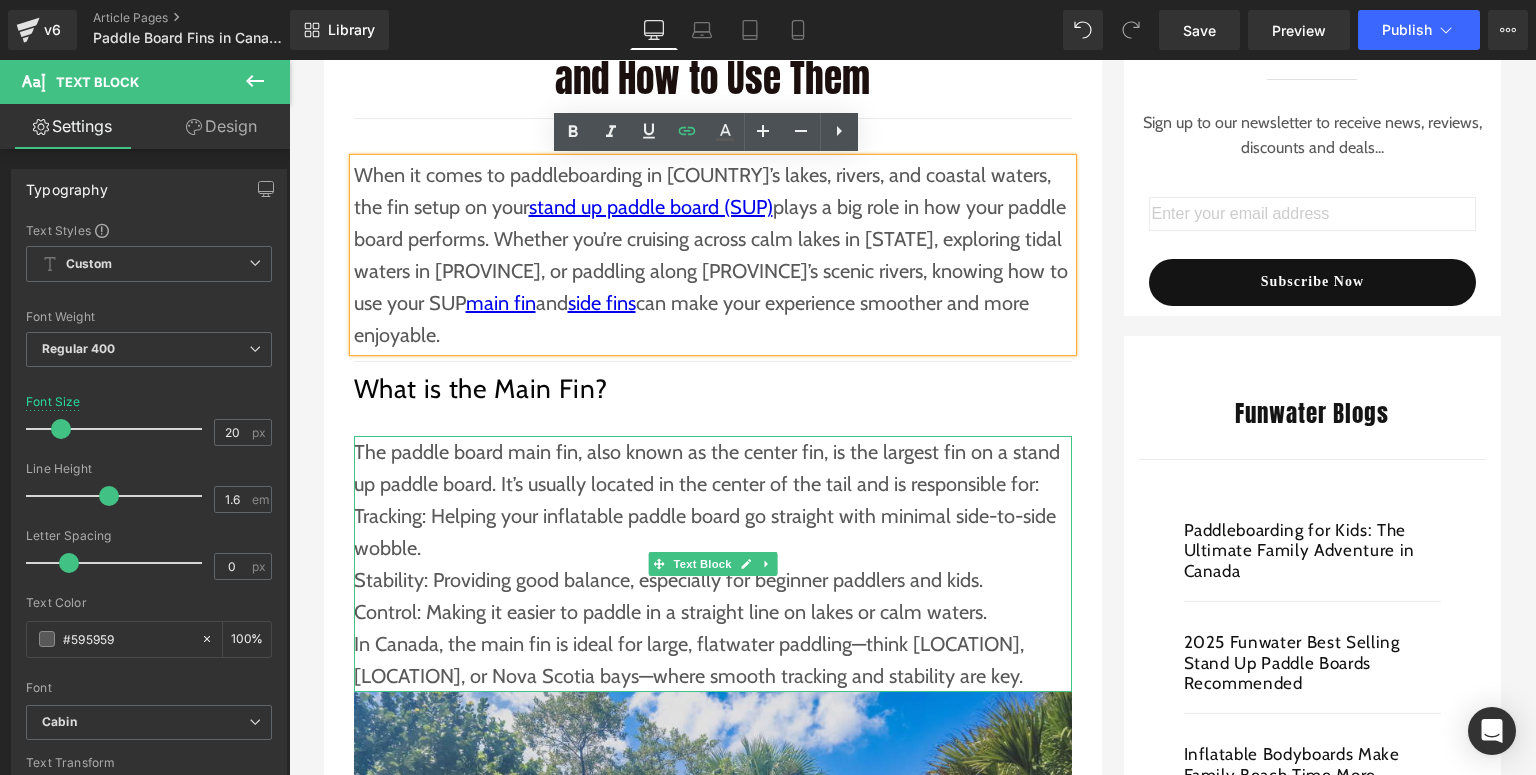 click on "Tracking: Helping your inflatable paddle board go straight with minimal side-to-side wobble." at bounding box center (713, 532) 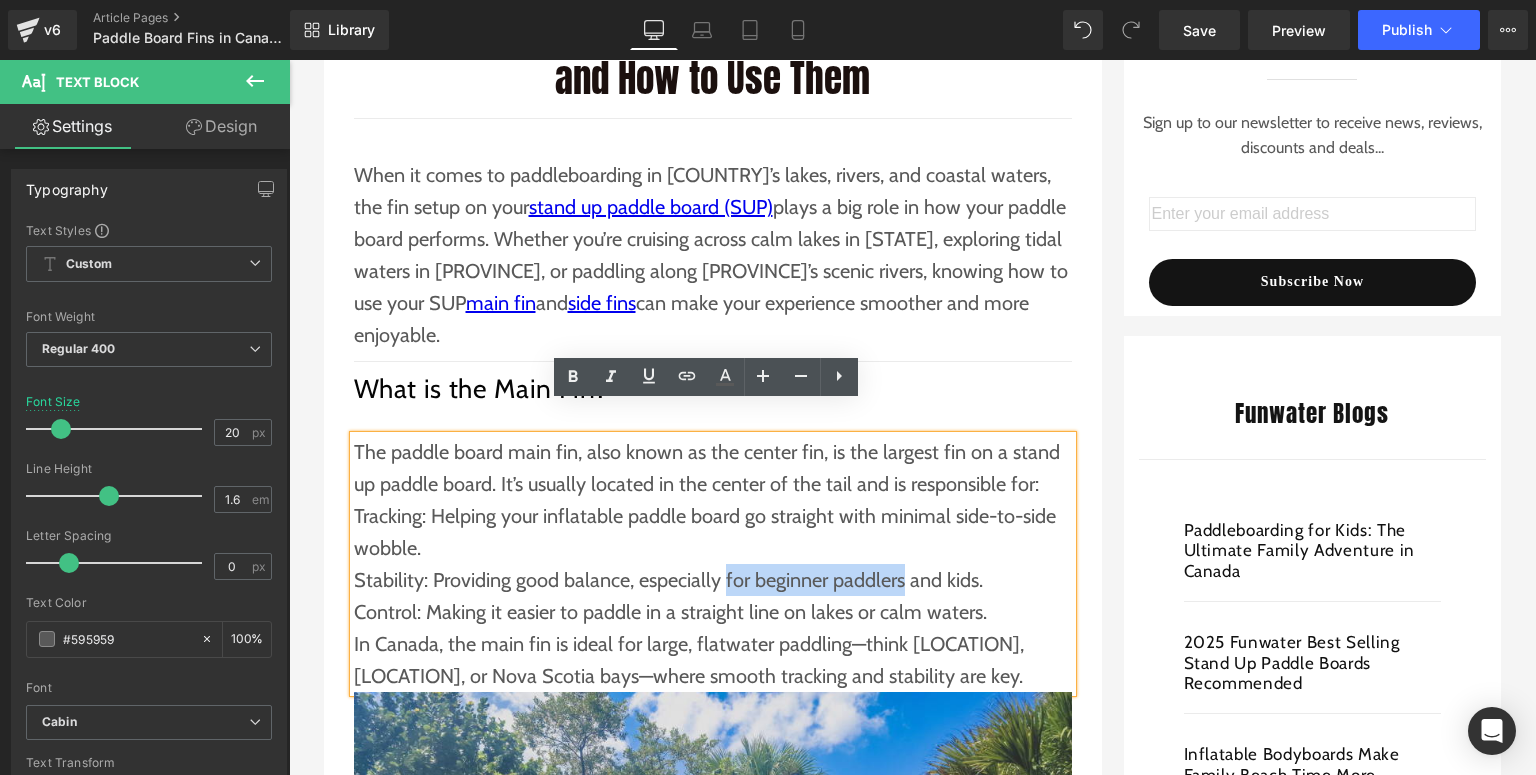 drag, startPoint x: 713, startPoint y: 549, endPoint x: 897, endPoint y: 553, distance: 184.04347 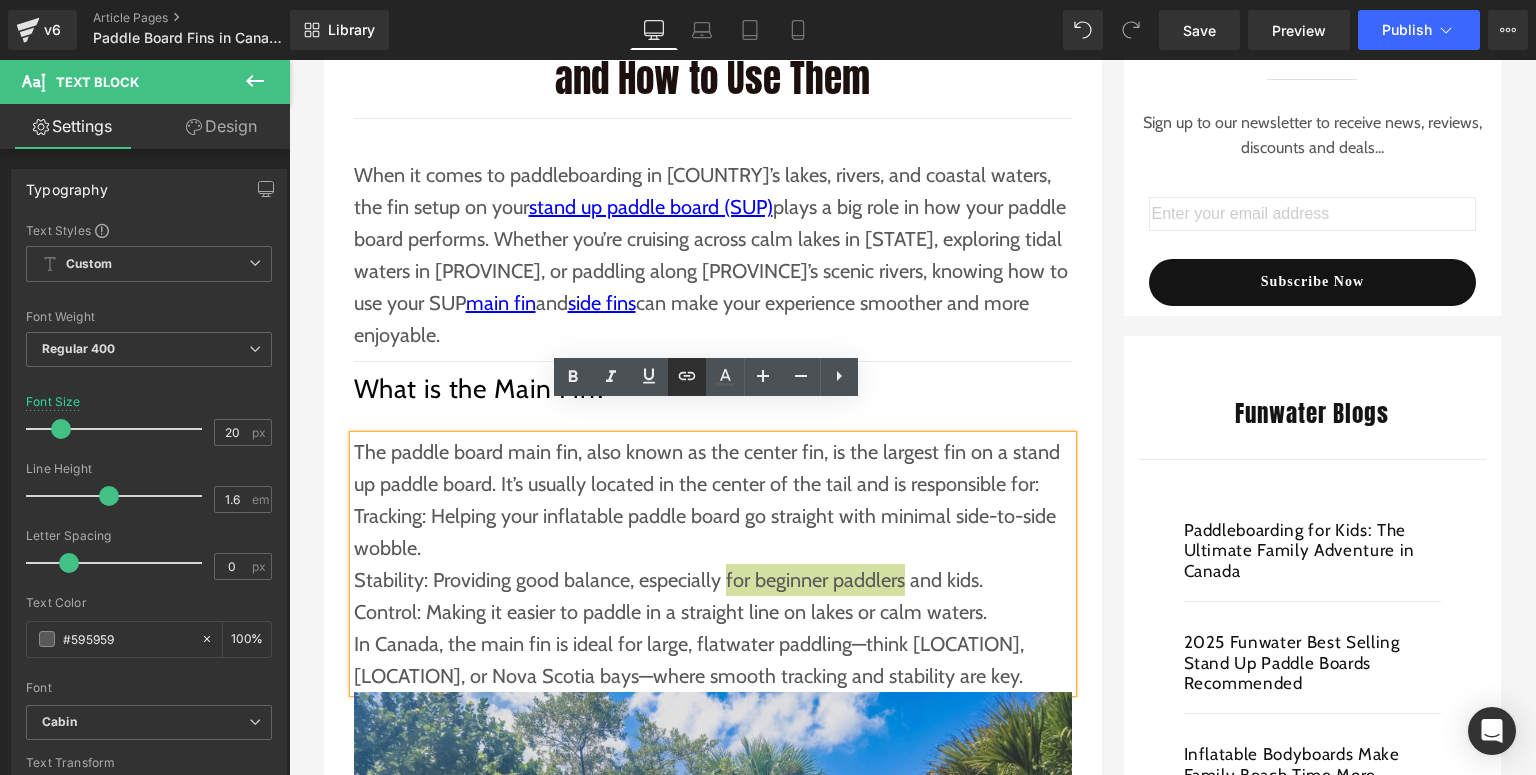 click 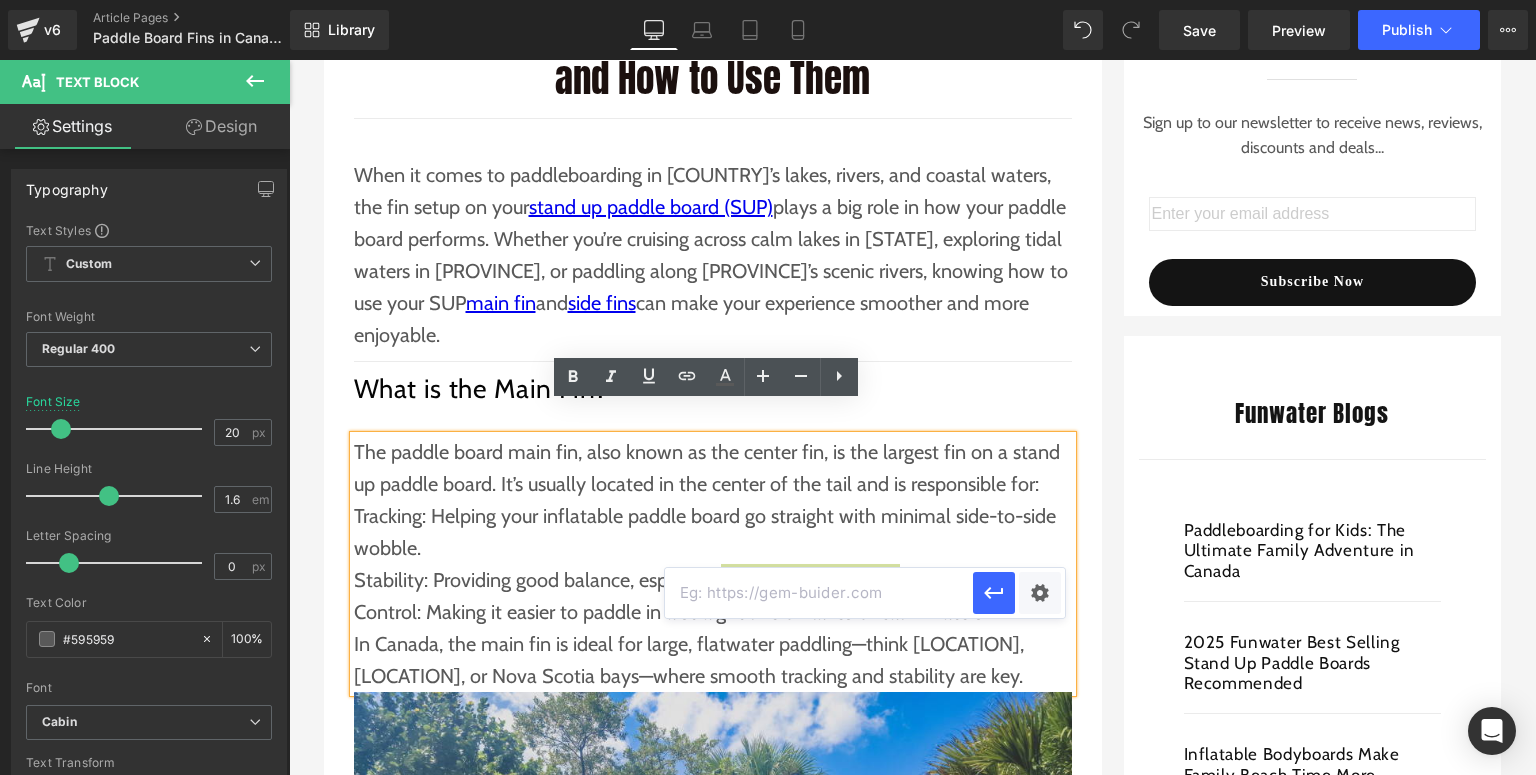 drag, startPoint x: 759, startPoint y: 597, endPoint x: 799, endPoint y: 594, distance: 40.112343 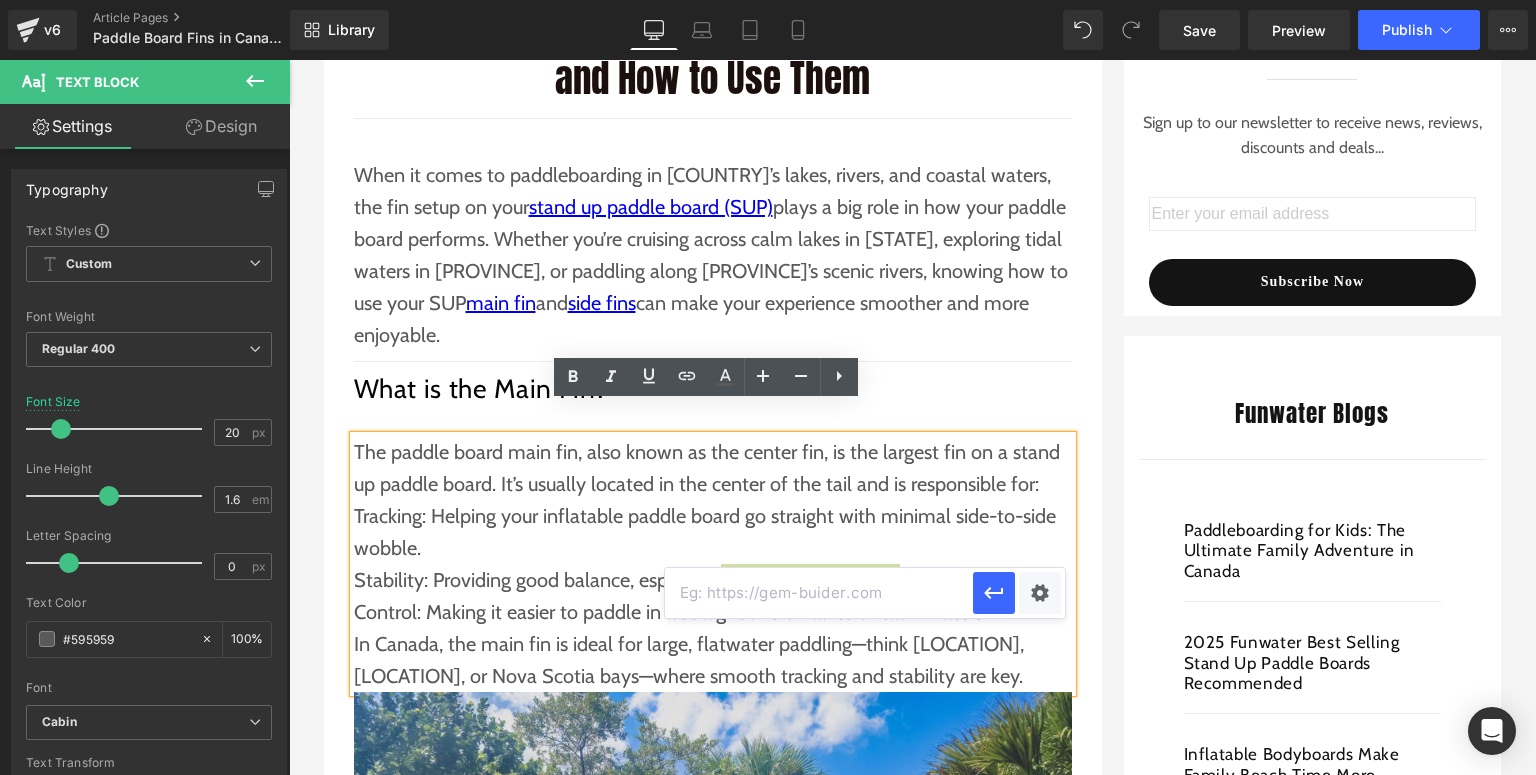 click at bounding box center (819, 593) 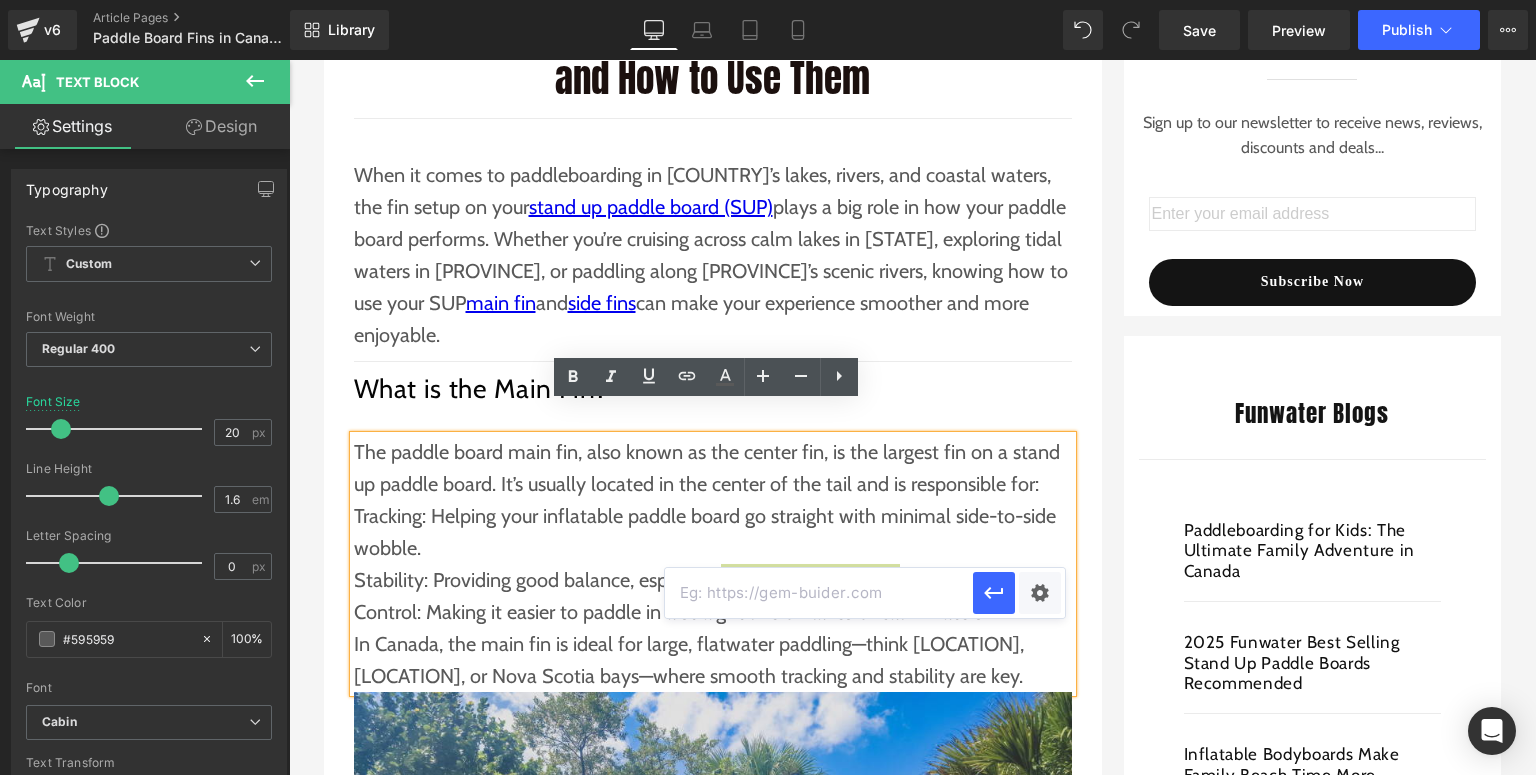 paste on "https://funwaterboard.ca/collections/paddleboards-for-beginners" 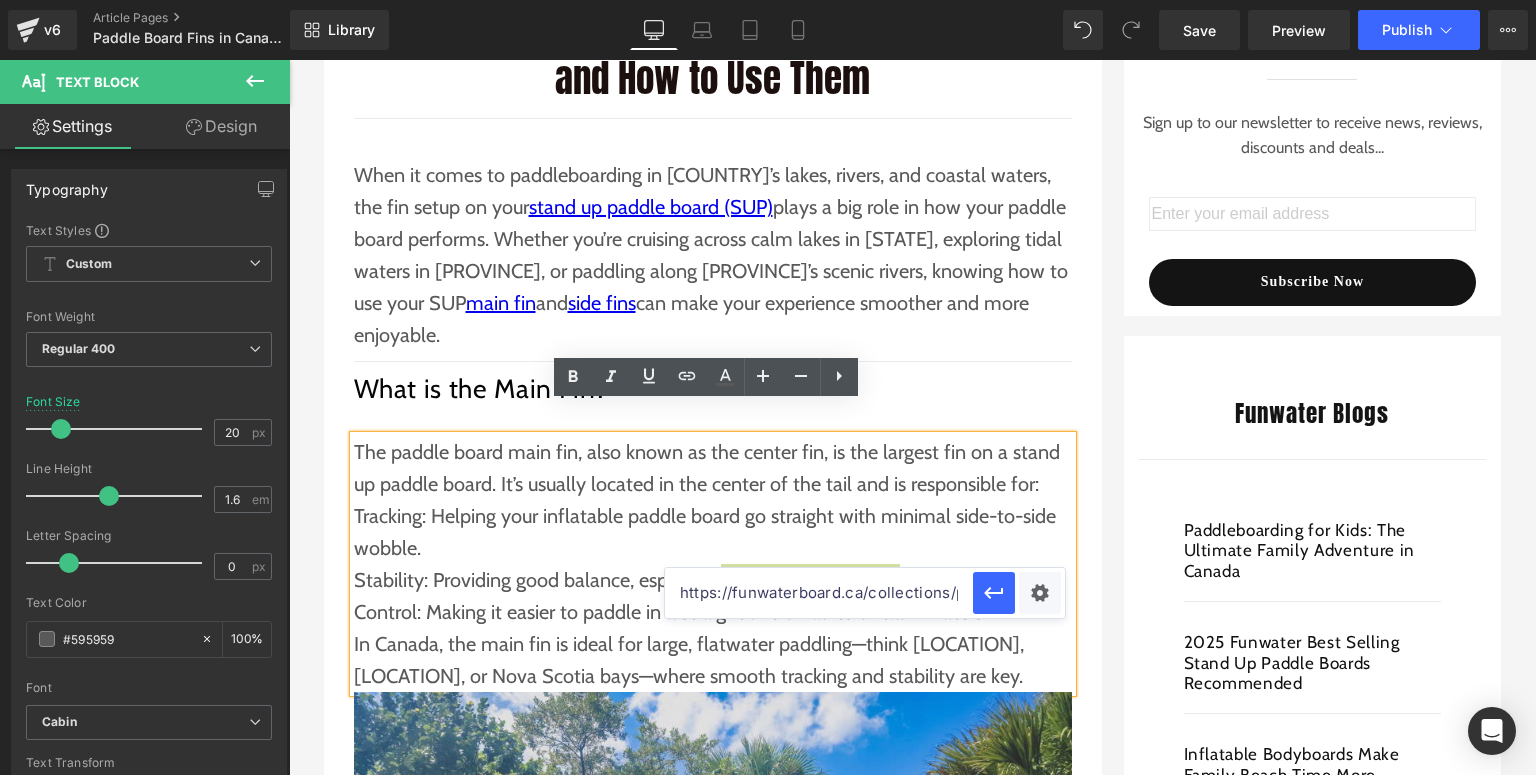 scroll, scrollTop: 0, scrollLeft: 208, axis: horizontal 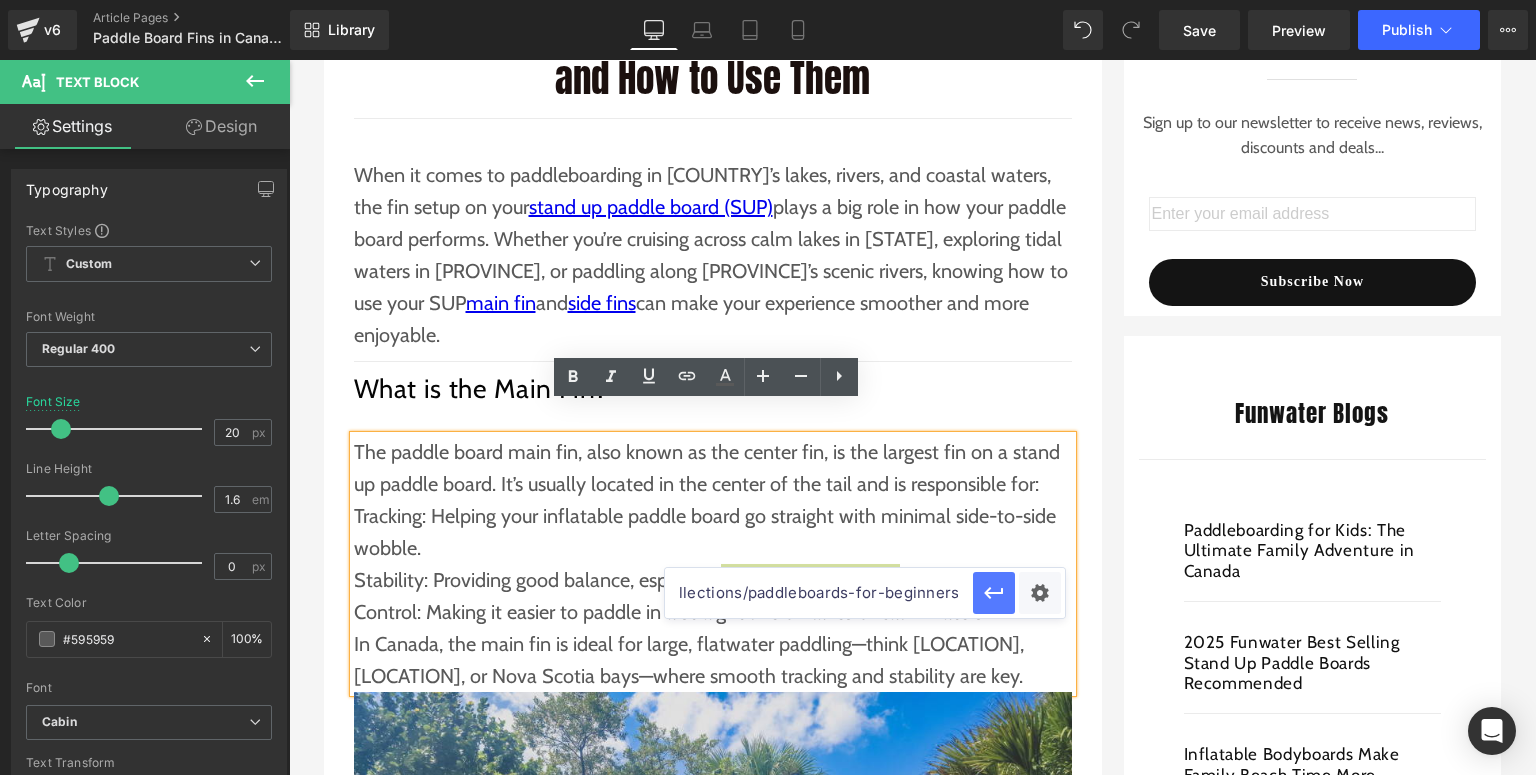 type on "https://funwaterboard.ca/collections/paddleboards-for-beginners" 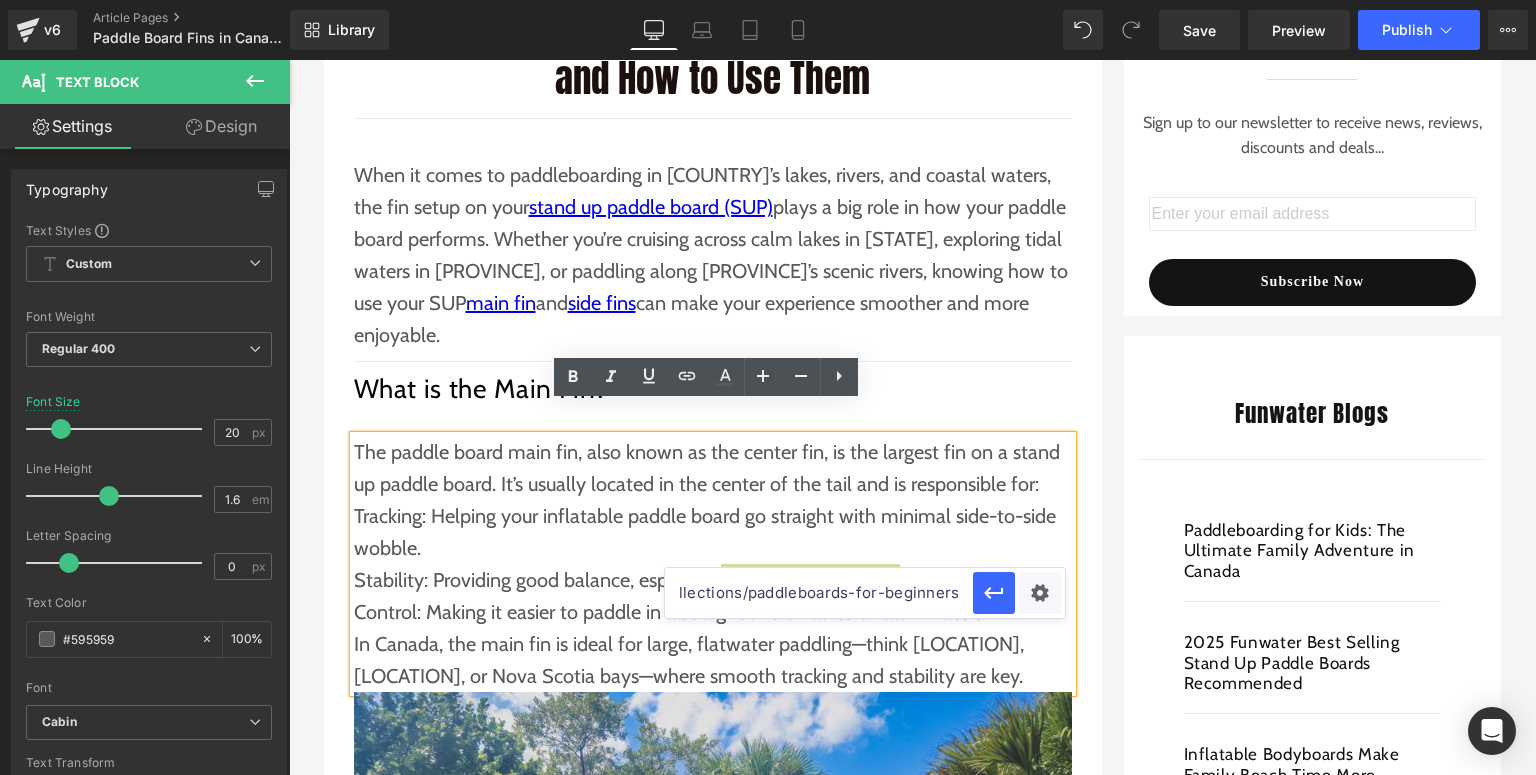 scroll, scrollTop: 0, scrollLeft: 0, axis: both 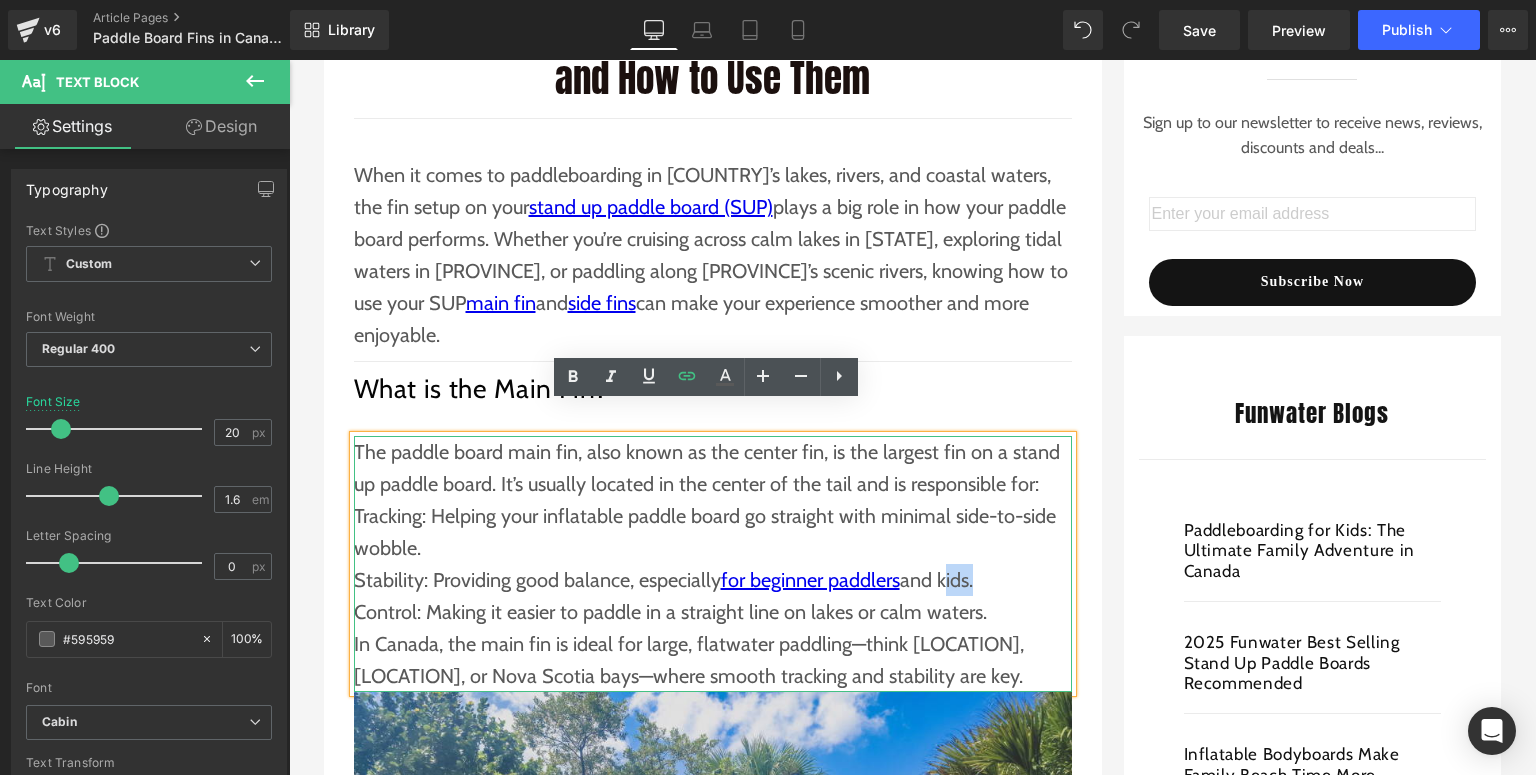 drag, startPoint x: 939, startPoint y: 552, endPoint x: 970, endPoint y: 549, distance: 31.144823 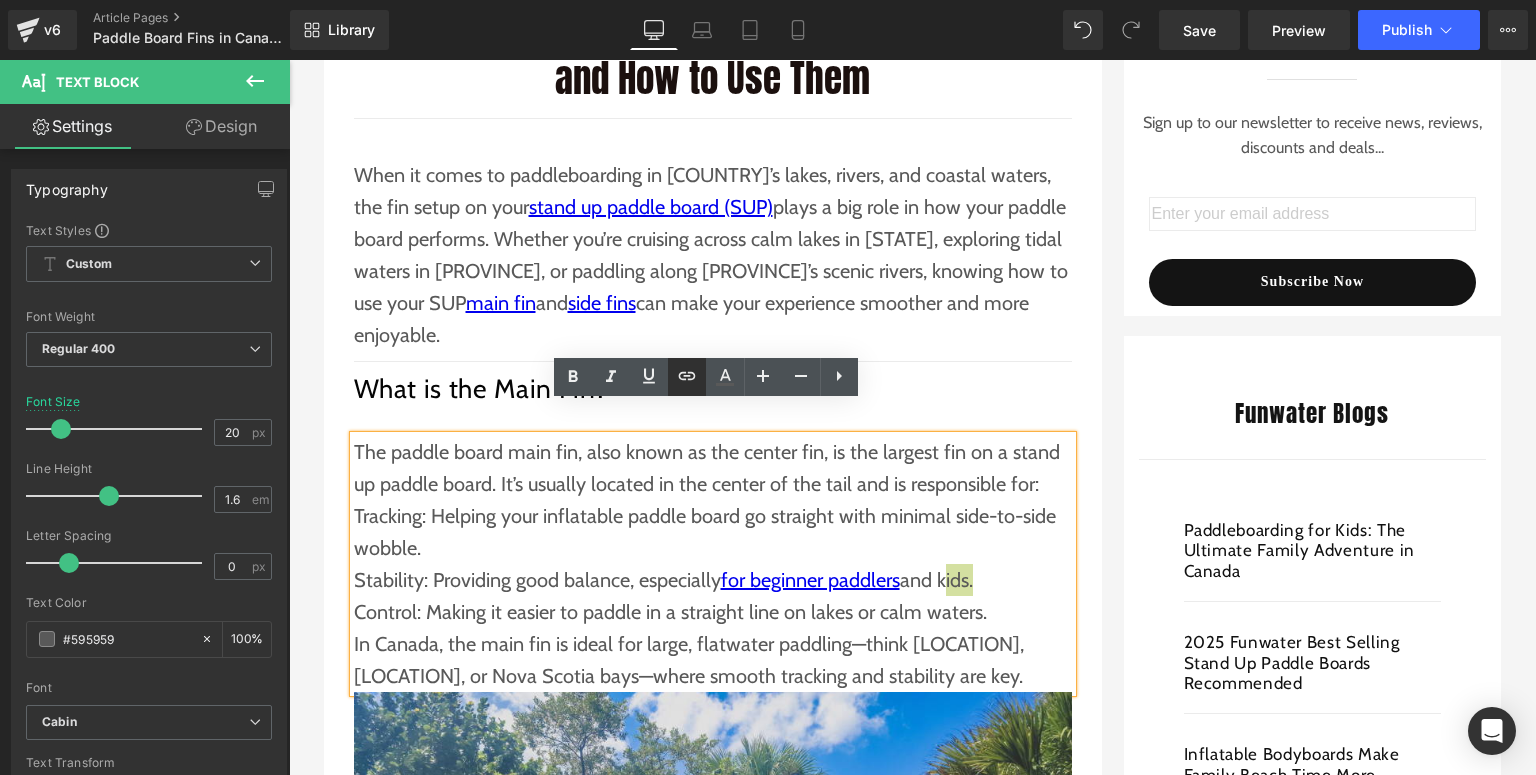 click 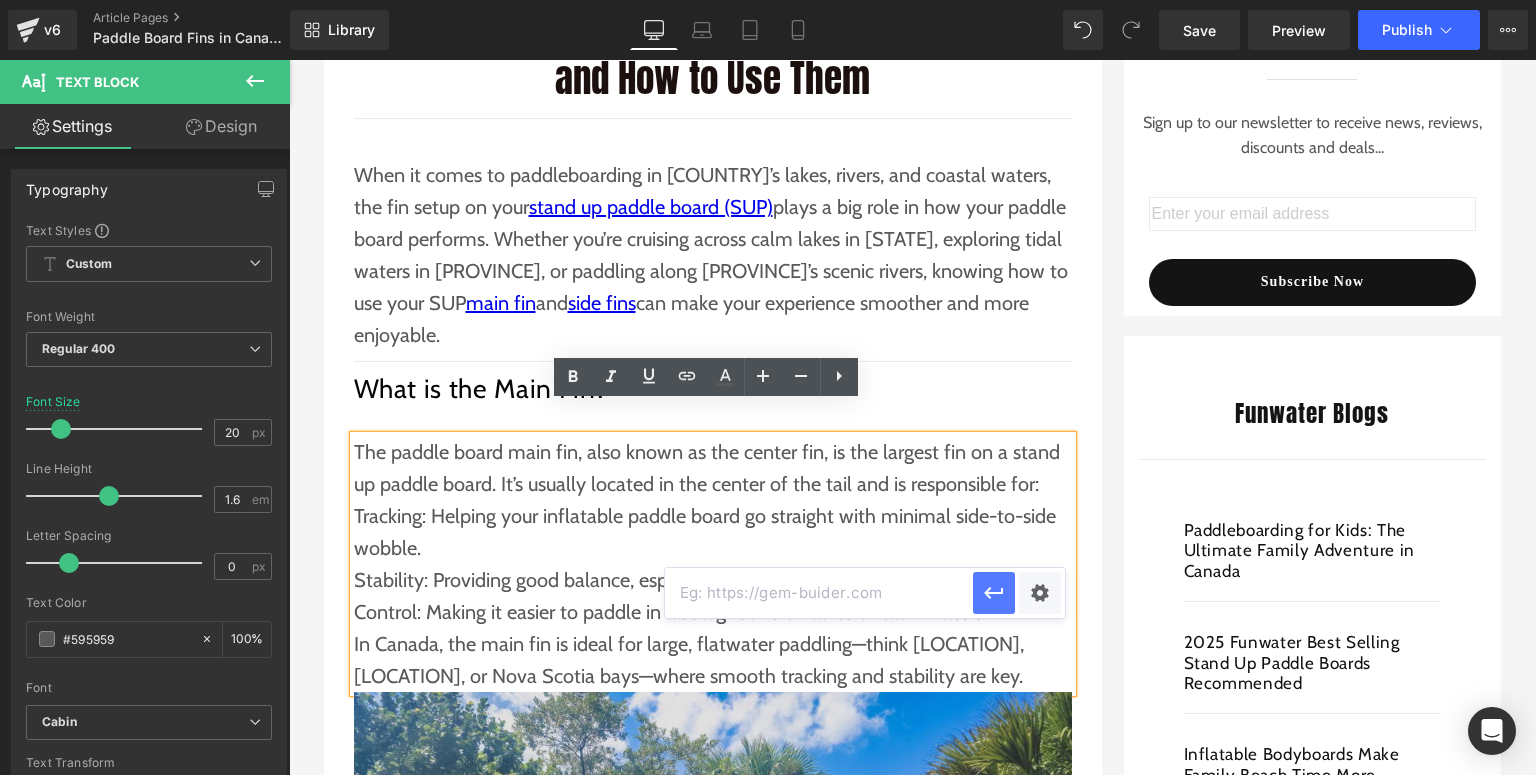 drag, startPoint x: 824, startPoint y: 600, endPoint x: 1004, endPoint y: 591, distance: 180.22485 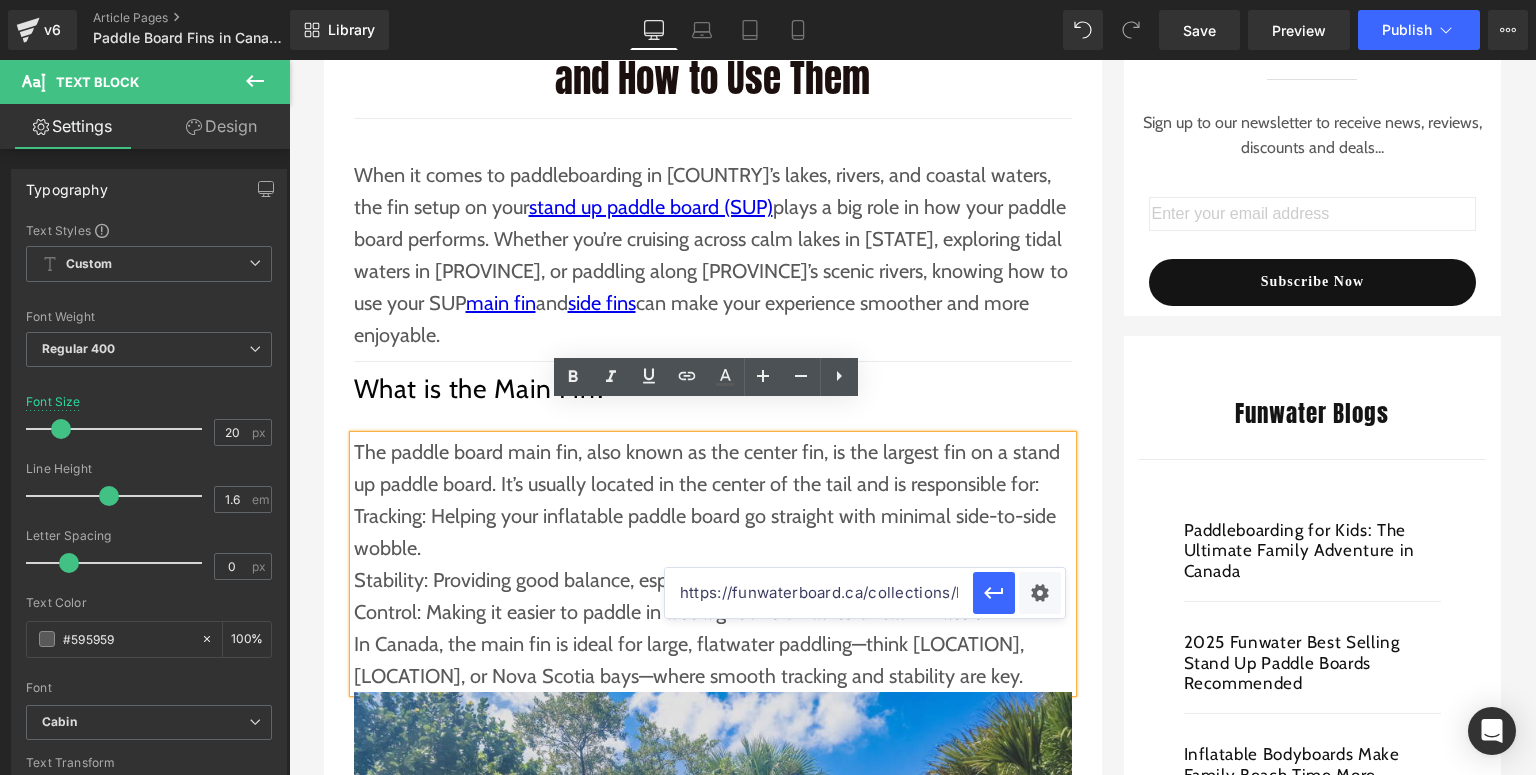 scroll, scrollTop: 0, scrollLeft: 19, axis: horizontal 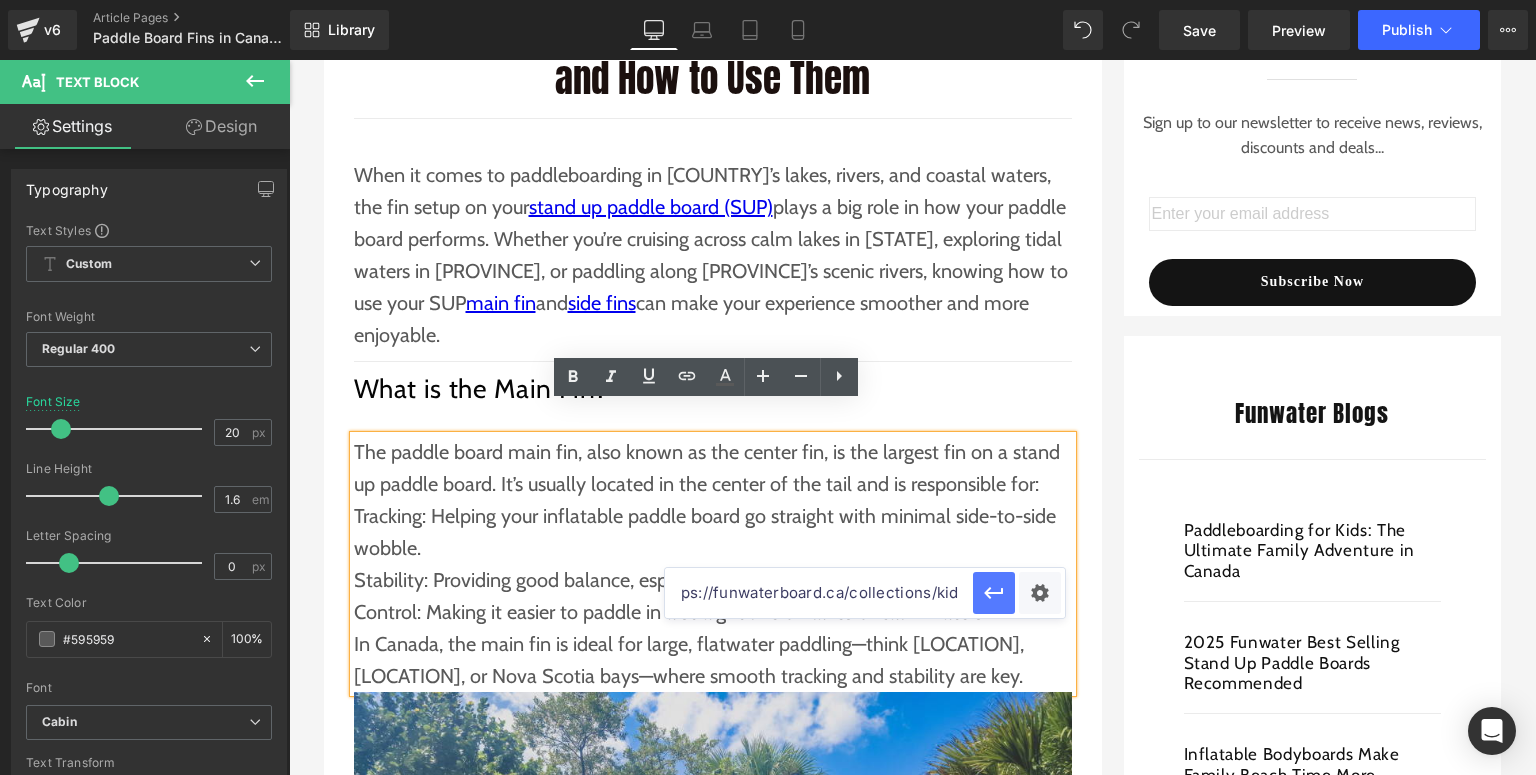 type on "https://funwaterboard.ca/collections/kid" 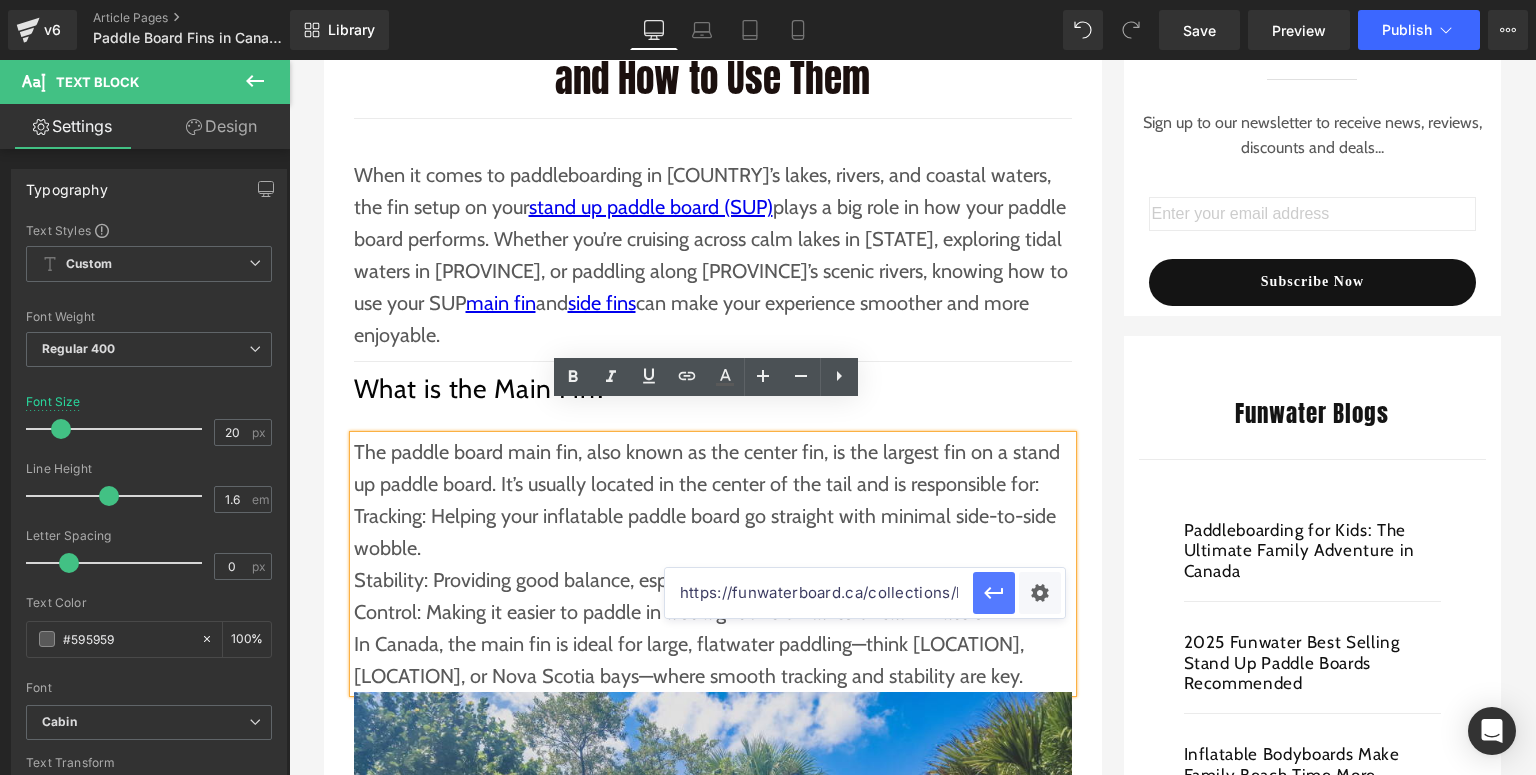 click 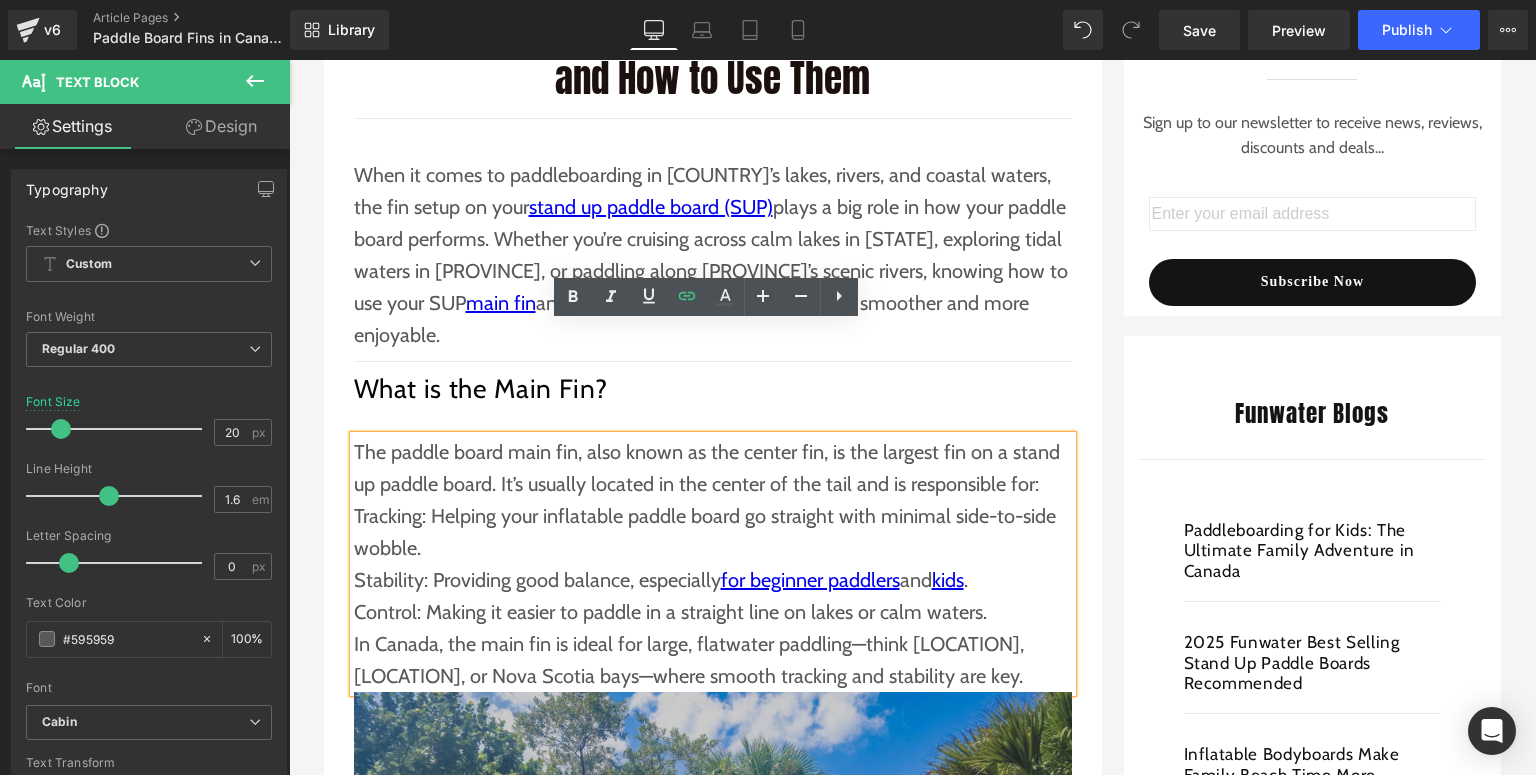 scroll, scrollTop: 560, scrollLeft: 0, axis: vertical 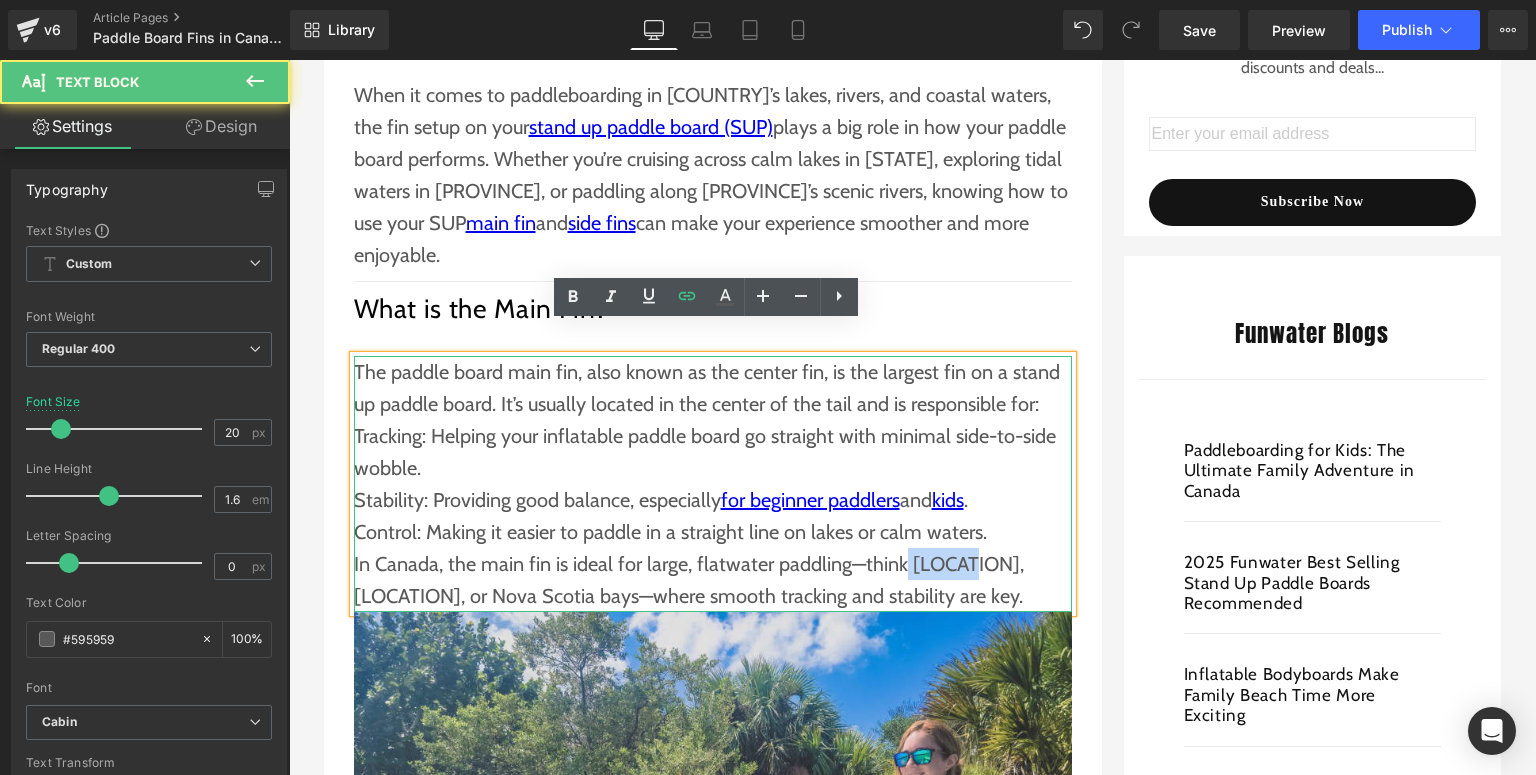drag, startPoint x: 897, startPoint y: 532, endPoint x: 957, endPoint y: 541, distance: 60.671246 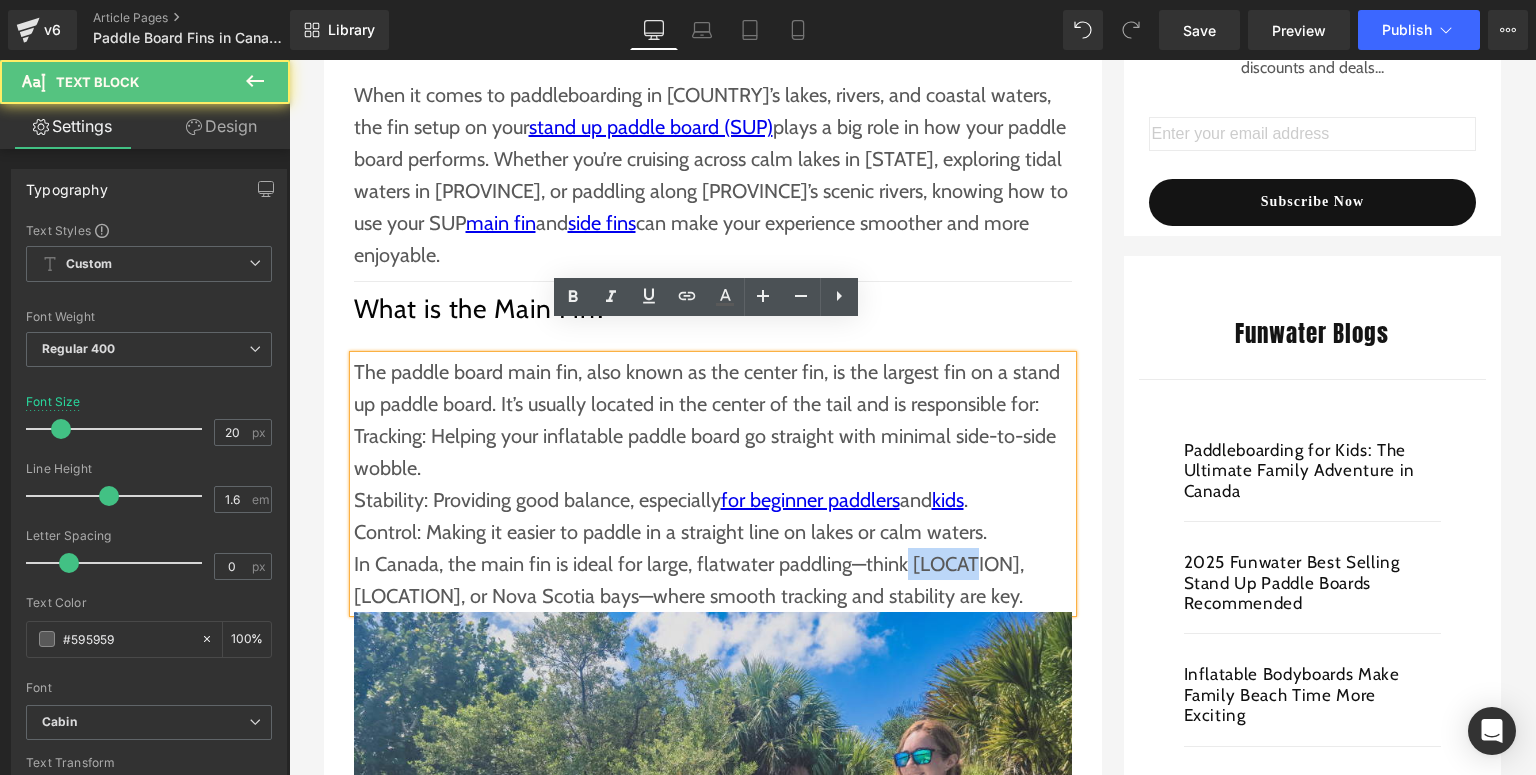 click on "In Canada, the main fin is ideal for large, flatwater paddling—think [LOCATION], [LOCATION], or Nova Scotia bays—where smooth tracking and stability are key." at bounding box center [713, 580] 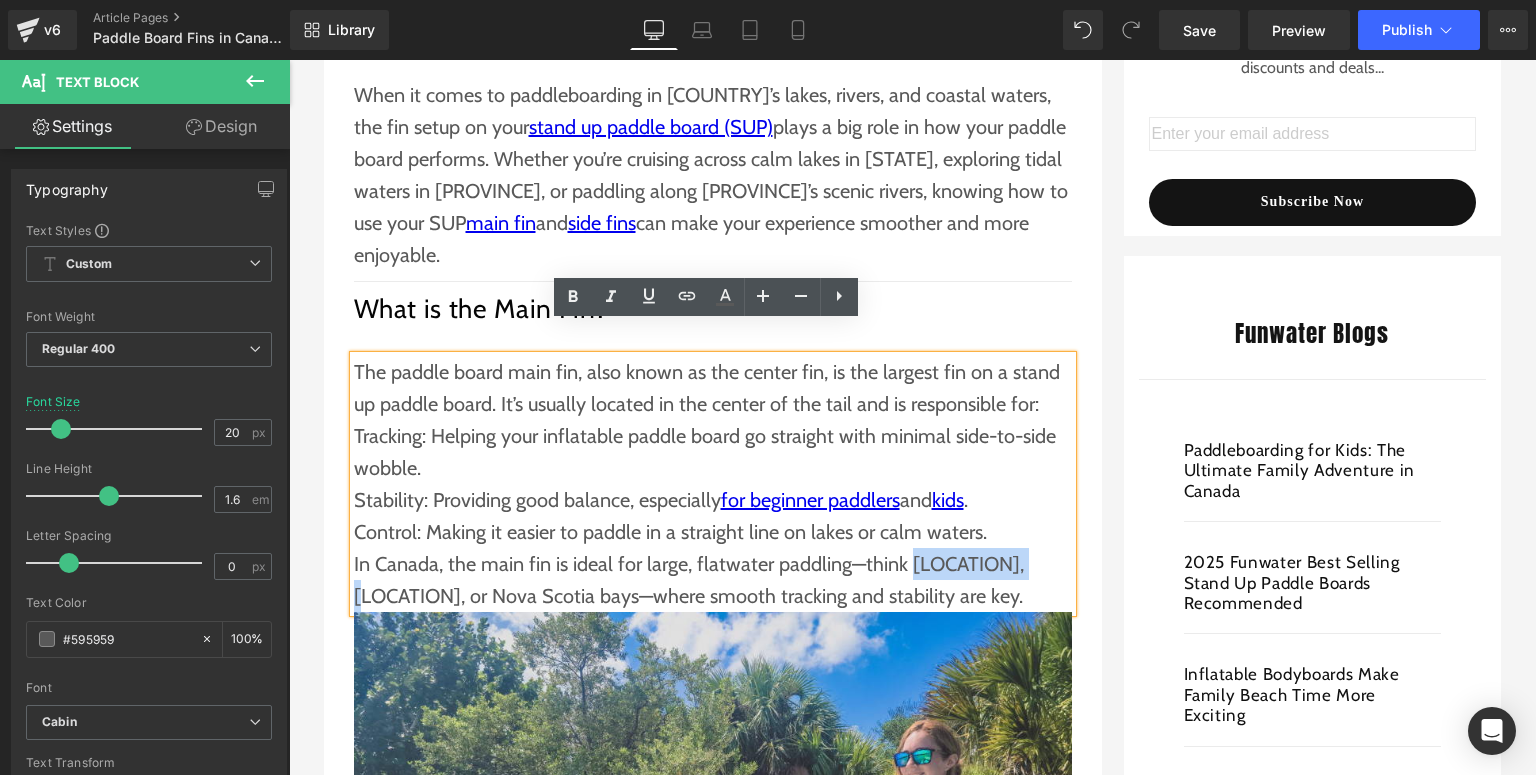 drag, startPoint x: 903, startPoint y: 534, endPoint x: 1019, endPoint y: 529, distance: 116.10771 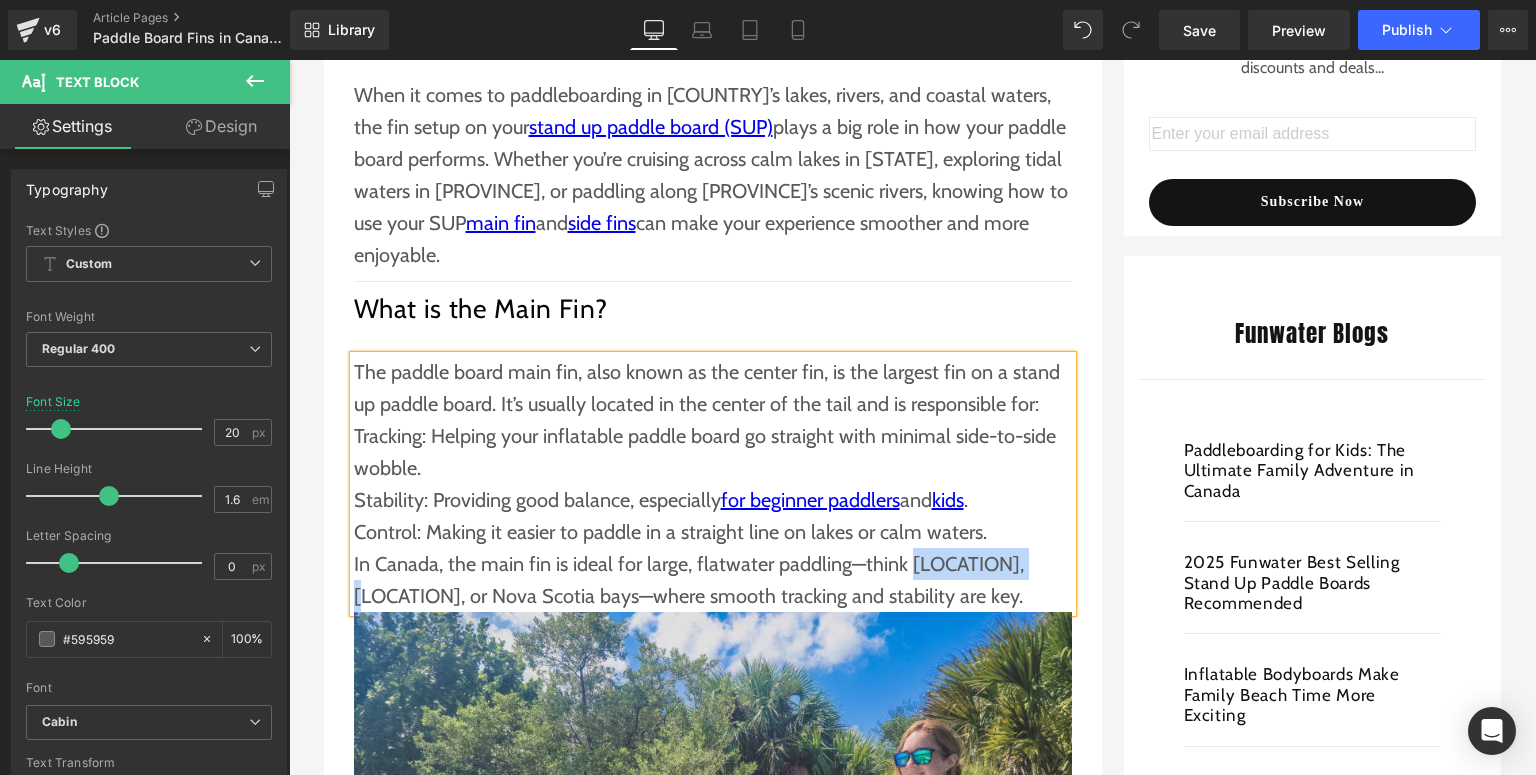 click on "In Canada, the main fin is ideal for large, flatwater paddling—think [LOCATION], [LOCATION], or Nova Scotia bays—where smooth tracking and stability are key." at bounding box center [713, 580] 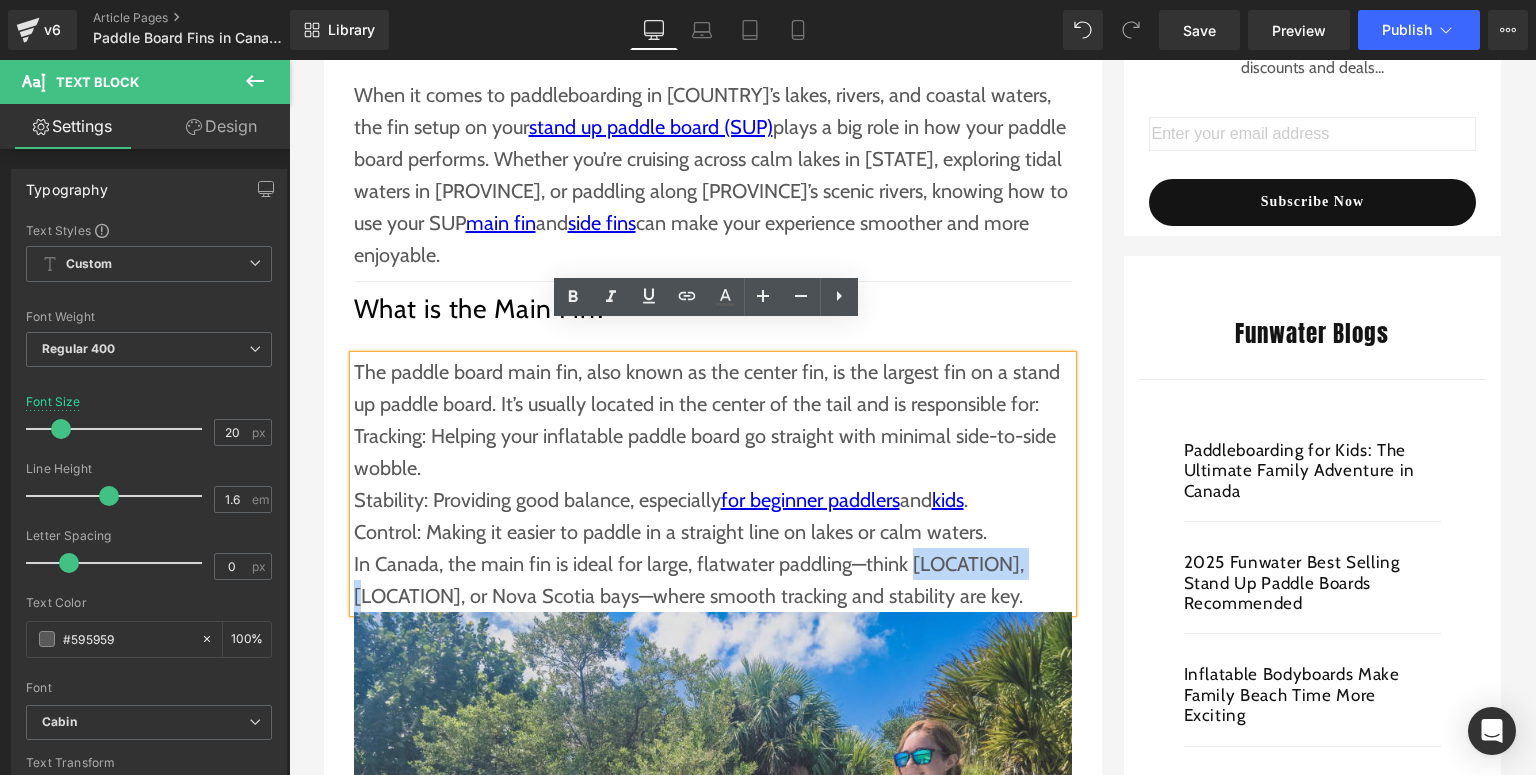 drag, startPoint x: 902, startPoint y: 532, endPoint x: 1018, endPoint y: 532, distance: 116 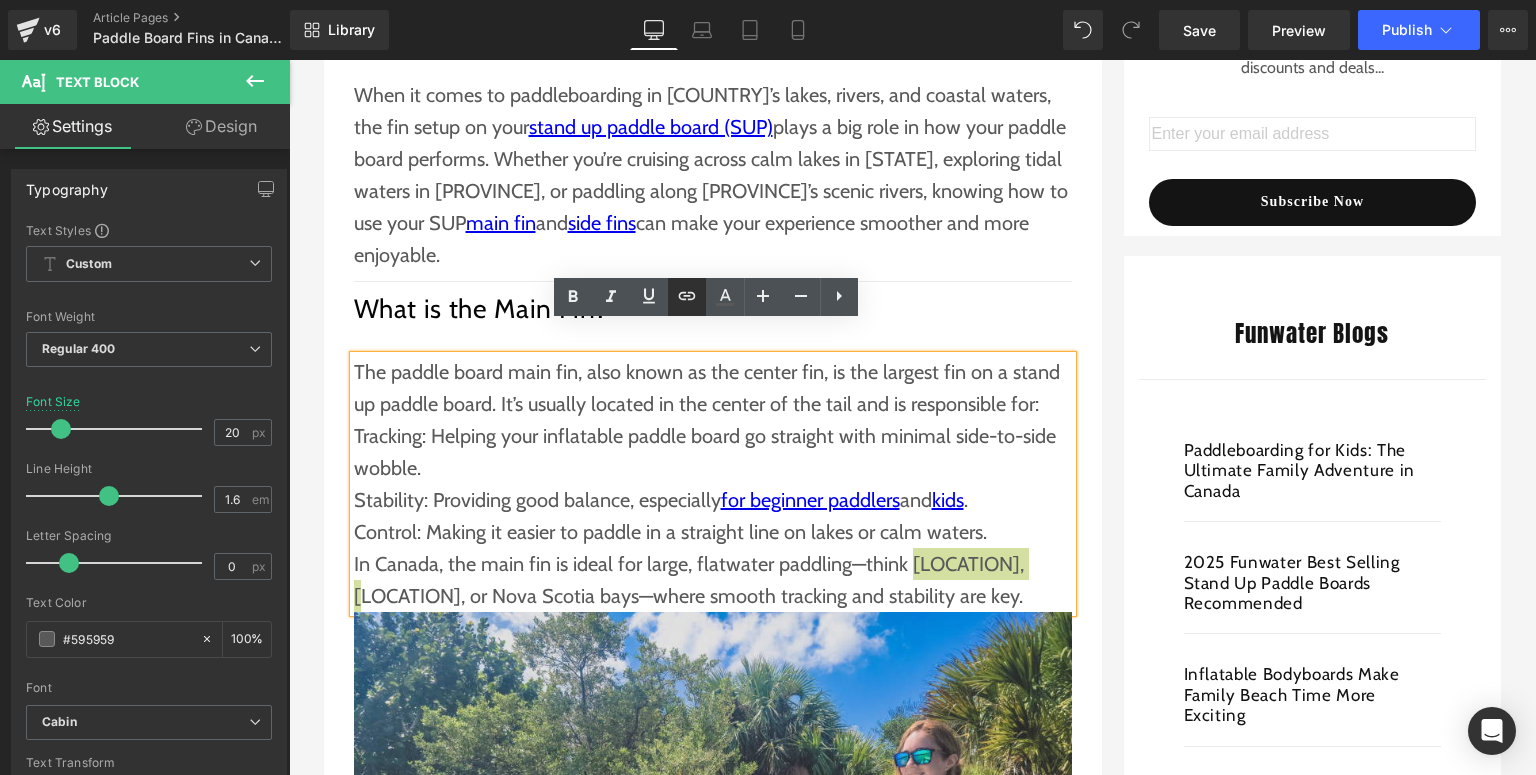 click 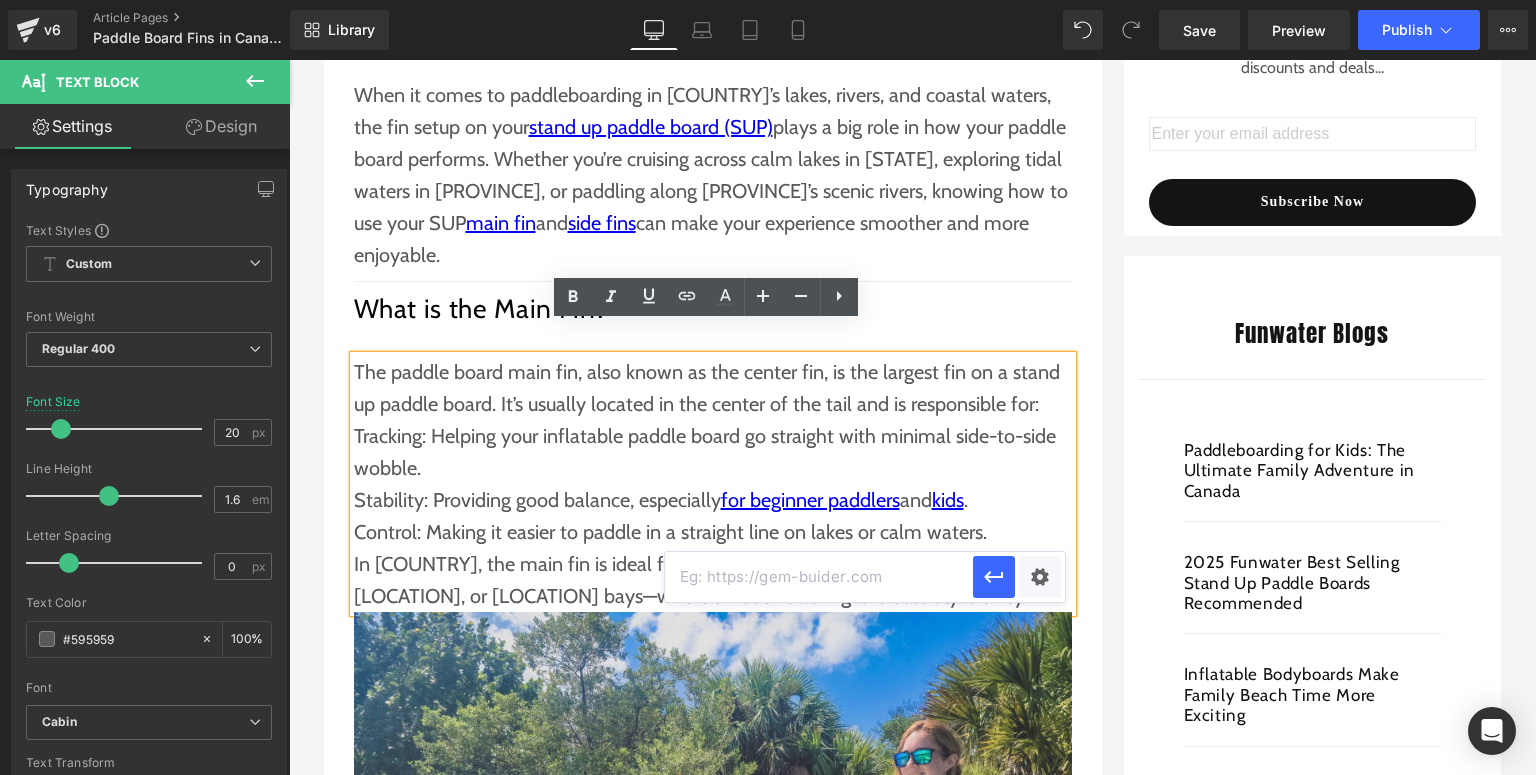 click at bounding box center (819, 577) 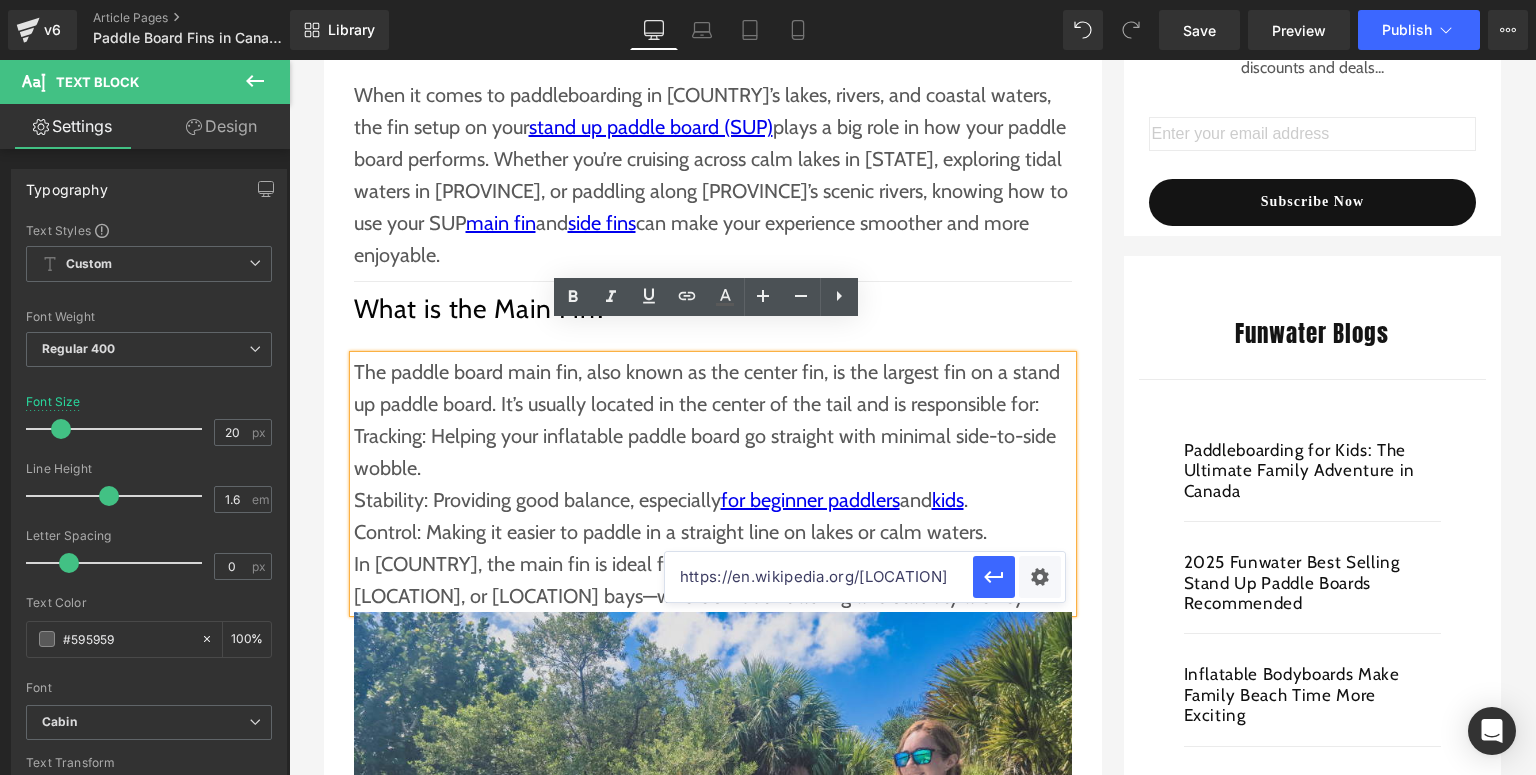 scroll, scrollTop: 0, scrollLeft: 53, axis: horizontal 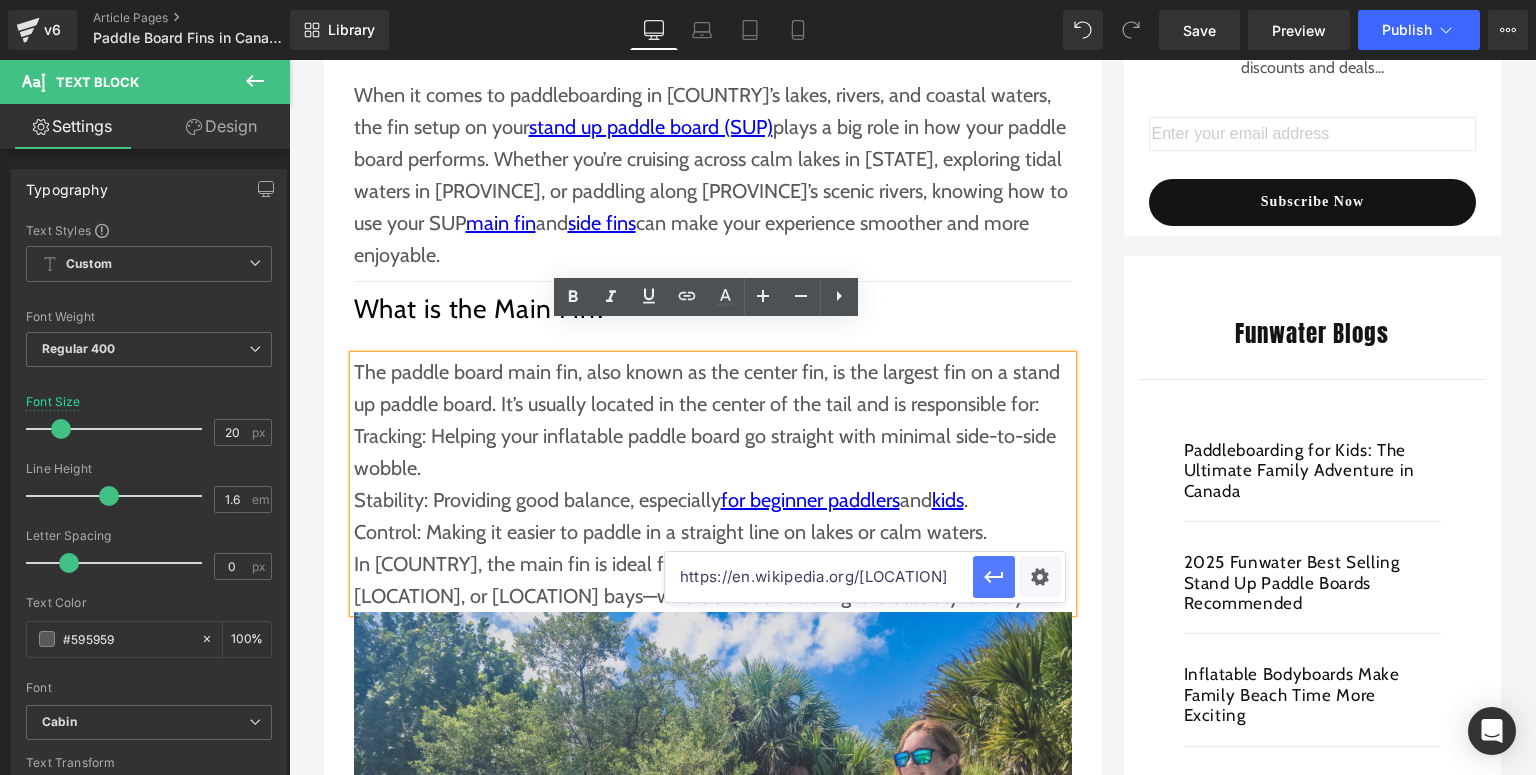click at bounding box center [994, 577] 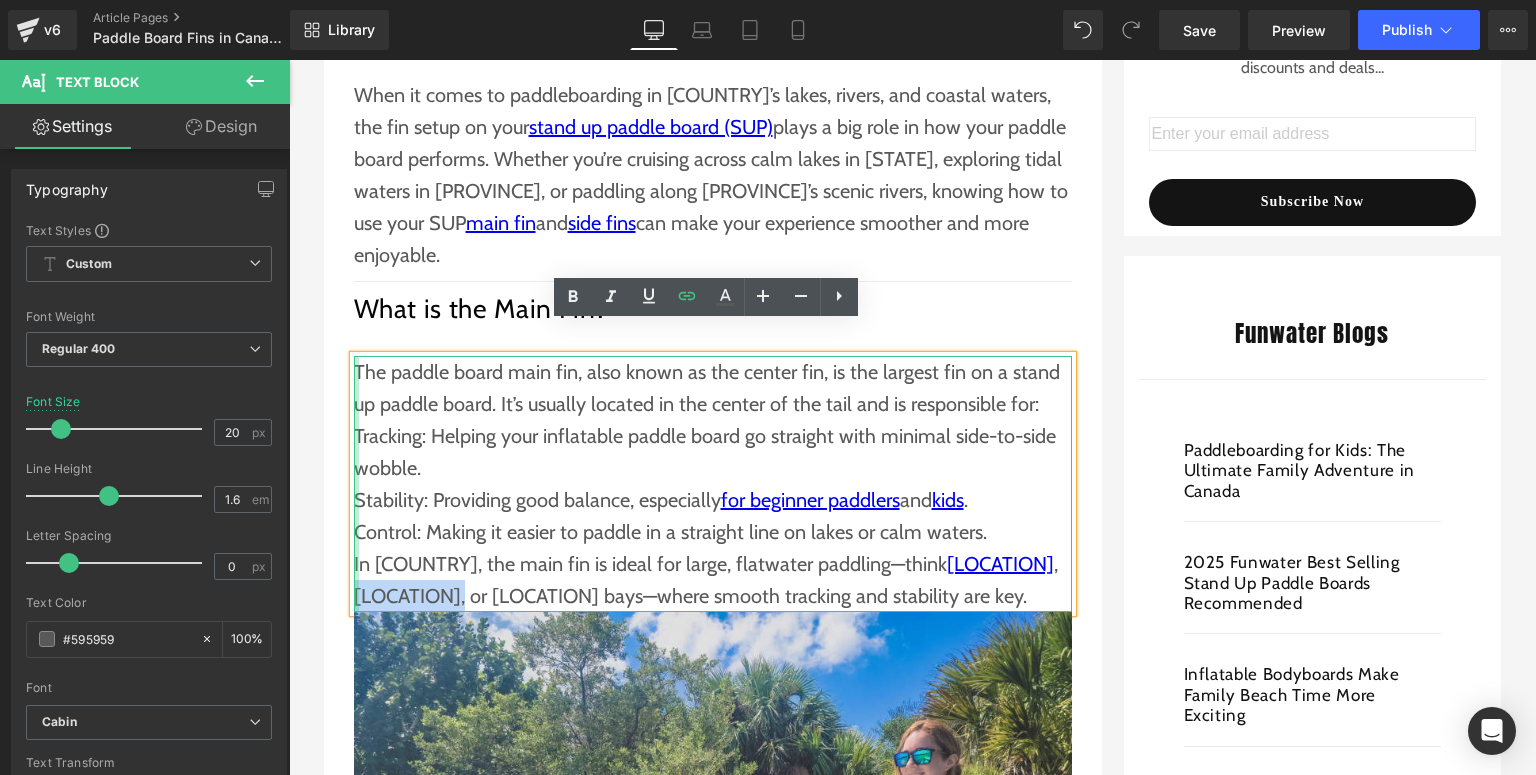 drag, startPoint x: 442, startPoint y: 566, endPoint x: 348, endPoint y: 568, distance: 94.02127 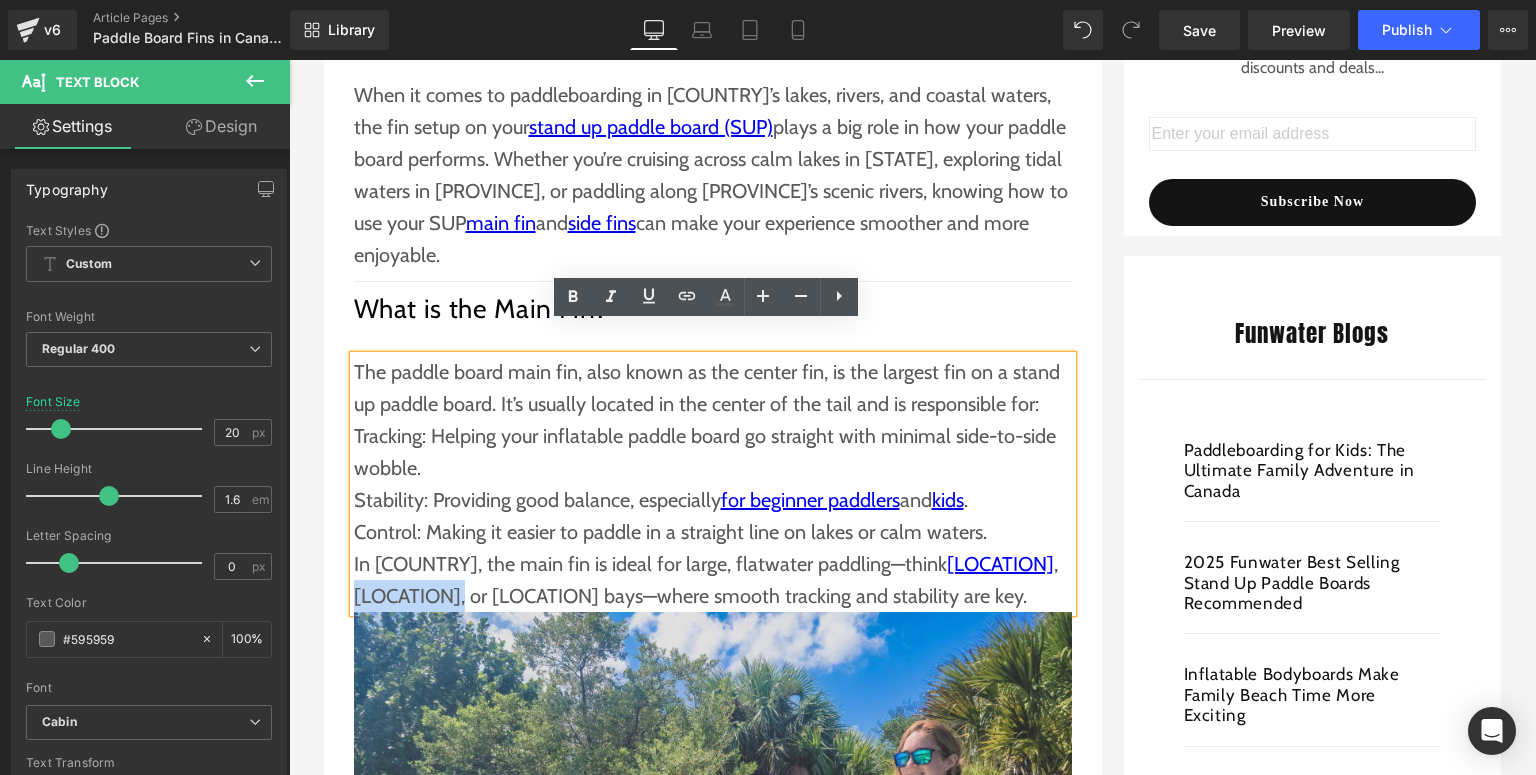 copy on "[LOCATION]" 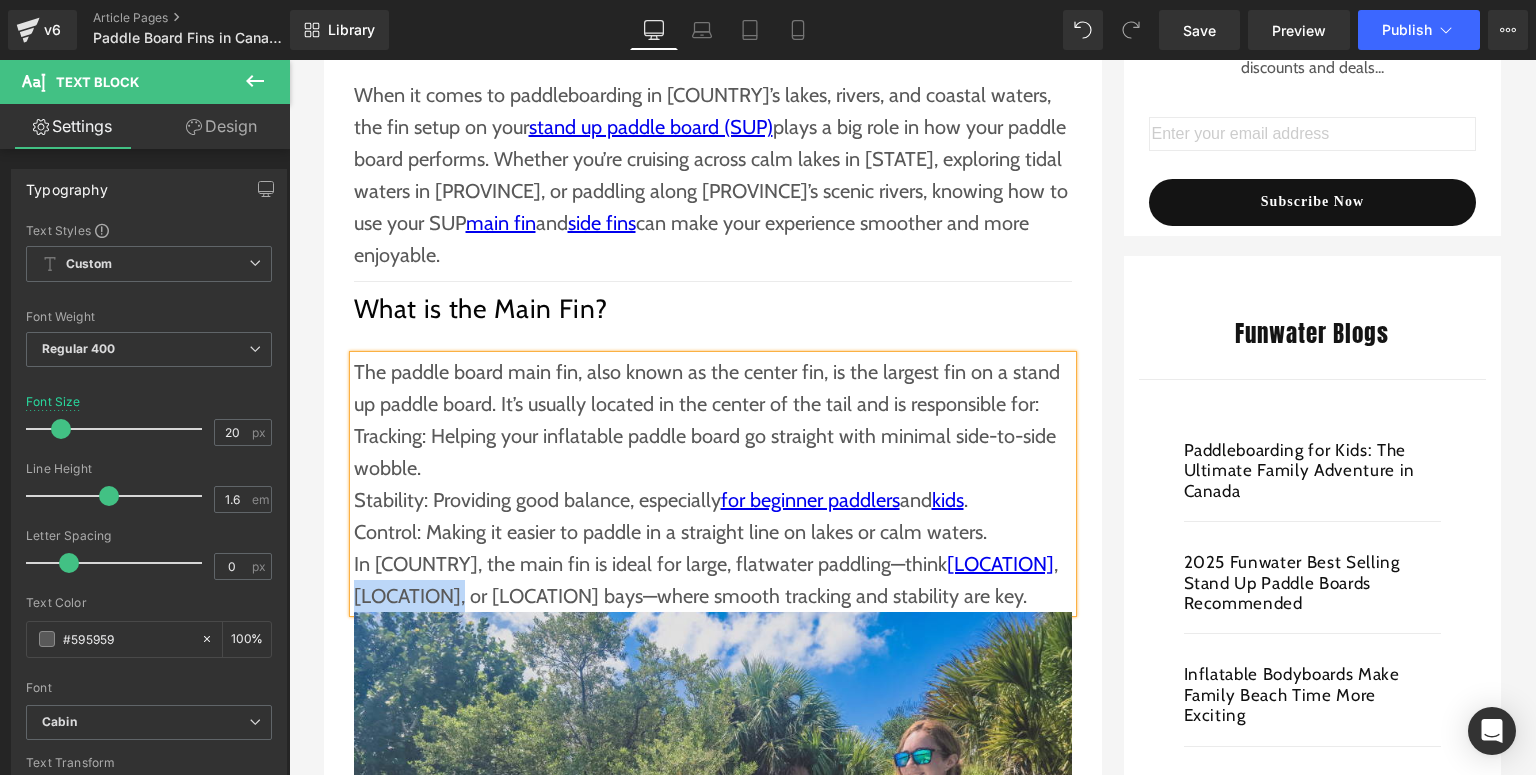 click on "In [COUNTRY], the main fin is ideal for large, flatwater paddling—think  [LOCATION] , [LOCATION], or [LOCATION] bays—where smooth tracking and stability are key." at bounding box center [713, 580] 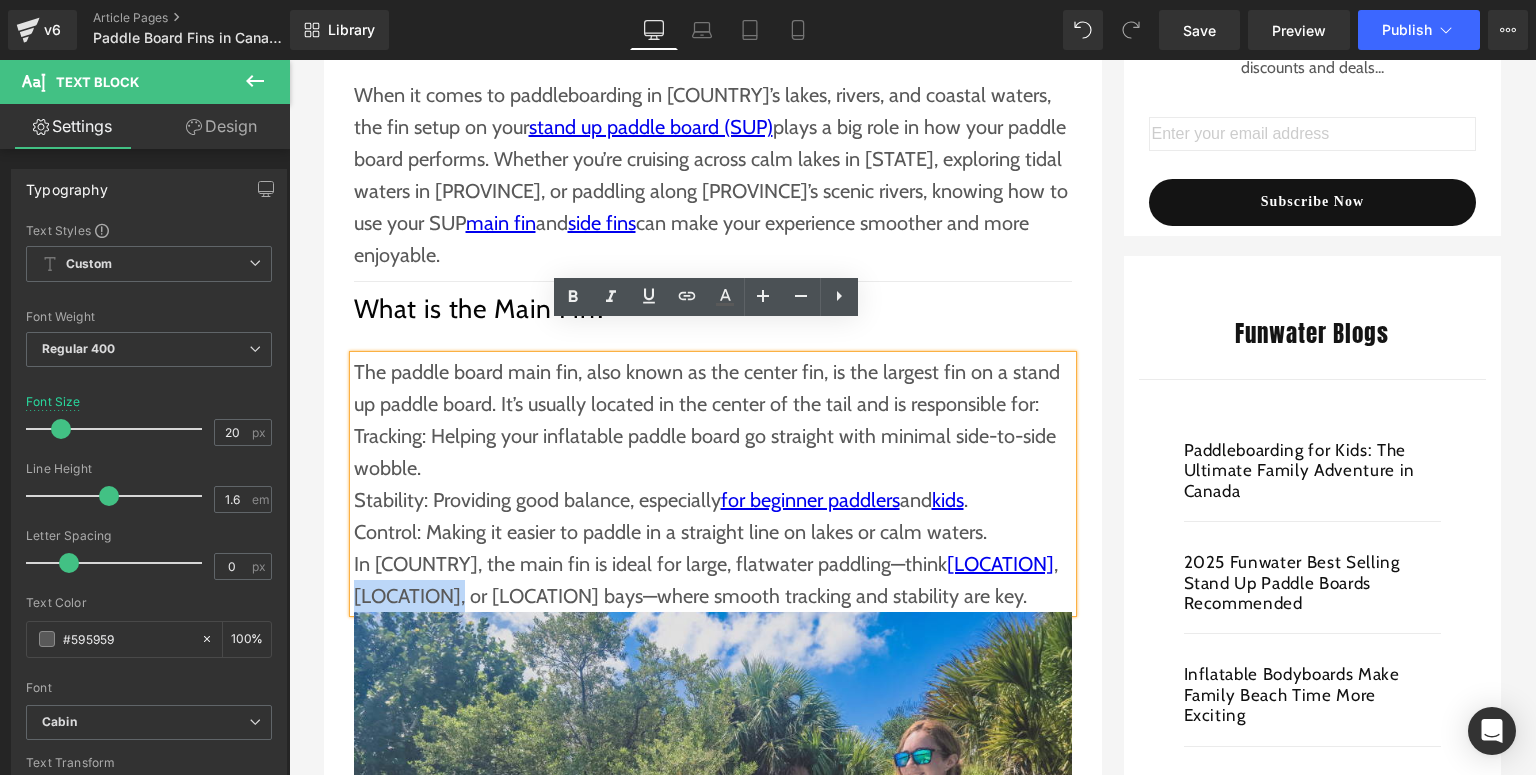 drag, startPoint x: 443, startPoint y: 569, endPoint x: 350, endPoint y: 571, distance: 93.0215 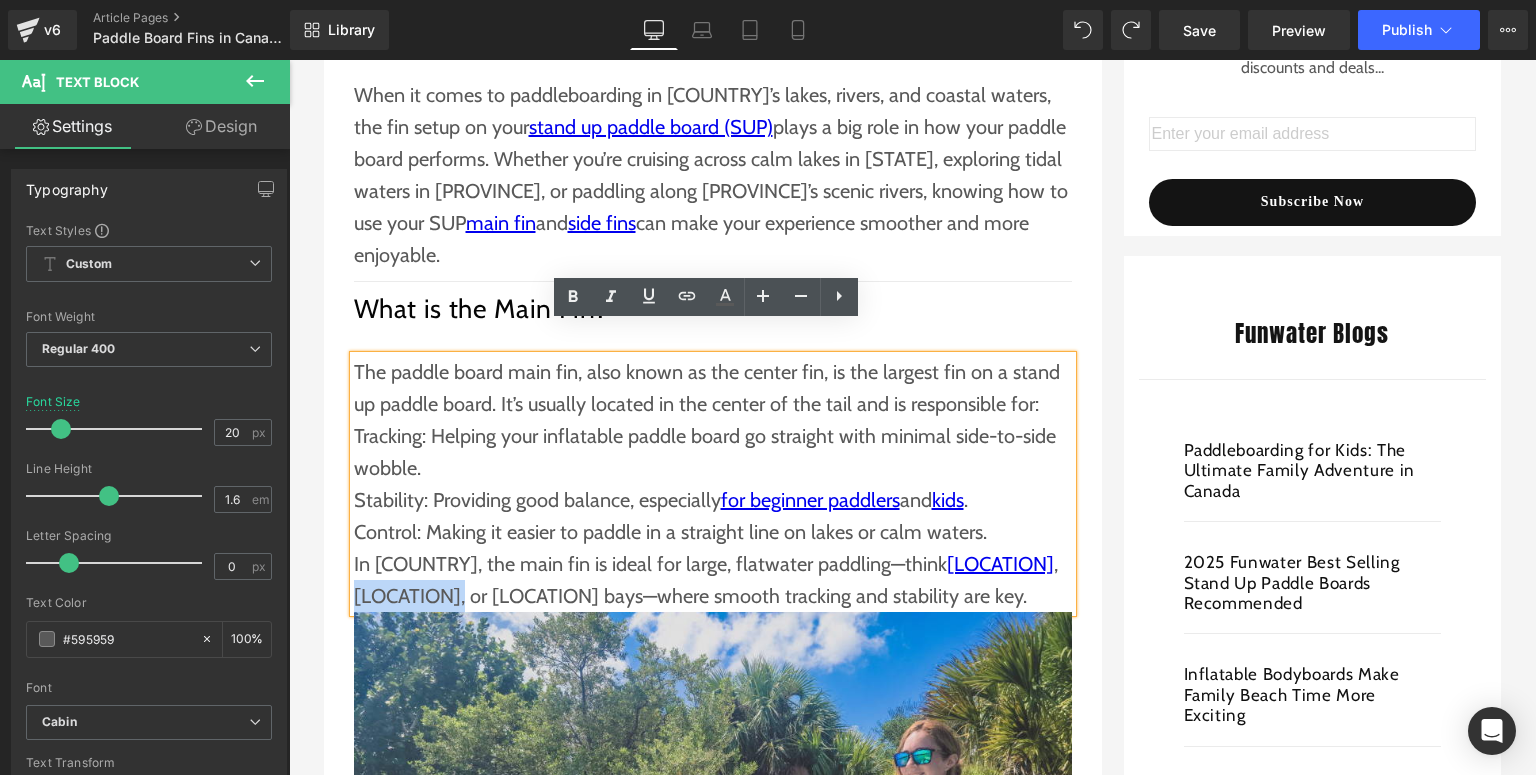 drag, startPoint x: 443, startPoint y: 567, endPoint x: 347, endPoint y: 562, distance: 96.13012 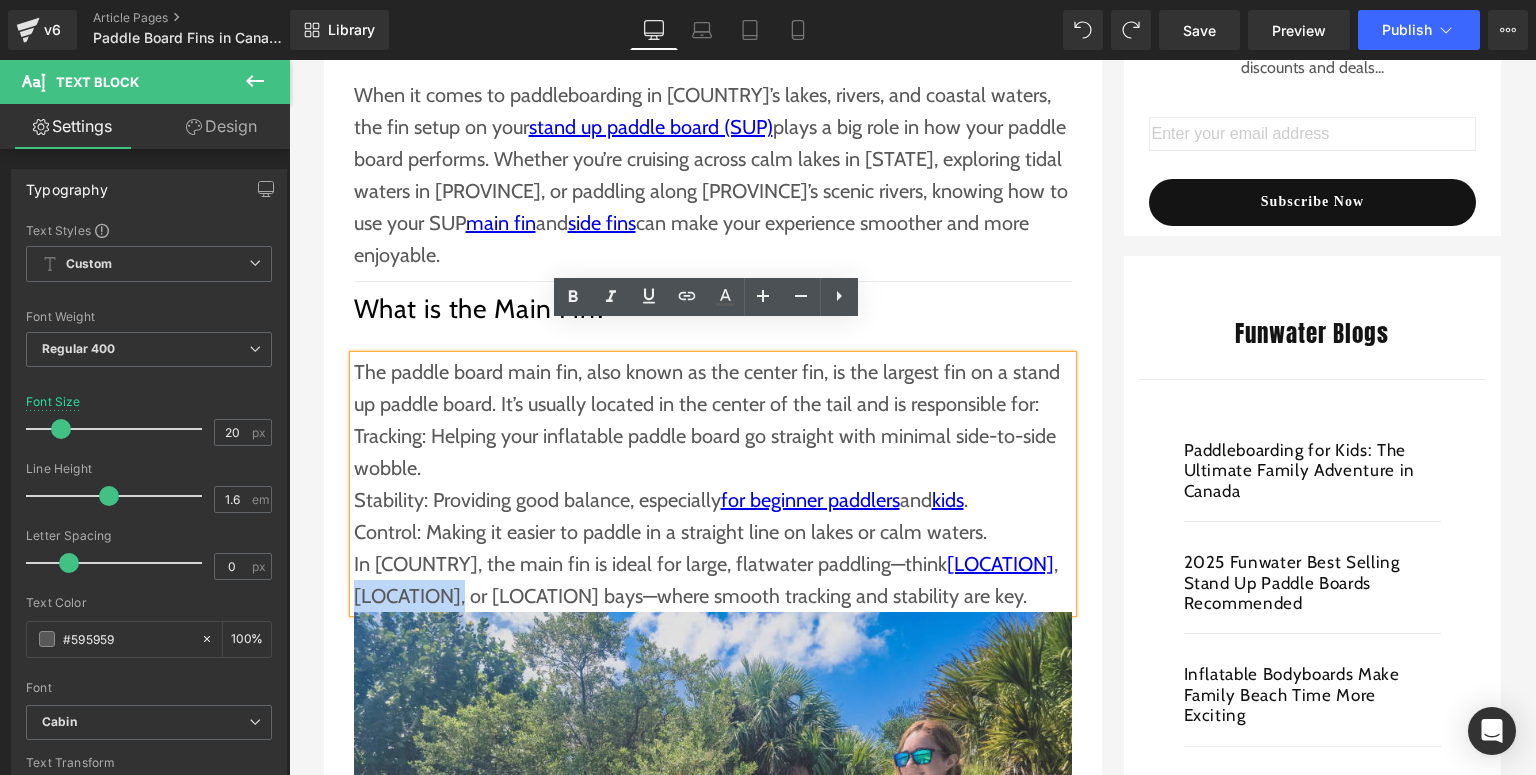 click on "In [COUNTRY], the main fin is ideal for large, flatwater paddling—think  [LOCATION] , [LOCATION], or [LOCATION] bays—where smooth tracking and stability are key." at bounding box center (713, 580) 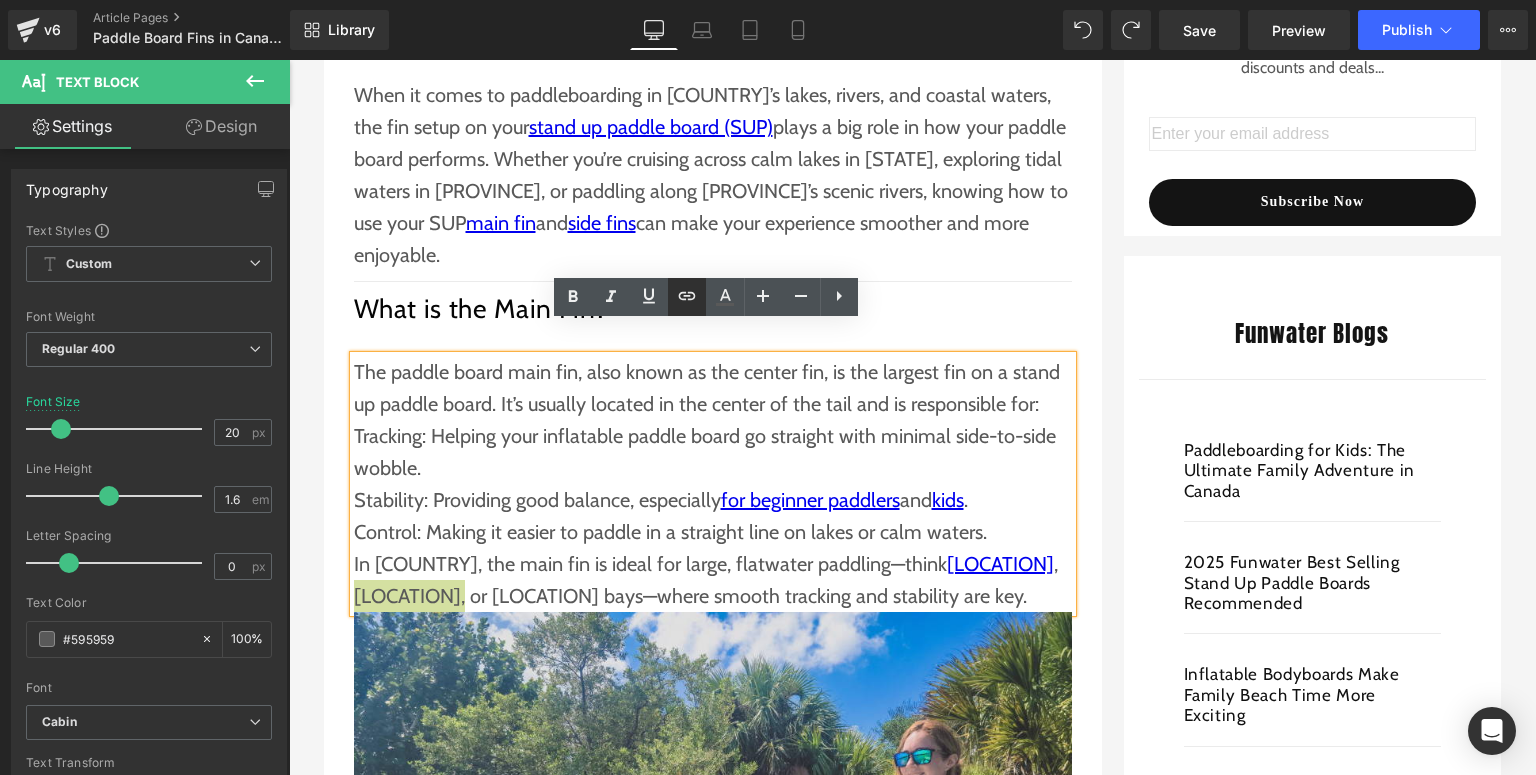 click 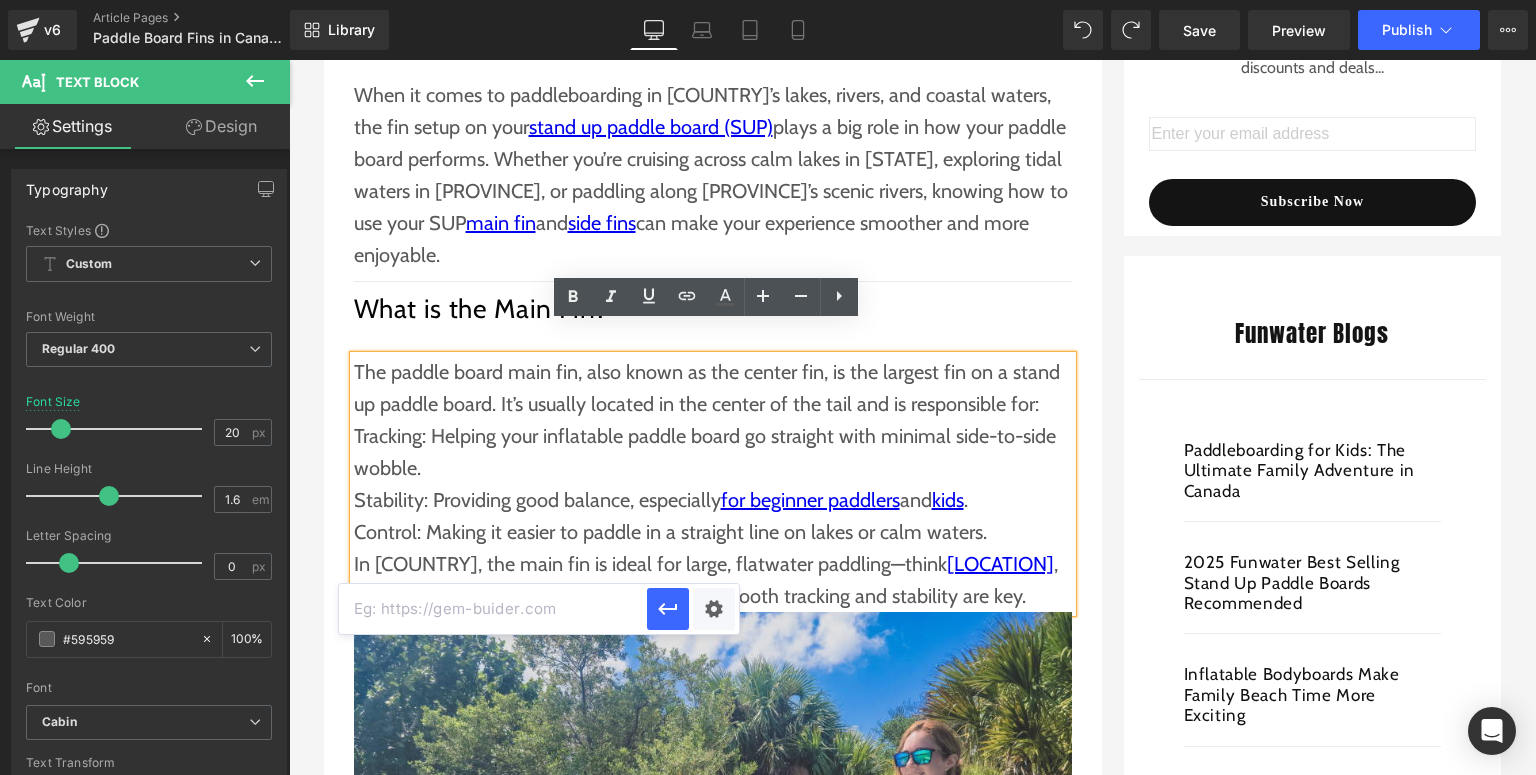 click at bounding box center [493, 609] 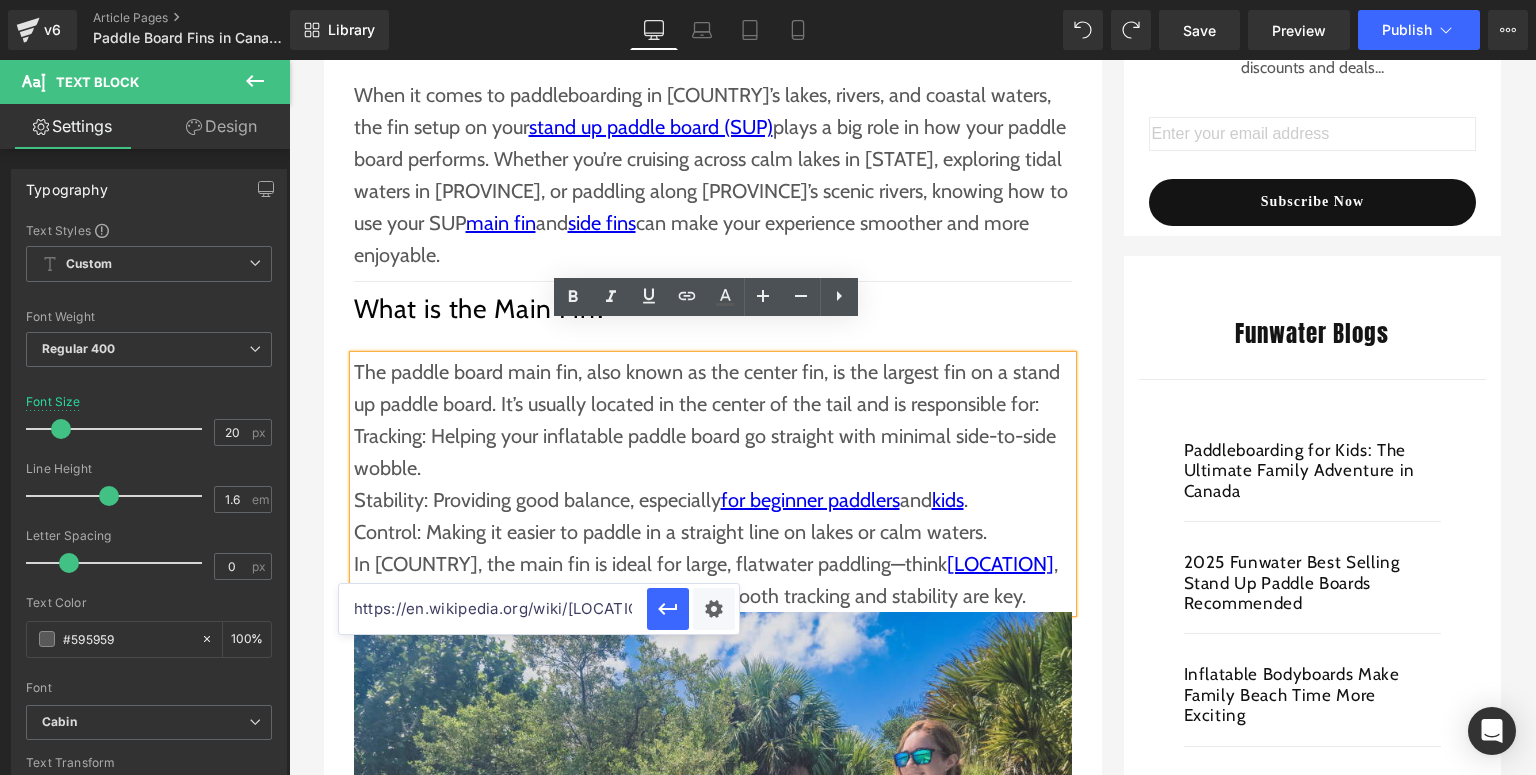 scroll, scrollTop: 0, scrollLeft: 28, axis: horizontal 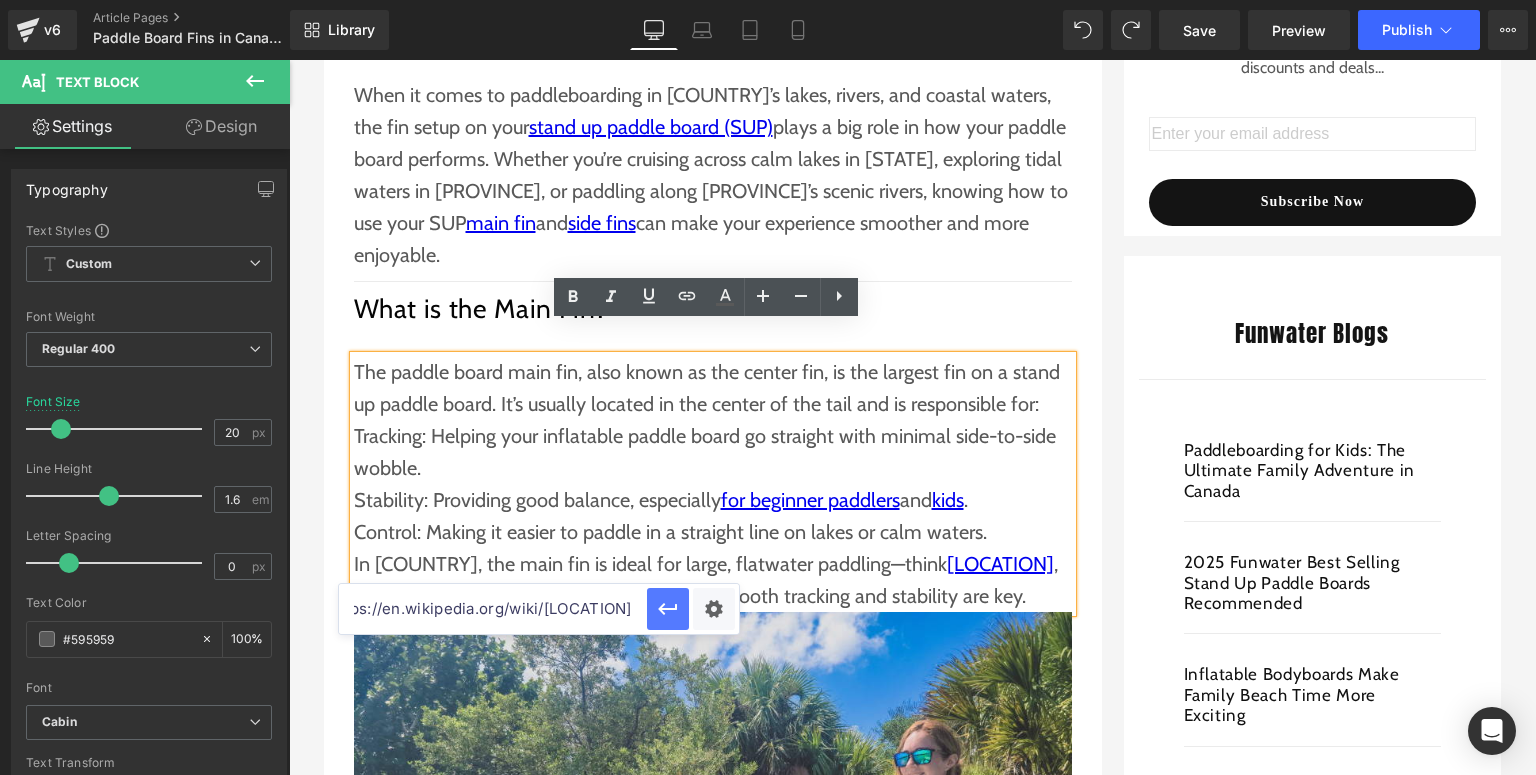 type on "https://en.wikipedia.org/wiki/[LOCATION]" 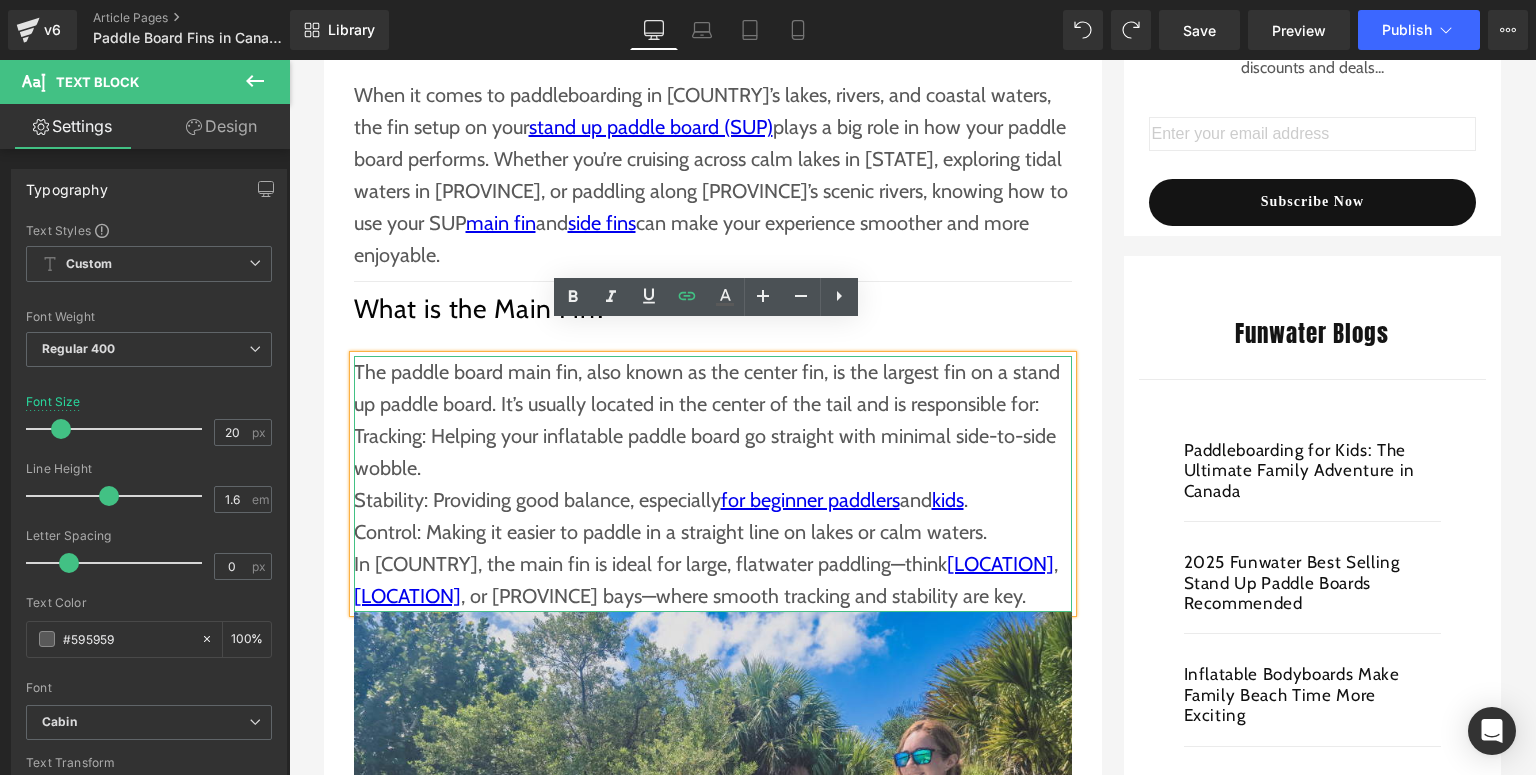 click on "In [COUNTRY], the main fin is ideal for large, flatwater paddling—think  [LOCATION] ,  [LOCATION] , or [LOCATION] bays—where smooth tracking and stability are key." at bounding box center (713, 580) 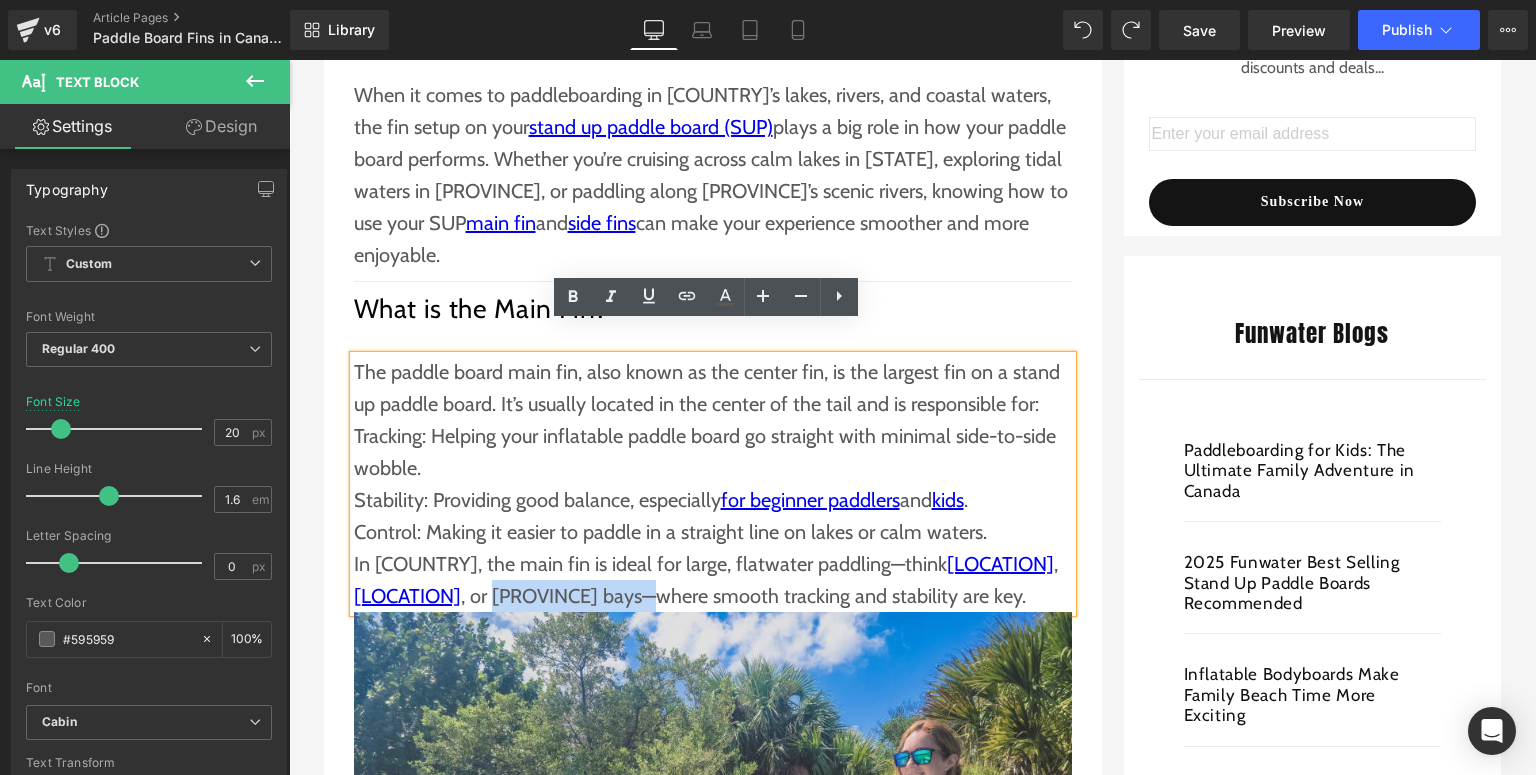 drag, startPoint x: 476, startPoint y: 564, endPoint x: 617, endPoint y: 564, distance: 141 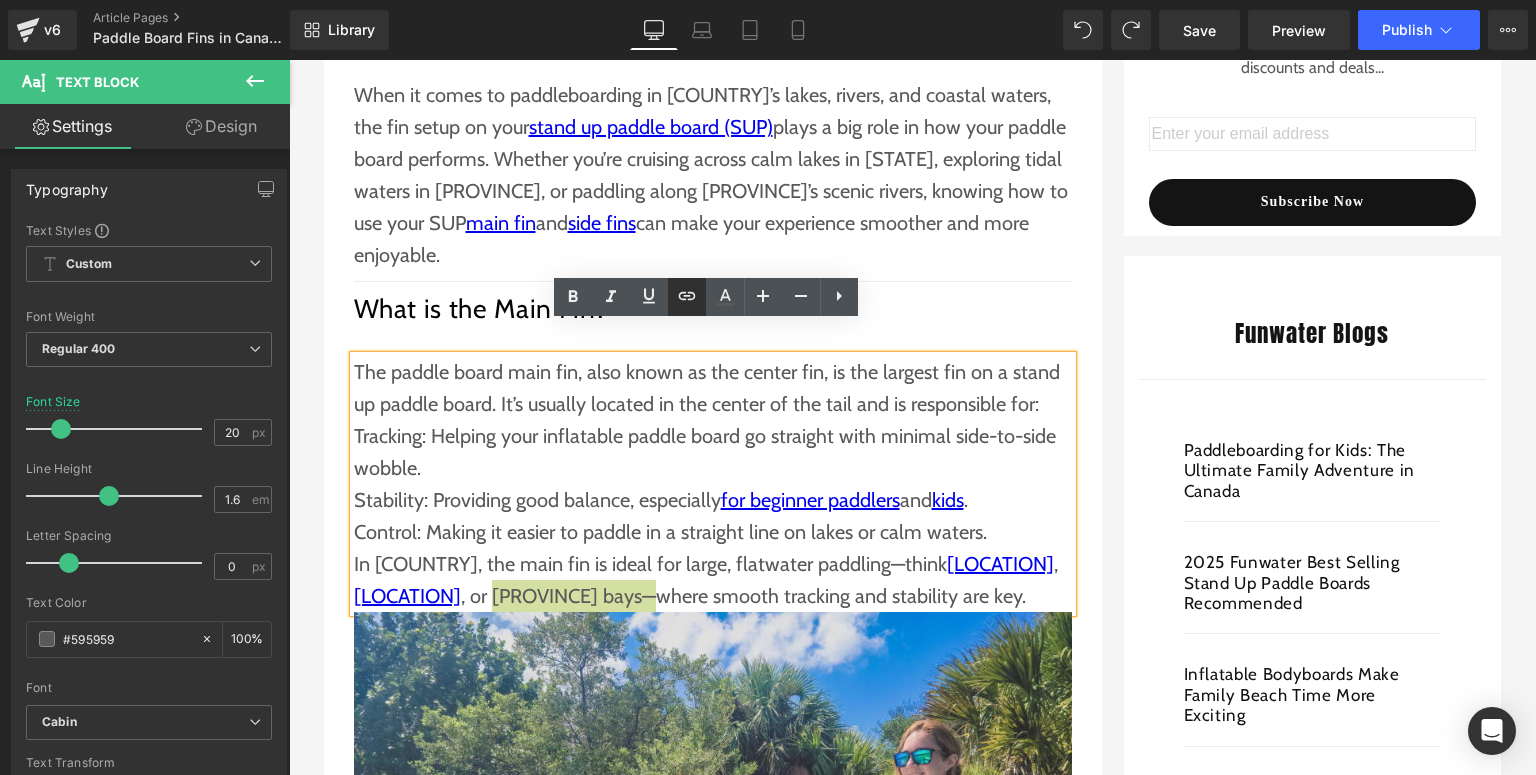 click at bounding box center [687, 297] 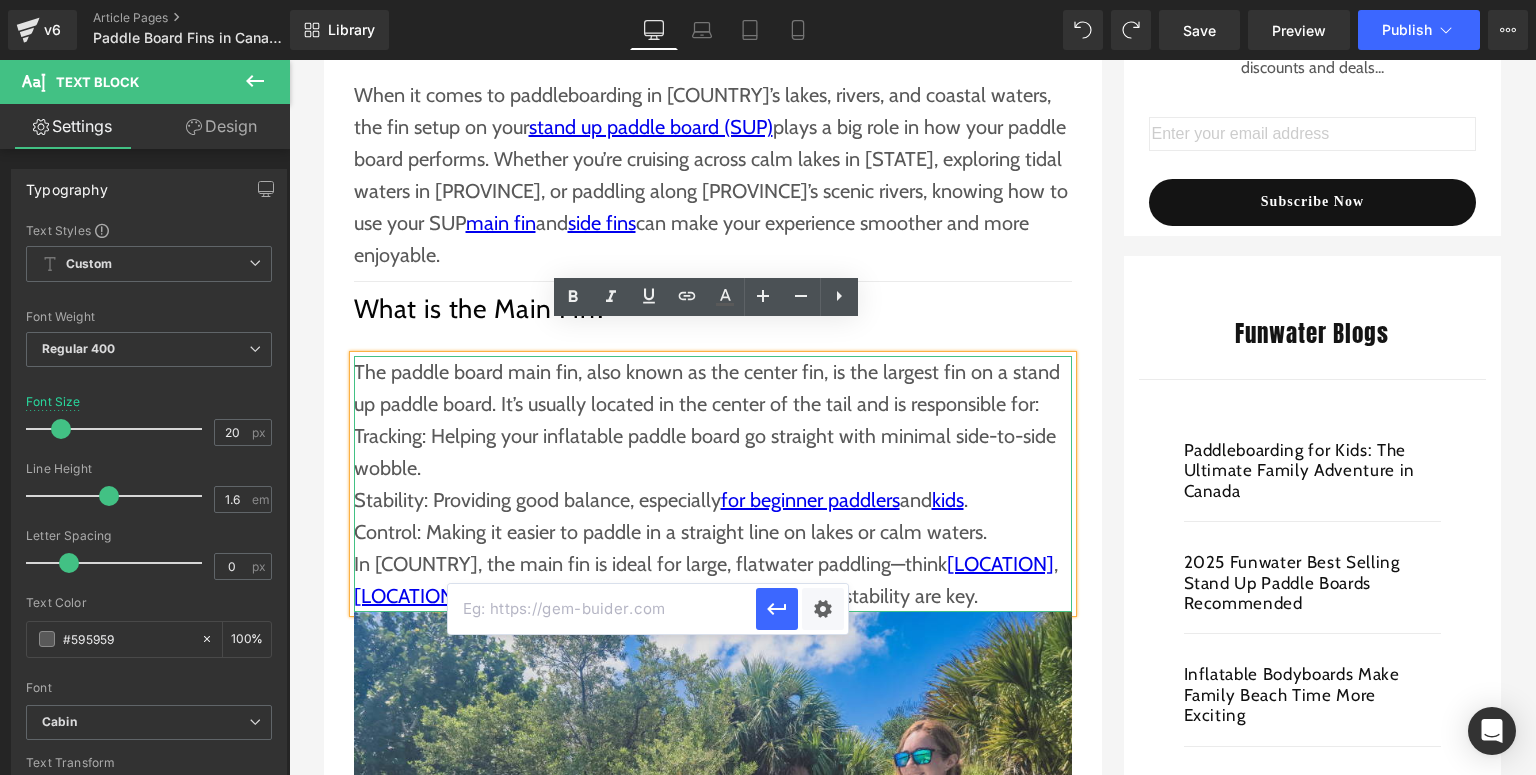 click on "[LOCATION]" at bounding box center [540, 596] 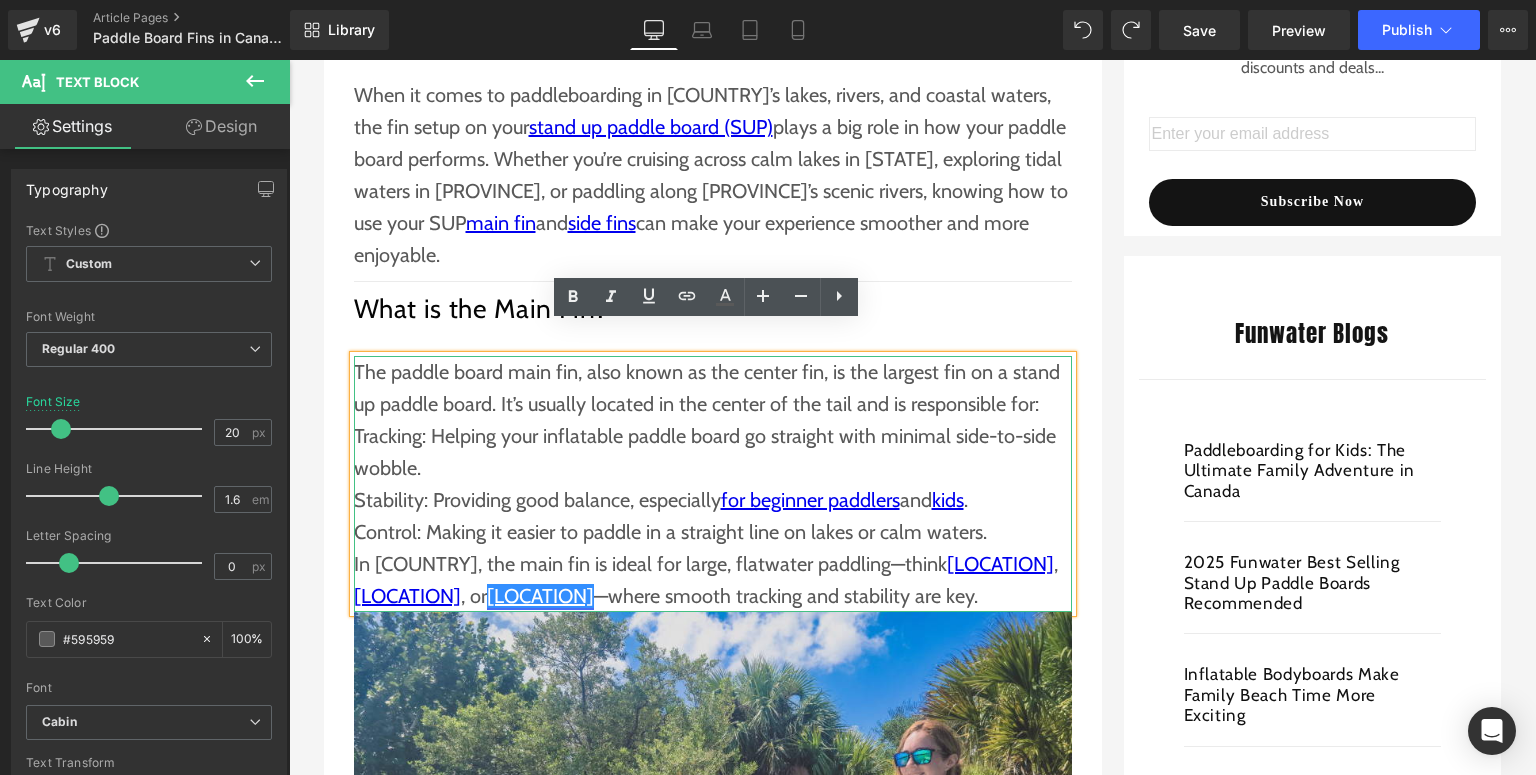 click on "[LOCATION]" at bounding box center [540, 596] 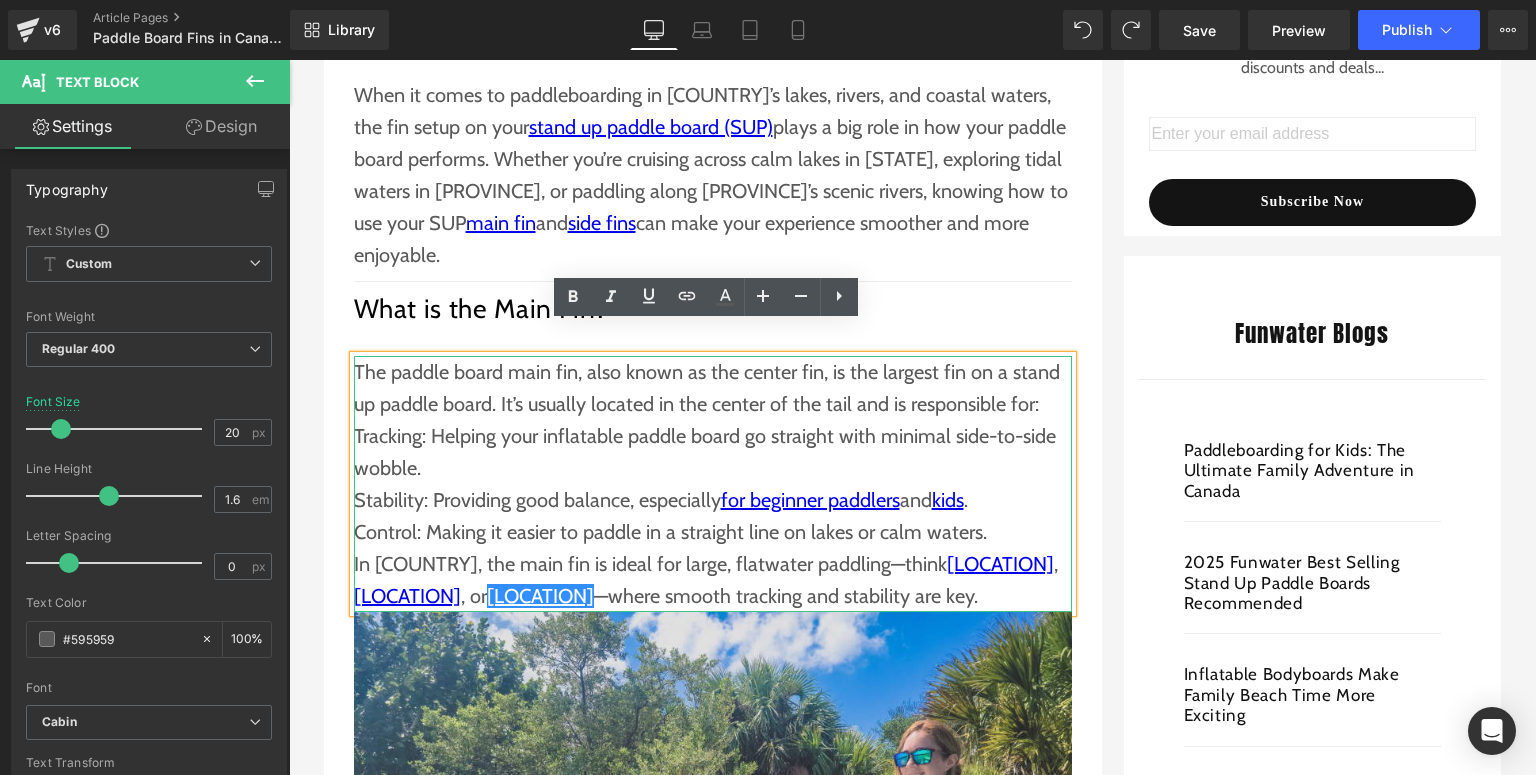 click on "In Canada, the main fin is ideal for large, flatwater paddling—think [LOCATION], [LOCATION], or Nova Scotia bays—where smooth tracking and stability are key." at bounding box center (713, 580) 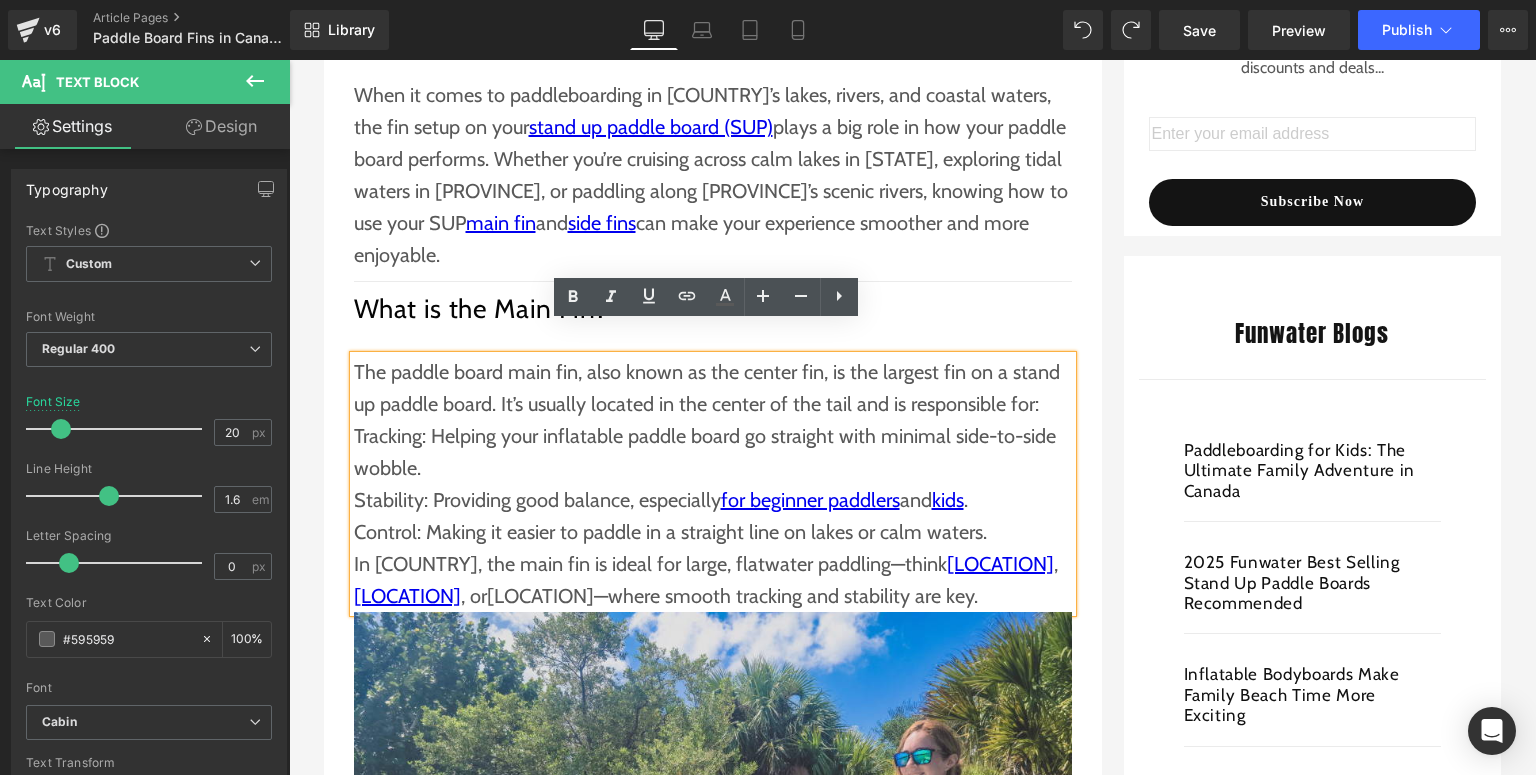 drag, startPoint x: 619, startPoint y: 565, endPoint x: 482, endPoint y: 564, distance: 137.00365 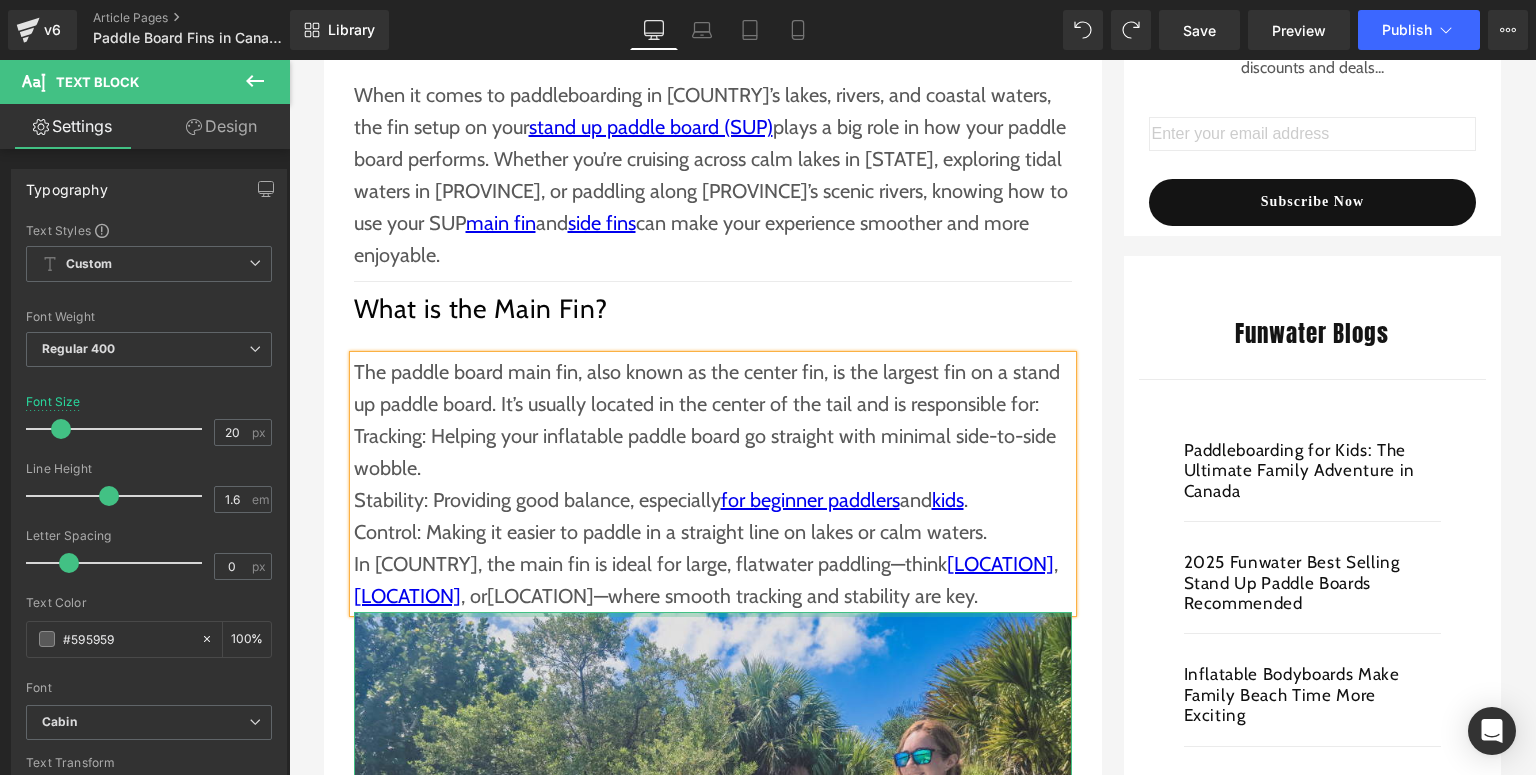 click on "In Canada, the main fin is ideal for large, flatwater paddling—think [LOCATION], [LOCATION], or Nova Scotia bays—where smooth tracking and stability are key." at bounding box center [713, 580] 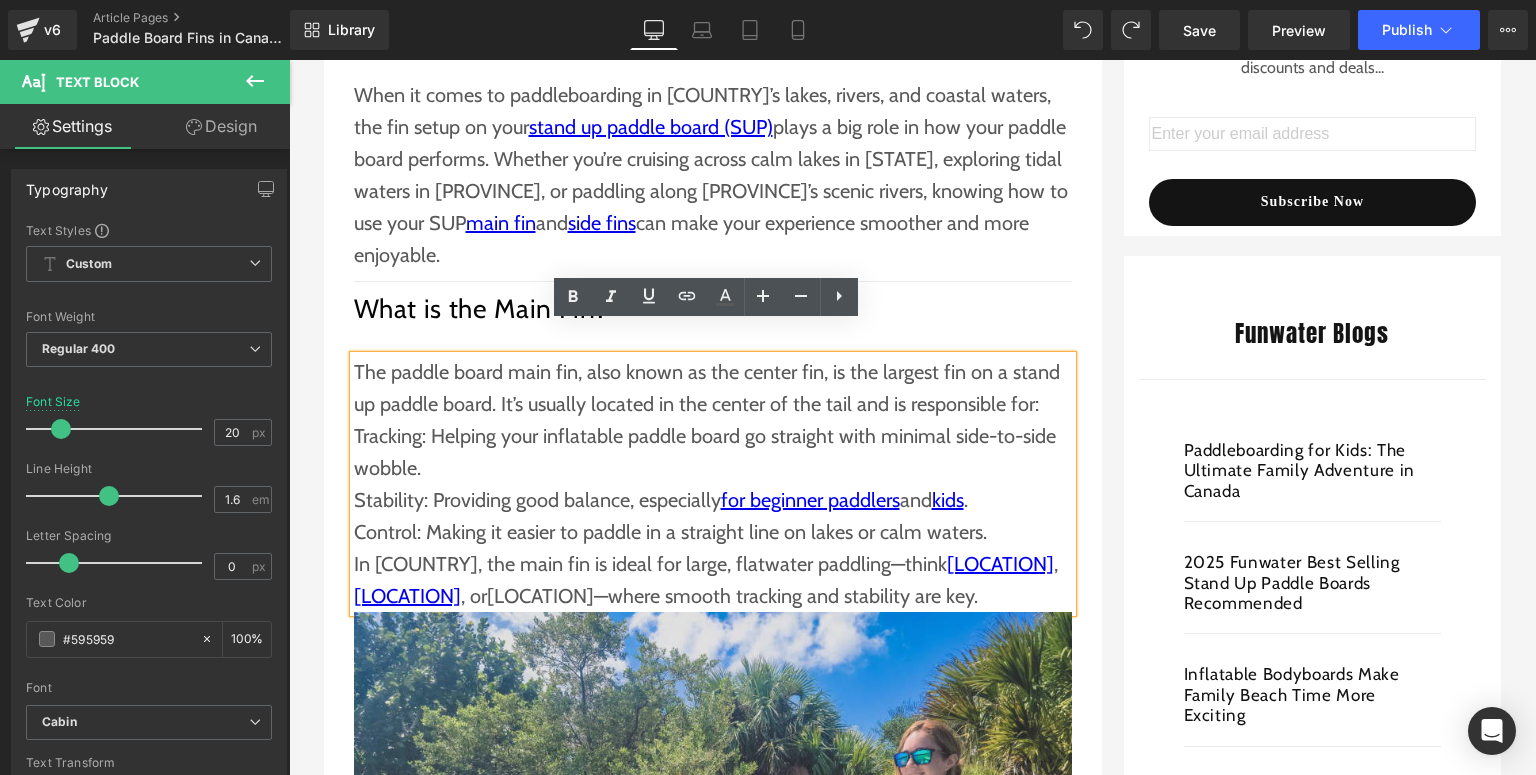 drag, startPoint x: 480, startPoint y: 566, endPoint x: 617, endPoint y: 566, distance: 137 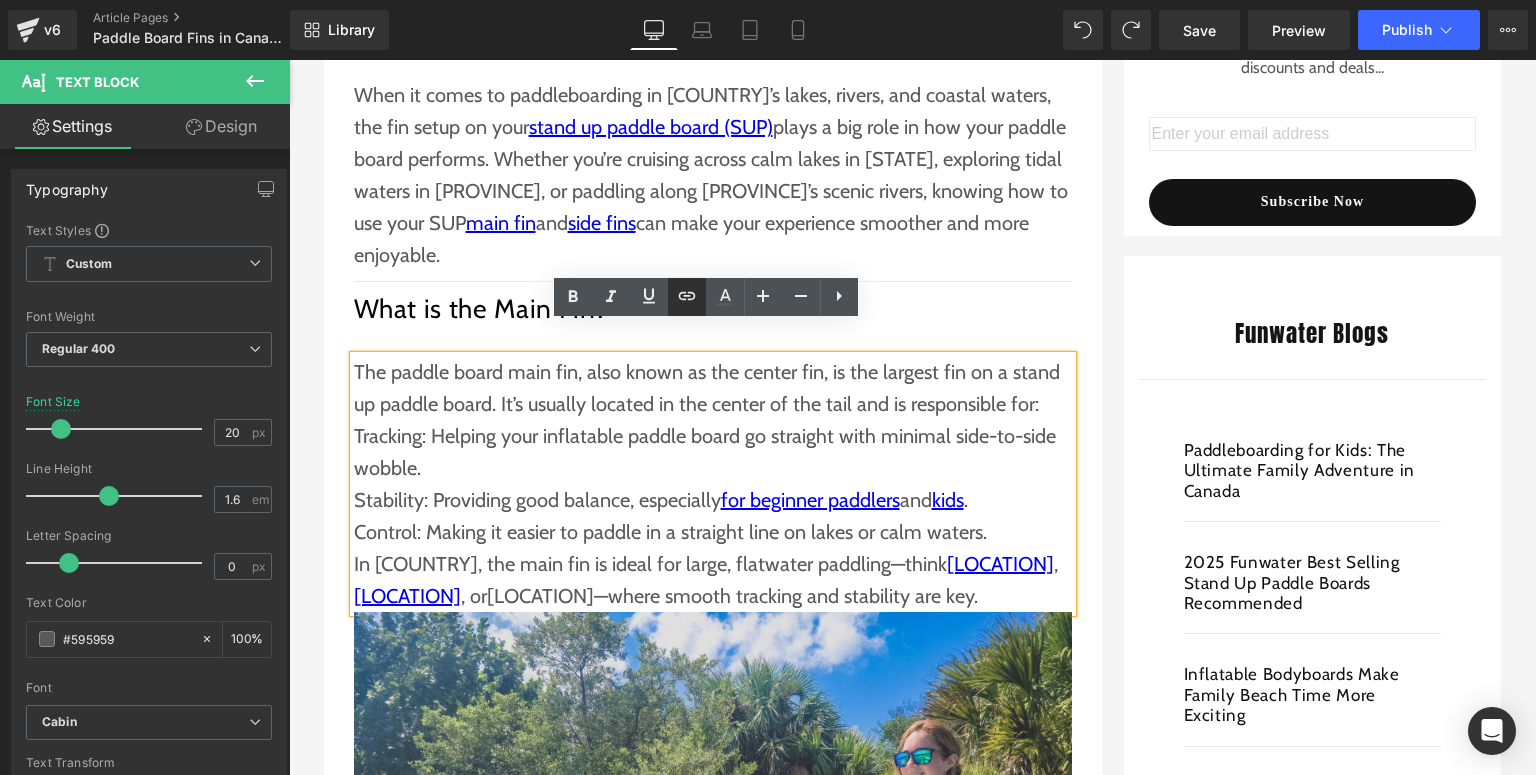drag, startPoint x: 688, startPoint y: 296, endPoint x: 367, endPoint y: 320, distance: 321.89594 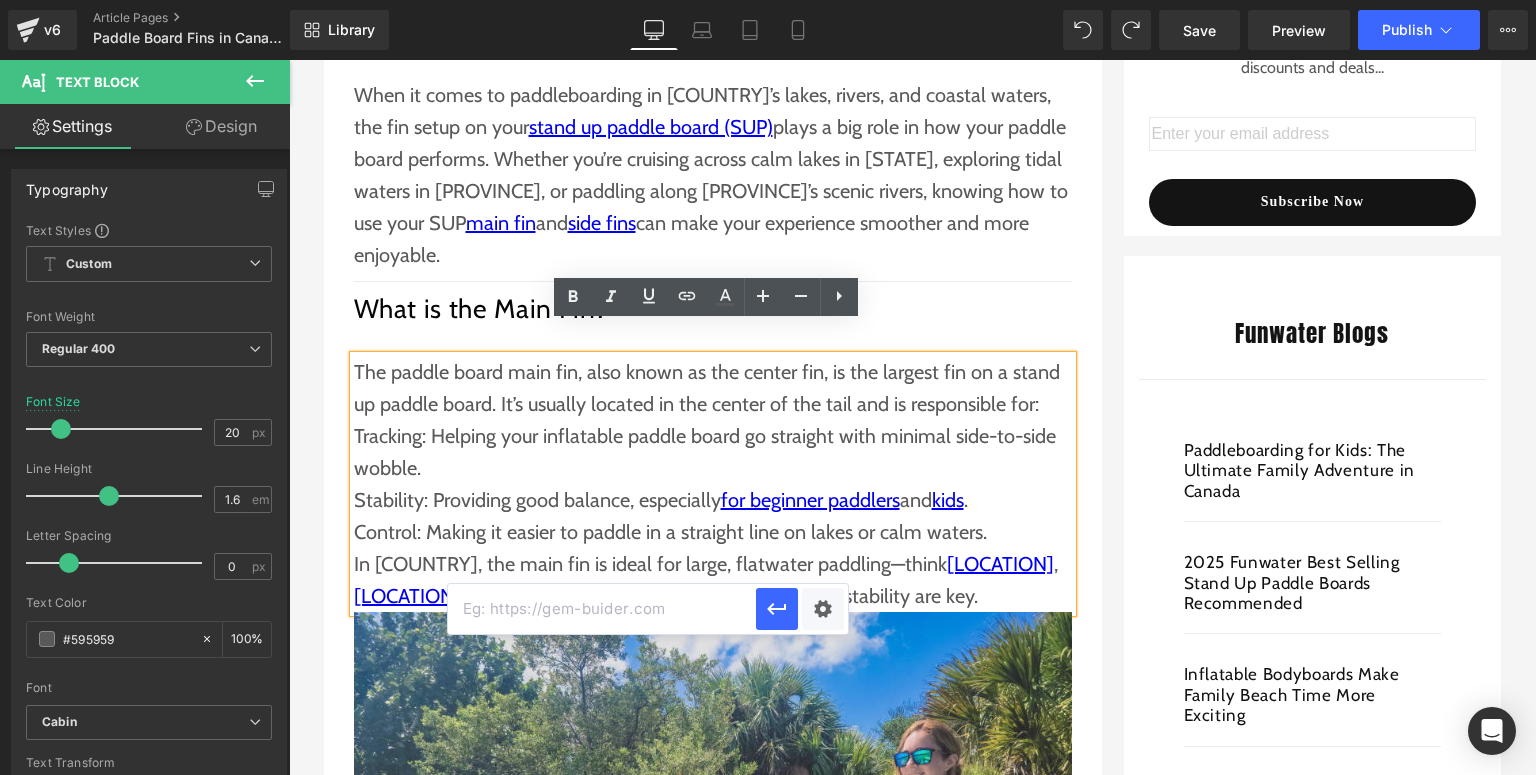 click at bounding box center (602, 609) 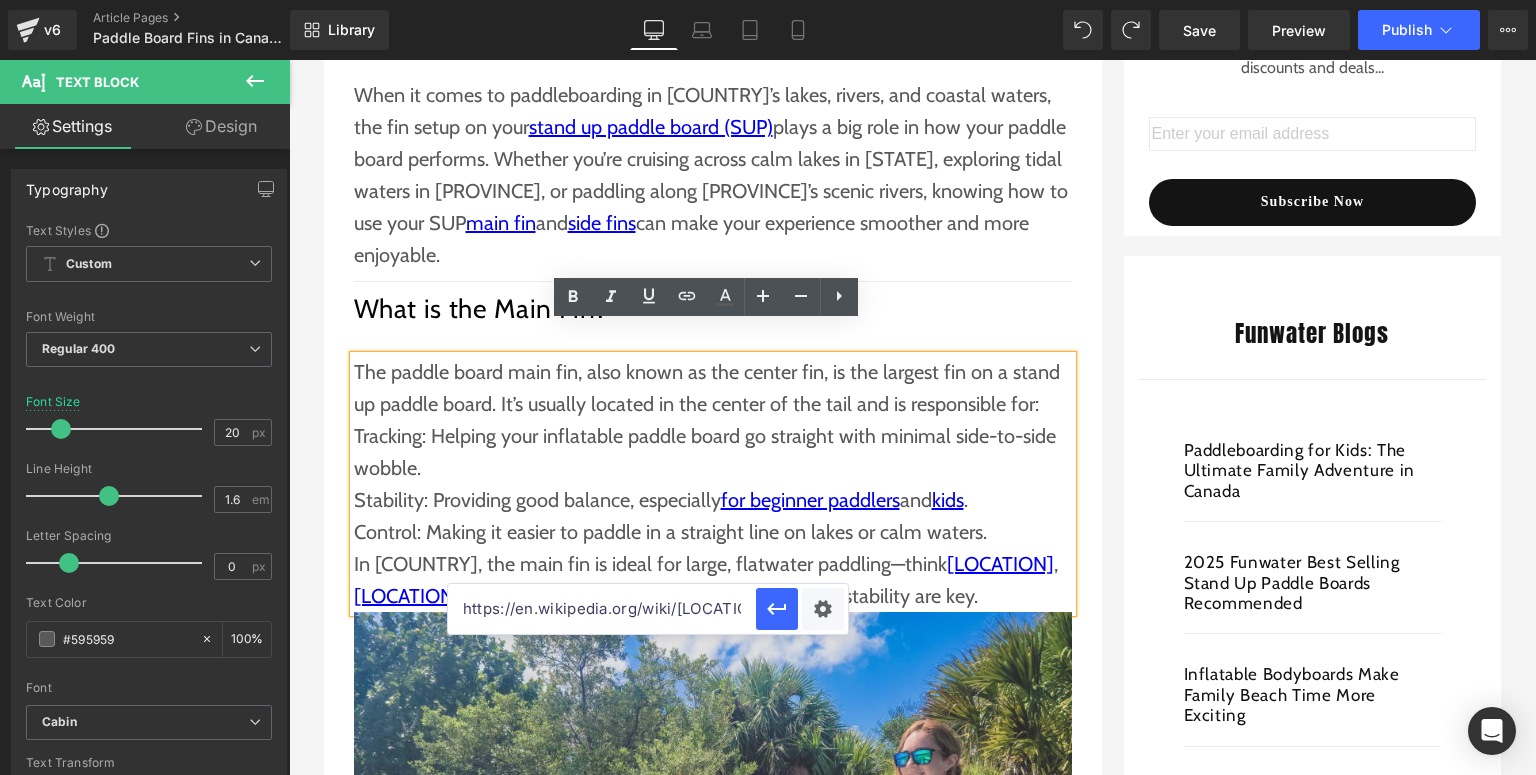 scroll, scrollTop: 0, scrollLeft: 176, axis: horizontal 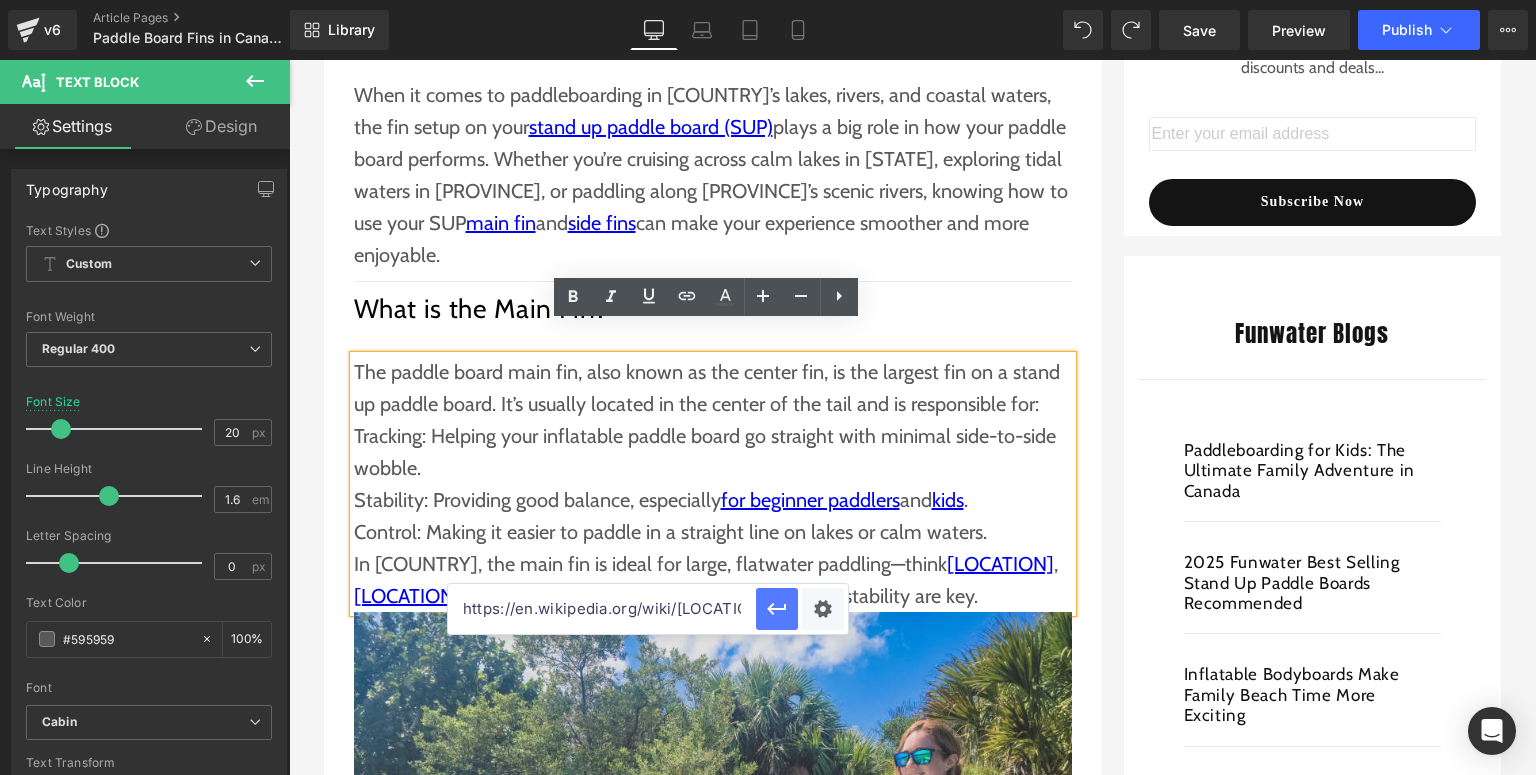 click 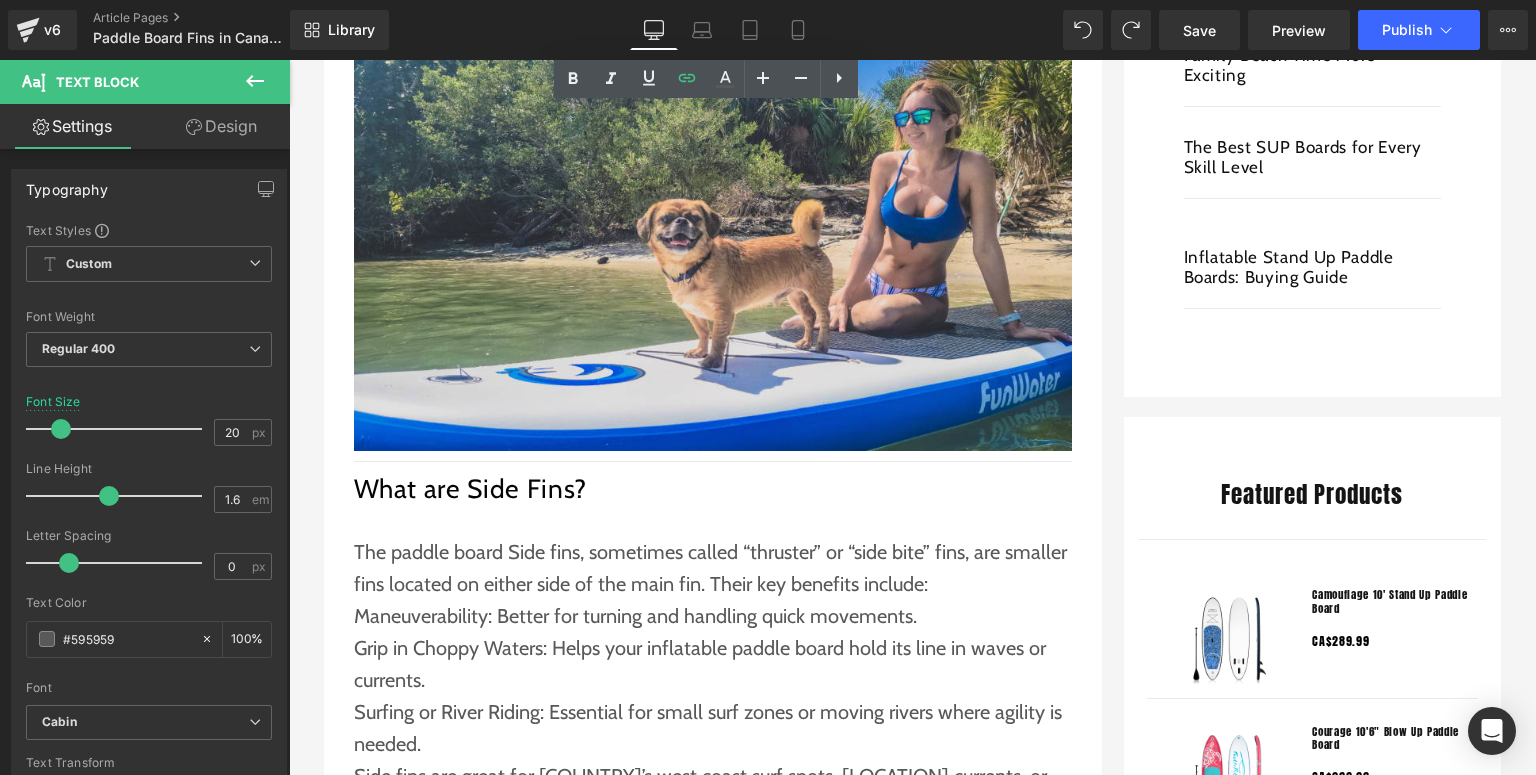 scroll, scrollTop: 1440, scrollLeft: 0, axis: vertical 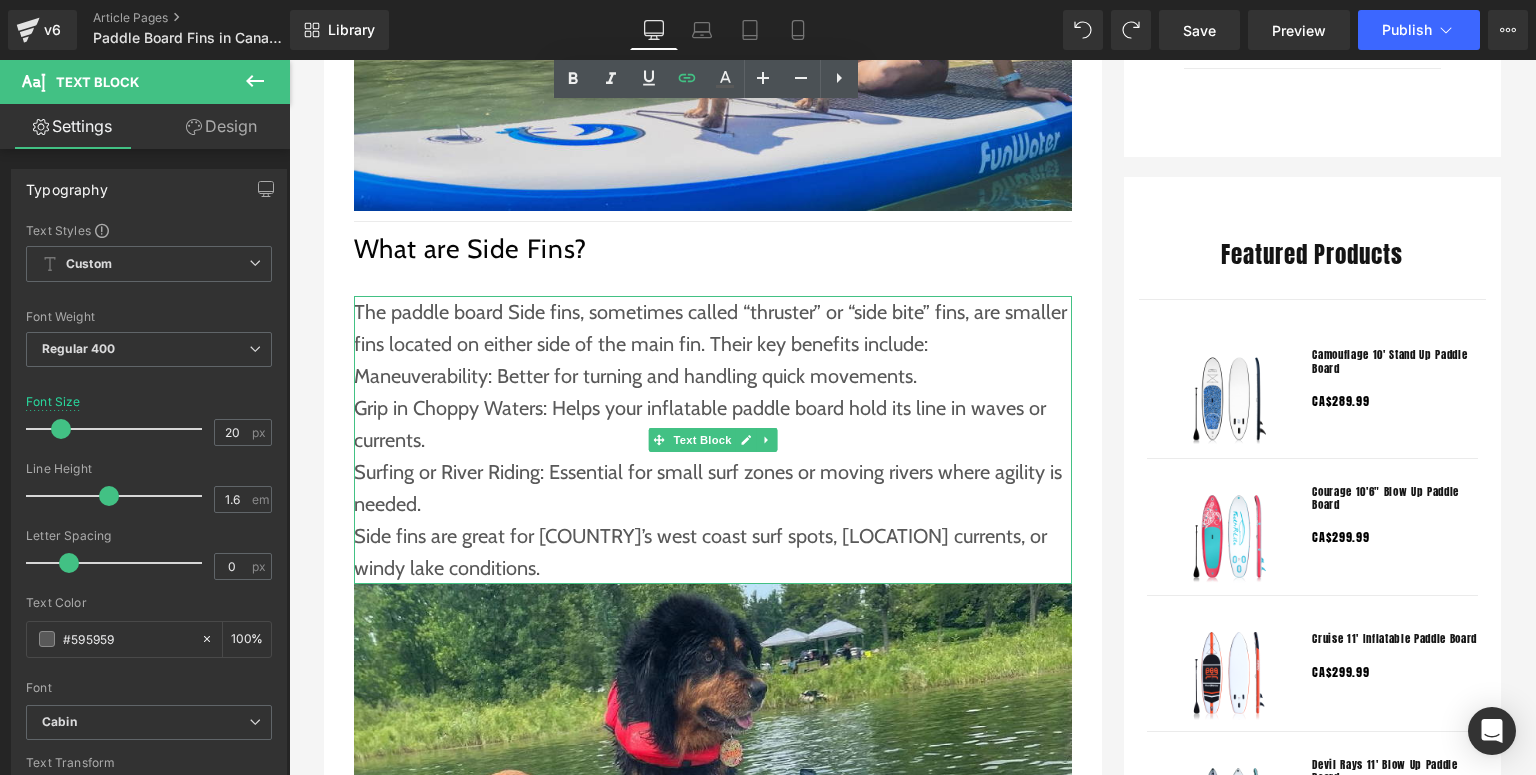 click on "Grip in Choppy Waters: Helps your inflatable paddle board hold its line in waves or currents." at bounding box center (713, 424) 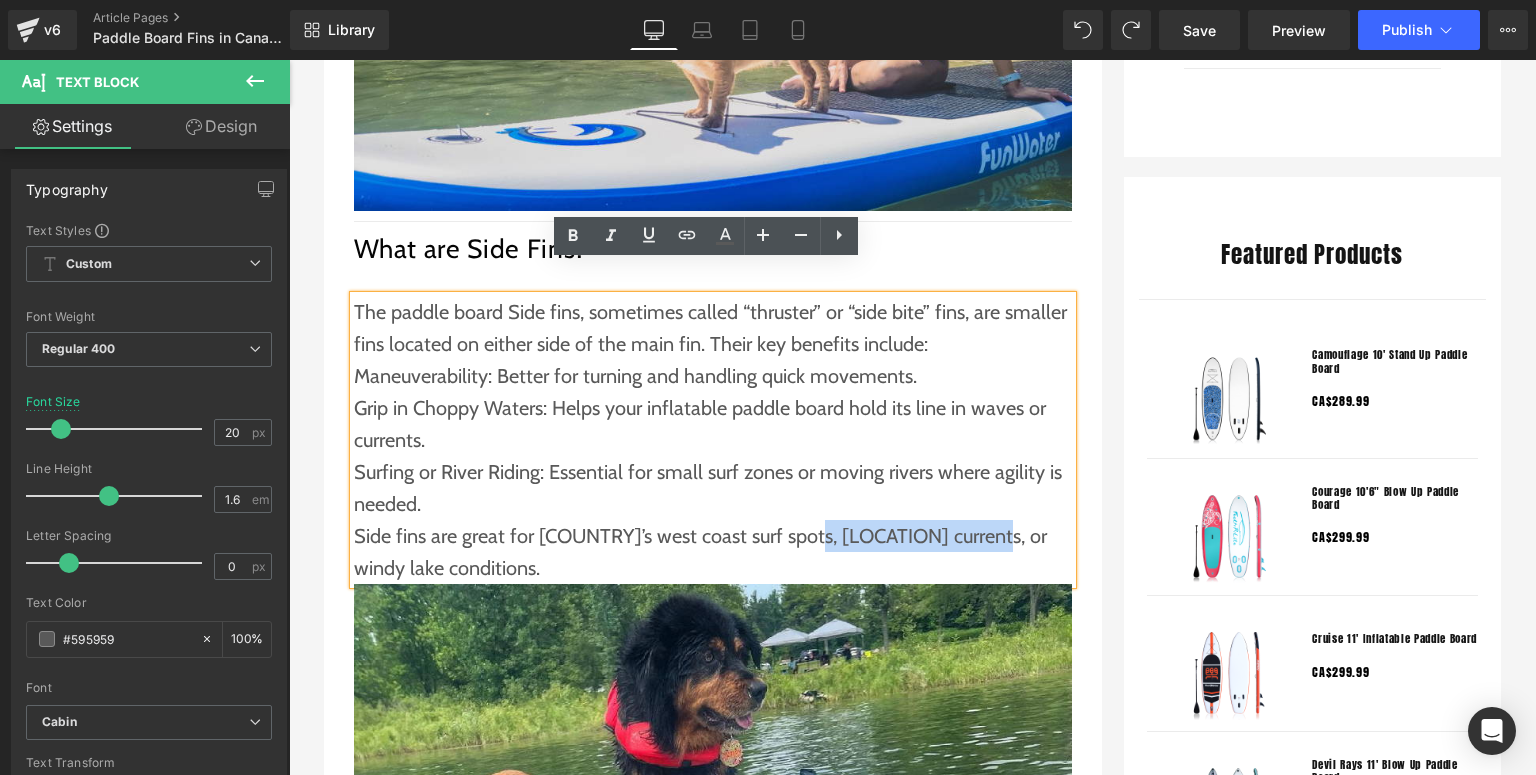 drag, startPoint x: 793, startPoint y: 505, endPoint x: 965, endPoint y: 506, distance: 172.00291 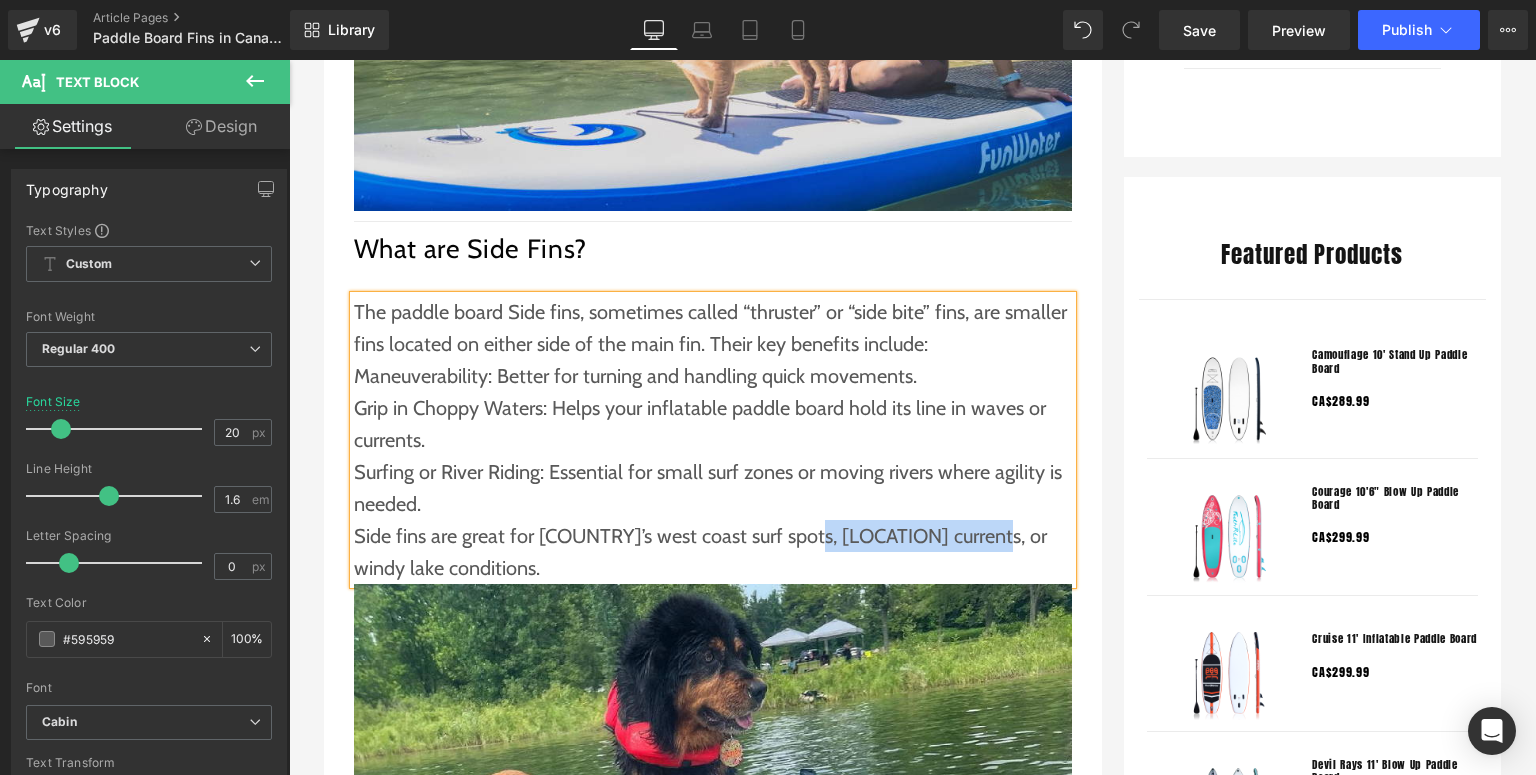 click on "Side fins are great for [COUNTRY]’s west coast surf spots, [LOCATION] currents, or windy lake conditions." at bounding box center [713, 552] 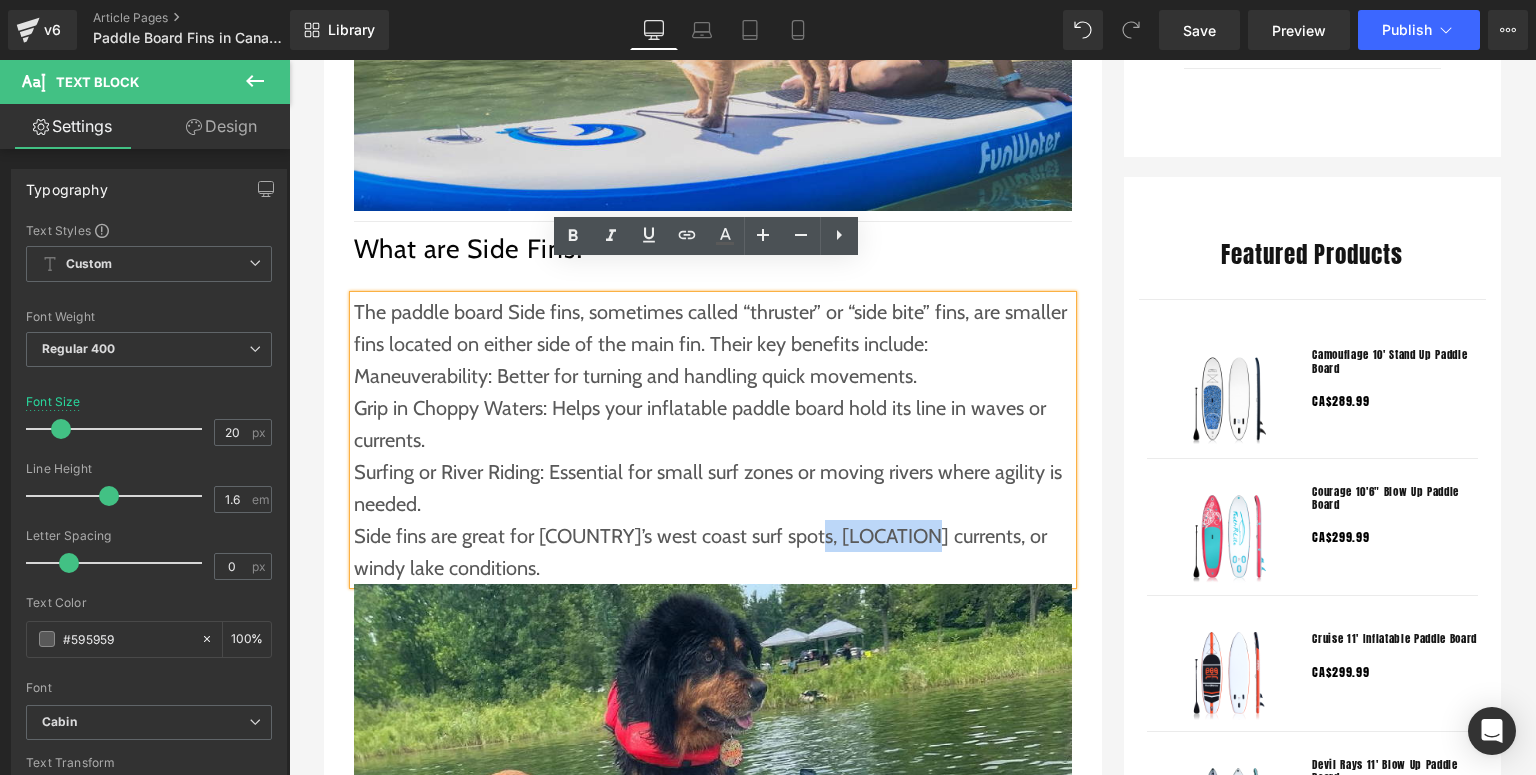 drag, startPoint x: 791, startPoint y: 504, endPoint x: 896, endPoint y: 506, distance: 105.01904 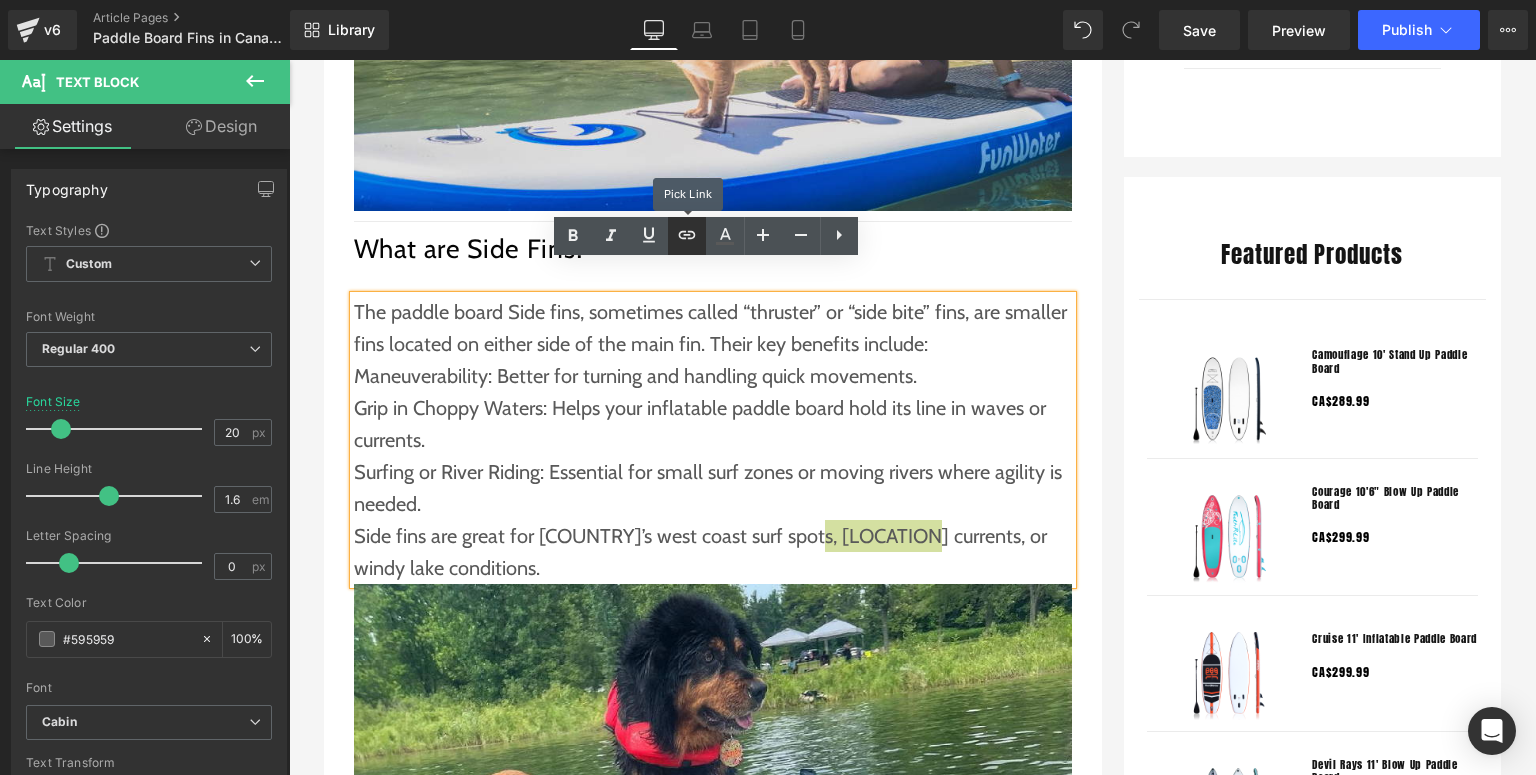 click 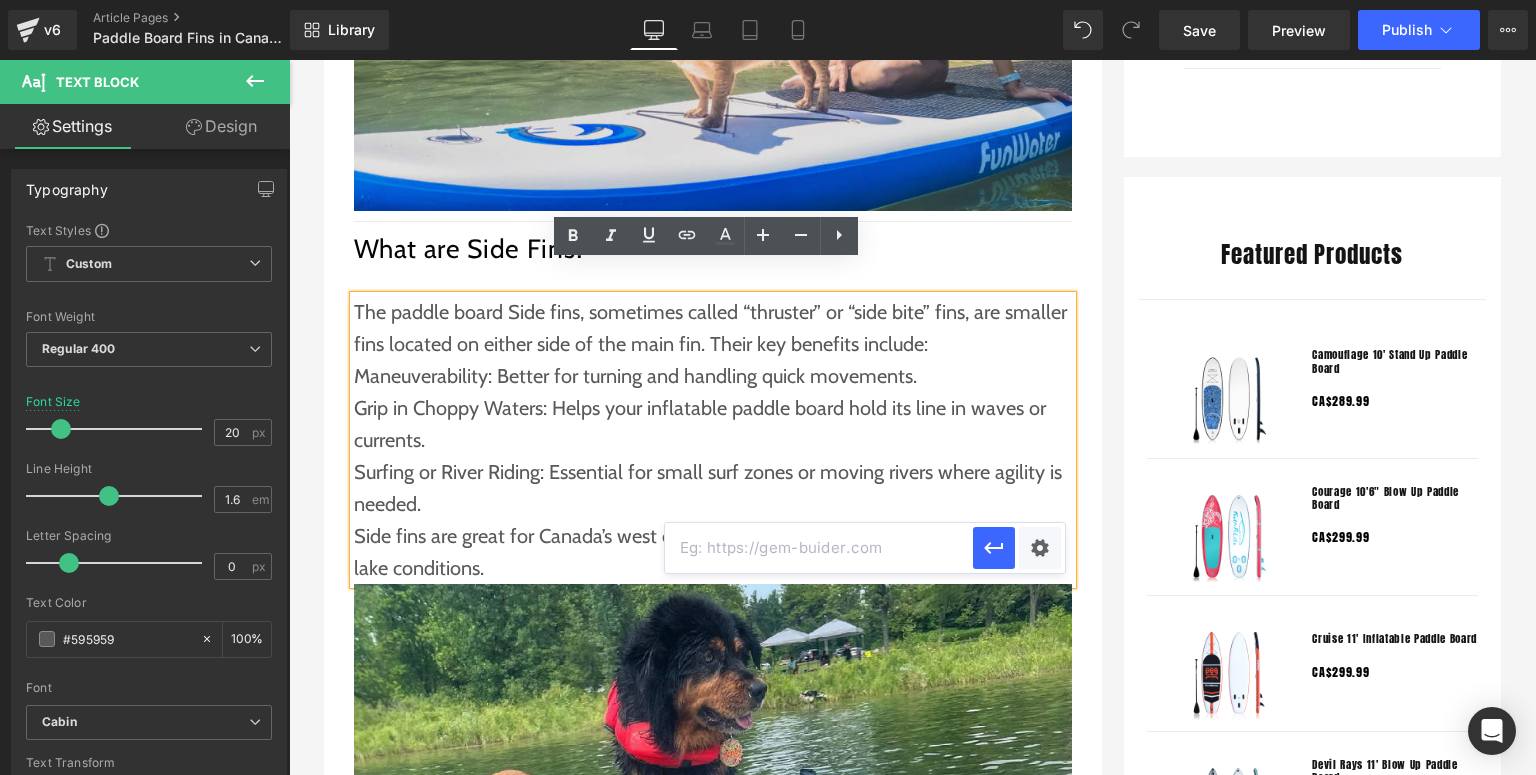 click at bounding box center (819, 548) 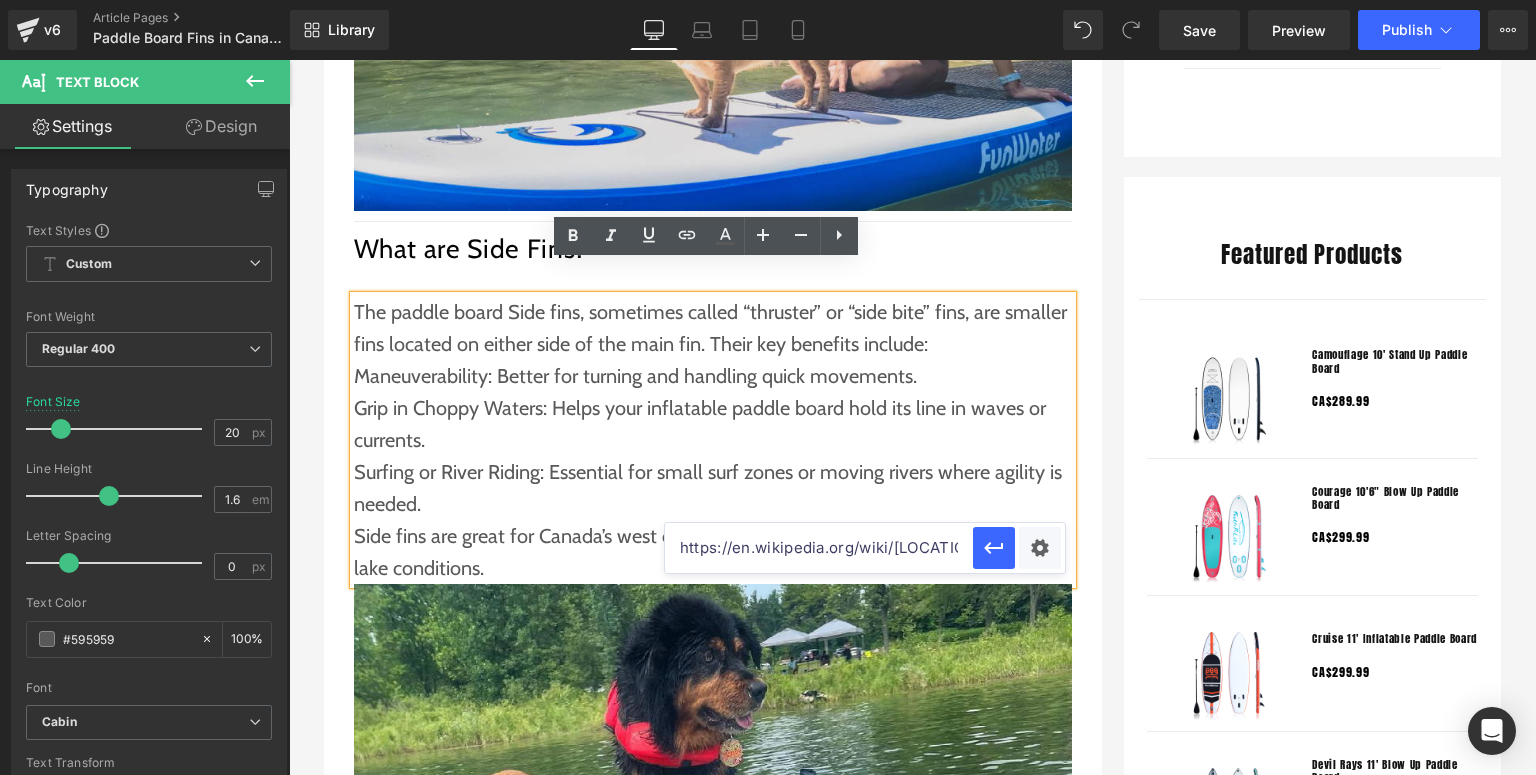 scroll, scrollTop: 0, scrollLeft: 34, axis: horizontal 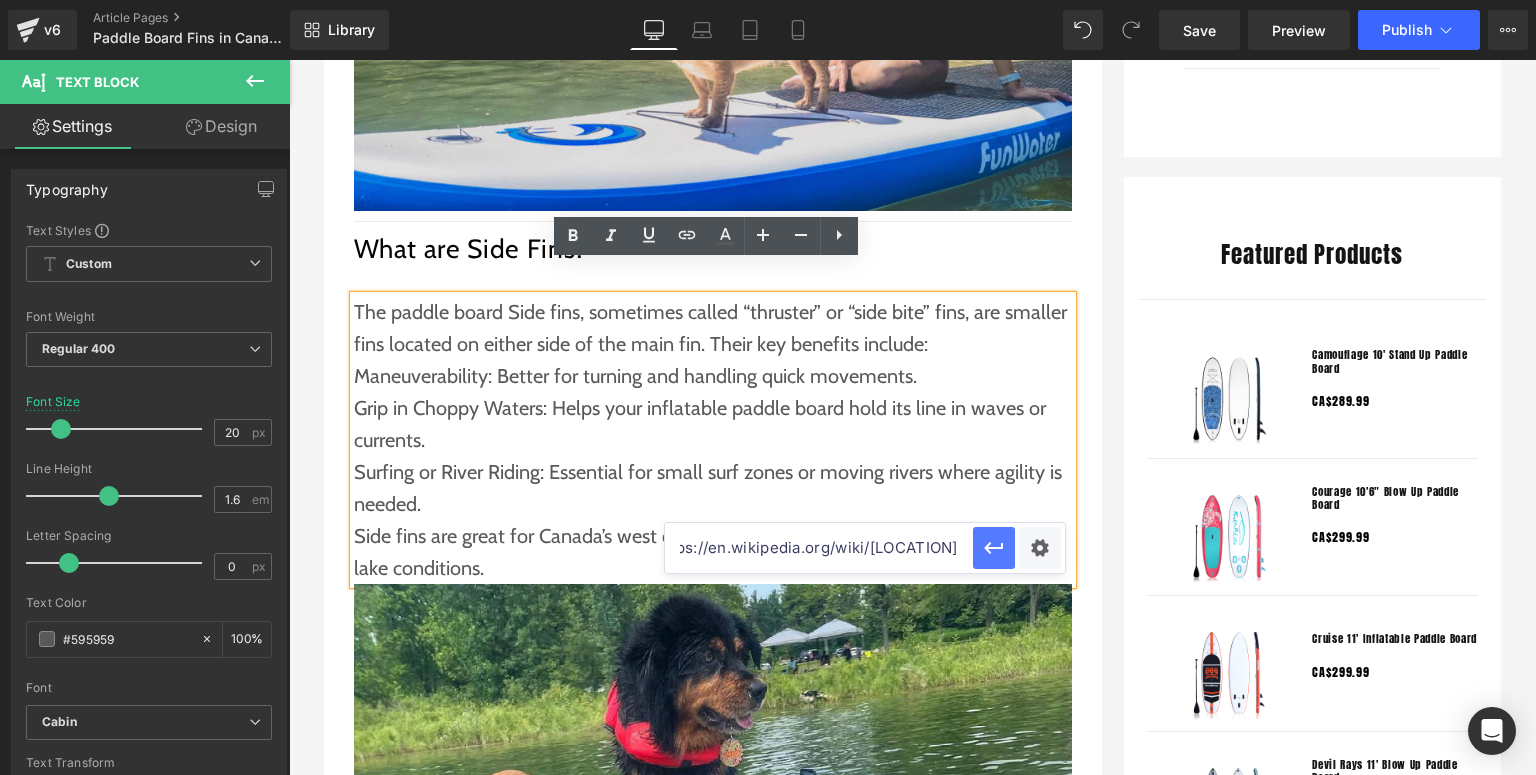 click 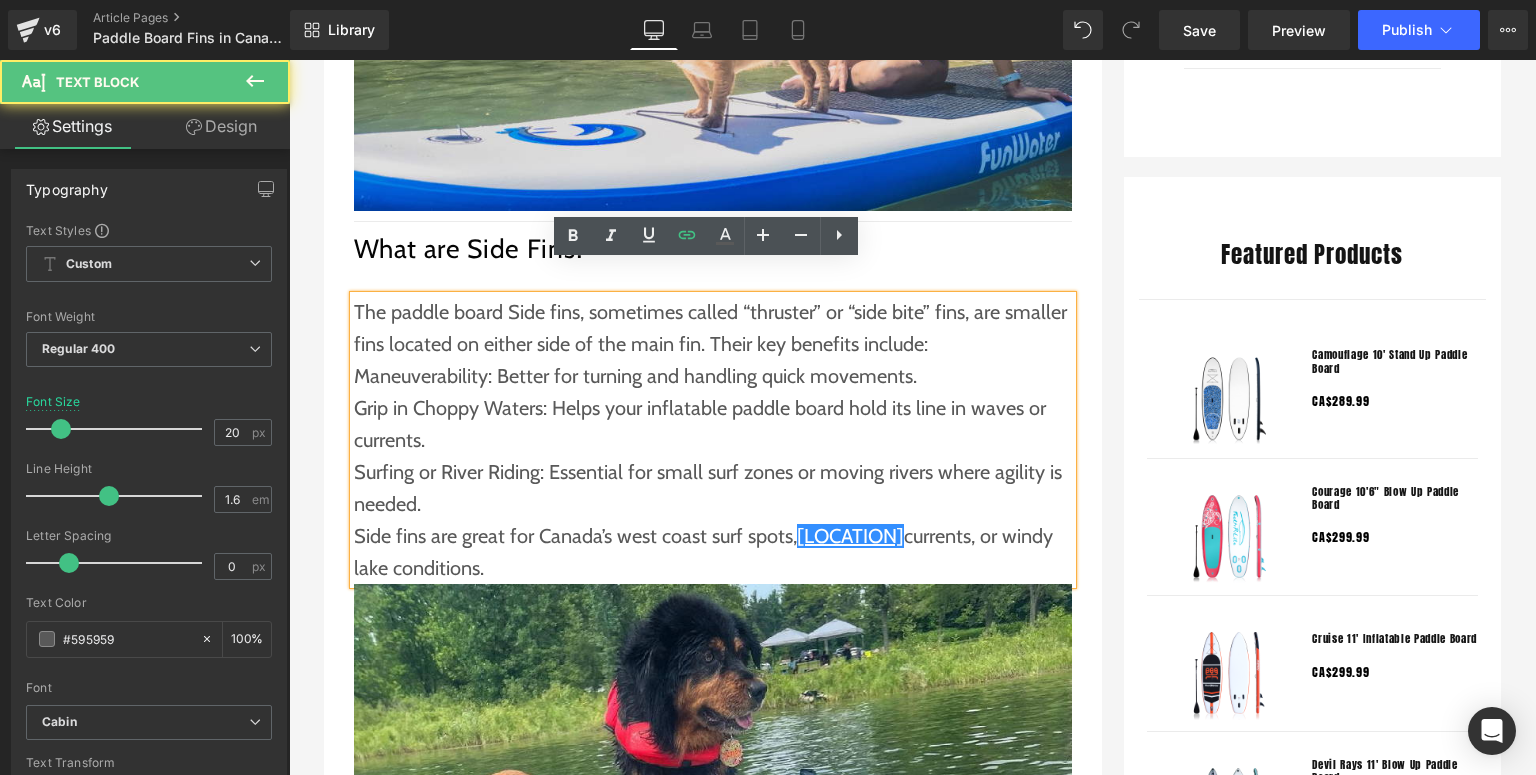 scroll, scrollTop: 0, scrollLeft: 0, axis: both 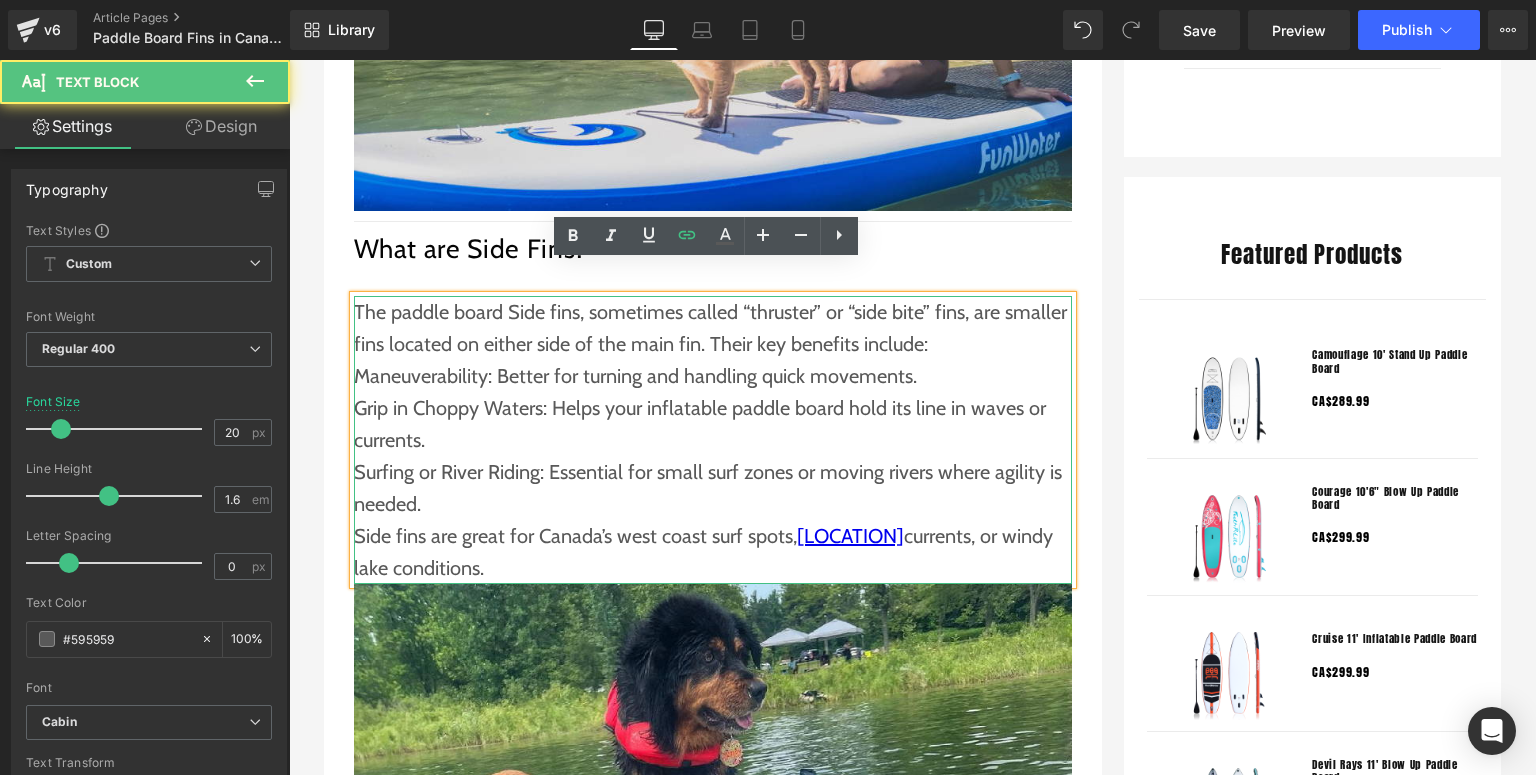 click on "Side fins are great for Canada’s west coast surf spots, [LOCATION] currents, or windy lake conditions." at bounding box center (713, 552) 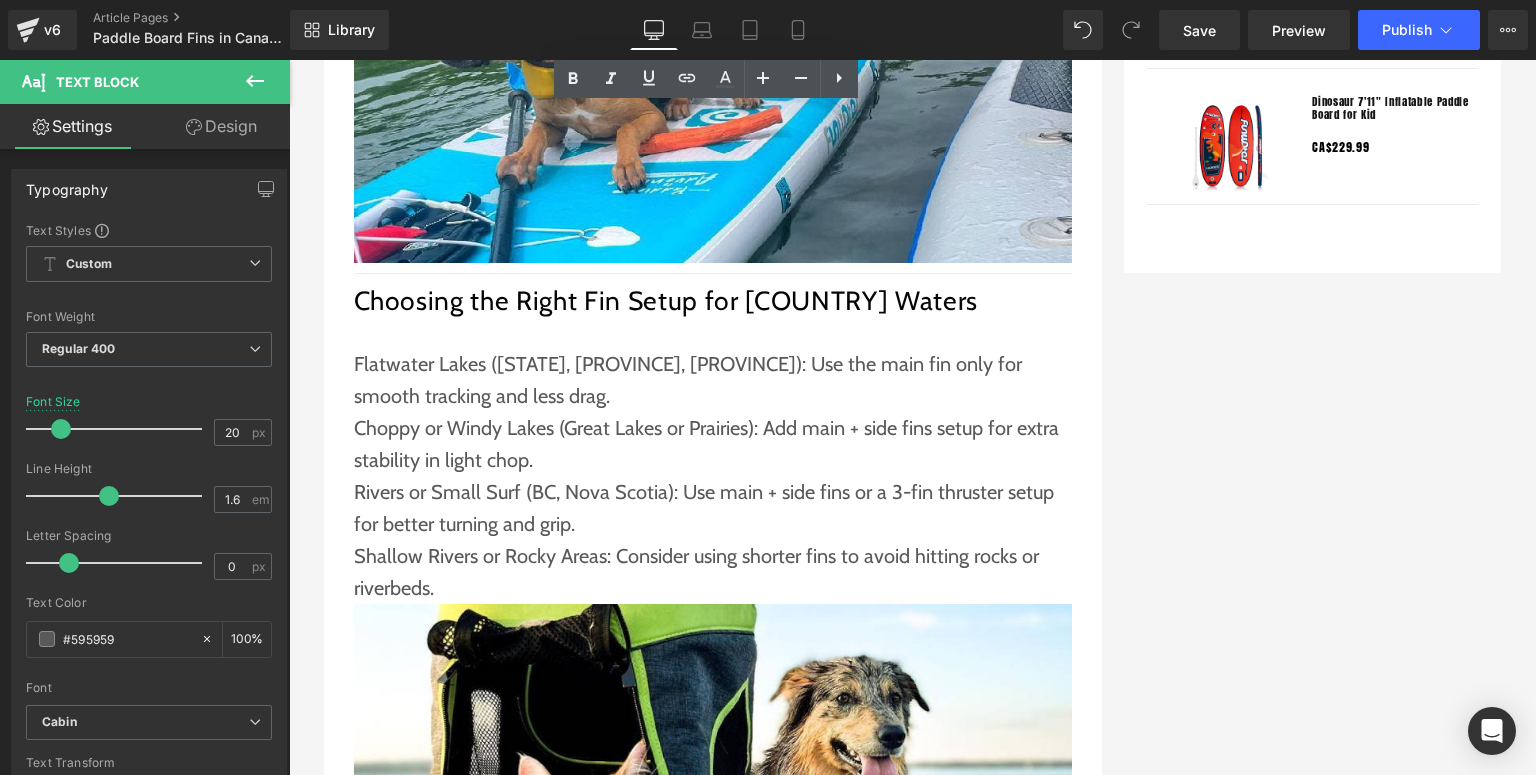 scroll, scrollTop: 2320, scrollLeft: 0, axis: vertical 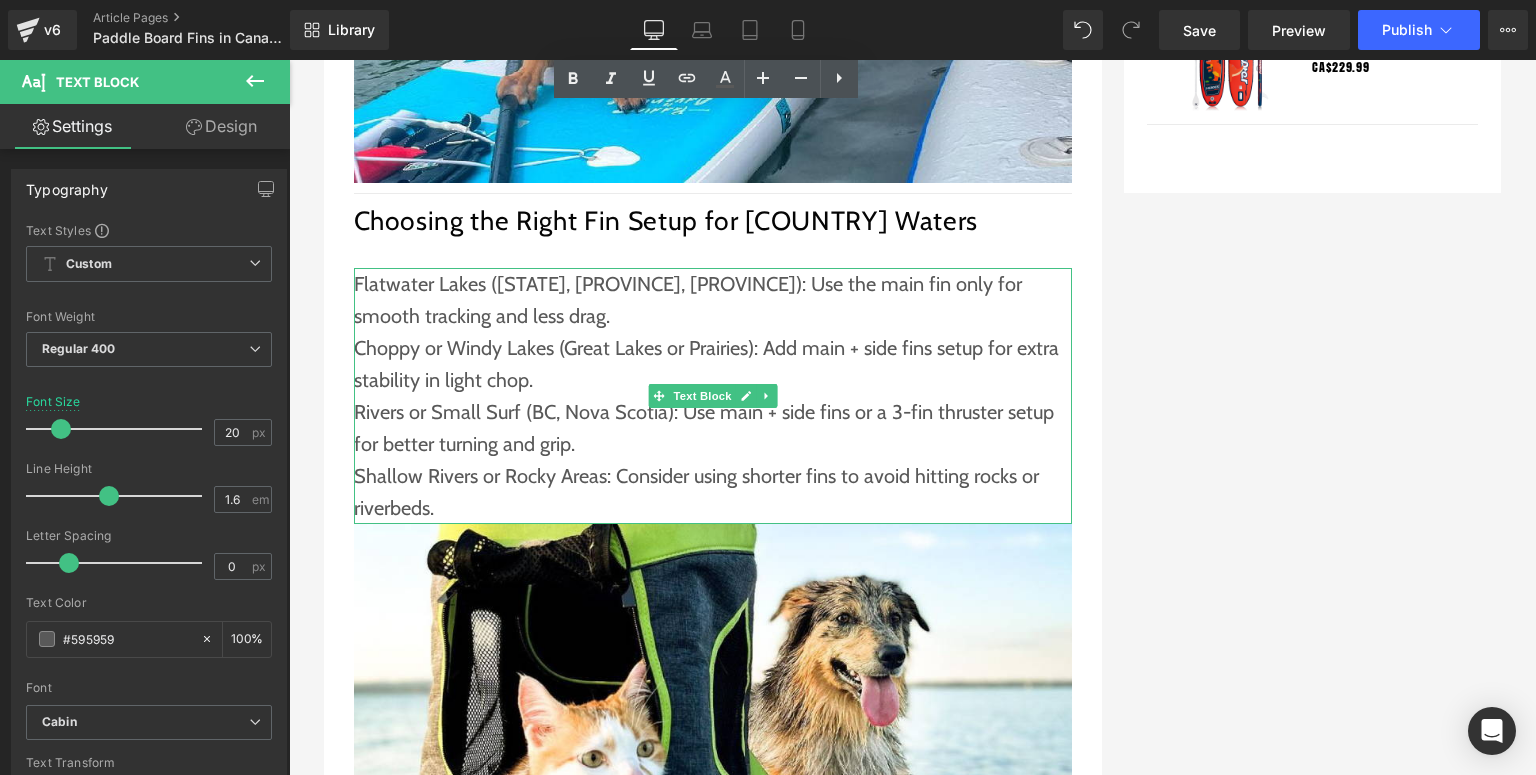 click on "Choppy or Windy Lakes (Great Lakes or Prairies): Add main + side fins setup for extra stability in light chop." at bounding box center [713, 364] 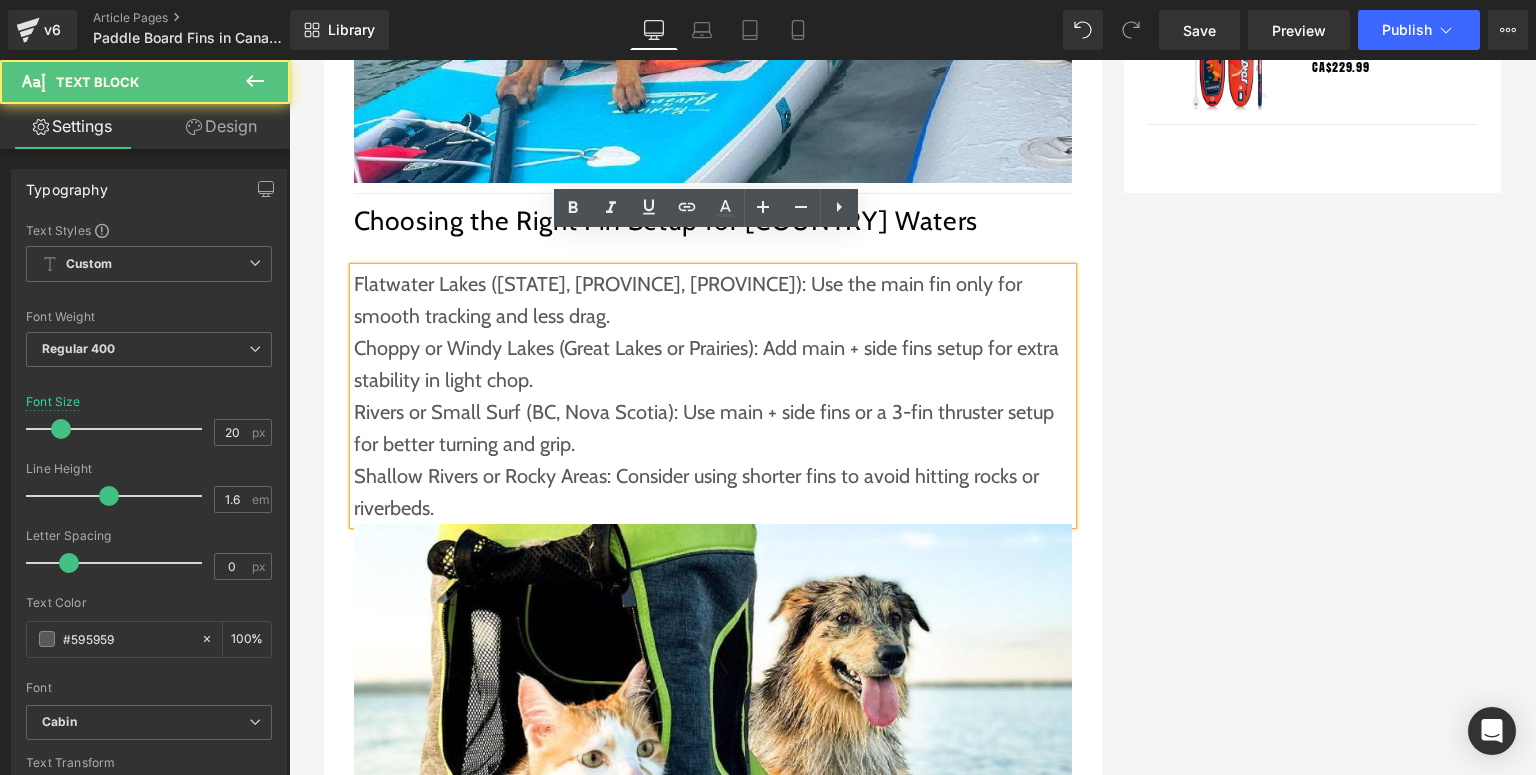 click on "Choppy or Windy Lakes (Great Lakes or Prairies): Add main + side fins setup for extra stability in light chop." at bounding box center [713, 364] 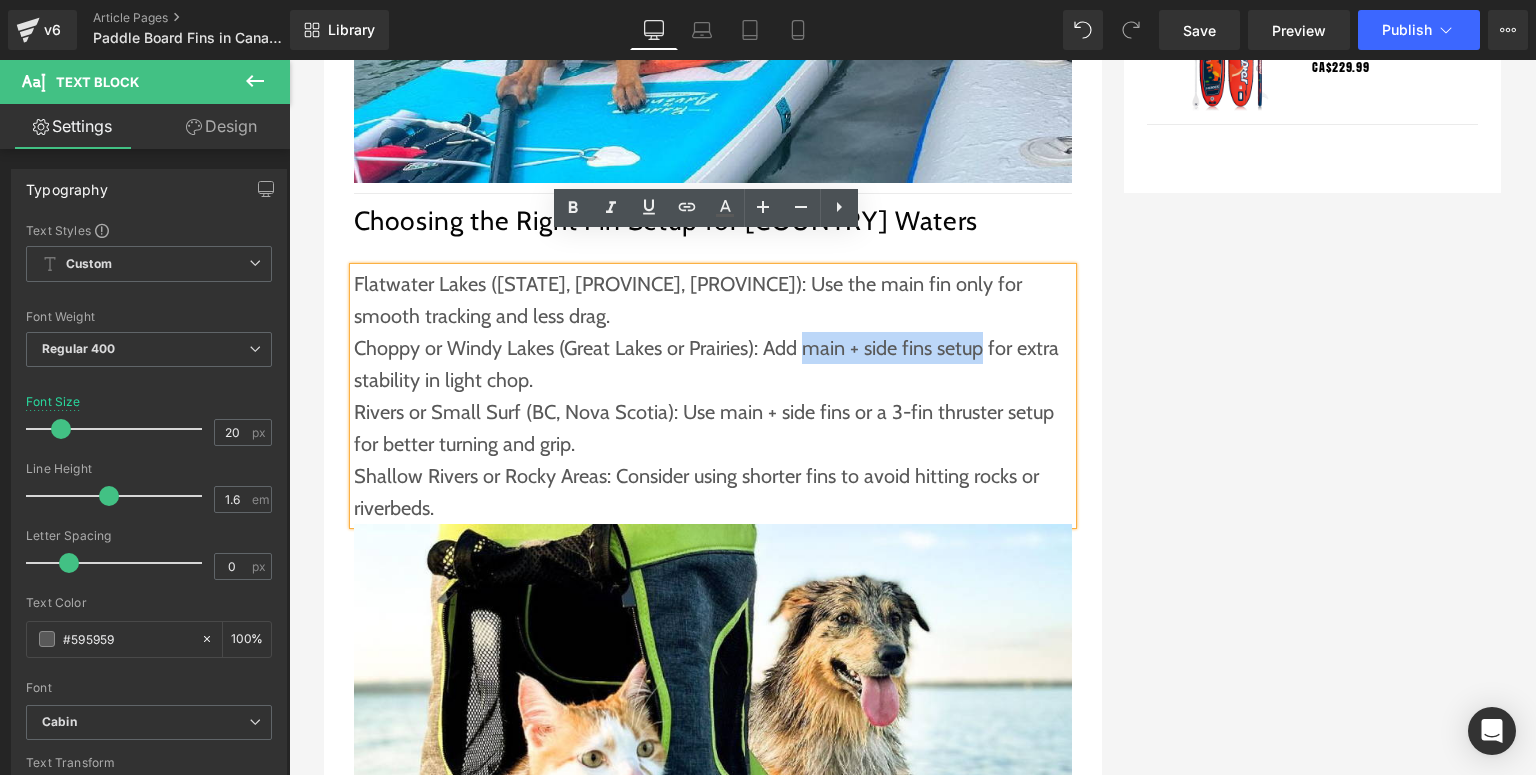 drag, startPoint x: 800, startPoint y: 318, endPoint x: 976, endPoint y: 318, distance: 176 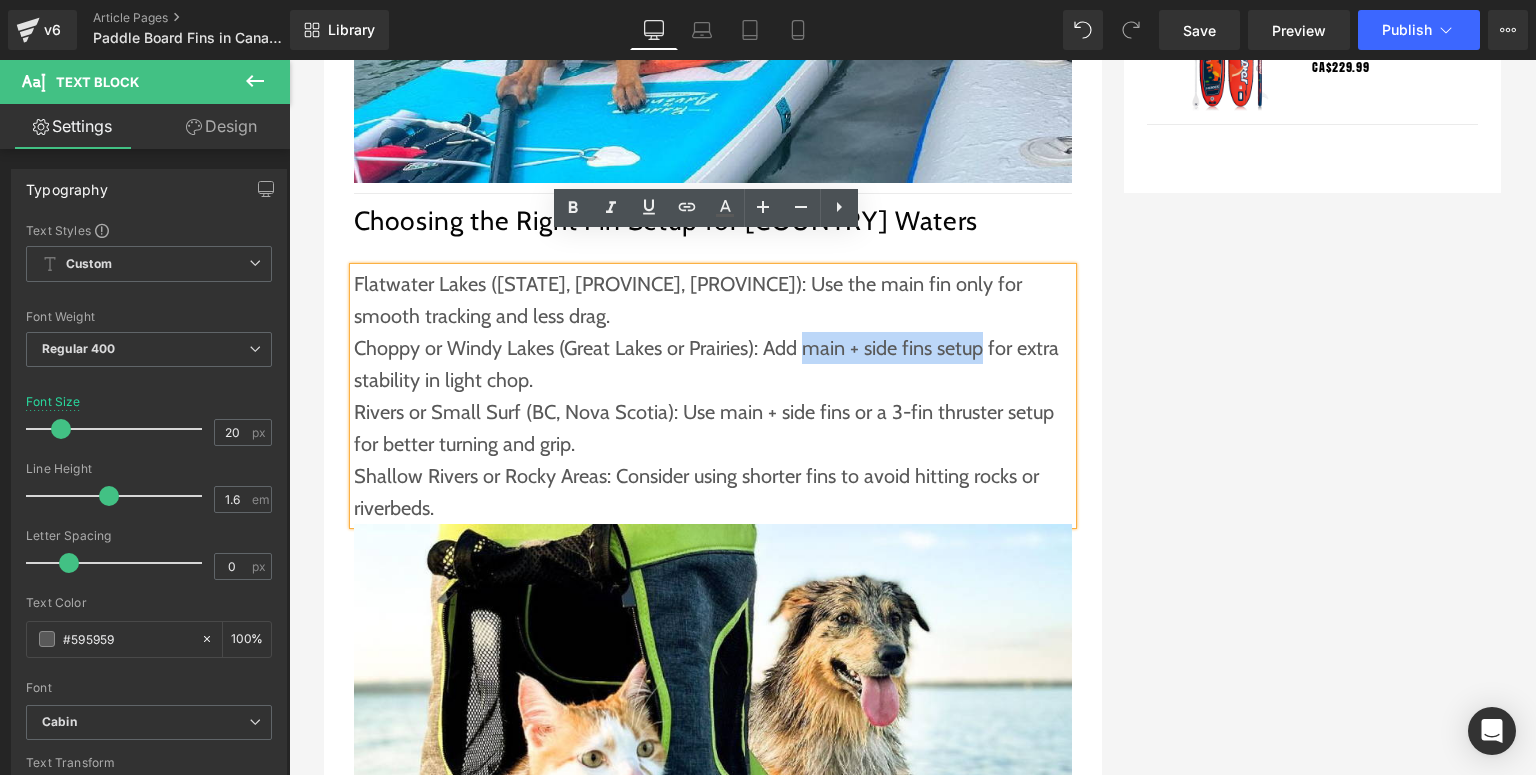 click on "Choppy or Windy Lakes (Great Lakes or Prairies): Add main + side fins setup for extra stability in light chop." at bounding box center (713, 364) 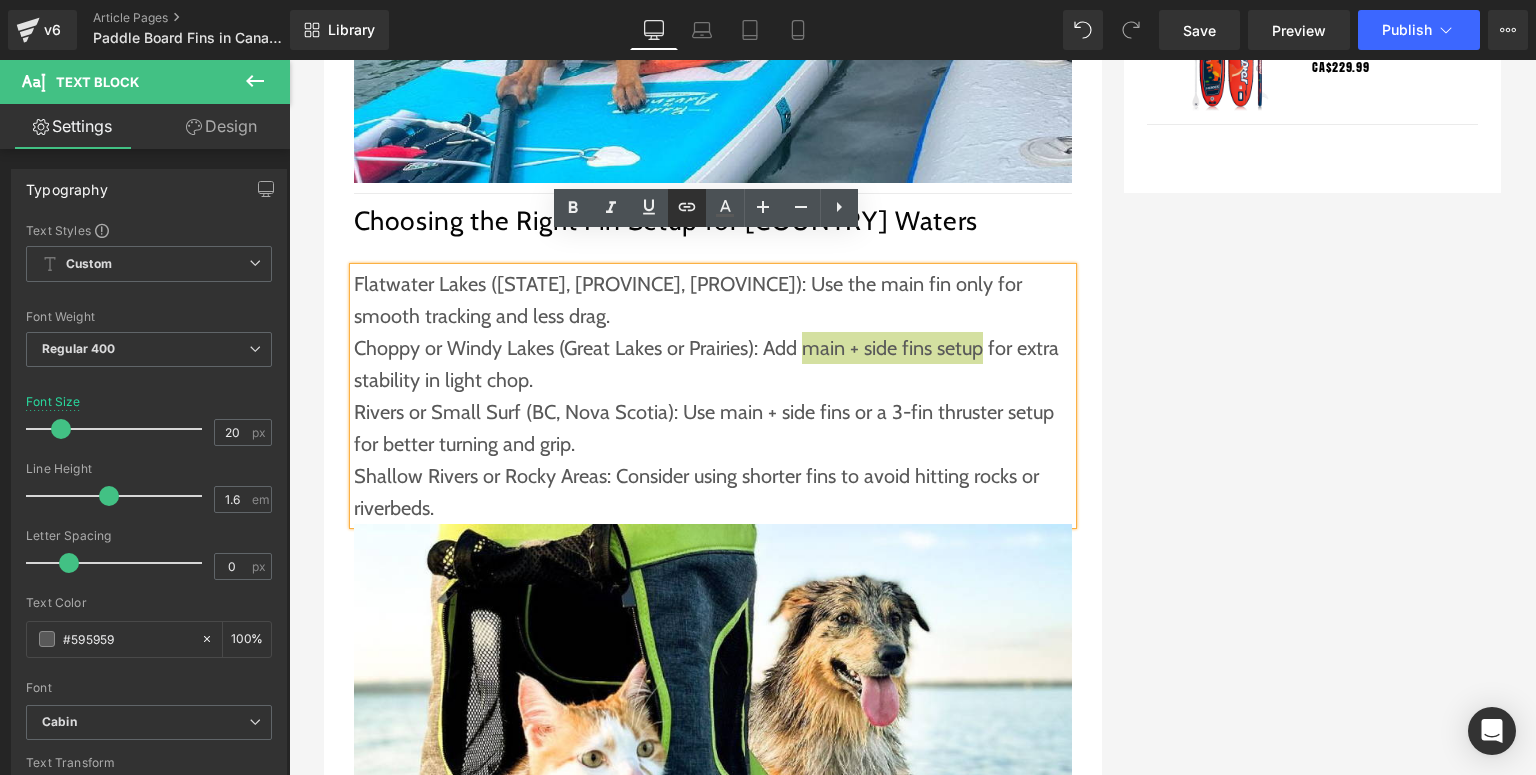 click 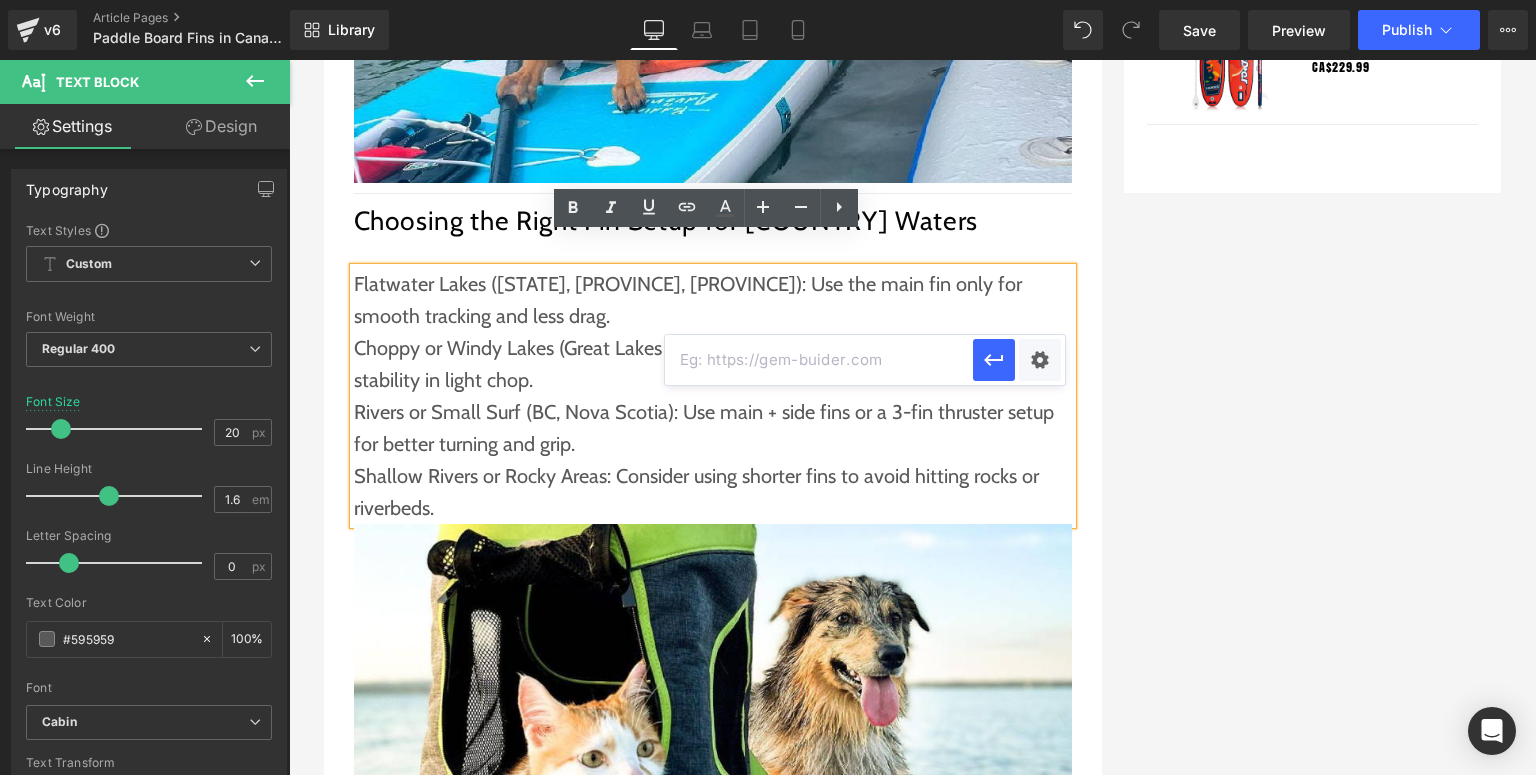 click at bounding box center [819, 360] 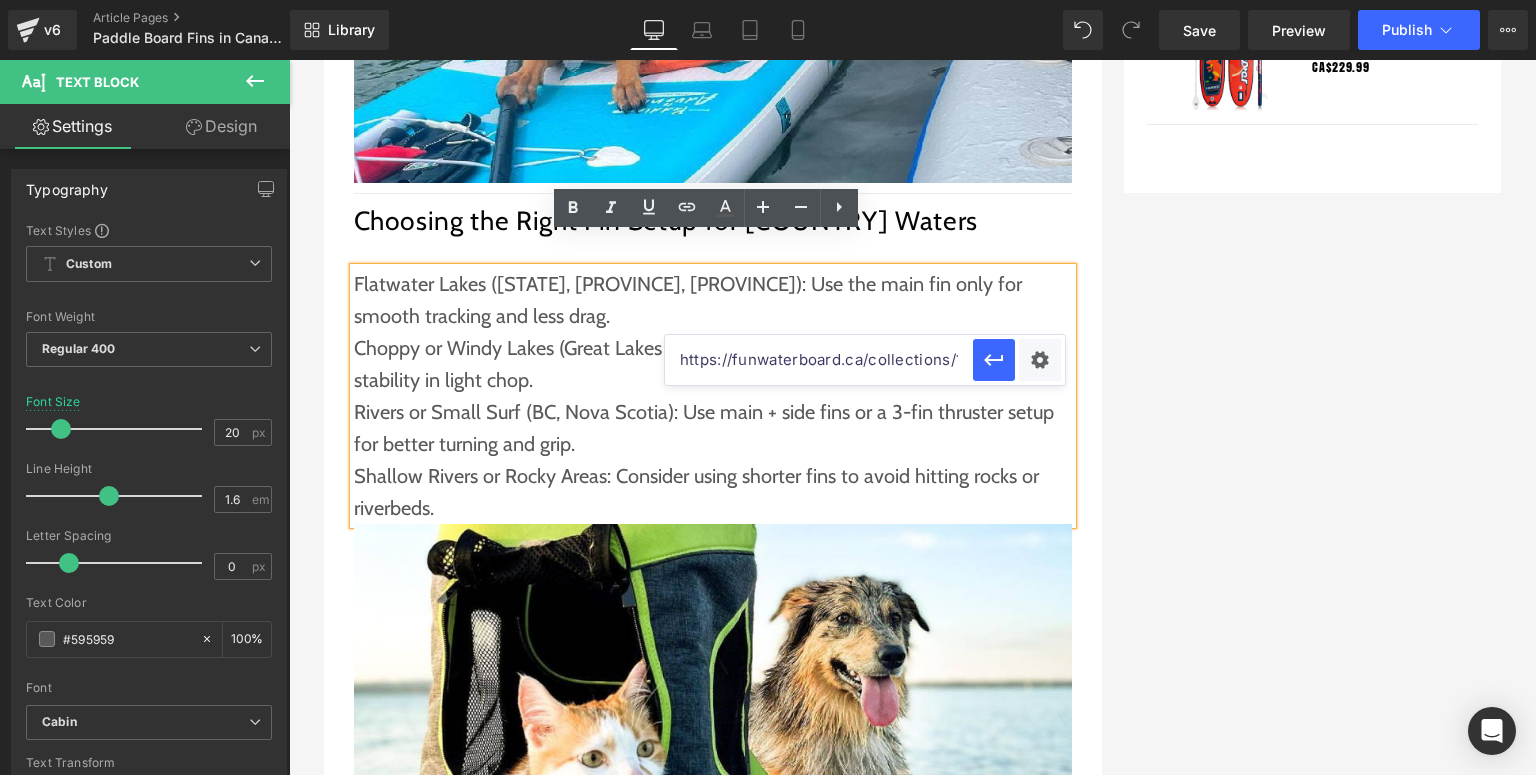 scroll, scrollTop: 0, scrollLeft: 85, axis: horizontal 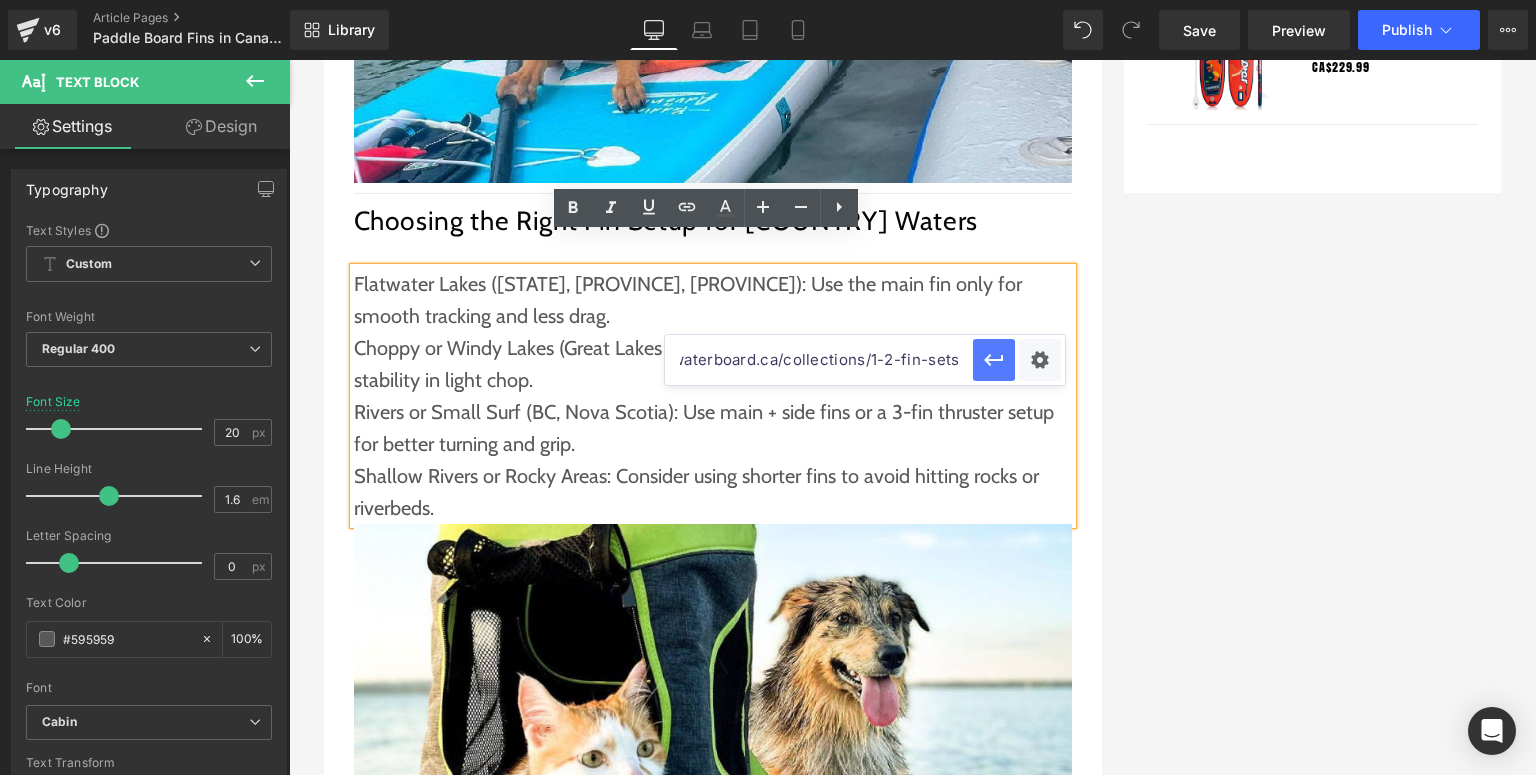 type on "https://funwaterboard.ca/collections/1-2-fin-sets" 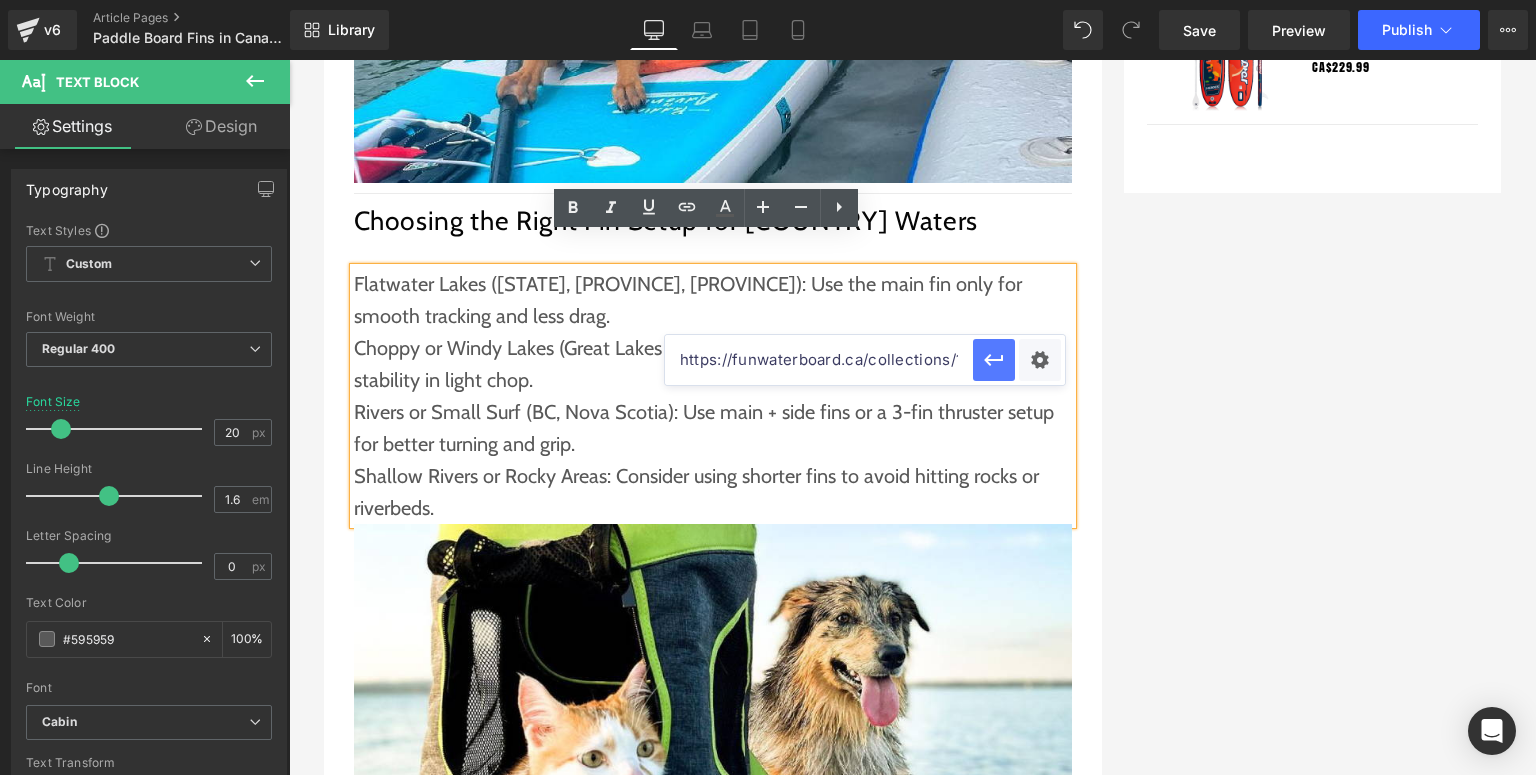 click 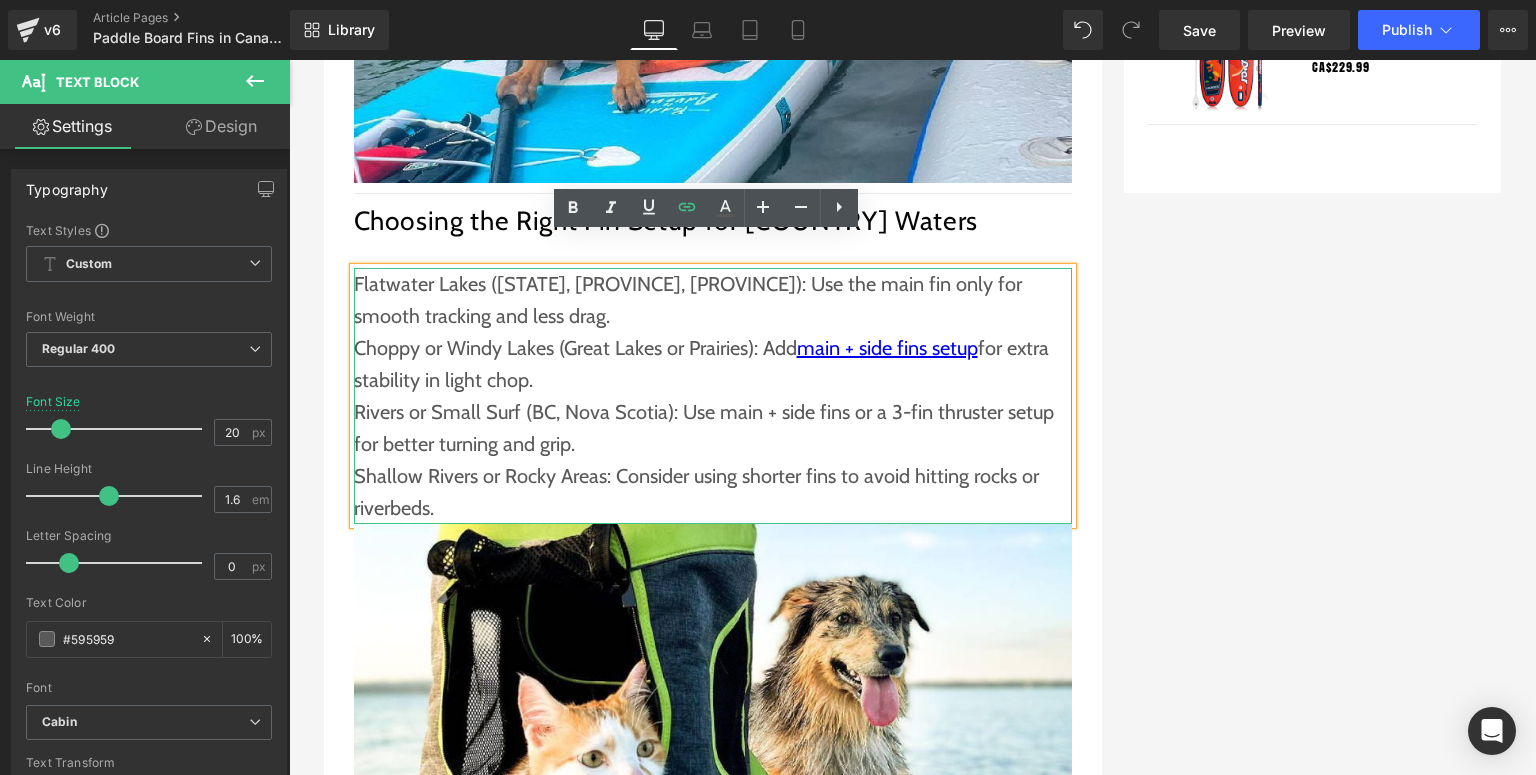 click on "Rivers or Small Surf (BC, Nova Scotia): Use main + side fins or a 3-fin thruster setup for better turning and grip." at bounding box center [713, 428] 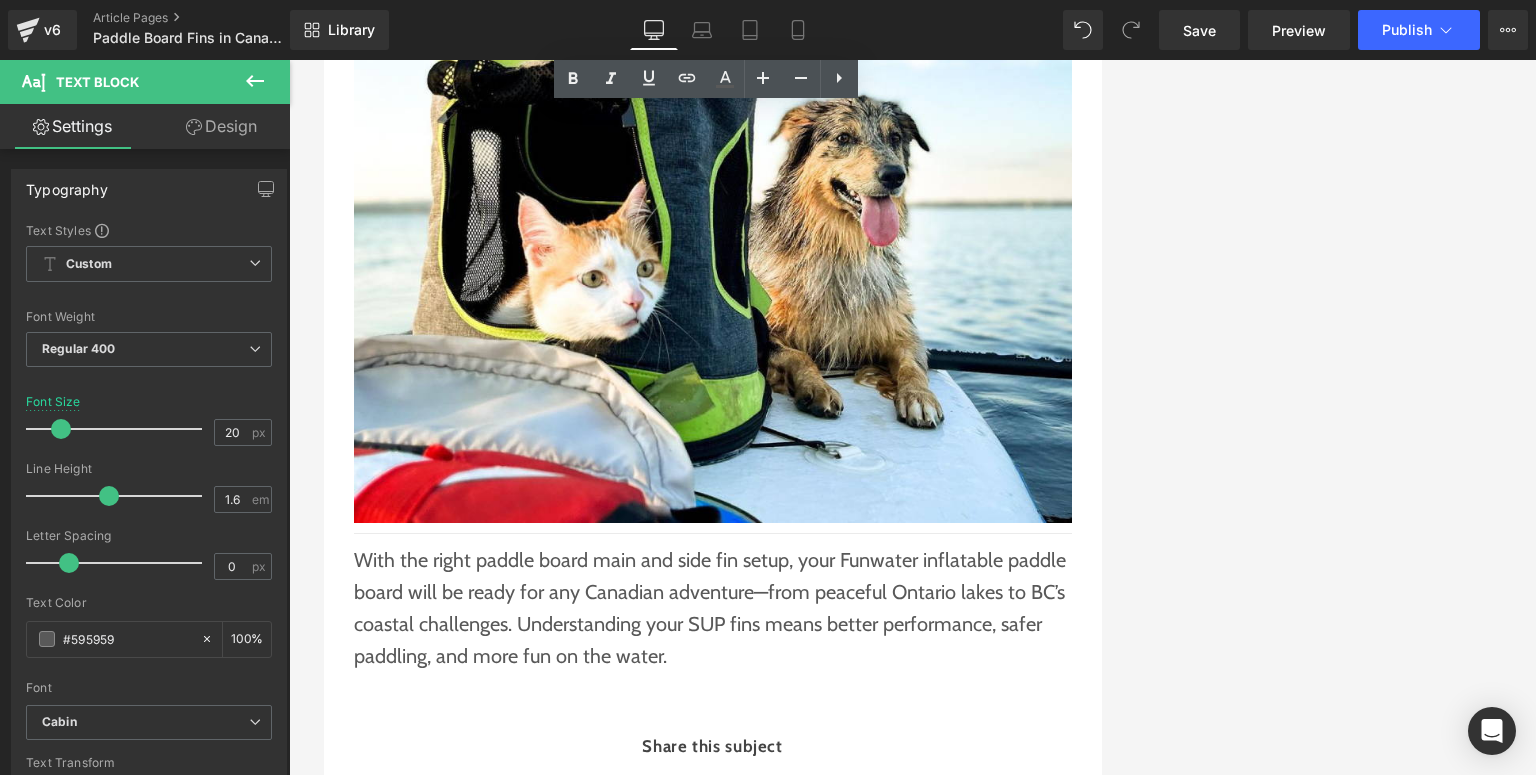 scroll, scrollTop: 2960, scrollLeft: 0, axis: vertical 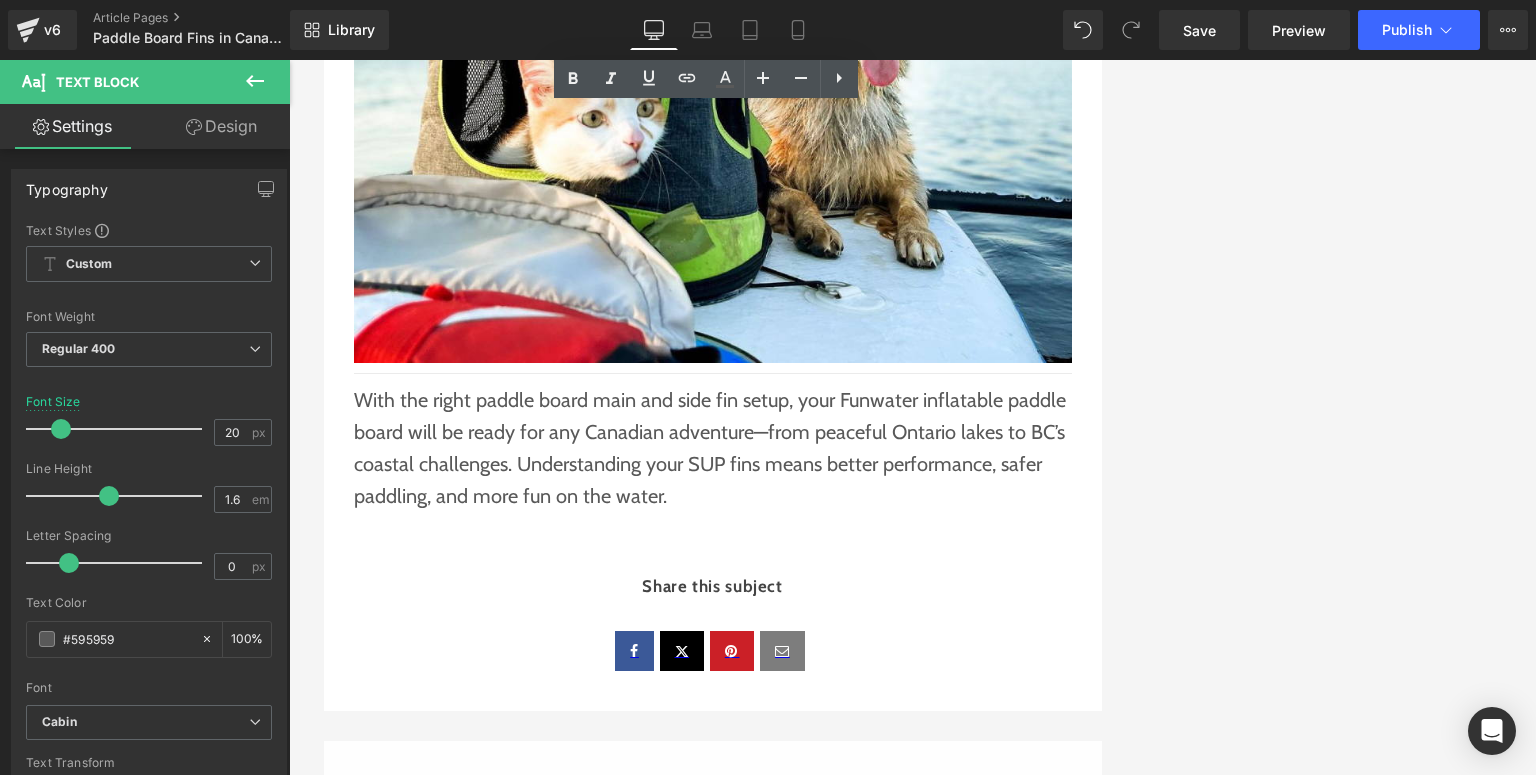 click on "With the right paddle board main and side fin setup, your Funwater inflatable paddle board will be ready for any Canadian adventure—from peaceful Ontario lakes to BC’s coastal challenges. Understanding your SUP fins means better performance, safer paddling, and more fun on the water." at bounding box center [713, 448] 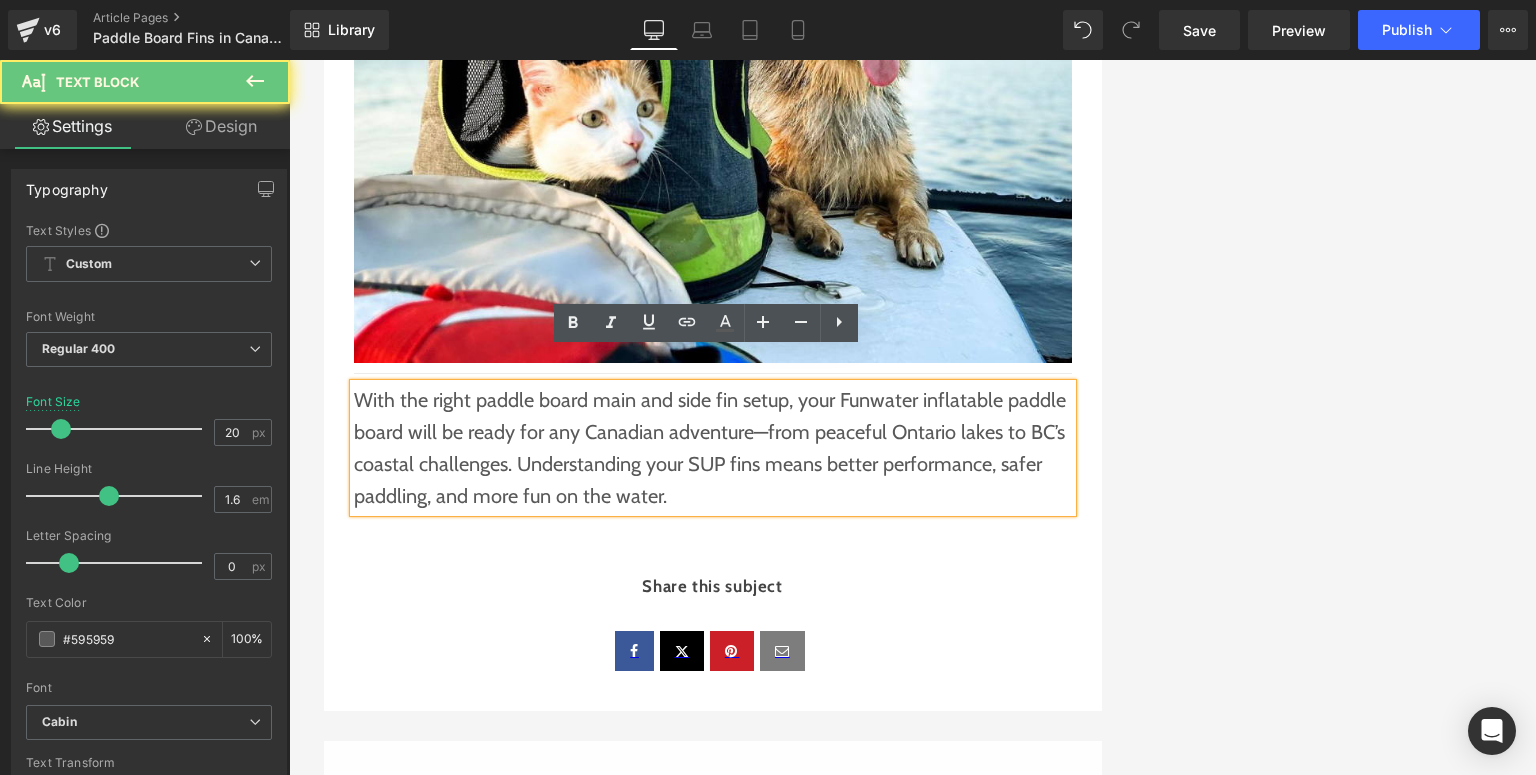 click on "With the right paddle board main and side fin setup, your Funwater inflatable paddle board will be ready for any Canadian adventure—from peaceful Ontario lakes to BC’s coastal challenges. Understanding your SUP fins means better performance, safer paddling, and more fun on the water." at bounding box center [713, 448] 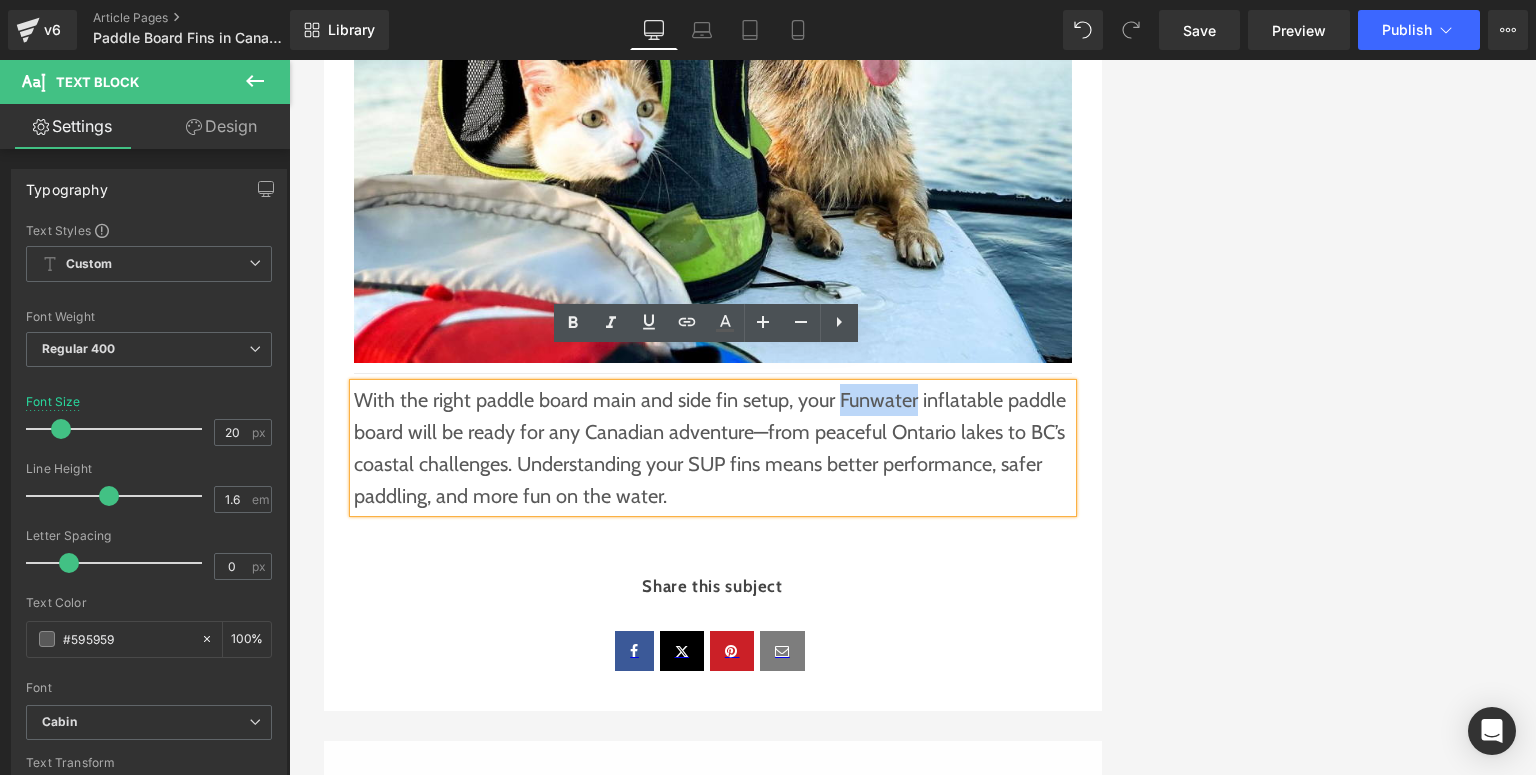 drag, startPoint x: 835, startPoint y: 367, endPoint x: 907, endPoint y: 368, distance: 72.00694 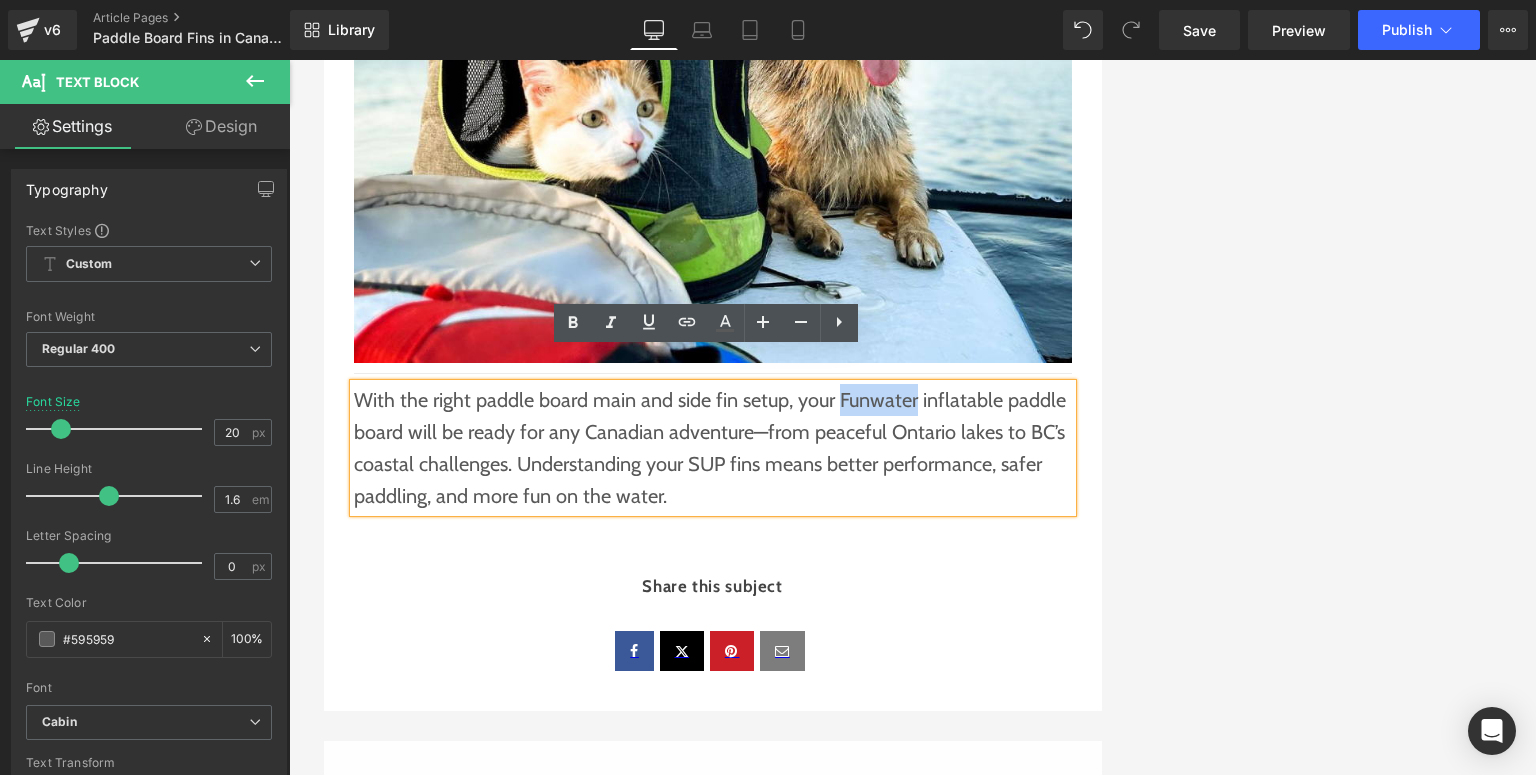click on "With the right paddle board main and side fin setup, your Funwater inflatable paddle board will be ready for any Canadian adventure—from peaceful Ontario lakes to BC’s coastal challenges. Understanding your SUP fins means better performance, safer paddling, and more fun on the water." at bounding box center (713, 448) 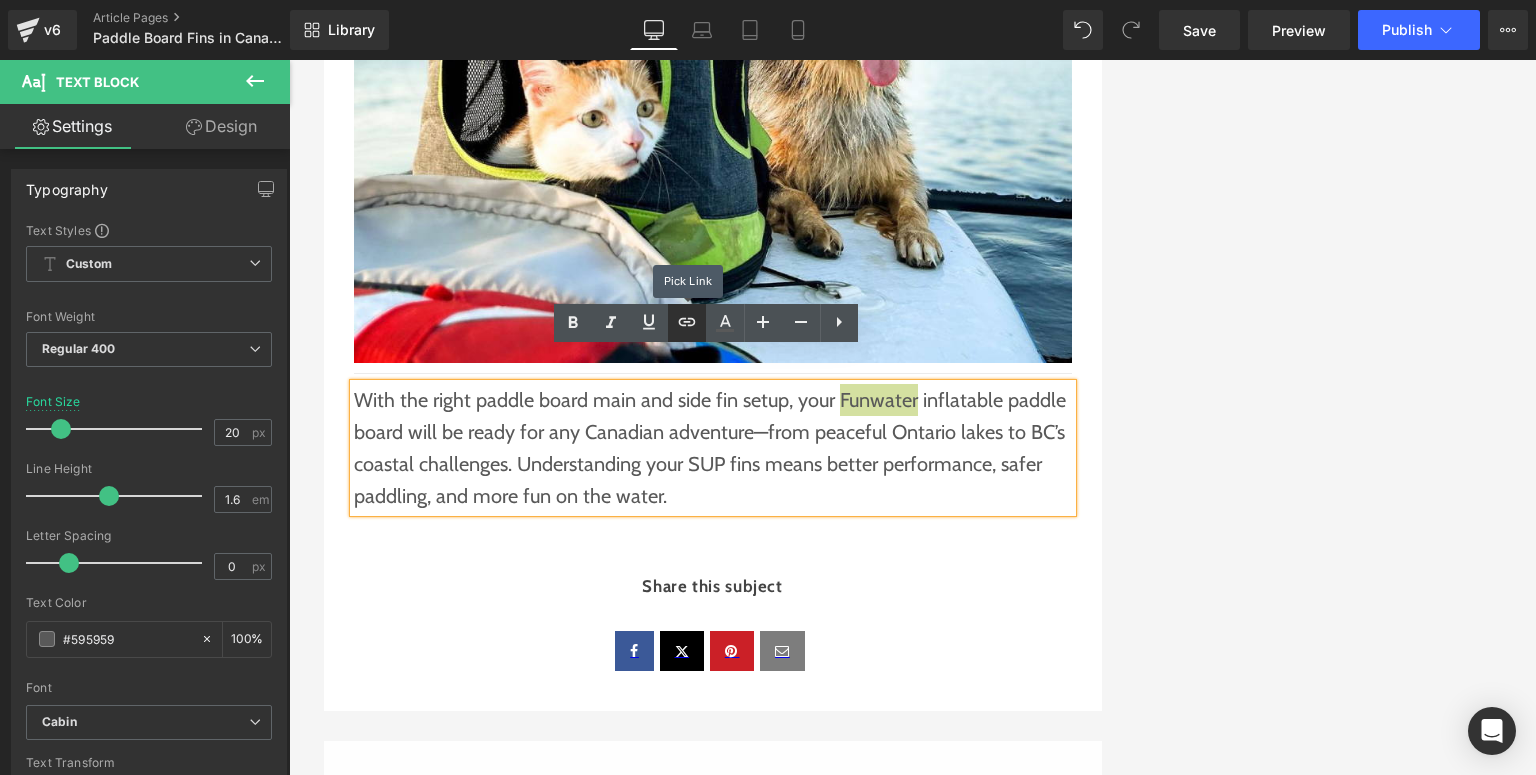 click 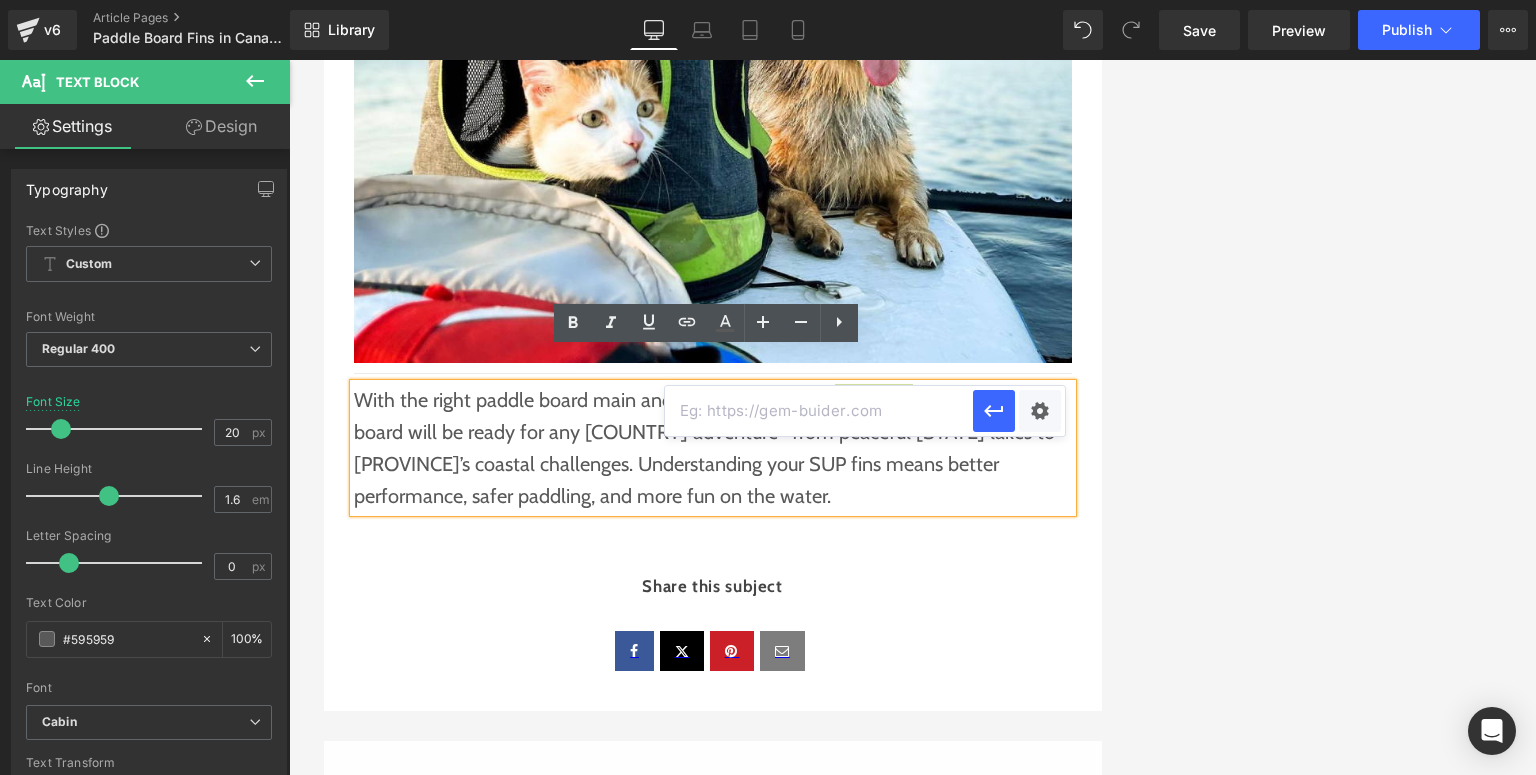 drag, startPoint x: 390, startPoint y: 378, endPoint x: 704, endPoint y: 420, distance: 316.79648 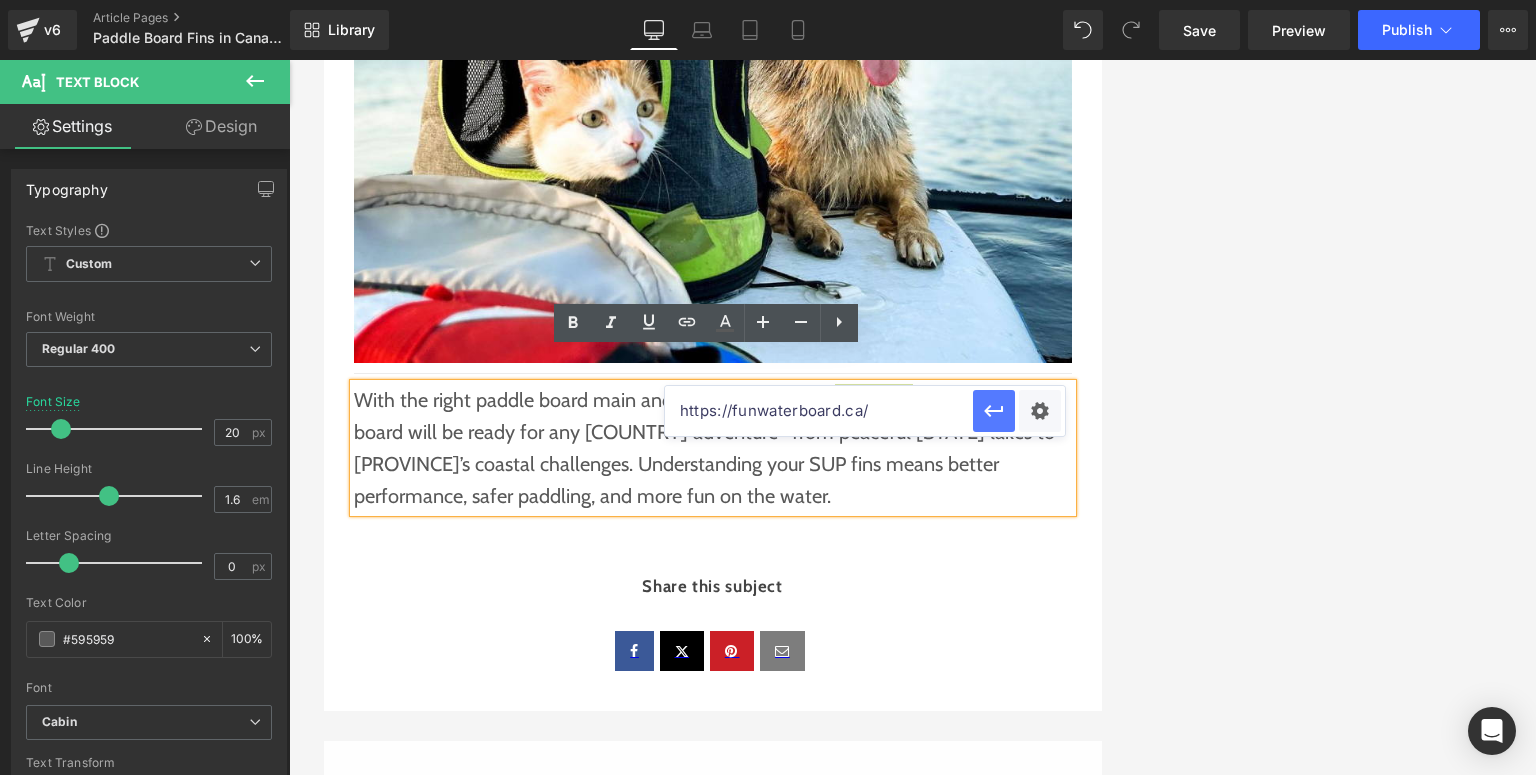 type on "https://funwaterboard.ca/" 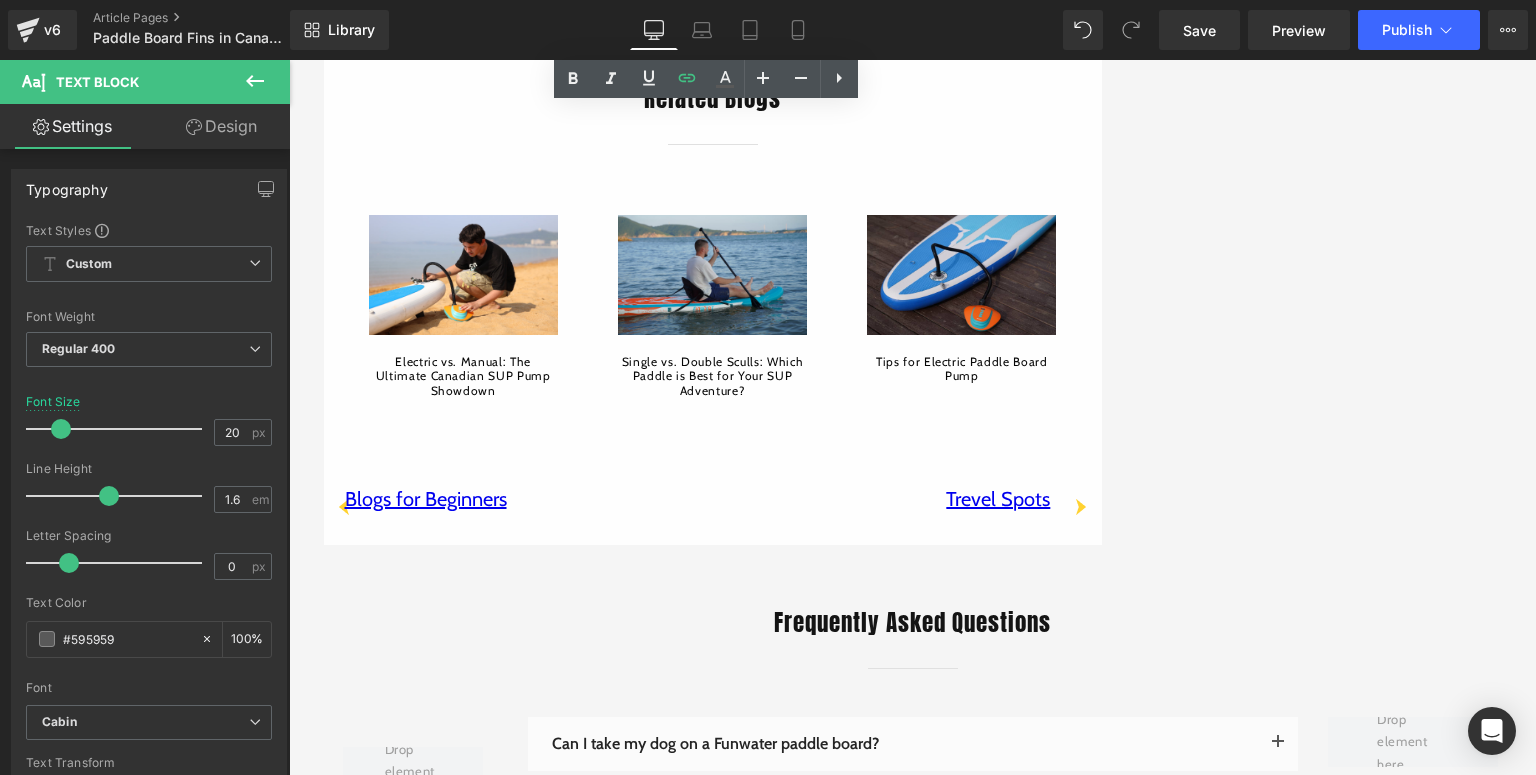 scroll, scrollTop: 3840, scrollLeft: 0, axis: vertical 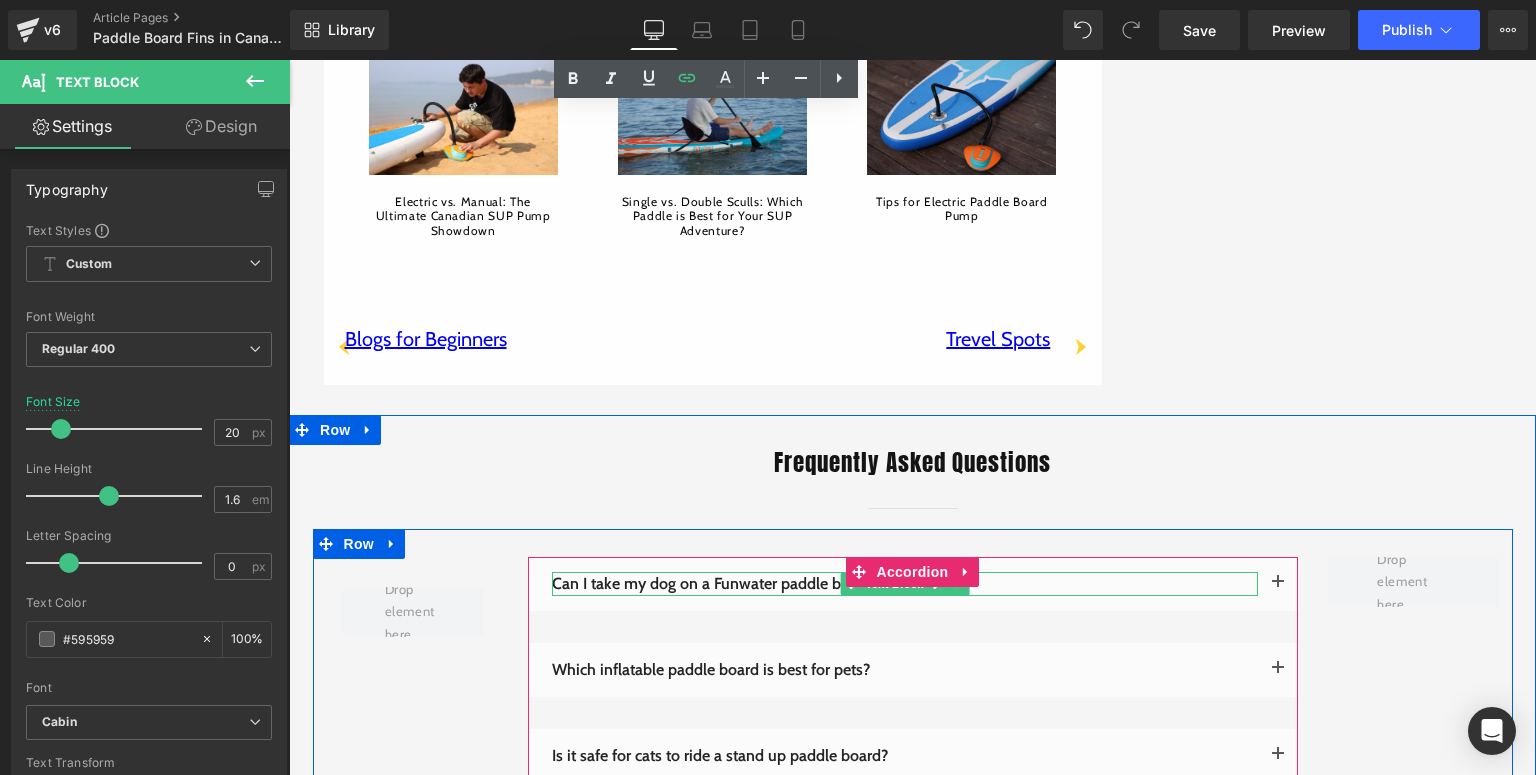 click at bounding box center [937, 584] 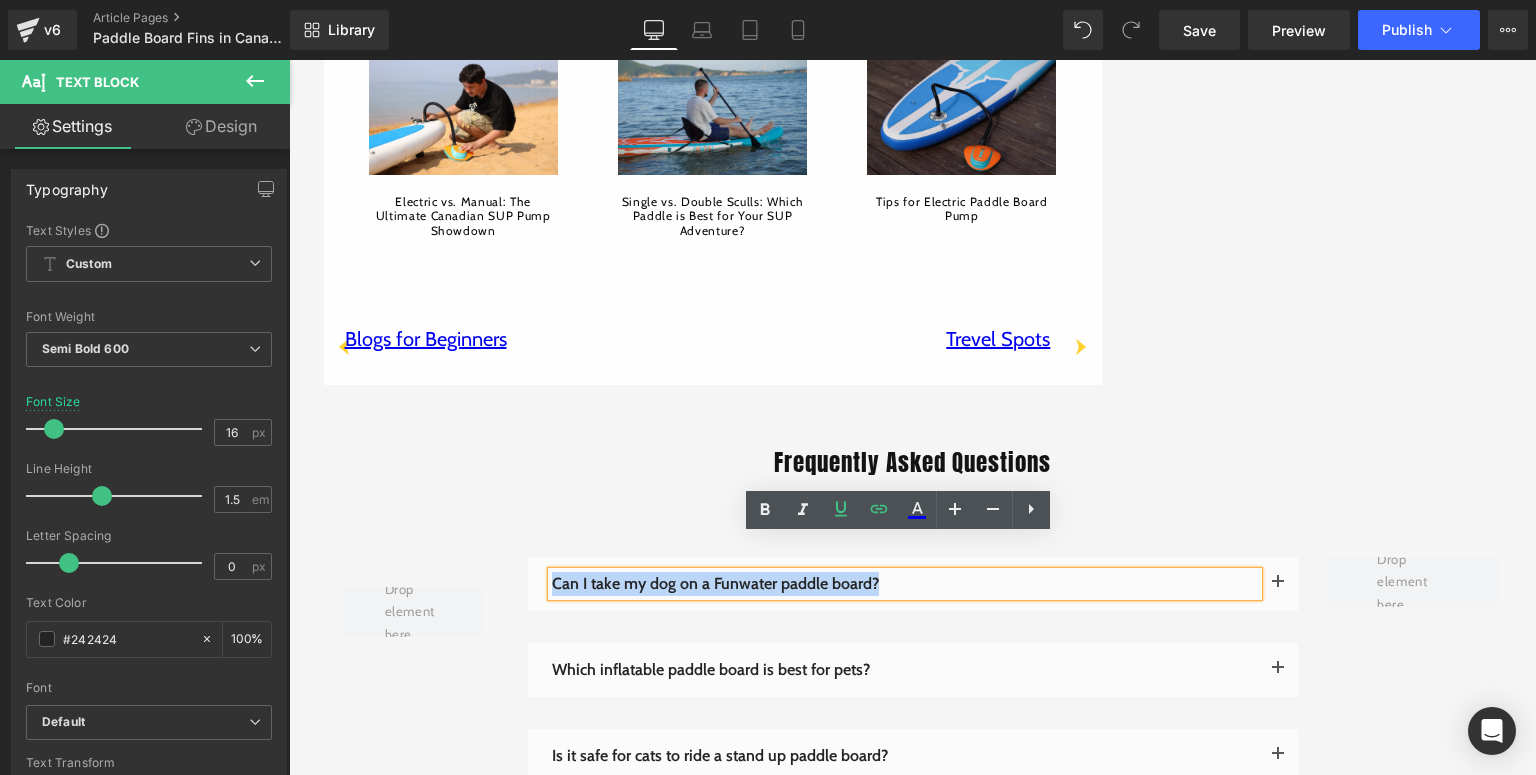 drag, startPoint x: 916, startPoint y: 555, endPoint x: 548, endPoint y: 554, distance: 368.00137 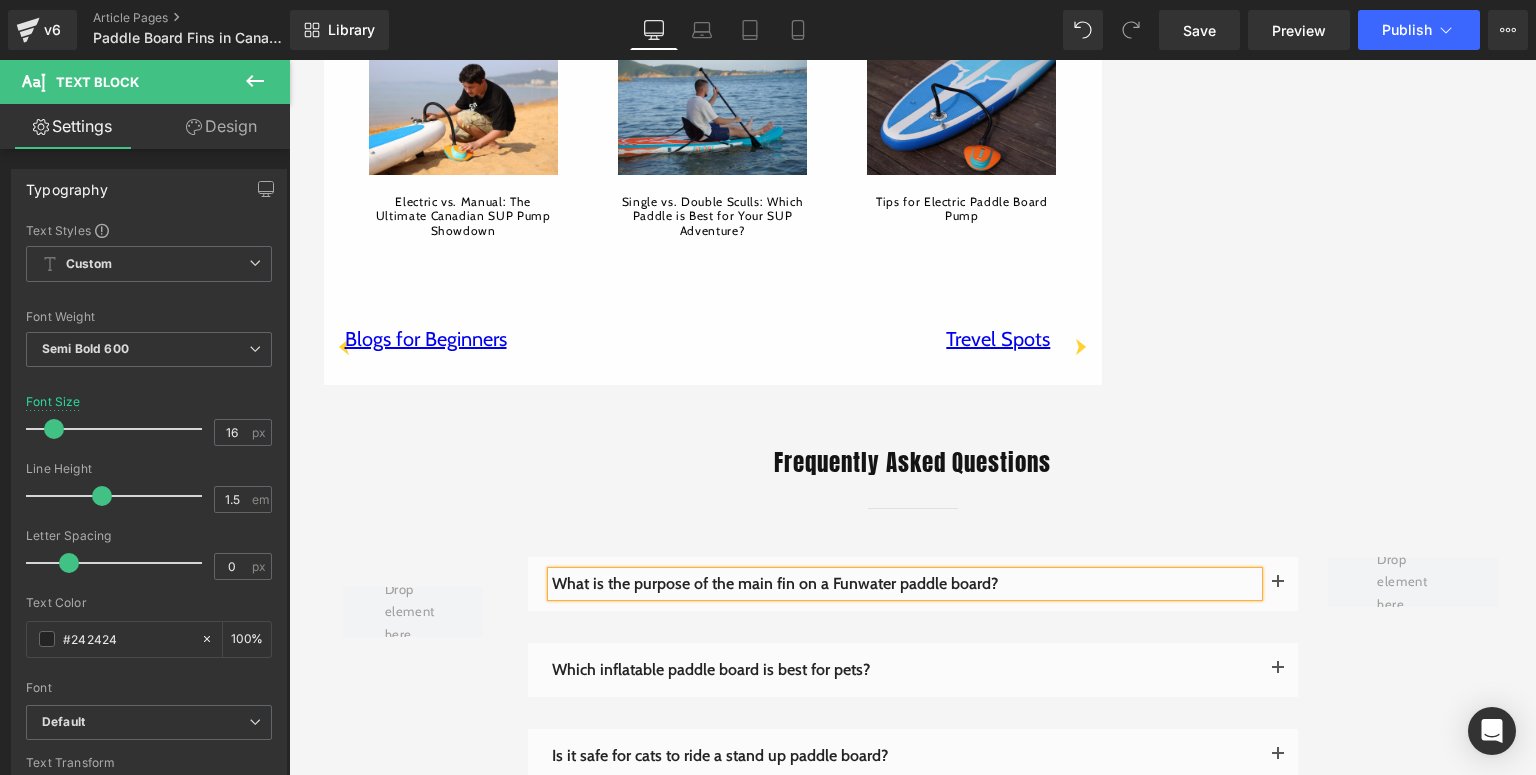 click at bounding box center (1278, 584) 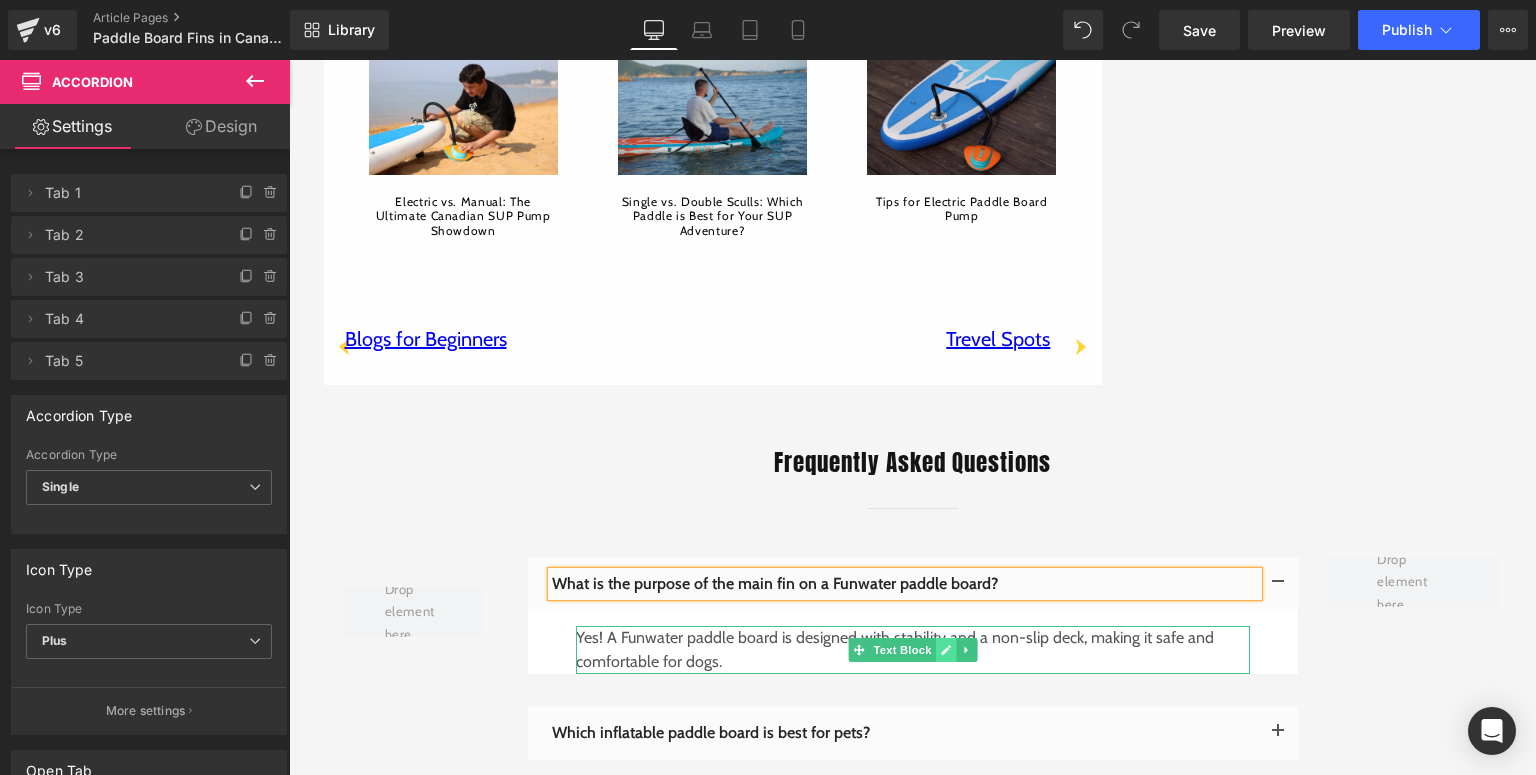 click 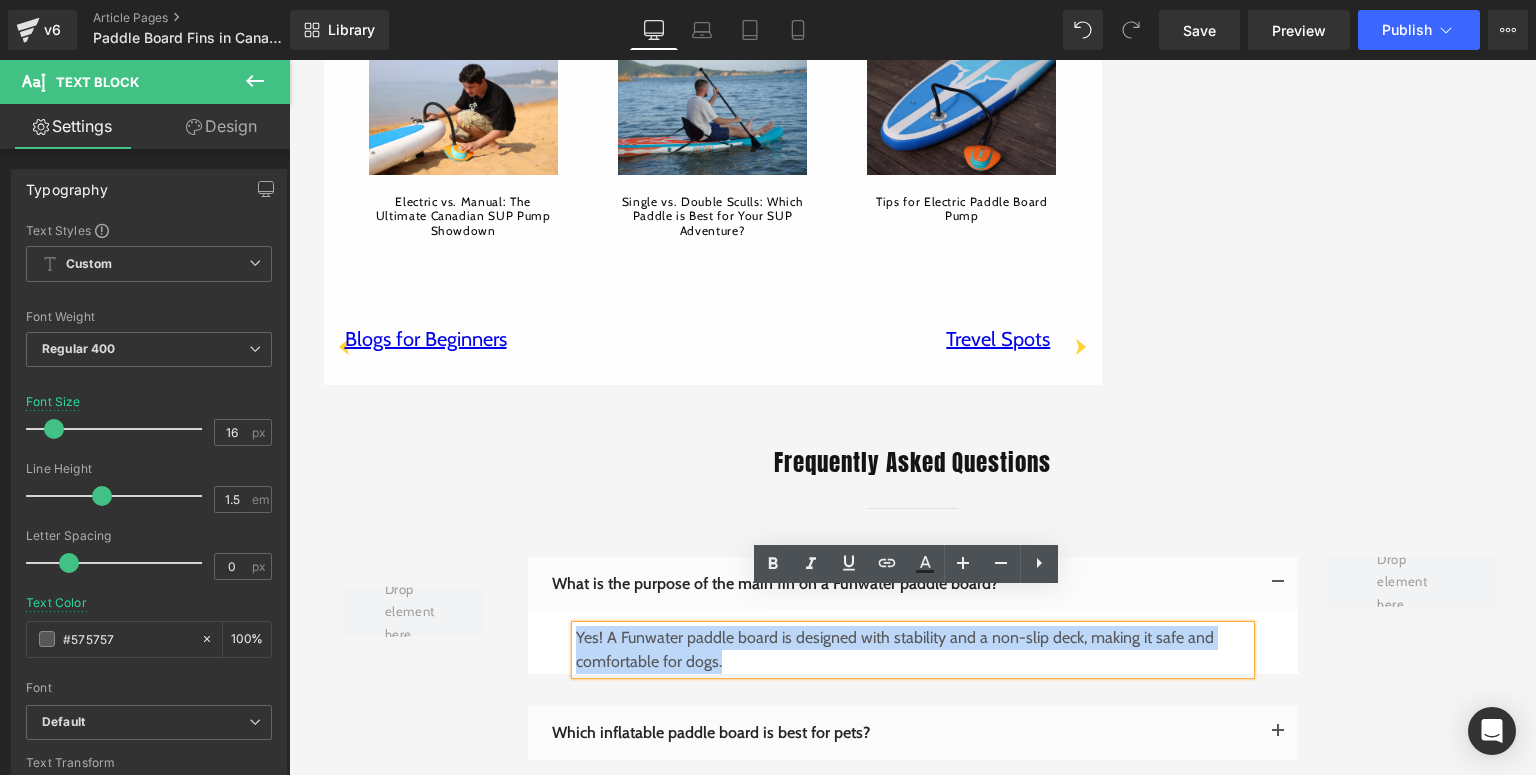 drag, startPoint x: 810, startPoint y: 631, endPoint x: 568, endPoint y: 605, distance: 243.39268 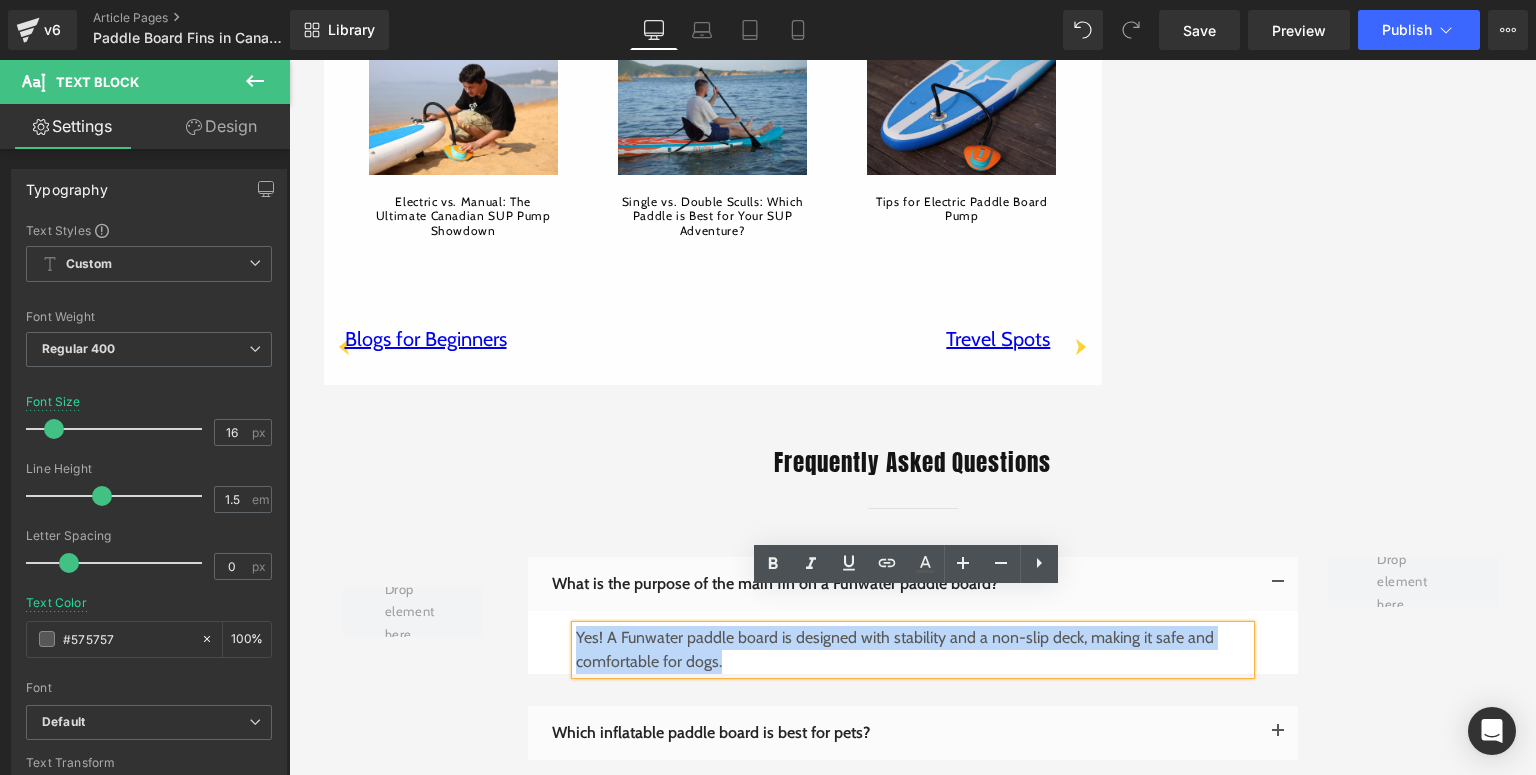 paste 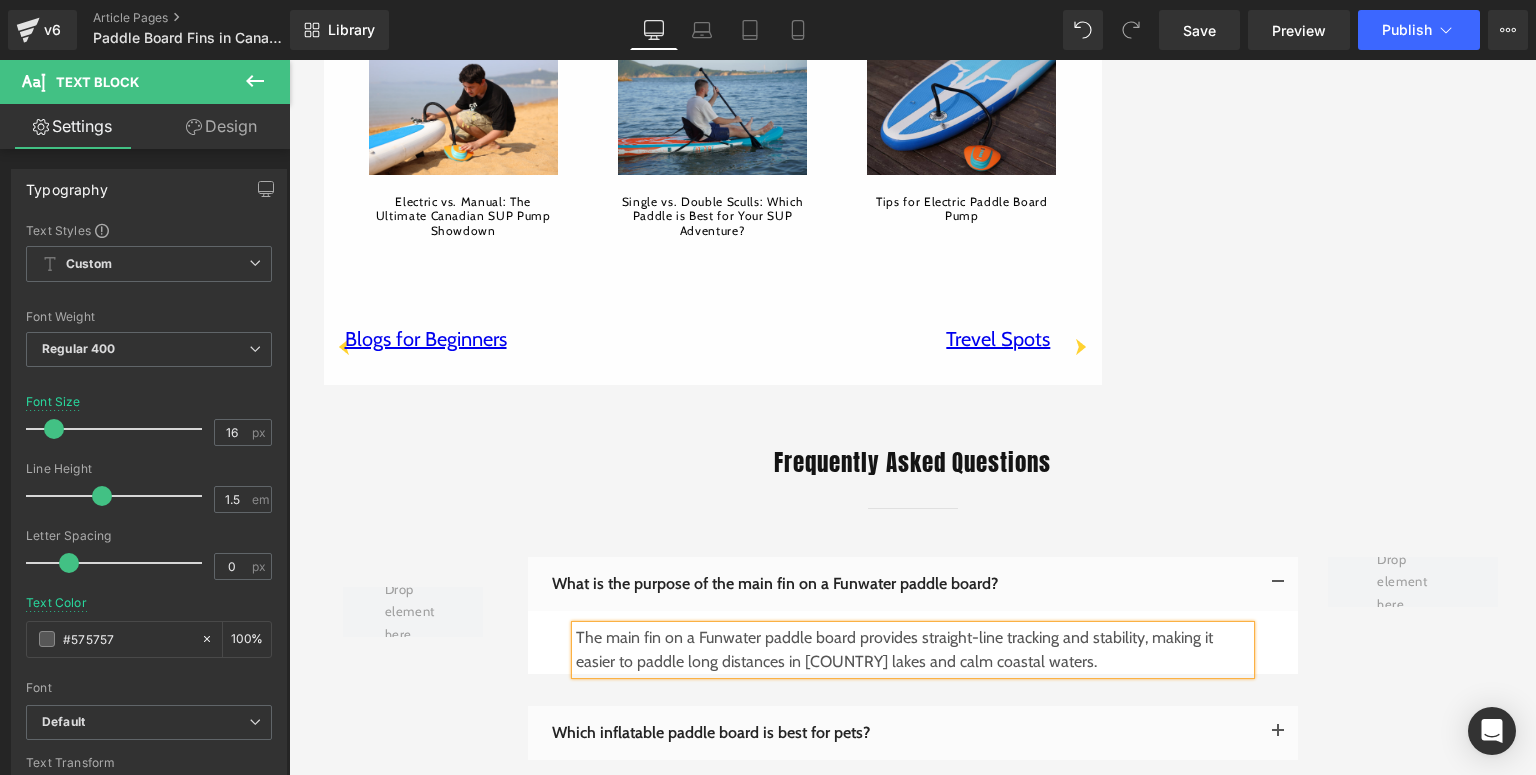scroll, scrollTop: 4080, scrollLeft: 0, axis: vertical 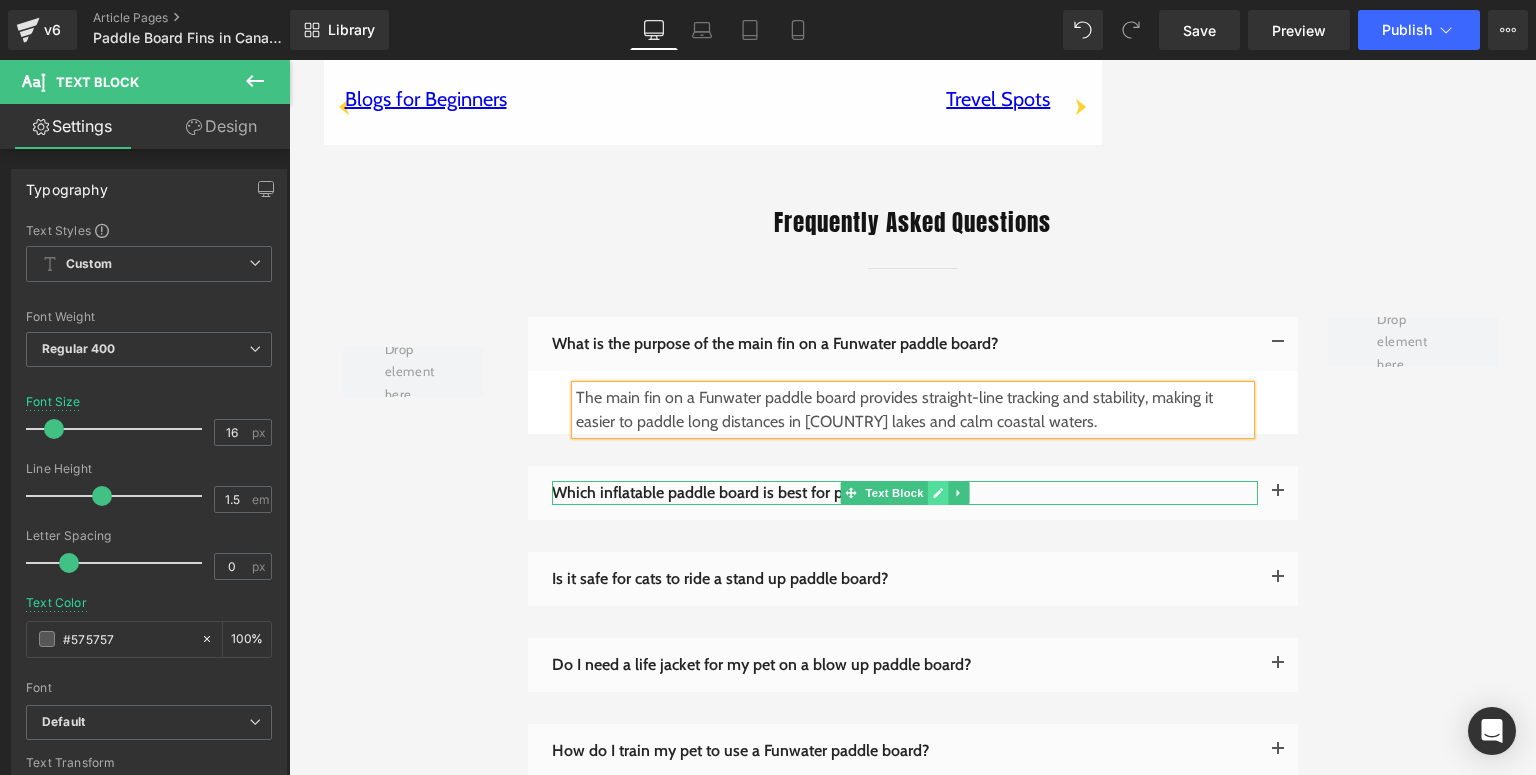 click 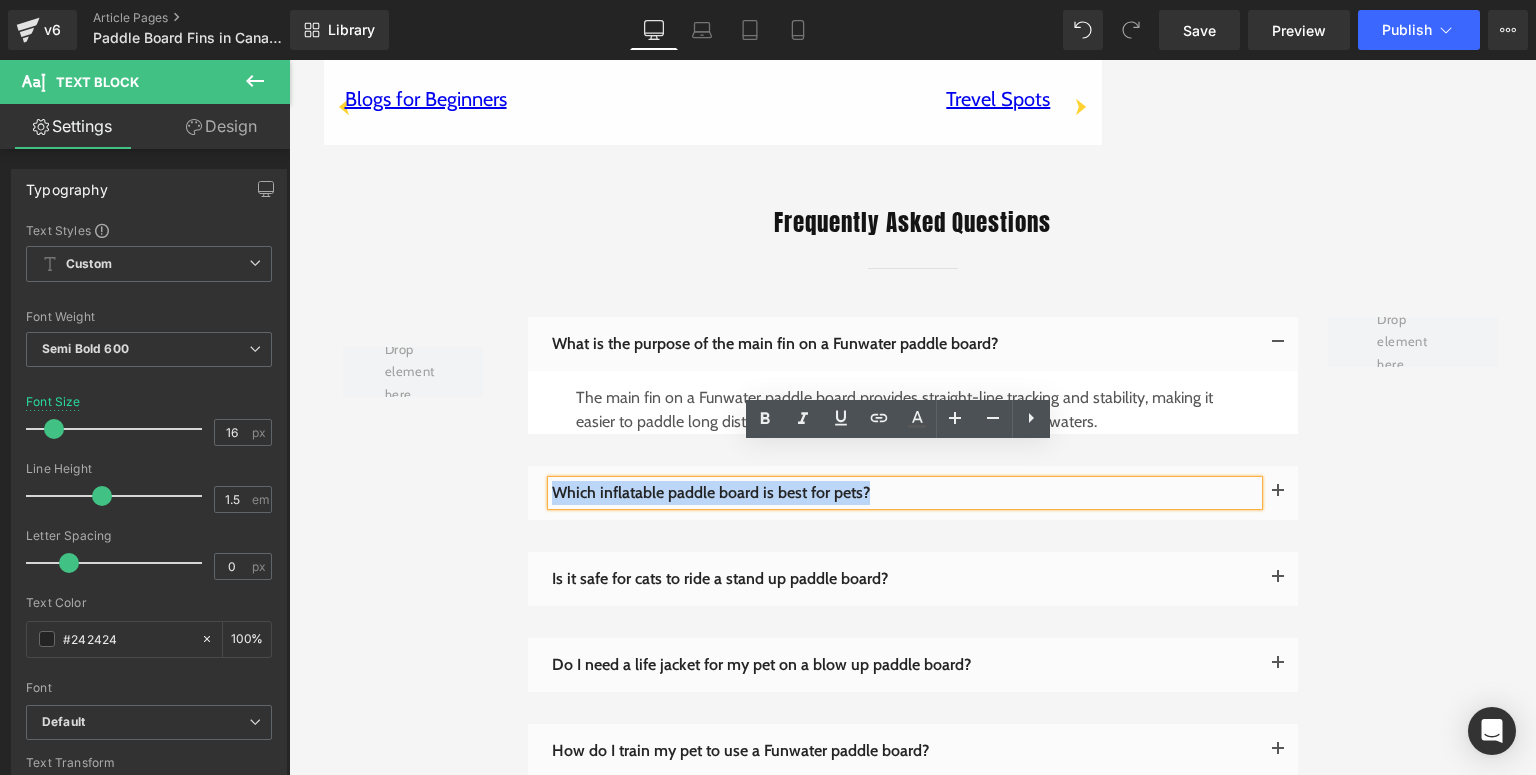 drag, startPoint x: 924, startPoint y: 460, endPoint x: 550, endPoint y: 459, distance: 374.00134 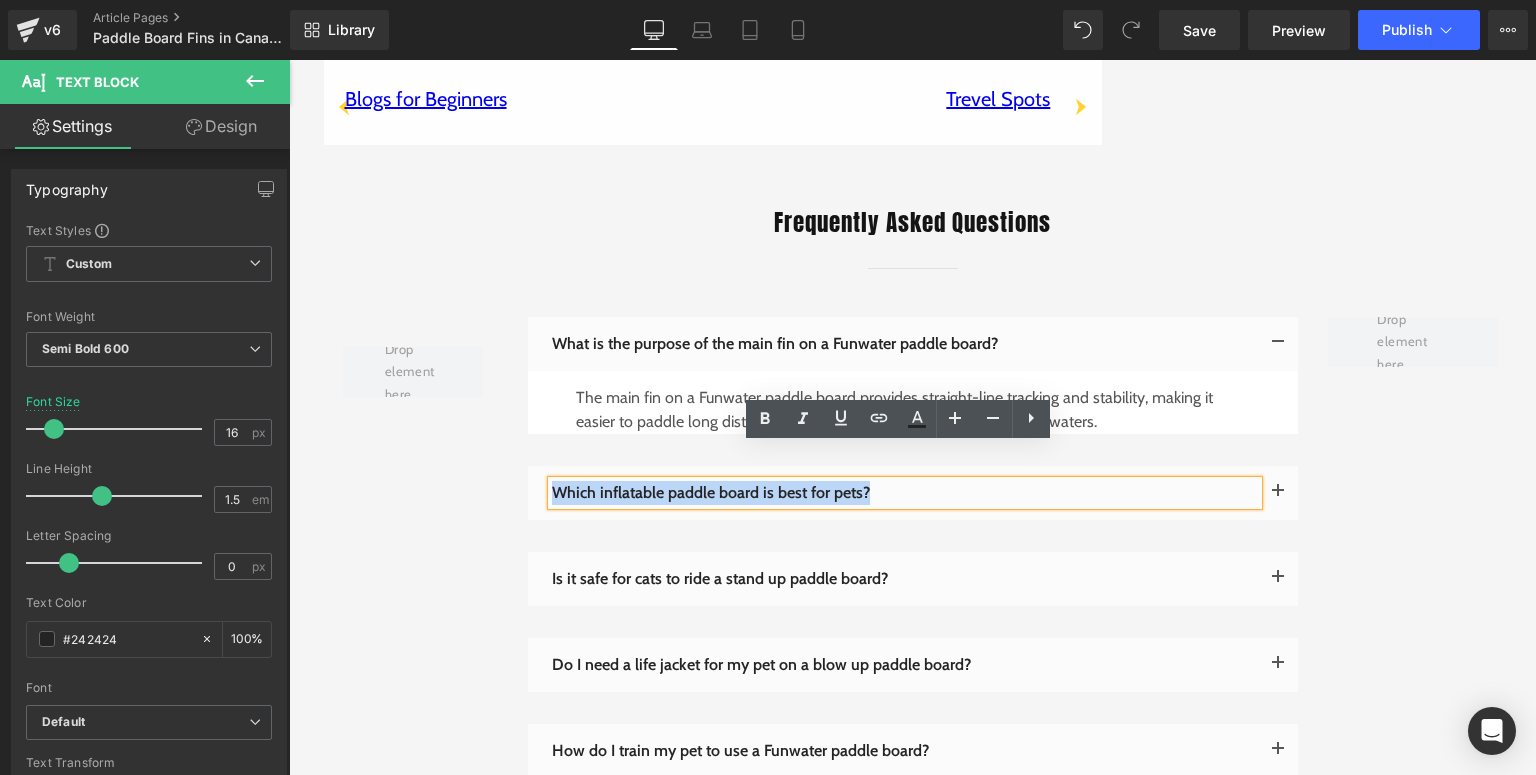 paste 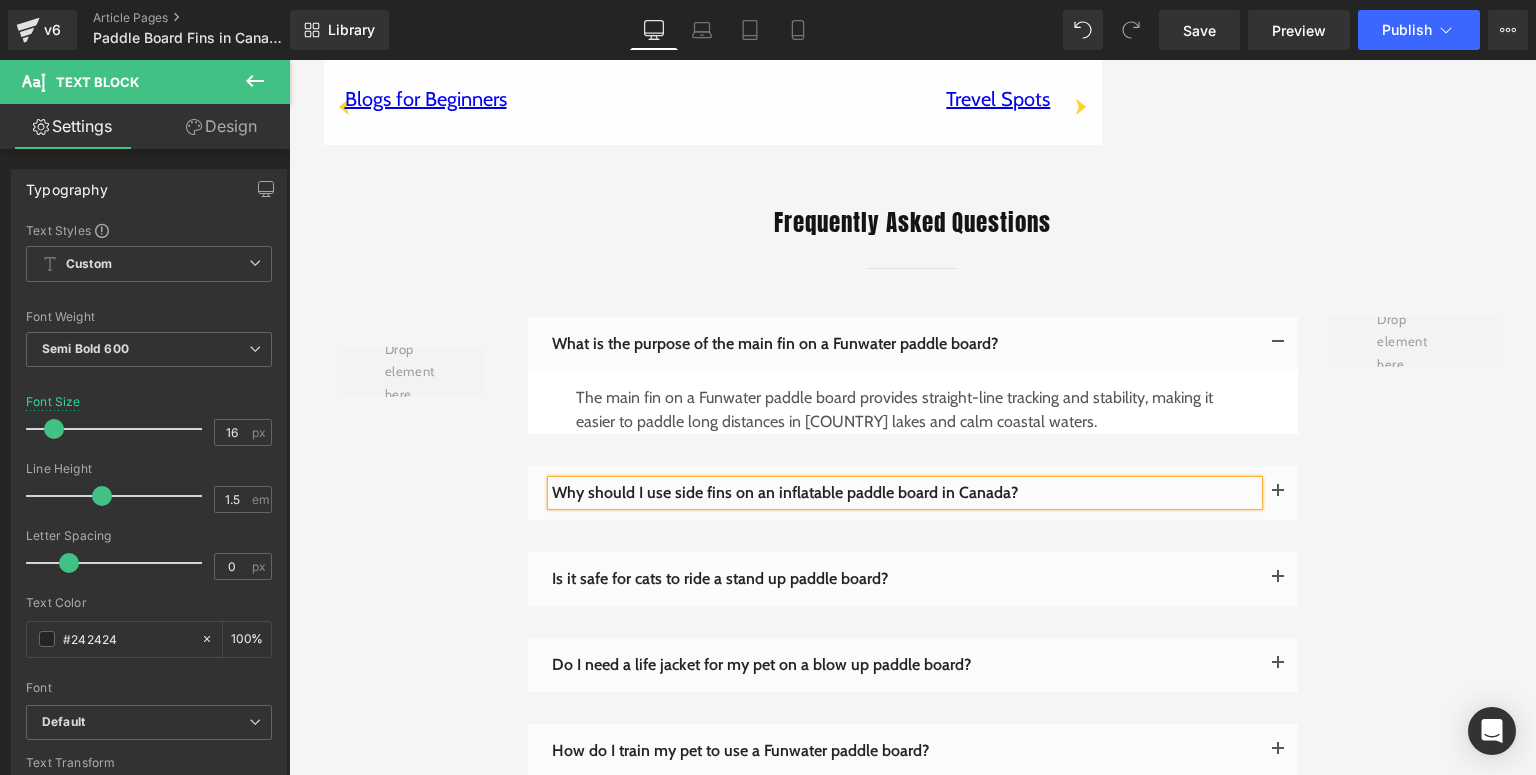 click at bounding box center [1278, 493] 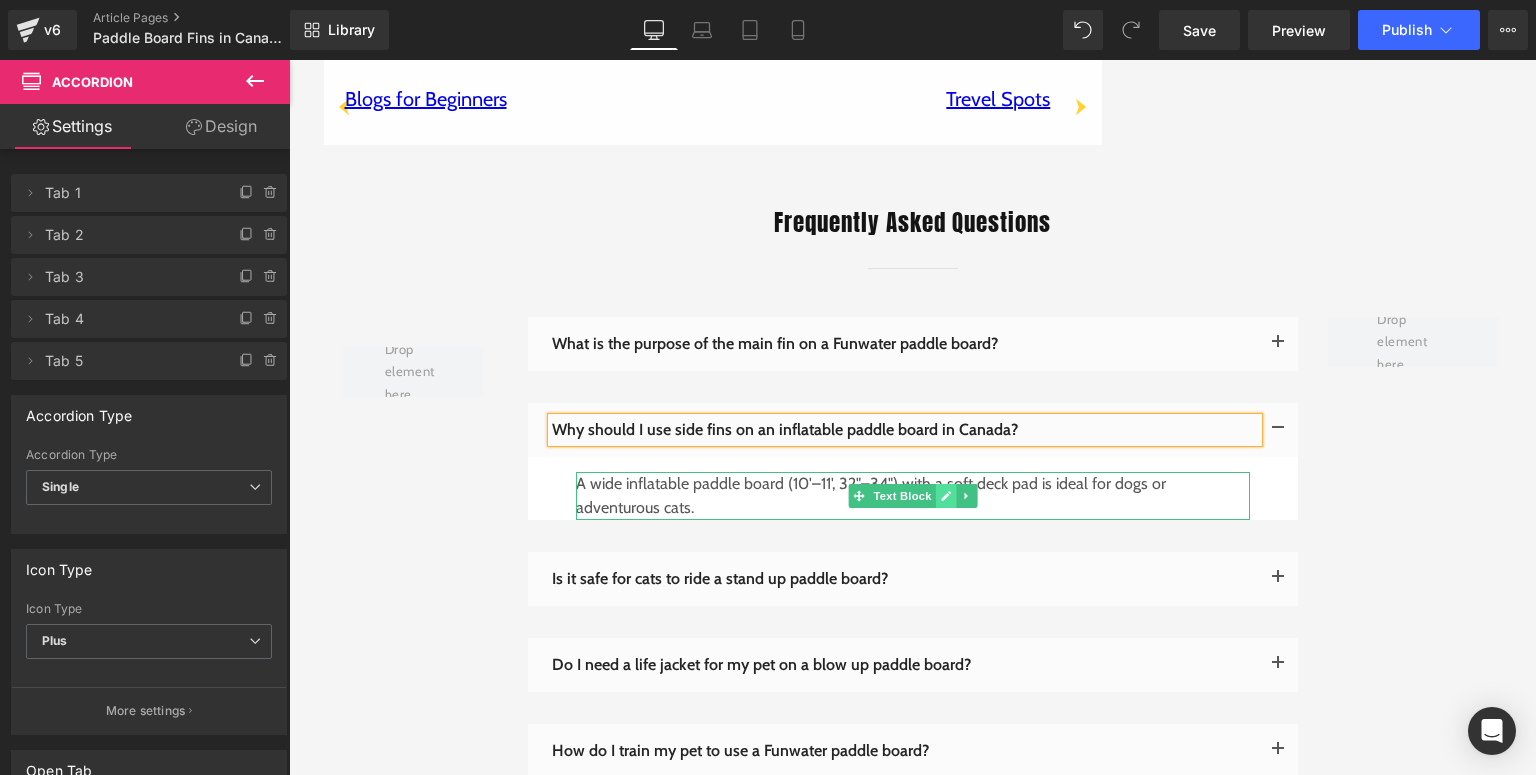 click 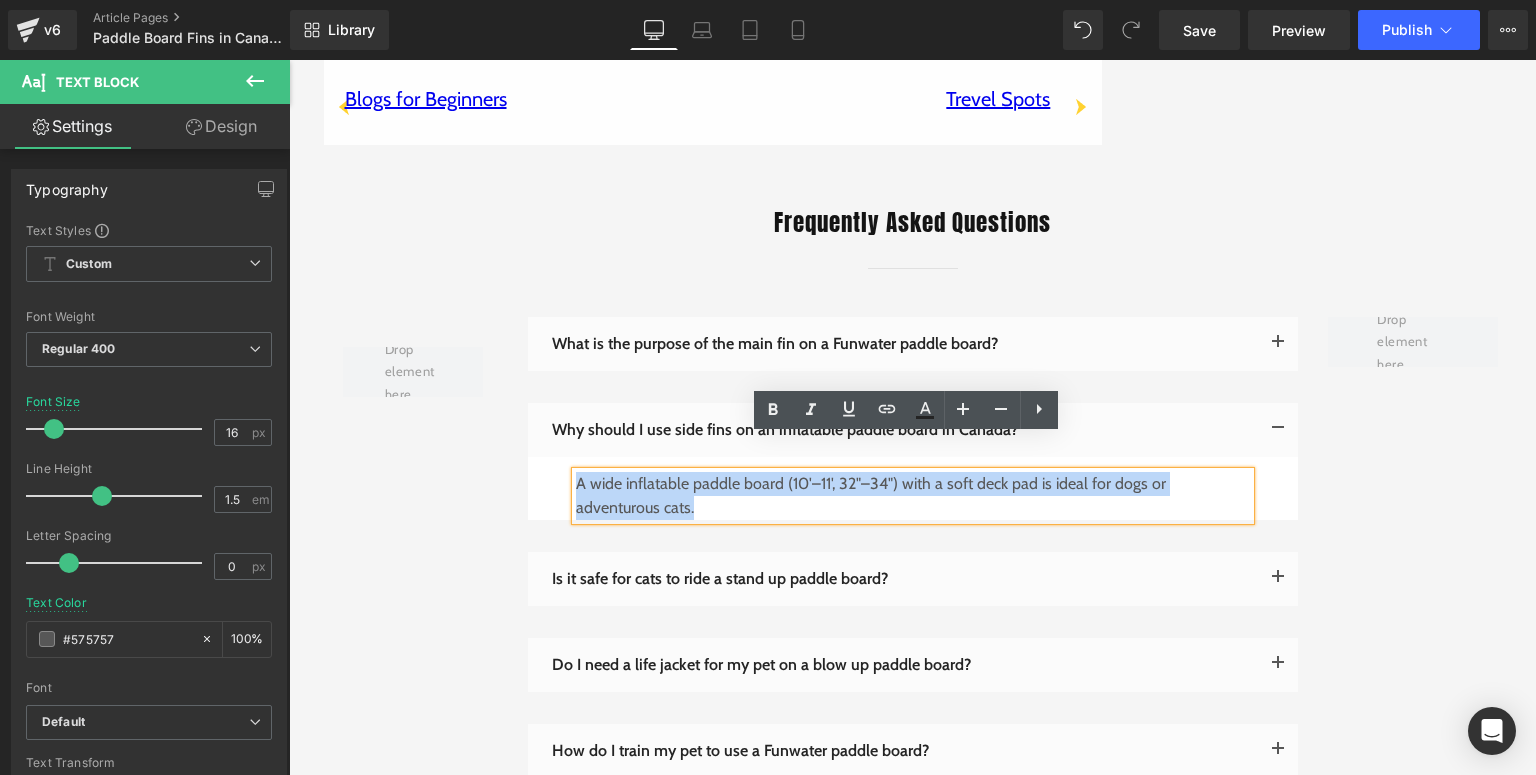 drag, startPoint x: 623, startPoint y: 469, endPoint x: 572, endPoint y: 453, distance: 53.450912 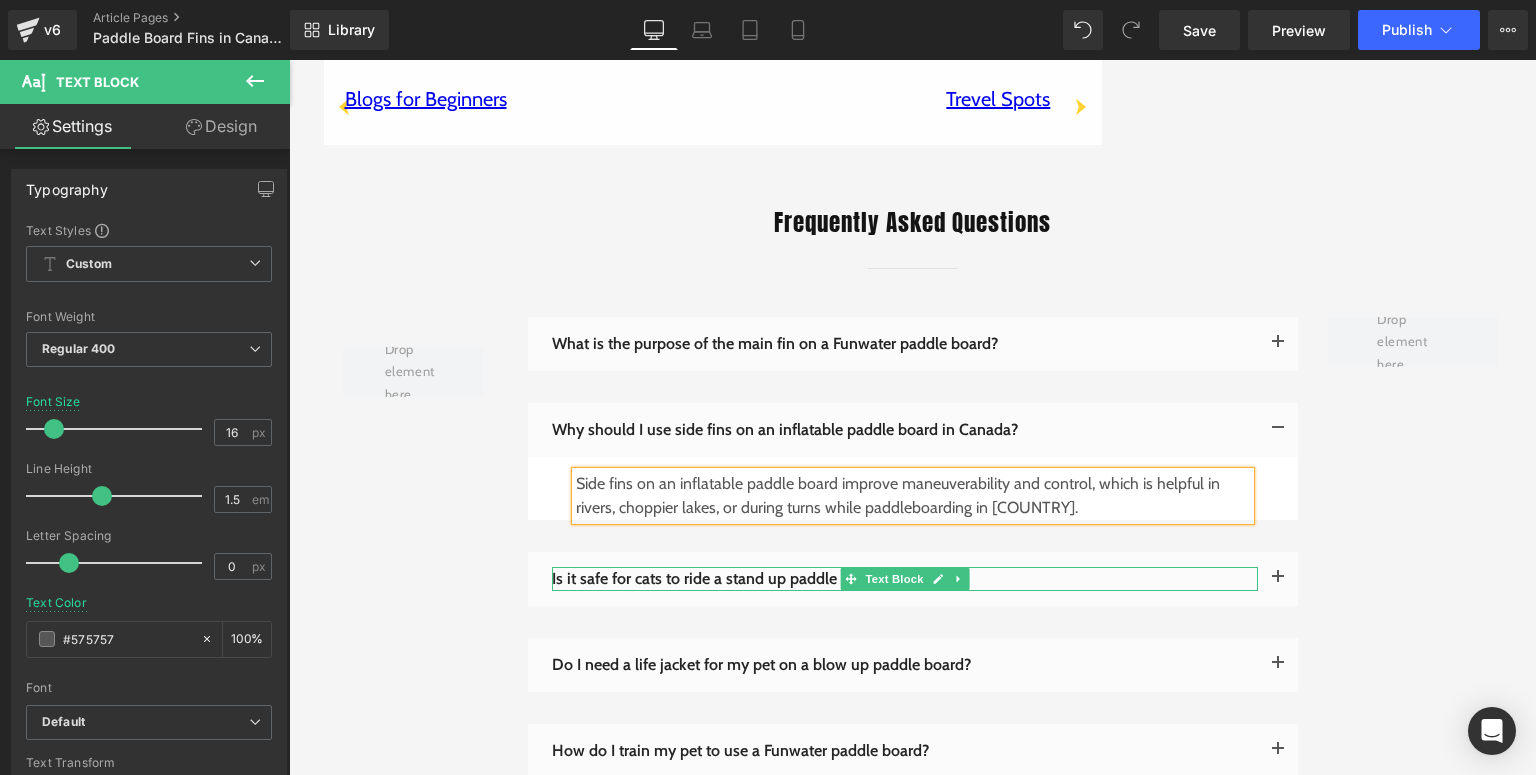 drag, startPoint x: 929, startPoint y: 548, endPoint x: 912, endPoint y: 524, distance: 29.410883 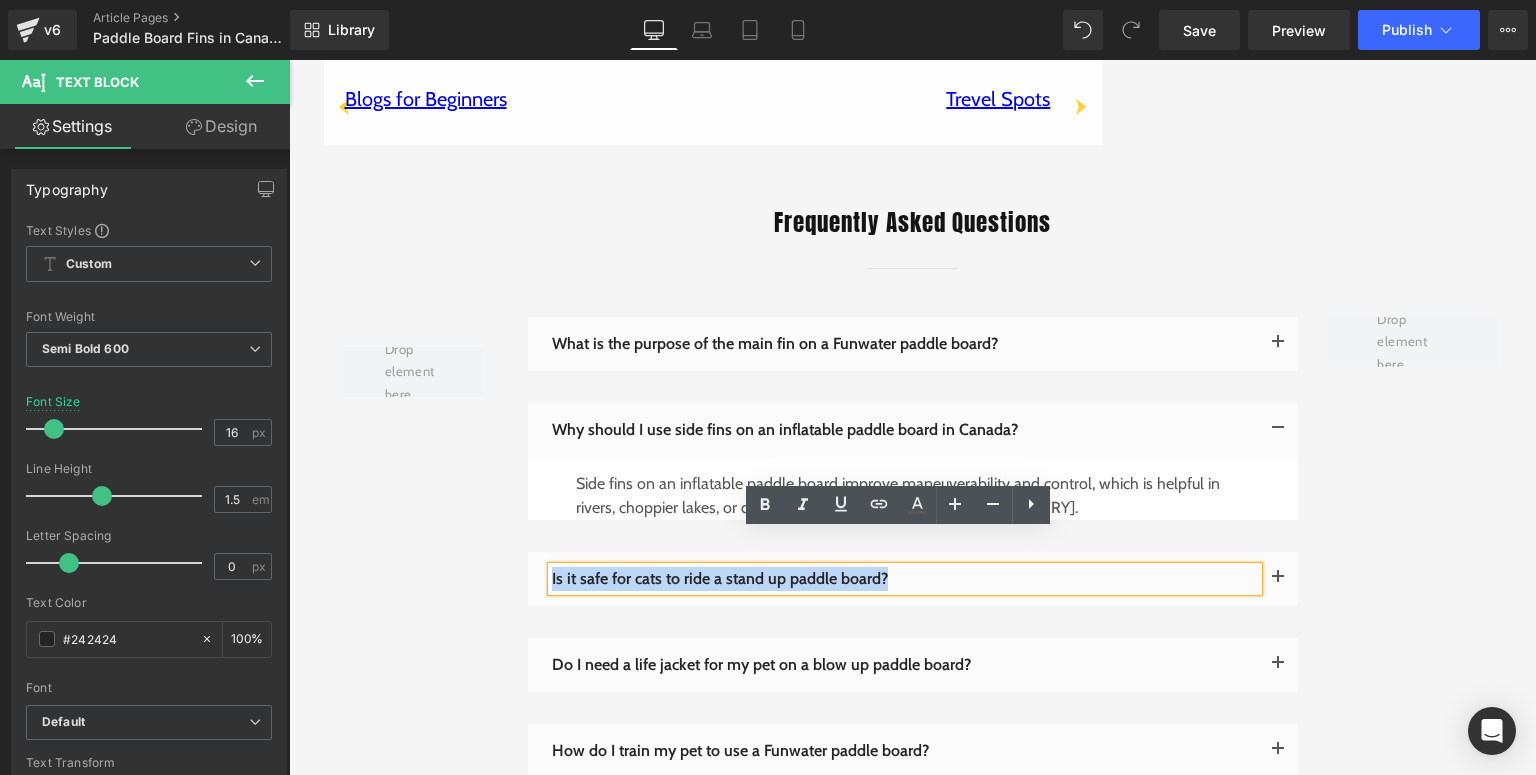 drag, startPoint x: 906, startPoint y: 547, endPoint x: 545, endPoint y: 549, distance: 361.00555 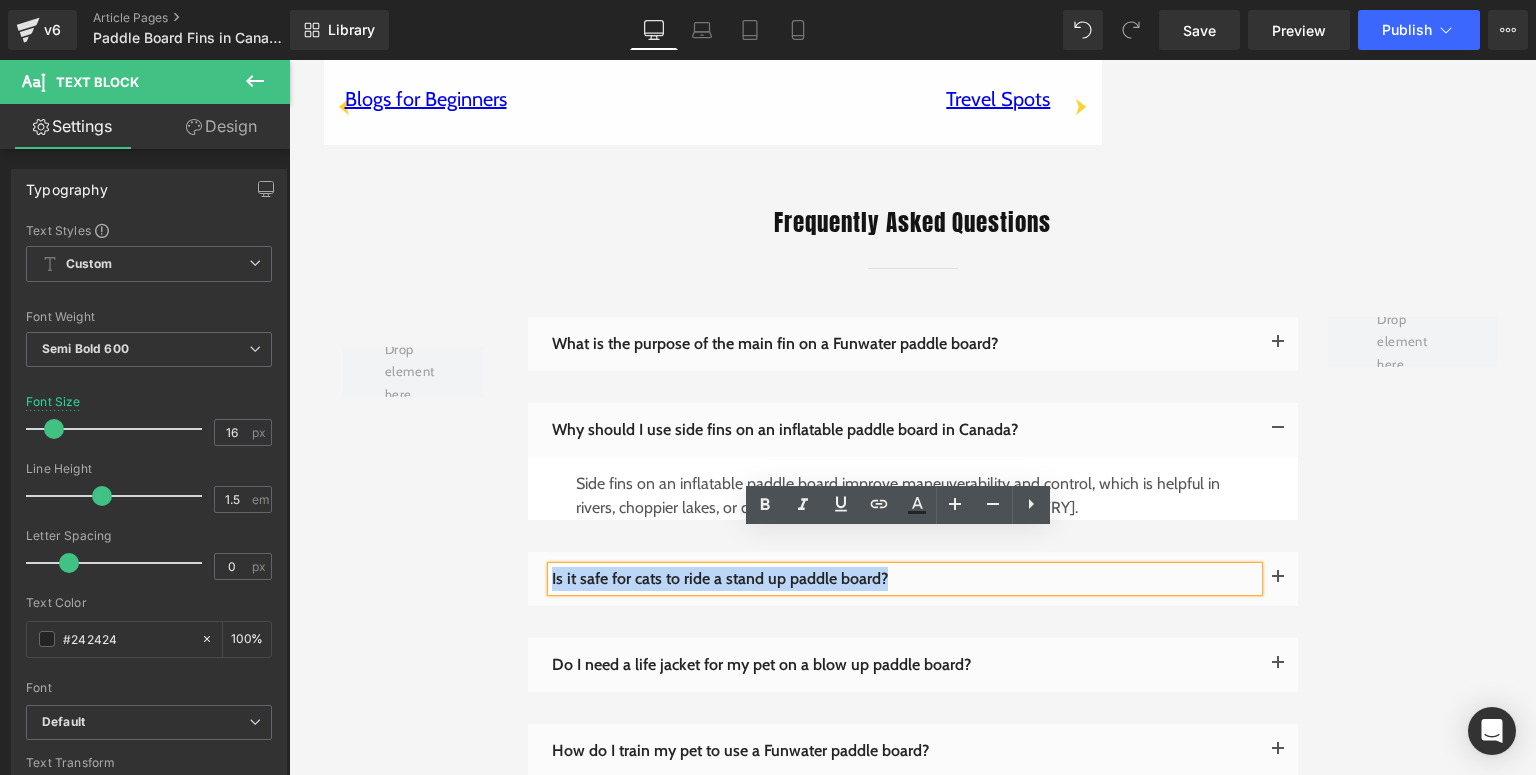 paste 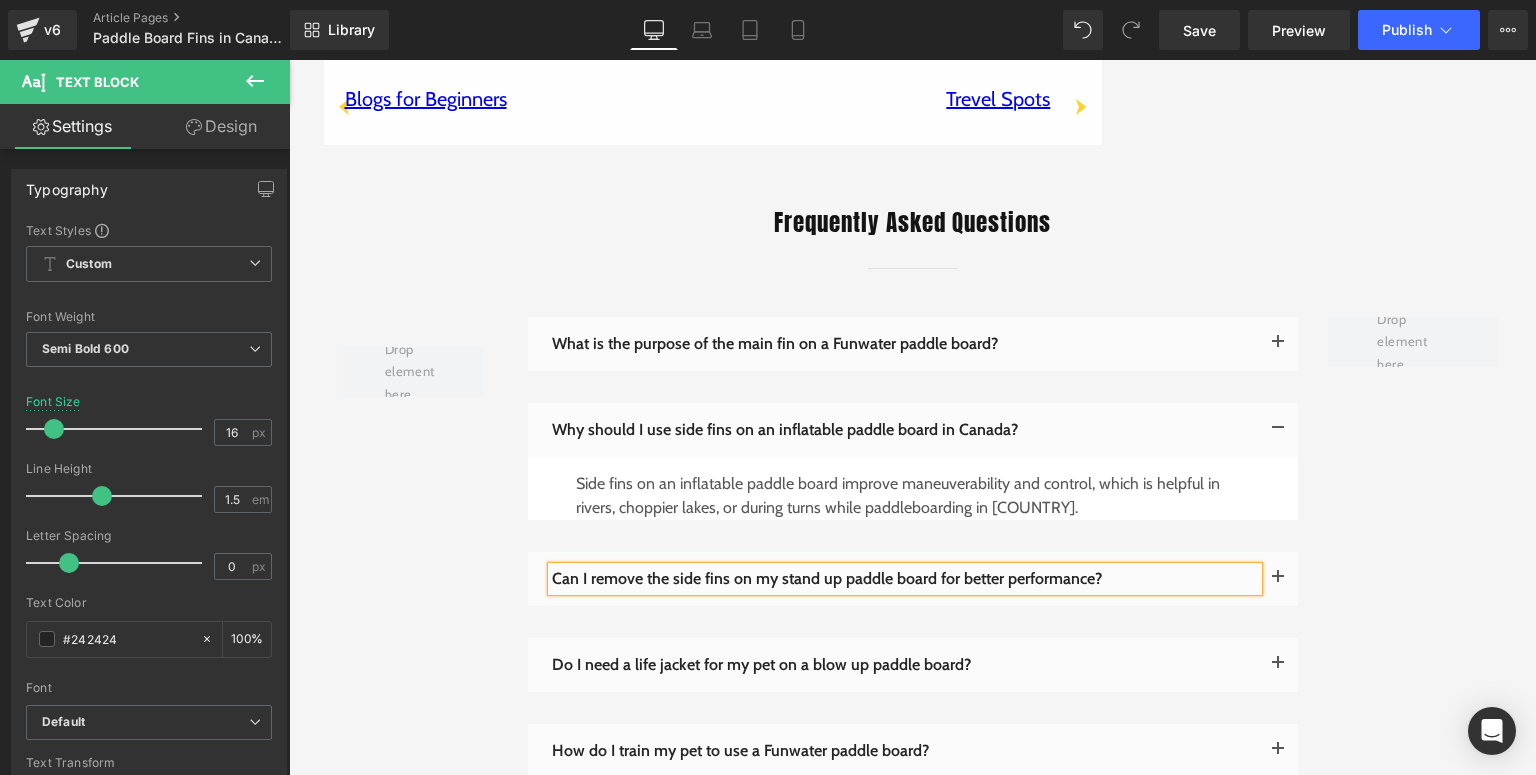 click at bounding box center (1278, 583) 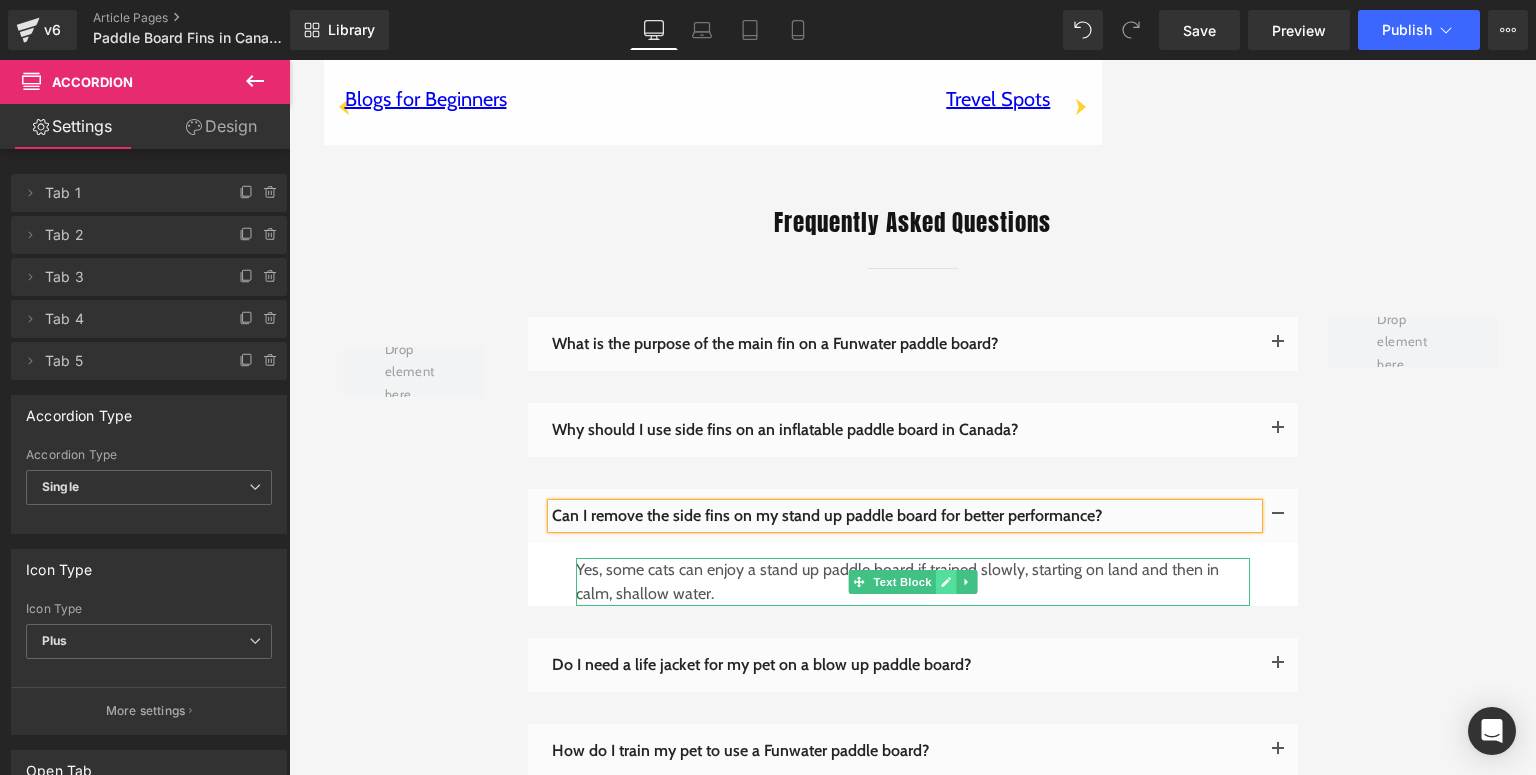 click at bounding box center [945, 582] 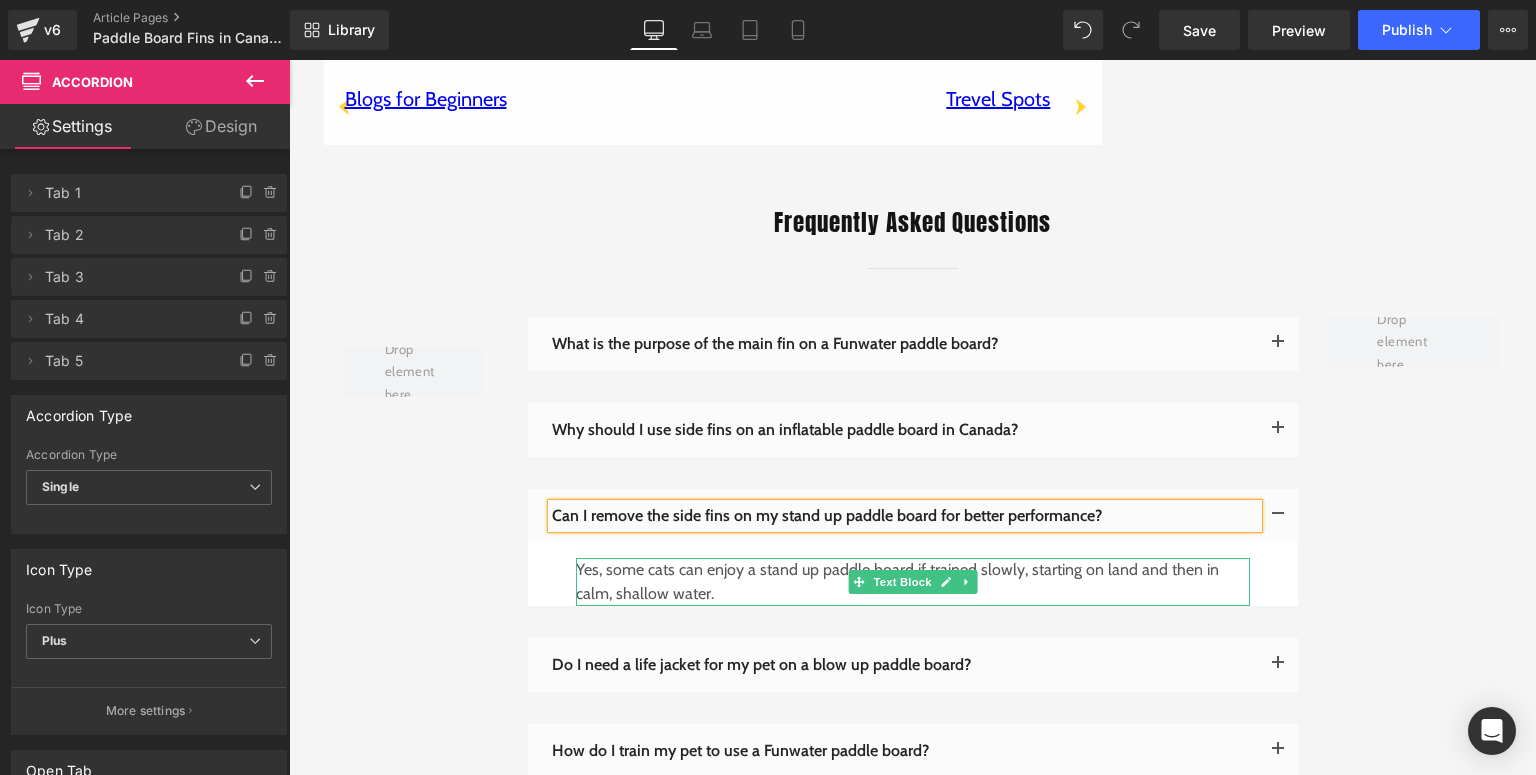 click on "Yes, some cats can enjoy a stand up paddle board if trained slowly, starting on land and then in calm, shallow water." at bounding box center [913, 582] 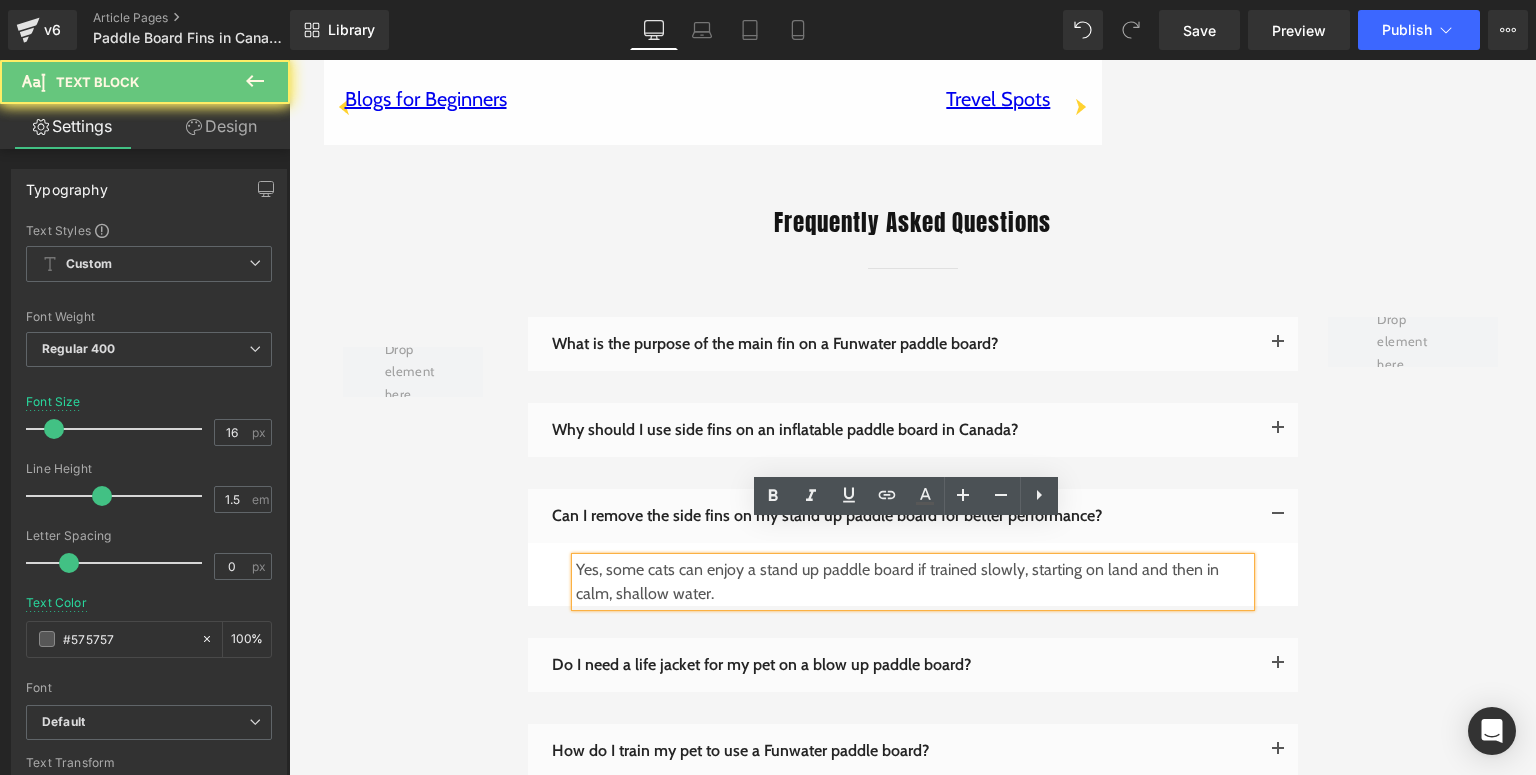 click on "Yes, some cats can enjoy a stand up paddle board if trained slowly, starting on land and then in calm, shallow water." at bounding box center [913, 582] 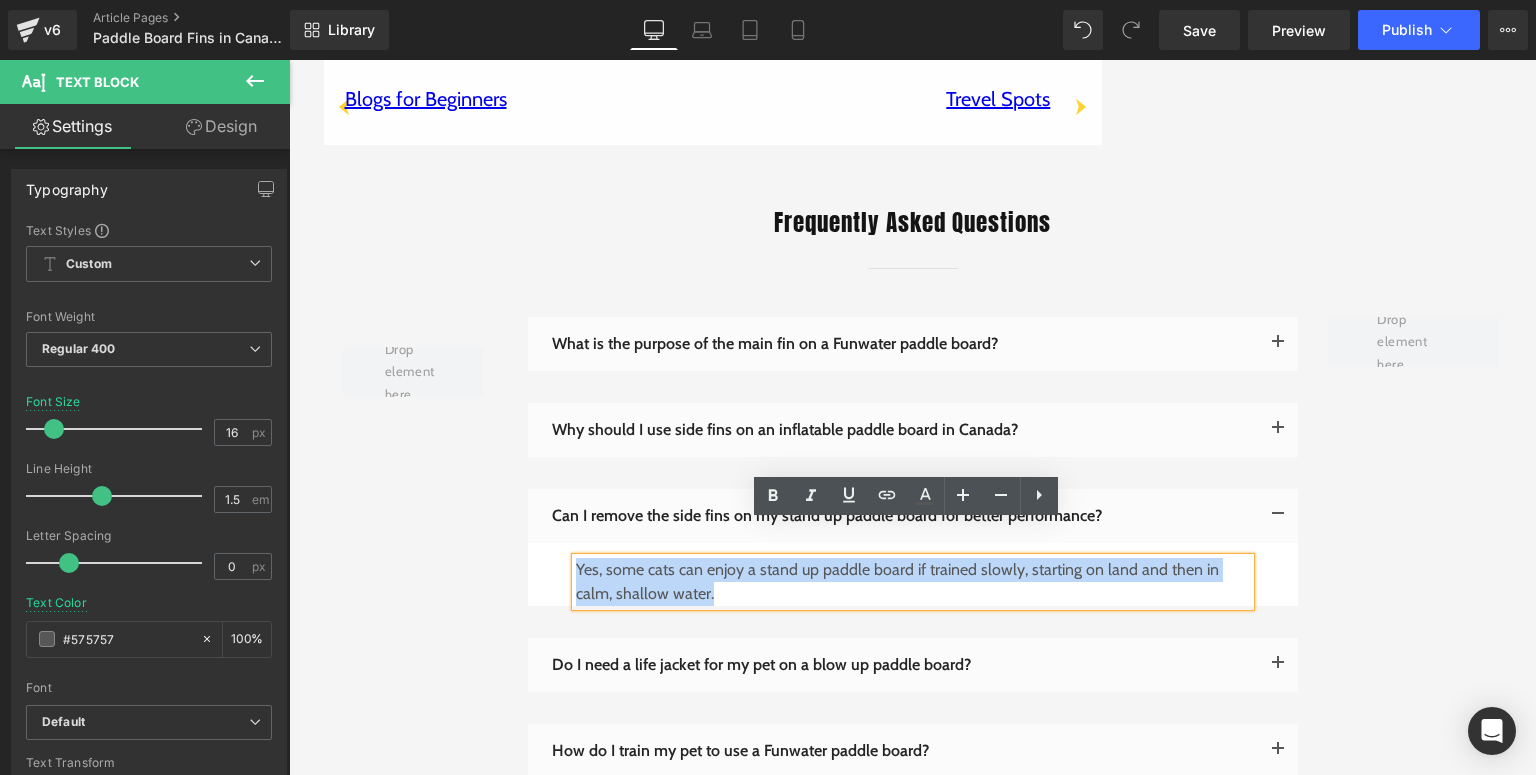 drag, startPoint x: 735, startPoint y: 566, endPoint x: 570, endPoint y: 544, distance: 166.4602 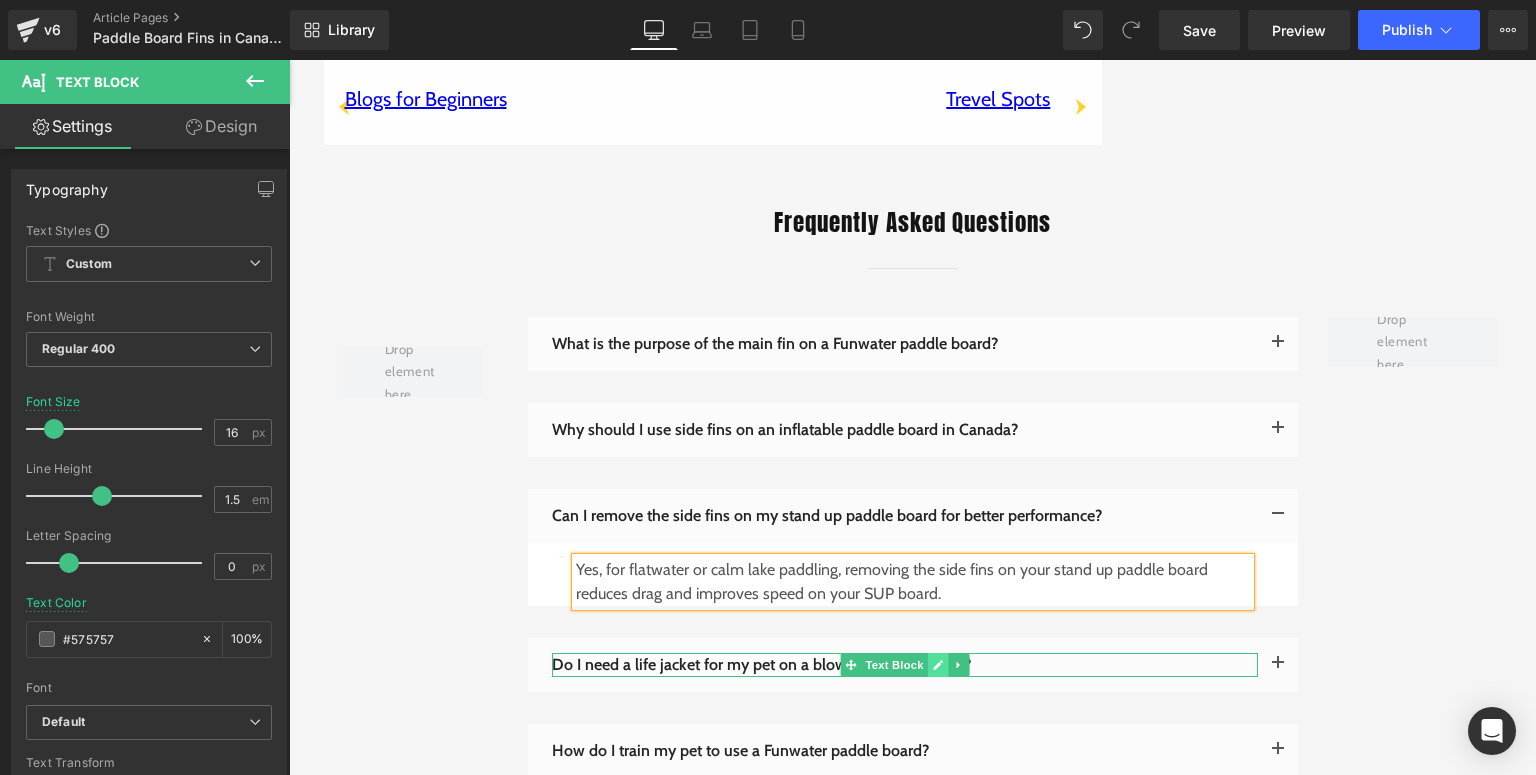 click 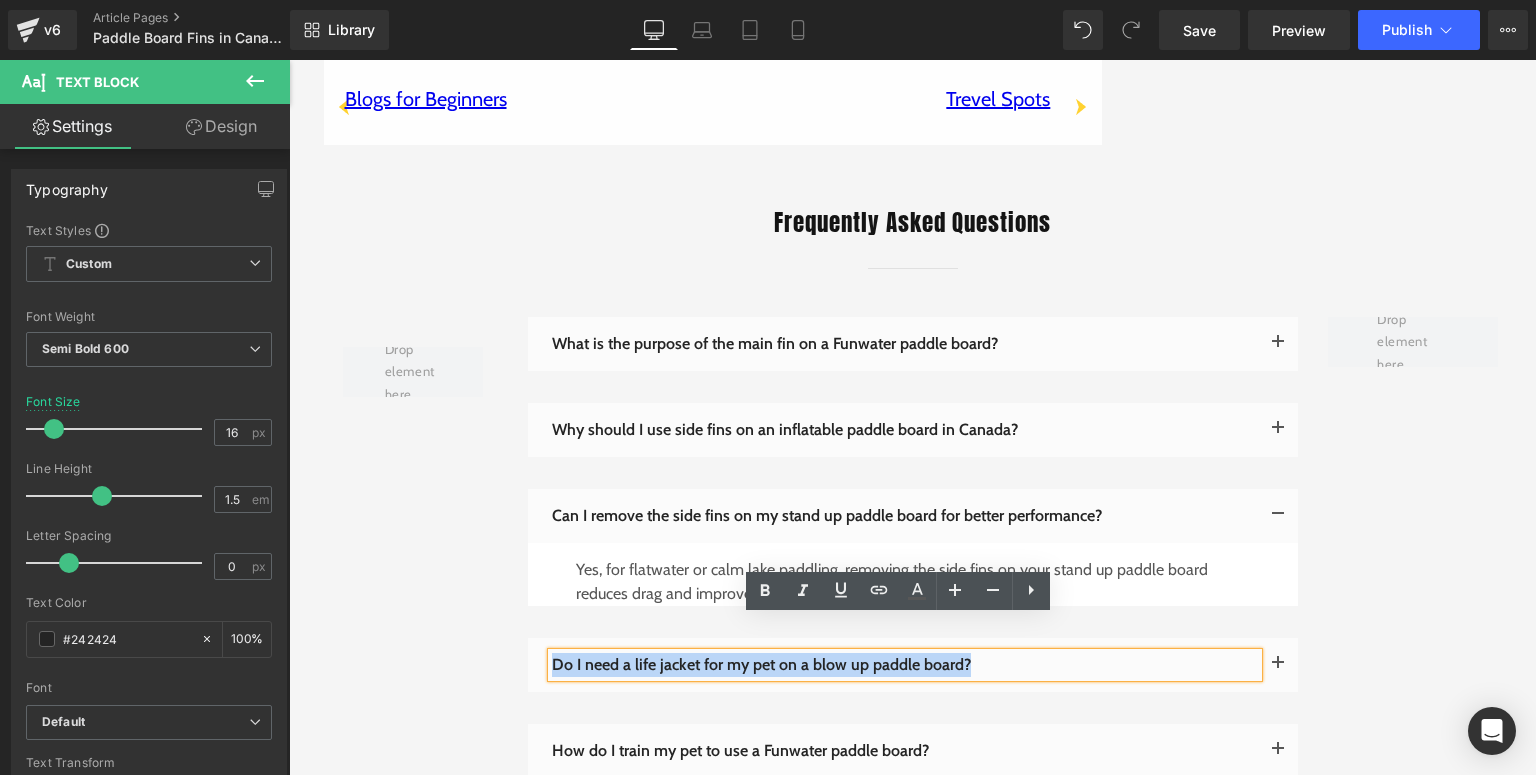 drag, startPoint x: 578, startPoint y: 636, endPoint x: 548, endPoint y: 636, distance: 30 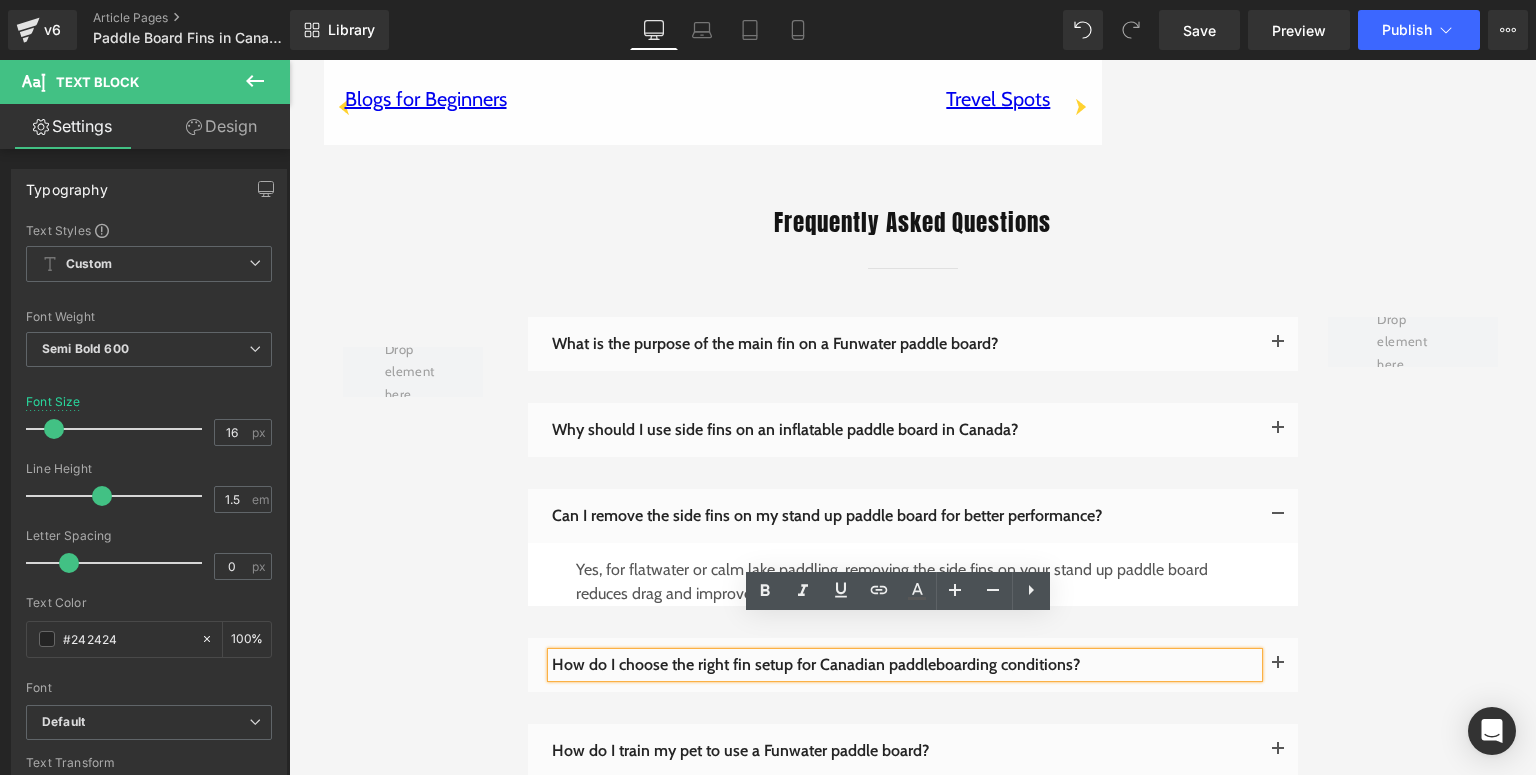 type 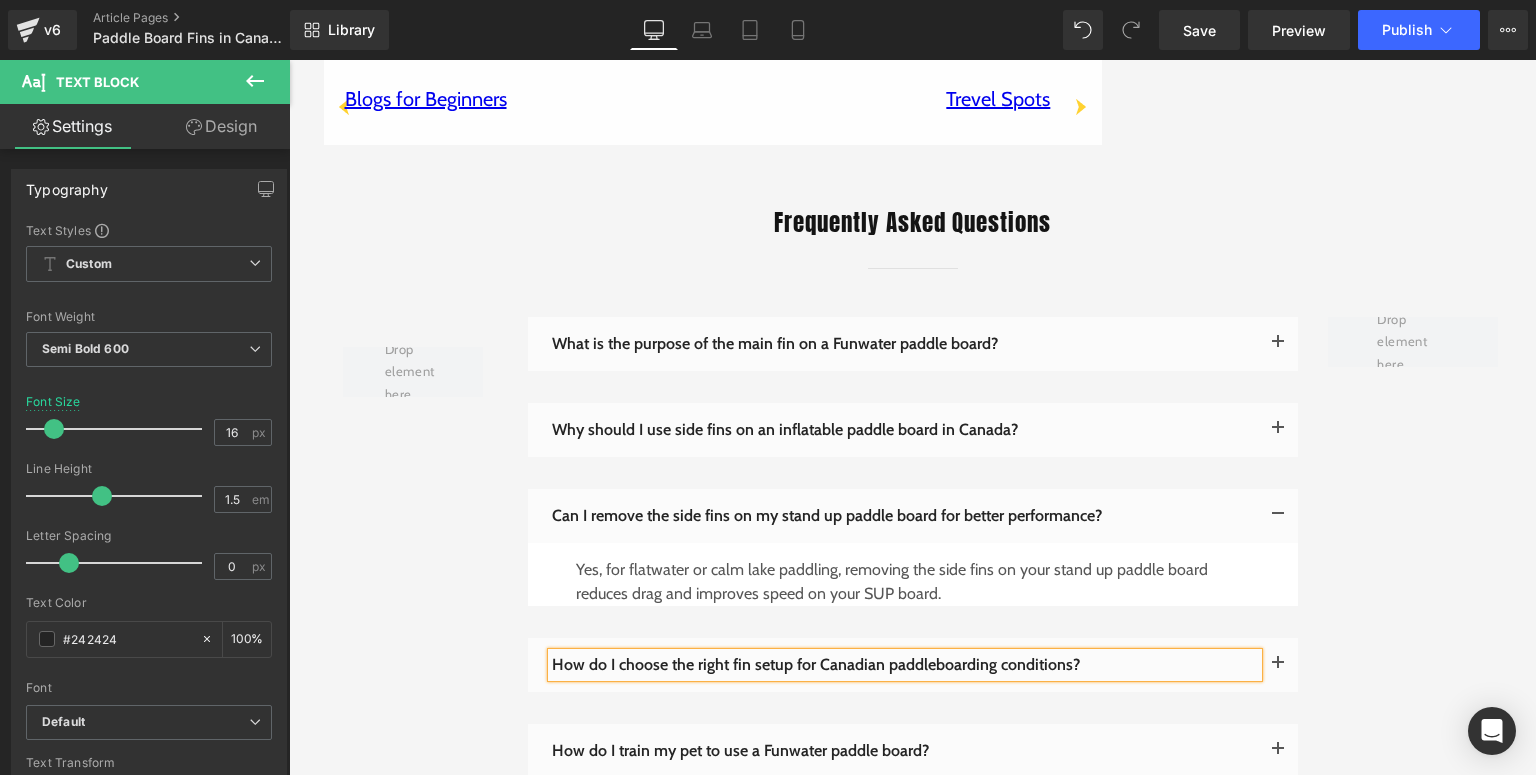 click at bounding box center [1278, 669] 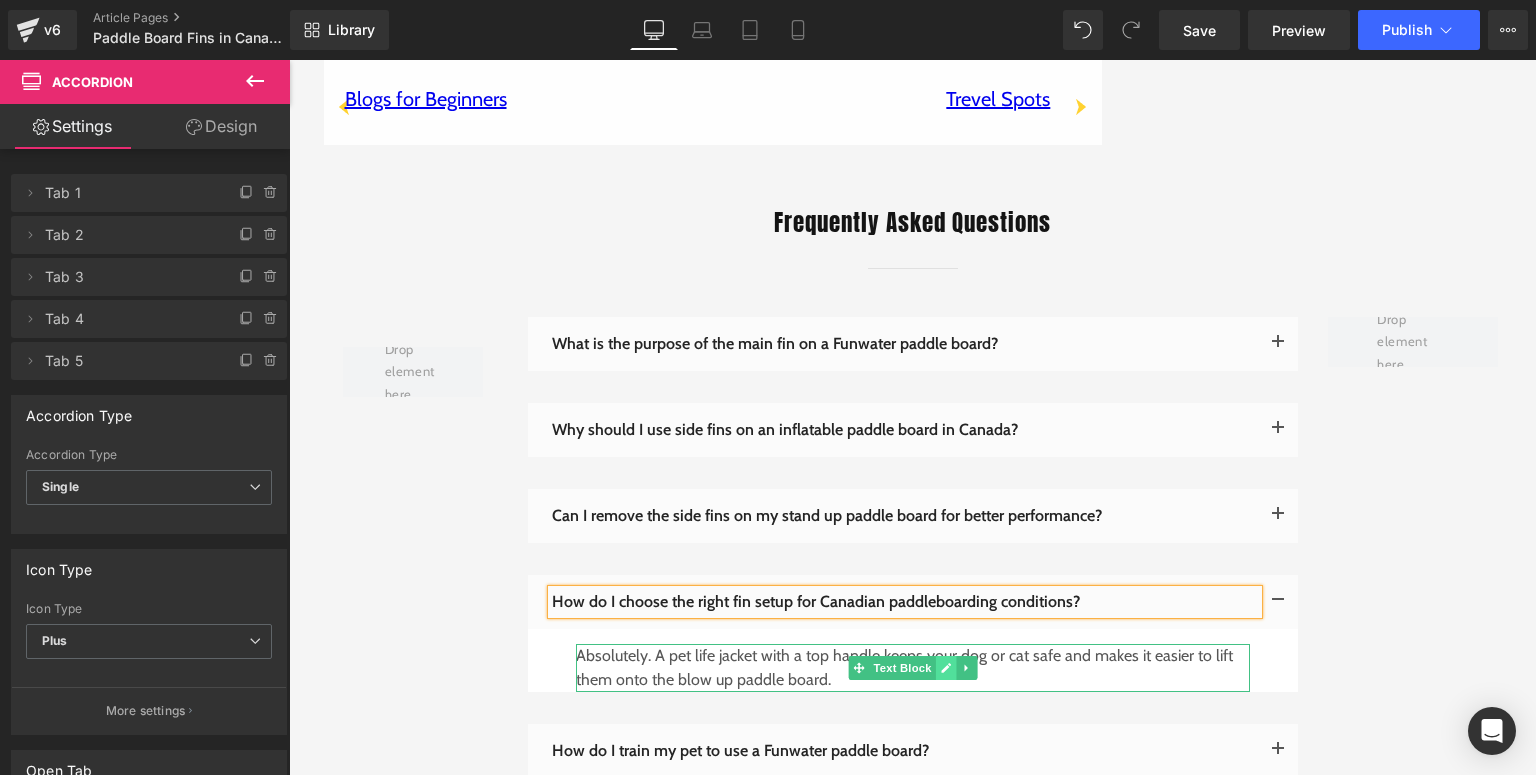 click at bounding box center (945, 668) 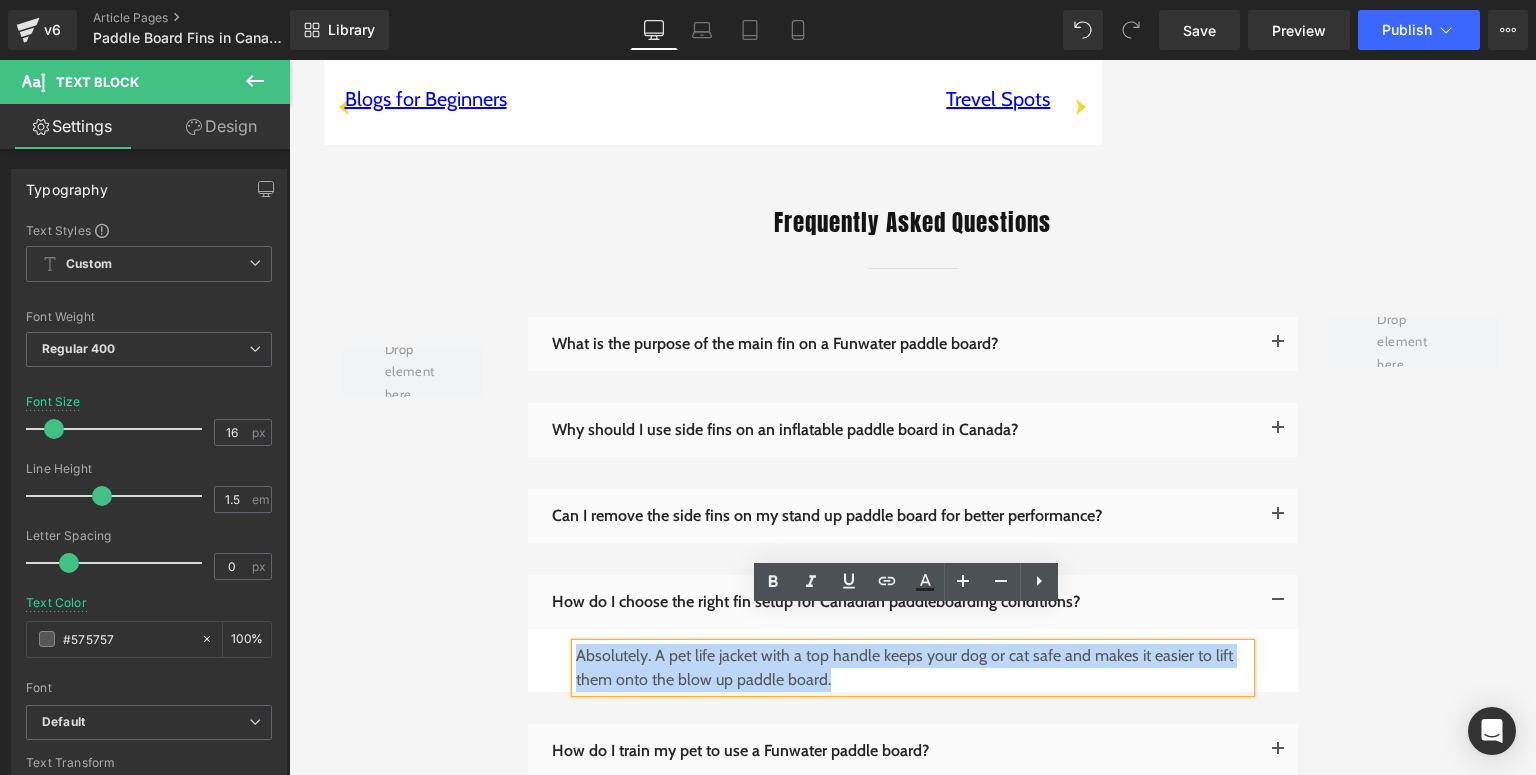 drag, startPoint x: 872, startPoint y: 657, endPoint x: 571, endPoint y: 627, distance: 302.49133 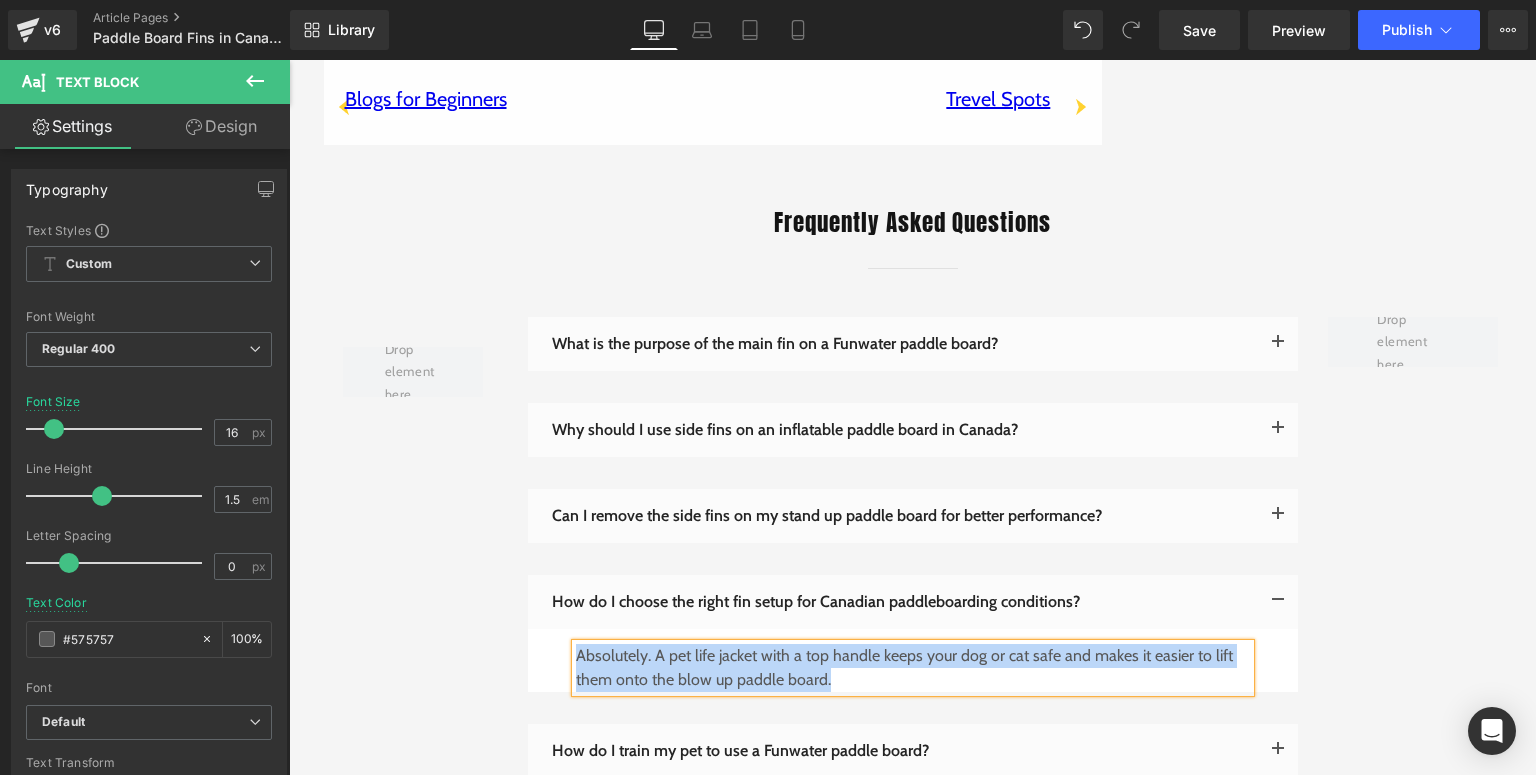 type 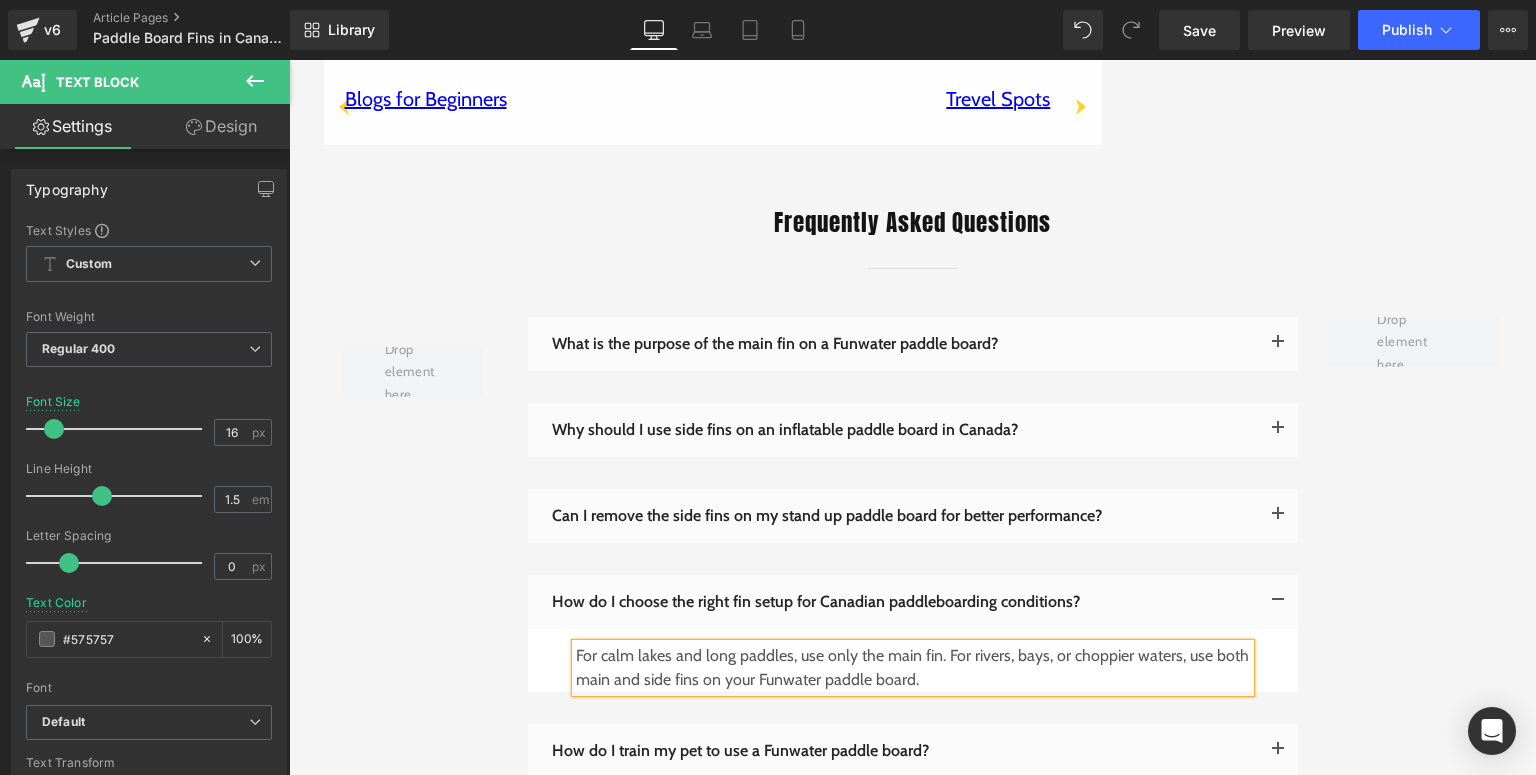 click on "Row
What is the purpose of the main fin on a Funwater paddle board?
Text Block" at bounding box center [913, 554] 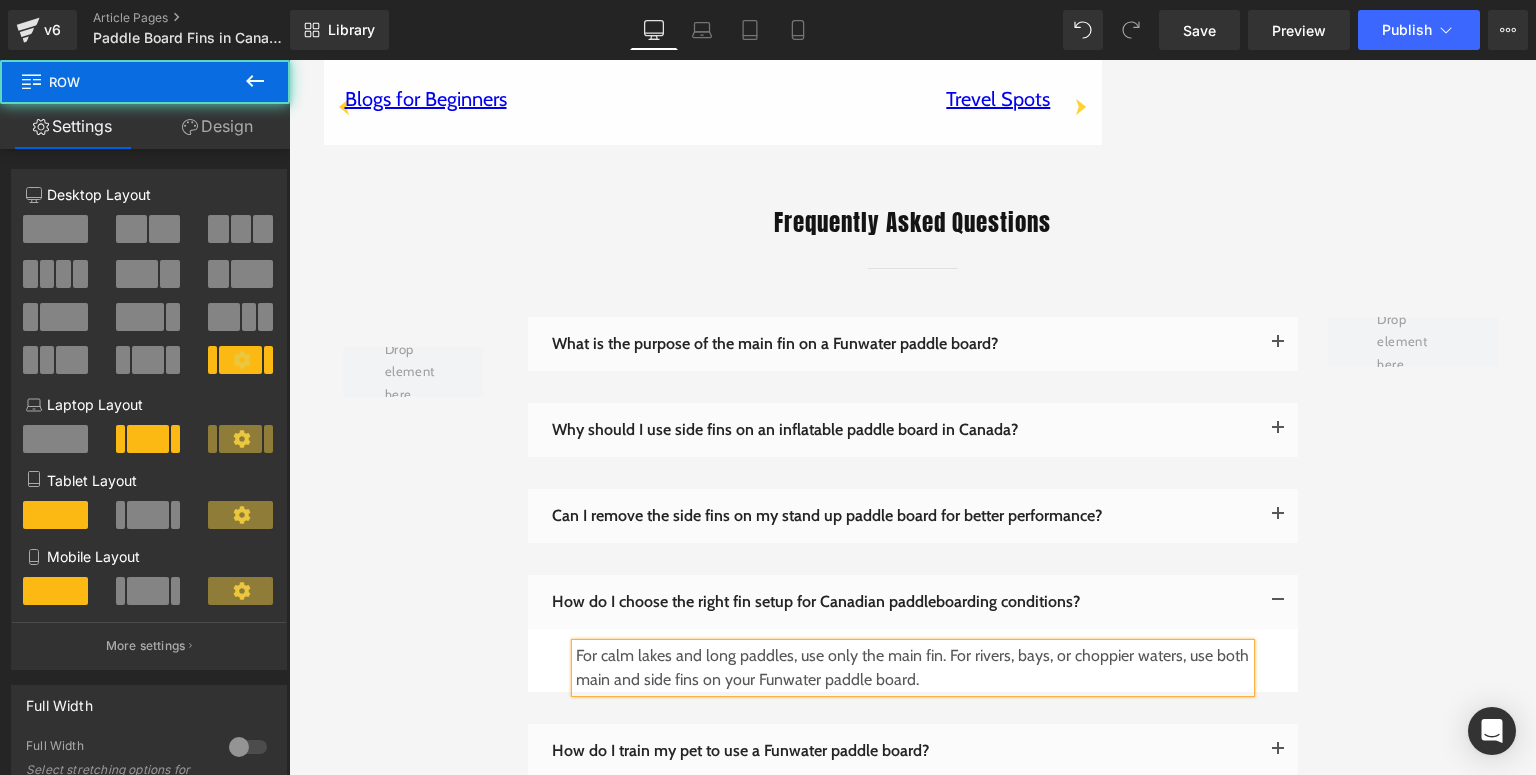 scroll, scrollTop: 4240, scrollLeft: 0, axis: vertical 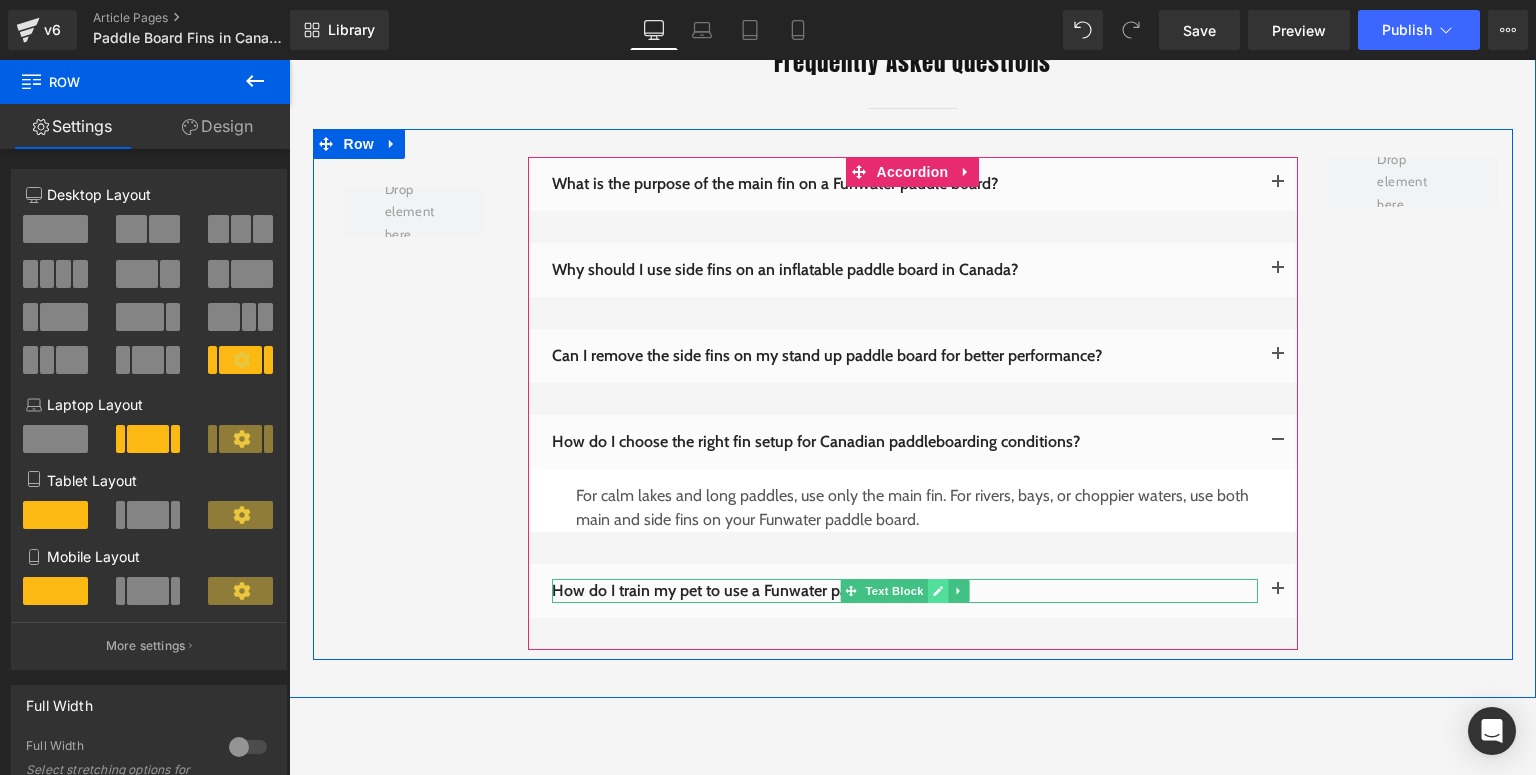 click 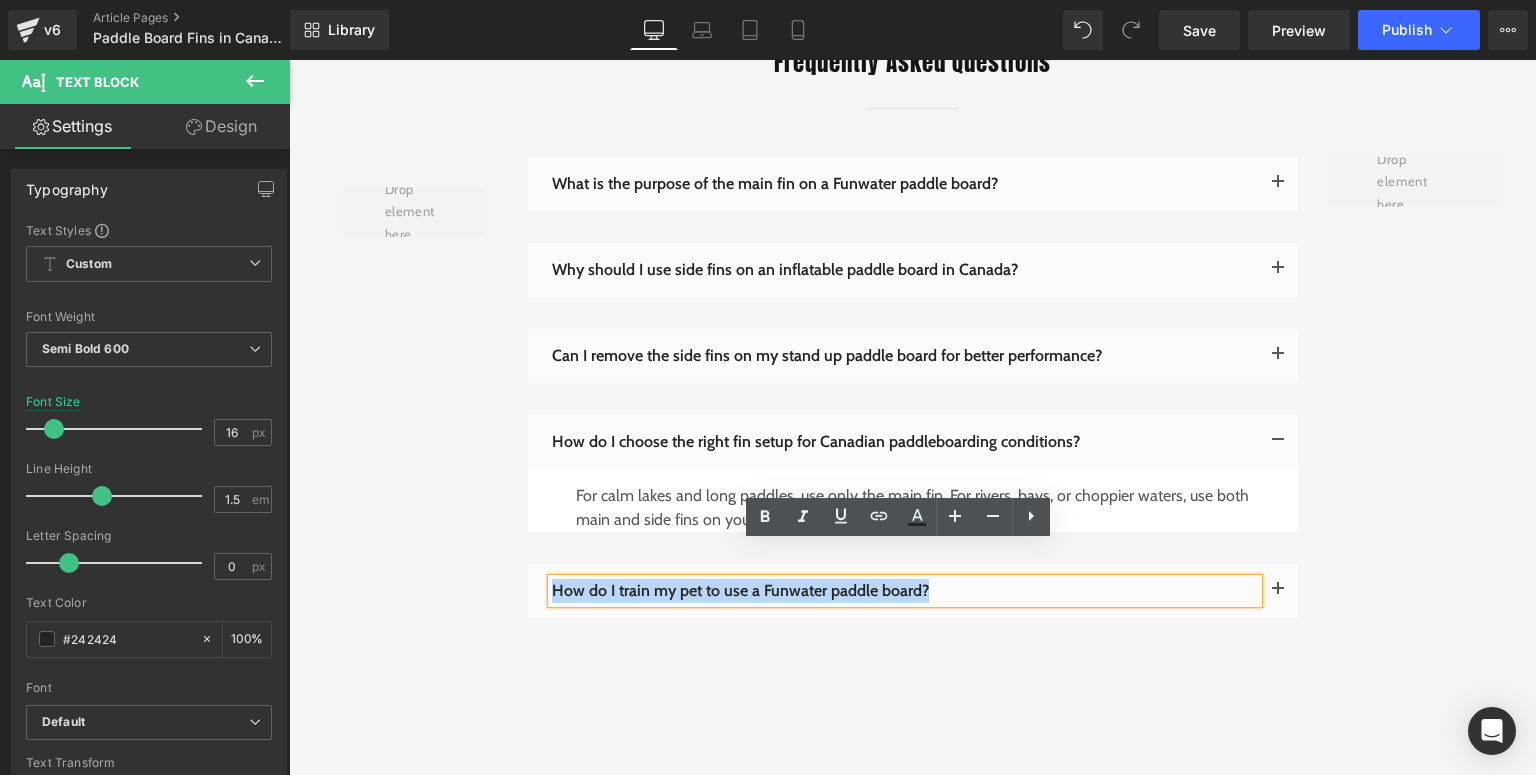 drag, startPoint x: 952, startPoint y: 552, endPoint x: 544, endPoint y: 554, distance: 408.0049 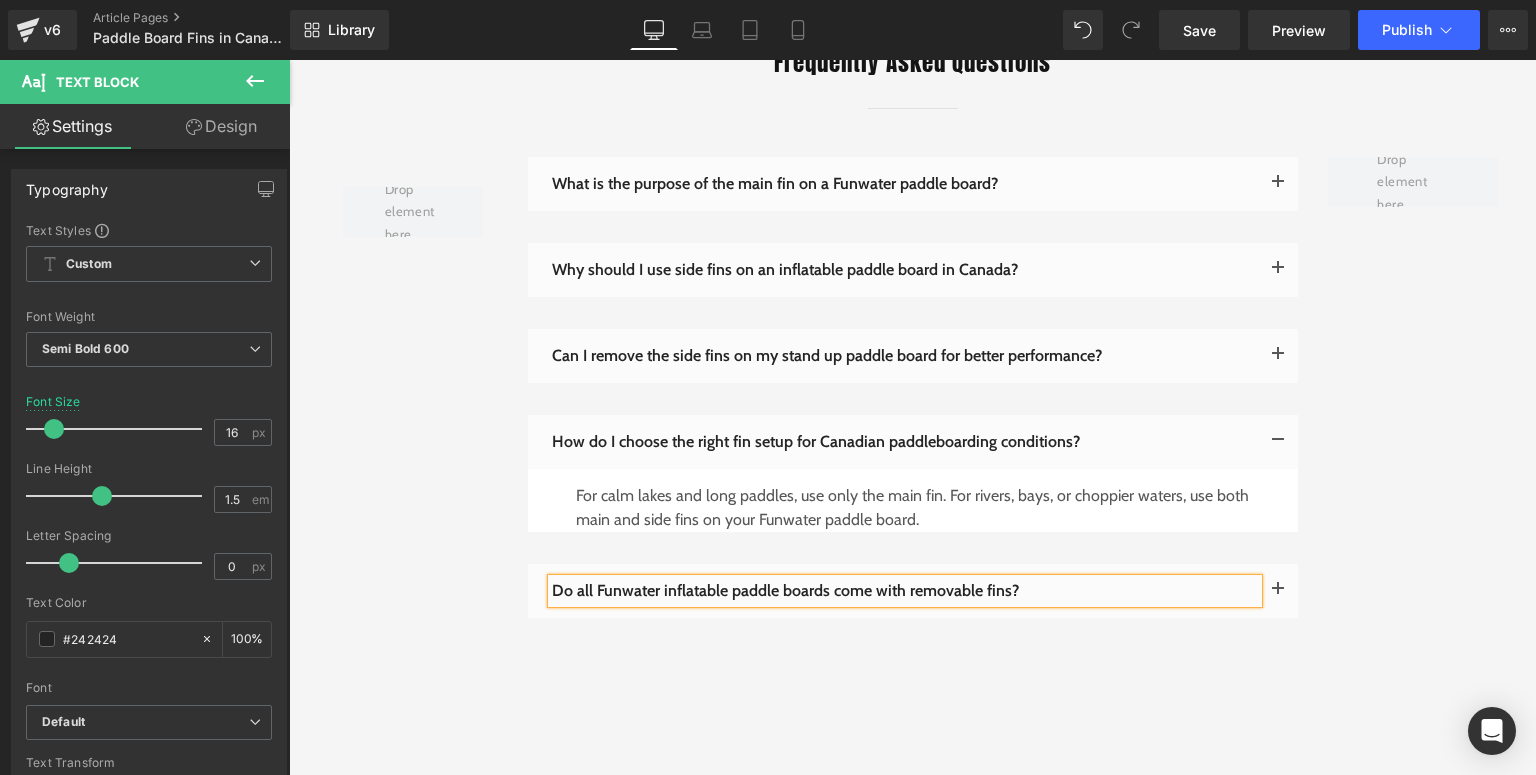 click at bounding box center [1278, 595] 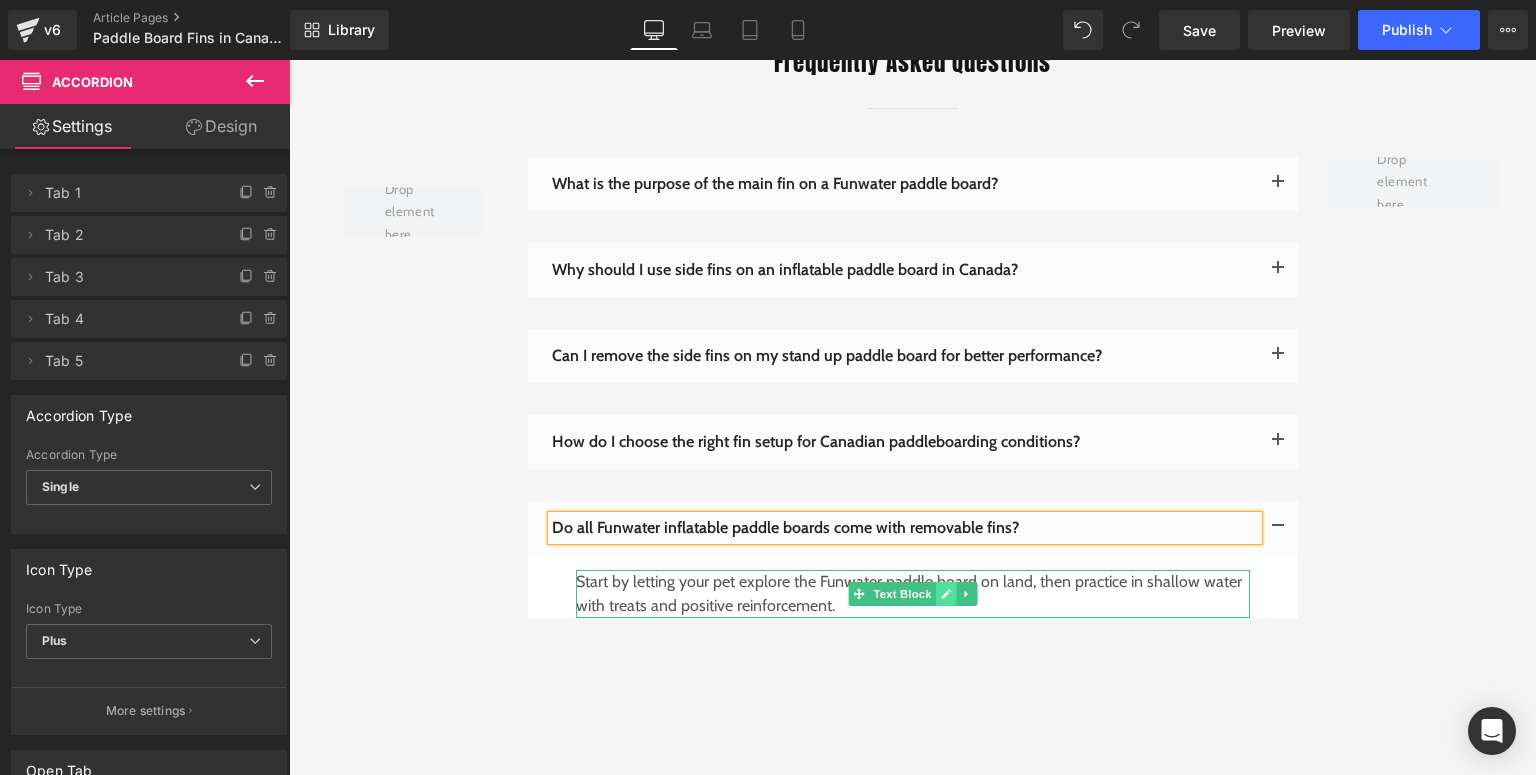 click 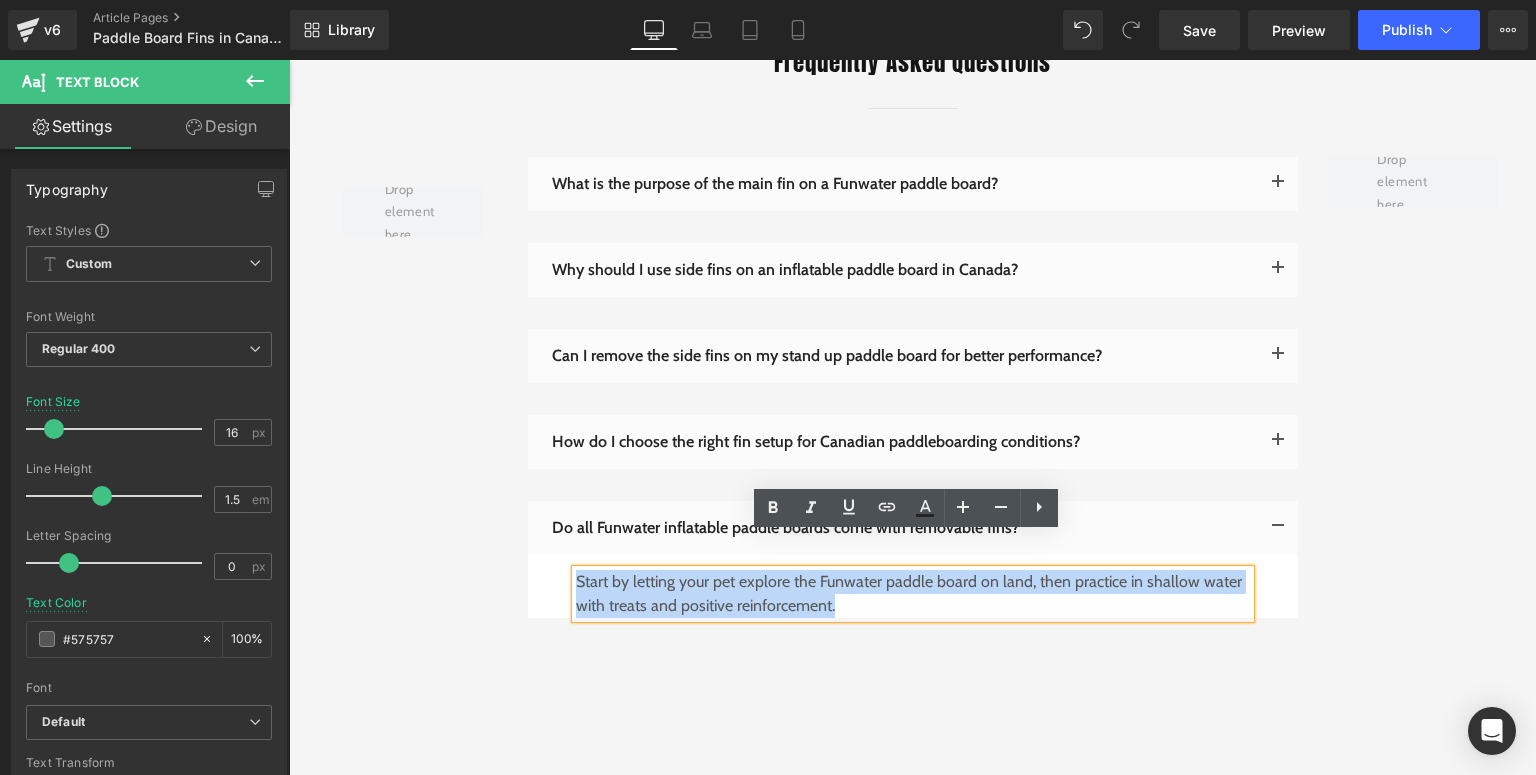 click on "Start by letting your pet explore the Funwater paddle board on land, then practice in shallow water with treats and positive reinforcement." at bounding box center (913, 594) 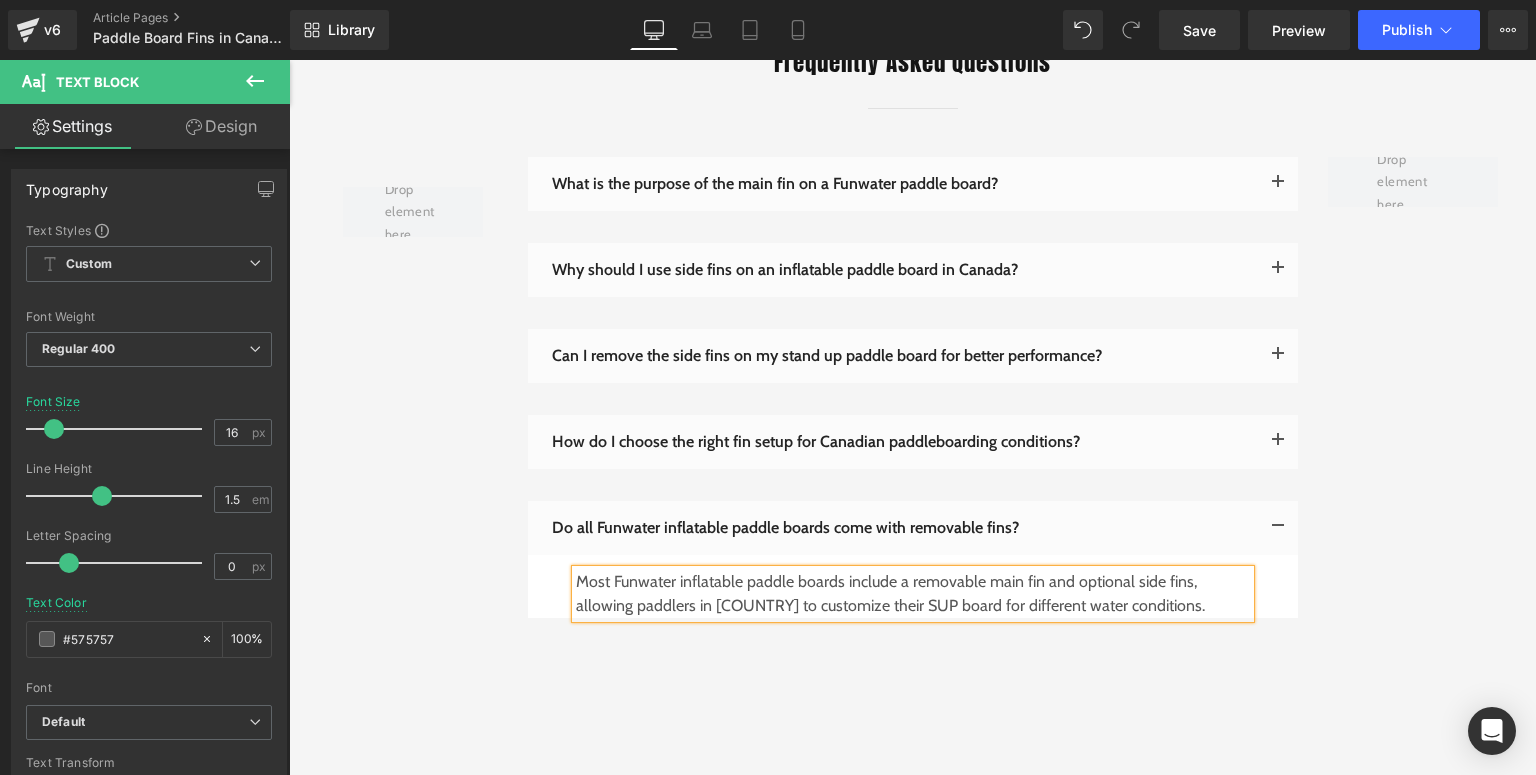 click on "Frequently Asked Questions Text Block         Separator         Row         Row
What is the purpose of the main fin on a Funwater paddle board?
Text Block" at bounding box center [912, 356] 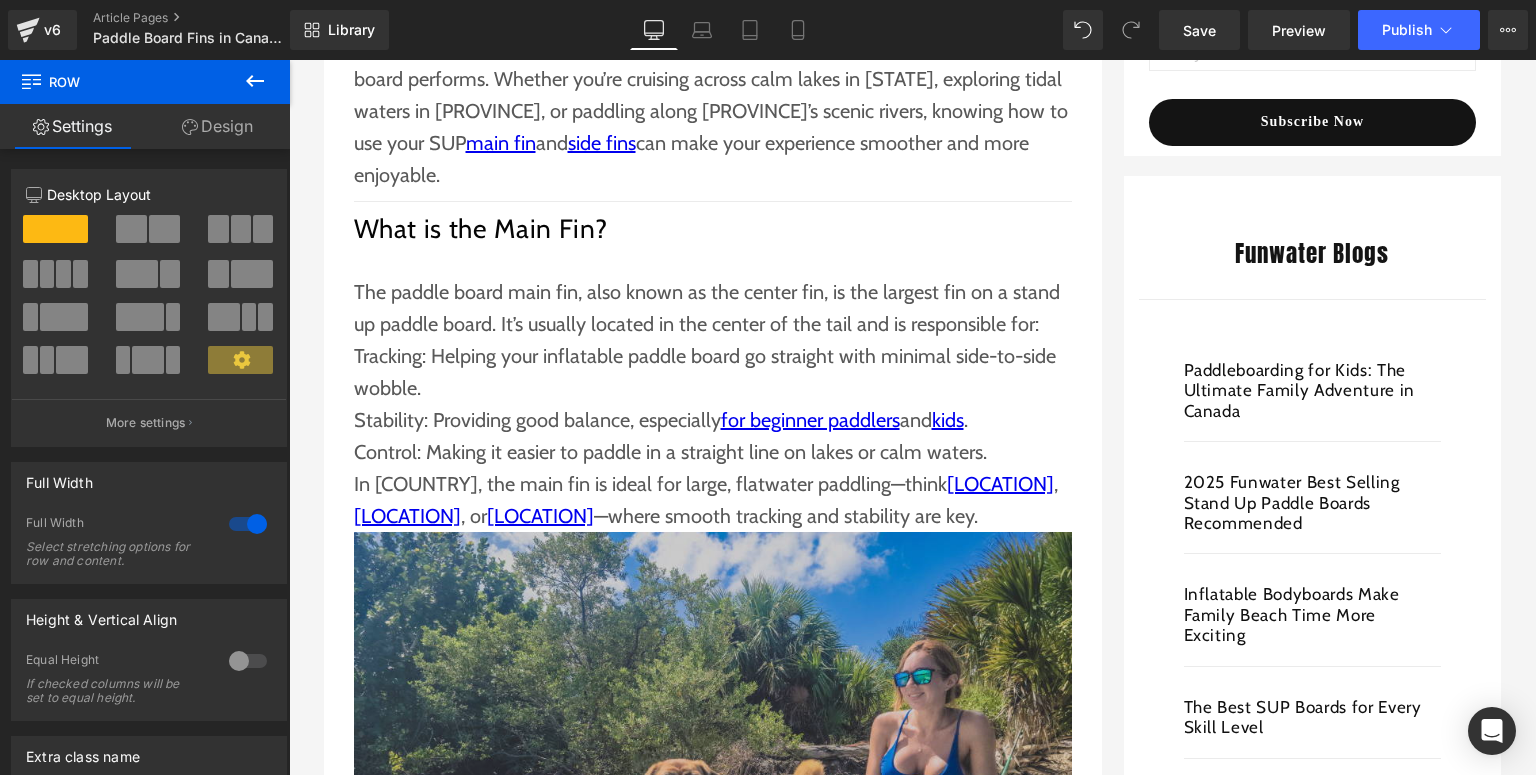 scroll, scrollTop: 800, scrollLeft: 0, axis: vertical 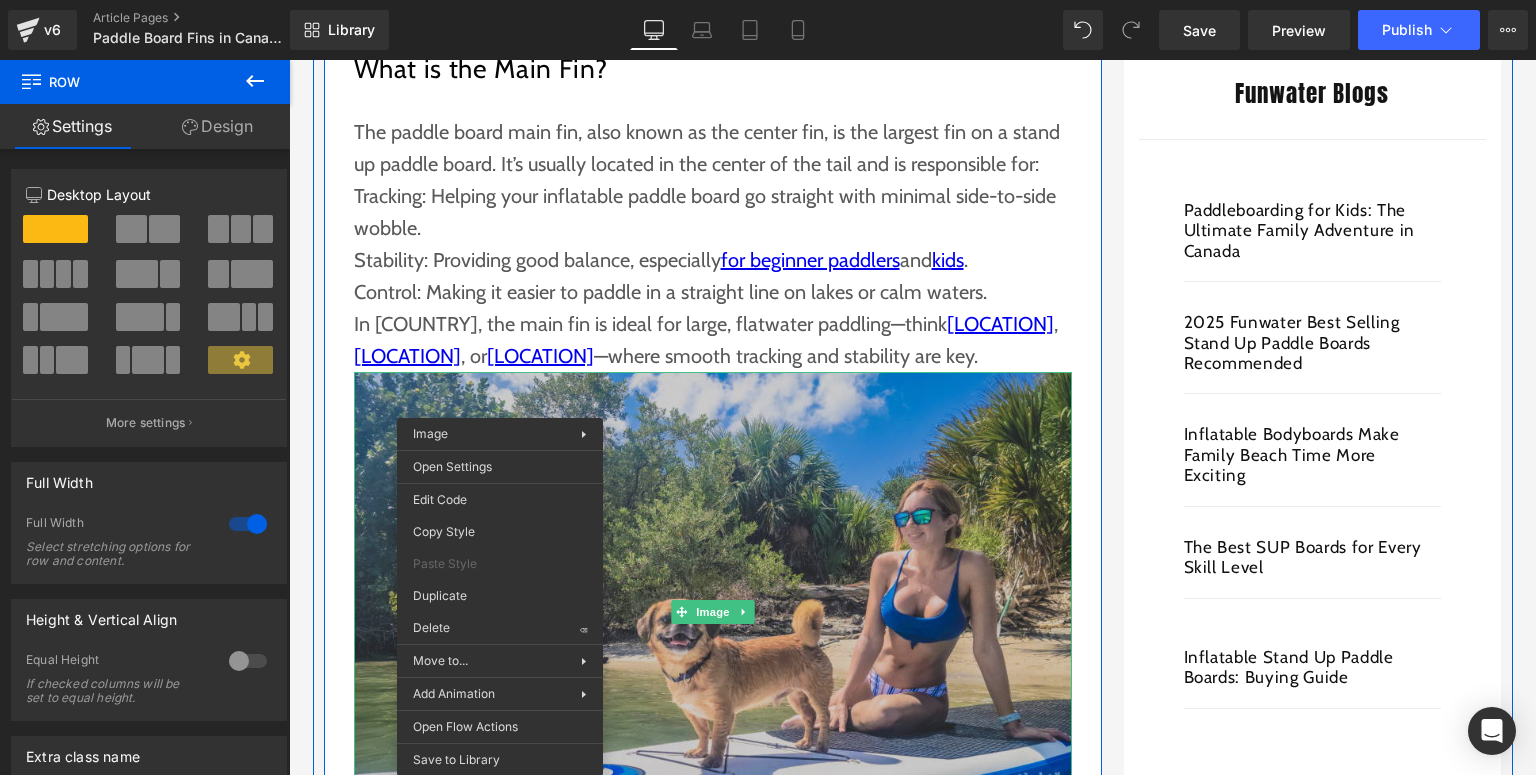 click at bounding box center [713, 611] 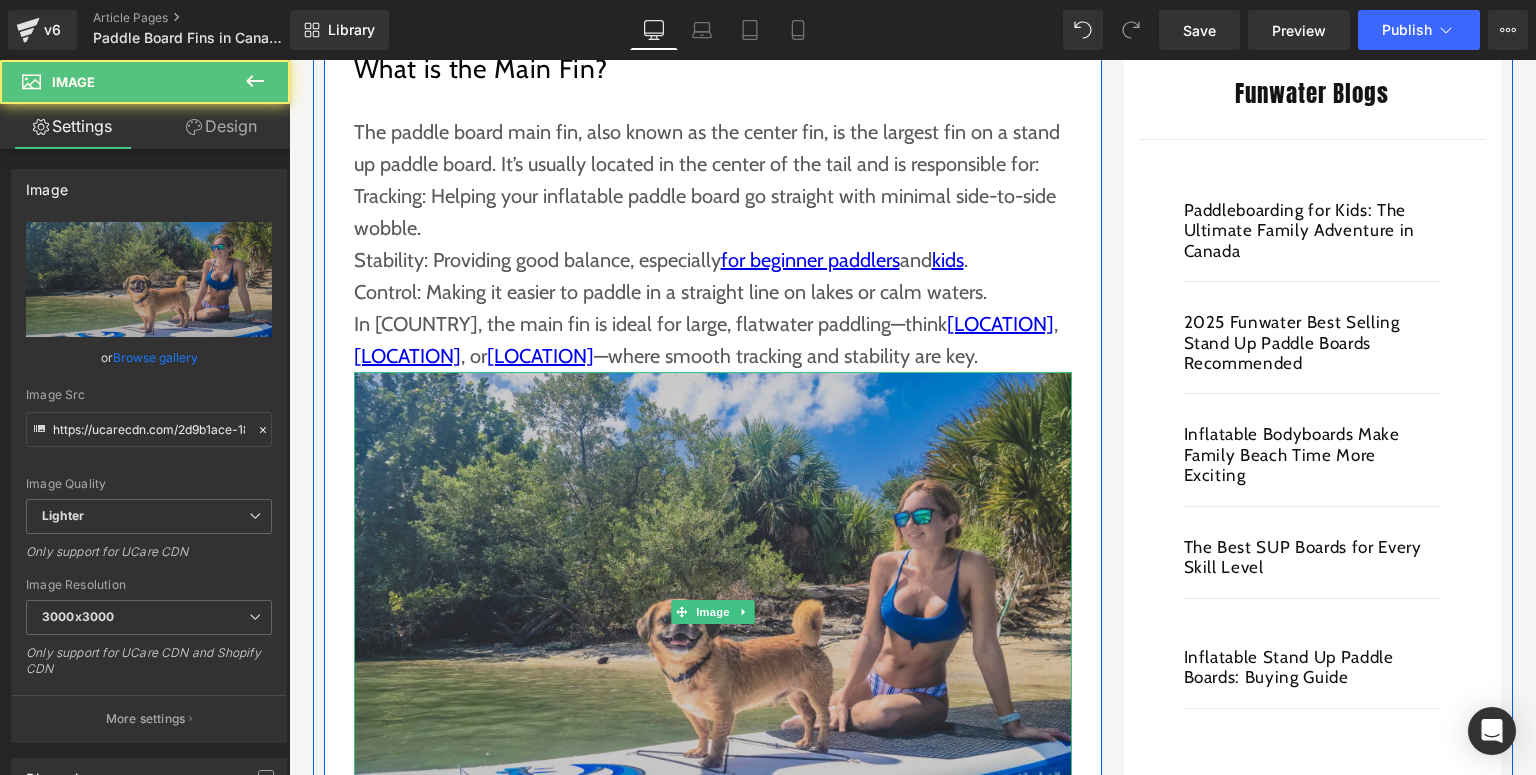 click at bounding box center [713, 611] 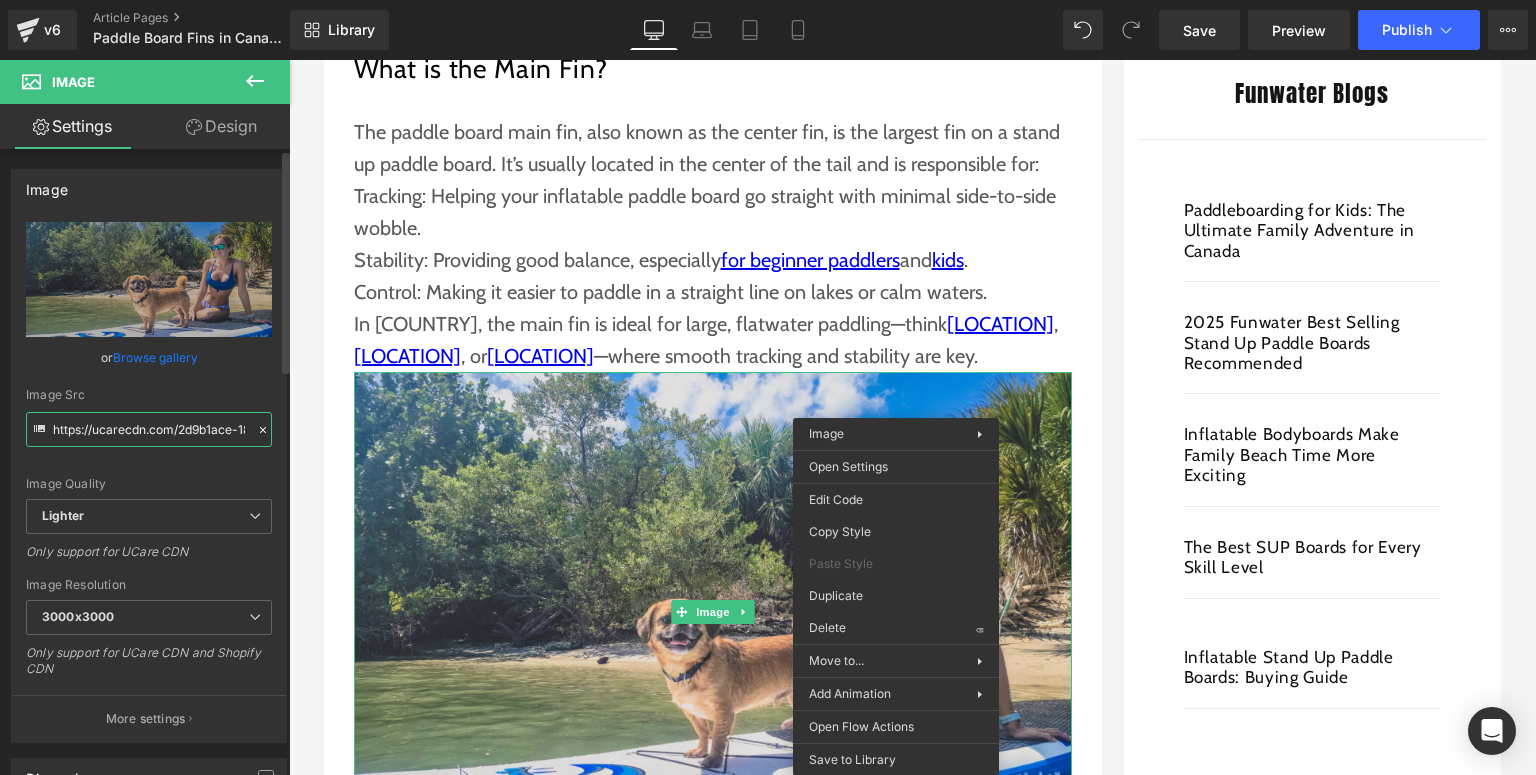 click on "https://ucarecdn.com/2d9b1ace-18ad-4312-9cd3-65832eeb56ff/-/format/auto/-/preview/3000x3000/-/quality/lighter/Funwater%20Paddle%20Board%20_4_.jpg" at bounding box center (149, 429) 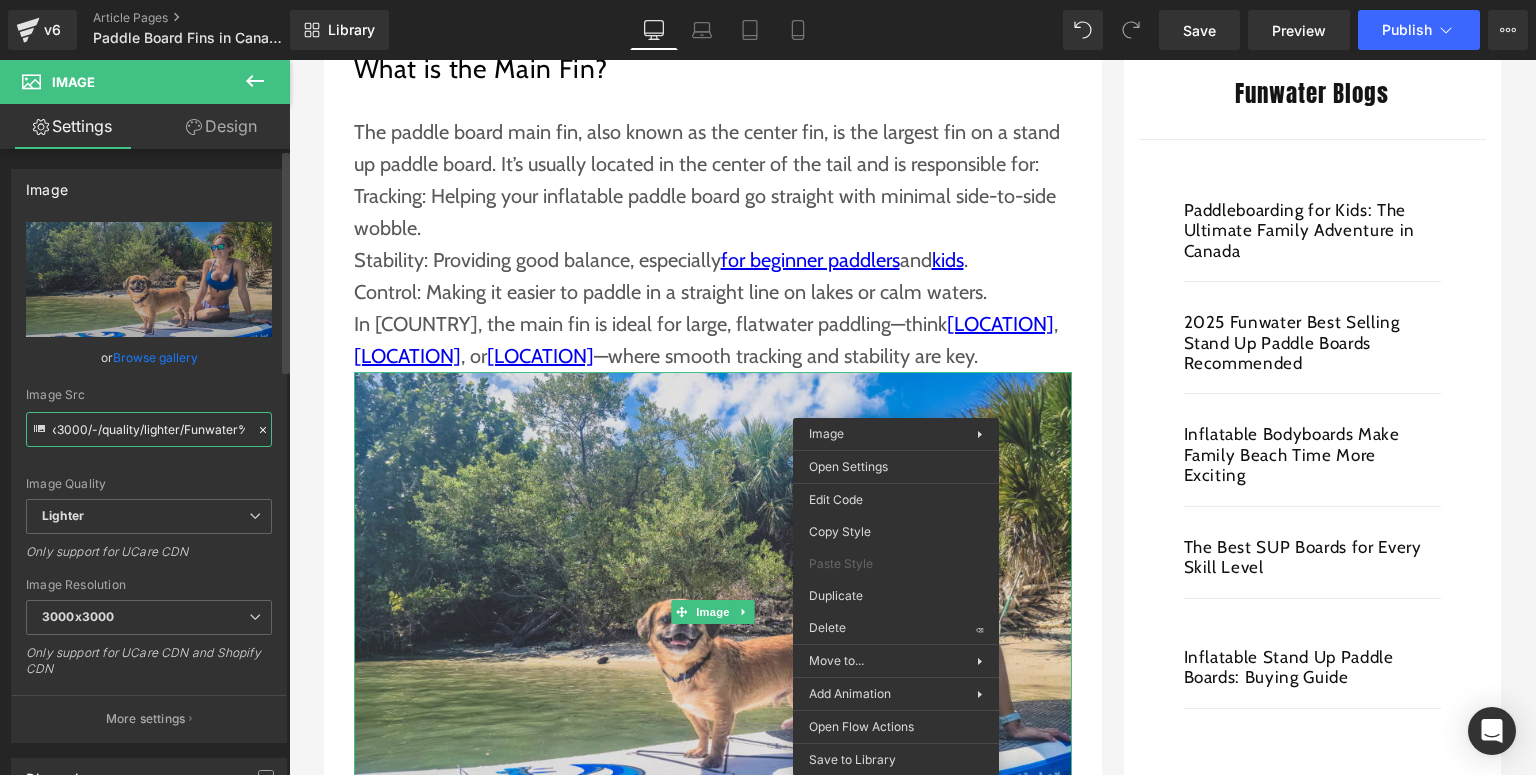 scroll, scrollTop: 0, scrollLeft: 729, axis: horizontal 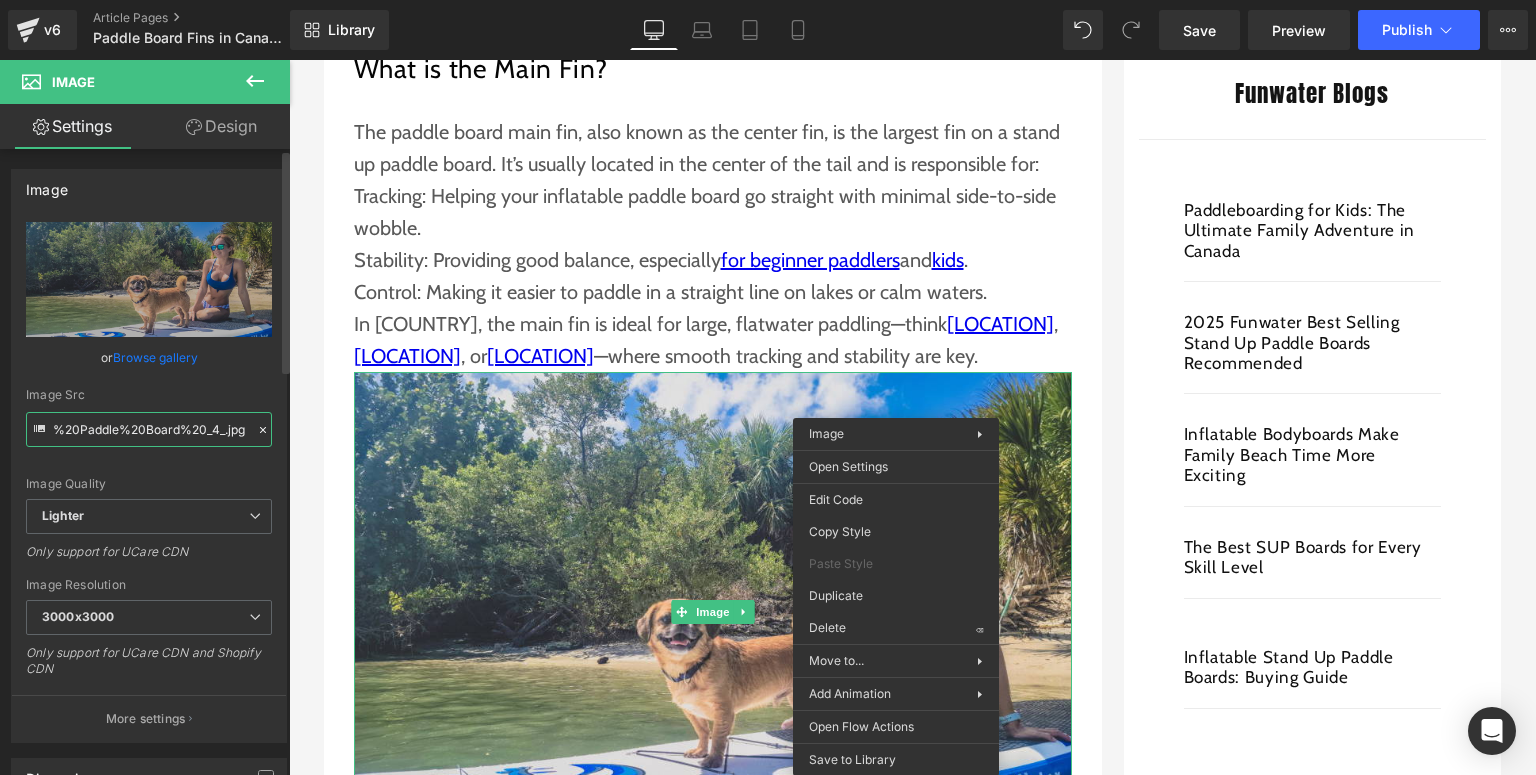 drag, startPoint x: 53, startPoint y: 428, endPoint x: 248, endPoint y: 432, distance: 195.04102 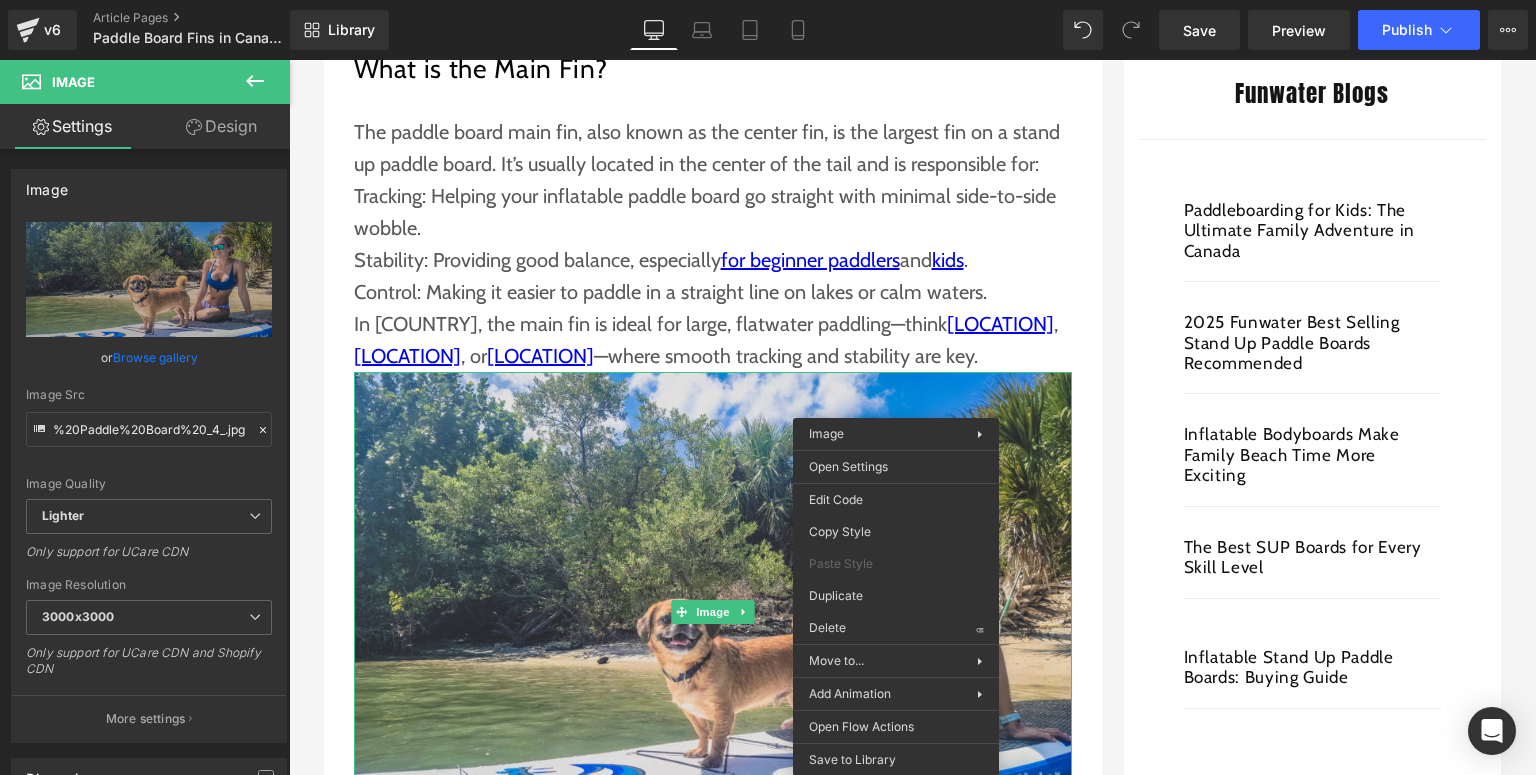 scroll, scrollTop: 0, scrollLeft: 0, axis: both 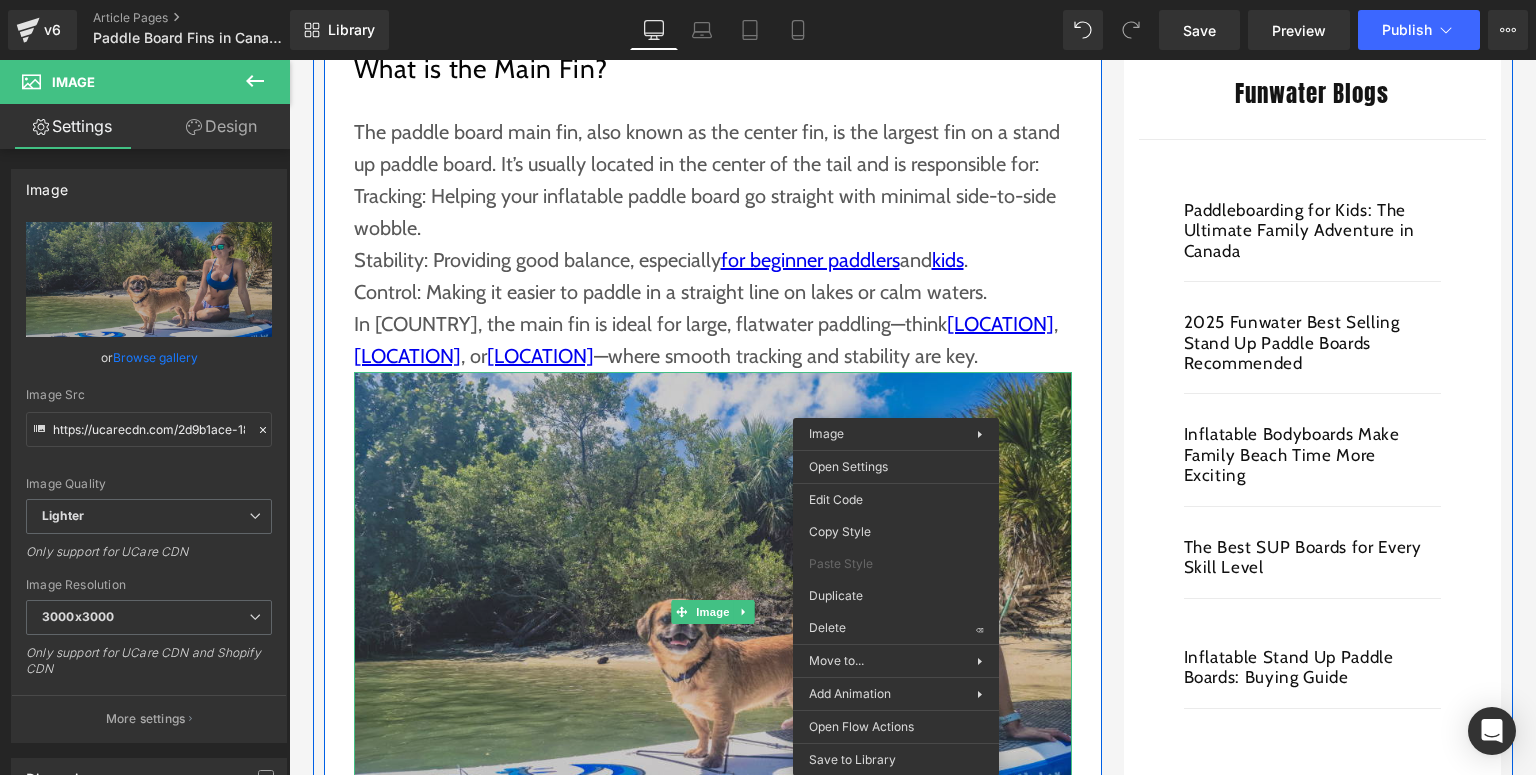 click at bounding box center (713, 611) 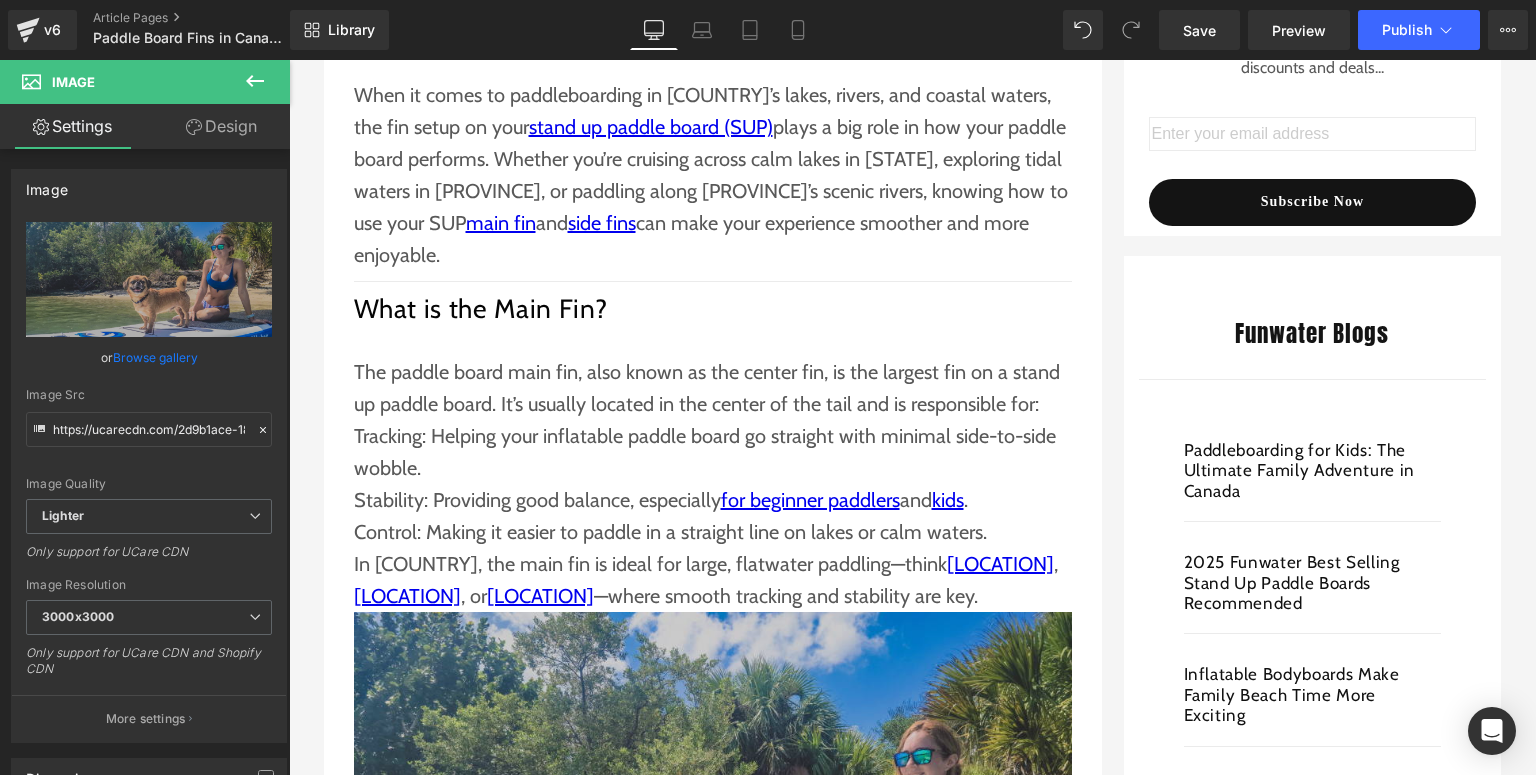 scroll, scrollTop: 1040, scrollLeft: 0, axis: vertical 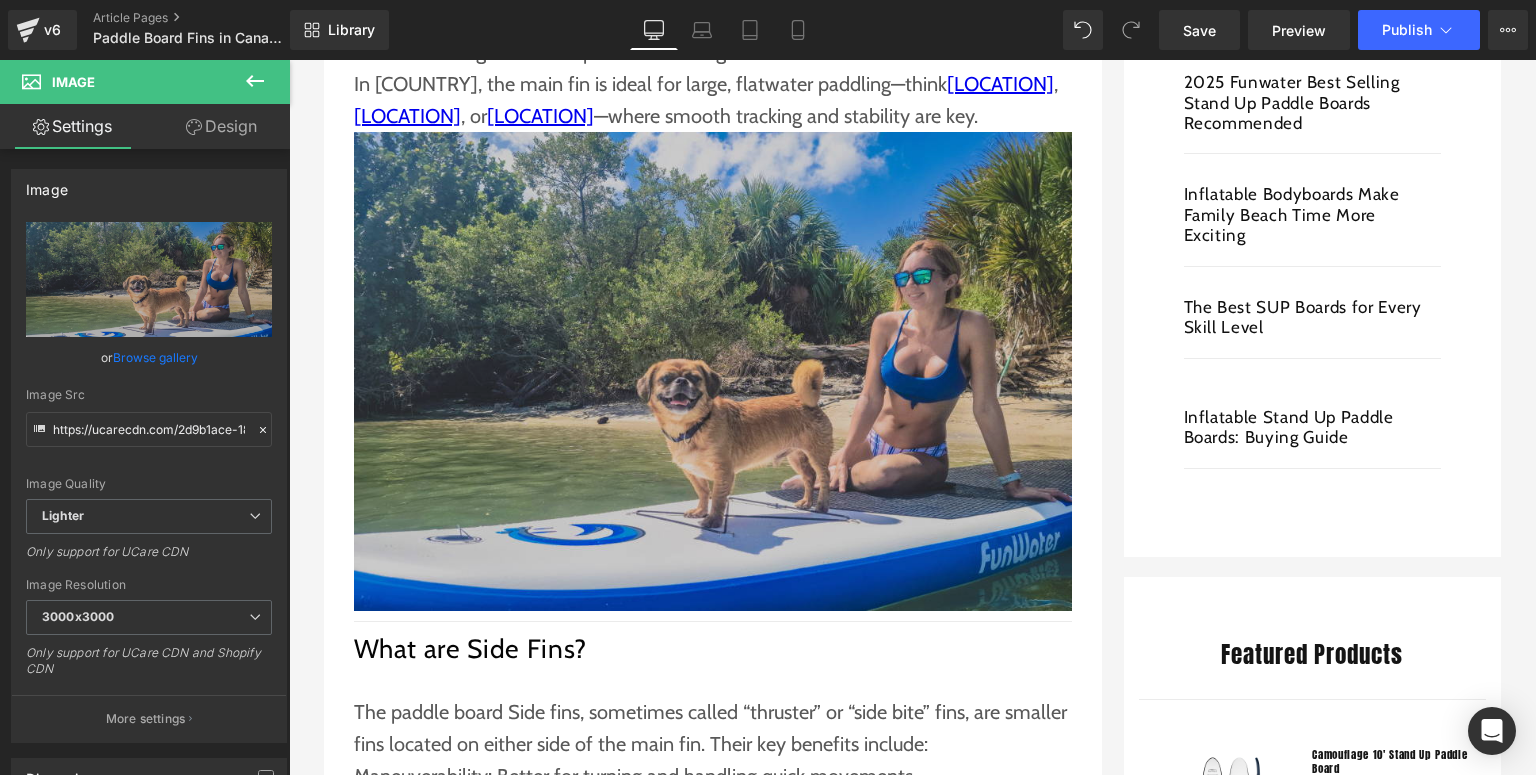 click at bounding box center [713, 371] 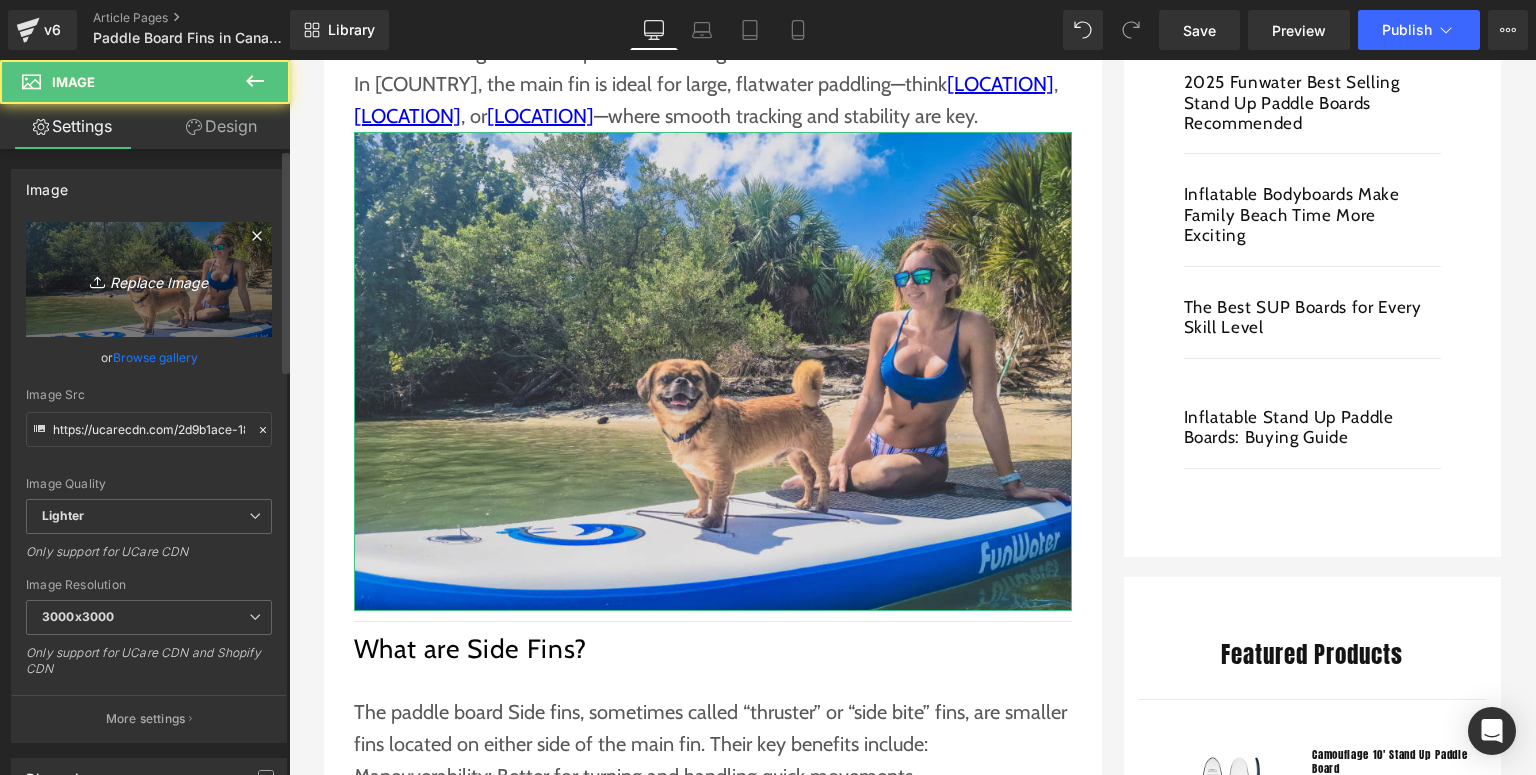 click on "Replace Image" at bounding box center [149, 279] 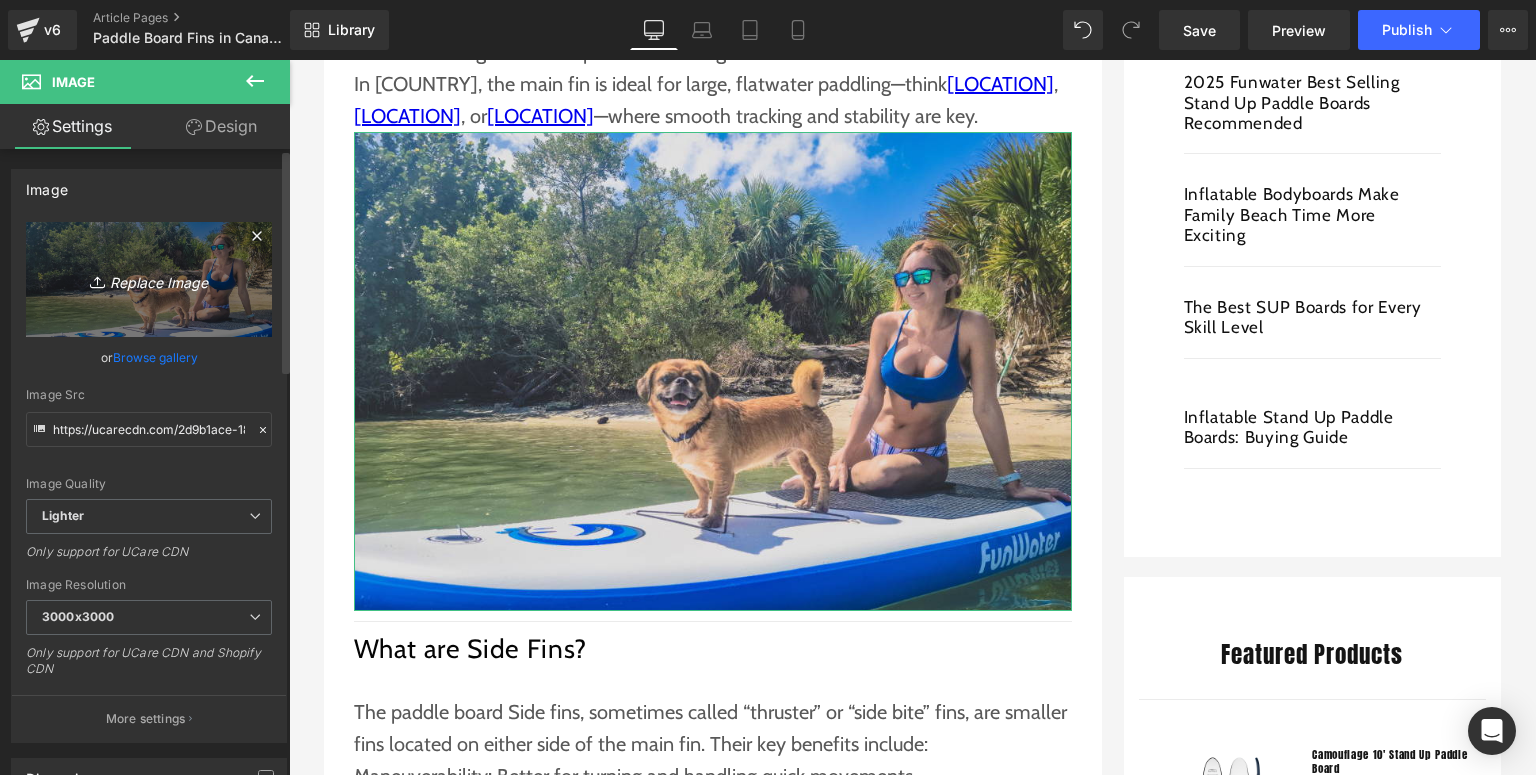 type on "C:\fakepath\Funwater paddle board (19).jpg" 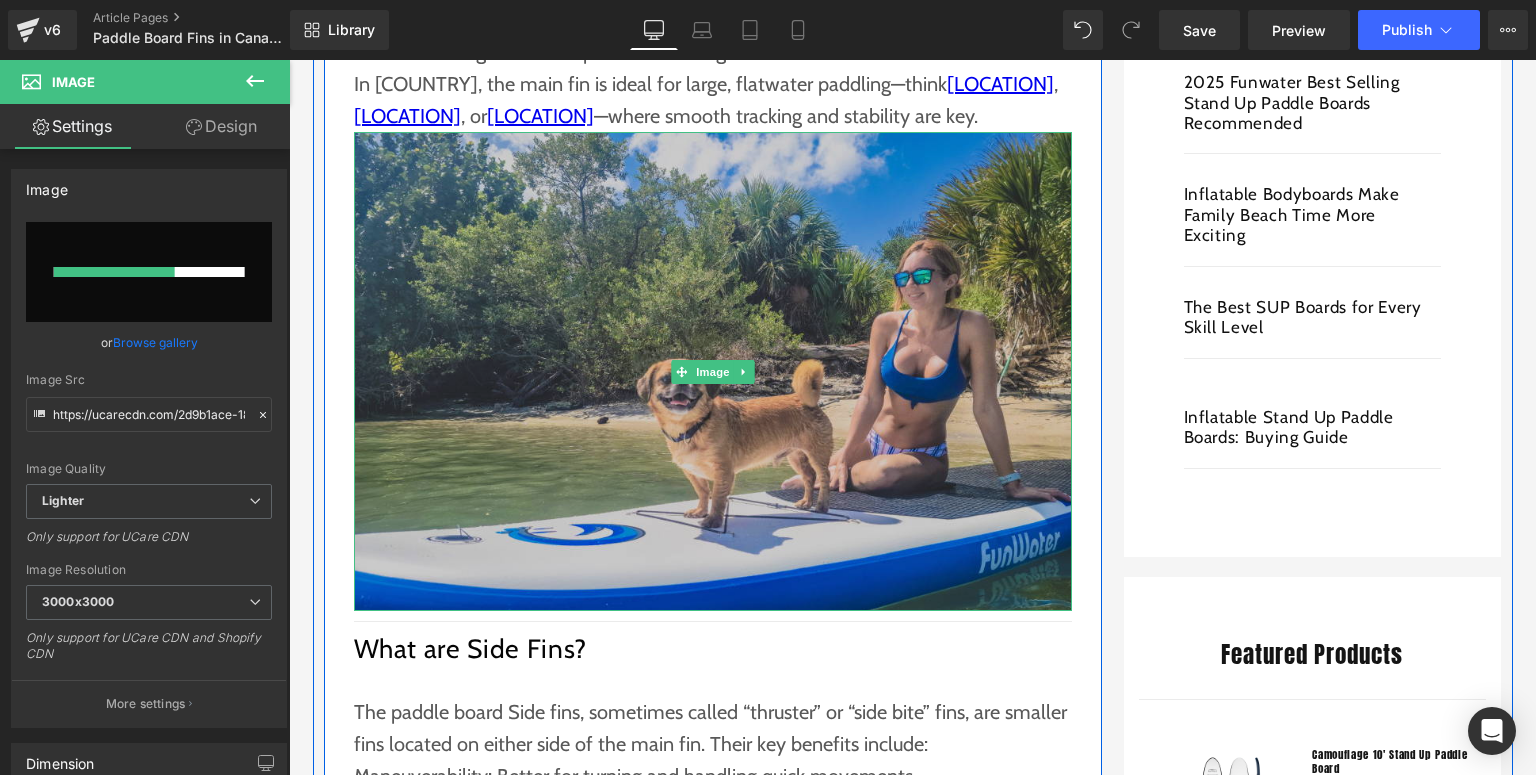 type 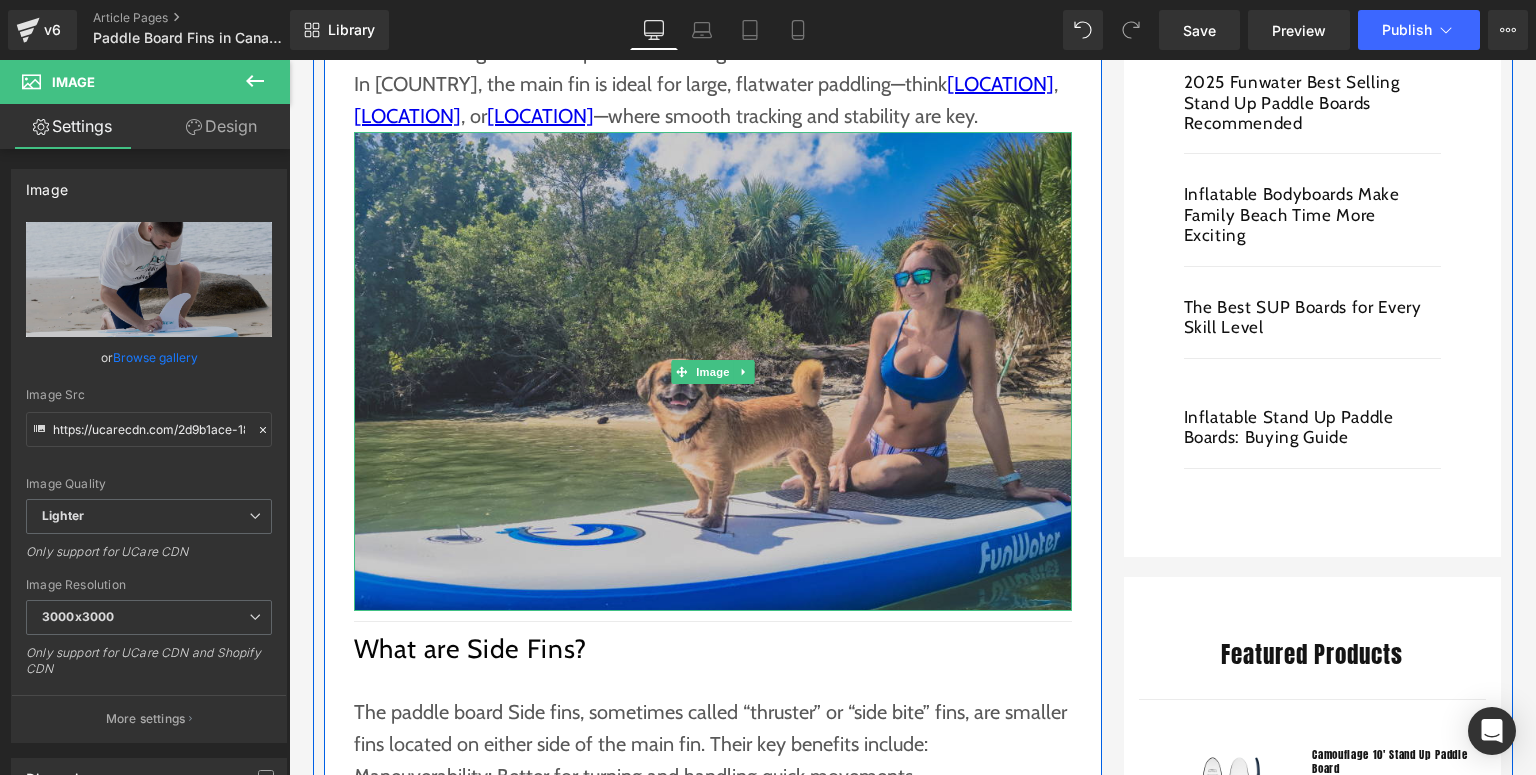 type on "https://ucarecdn.com/ca5c2a00-0ae0-46cd-9acd-1796638c3012/-/format/auto/-/preview/3000x3000/-/quality/lighter/Funwater%20paddle%20board%20_19_.jpg" 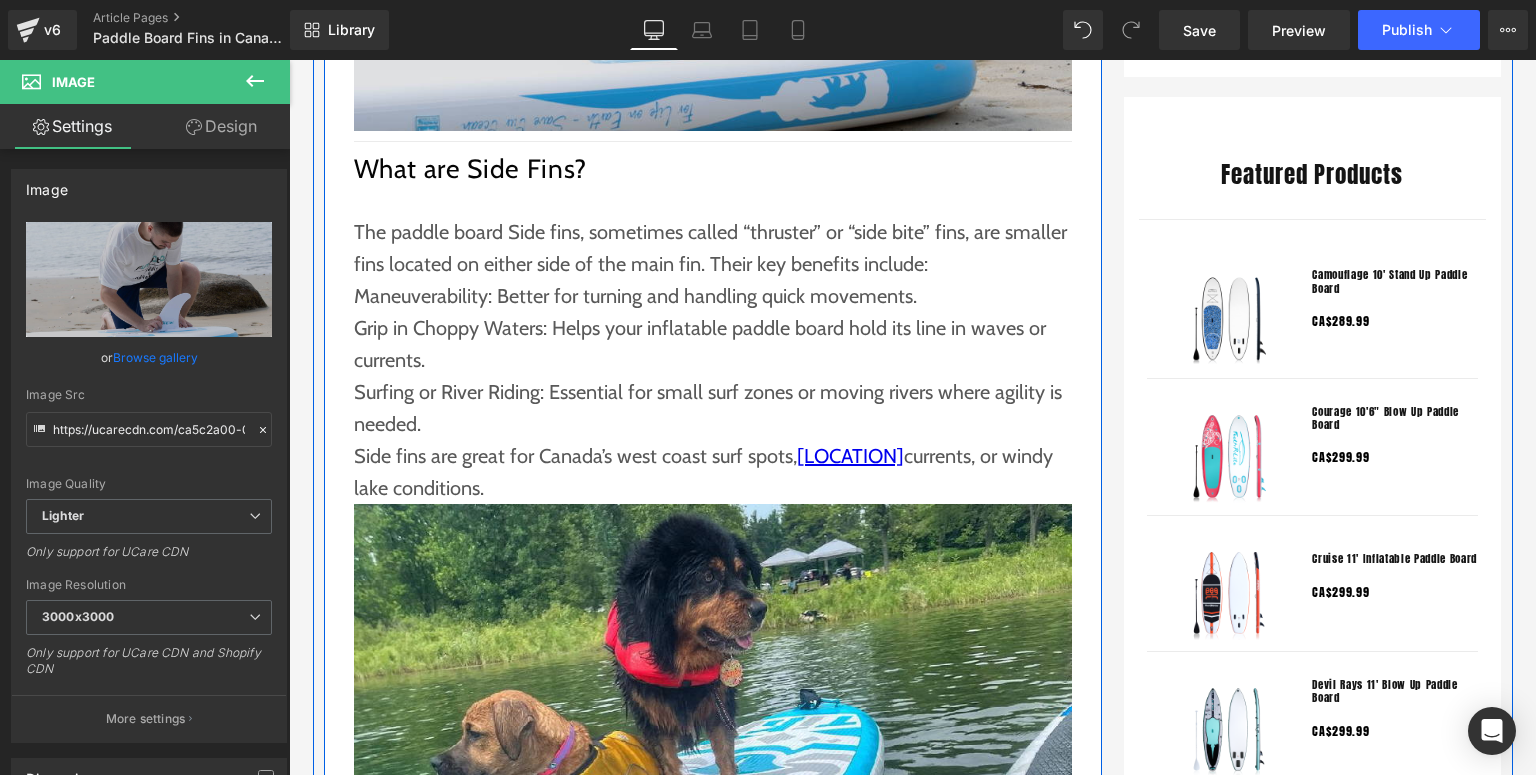 scroll, scrollTop: 1760, scrollLeft: 0, axis: vertical 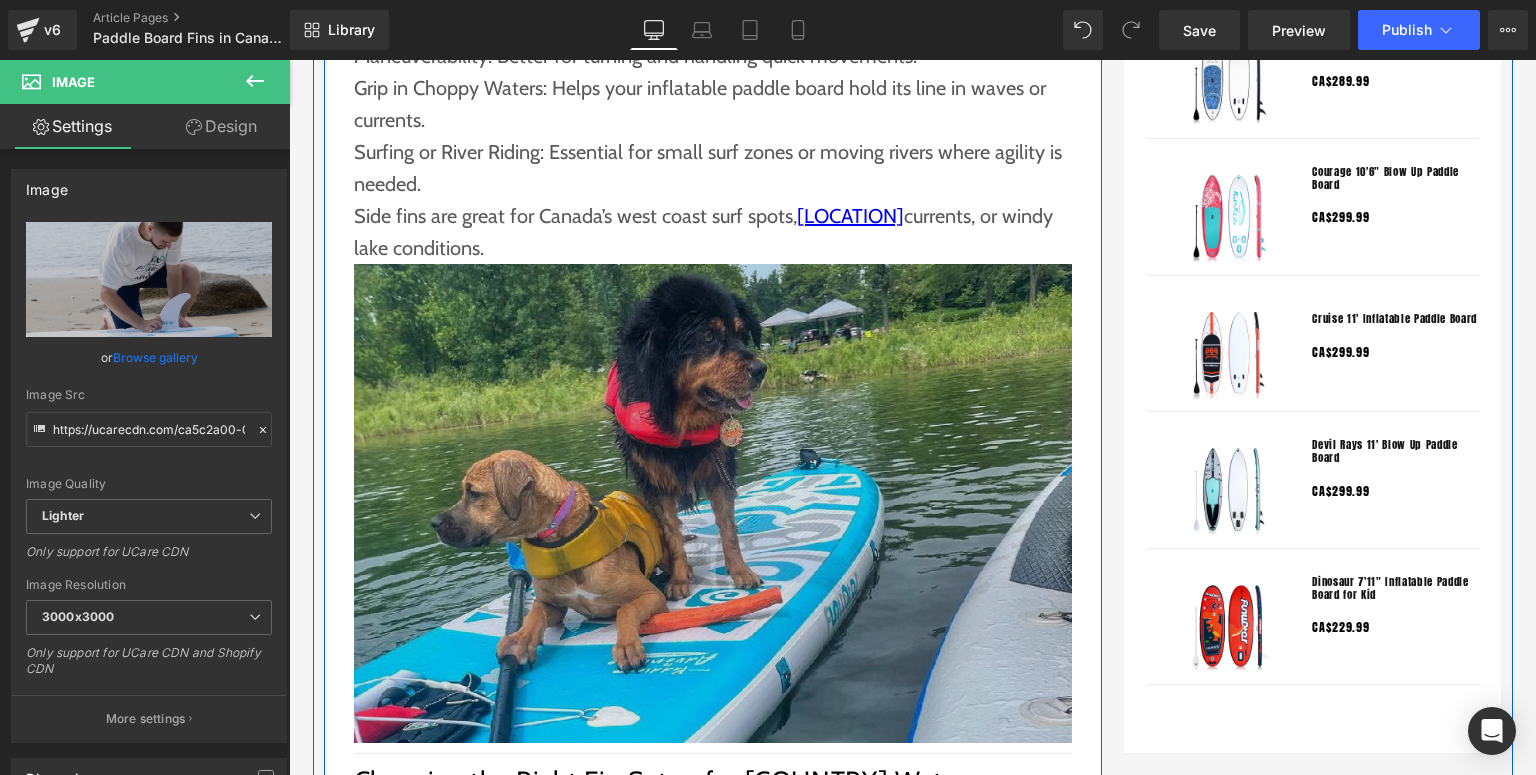 click at bounding box center (713, 503) 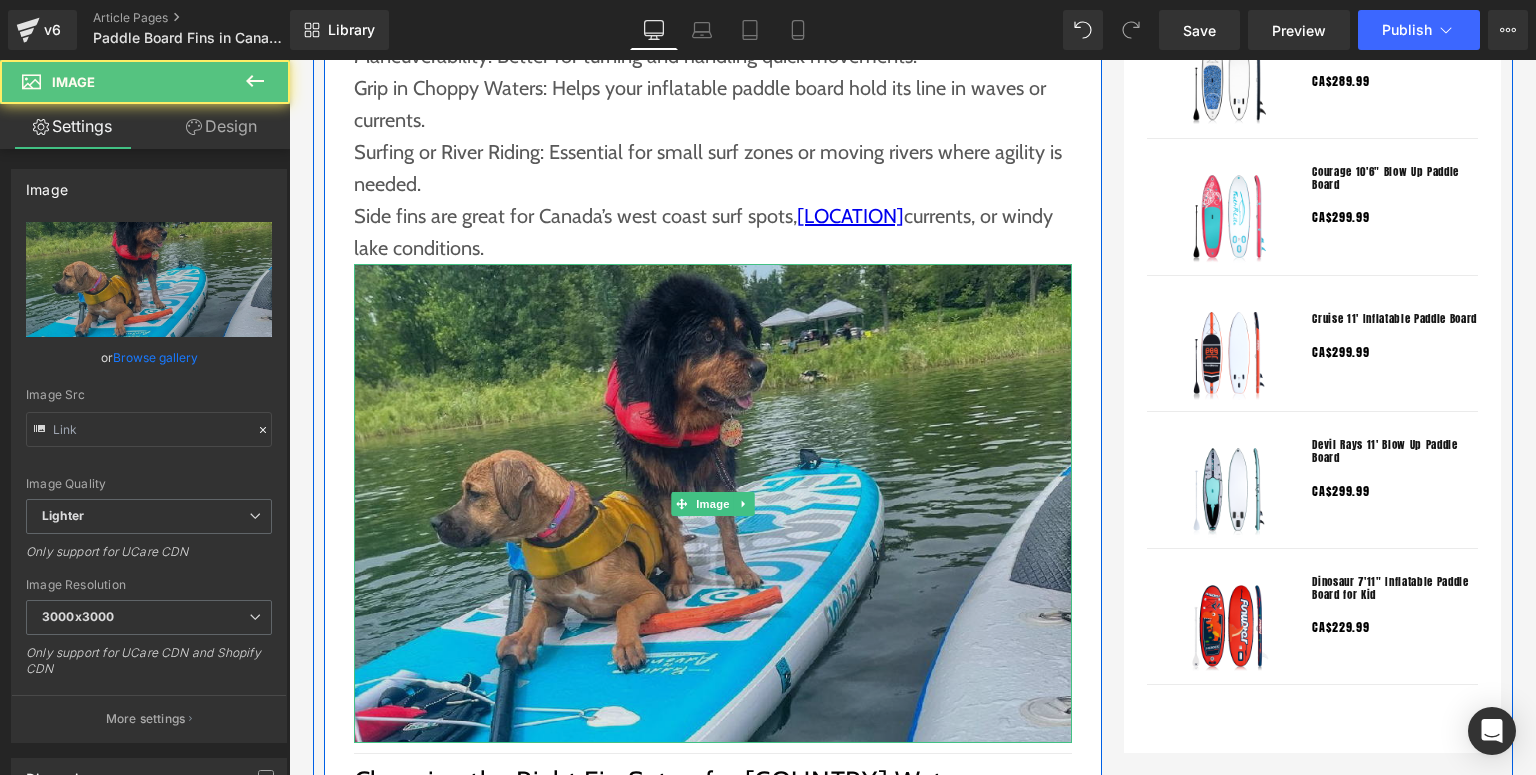 type on "https://ucarecdn.com/9cb952e1-d3ab-40a4-9476-85196f080765/-/format/auto/-/preview/3000x3000/-/quality/lighter/Funwater%20paddle%20board%20_5_.jpg" 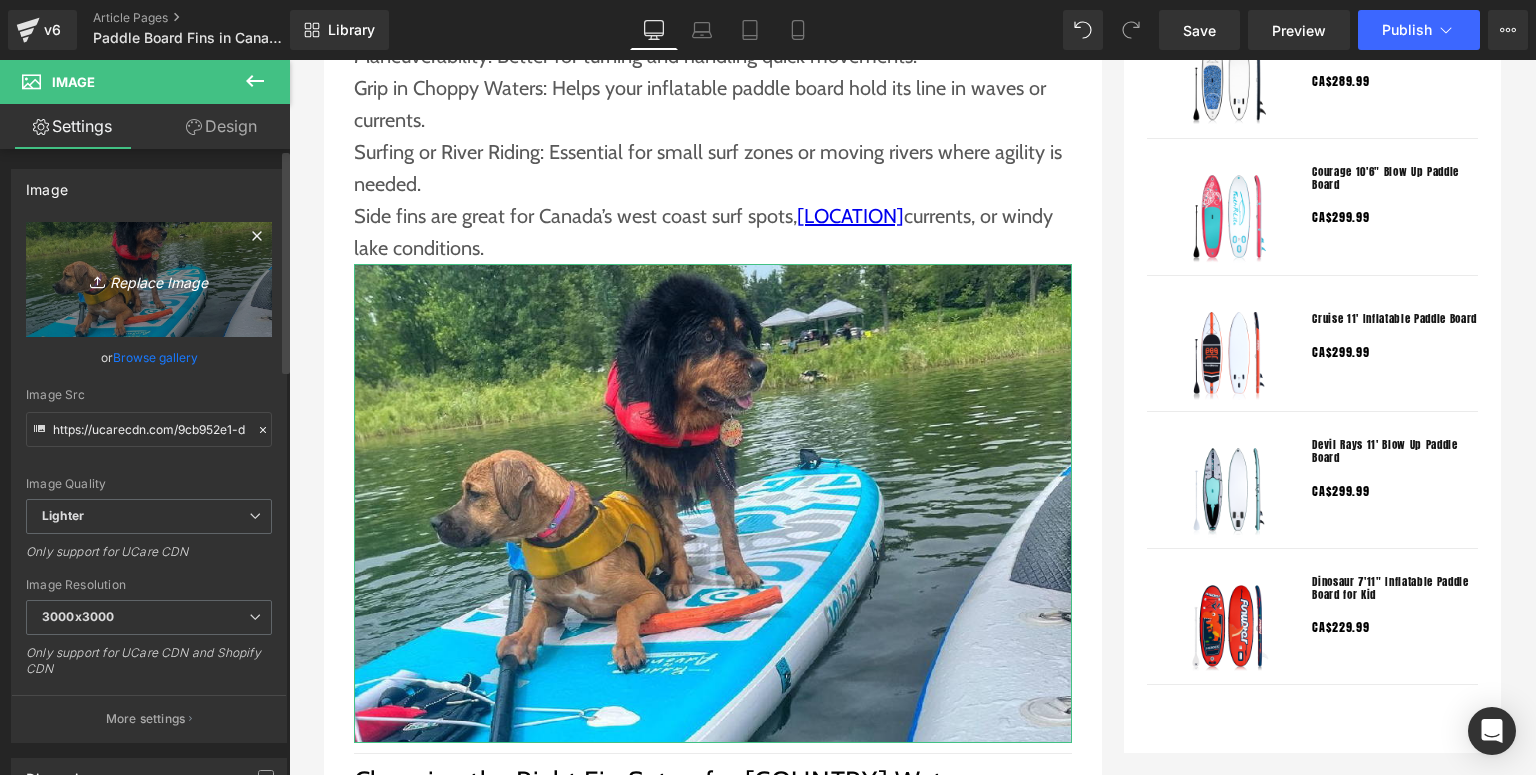 click on "Replace Image" at bounding box center [149, 279] 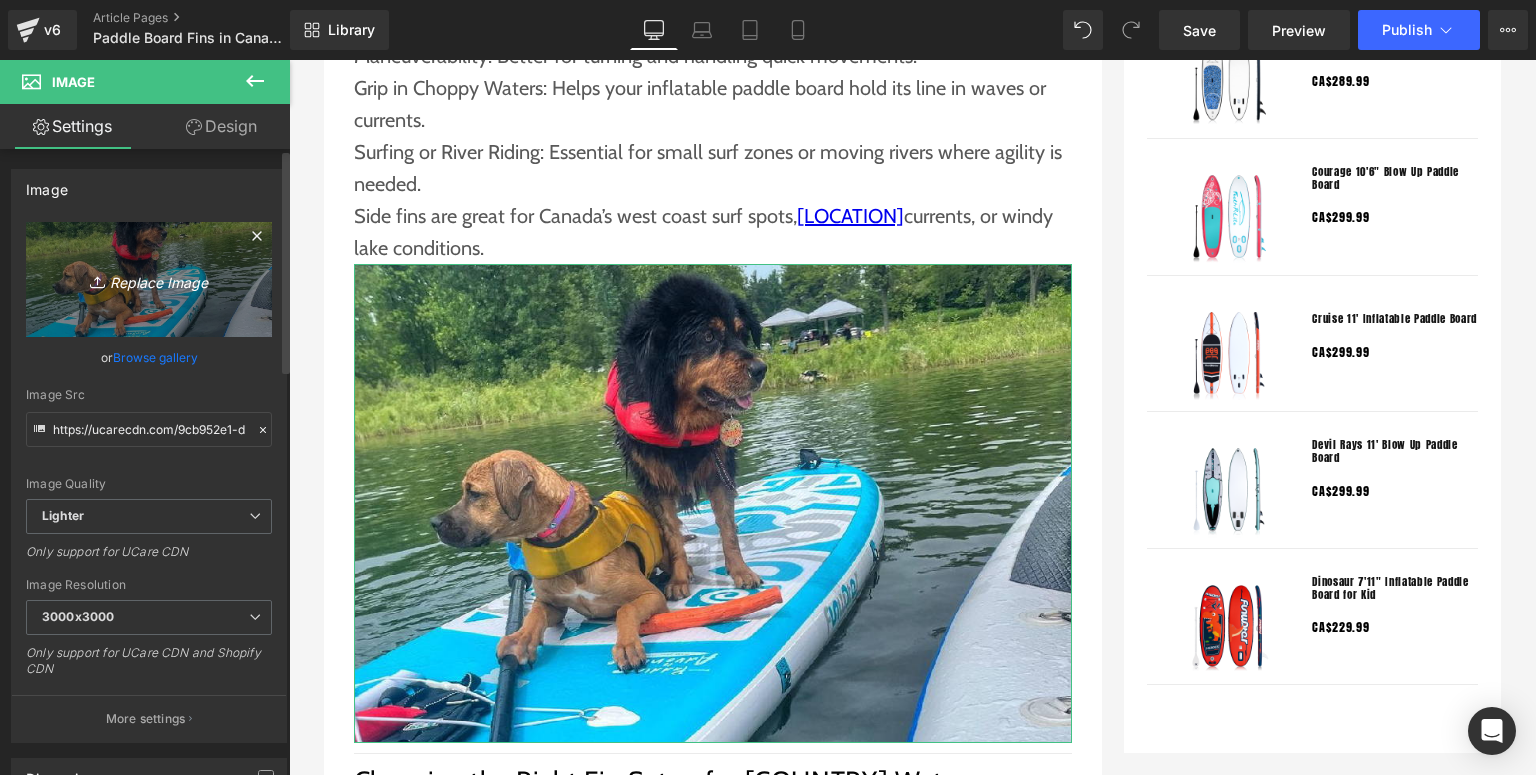 type on "C:\fakepath\Funwater paddle board (20).jpg" 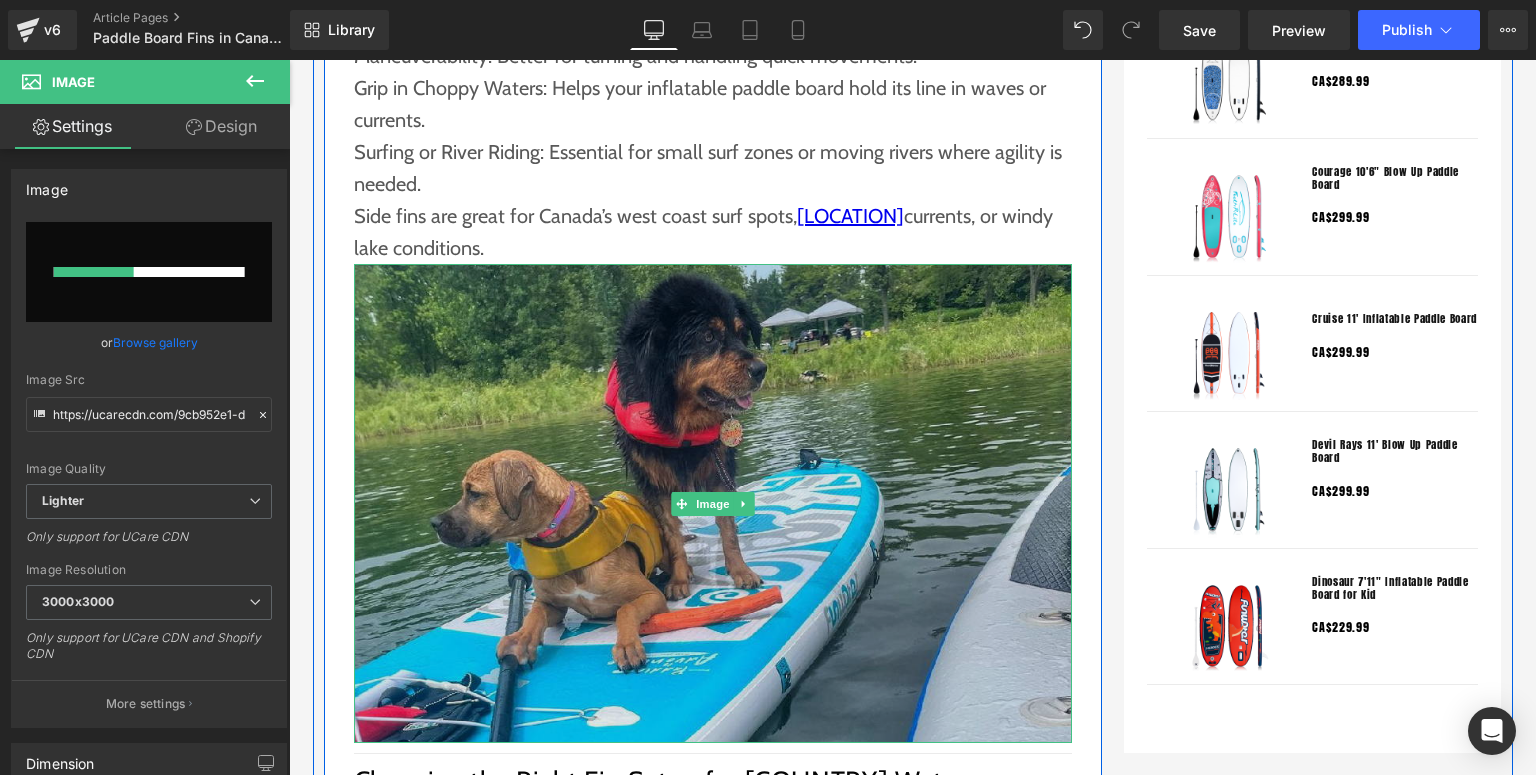 type 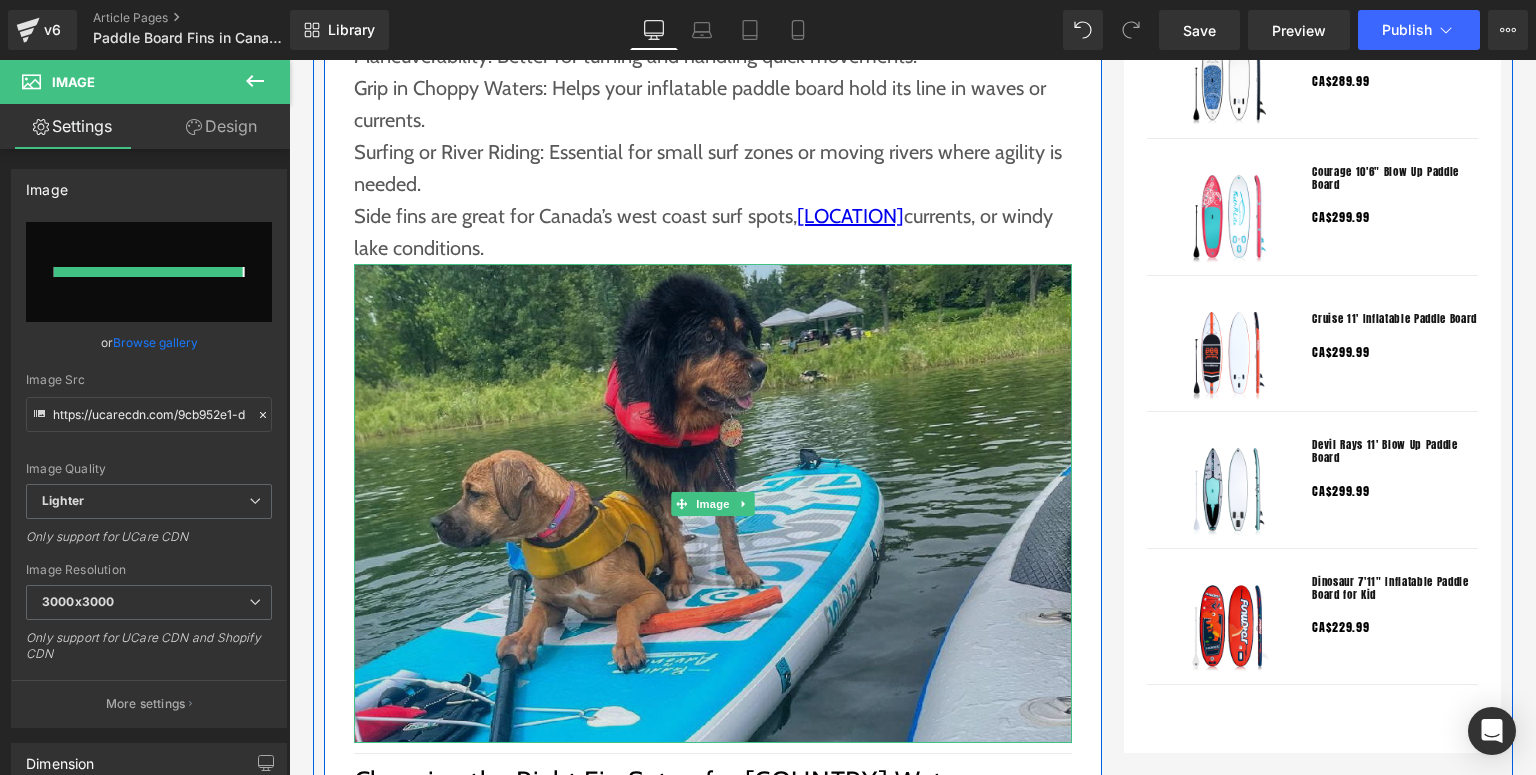 type on "https://ucarecdn.com/e35f7260-e134-4983-a343-0df4519da73b/-/format/auto/-/preview/3000x3000/-/quality/lighter/Funwater%20paddle%20board%20_20_.jpg" 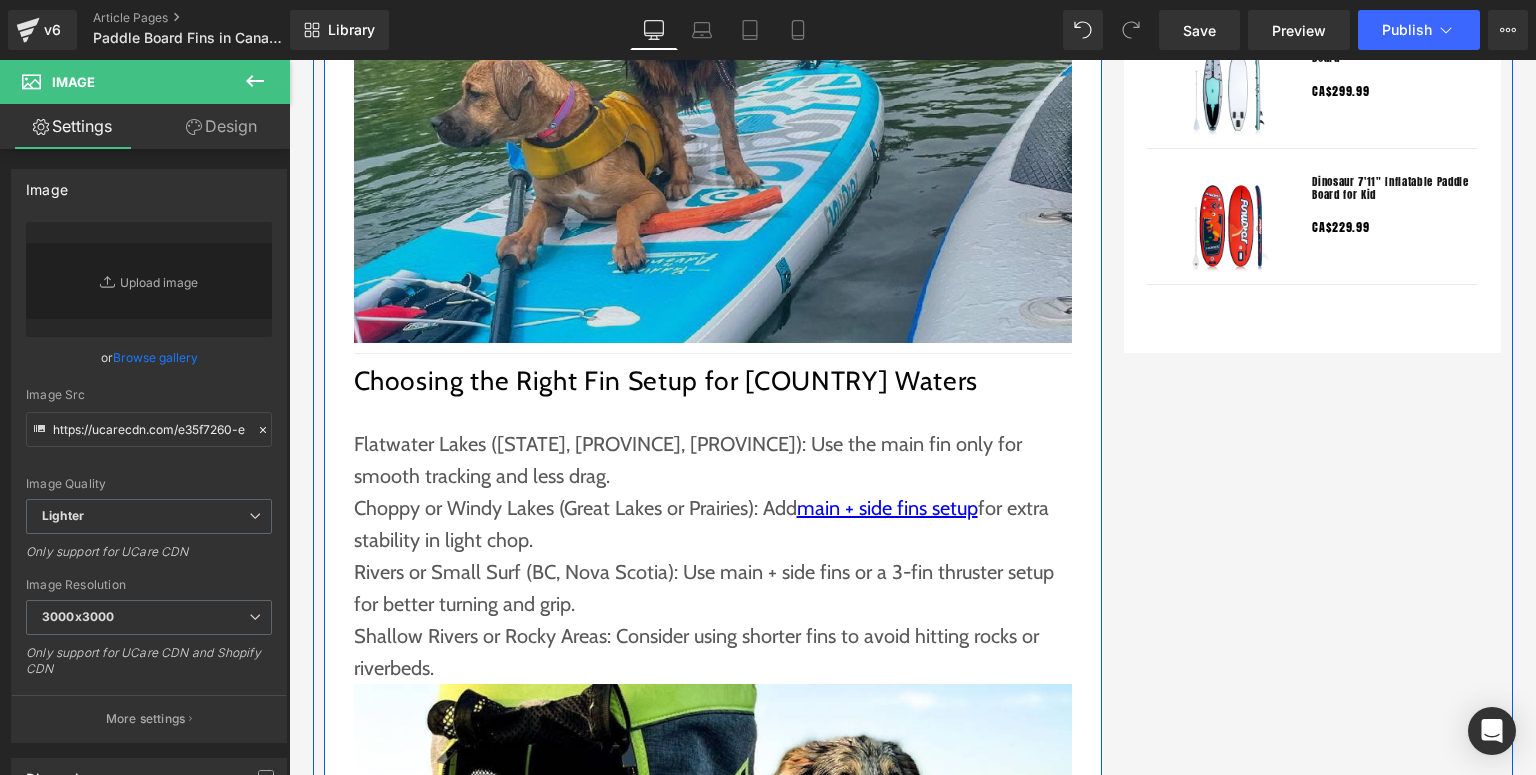 scroll, scrollTop: 2480, scrollLeft: 0, axis: vertical 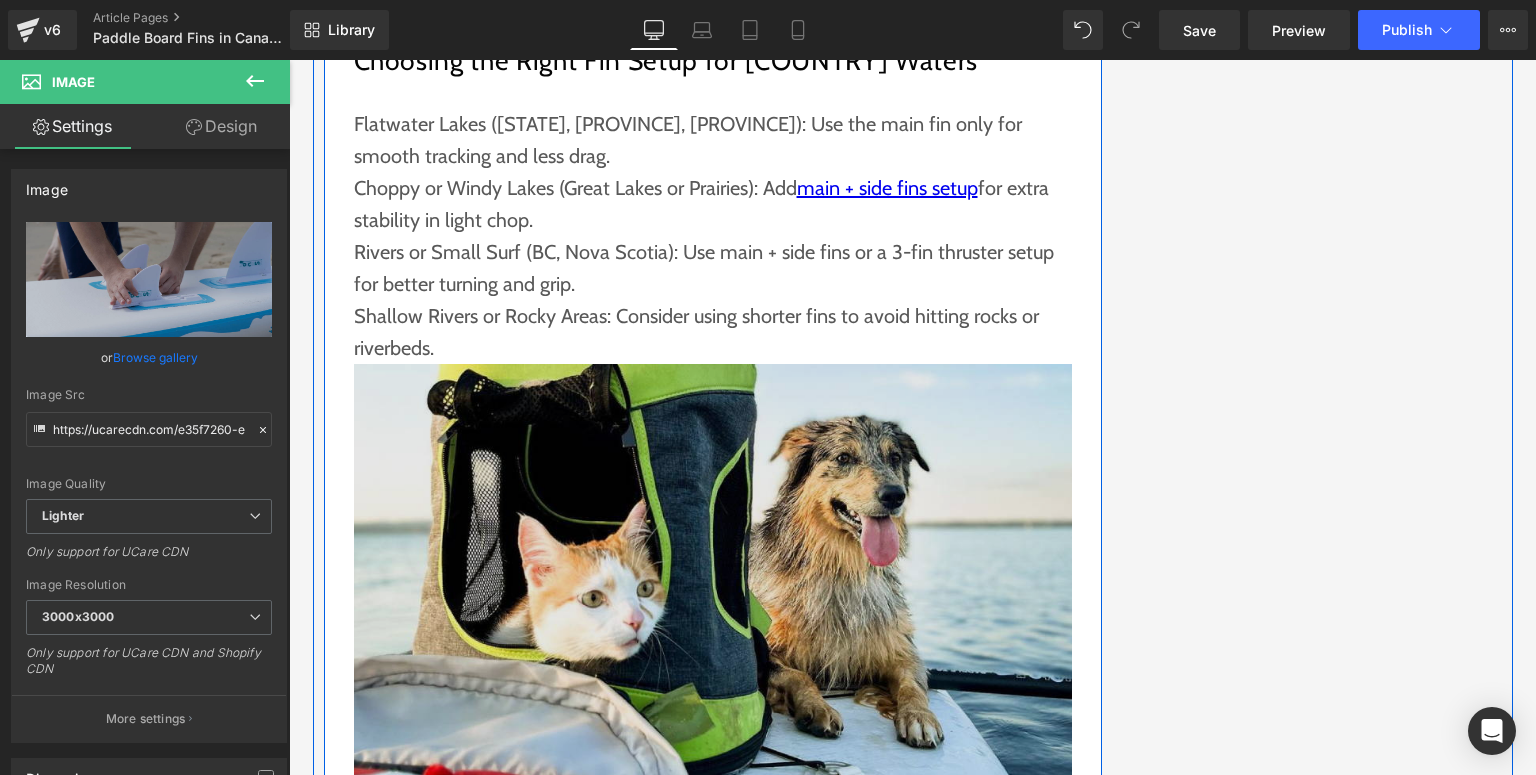 click at bounding box center [713, 603] 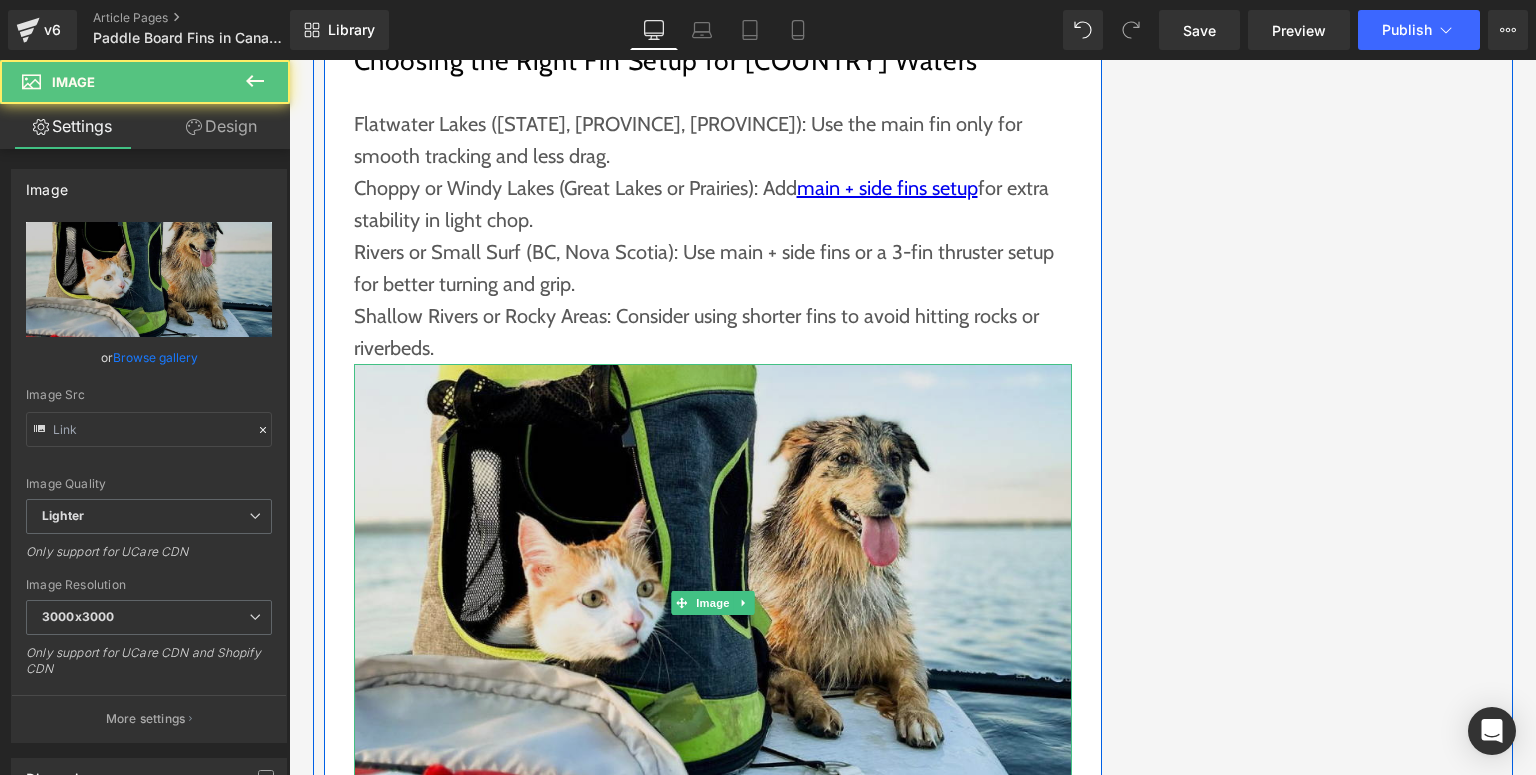 type on "https://ucarecdn.com/634f8bb8-cedd-4dc4-b52e-bc6327a4e2b6/-/format/auto/-/preview/3000x3000/-/quality/lighter/Funwater%20paddle%20board%20_6_.jpg" 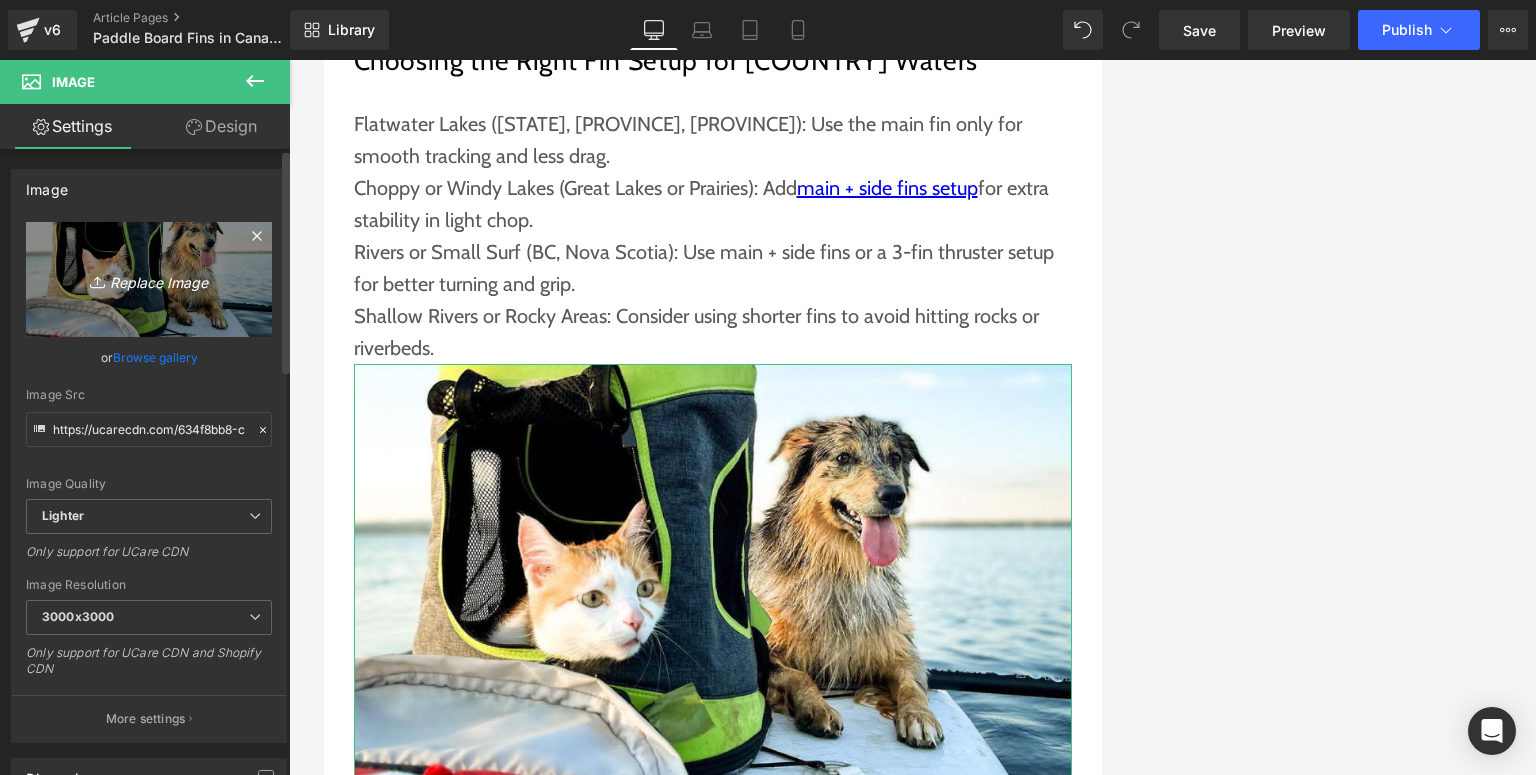 click on "Replace Image" at bounding box center [149, 279] 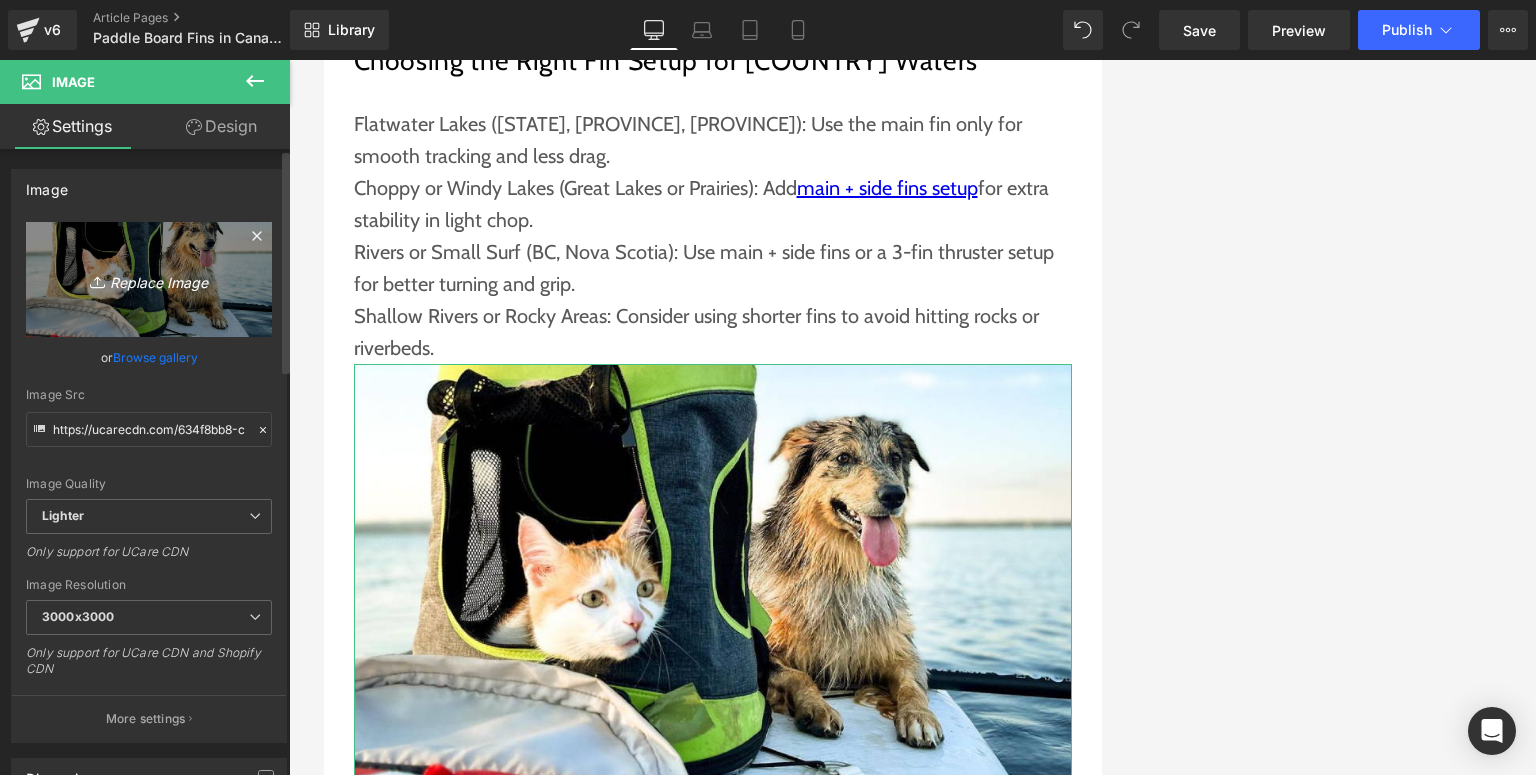 type on "C:\fakepath\Funwater paddle board (21).jpg" 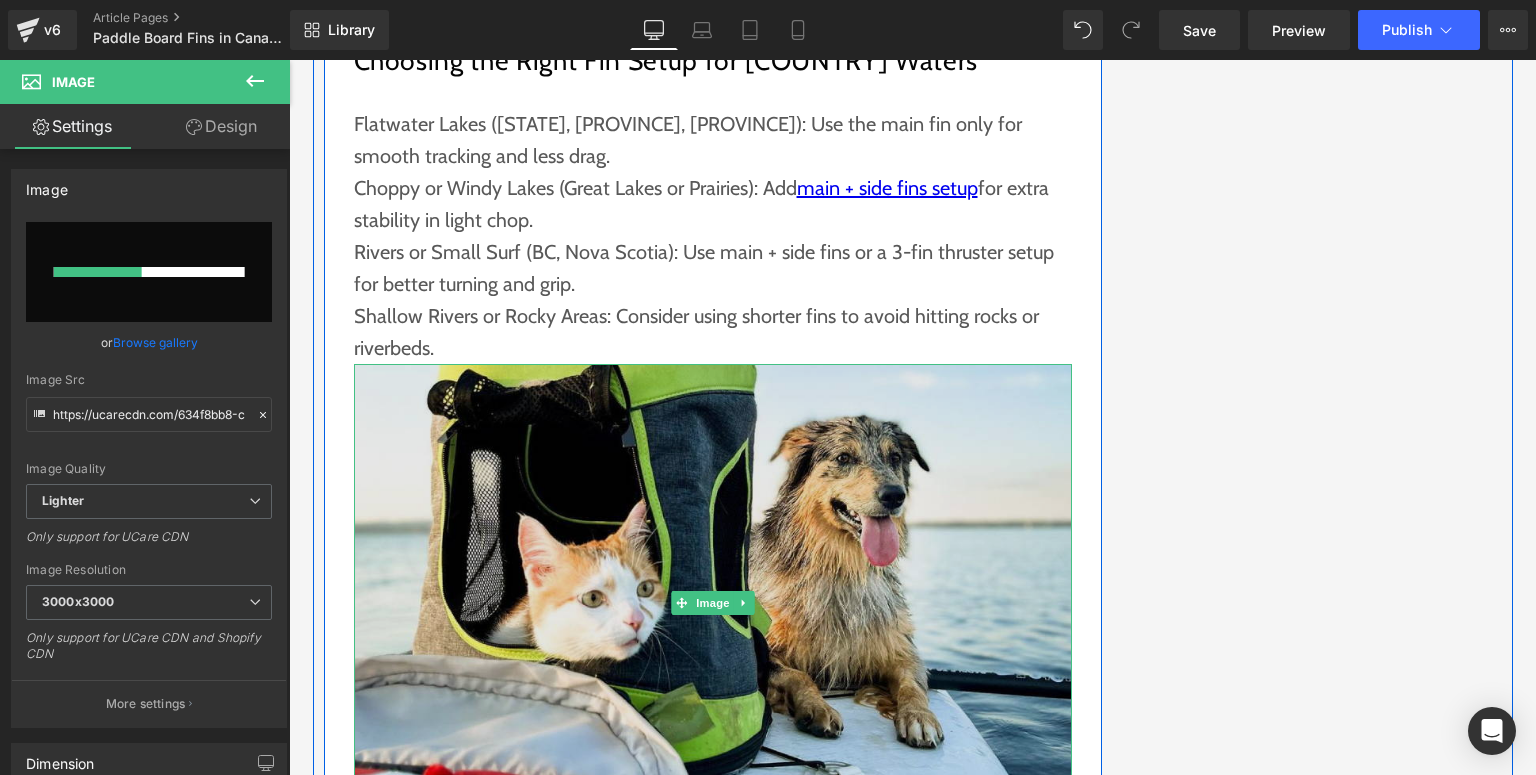 type 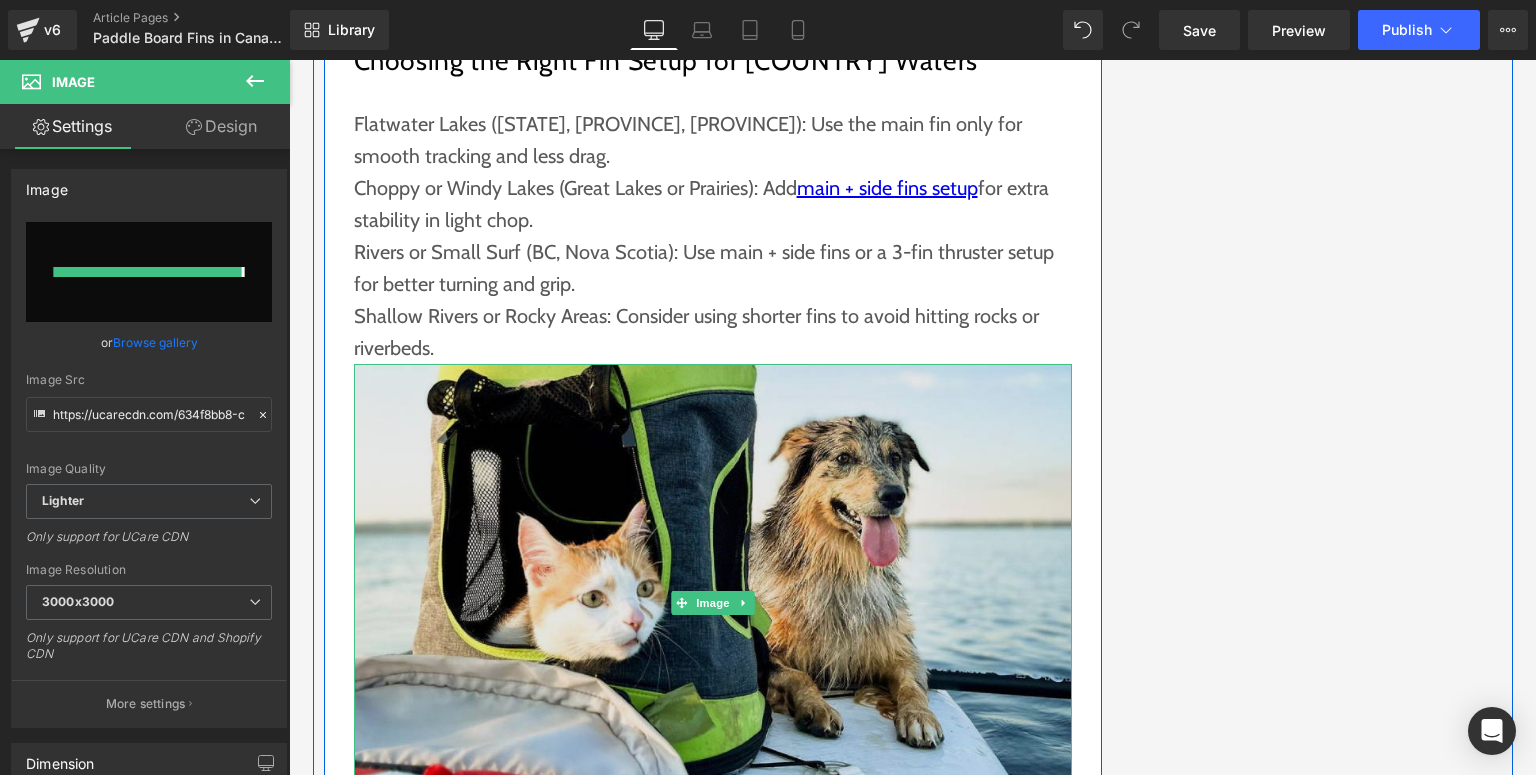 type on "https://ucarecdn.com/f4a1a872-abab-450b-a479-8f2e76ea4562/-/format/auto/-/preview/3000x3000/-/quality/lighter/Funwater%20paddle%20board%20_21_.jpg" 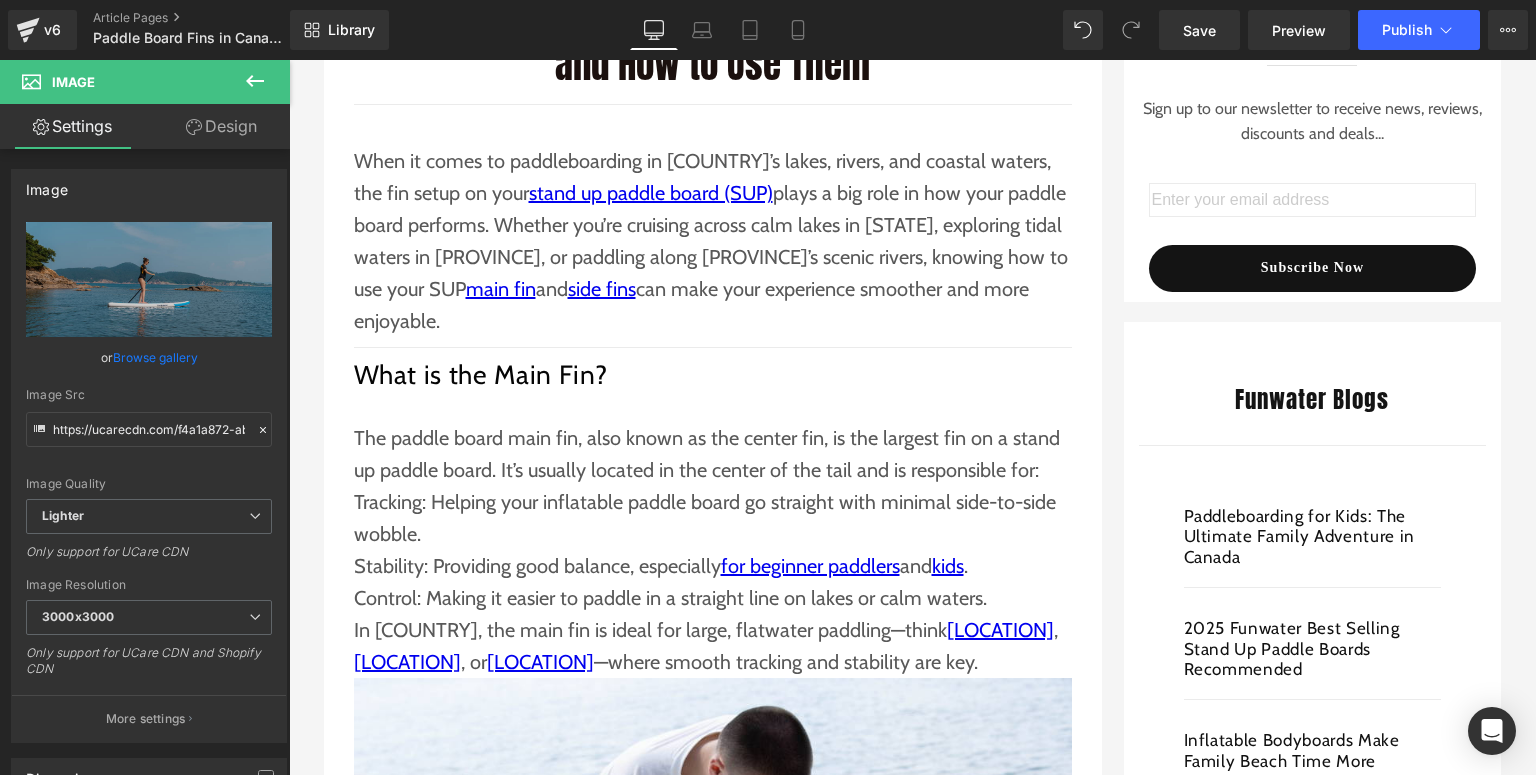 scroll, scrollTop: 174, scrollLeft: 0, axis: vertical 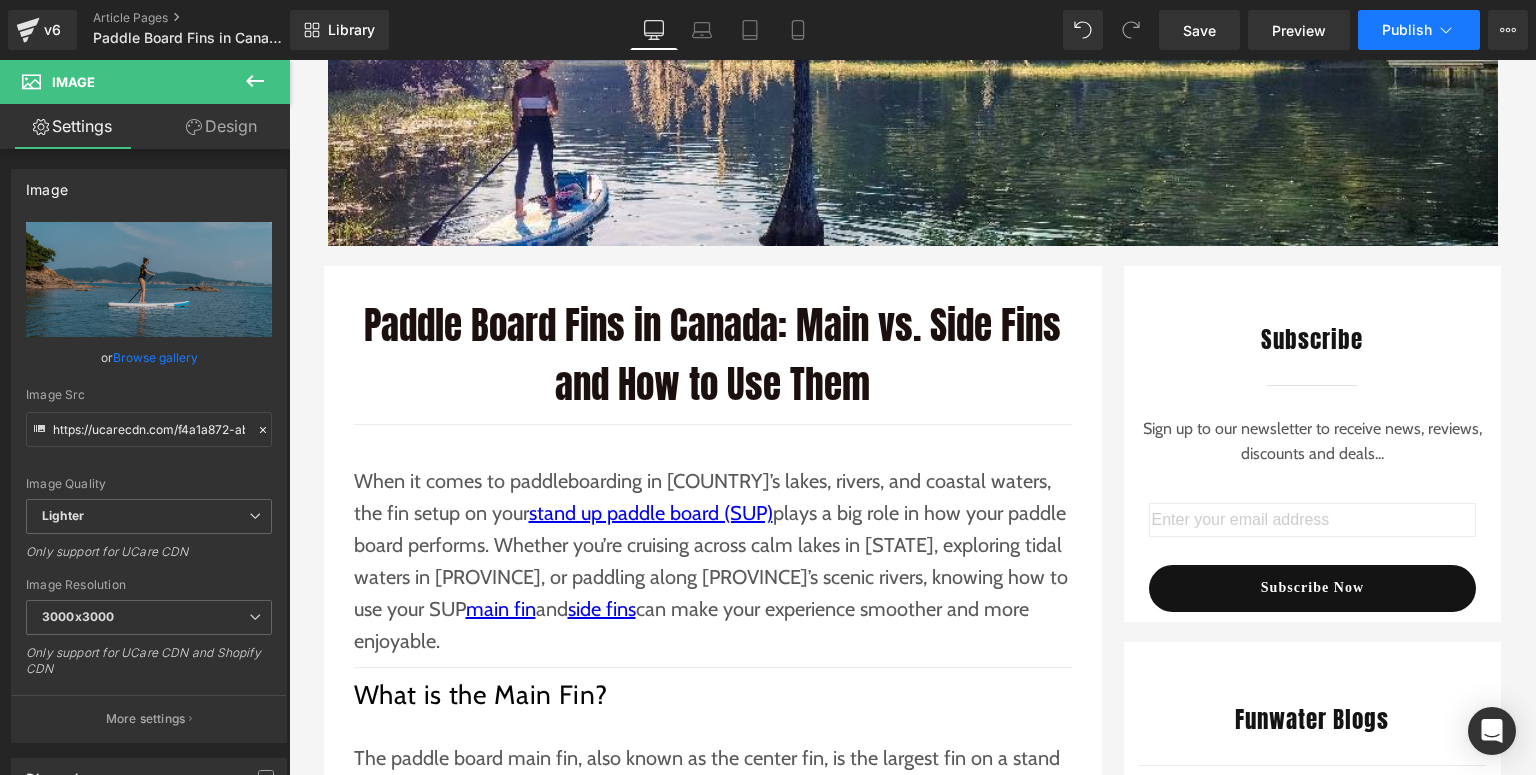 click on "Publish" at bounding box center (1407, 30) 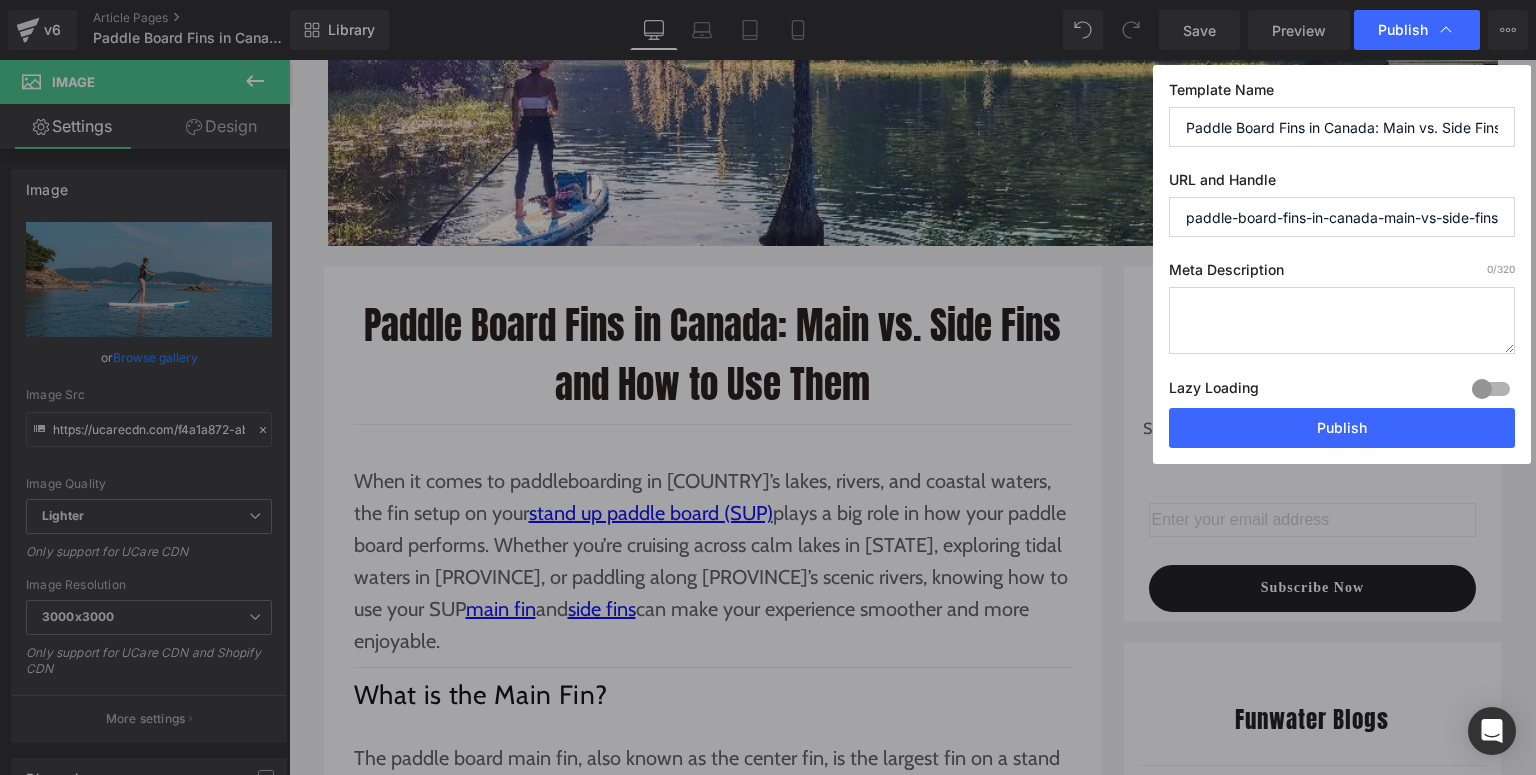 click at bounding box center (1342, 320) 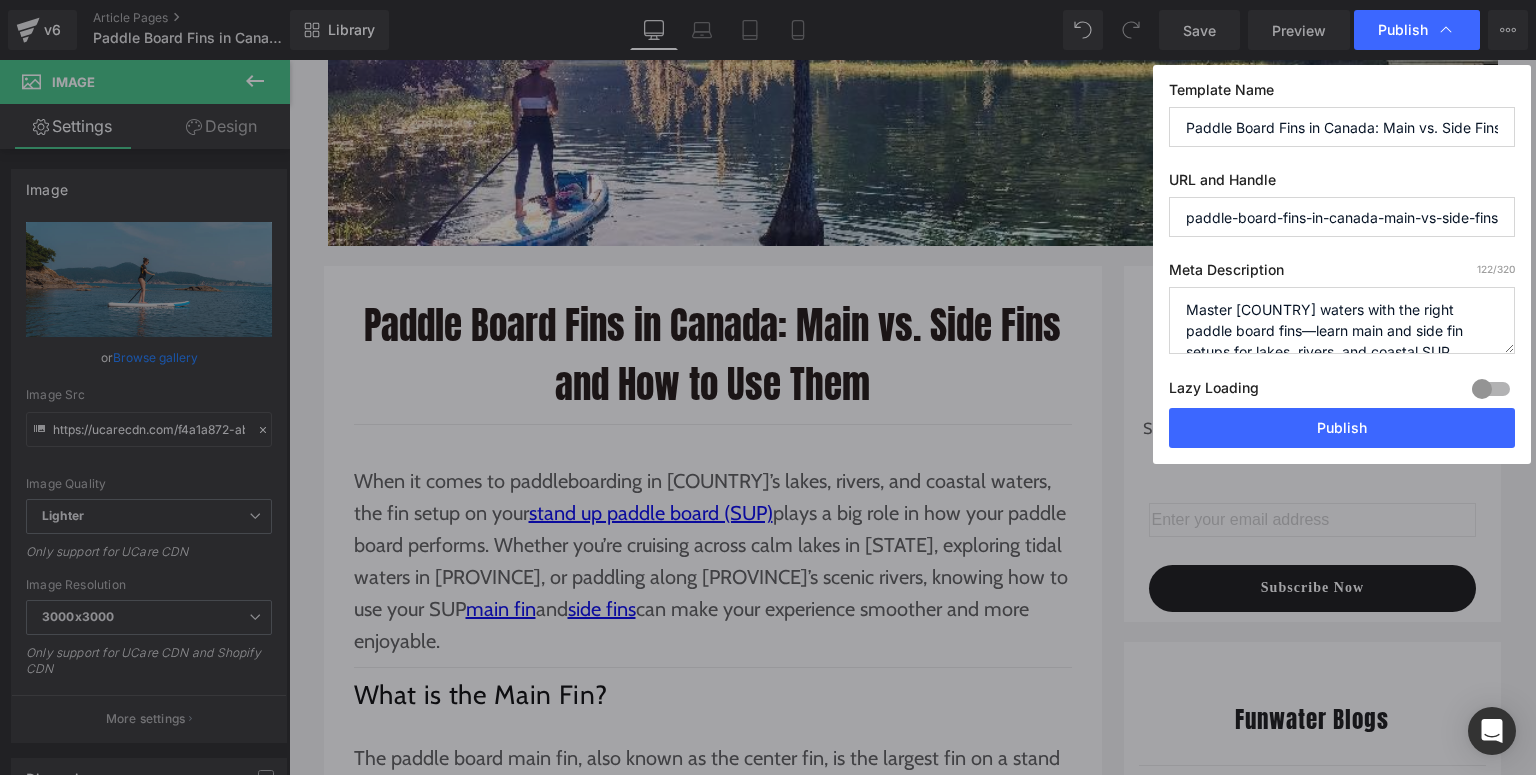 scroll, scrollTop: 6, scrollLeft: 0, axis: vertical 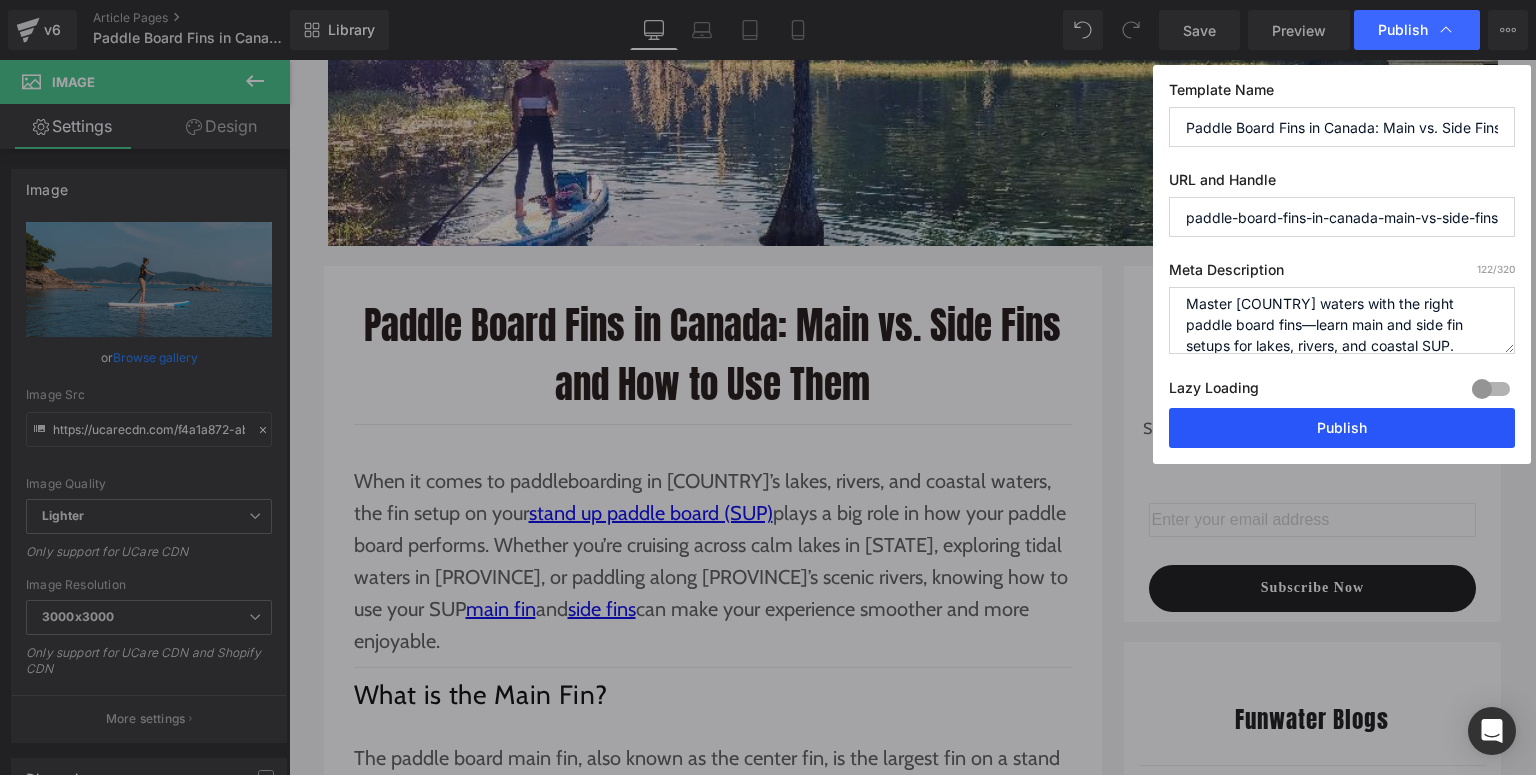 type on "Master [COUNTRY] waters with the right paddle board fins—learn main and side fin setups for lakes, rivers, and coastal SUP." 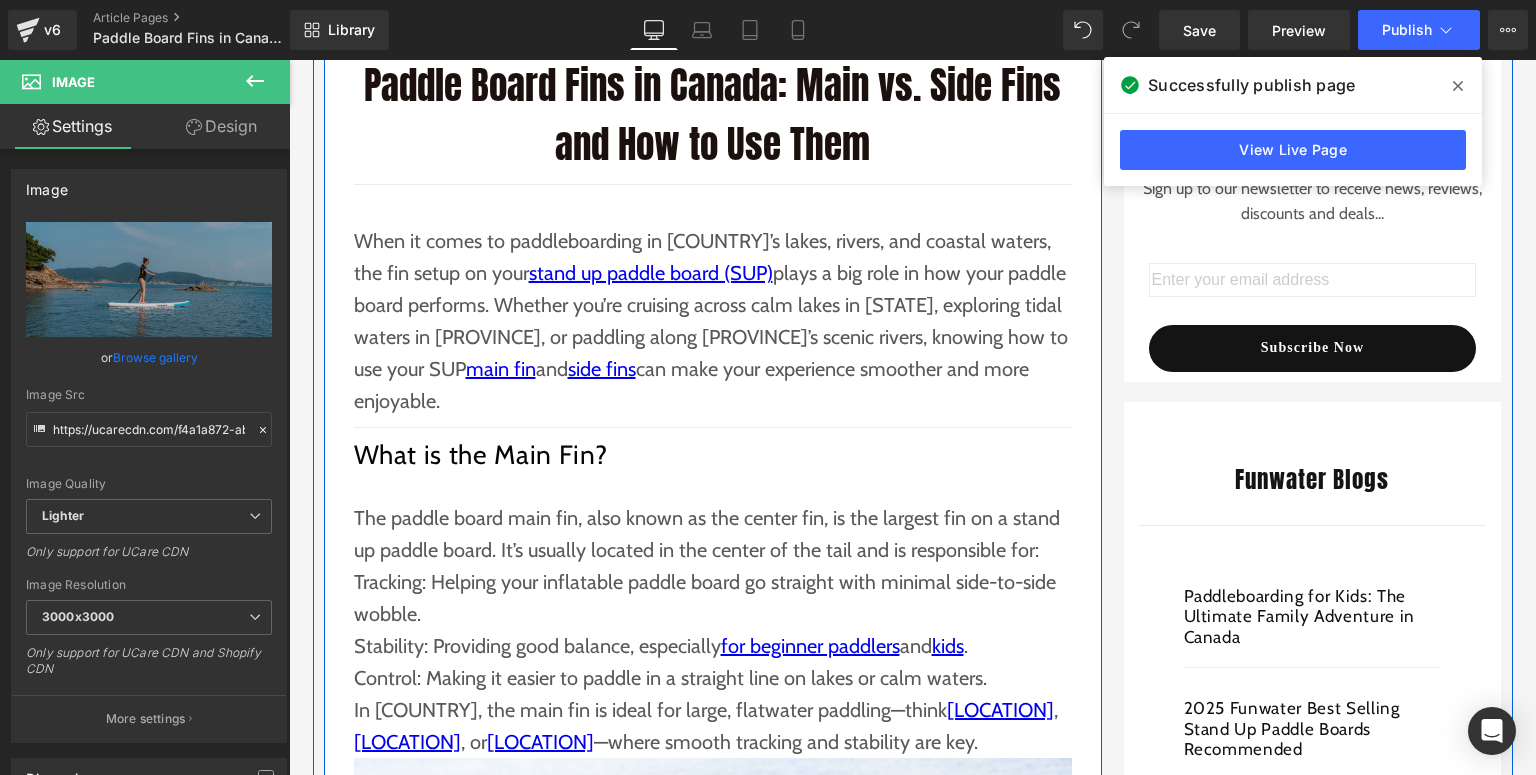 scroll, scrollTop: 494, scrollLeft: 0, axis: vertical 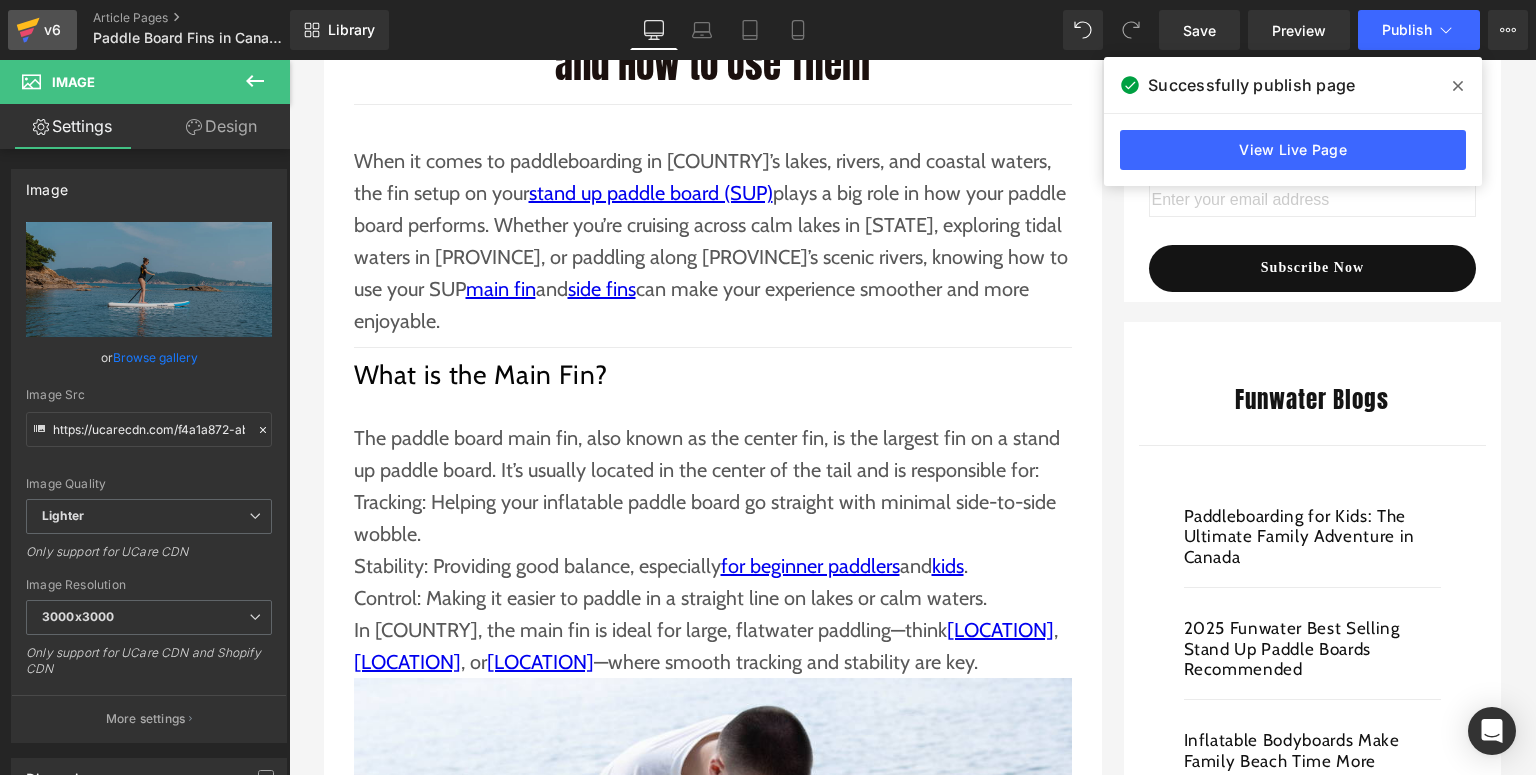 click on "v6" at bounding box center [52, 30] 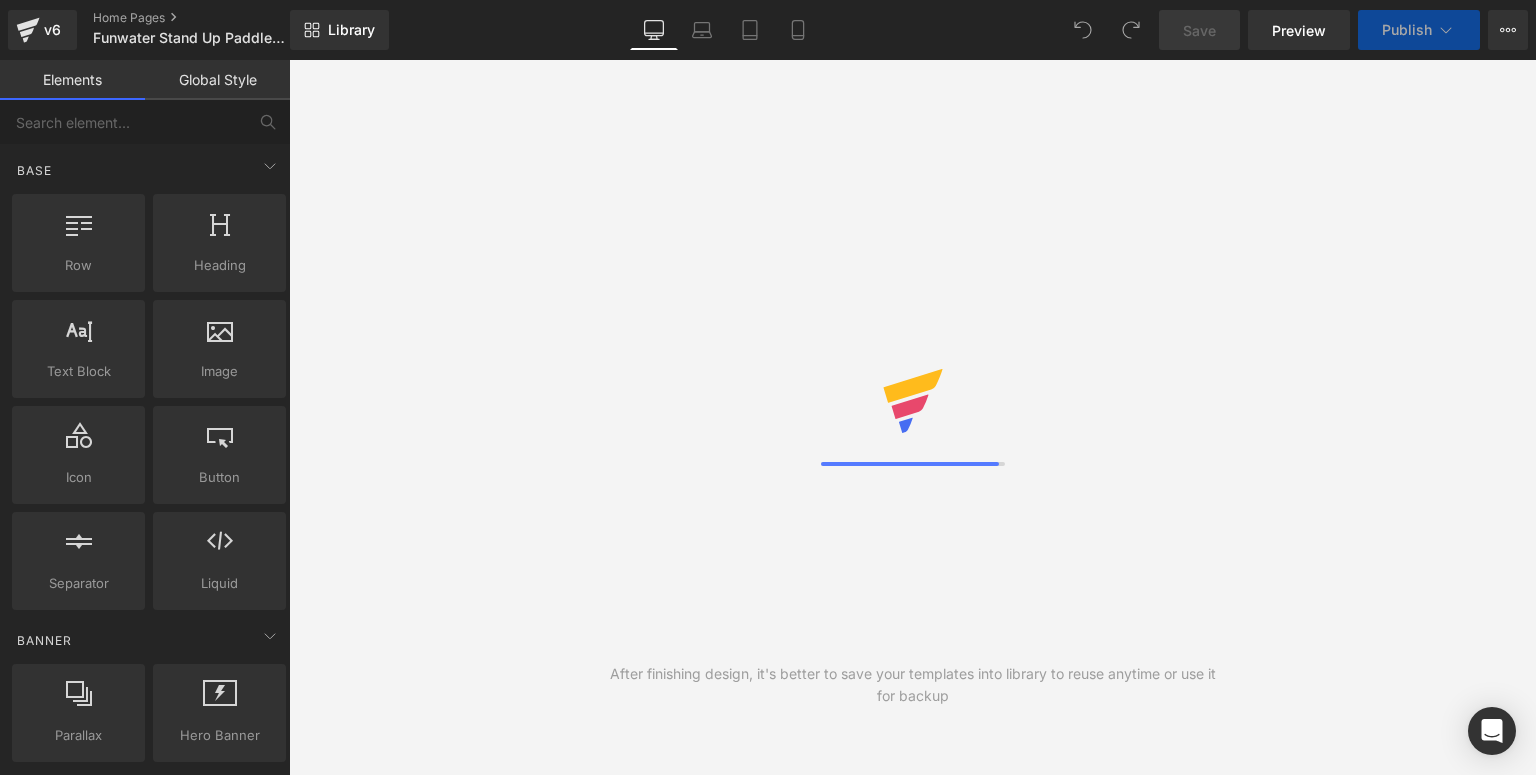 scroll, scrollTop: 0, scrollLeft: 0, axis: both 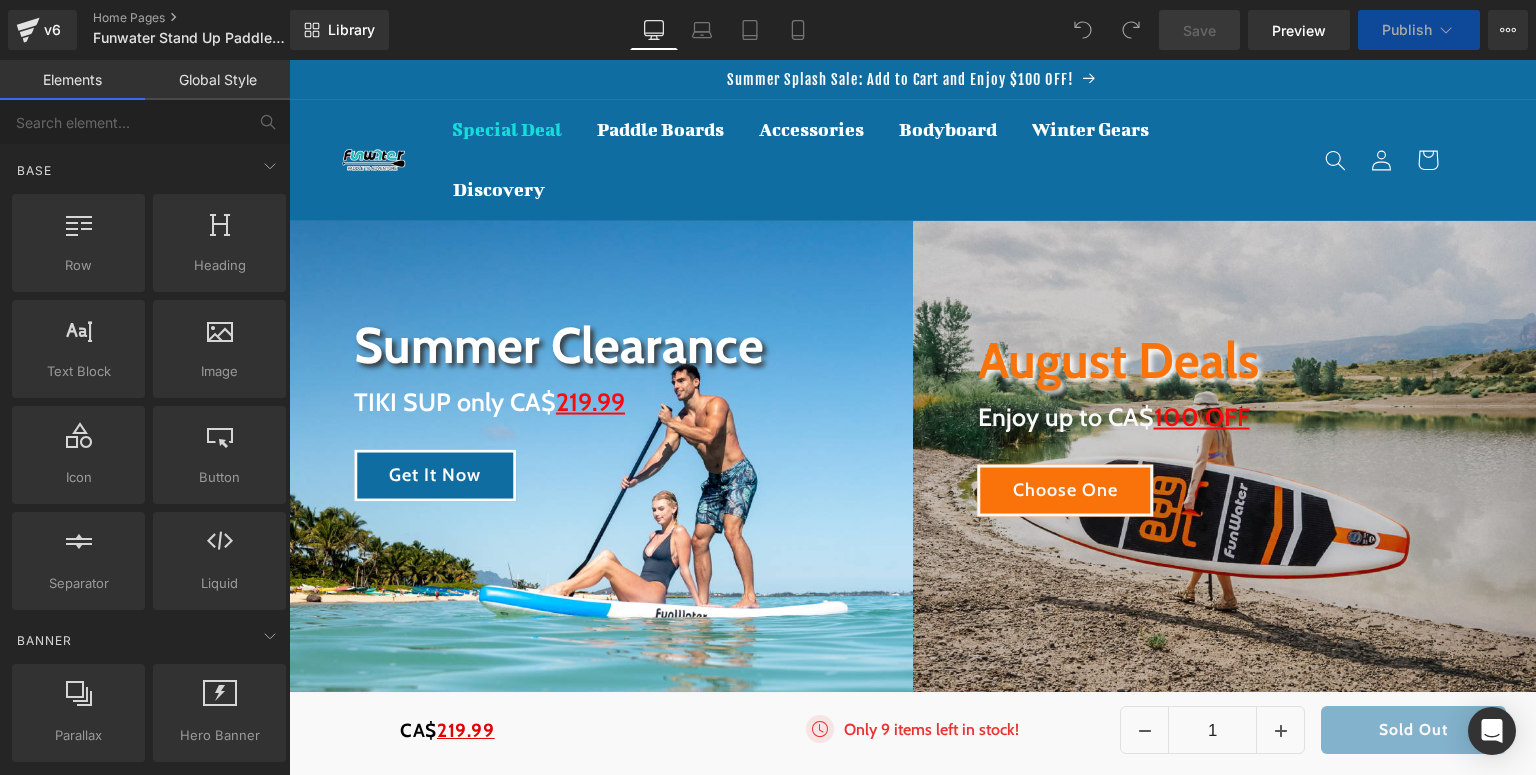 click on "Summer Clearance Heading         TIKI SUP only CA$  219.99 Heading         Get It Now Button         Row
Hero Banner" at bounding box center (601, 456) 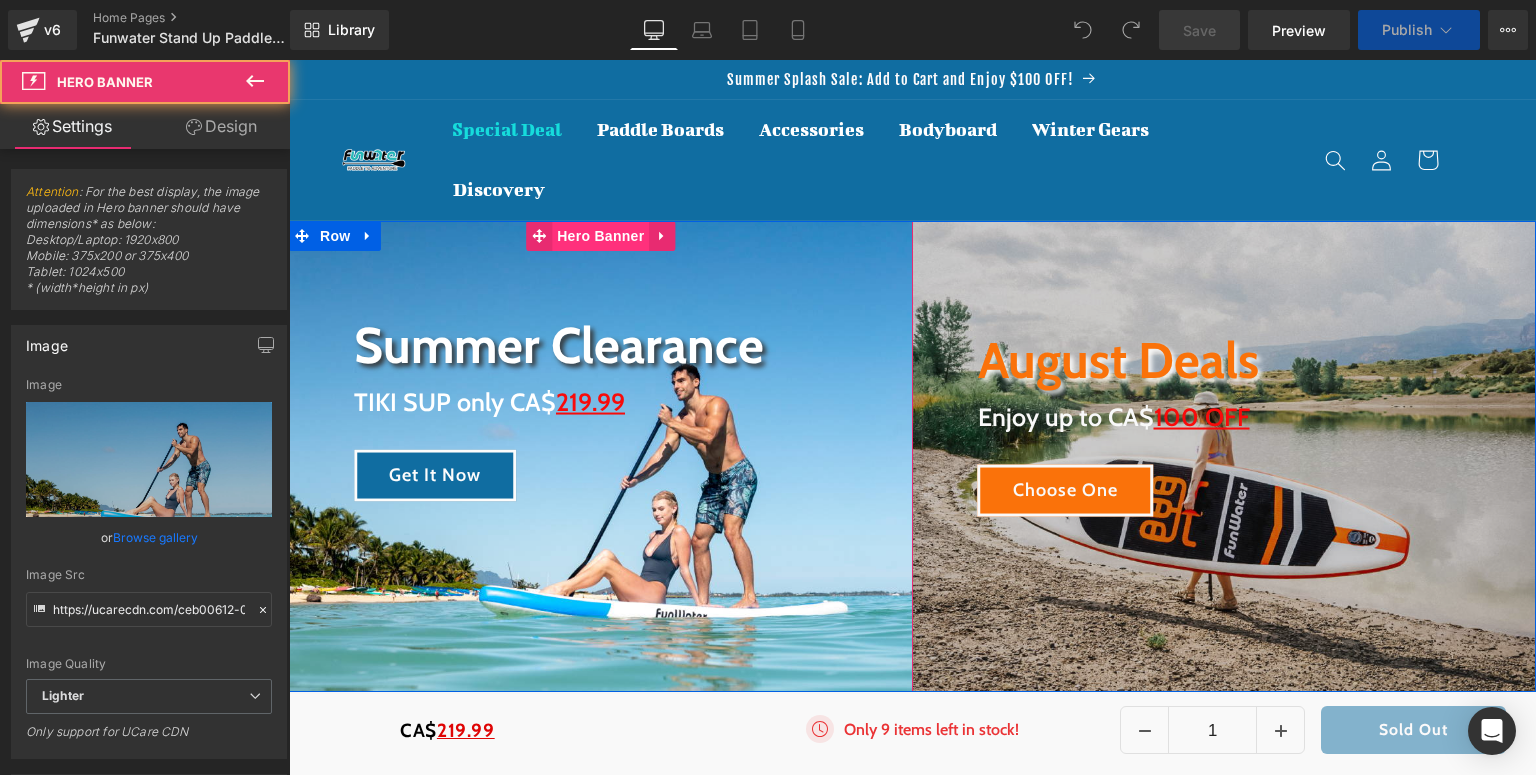 click on "Hero Banner" at bounding box center [600, 236] 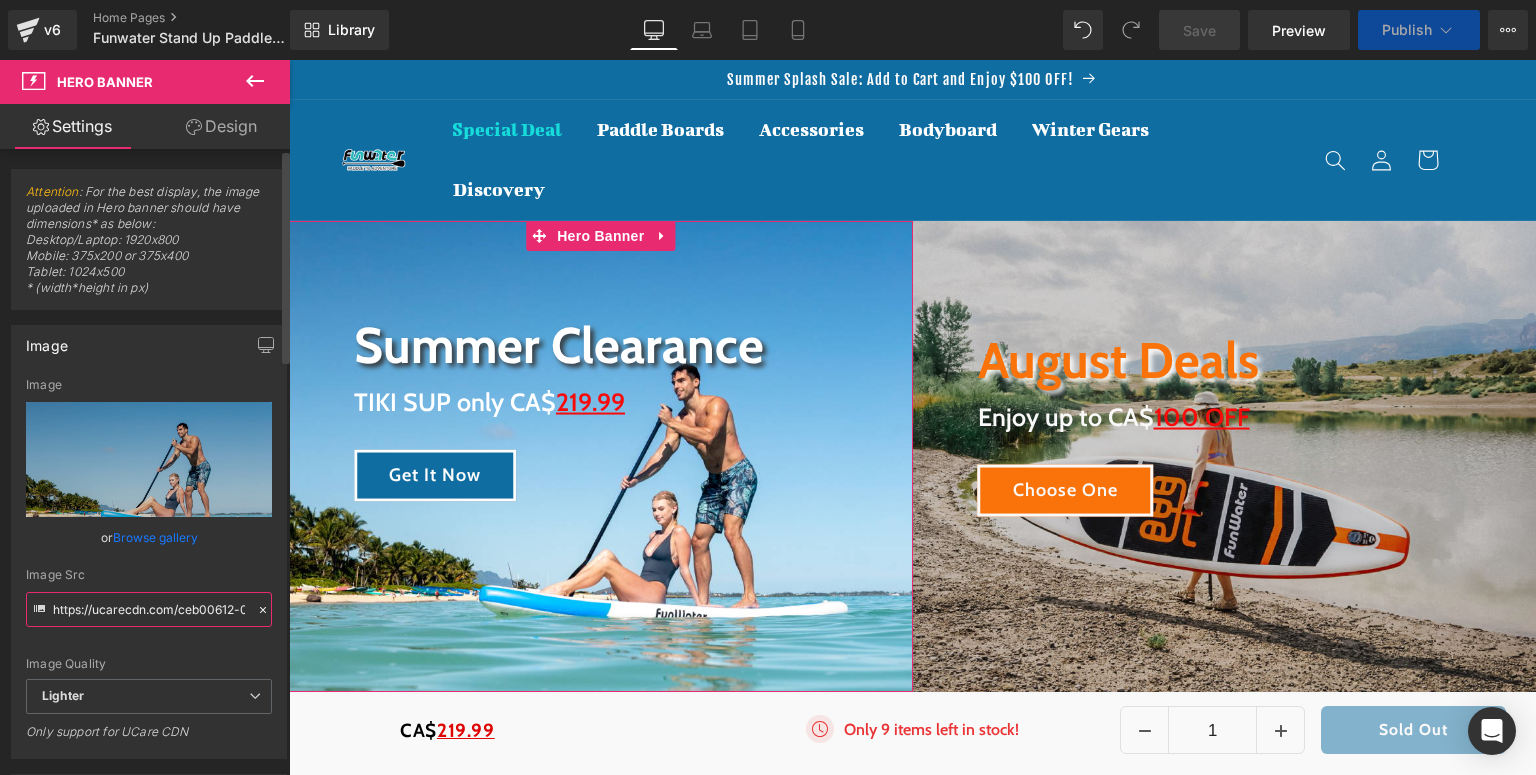 click on "https://ucarecdn.com/ceb00612-0f9e-4baf-95ae-d9ccb6ea8d49/-/format/auto/-/preview/3000x3000/-/quality/lighter/Funwater%20paddle%20board%20_12_.jpg" at bounding box center [149, 609] 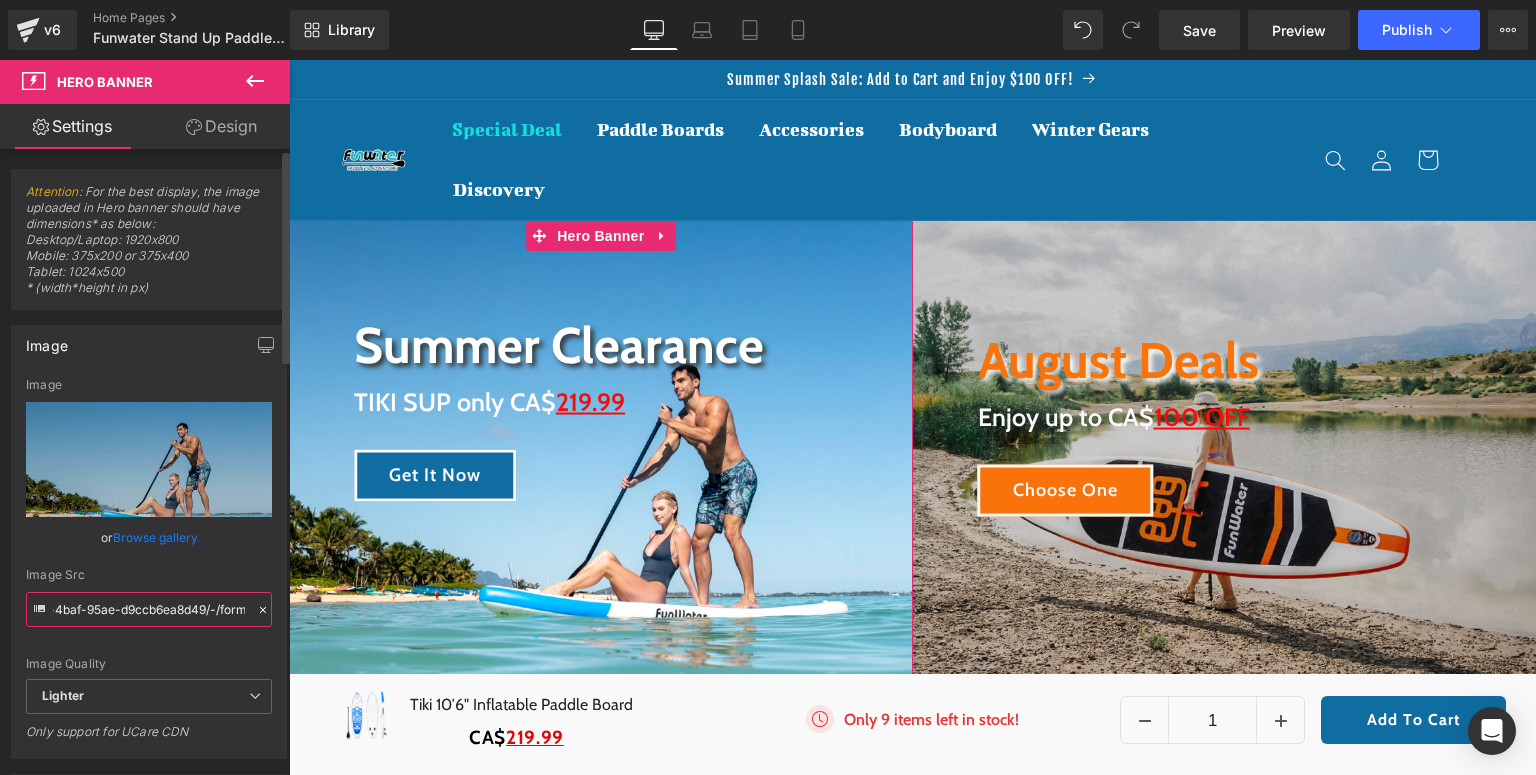 scroll, scrollTop: 0, scrollLeft: 740, axis: horizontal 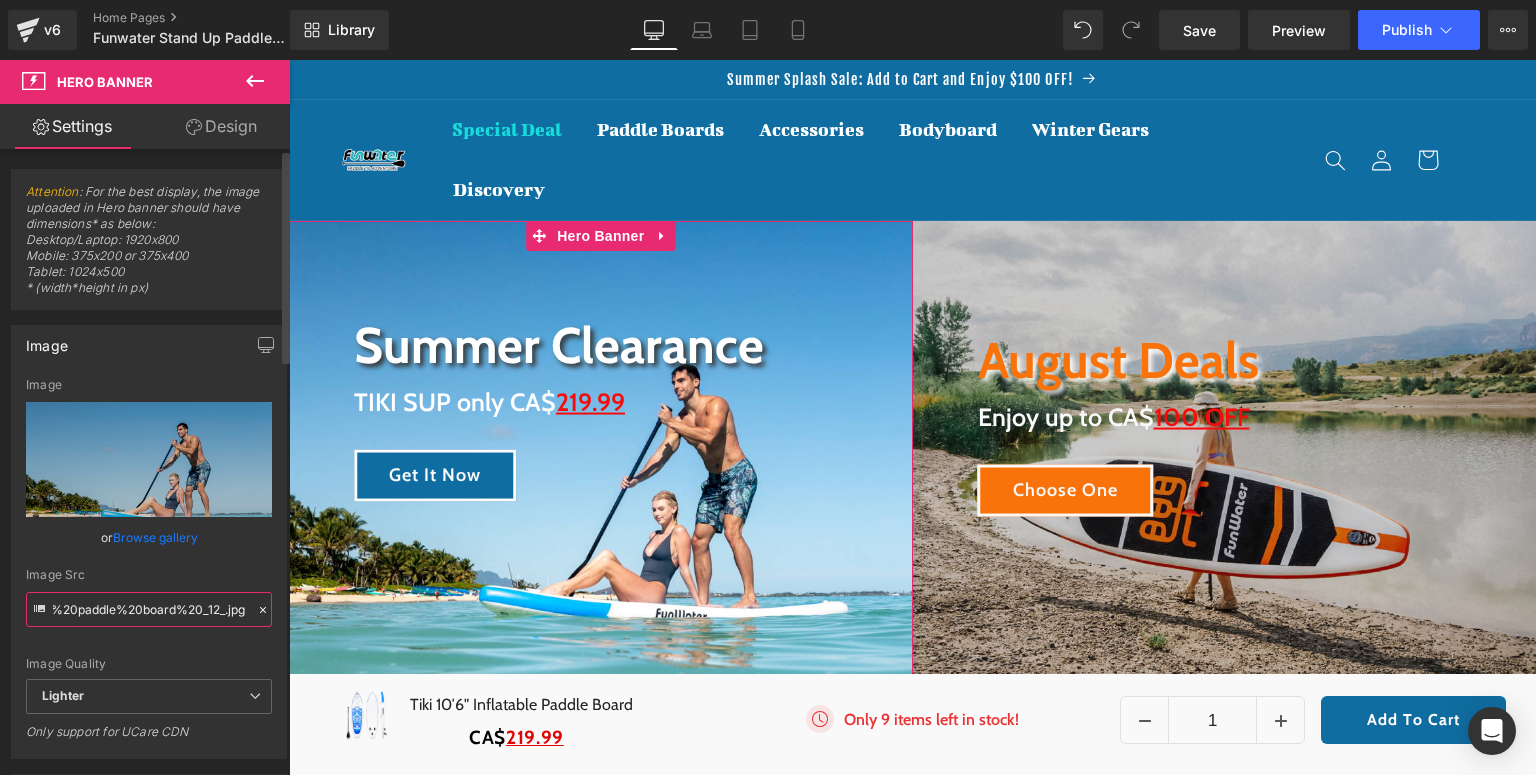 drag, startPoint x: 55, startPoint y: 608, endPoint x: 280, endPoint y: 604, distance: 225.03555 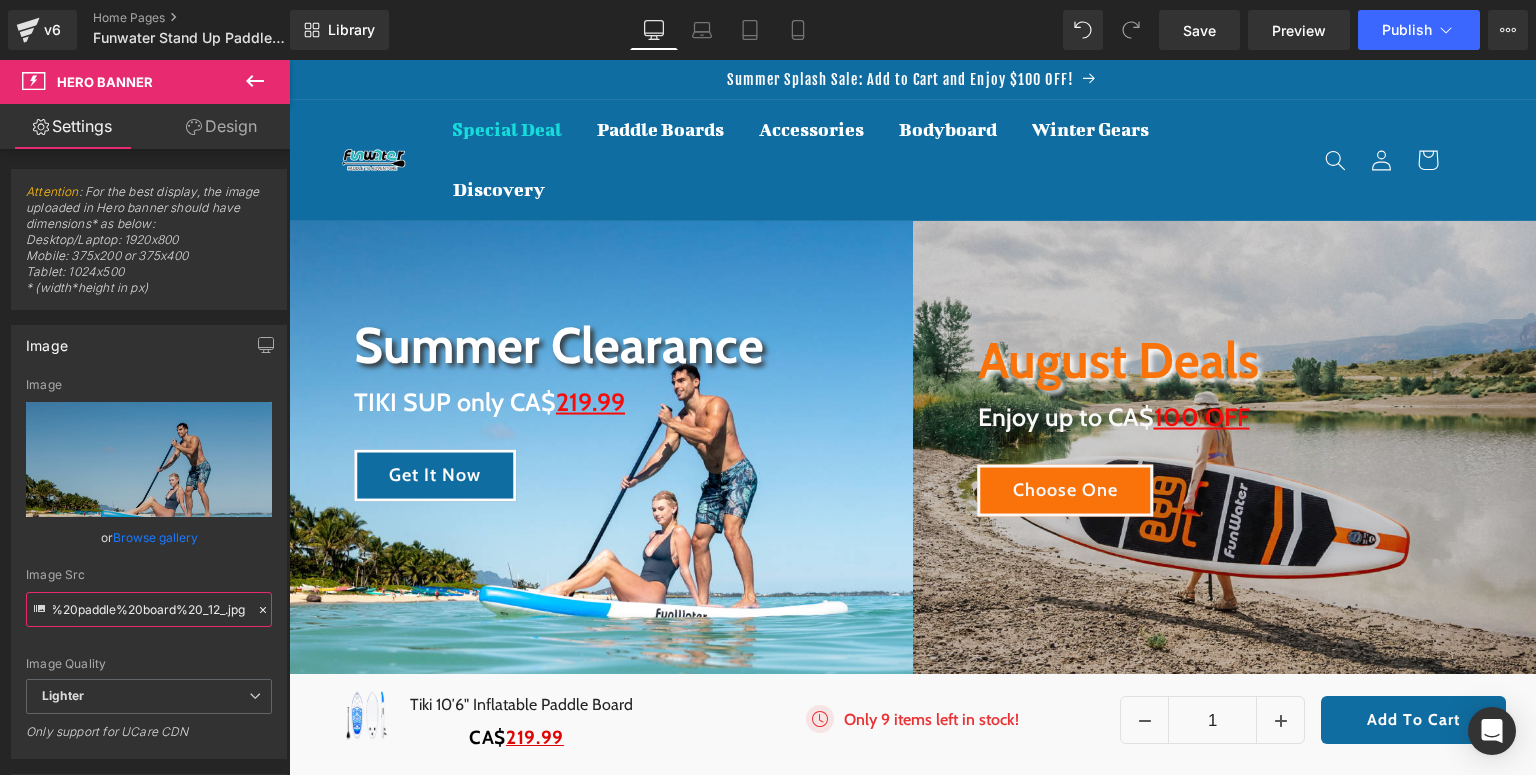 scroll, scrollTop: 0, scrollLeft: 0, axis: both 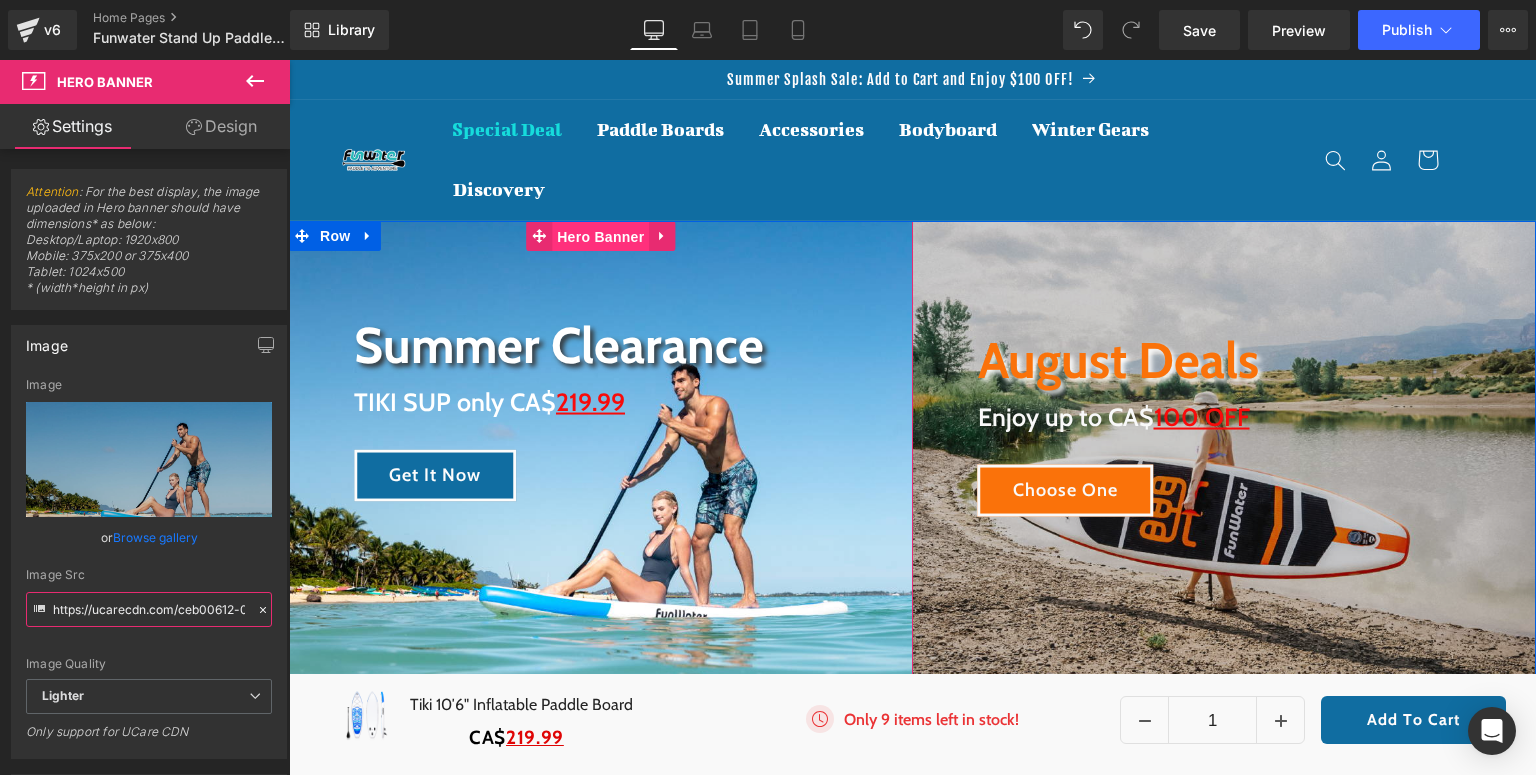click on "Hero Banner" at bounding box center [600, 237] 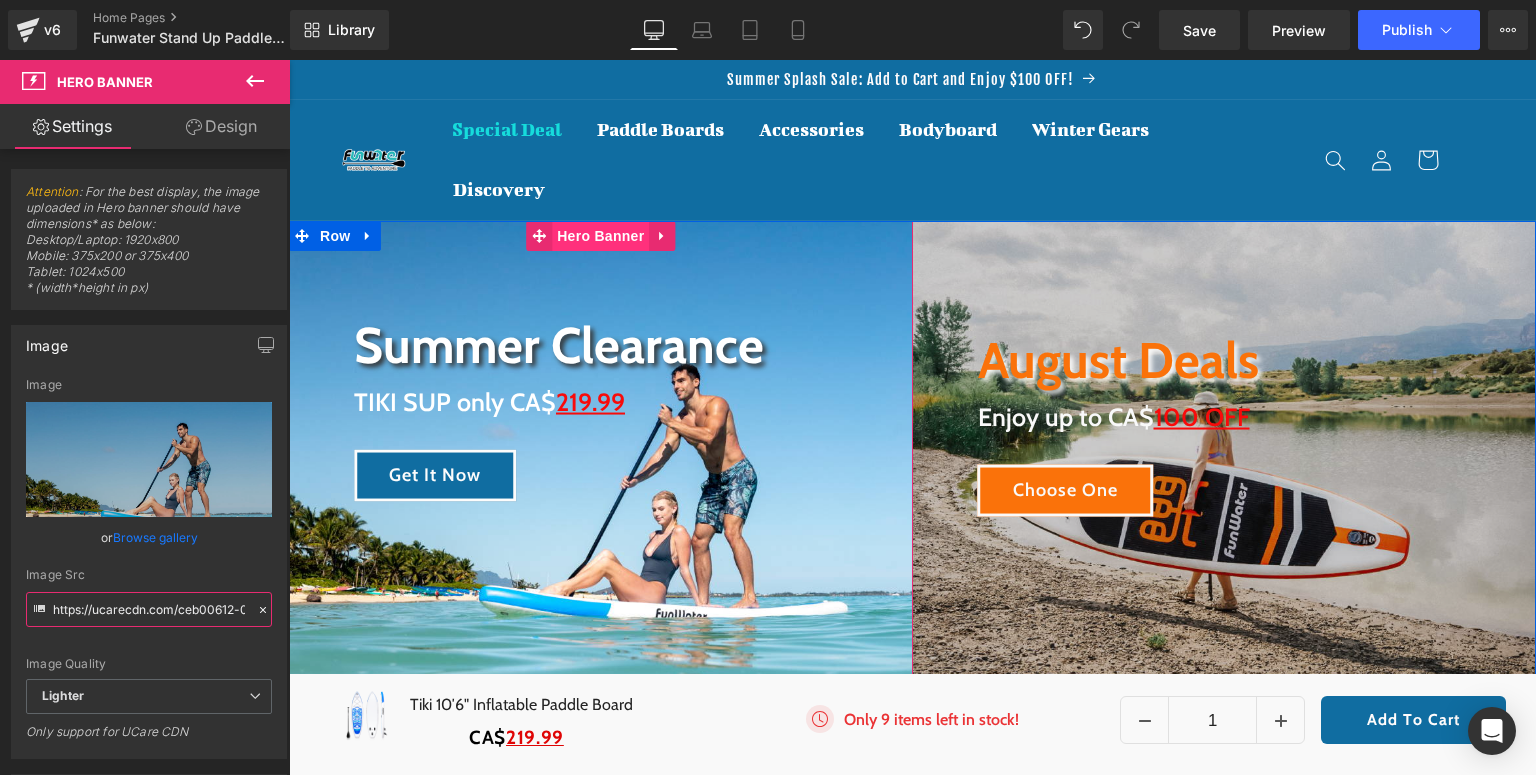 click on "Hero Banner" at bounding box center (600, 236) 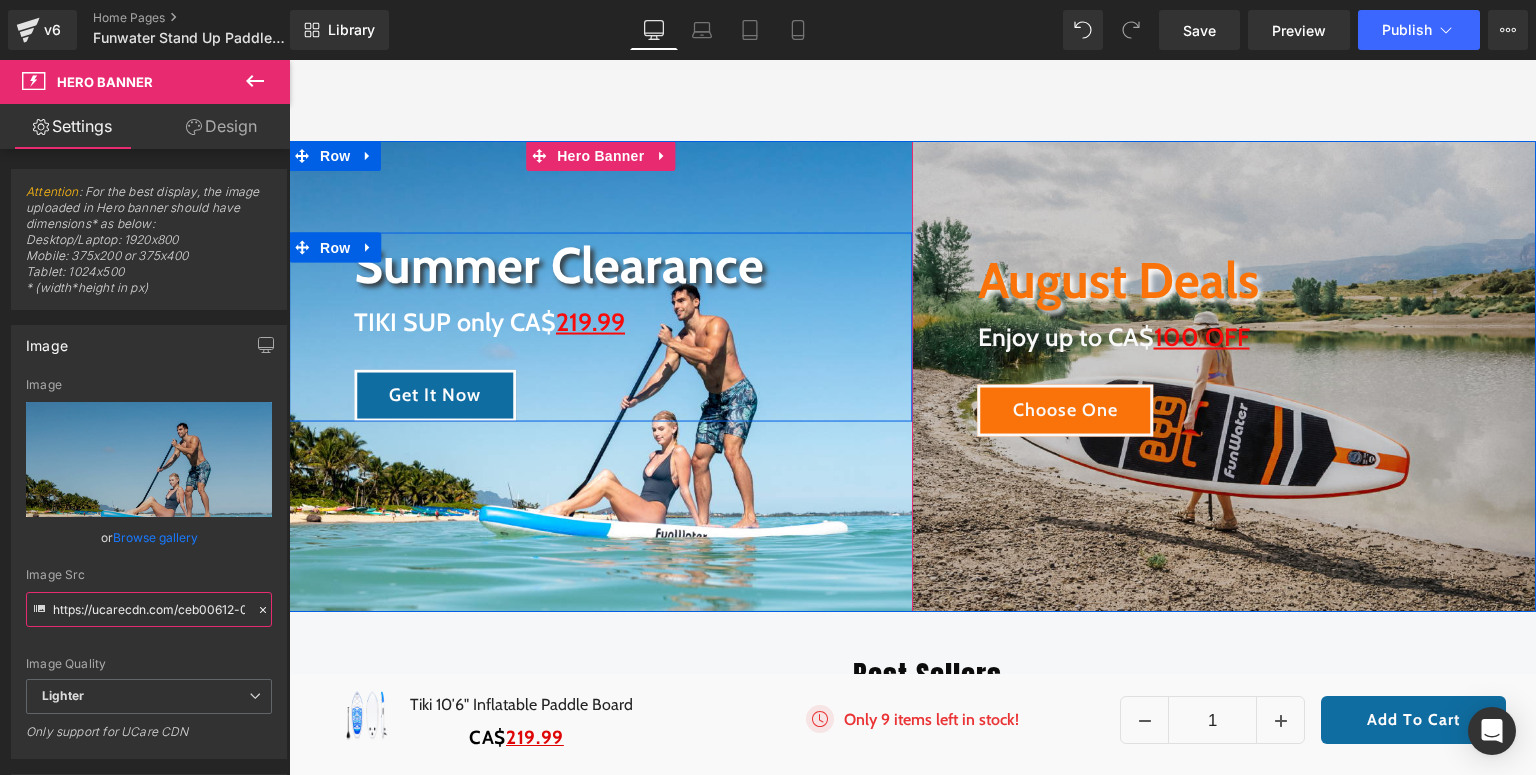 scroll, scrollTop: 0, scrollLeft: 0, axis: both 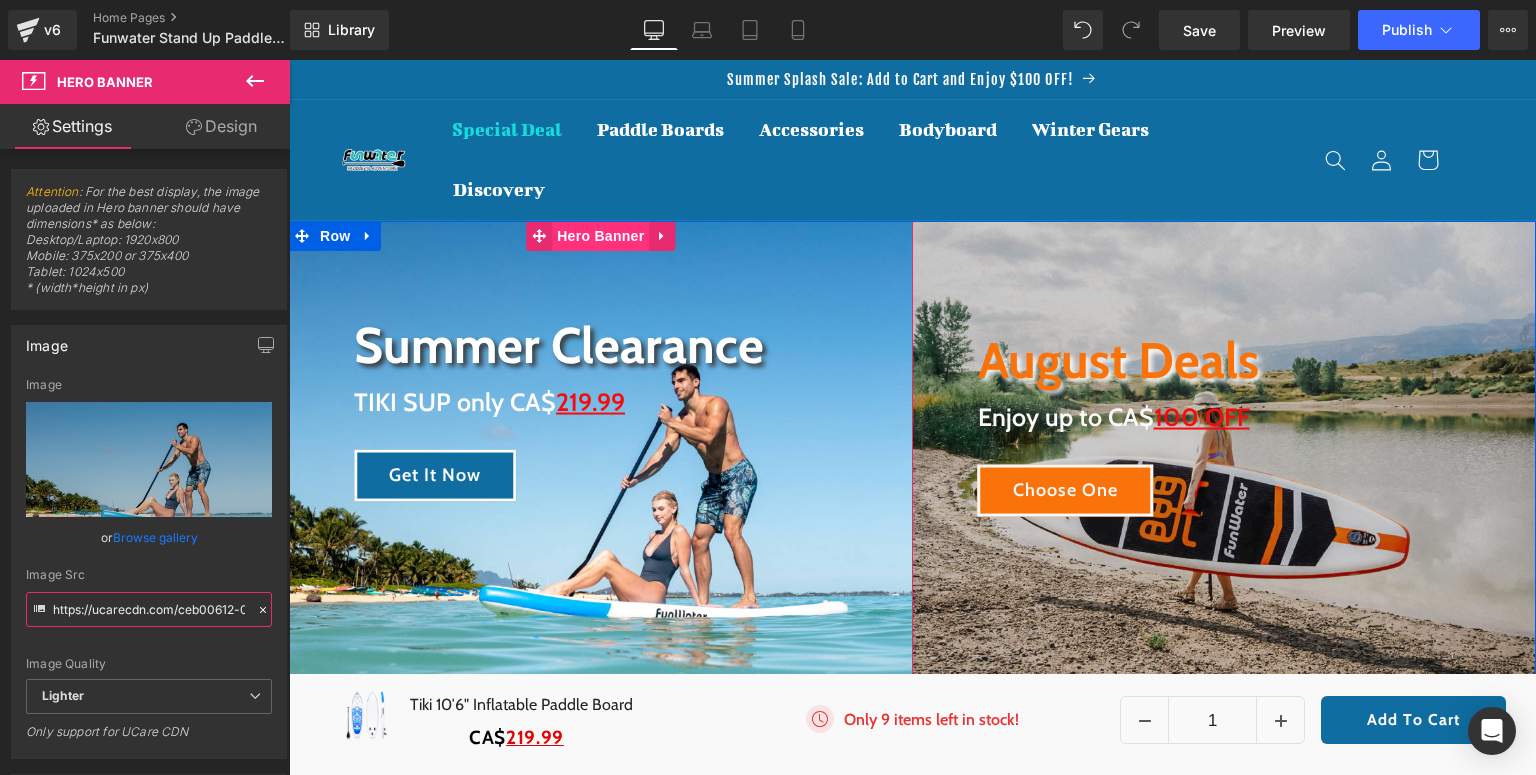 click on "Hero Banner" at bounding box center (600, 236) 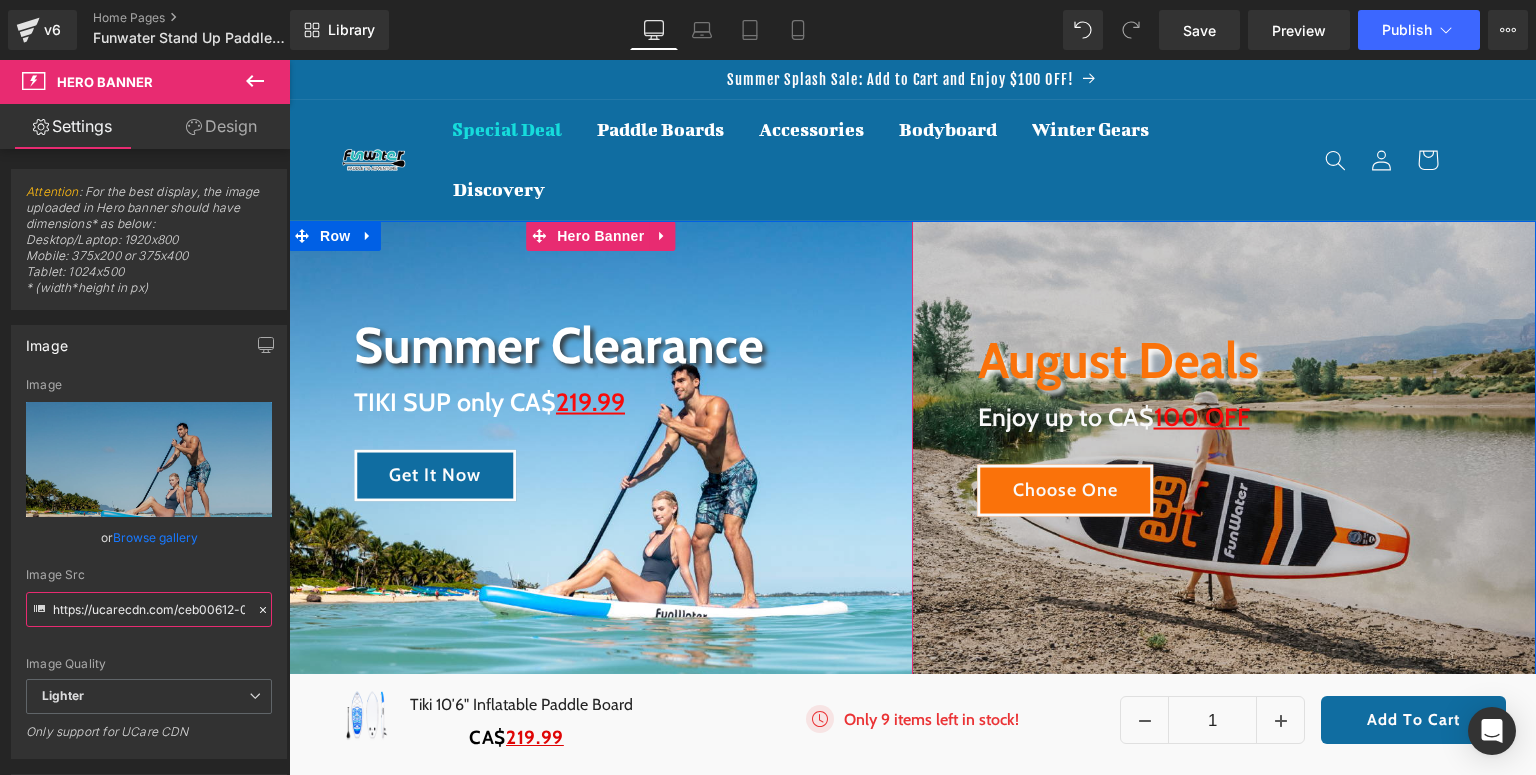 scroll, scrollTop: 80, scrollLeft: 0, axis: vertical 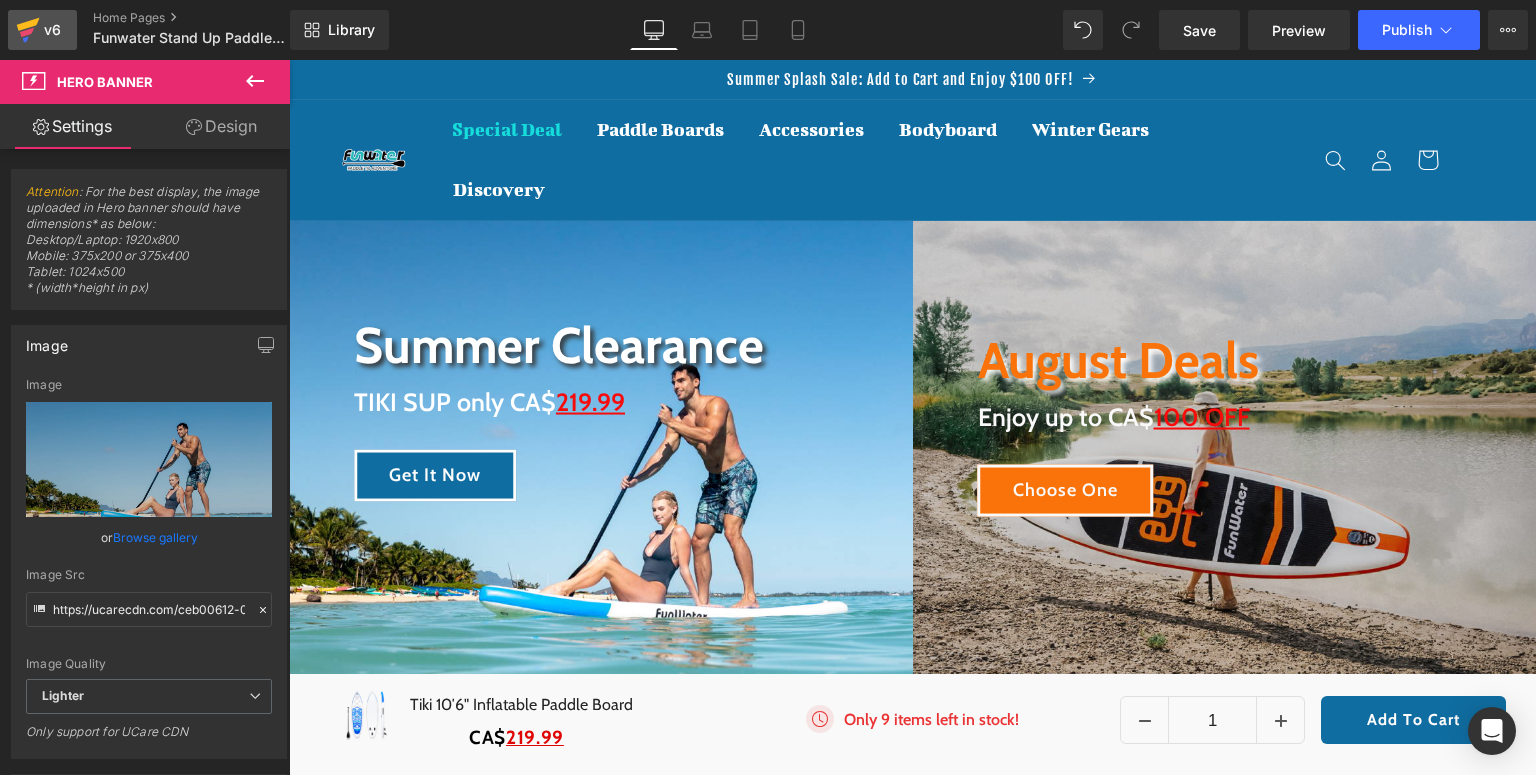 click 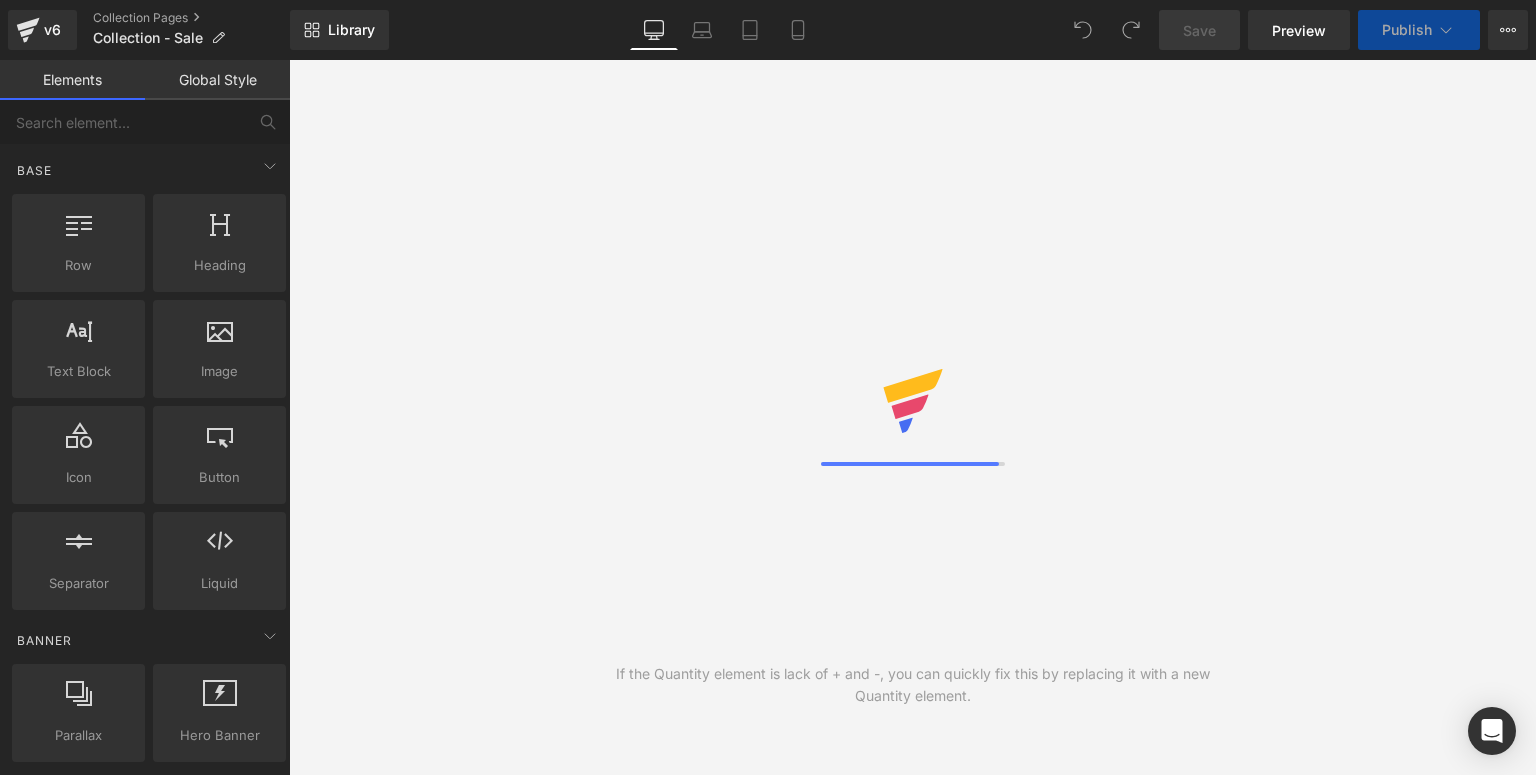 scroll, scrollTop: 0, scrollLeft: 0, axis: both 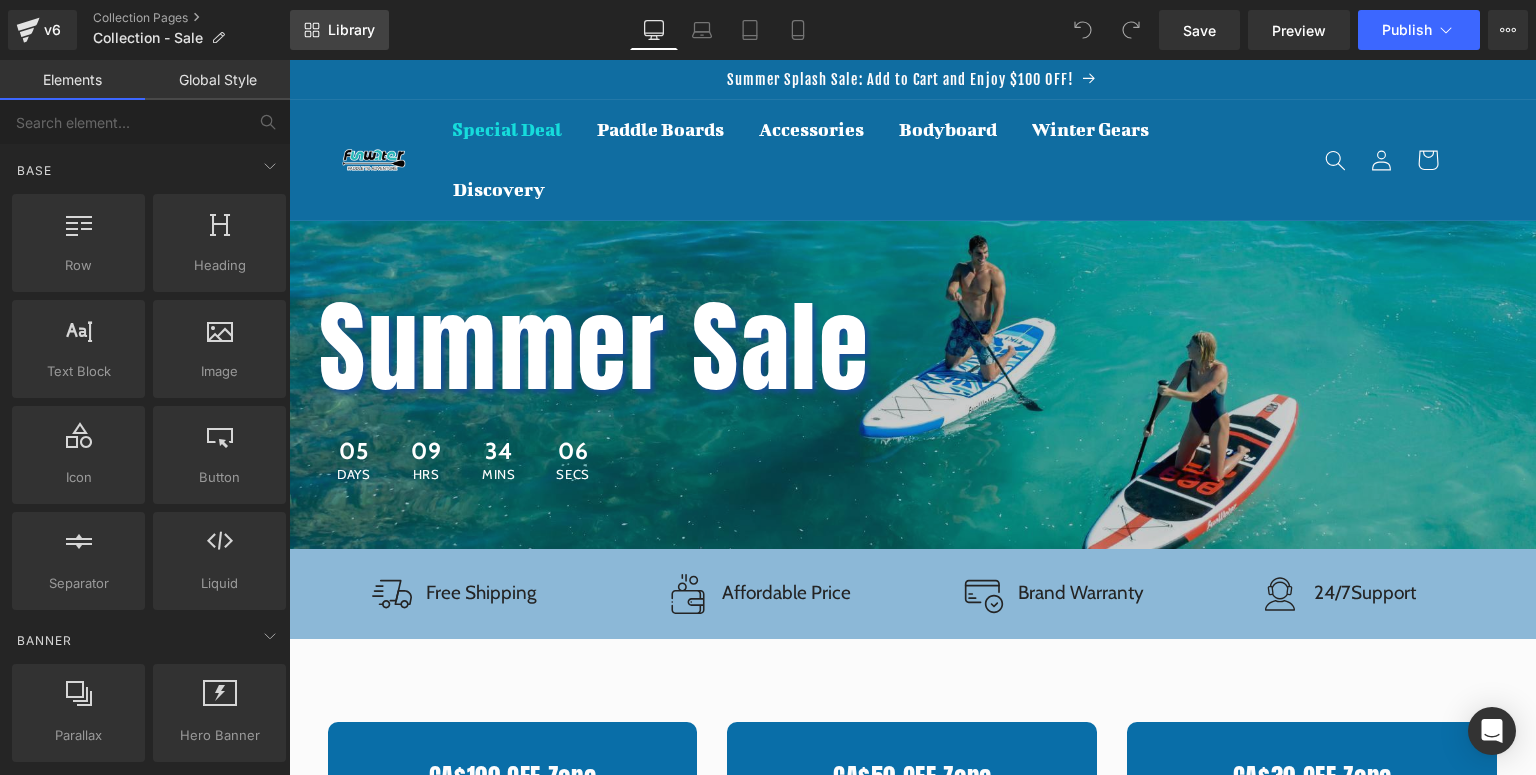 click on "Library" at bounding box center [339, 30] 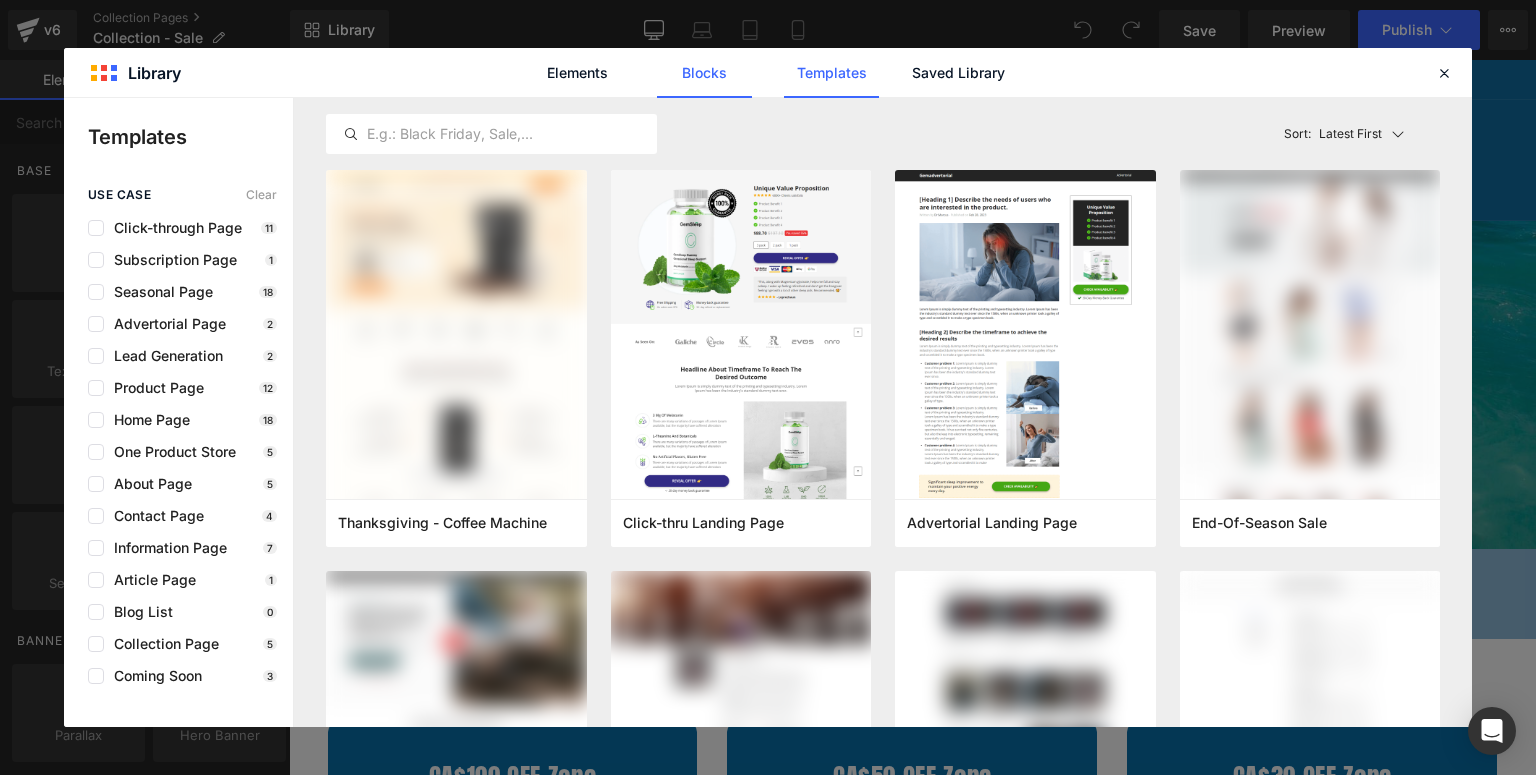 click on "Blocks" 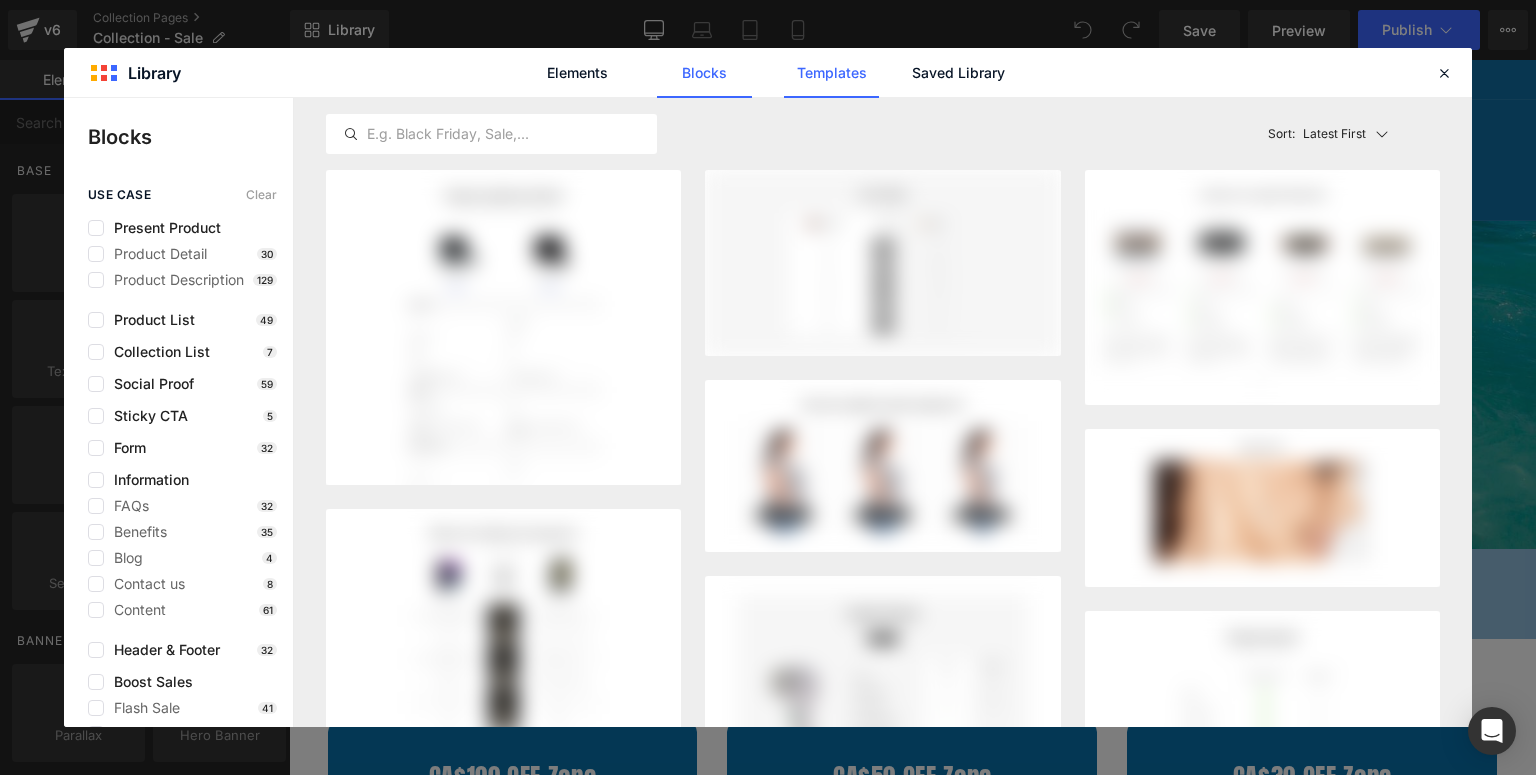 click on "Templates" 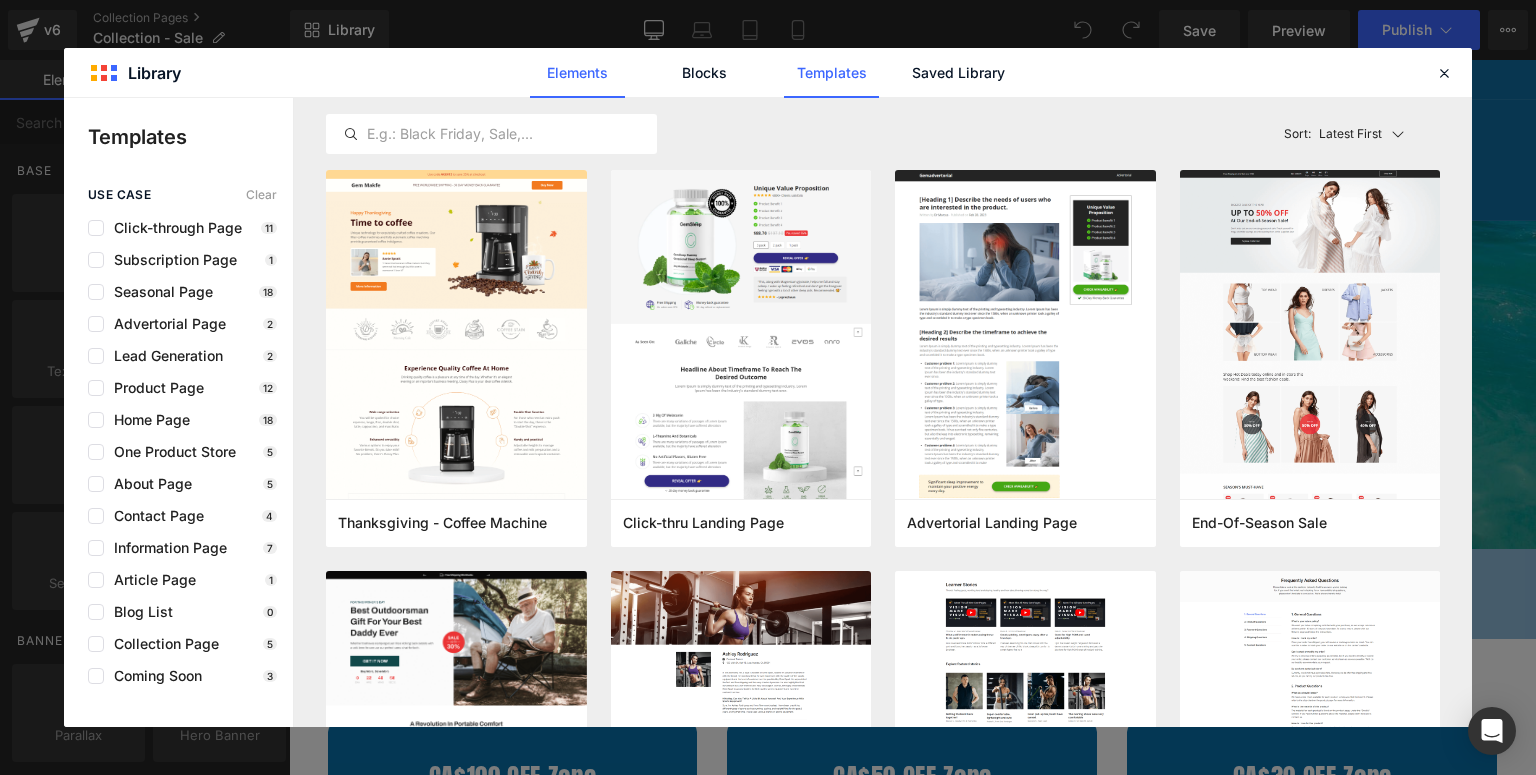 click on "Elements" 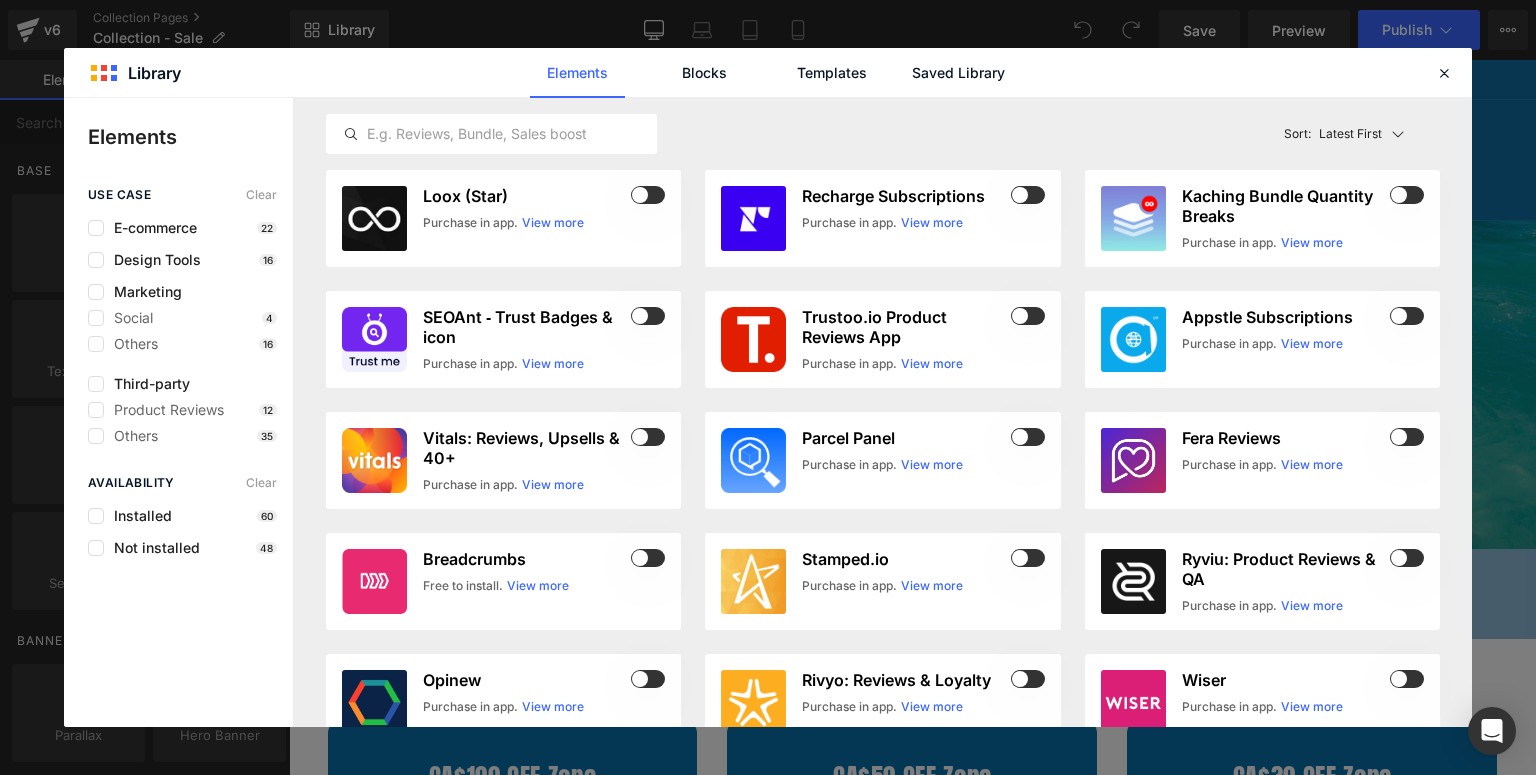 click on "Elements Blocks Templates Saved Library" 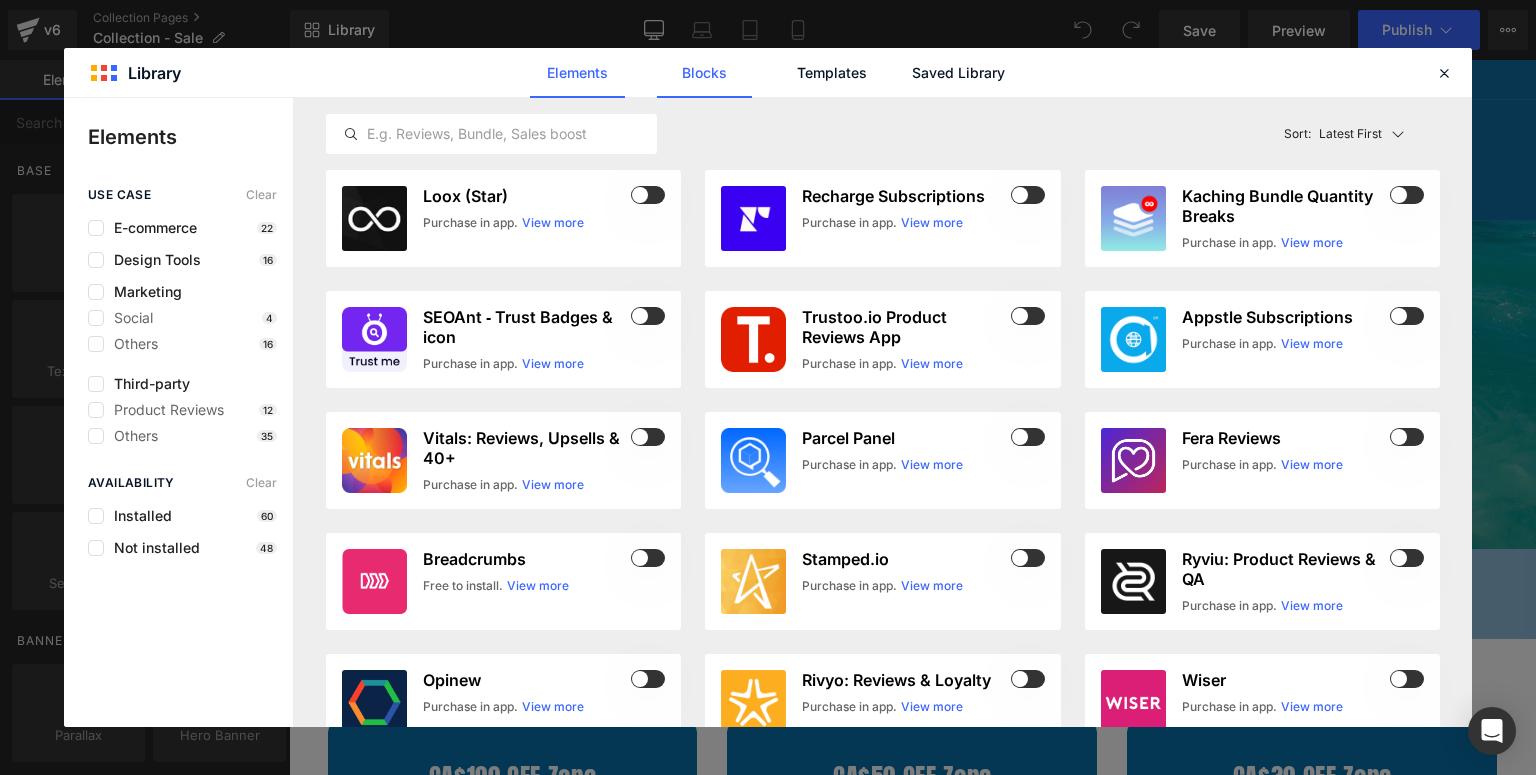 click on "Blocks" 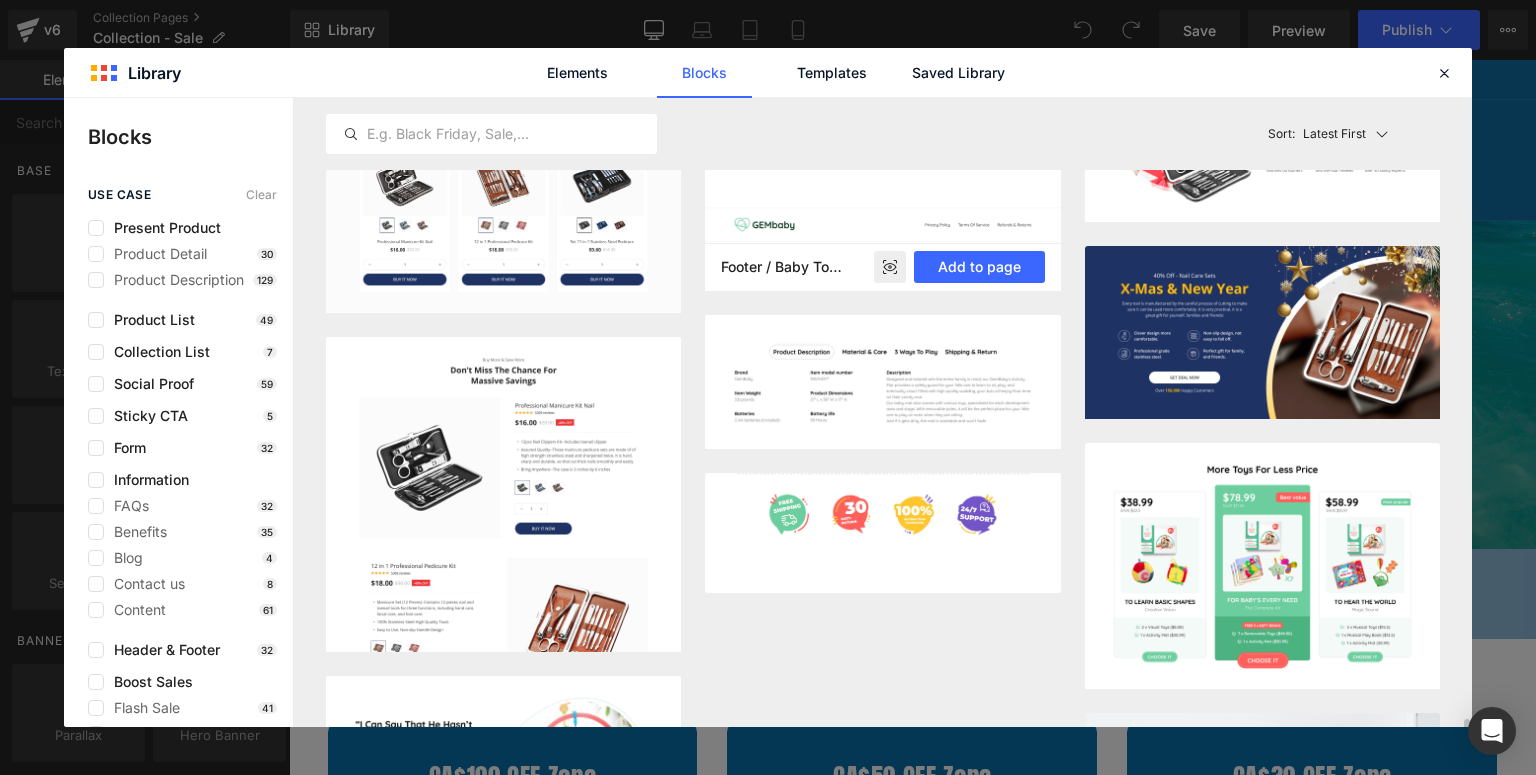 scroll, scrollTop: 5915, scrollLeft: 0, axis: vertical 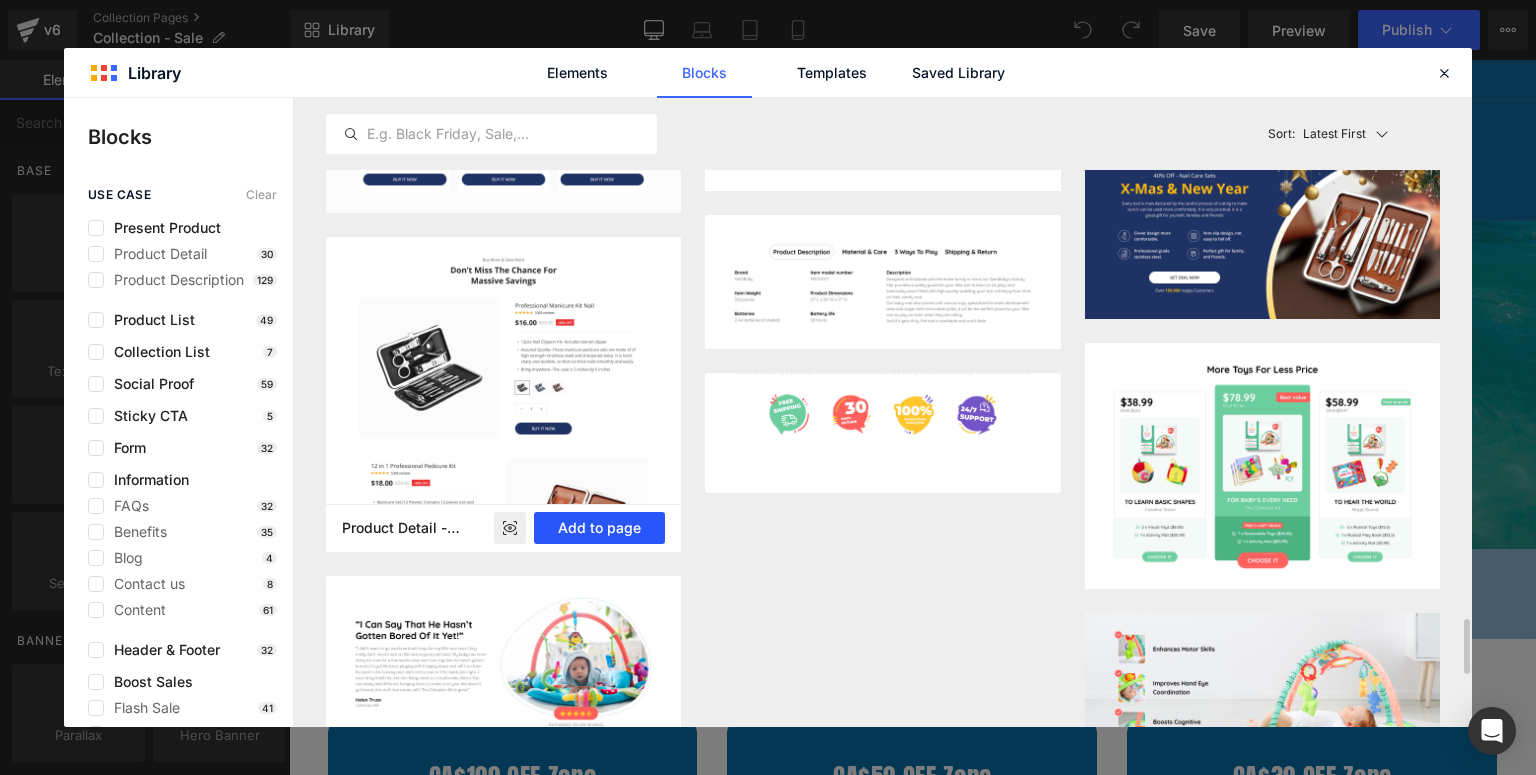 click on "Add to page" at bounding box center (599, 528) 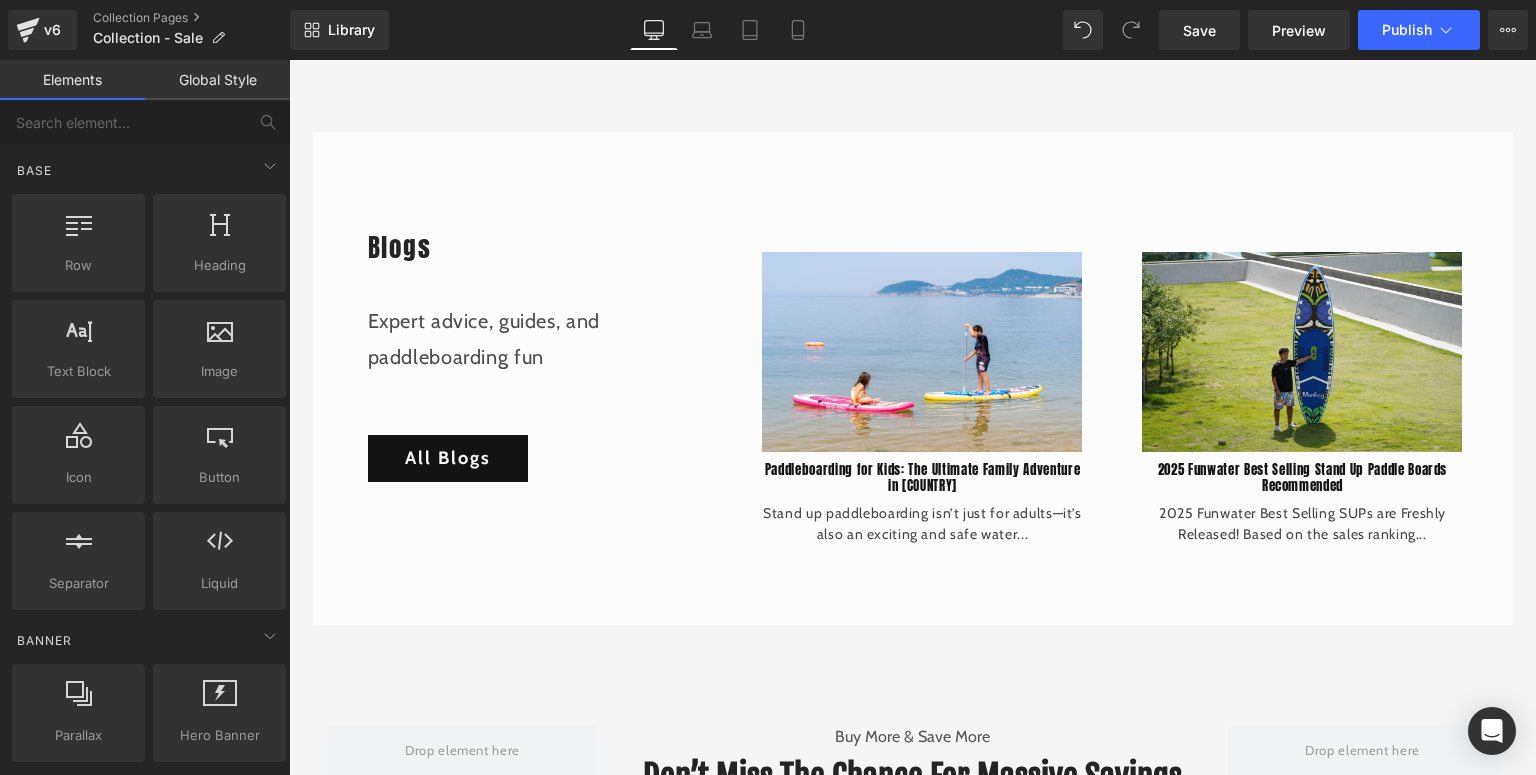 scroll, scrollTop: 8689, scrollLeft: 0, axis: vertical 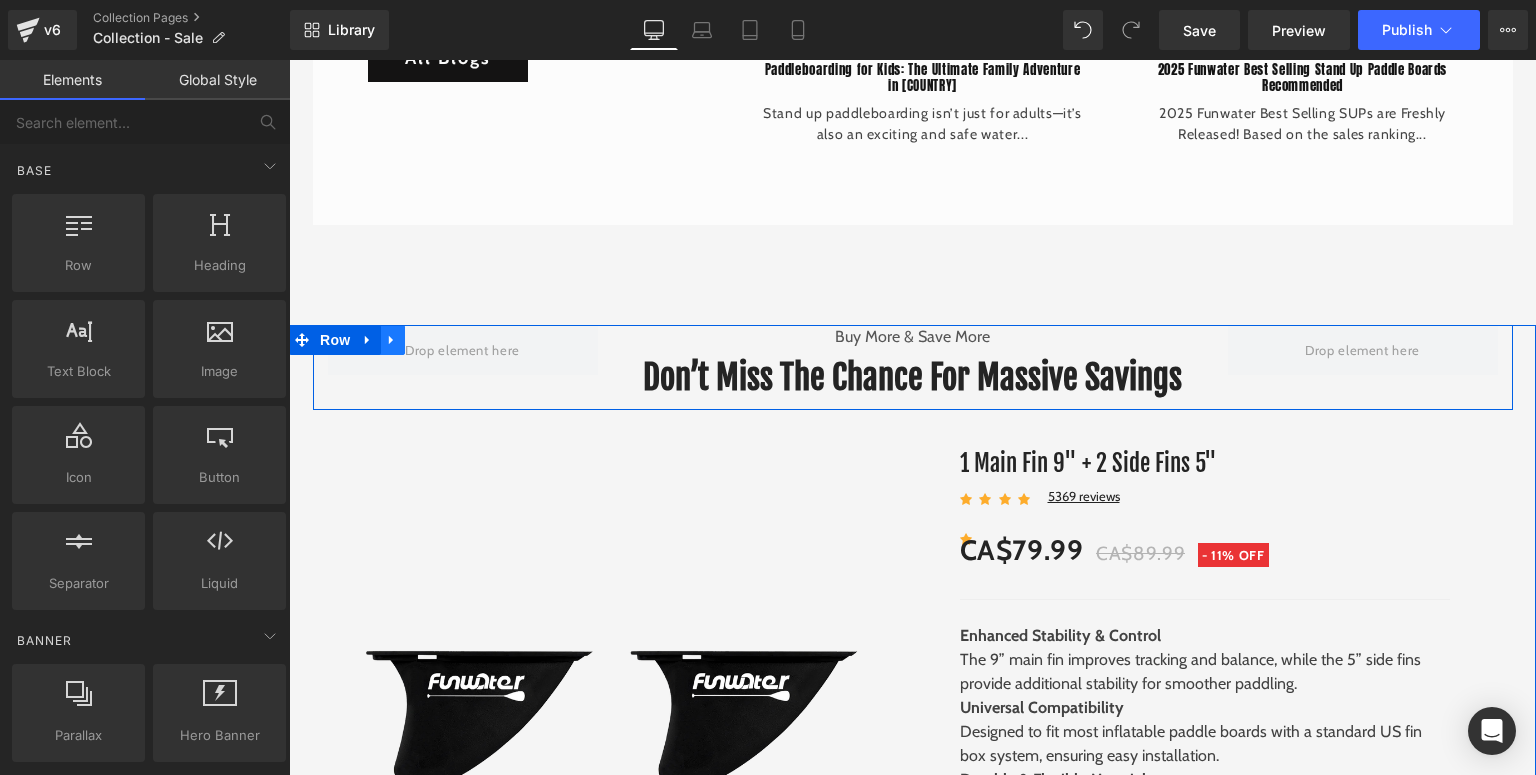 click 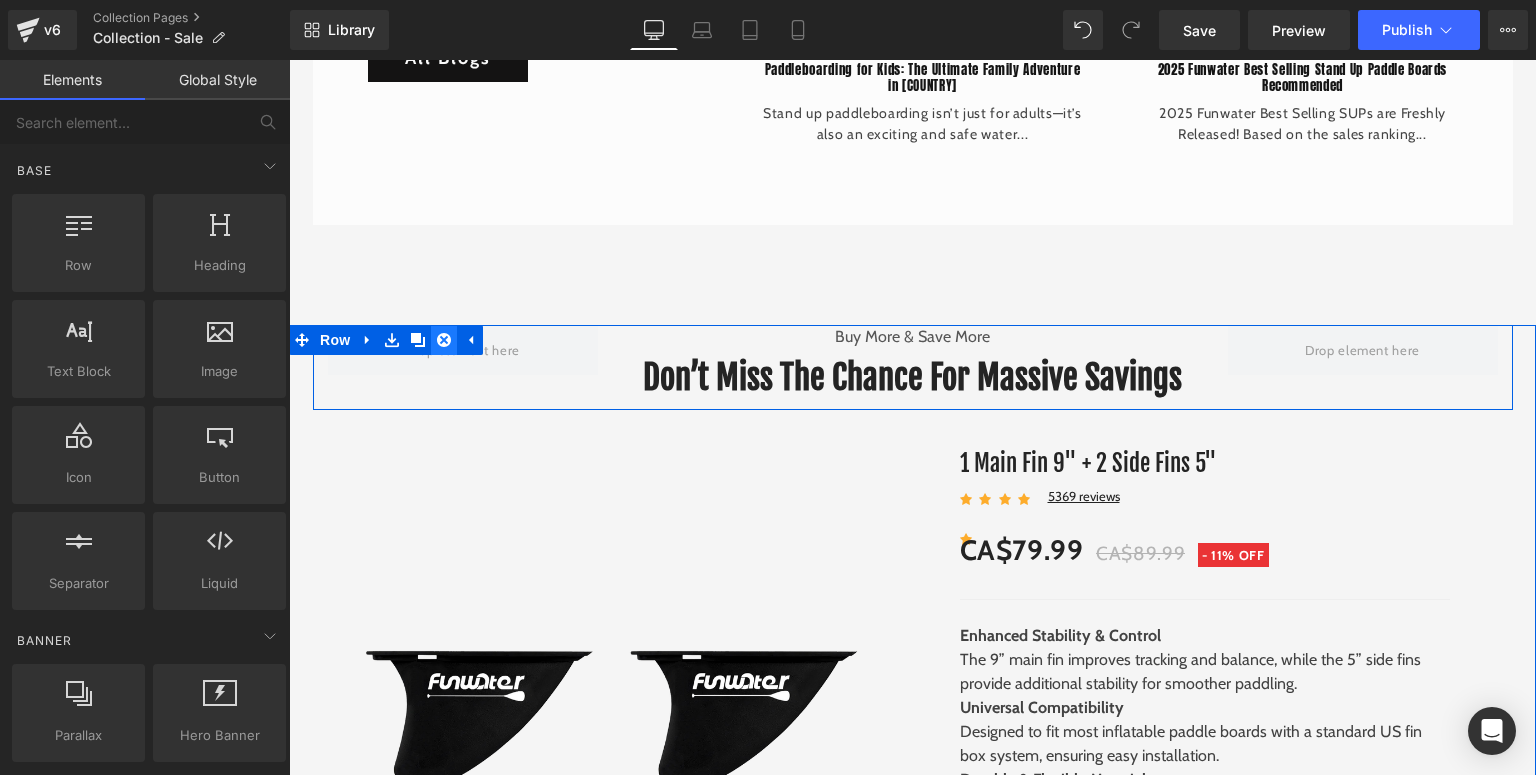 click 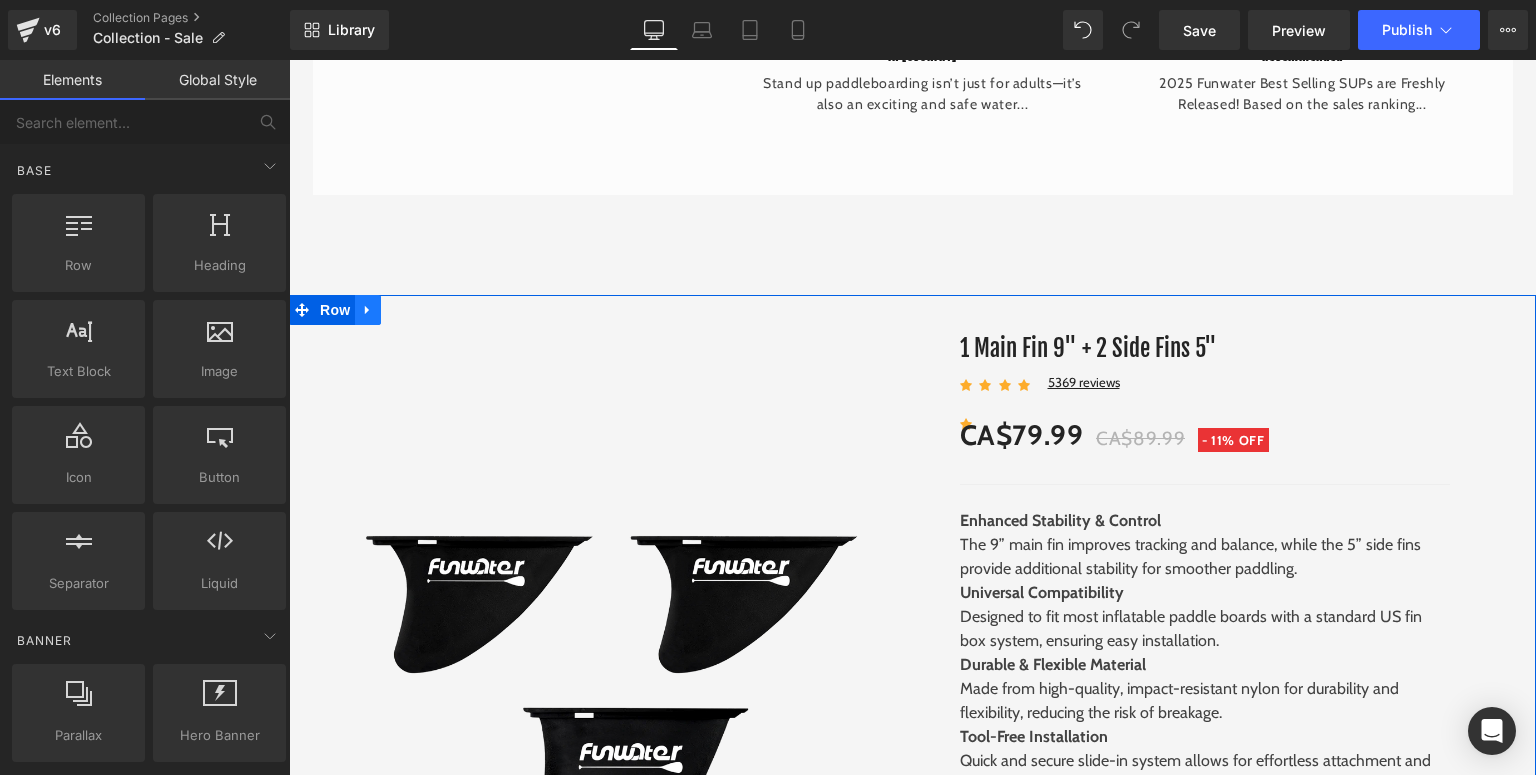 scroll, scrollTop: 8660, scrollLeft: 0, axis: vertical 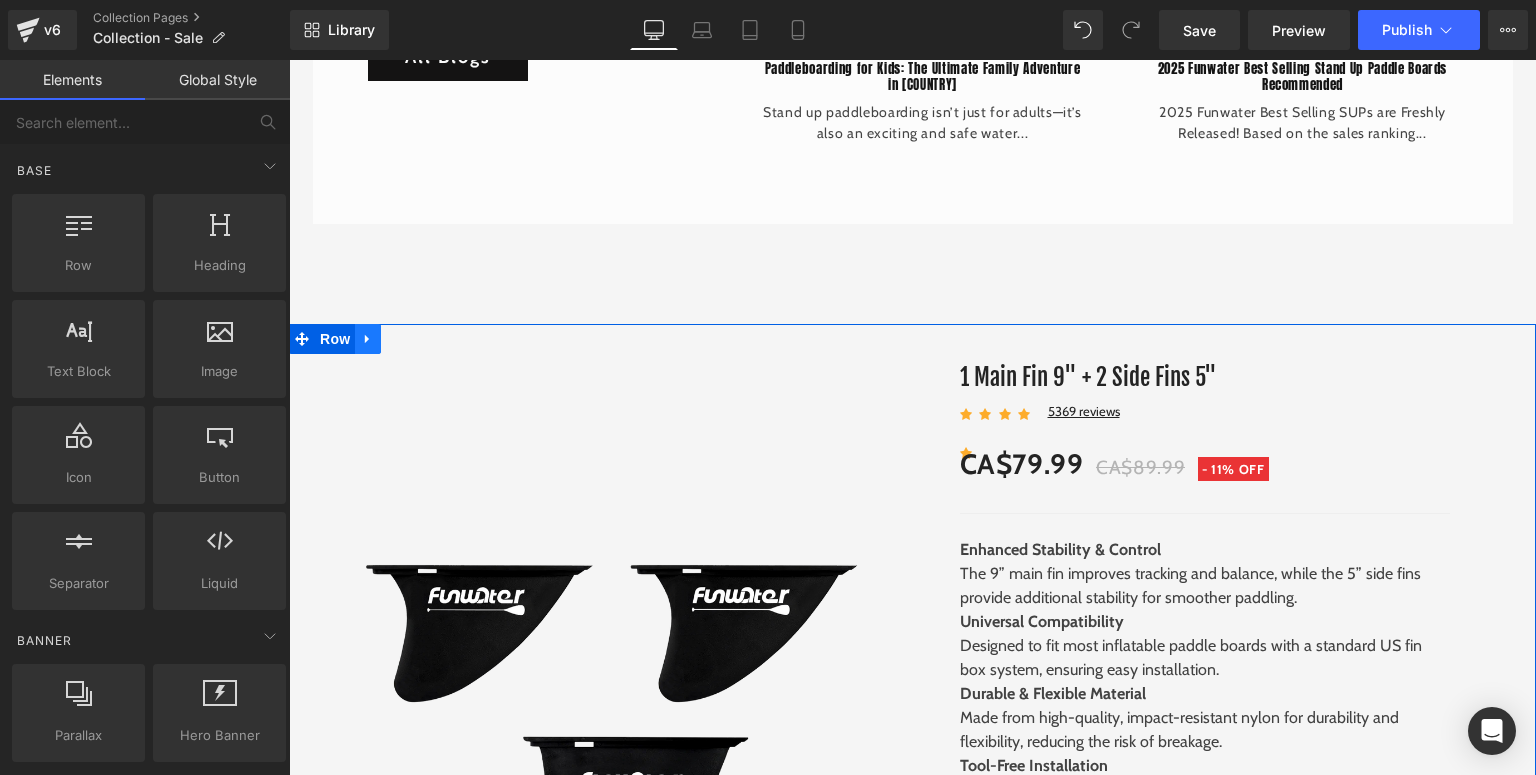 click 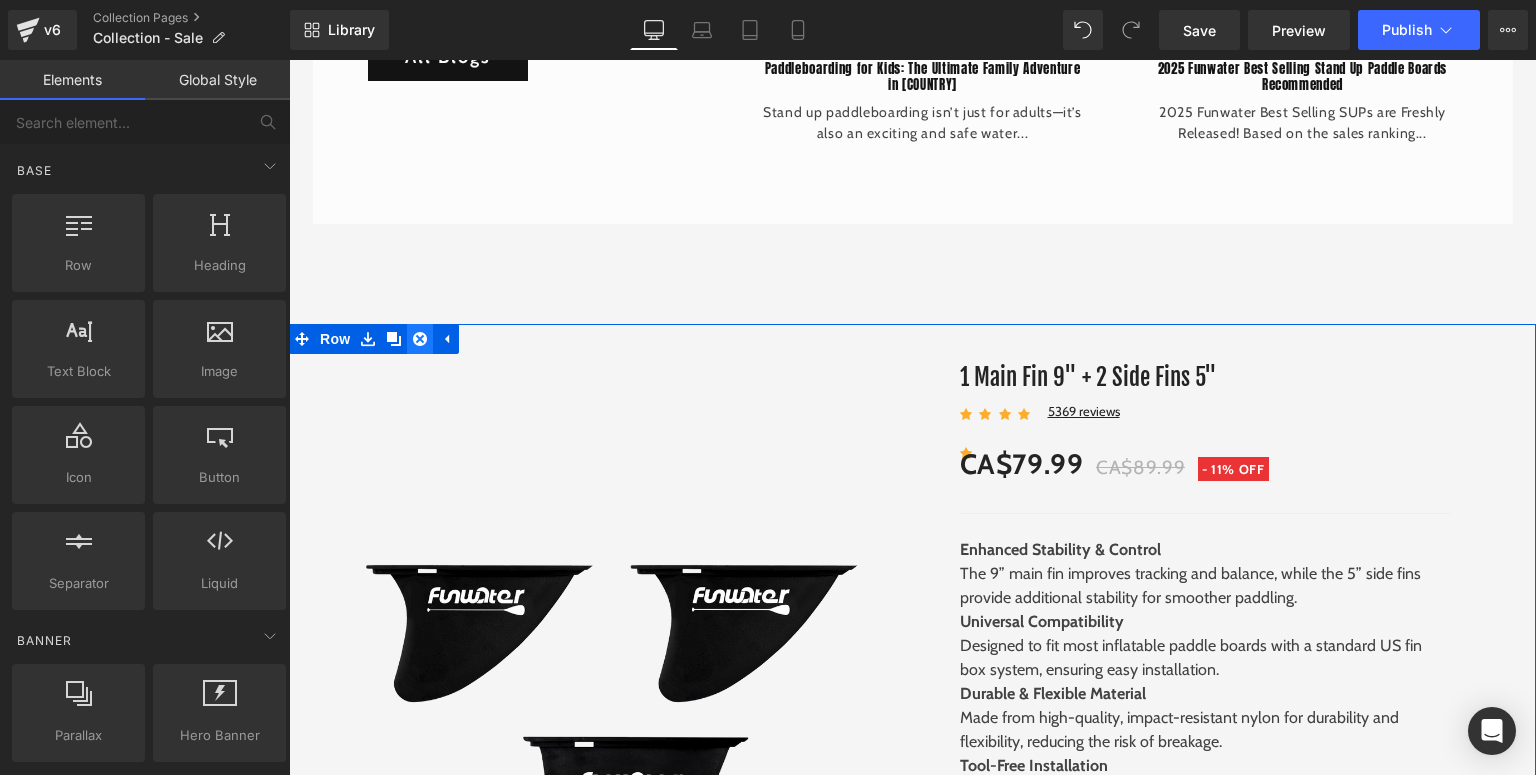 click 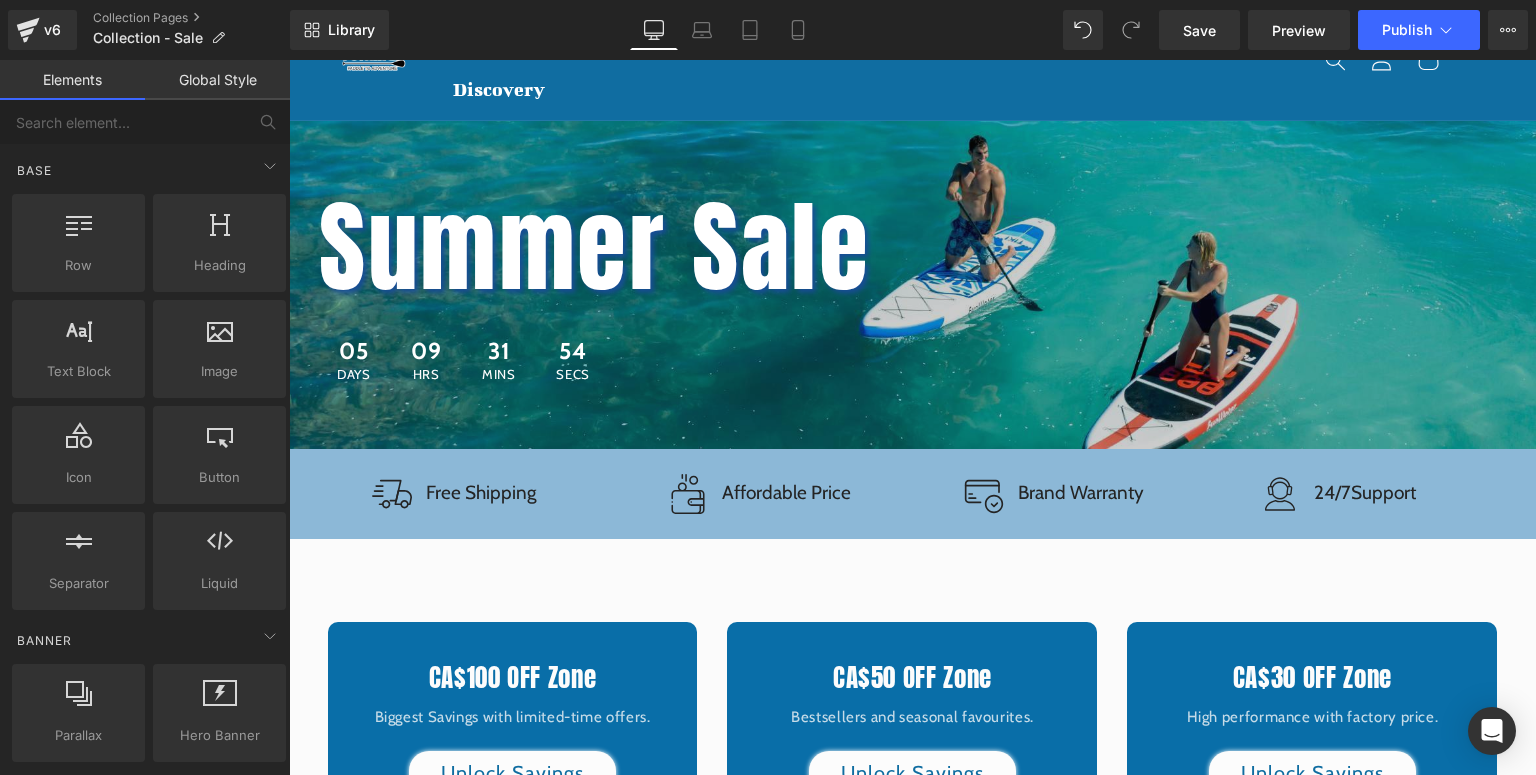 scroll, scrollTop: 0, scrollLeft: 0, axis: both 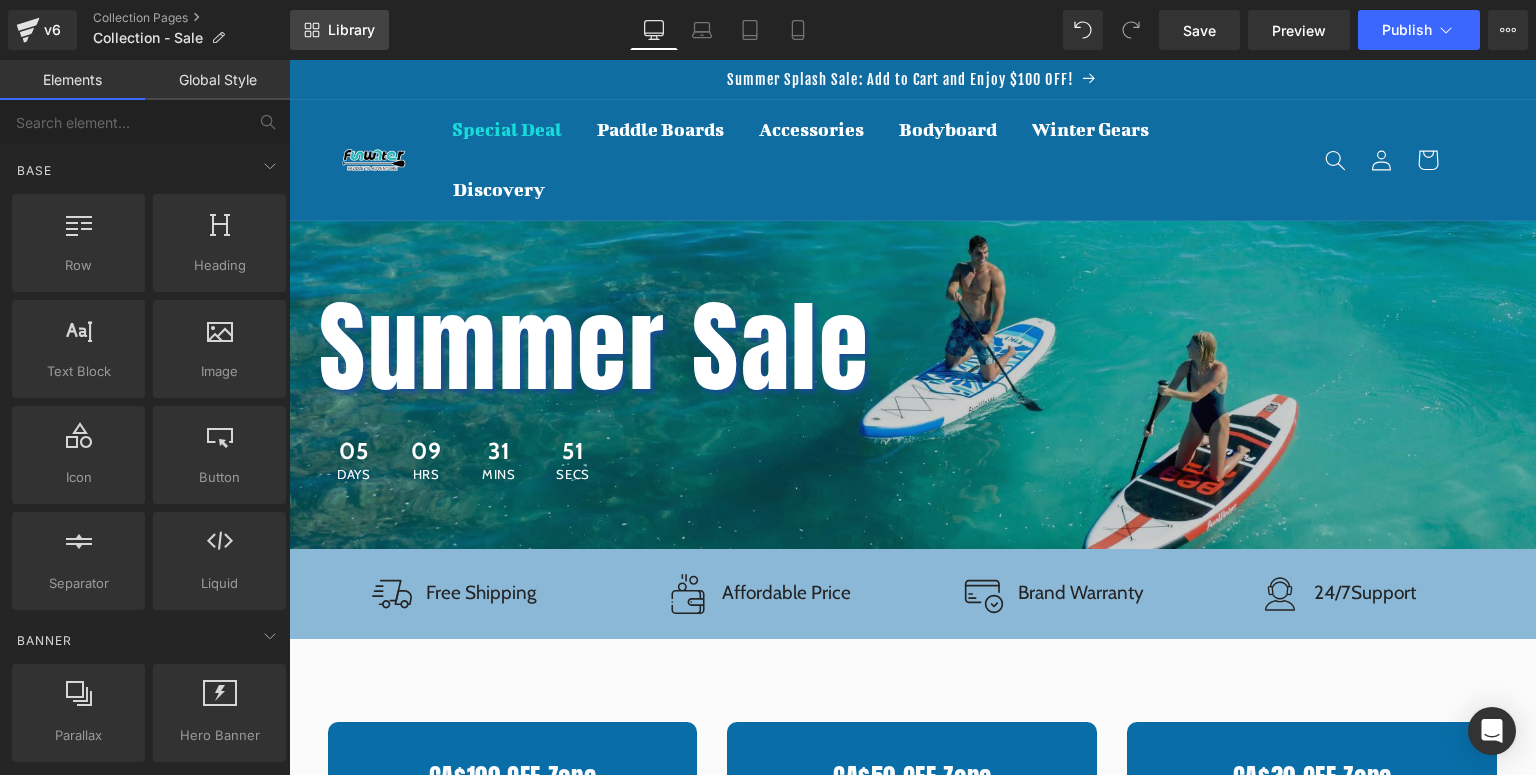 click 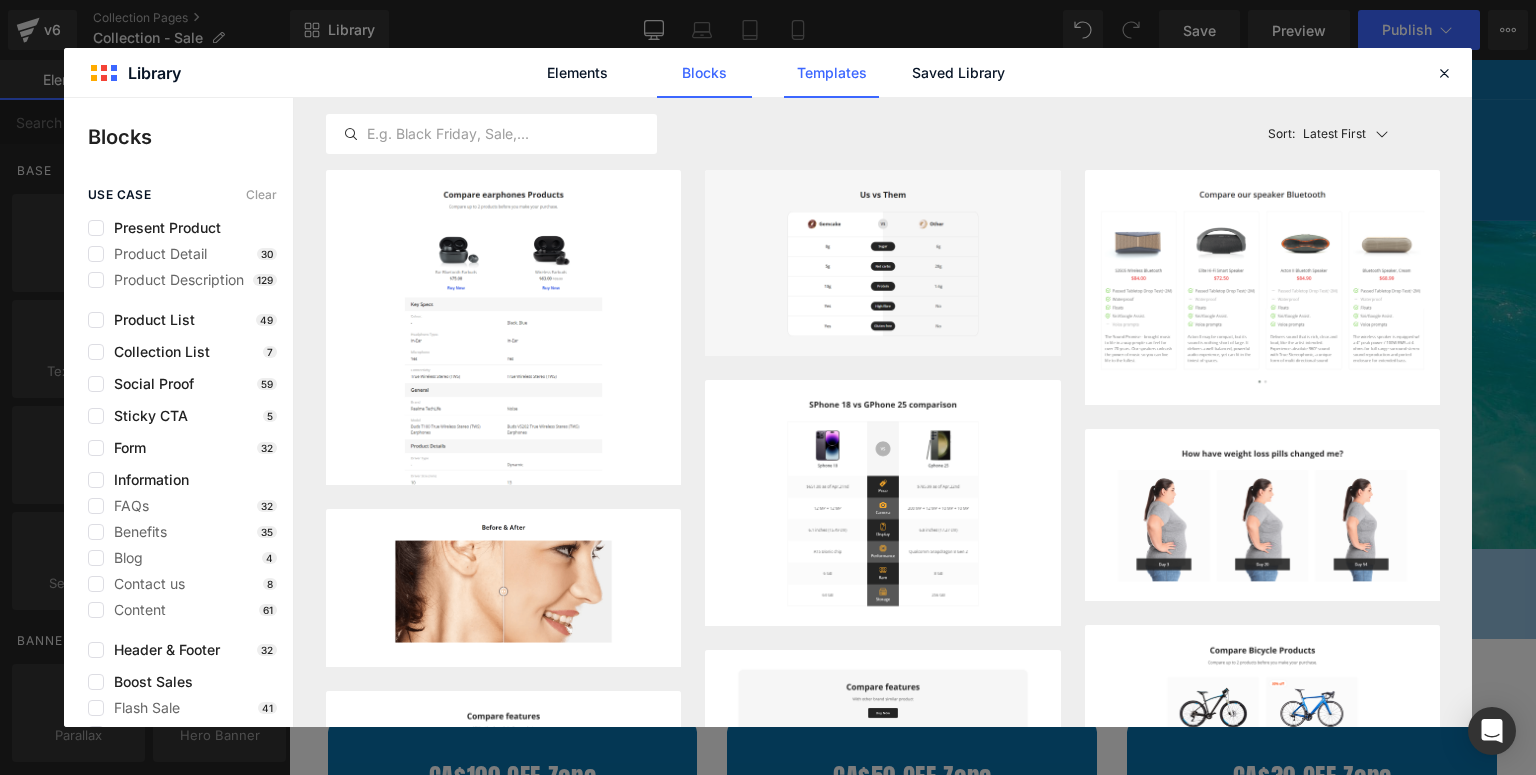 click on "Templates" 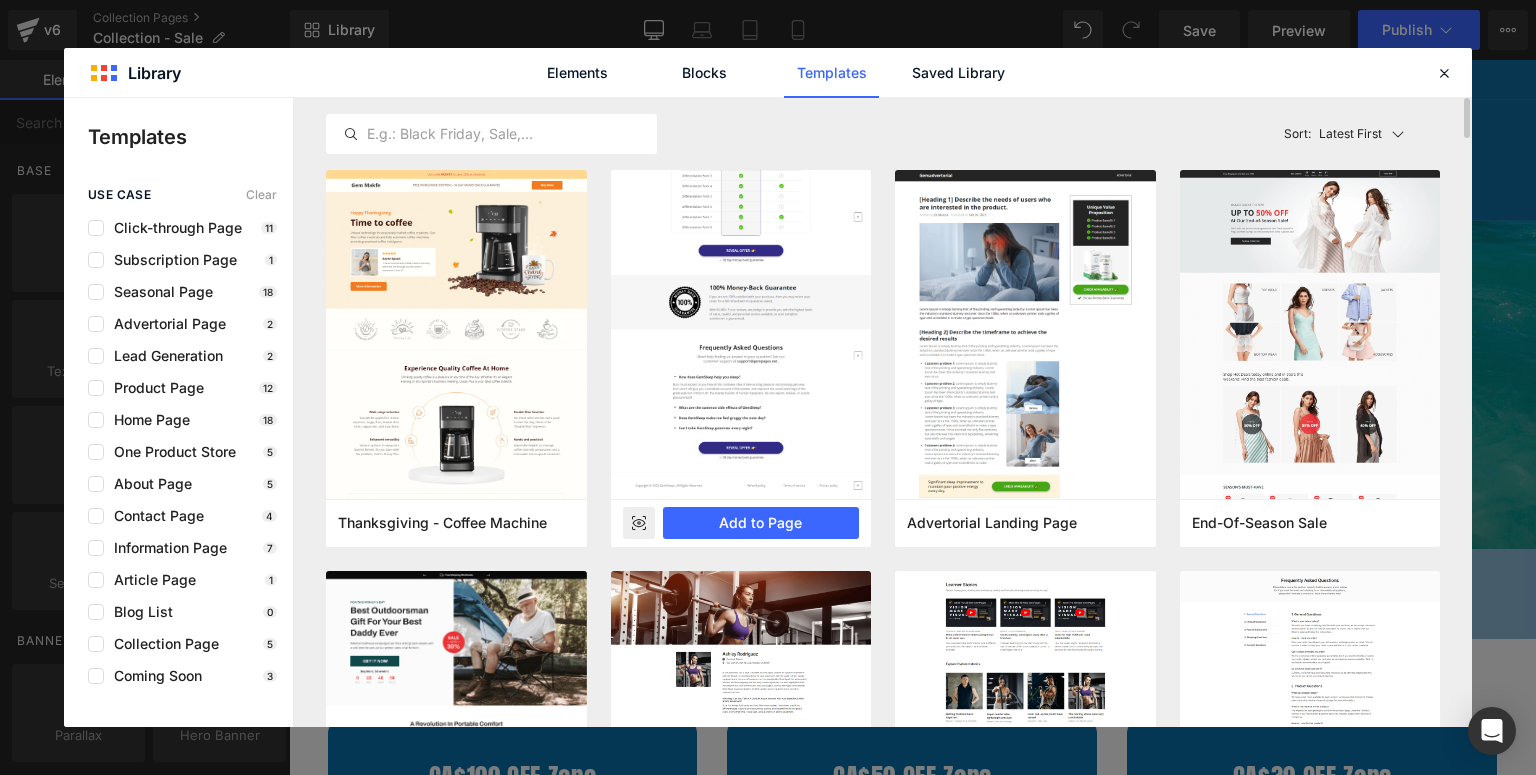 scroll, scrollTop: 100, scrollLeft: 0, axis: vertical 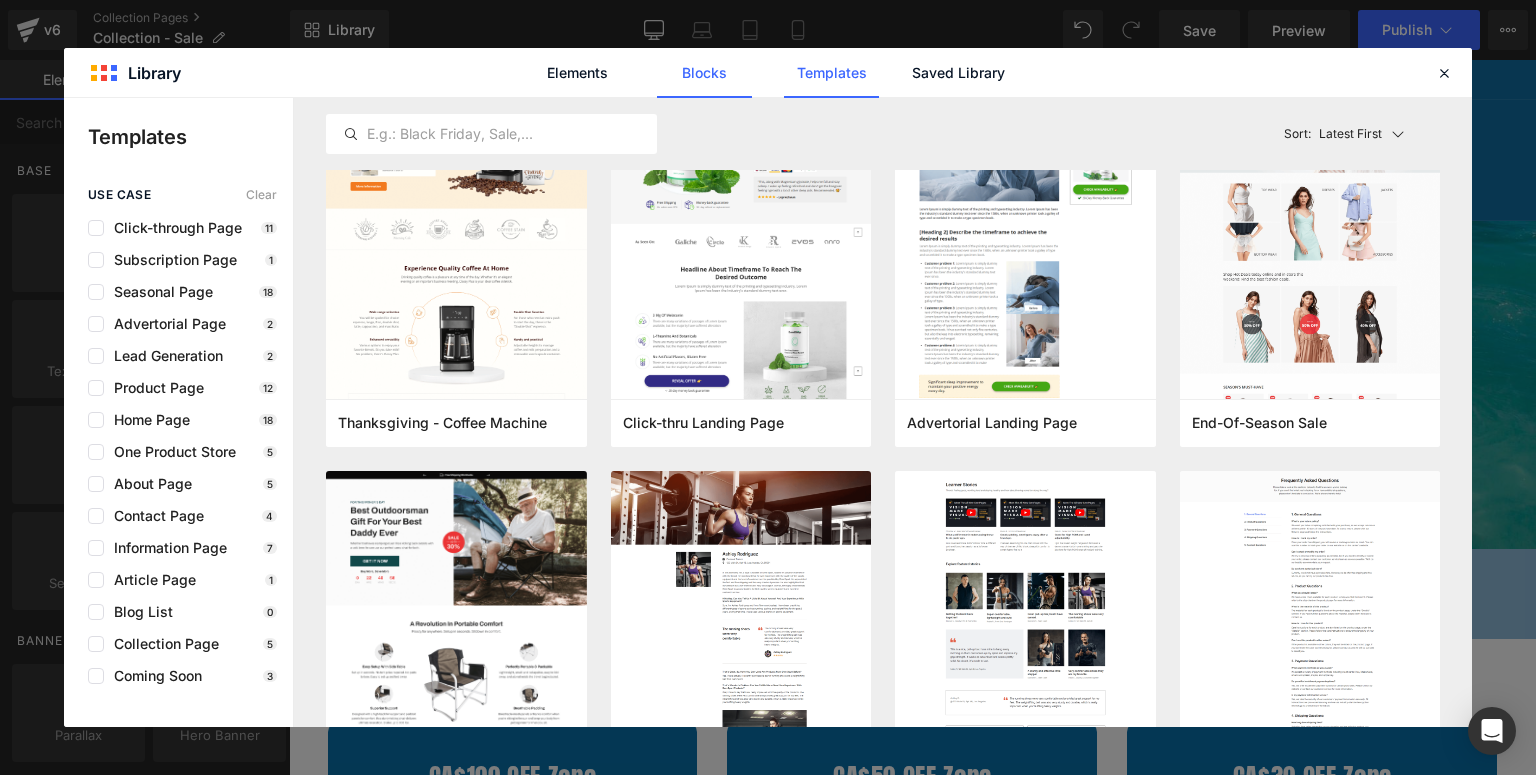 click on "Blocks" 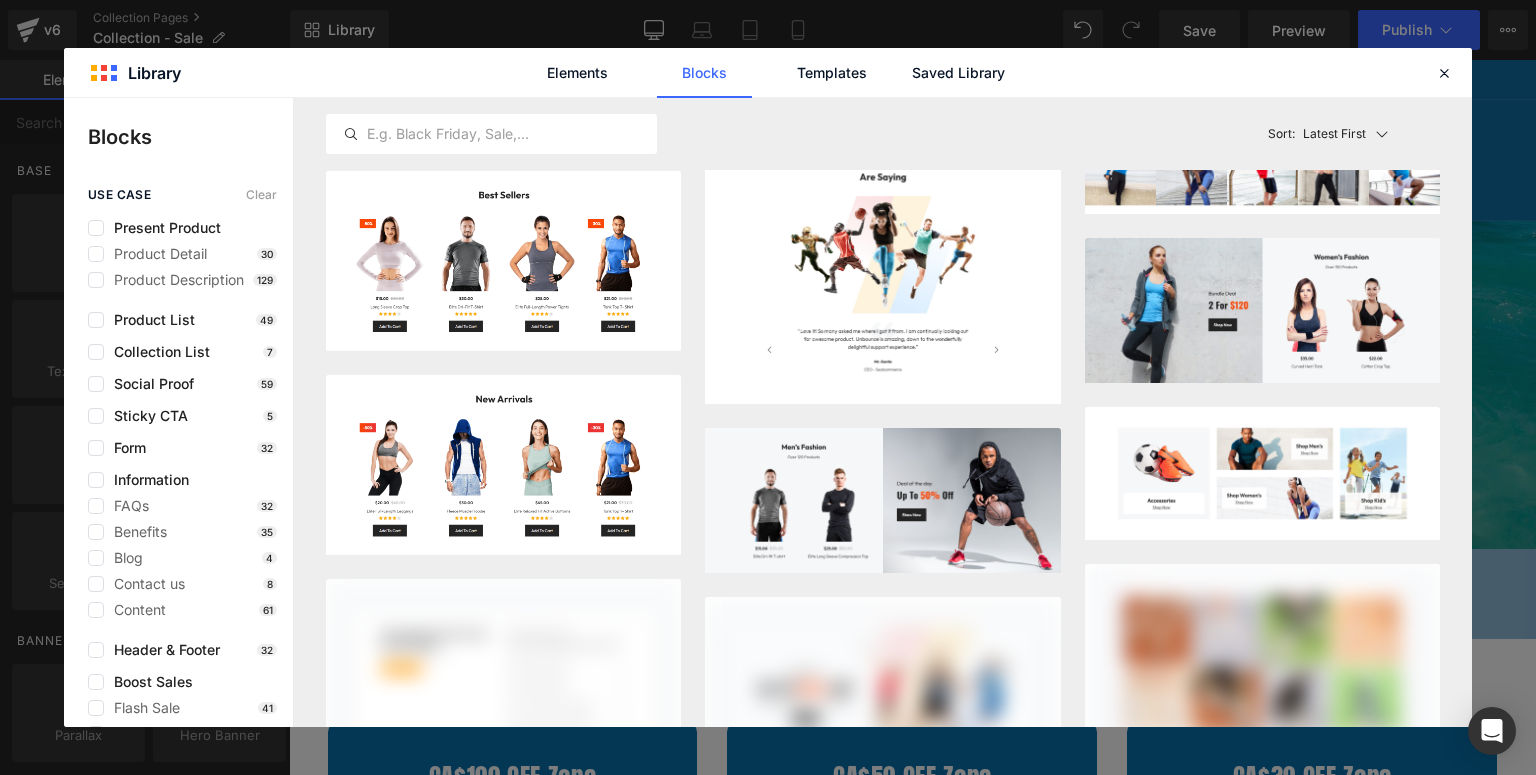 scroll, scrollTop: 12430, scrollLeft: 0, axis: vertical 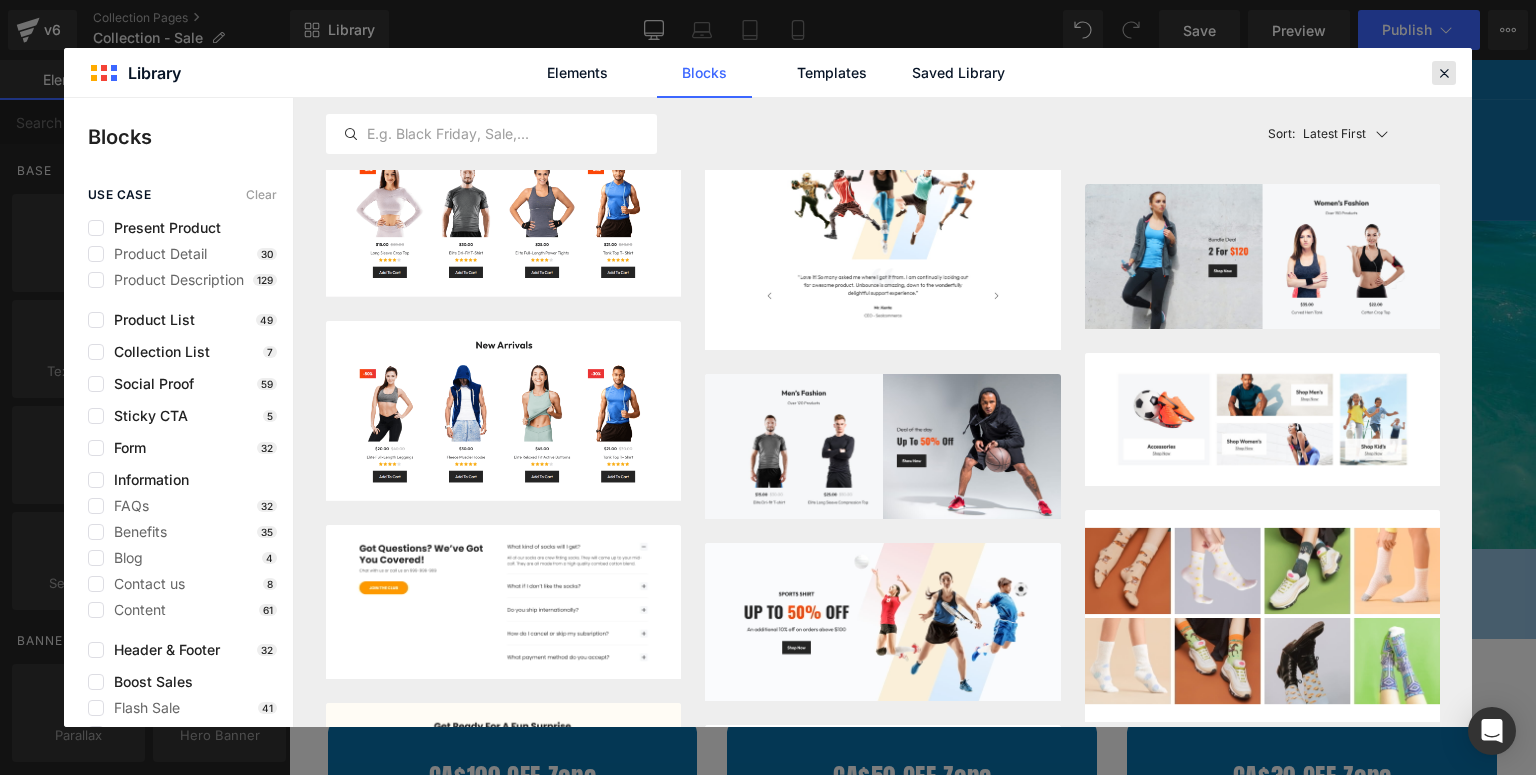 click at bounding box center [1444, 73] 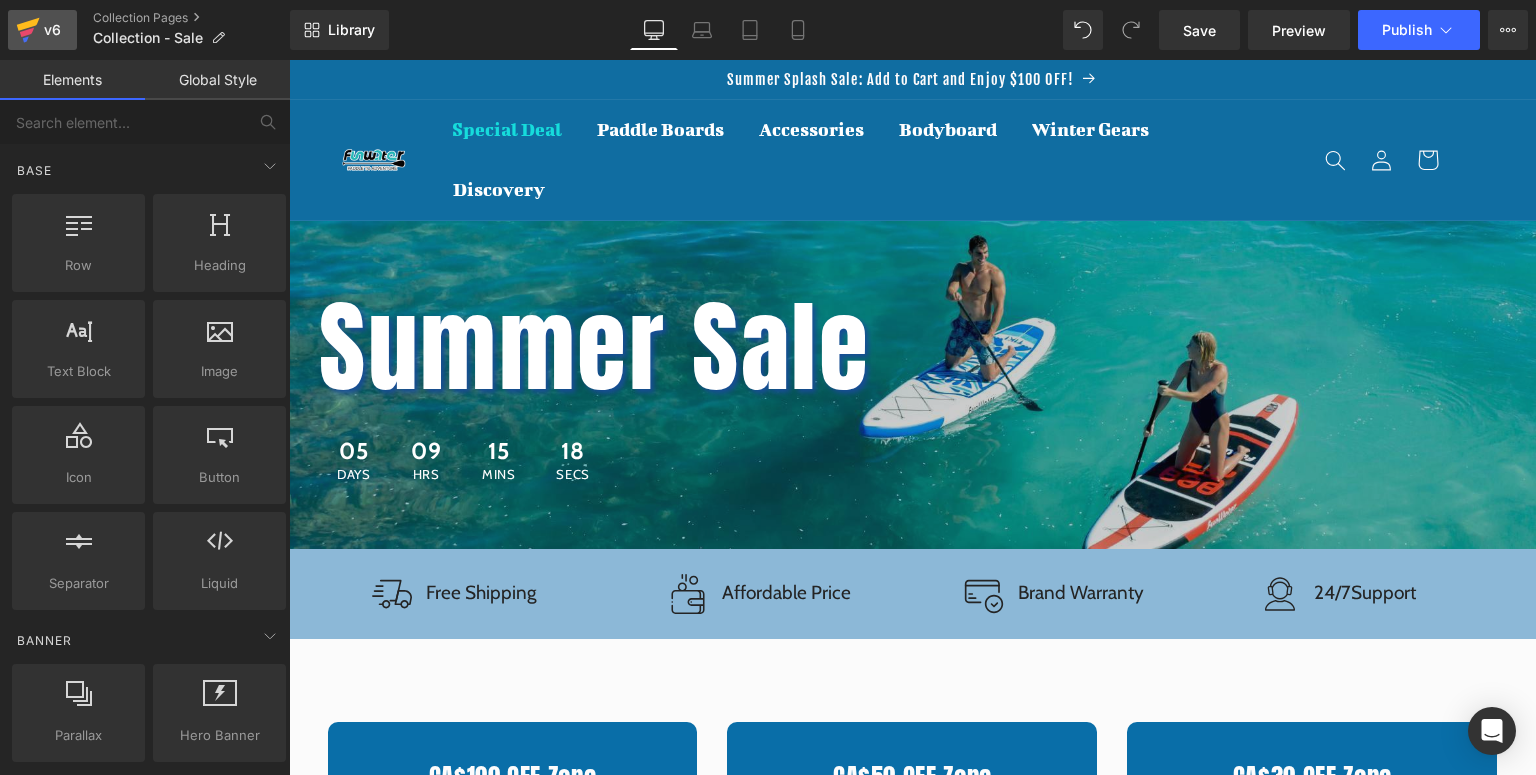 click on "v6" at bounding box center (42, 30) 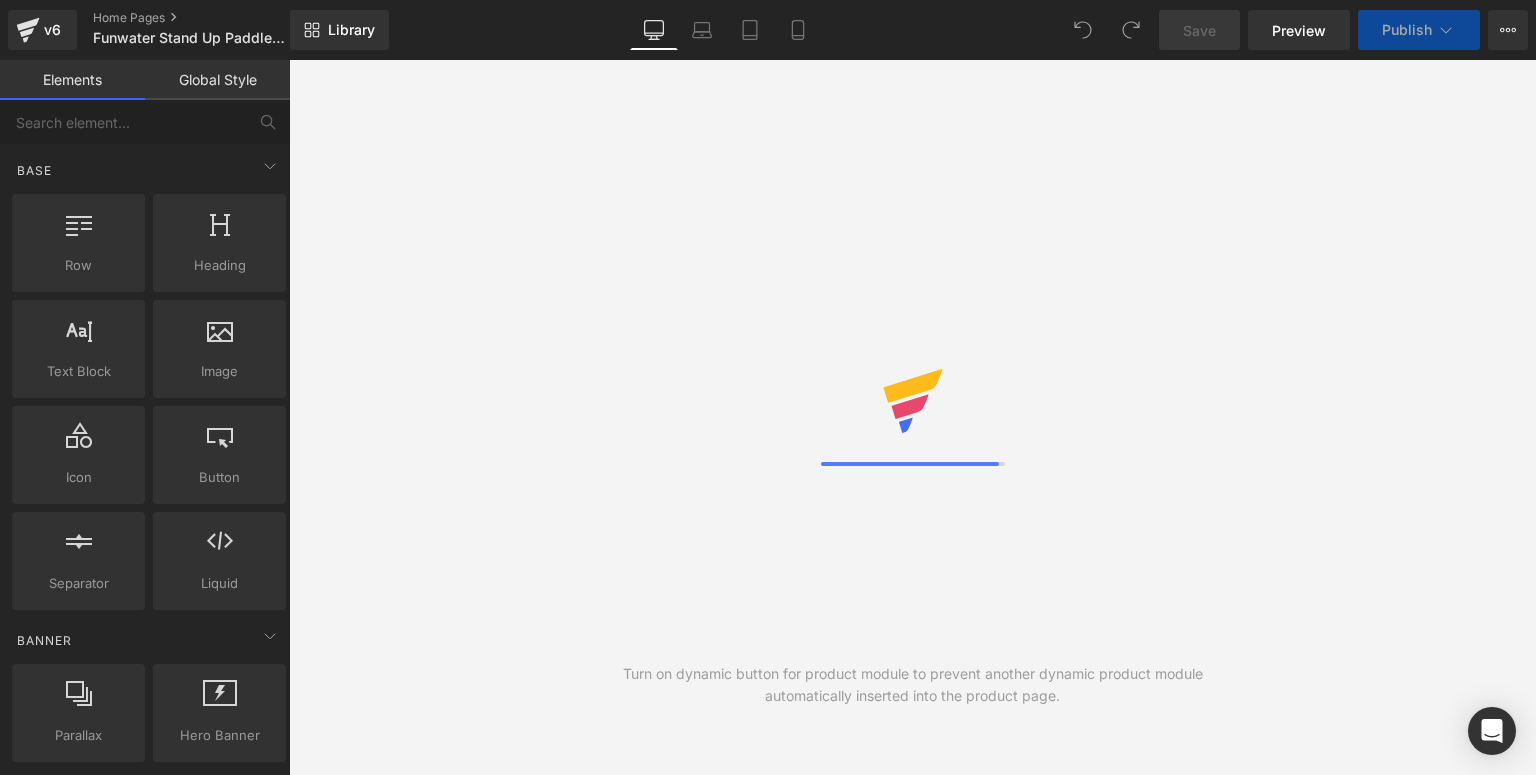 scroll, scrollTop: 0, scrollLeft: 0, axis: both 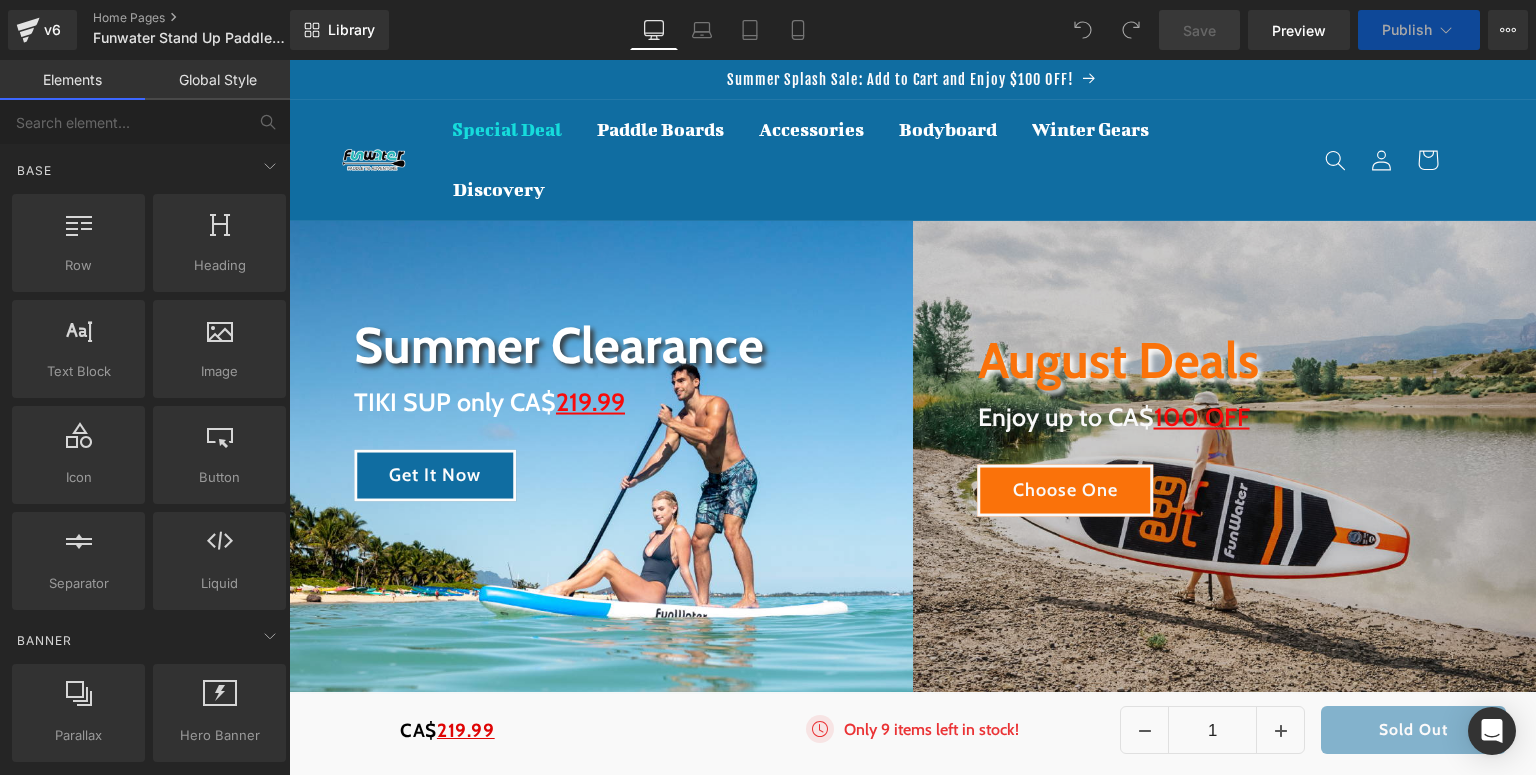 click on "Summer Clearance Heading         TIKI SUP only CA$  219.99 Heading         Get It Now Button         Row" at bounding box center (601, 456) 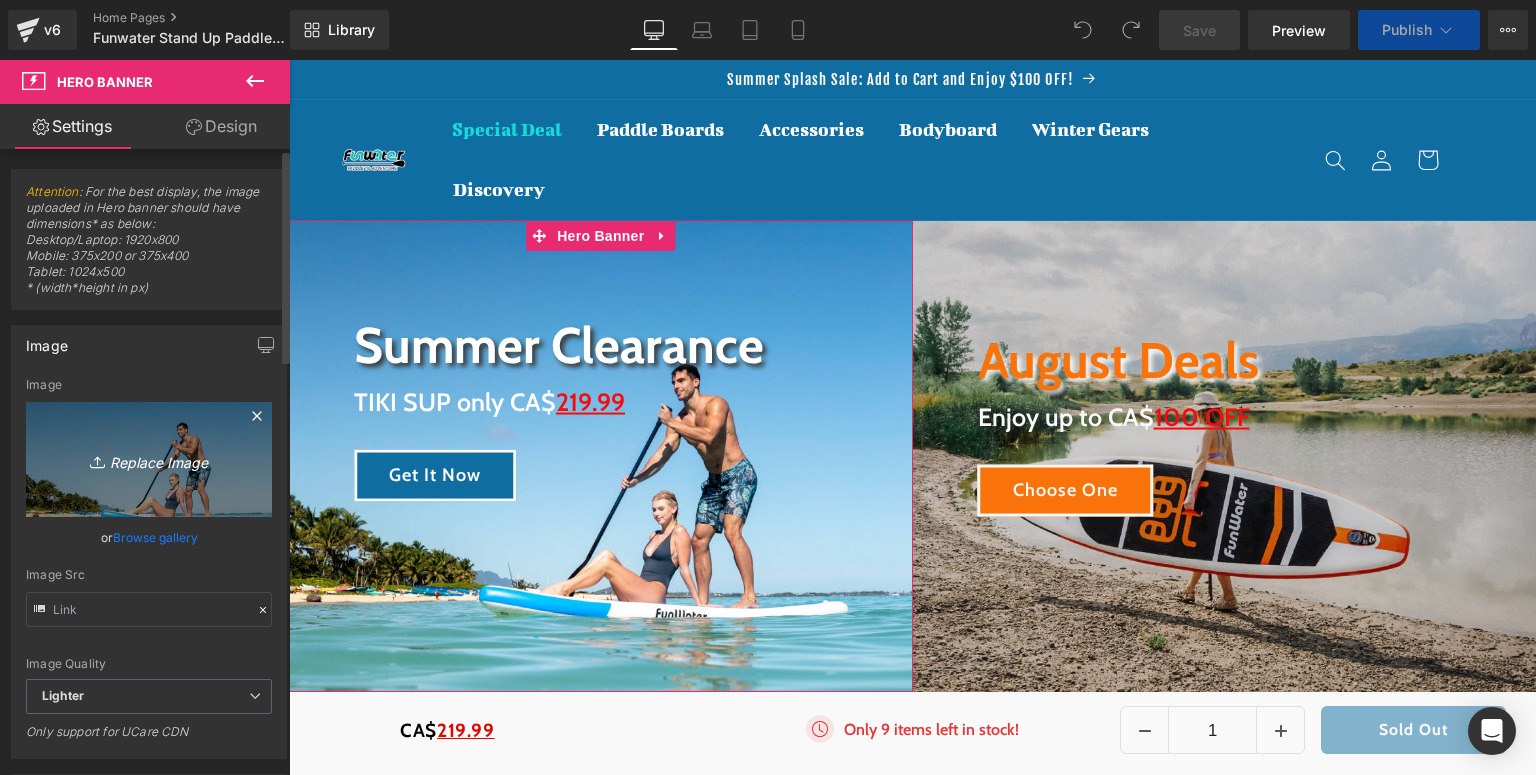 click on "Replace Image" at bounding box center (149, 459) 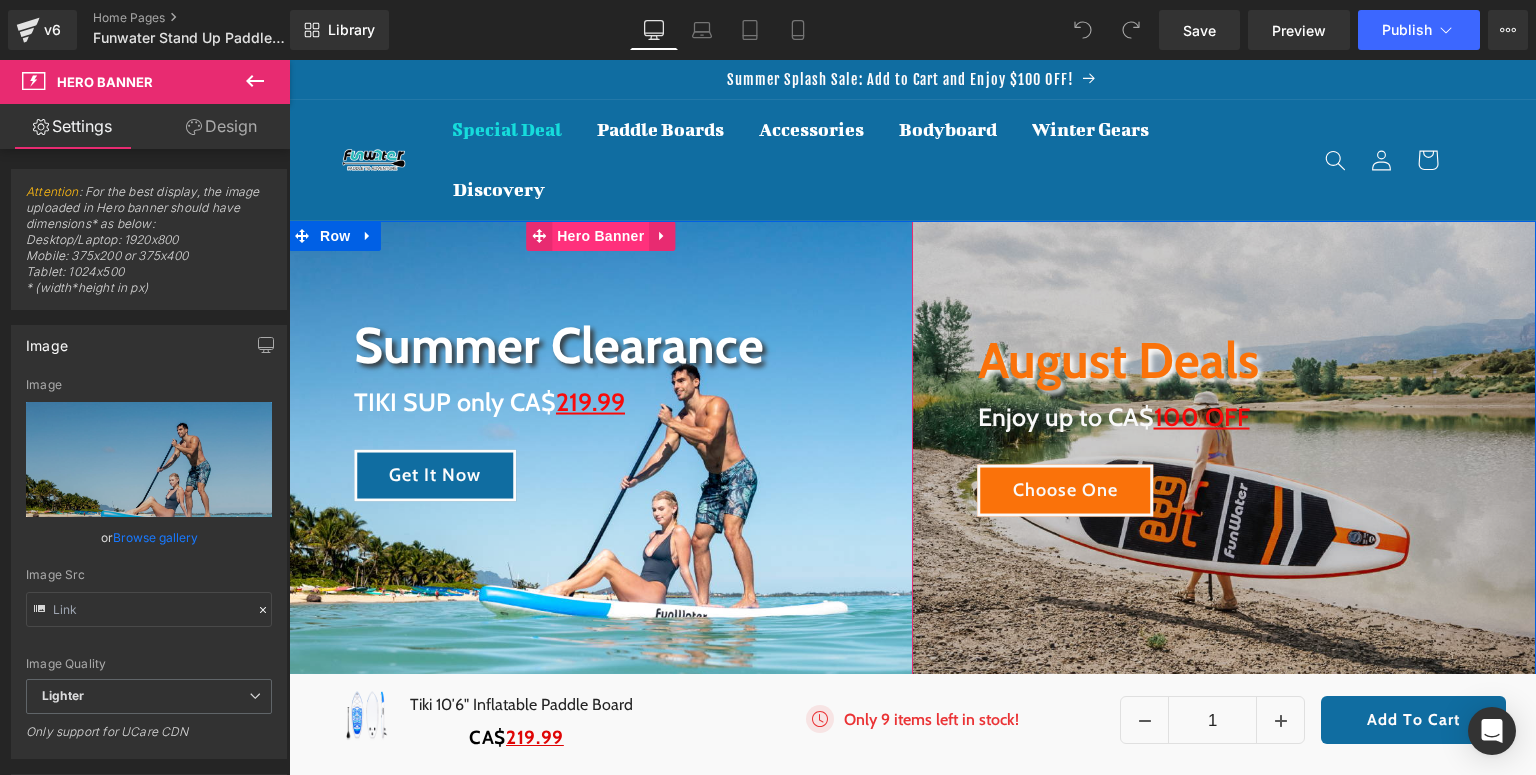 click on "Hero Banner" at bounding box center (600, 236) 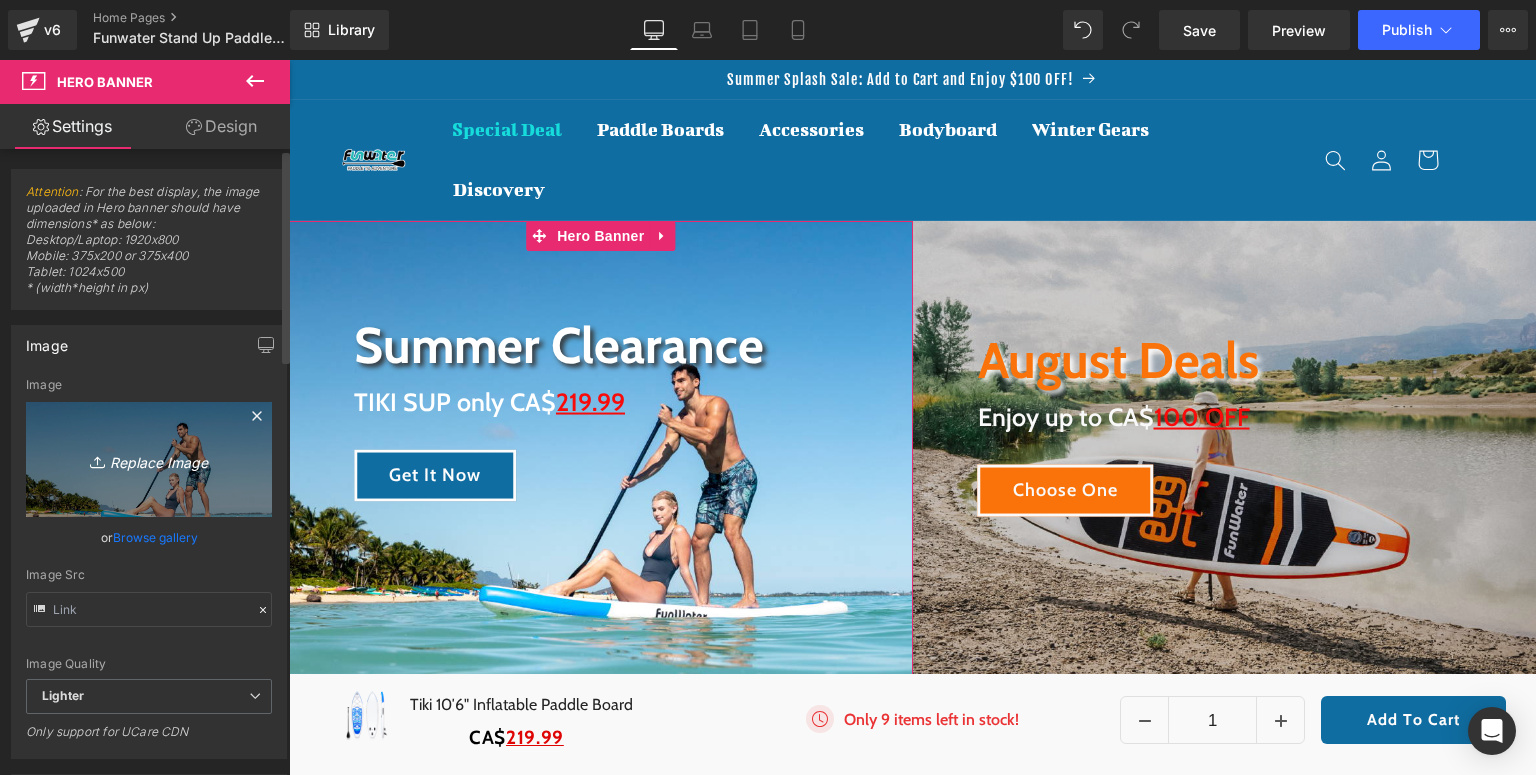 click on "Replace Image" at bounding box center (149, 459) 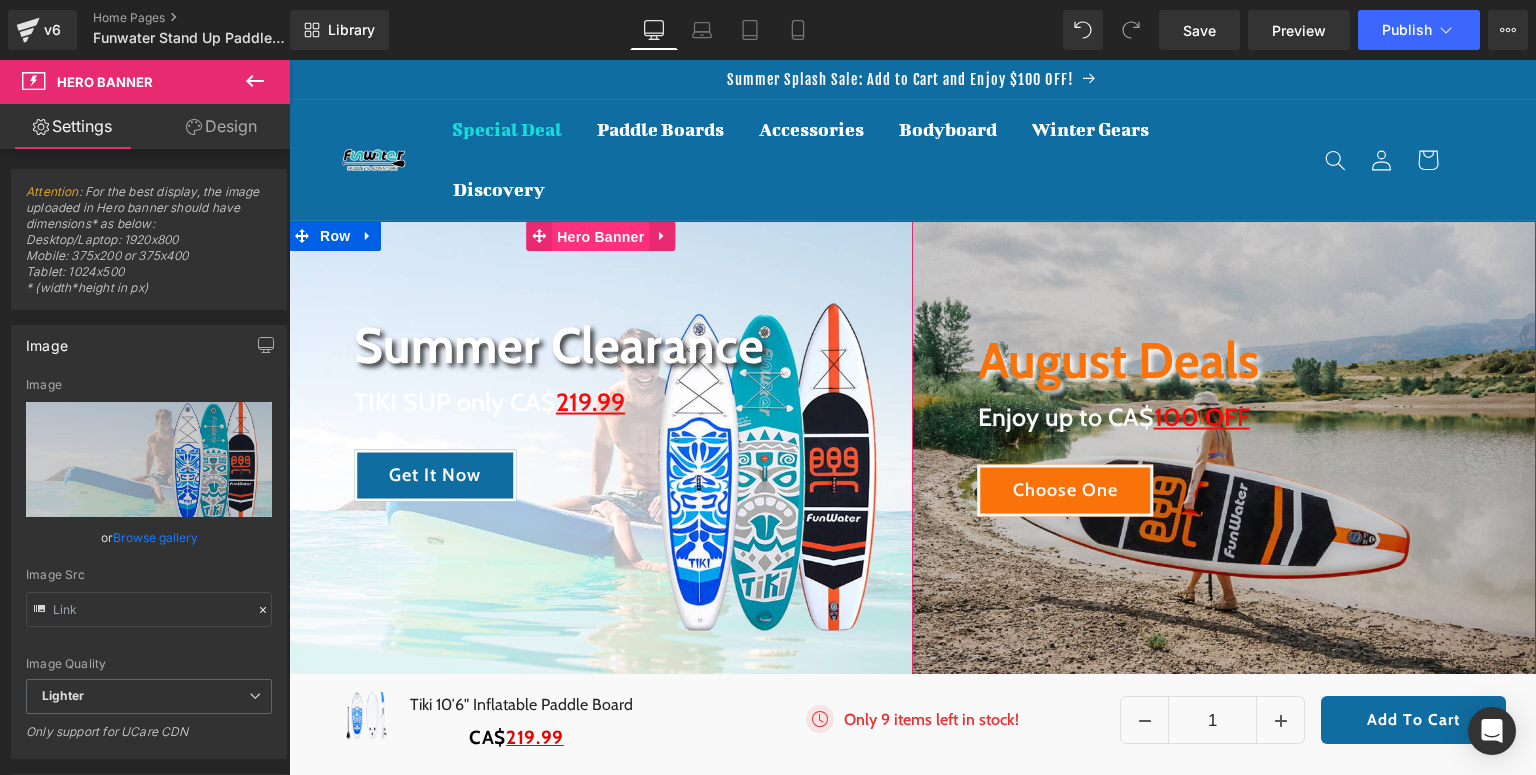 click on "Hero Banner" at bounding box center (600, 237) 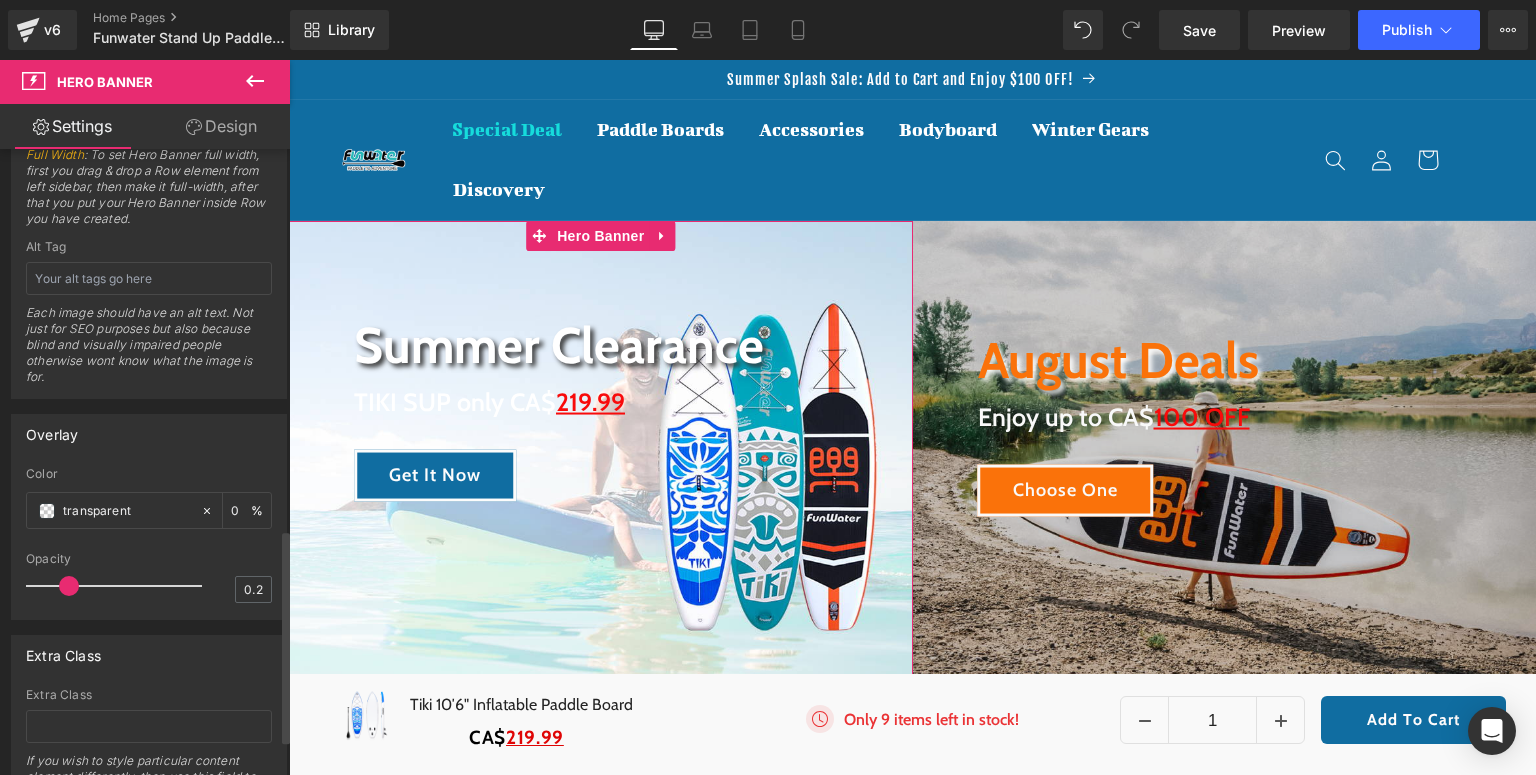 scroll, scrollTop: 1200, scrollLeft: 0, axis: vertical 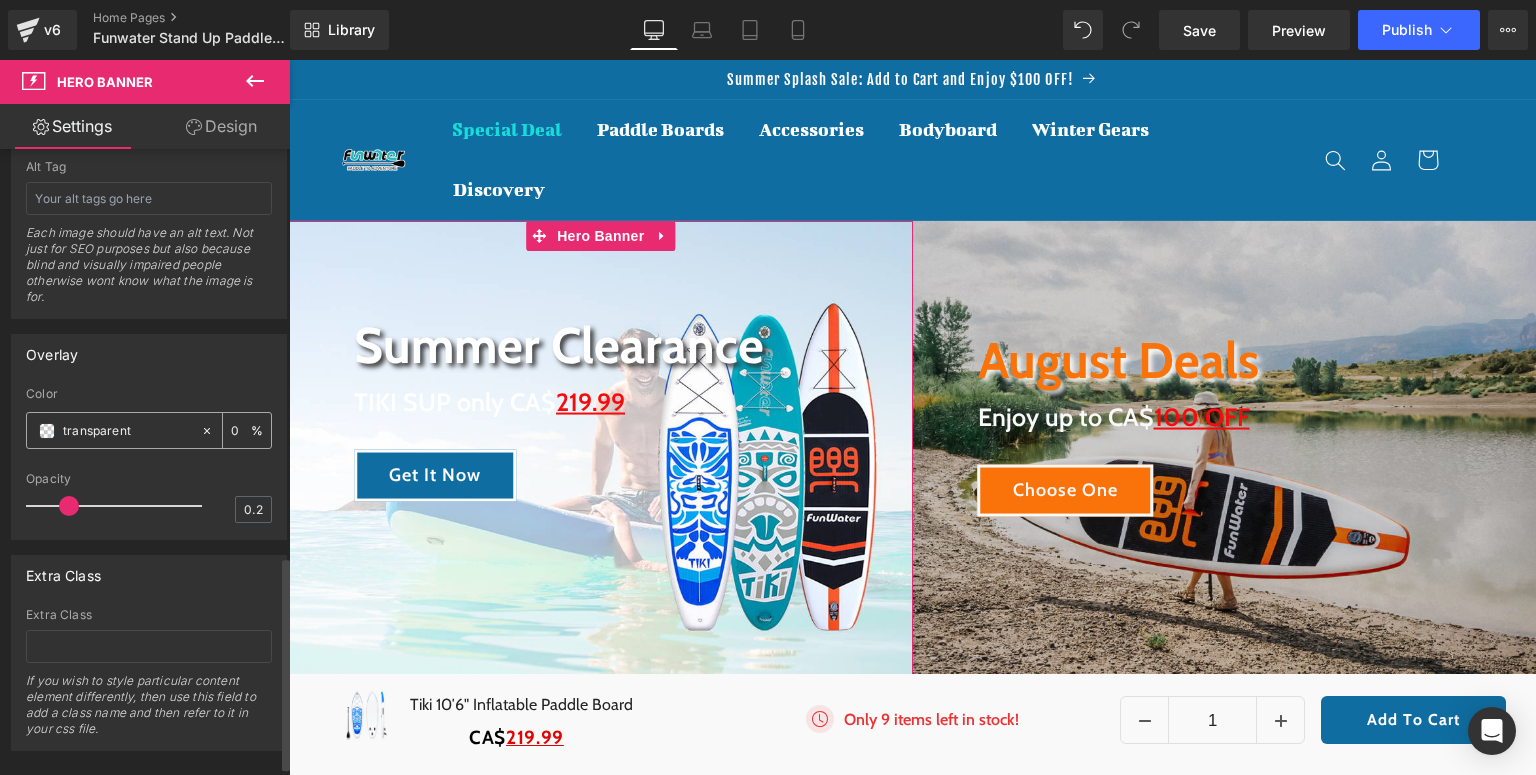 click on "transparent" at bounding box center (113, 430) 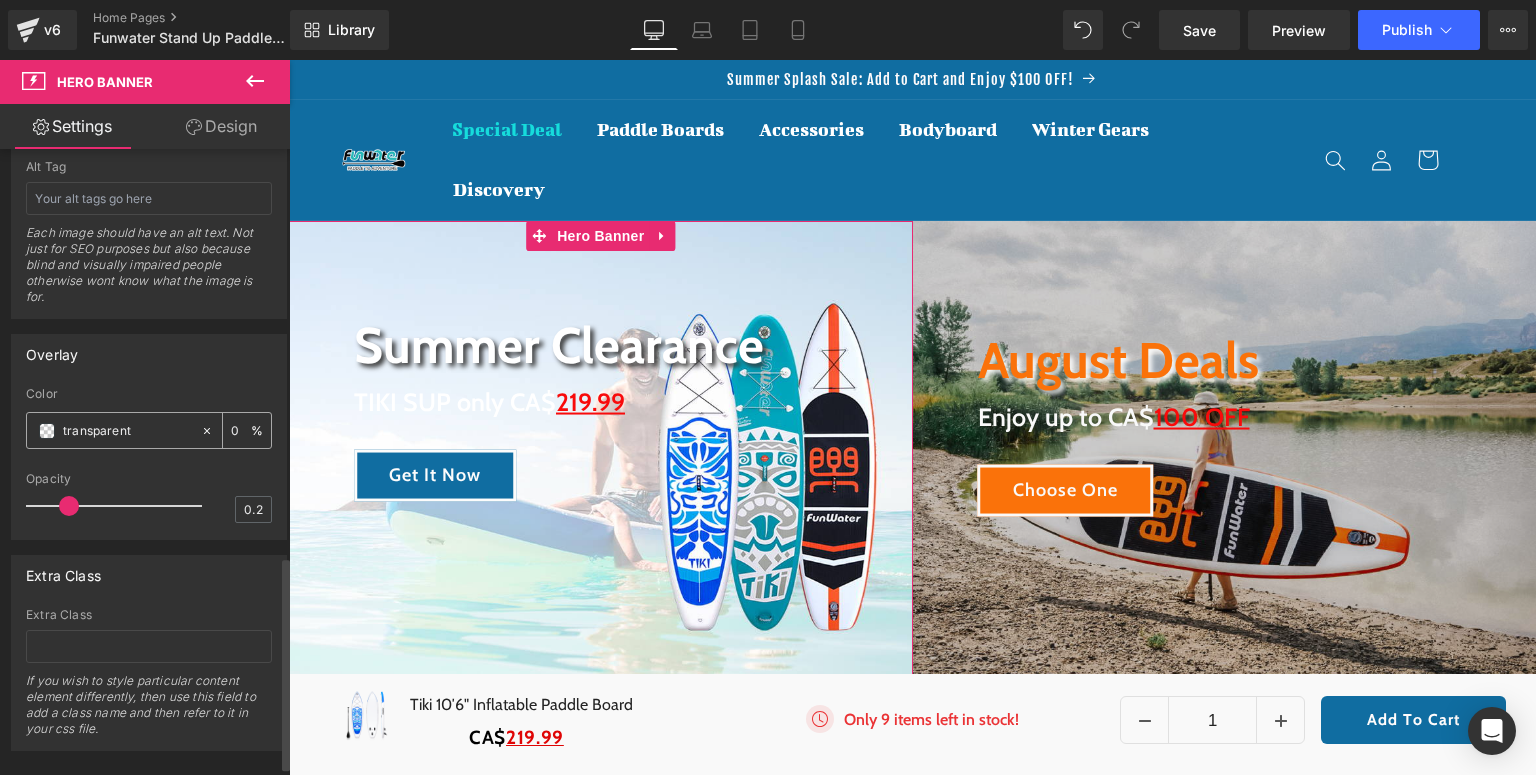 click at bounding box center [47, 431] 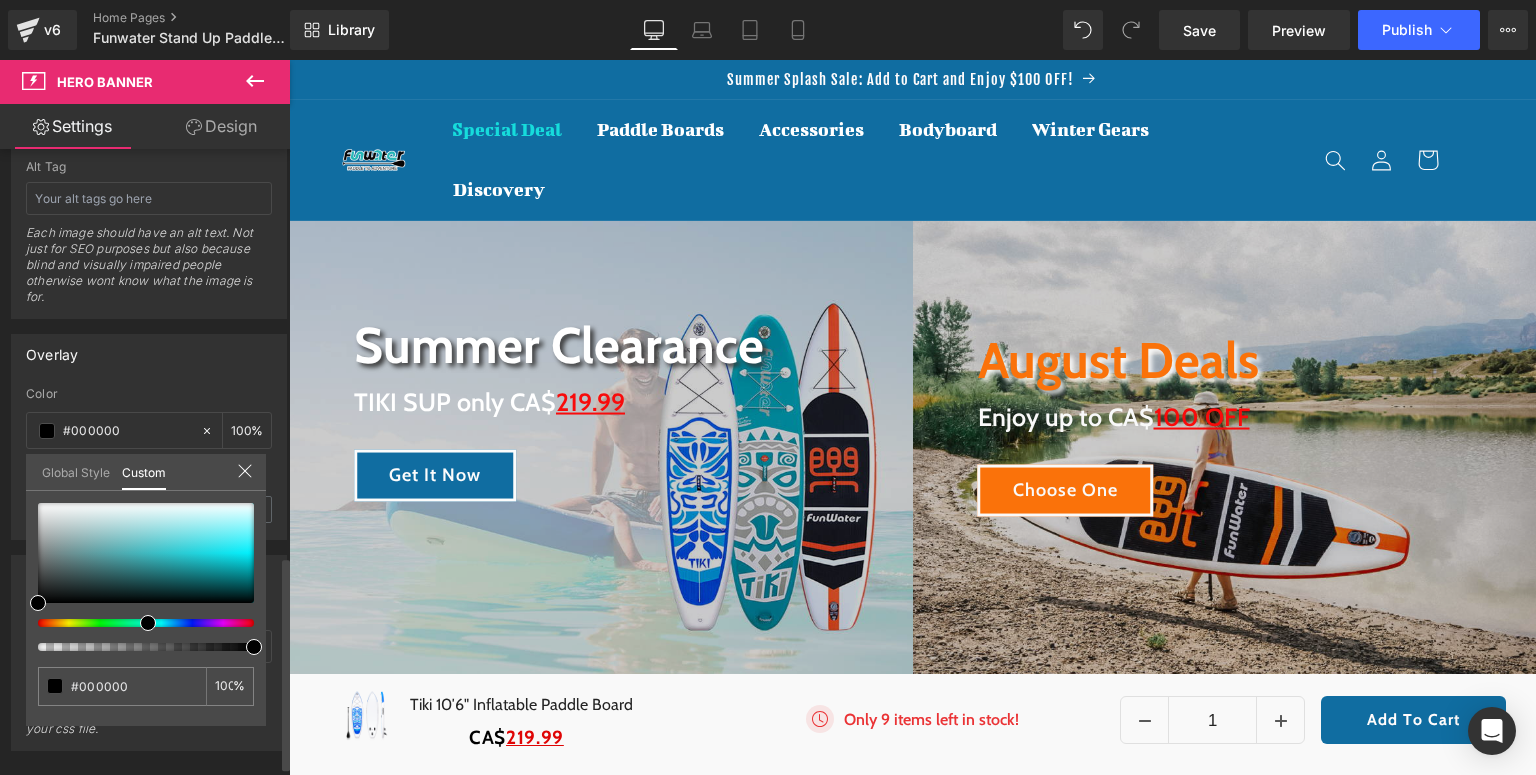 drag, startPoint x: 36, startPoint y: 620, endPoint x: 139, endPoint y: 625, distance: 103.121284 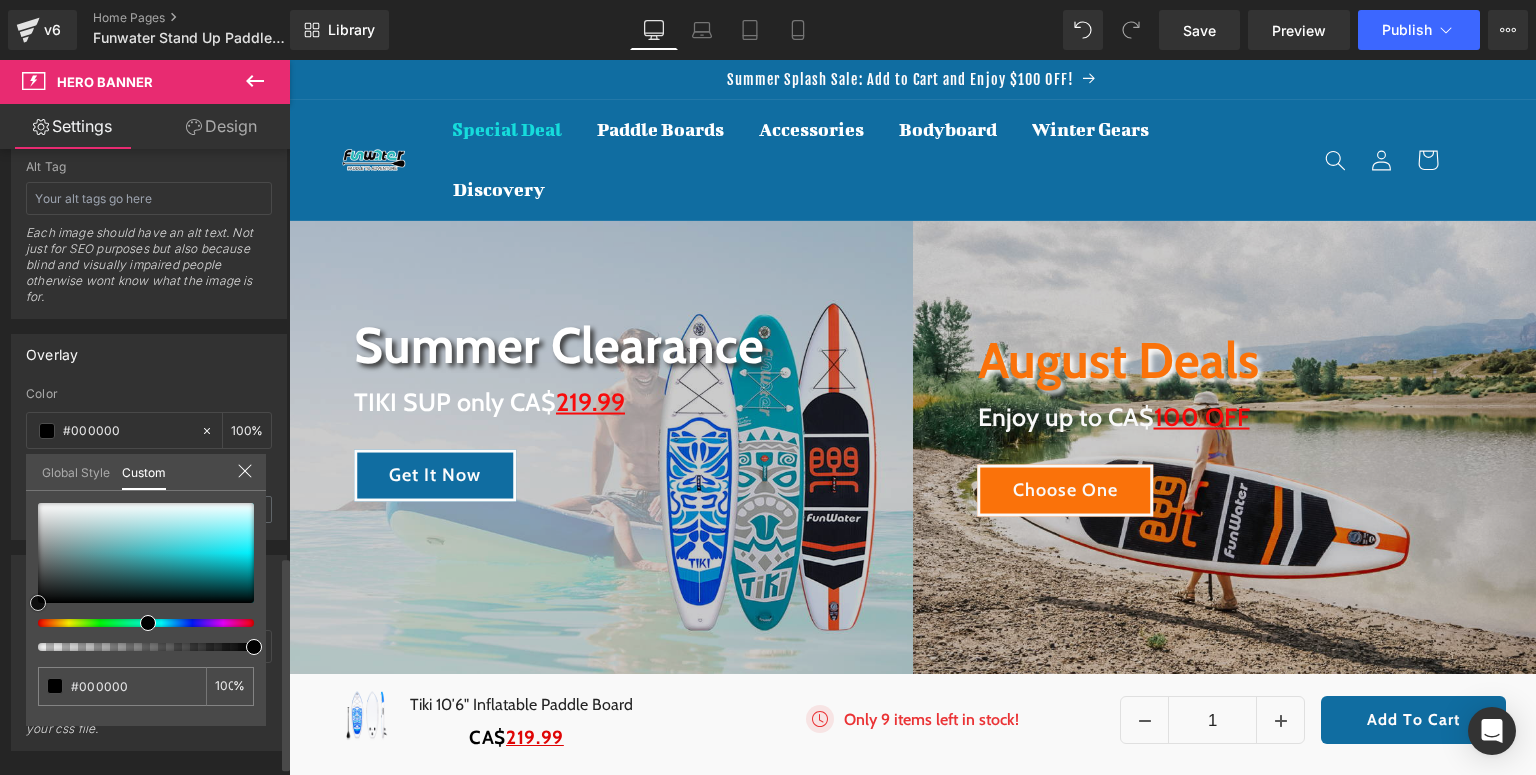 click at bounding box center (146, 553) 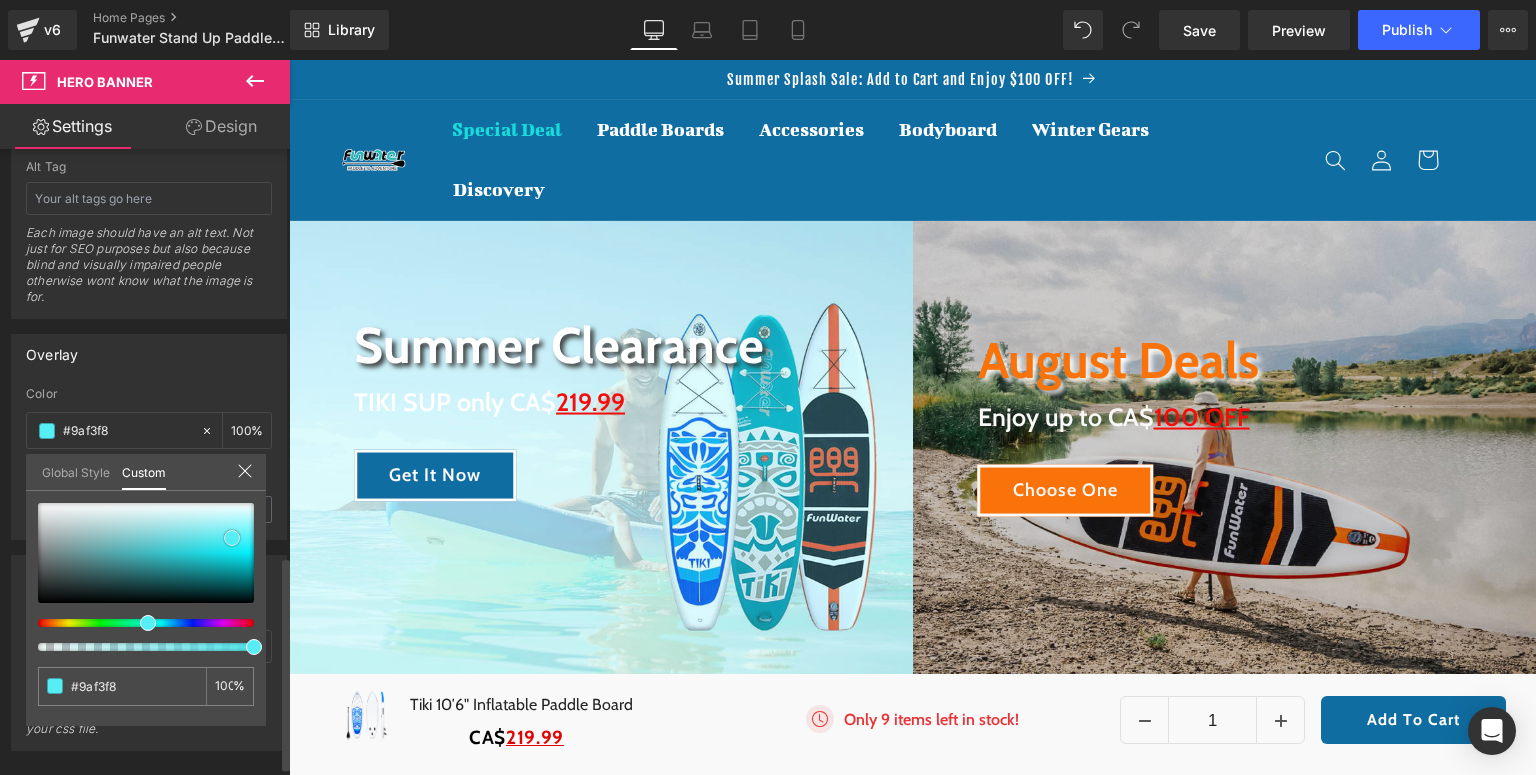 drag, startPoint x: 230, startPoint y: 522, endPoint x: 232, endPoint y: 537, distance: 15.132746 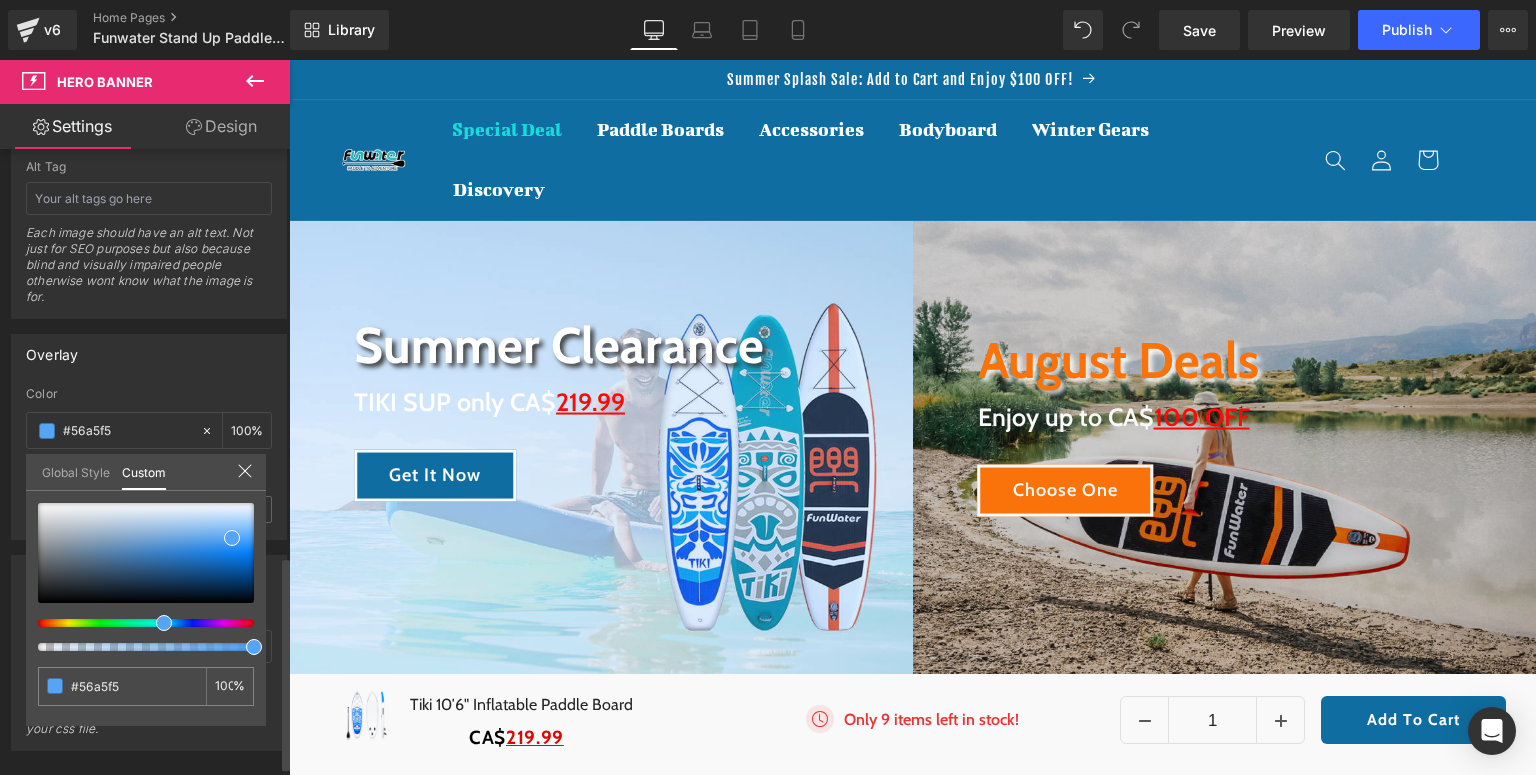 click at bounding box center (164, 623) 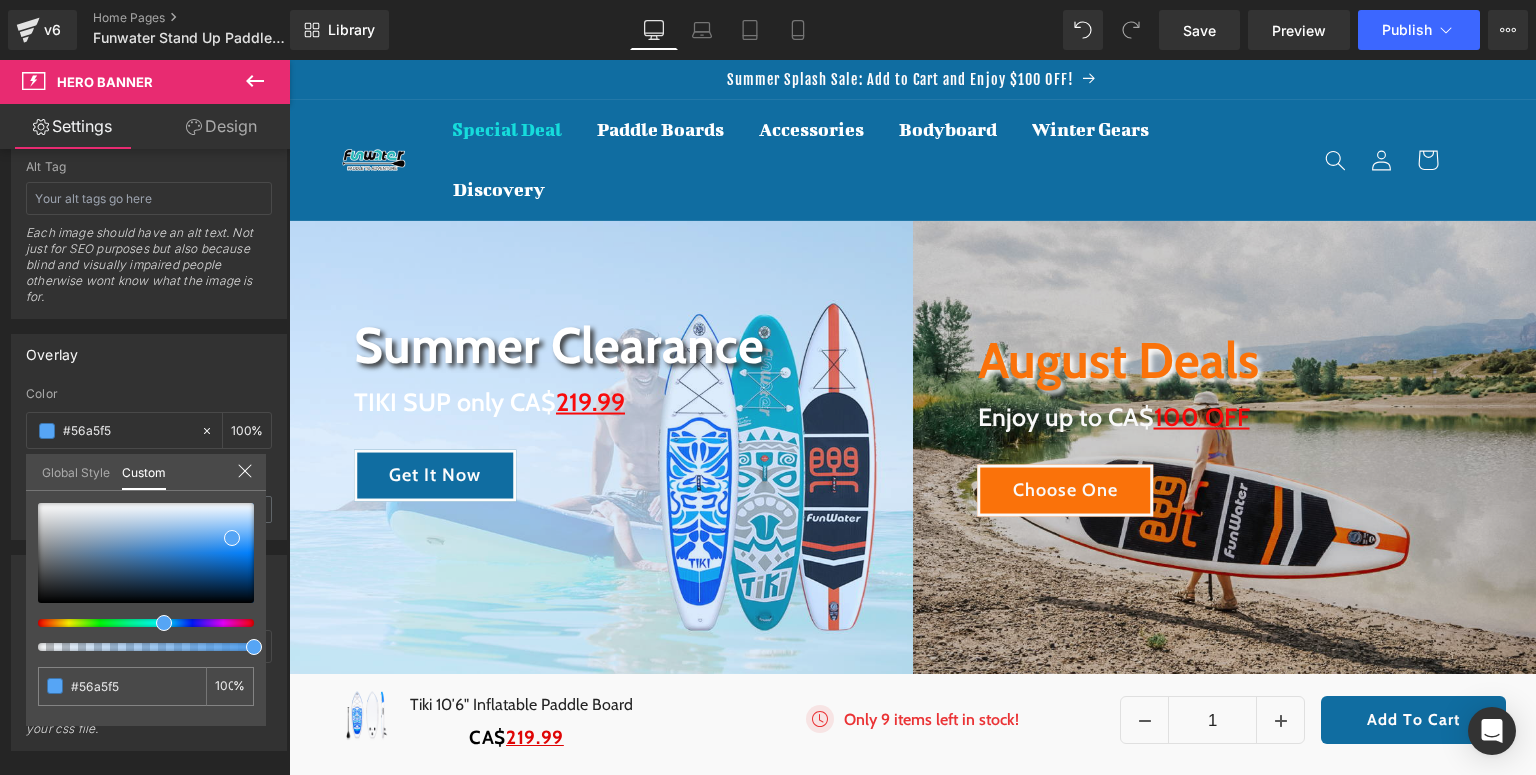 click on "□
Skip to content
Summer Splash Sale: Add to Cart and Enjoy $100 OFF!
Special Deal
Paddle Boards
Shop By Activity
All Around SUP boards are versatile for all skill levels.
Yoga" at bounding box center [912, 3992] 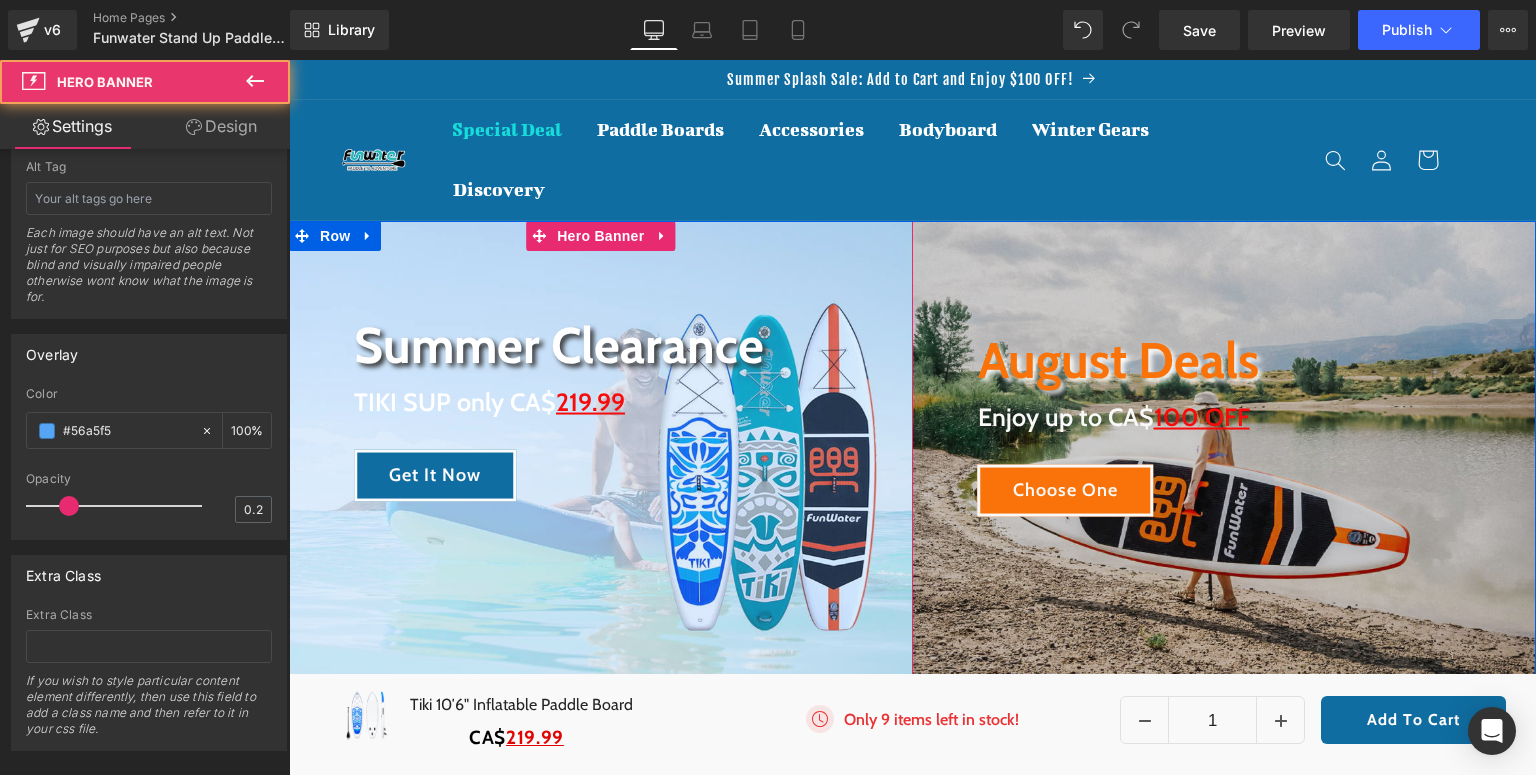 click on "Summer Clearance Heading         TIKI SUP only CA$  219.99 Heading         Get It Now Button         Row" at bounding box center [601, 456] 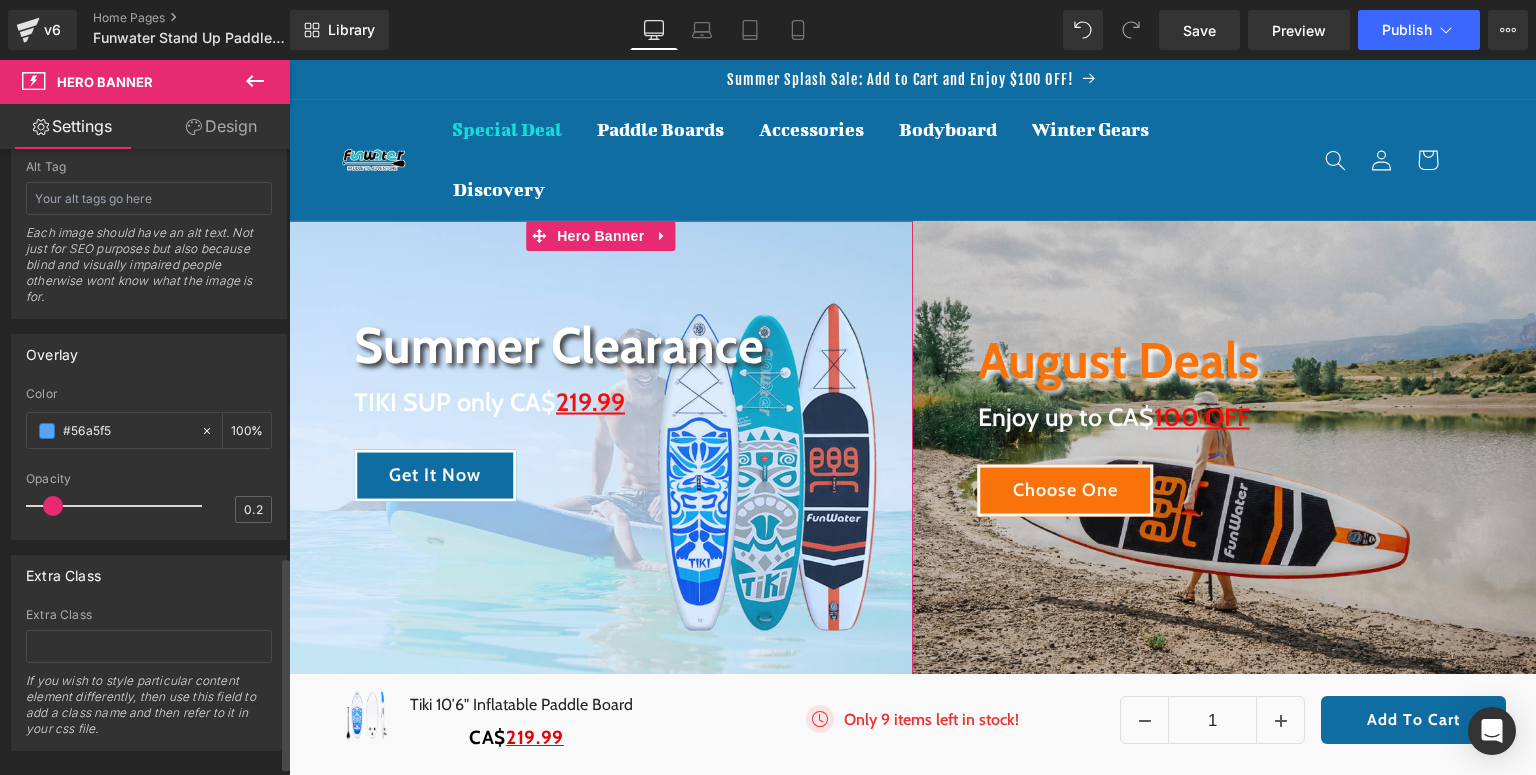 click at bounding box center (53, 506) 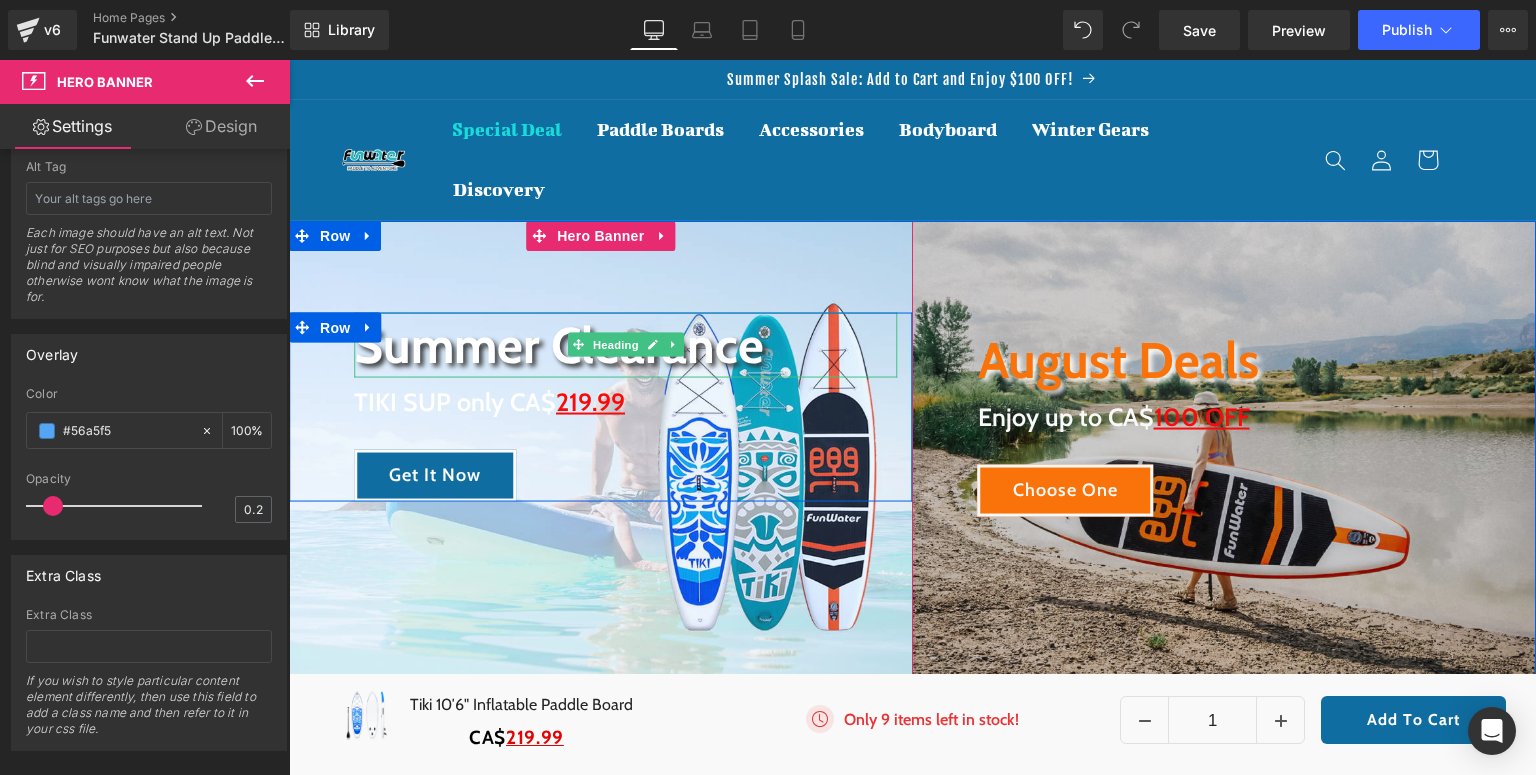 click on "Summer Clearance" at bounding box center (626, 344) 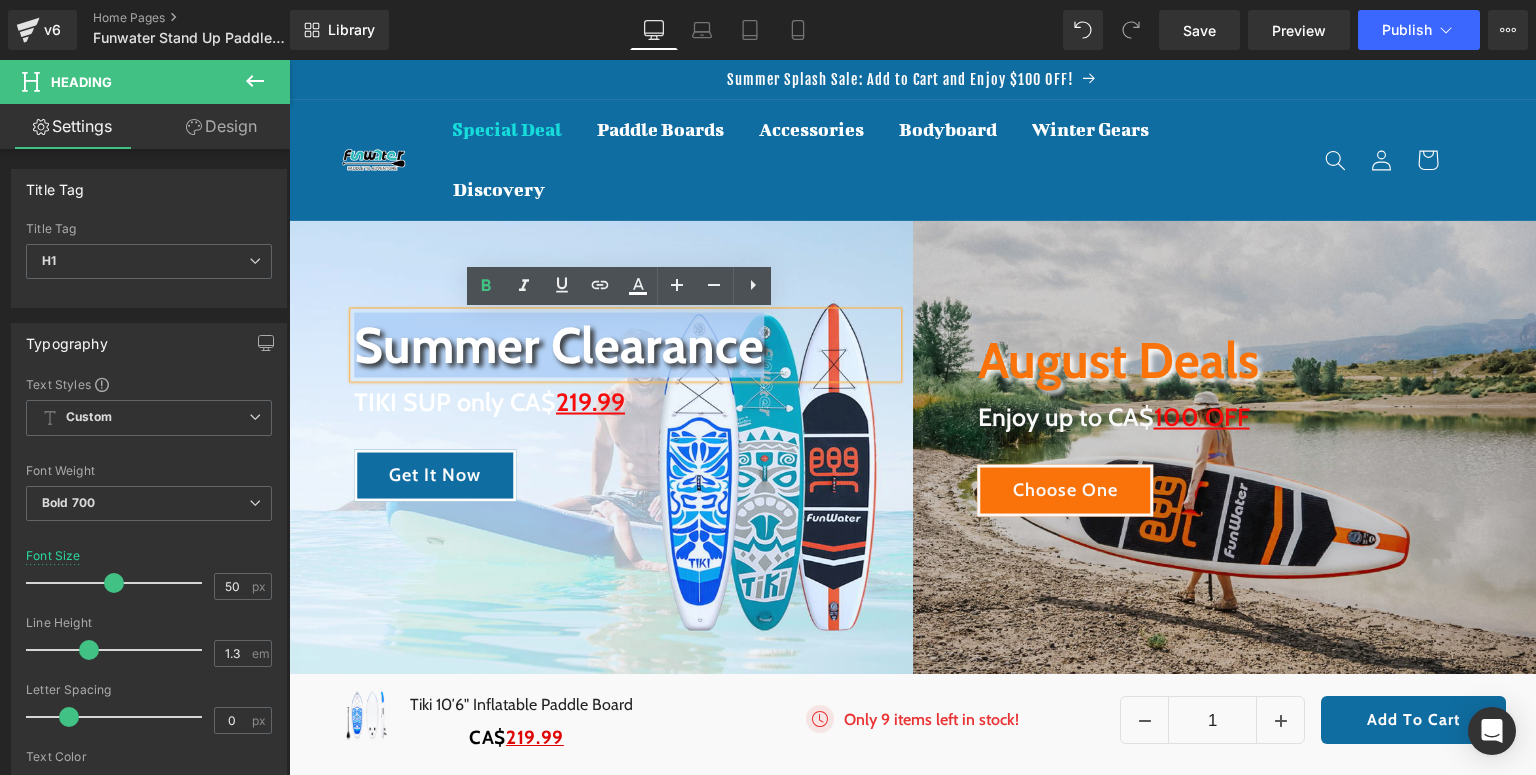 drag, startPoint x: 753, startPoint y: 348, endPoint x: 353, endPoint y: 347, distance: 400.00125 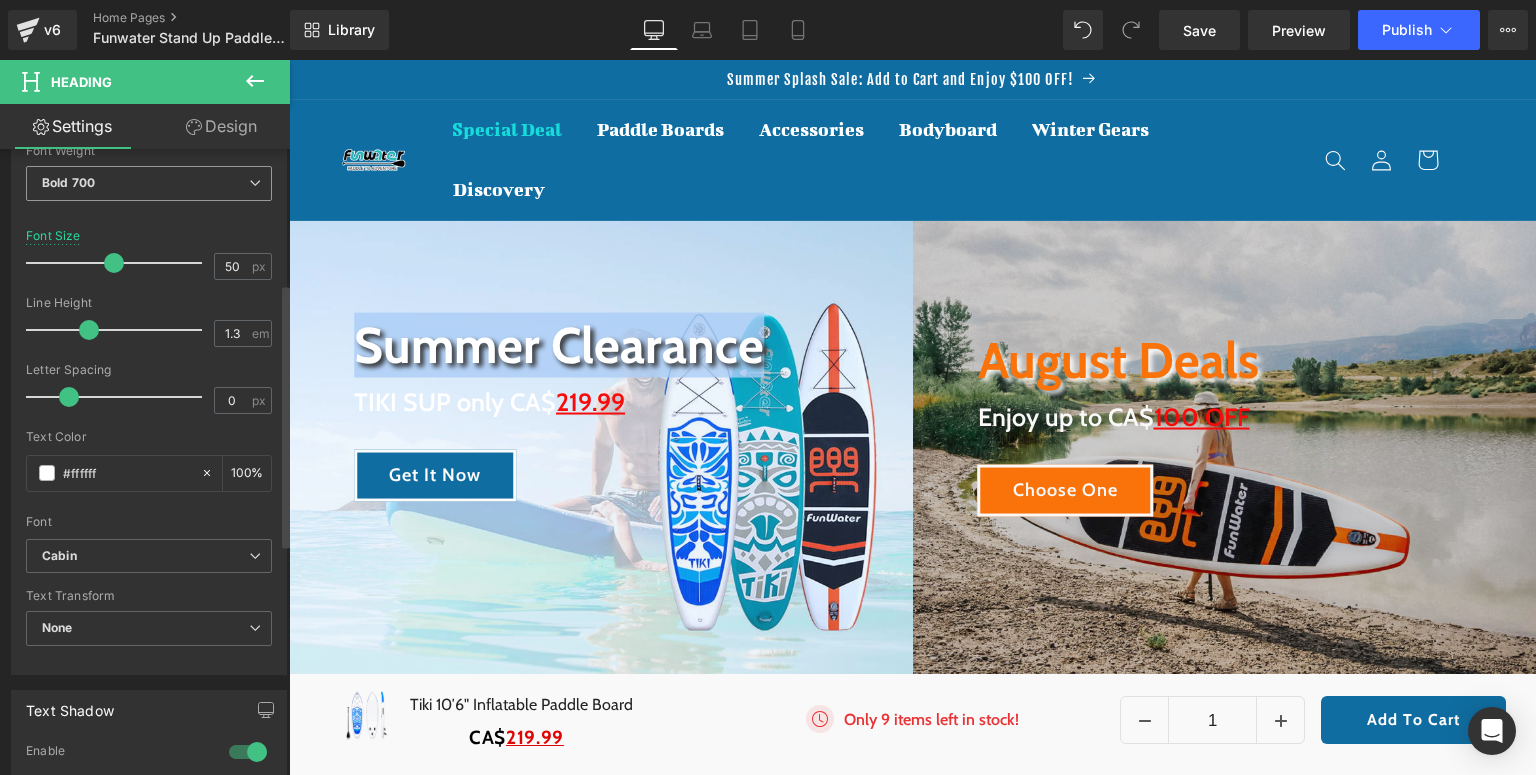 scroll, scrollTop: 480, scrollLeft: 0, axis: vertical 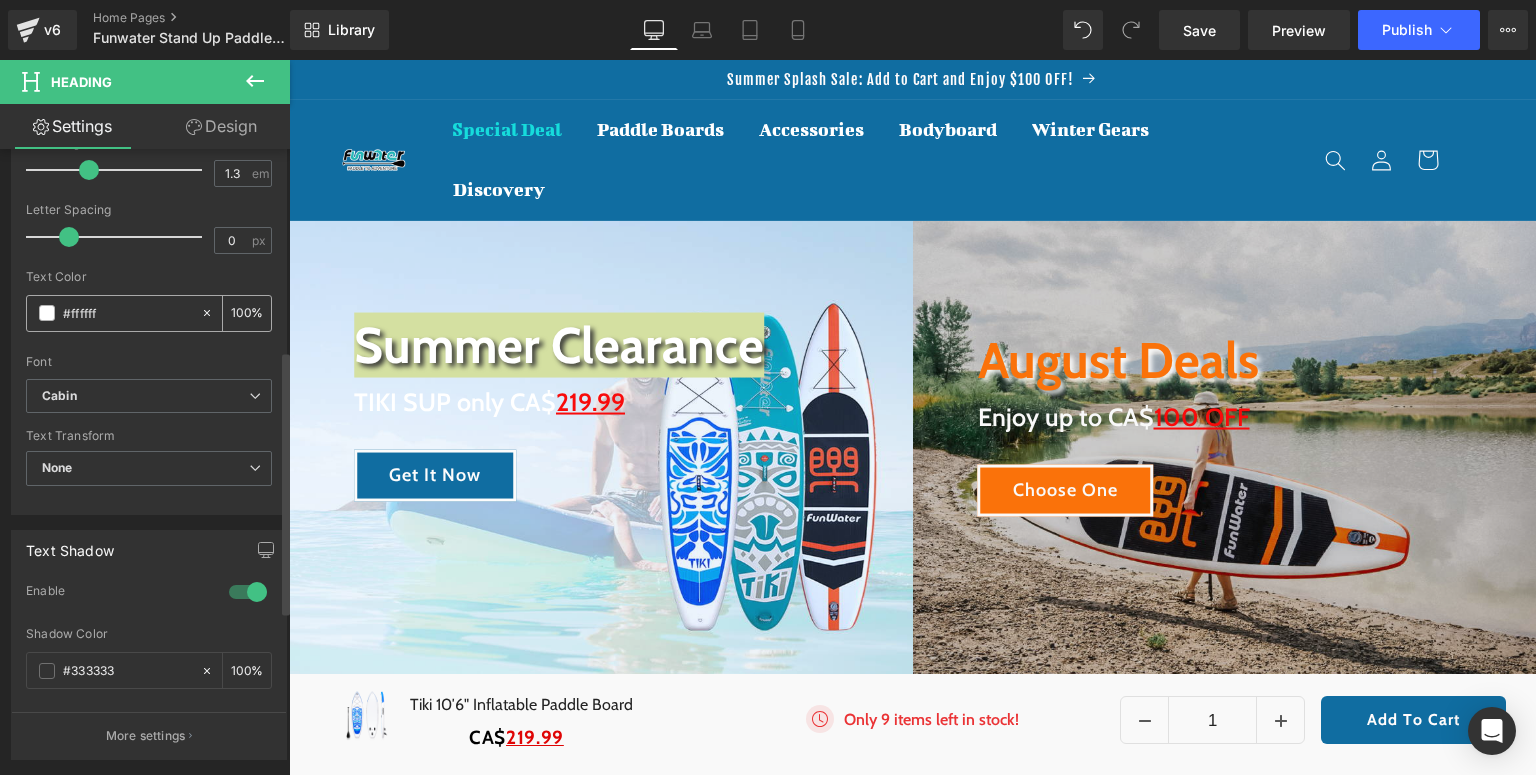 click at bounding box center (47, 313) 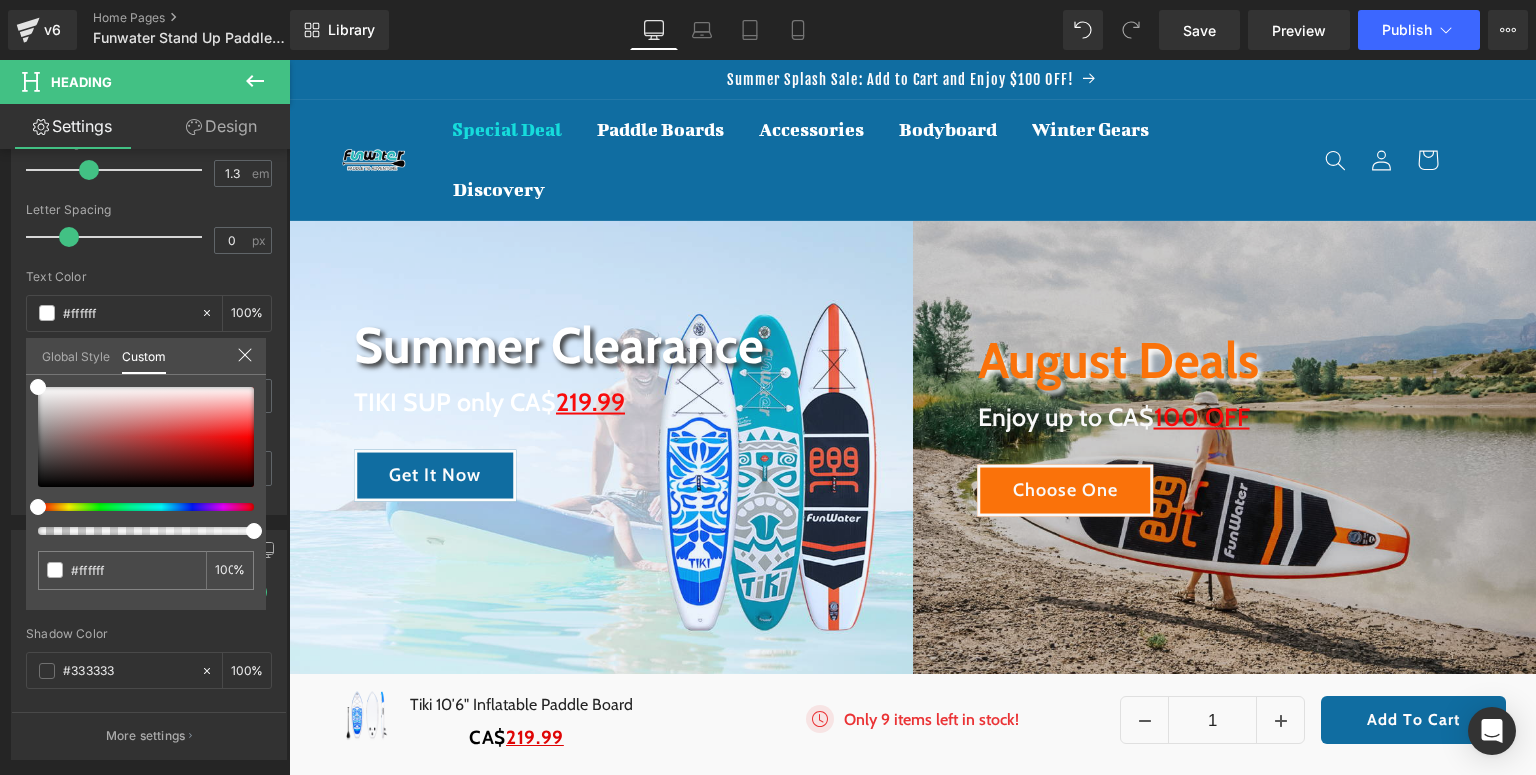 click on "□
Skip to content
Summer Splash Sale: Add to Cart and Enjoy $100 OFF!
Special Deal
Paddle Boards
Shop By Activity
All Around SUP boards are versatile for all skill levels.
Yoga" at bounding box center [912, 3992] 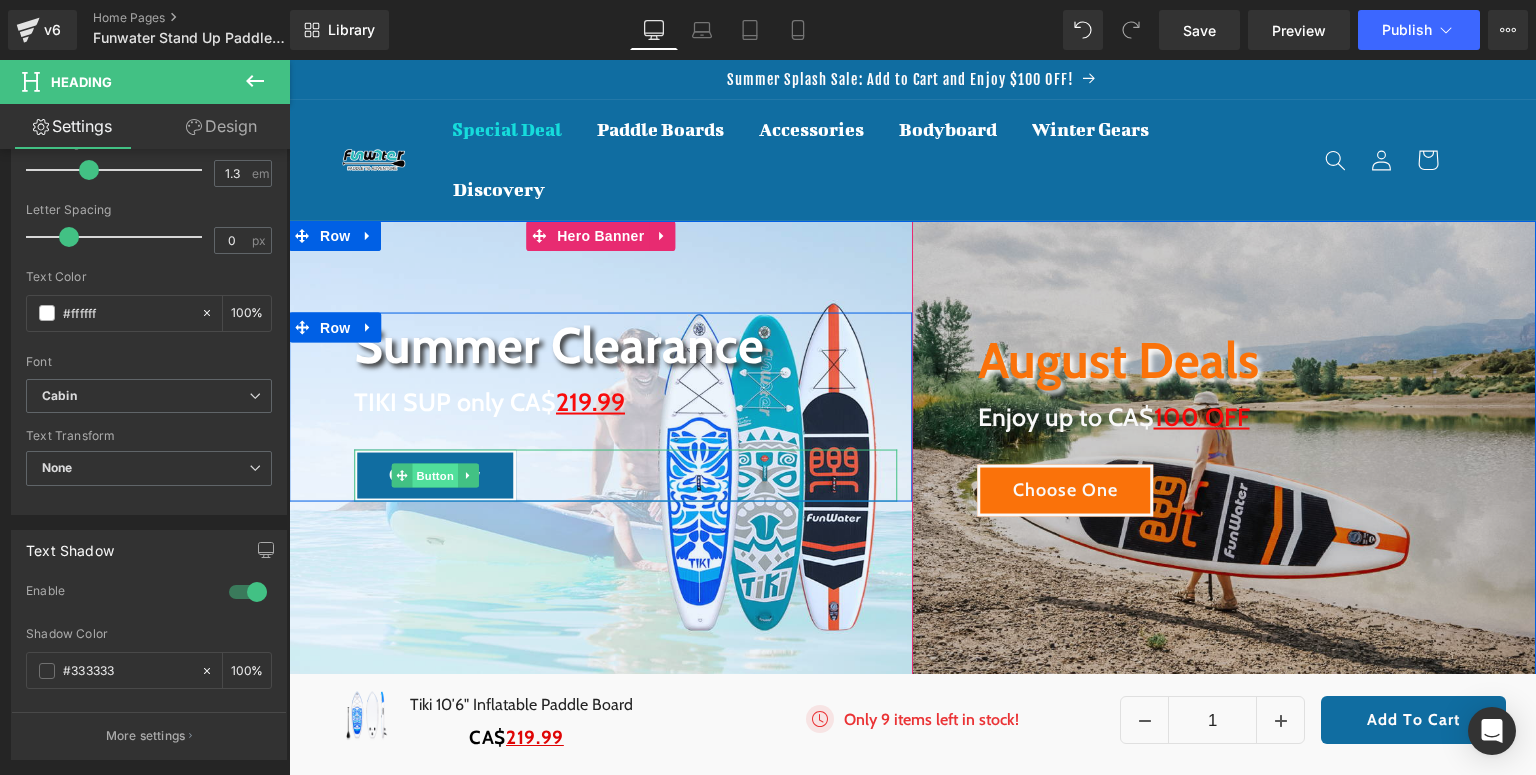 click on "Button" at bounding box center [435, 476] 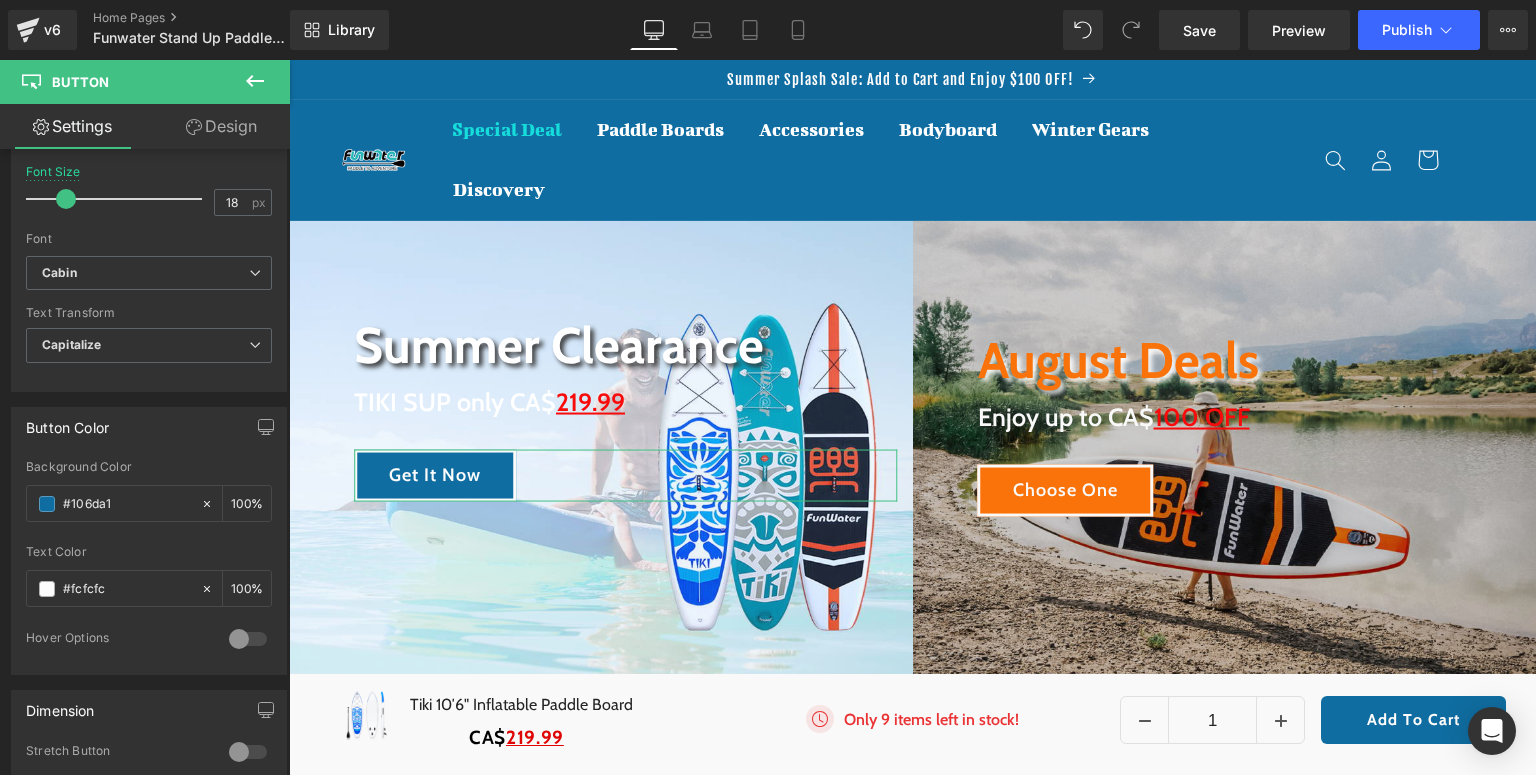 scroll, scrollTop: 960, scrollLeft: 0, axis: vertical 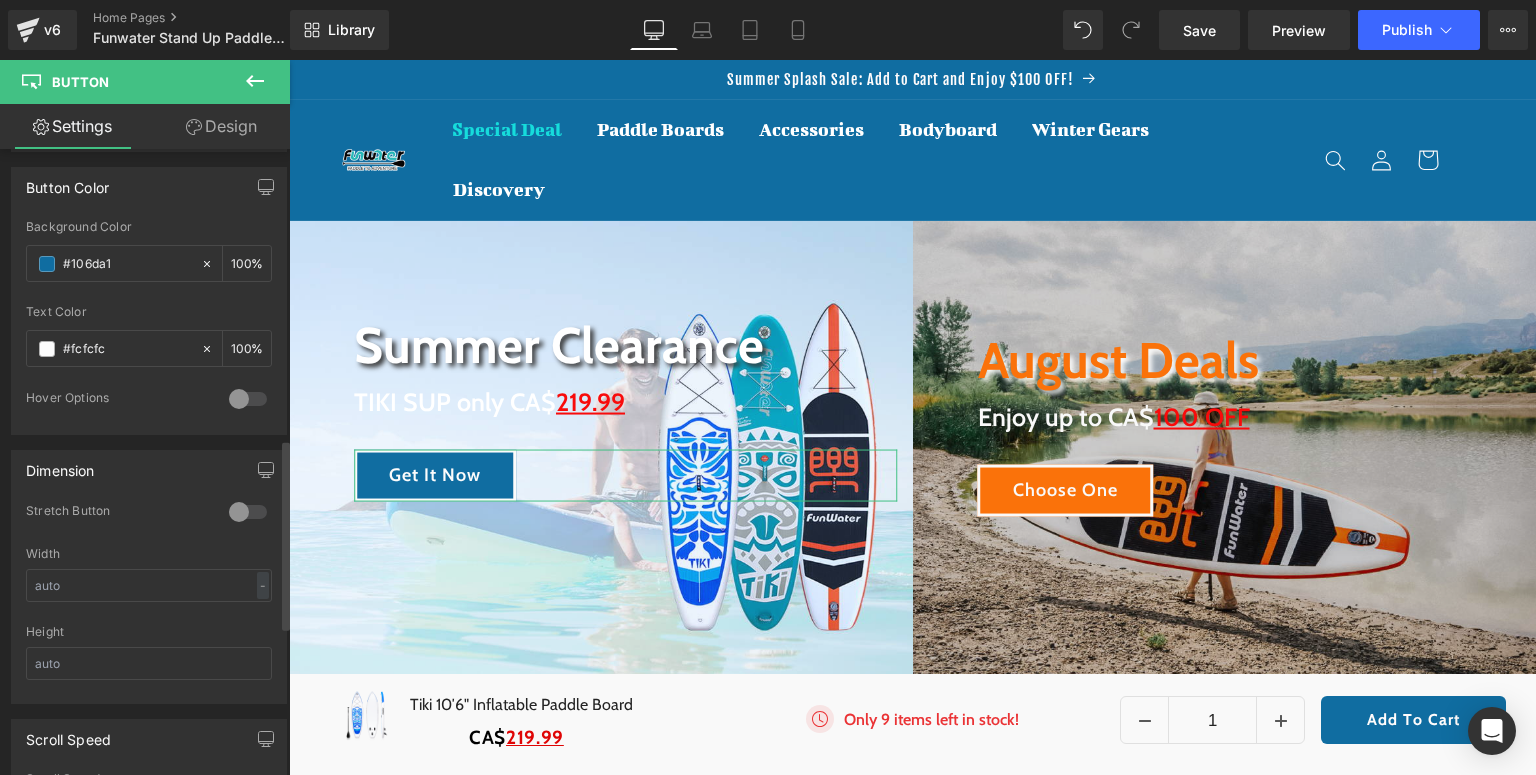 drag, startPoint x: 134, startPoint y: 268, endPoint x: 0, endPoint y: 275, distance: 134.18271 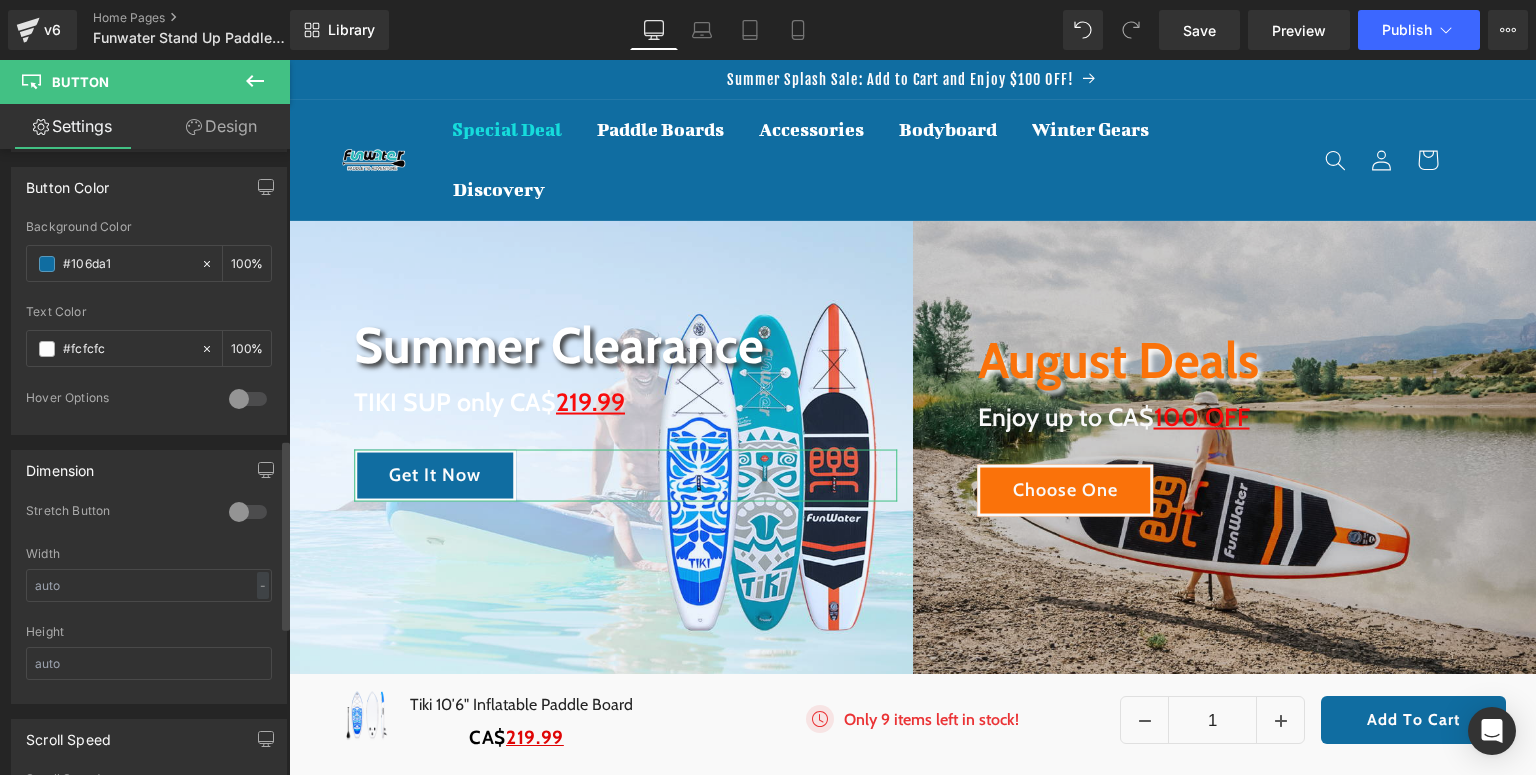 click on "Button Color rgb(16, 109, 161) Background Color #106da1 100 % rgba(252, 252, 252, 1) Text Color #fcfcfc 100 % 0 Hover Options Background Color Hover % Text Color Hover %" at bounding box center [149, 293] 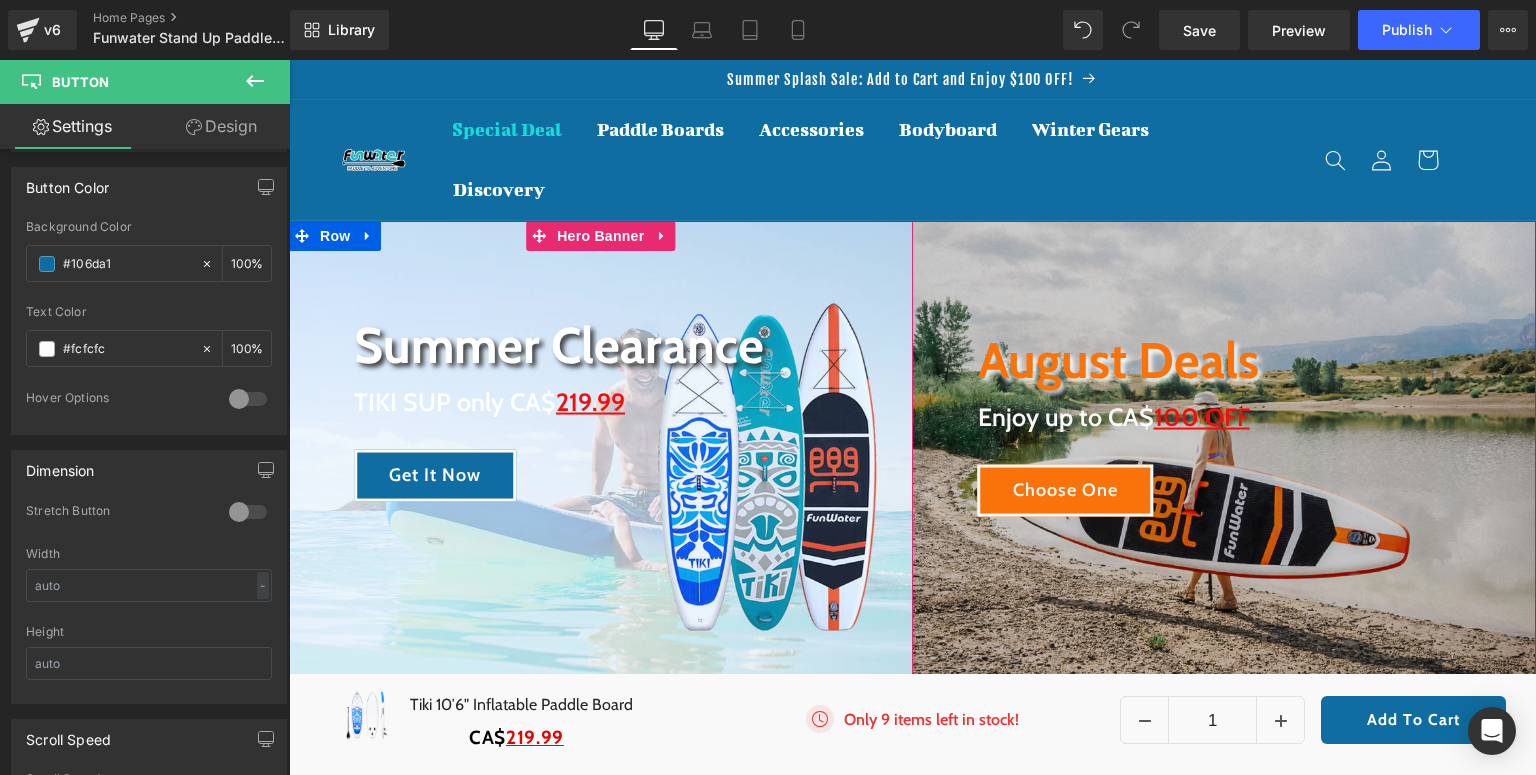 click on "Summer Clearance" at bounding box center [626, 344] 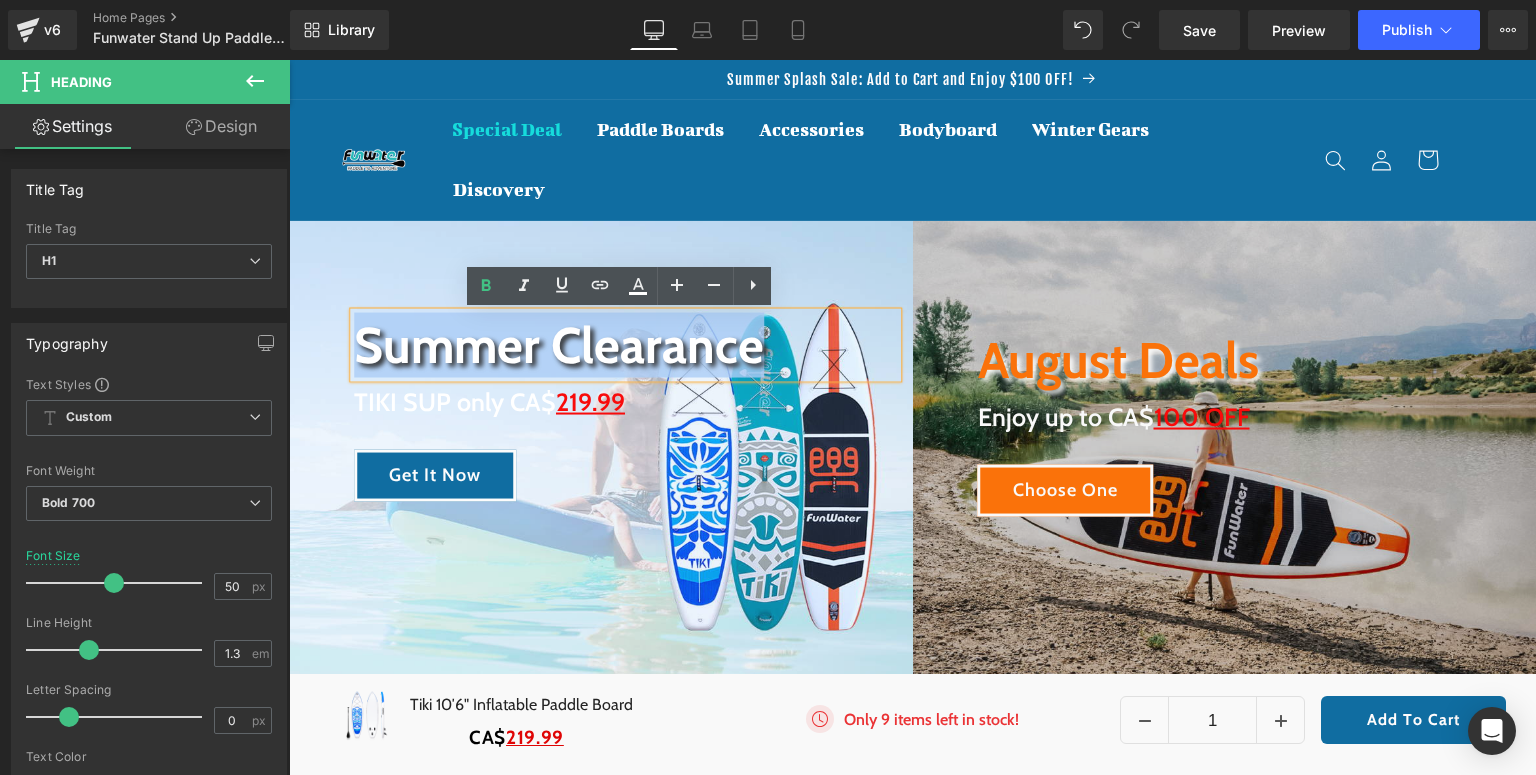drag, startPoint x: 821, startPoint y: 340, endPoint x: 348, endPoint y: 356, distance: 473.27054 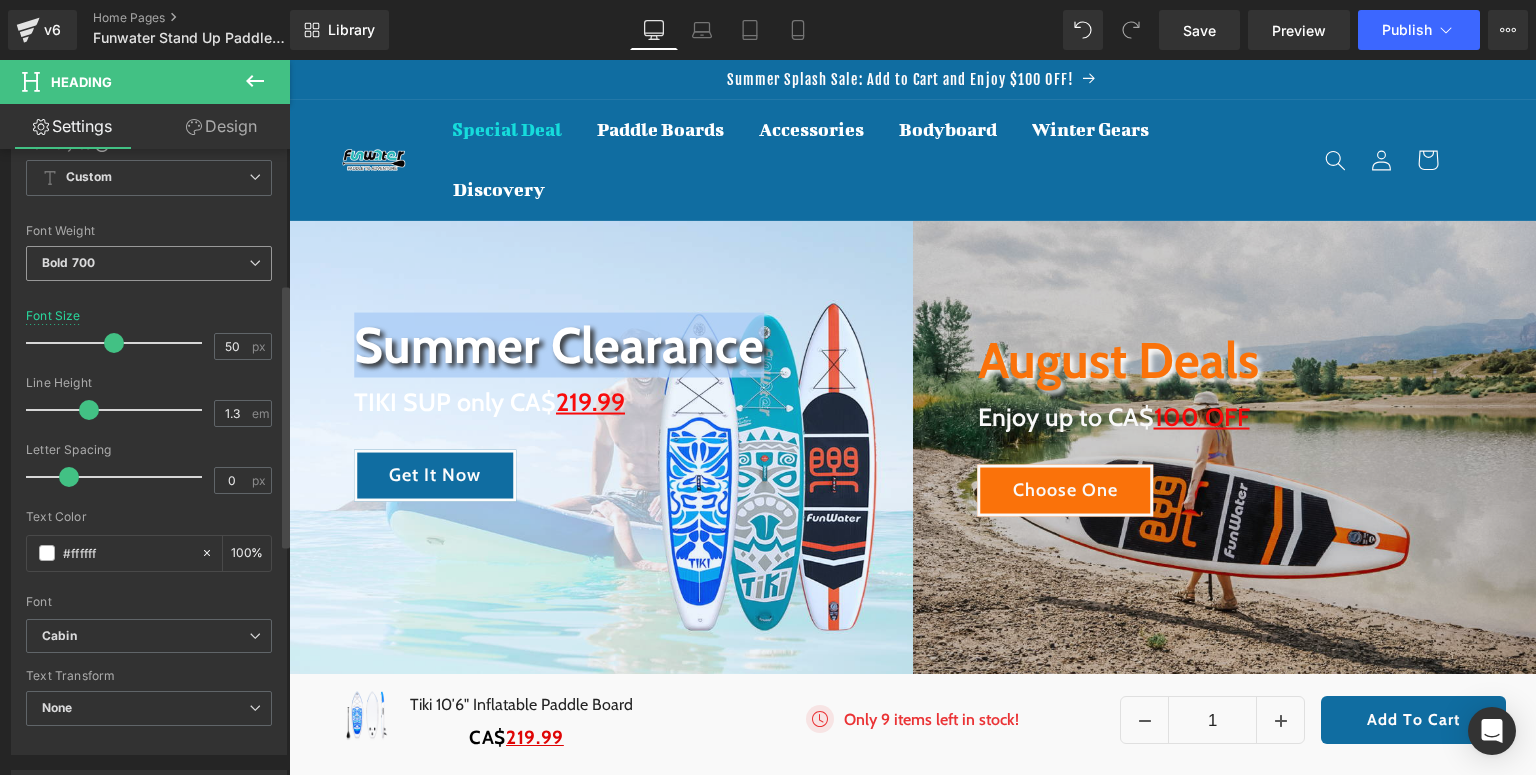 scroll, scrollTop: 400, scrollLeft: 0, axis: vertical 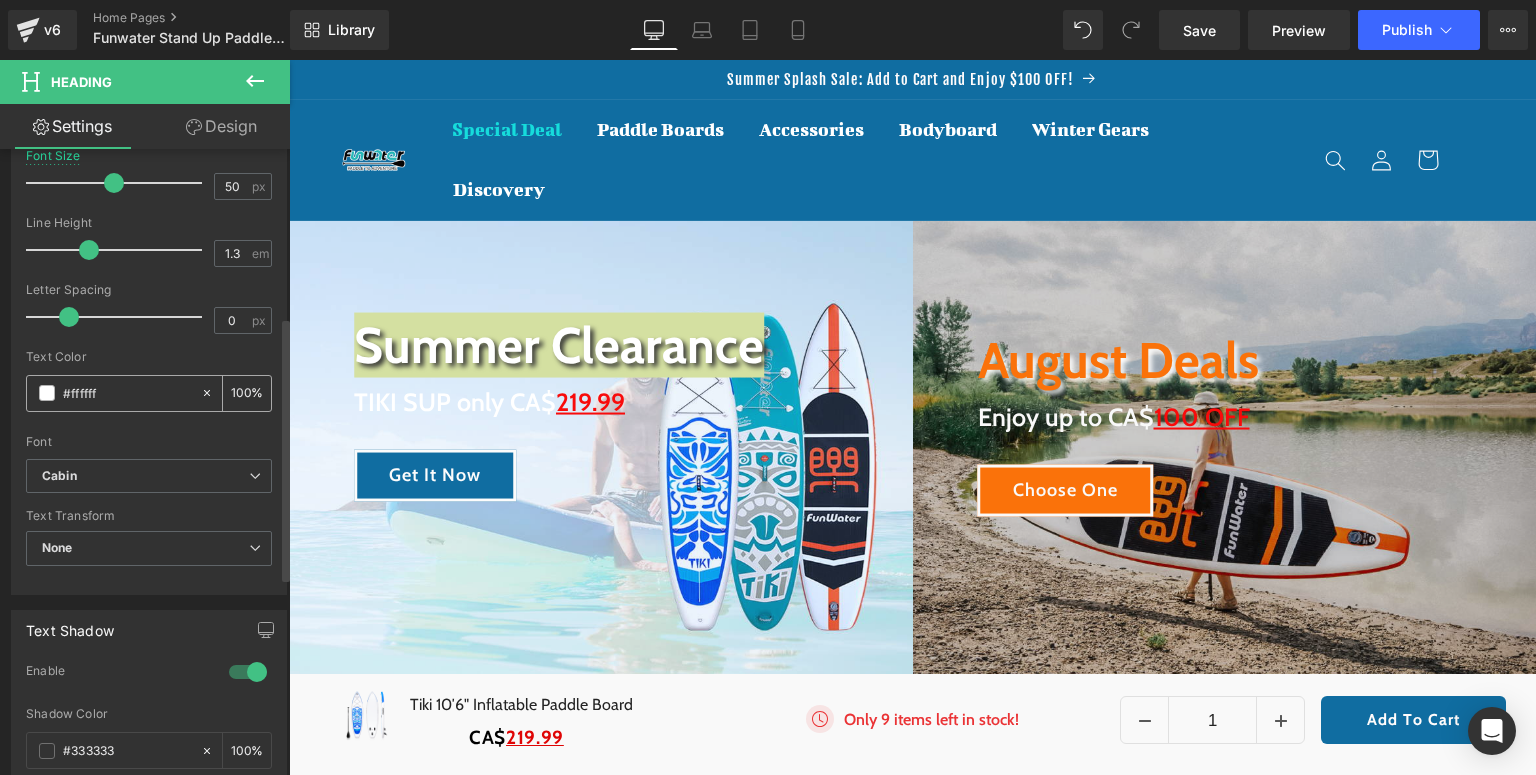 click on "#ffffff" at bounding box center [127, 393] 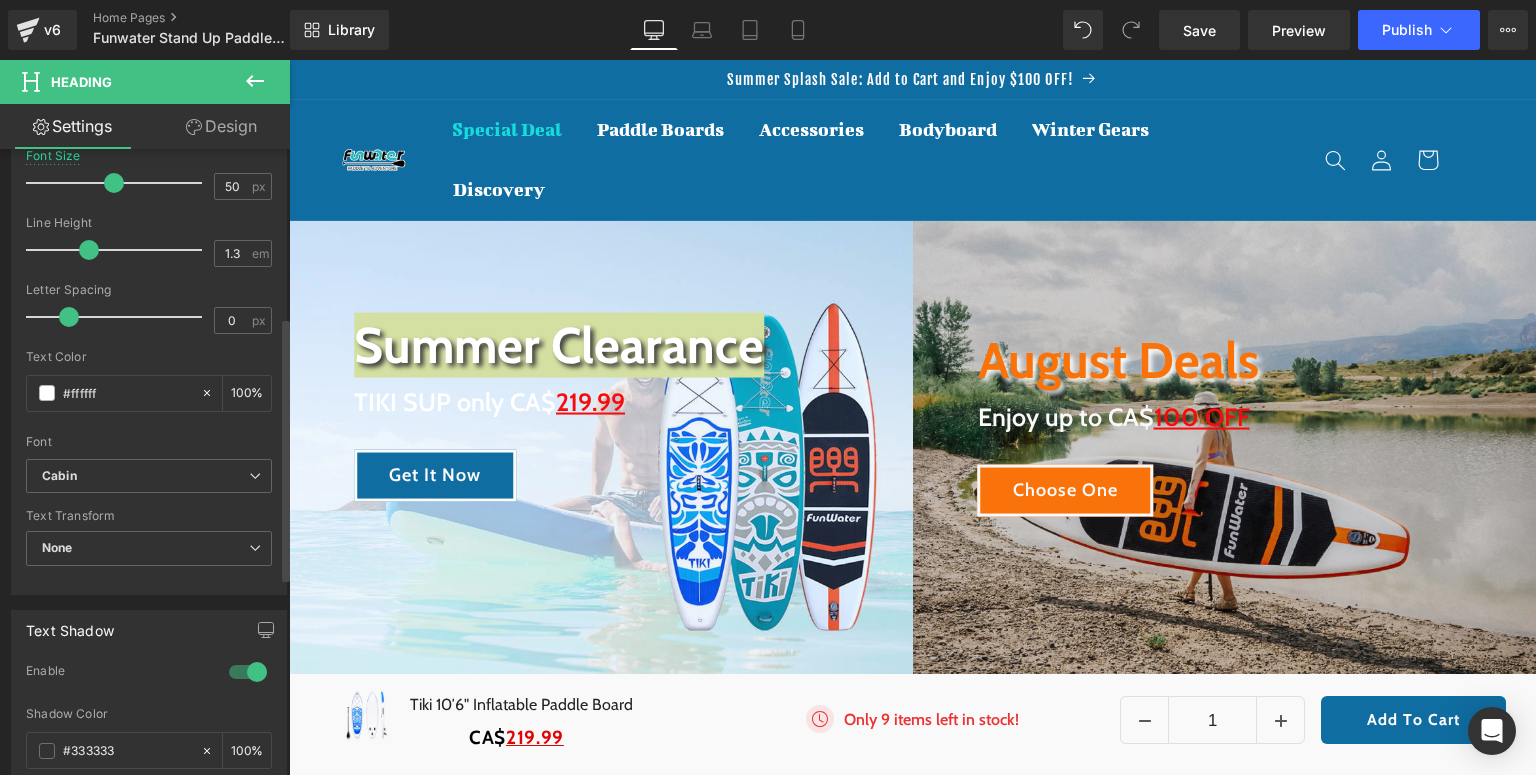 drag, startPoint x: 110, startPoint y: 388, endPoint x: 24, endPoint y: 388, distance: 86 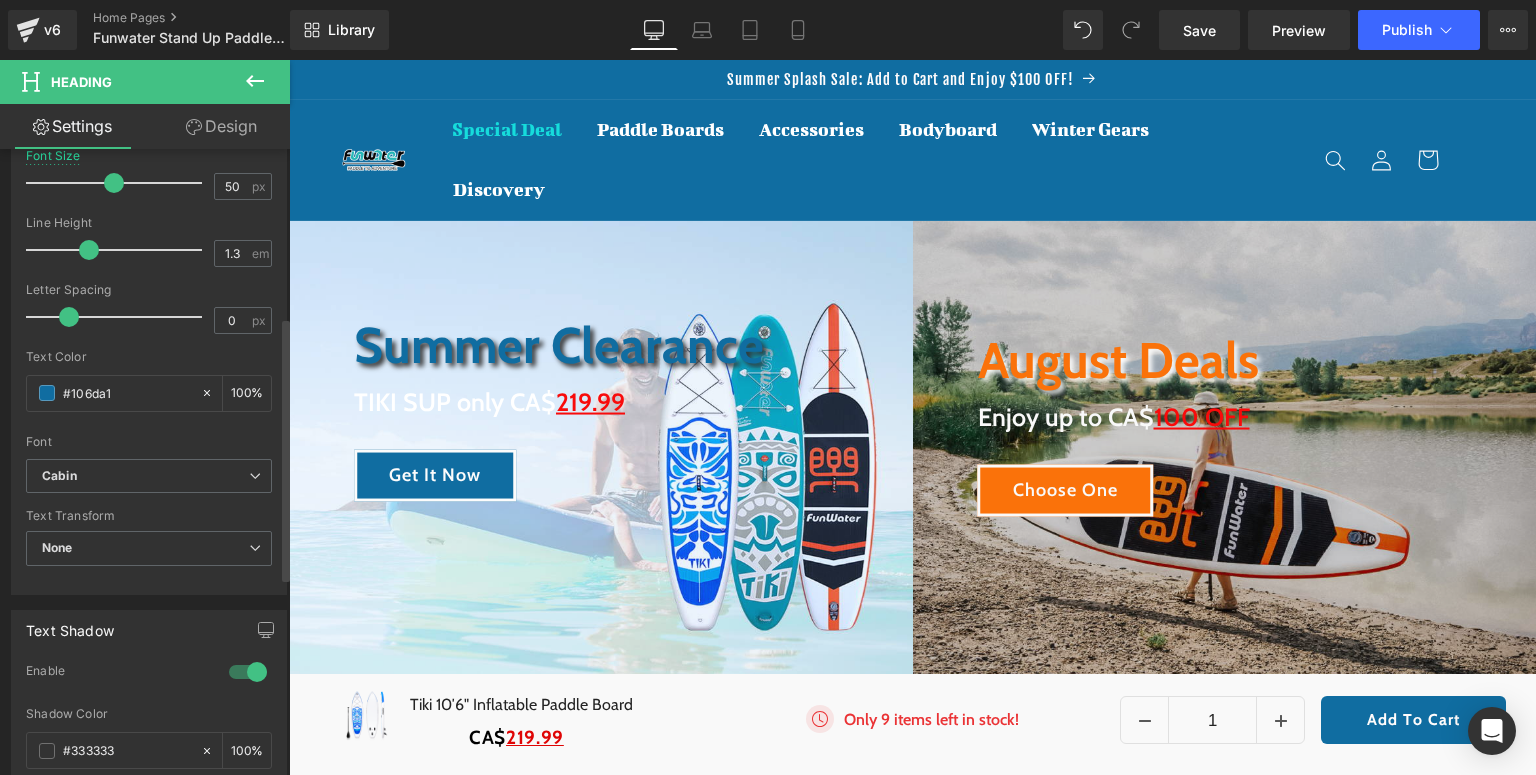 type on "#106da1" 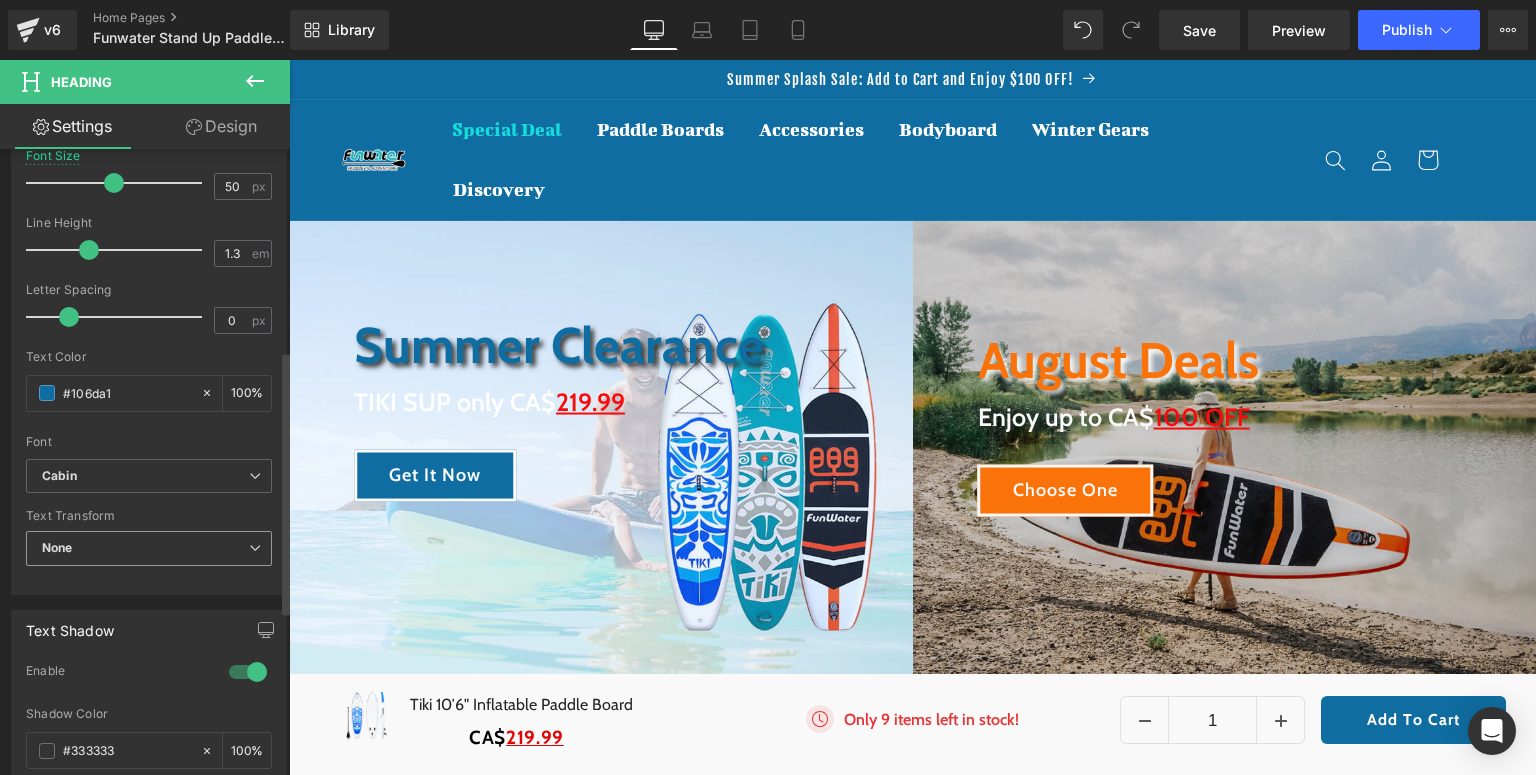 scroll, scrollTop: 560, scrollLeft: 0, axis: vertical 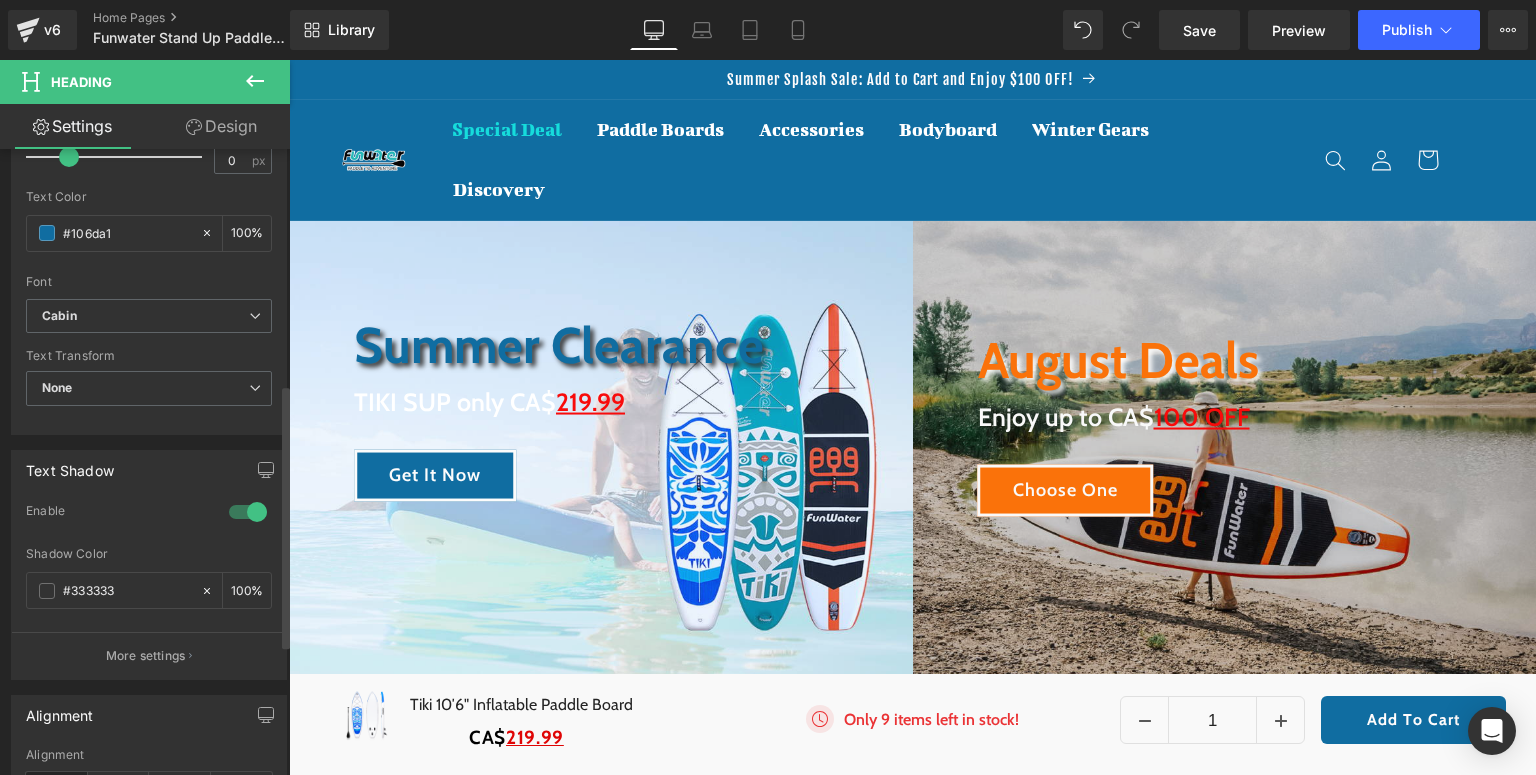 click at bounding box center (248, 512) 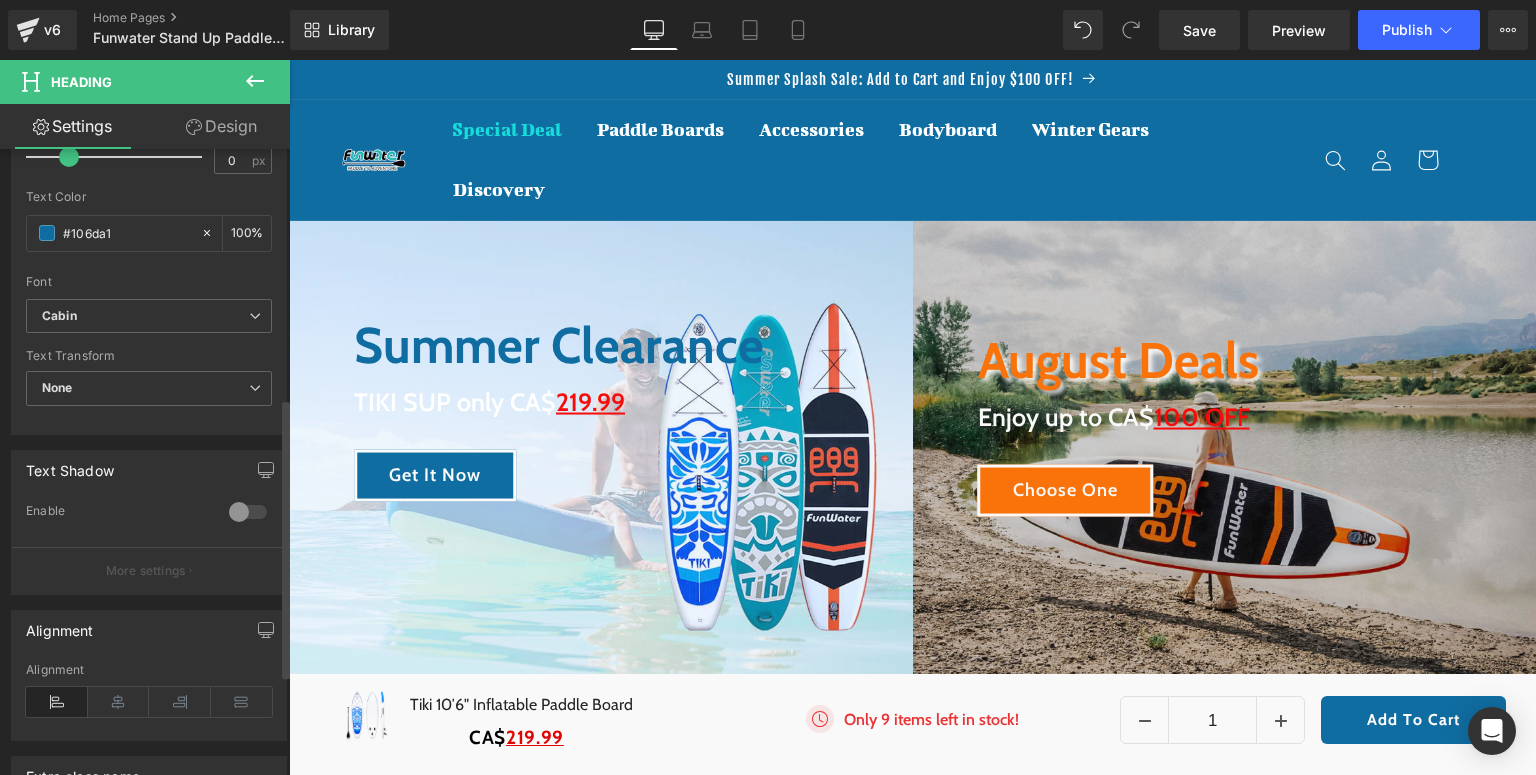 click at bounding box center (248, 512) 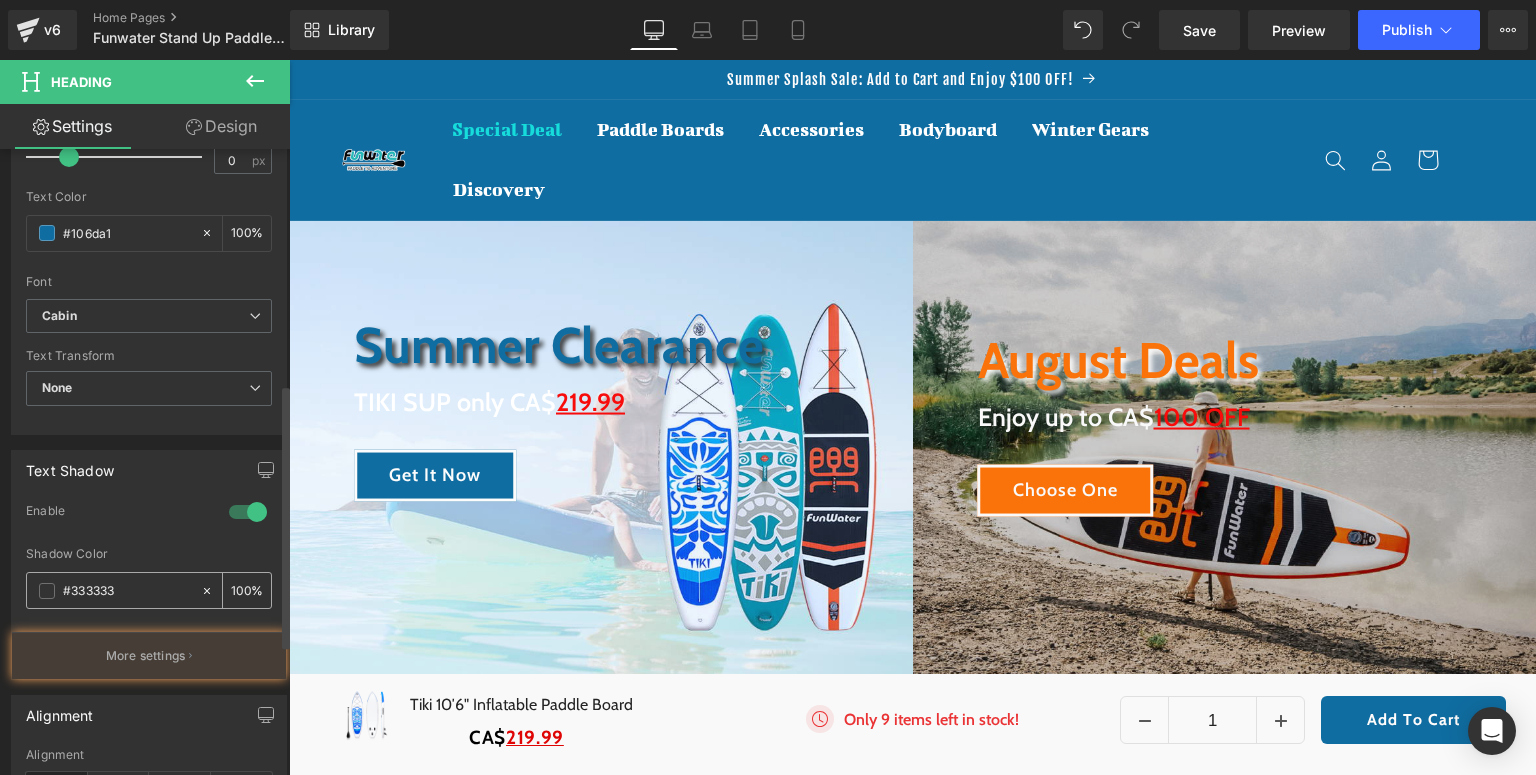click at bounding box center [47, 591] 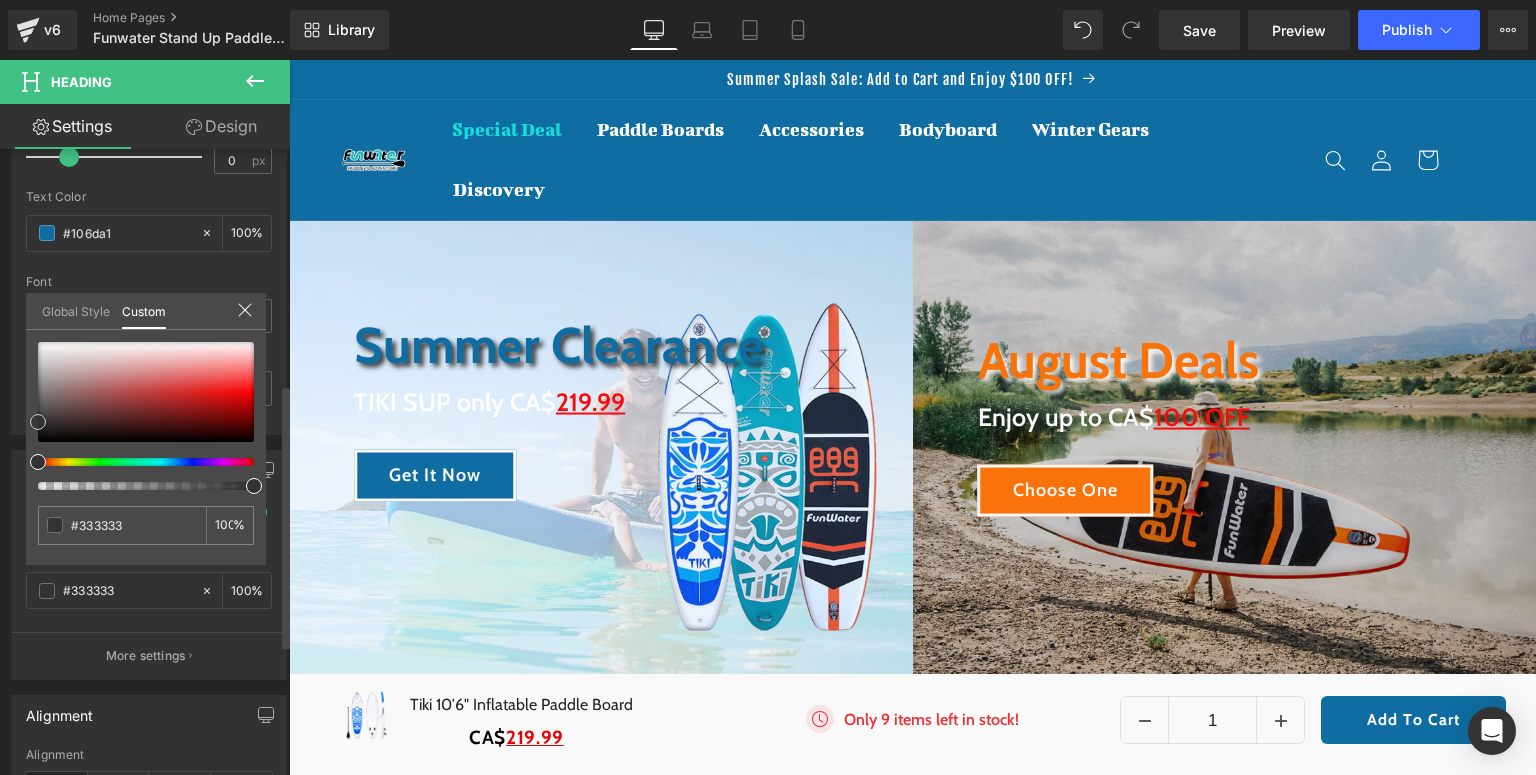 click at bounding box center [146, 392] 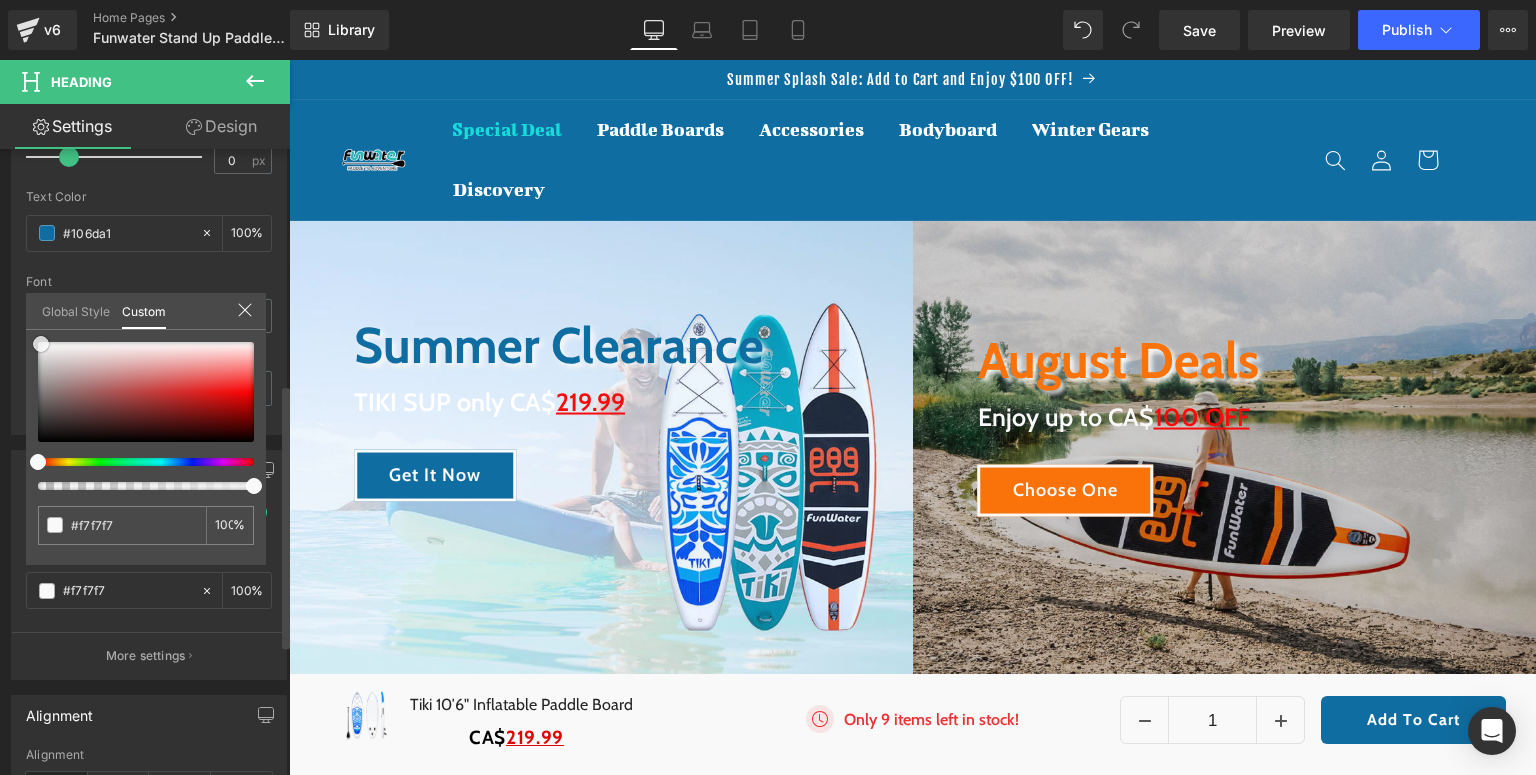 click at bounding box center [41, 344] 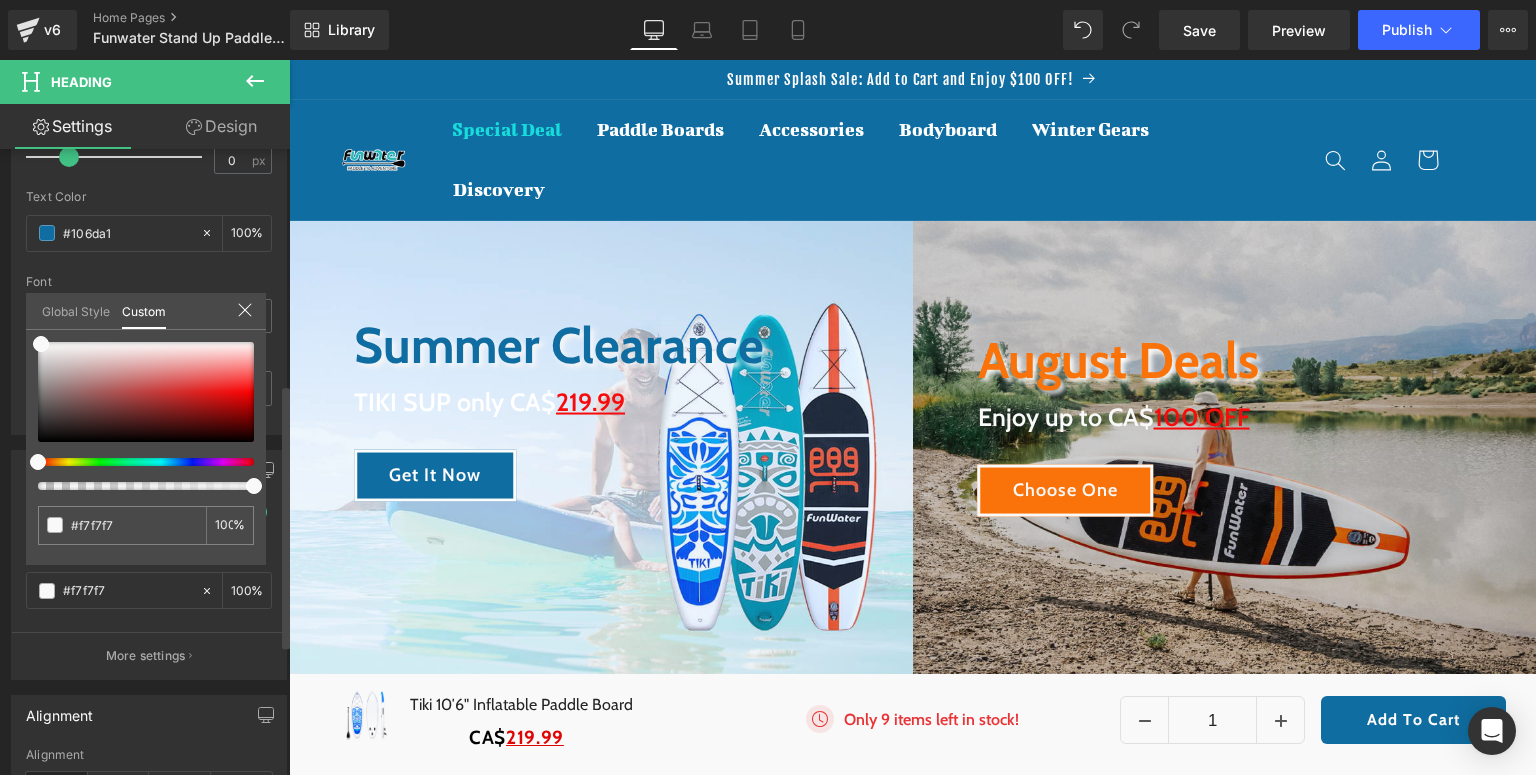 click 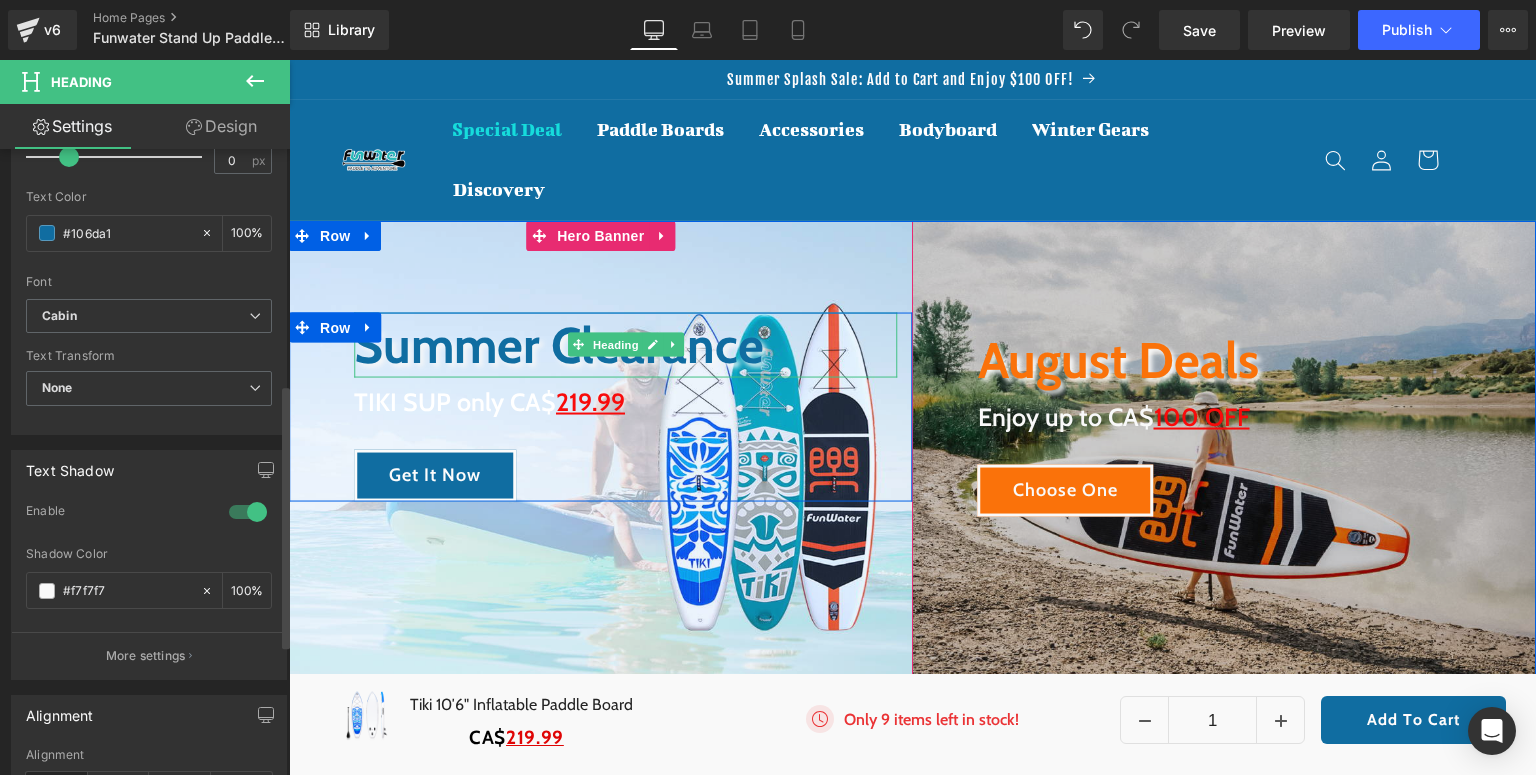 click on "Summer Clearance" at bounding box center (626, 344) 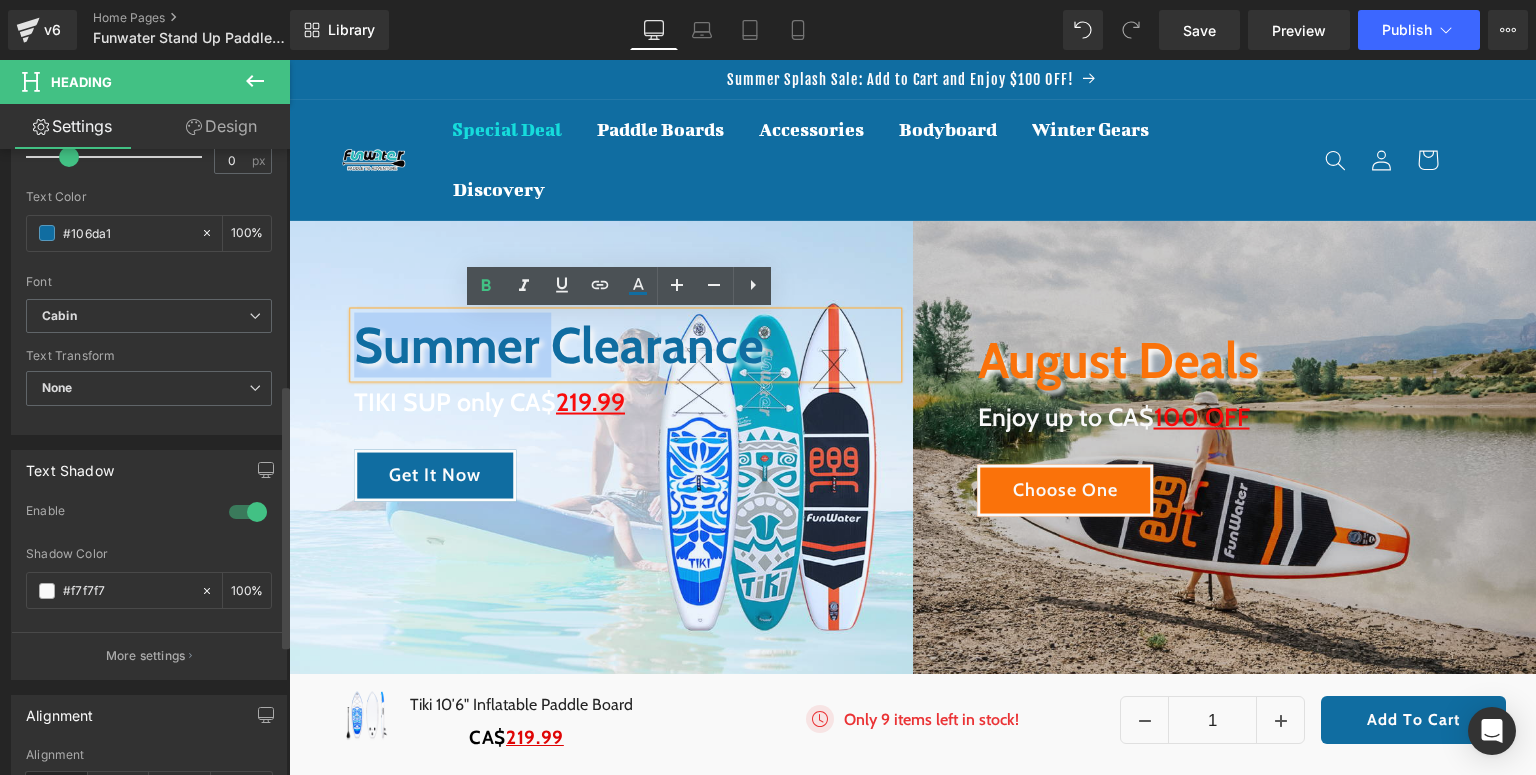 drag, startPoint x: 546, startPoint y: 346, endPoint x: 355, endPoint y: 348, distance: 191.01047 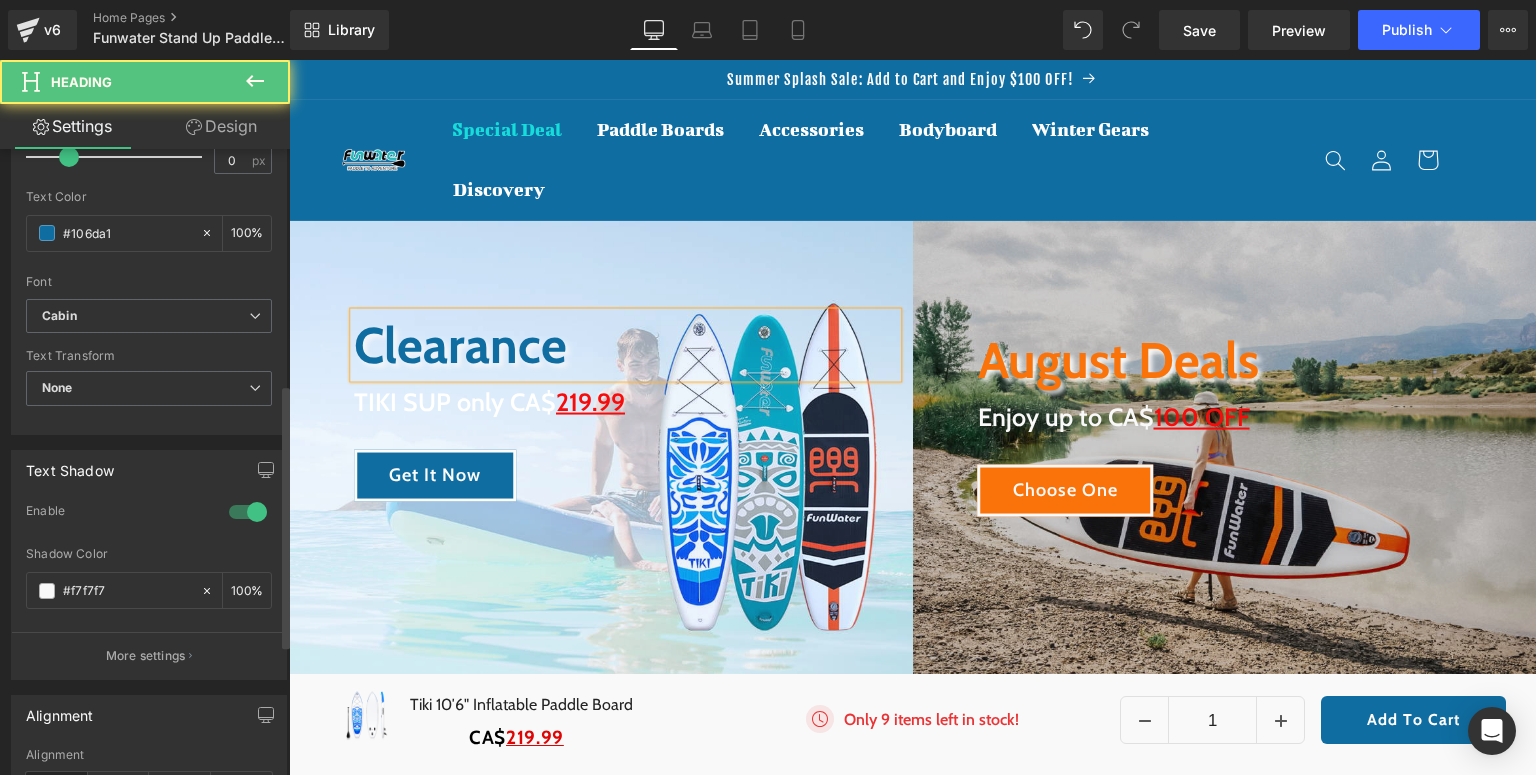 click on "Clearance" at bounding box center [626, 344] 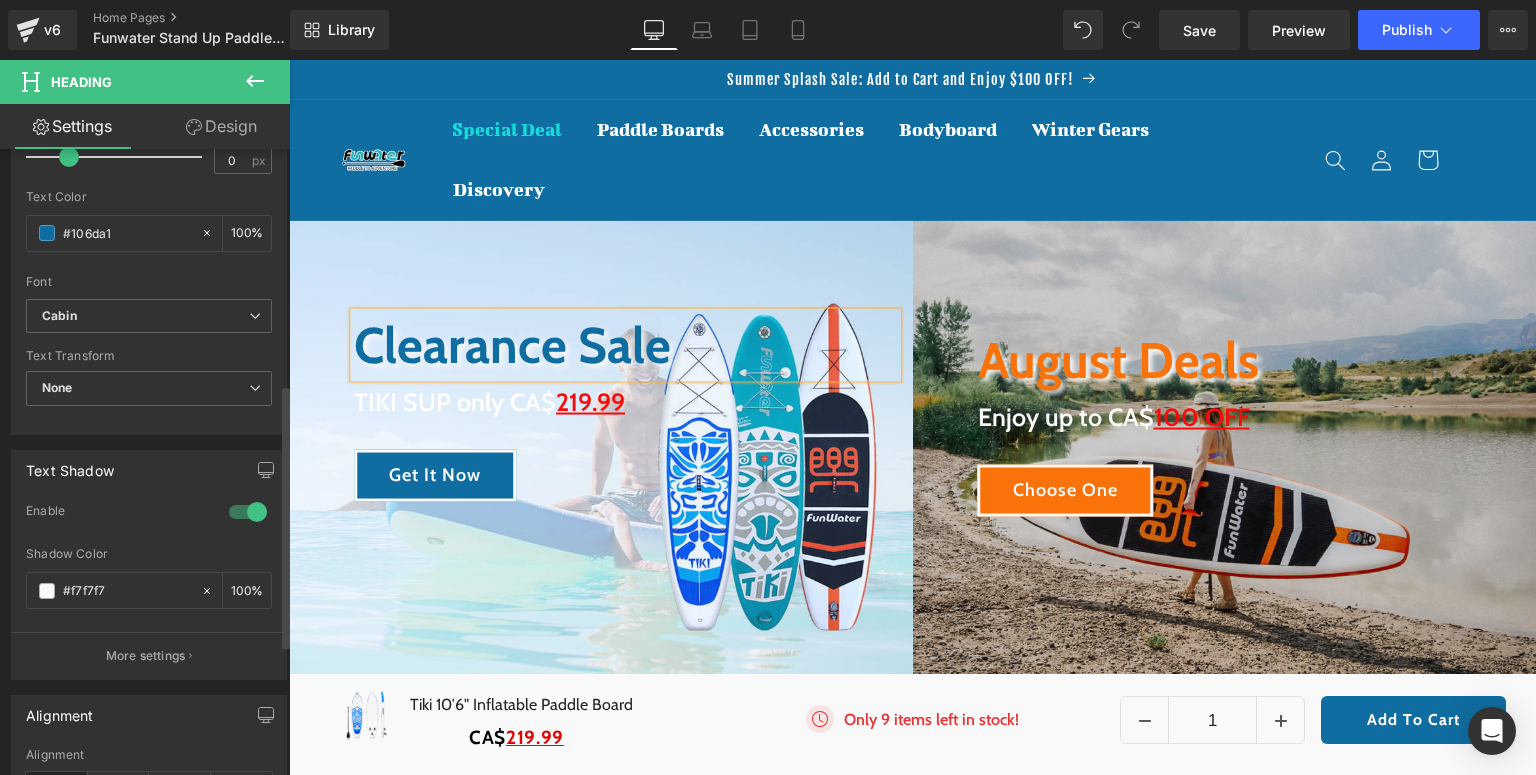 click on "Clearance Sale Heading         TIKI SUP only CA$  219.99 Heading         Get It Now Button         Row" at bounding box center [601, 456] 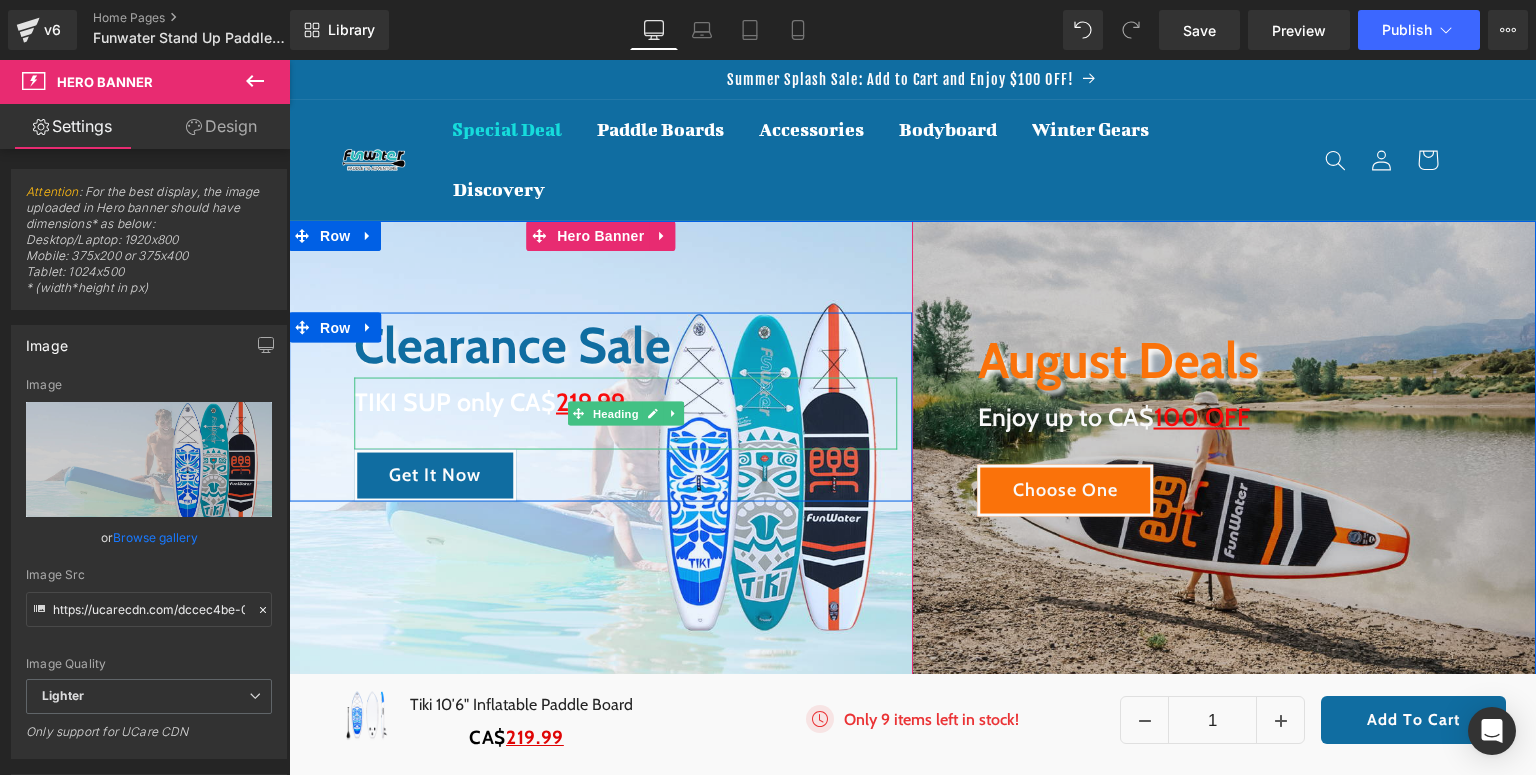 click on "TIKI SUP only CA$  219.99" at bounding box center [626, 401] 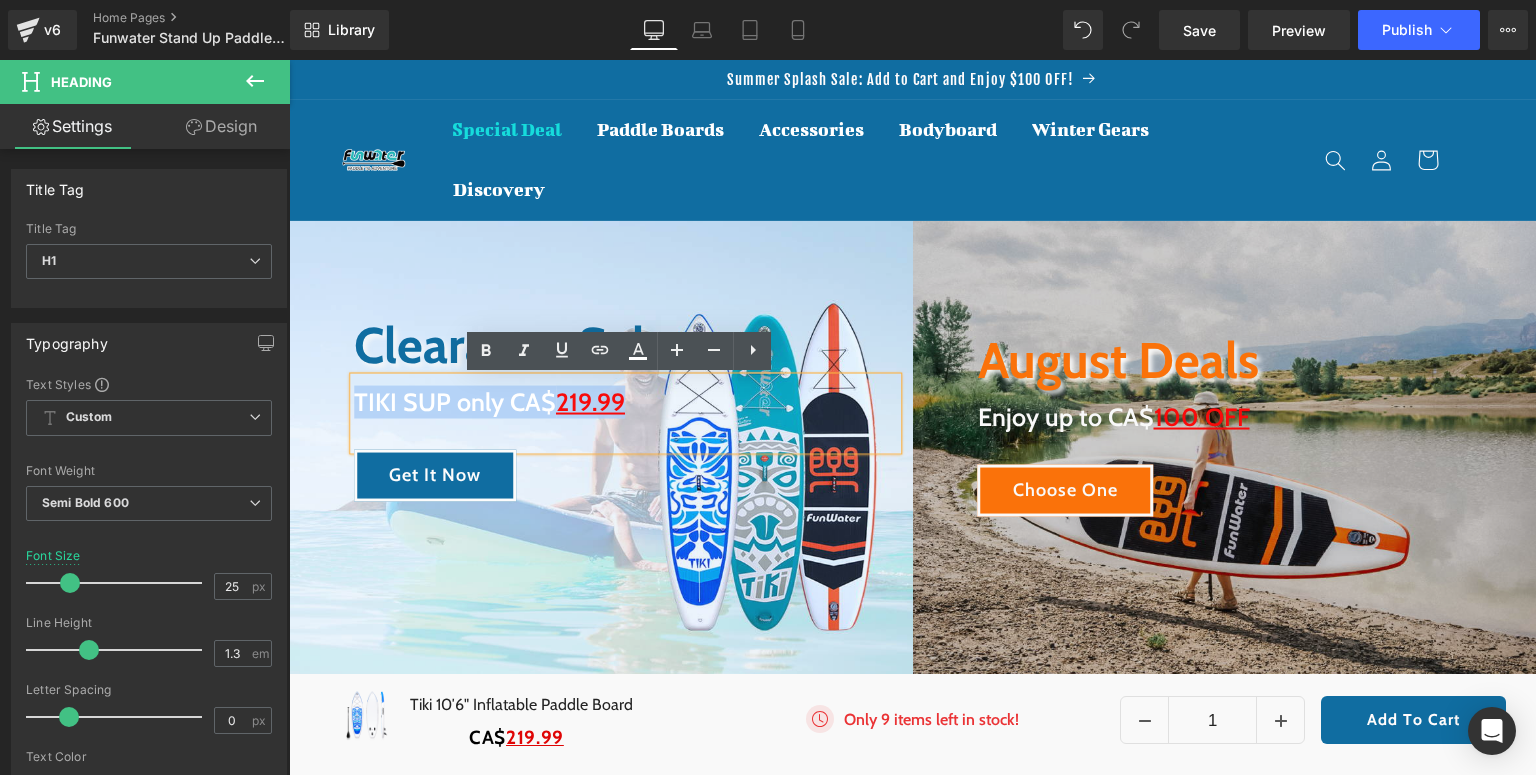 drag, startPoint x: 653, startPoint y: 404, endPoint x: 352, endPoint y: 406, distance: 301.00665 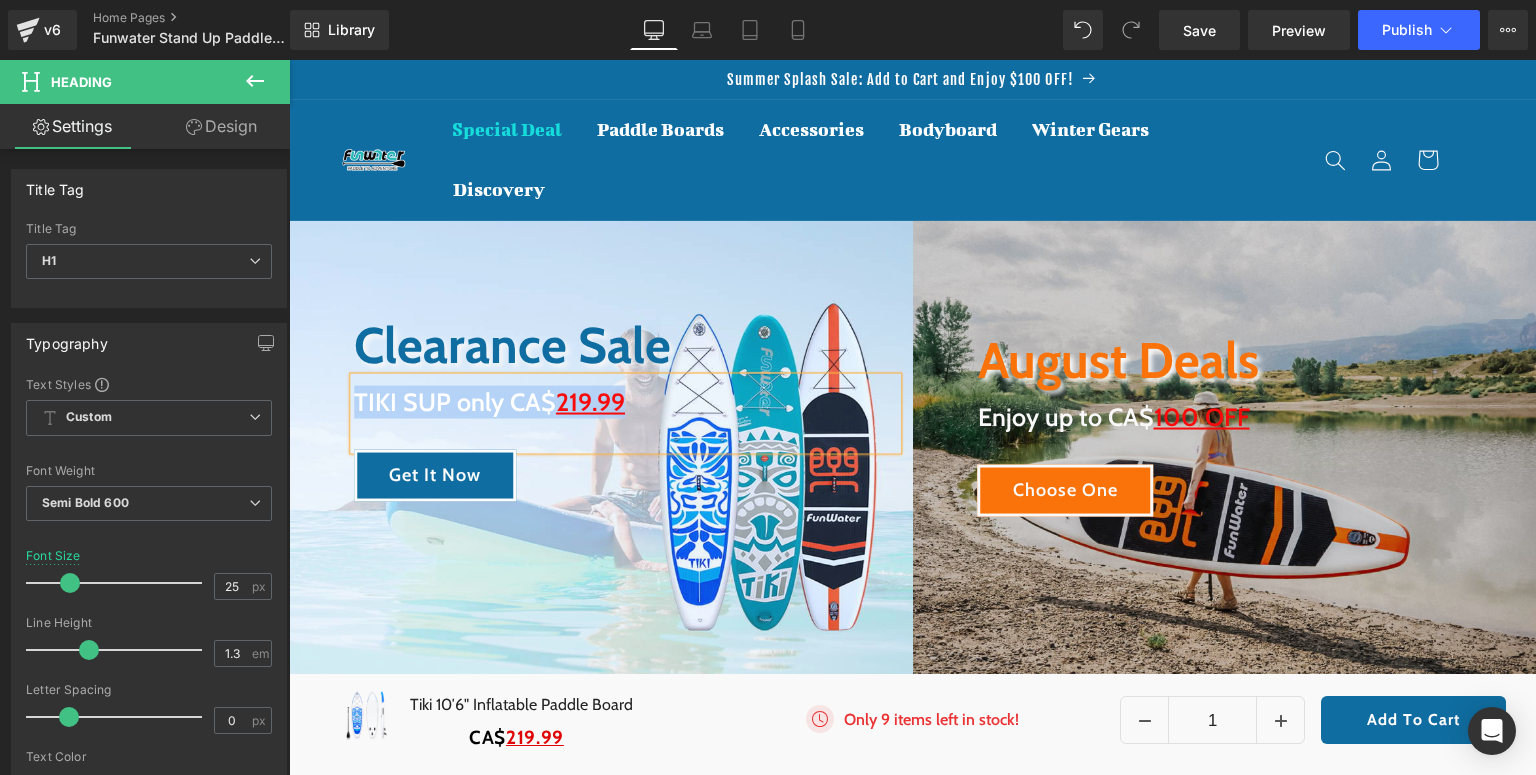 type 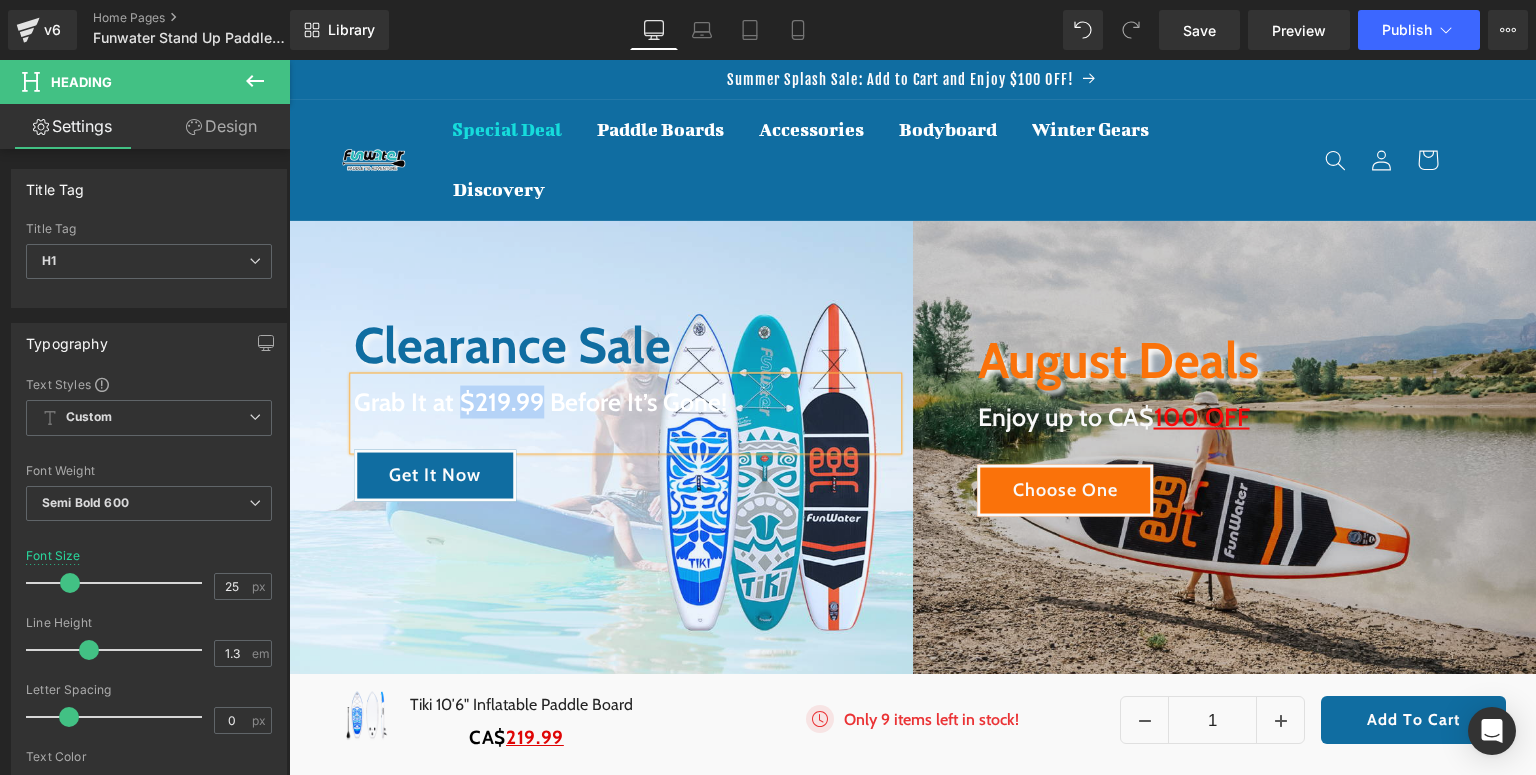 drag, startPoint x: 534, startPoint y: 400, endPoint x: 453, endPoint y: 403, distance: 81.055534 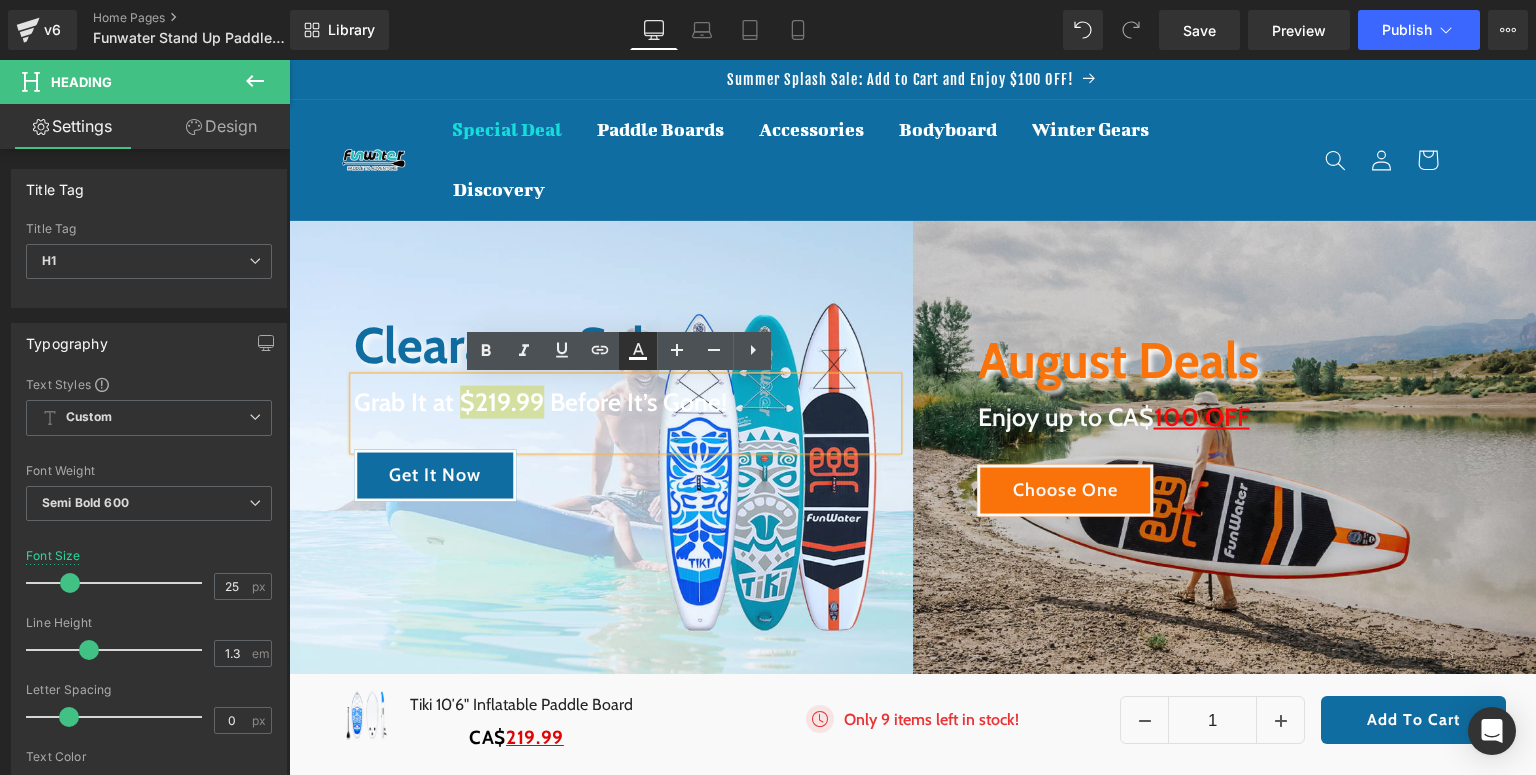 drag, startPoint x: 636, startPoint y: 355, endPoint x: 347, endPoint y: 310, distance: 292.48248 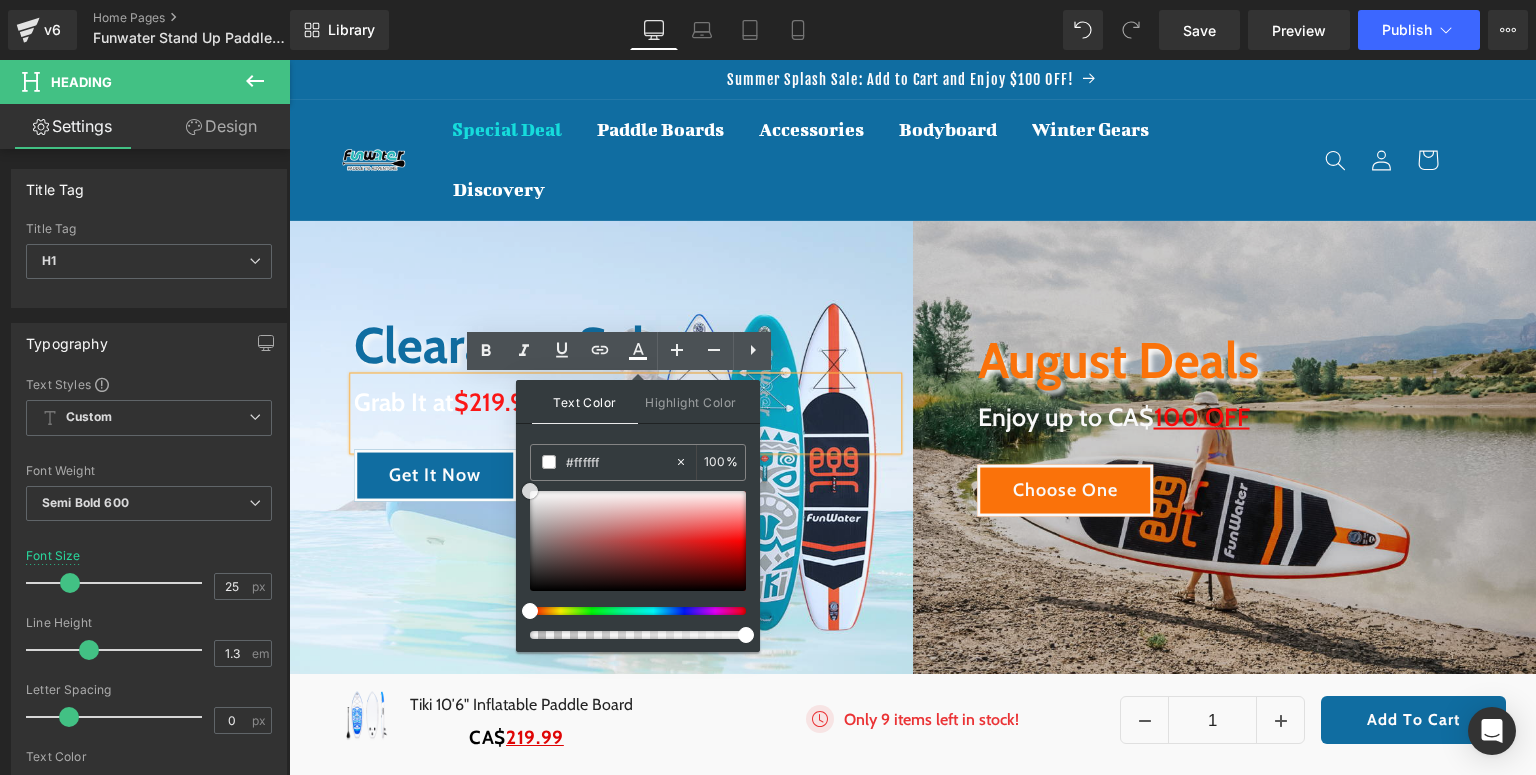 click at bounding box center [638, 541] 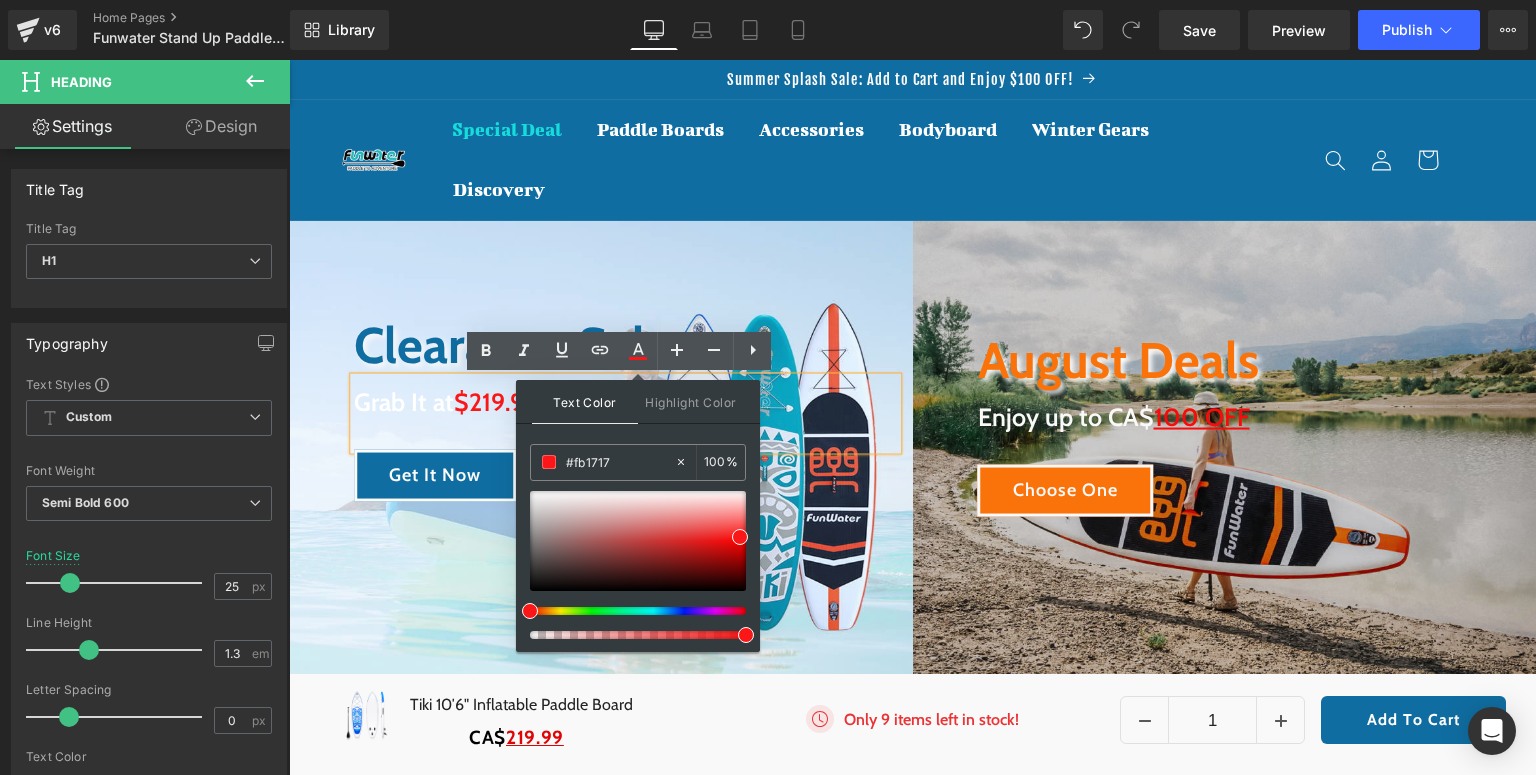 click on "Clearance Sale Heading         Grab It at  $219.99  Before It’s Gone! Heading         Get It Now Button         Row" at bounding box center (601, 456) 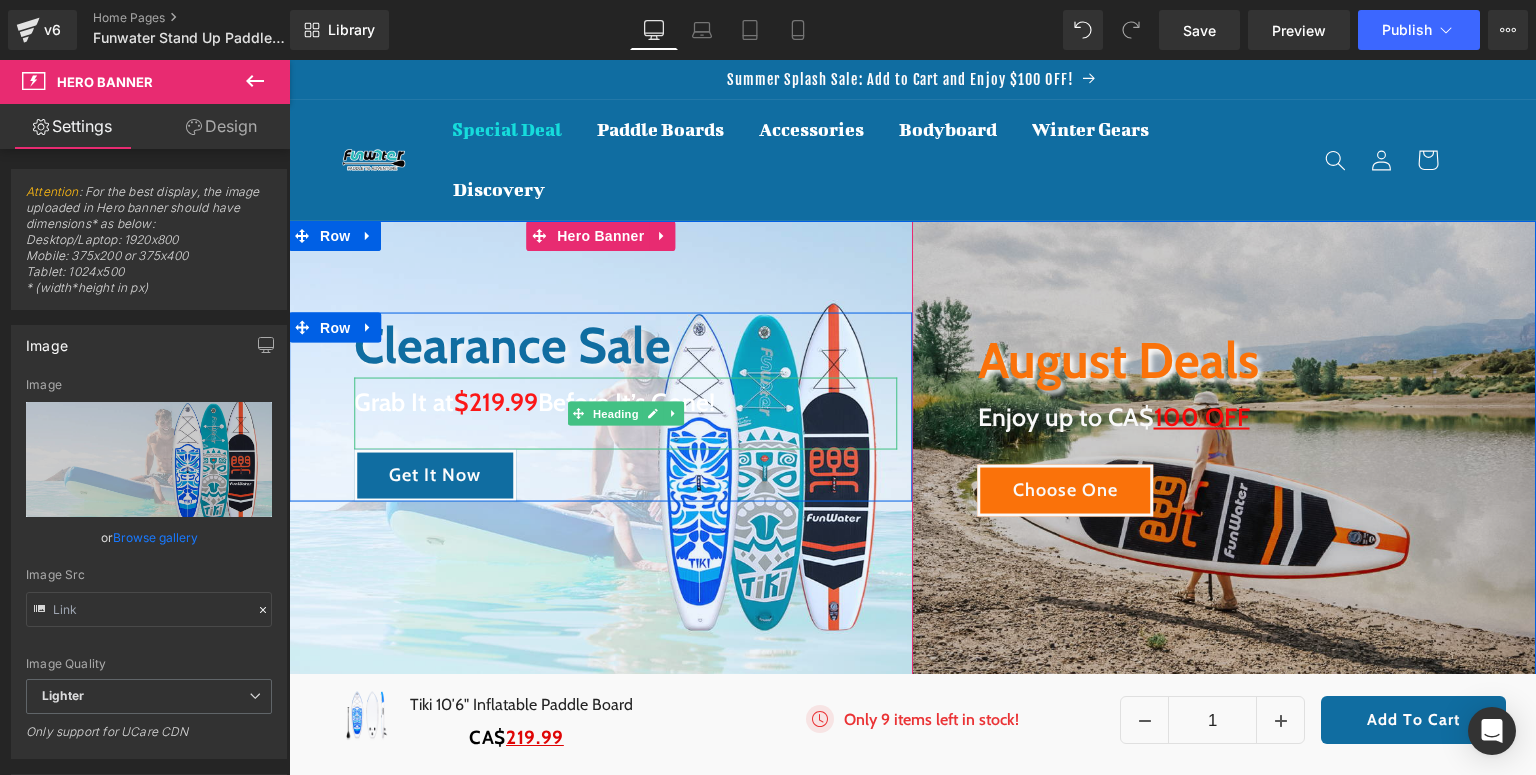 click on "Grab It at  $219.99  Before It’s Gone!" at bounding box center [626, 401] 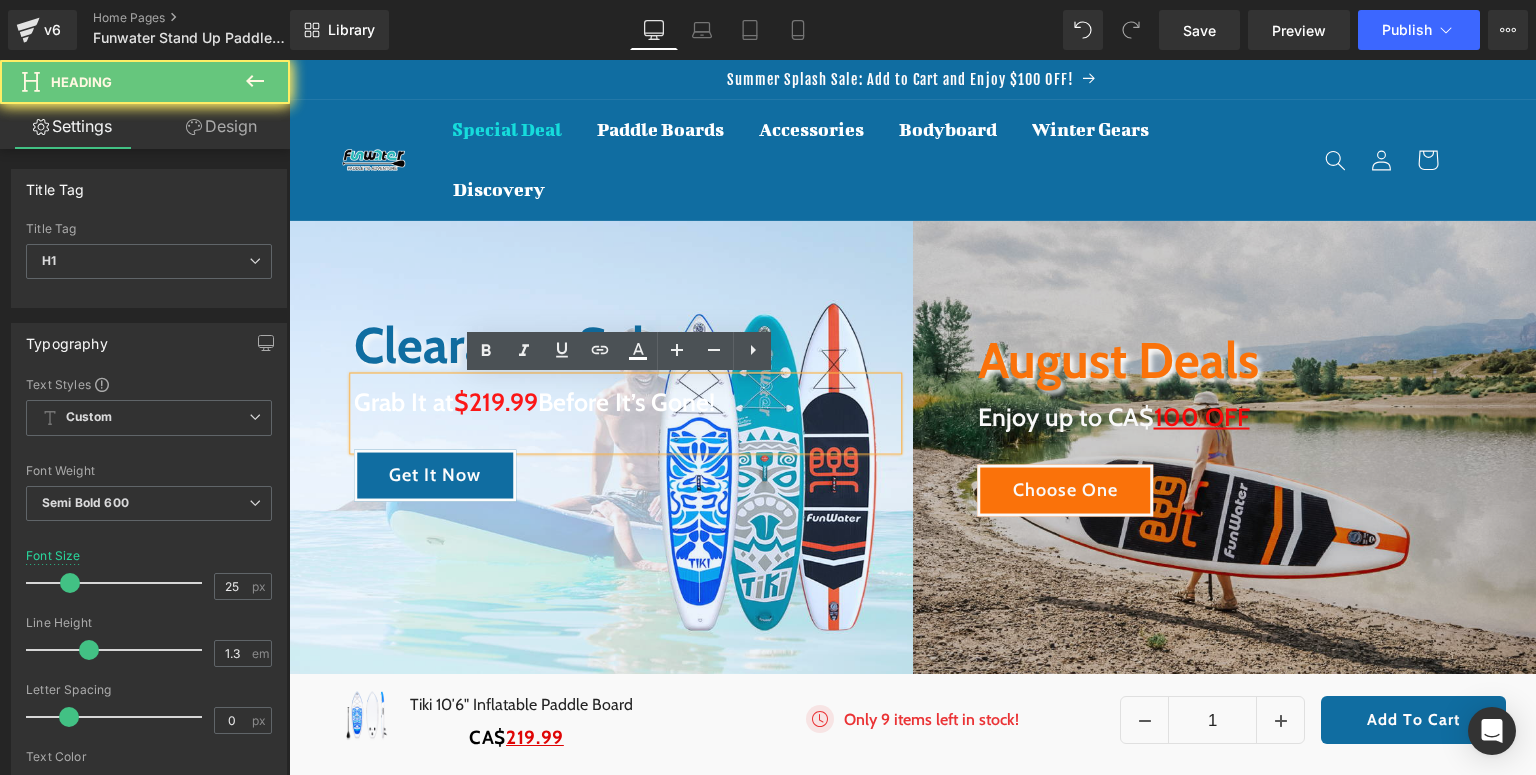 click on "Grab It at  $219.99  Before It’s Gone!" at bounding box center [626, 401] 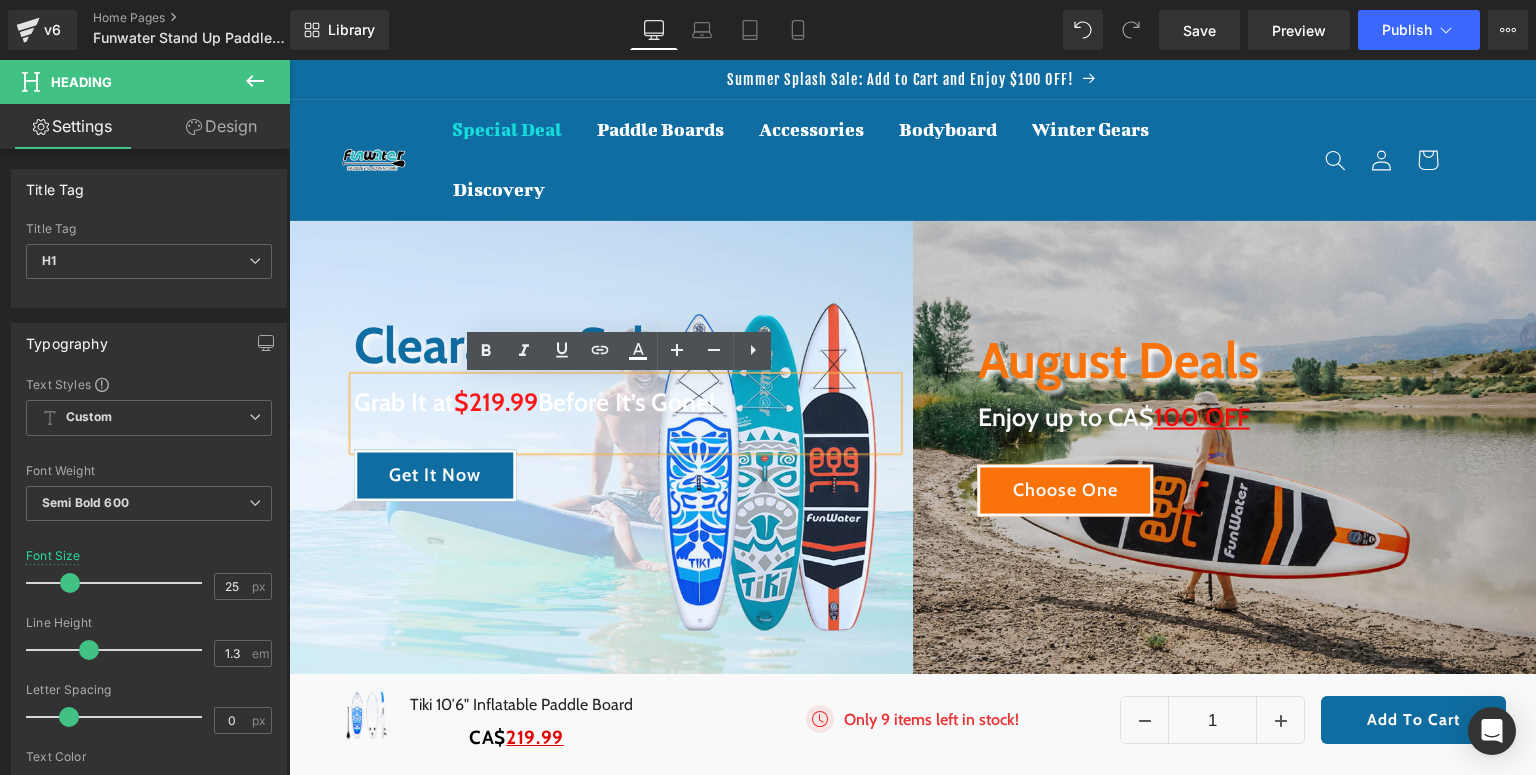 drag, startPoint x: 759, startPoint y: 402, endPoint x: 330, endPoint y: 401, distance: 429.00116 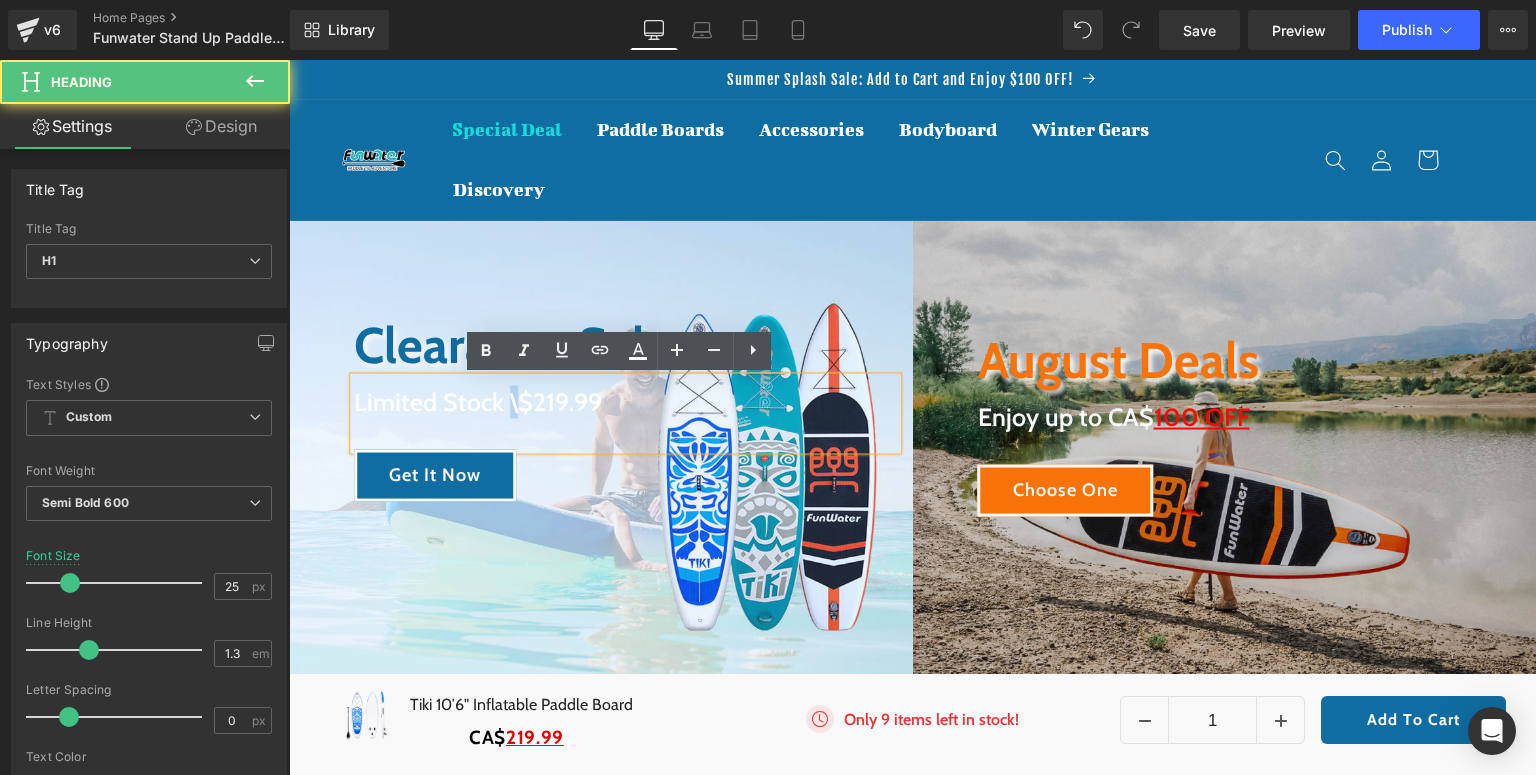 drag, startPoint x: 501, startPoint y: 403, endPoint x: 512, endPoint y: 403, distance: 11 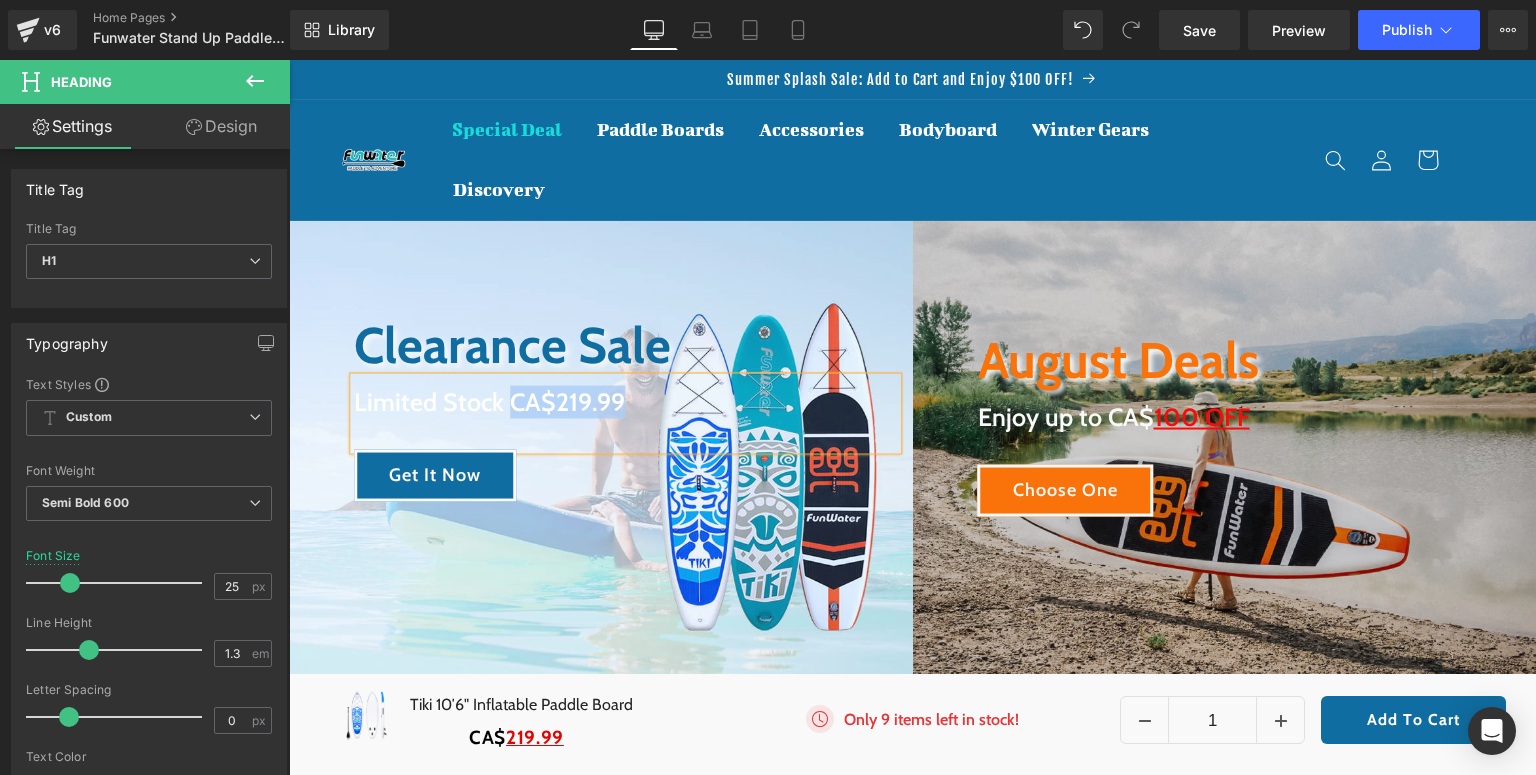 drag, startPoint x: 632, startPoint y: 408, endPoint x: 508, endPoint y: 405, distance: 124.036285 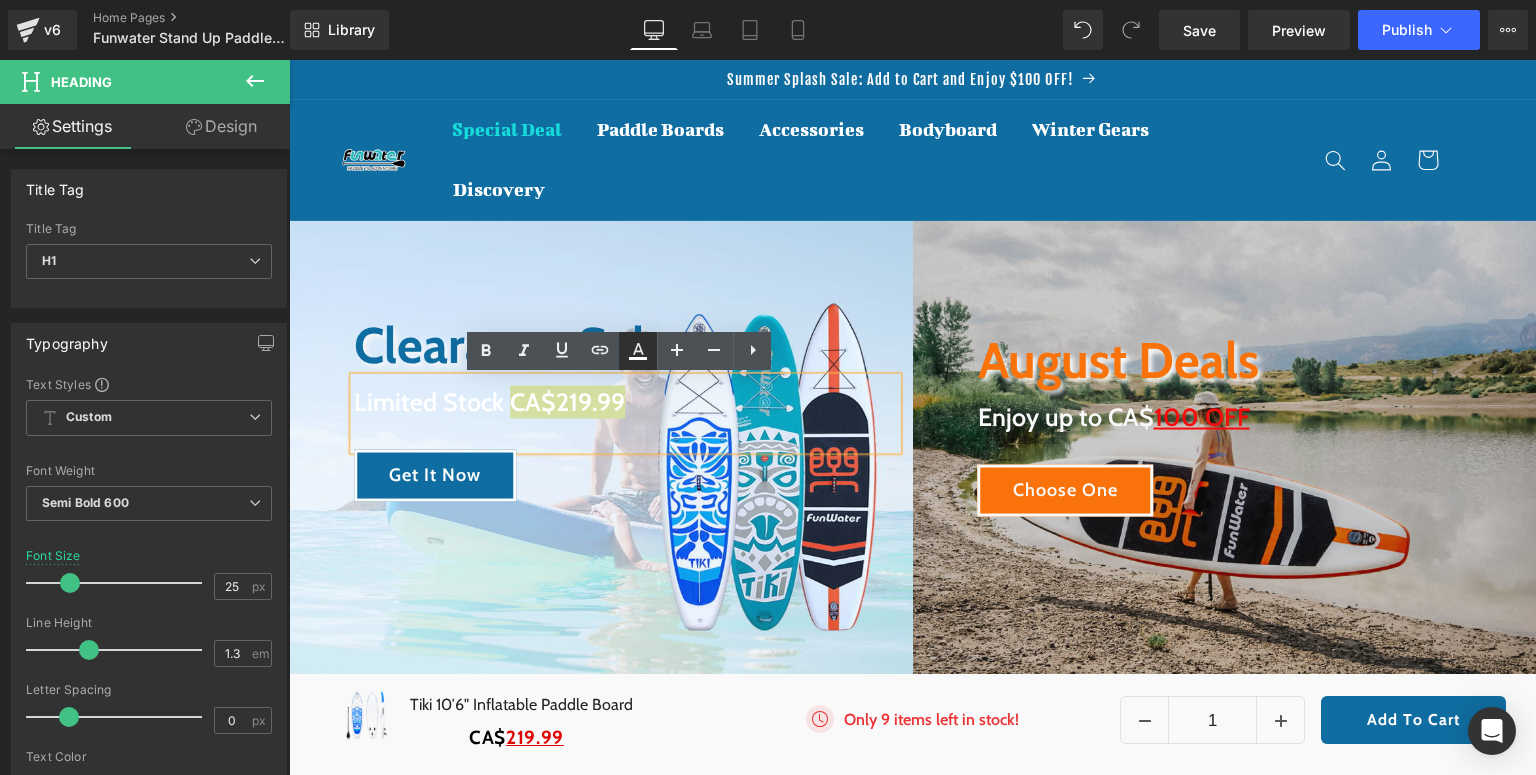 click 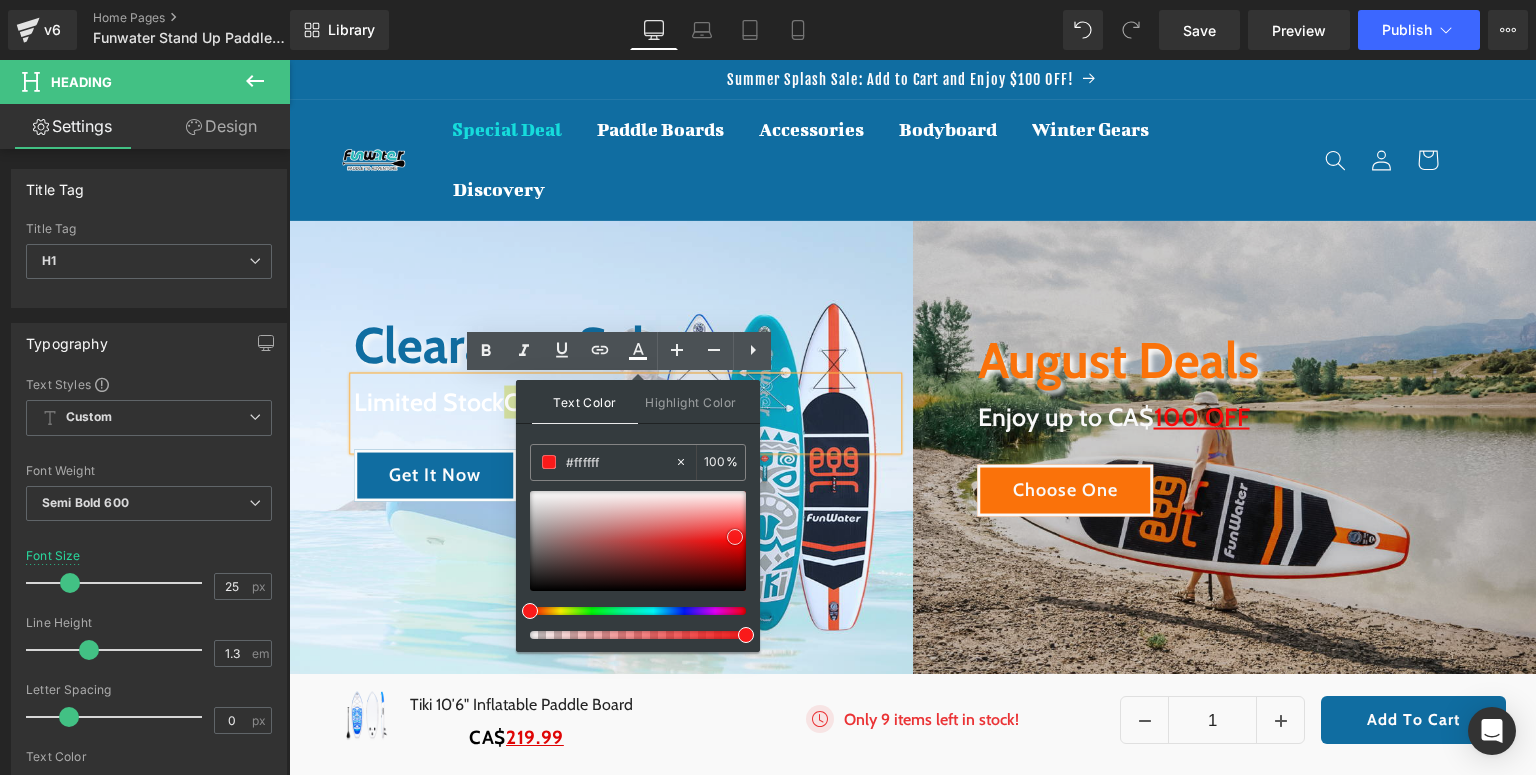 click at bounding box center (638, 541) 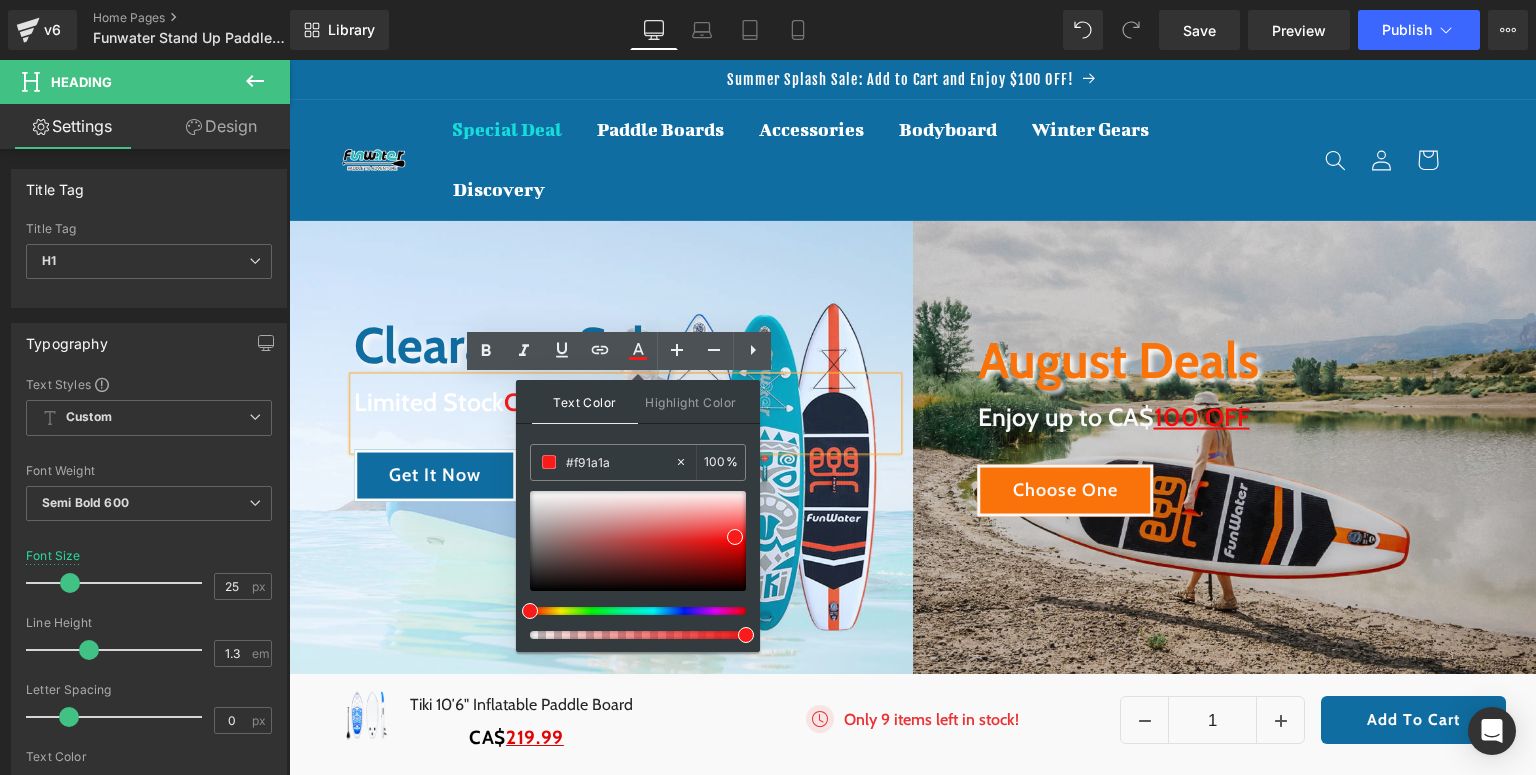 click on "Limited Stock  CA$219.99" at bounding box center [626, 401] 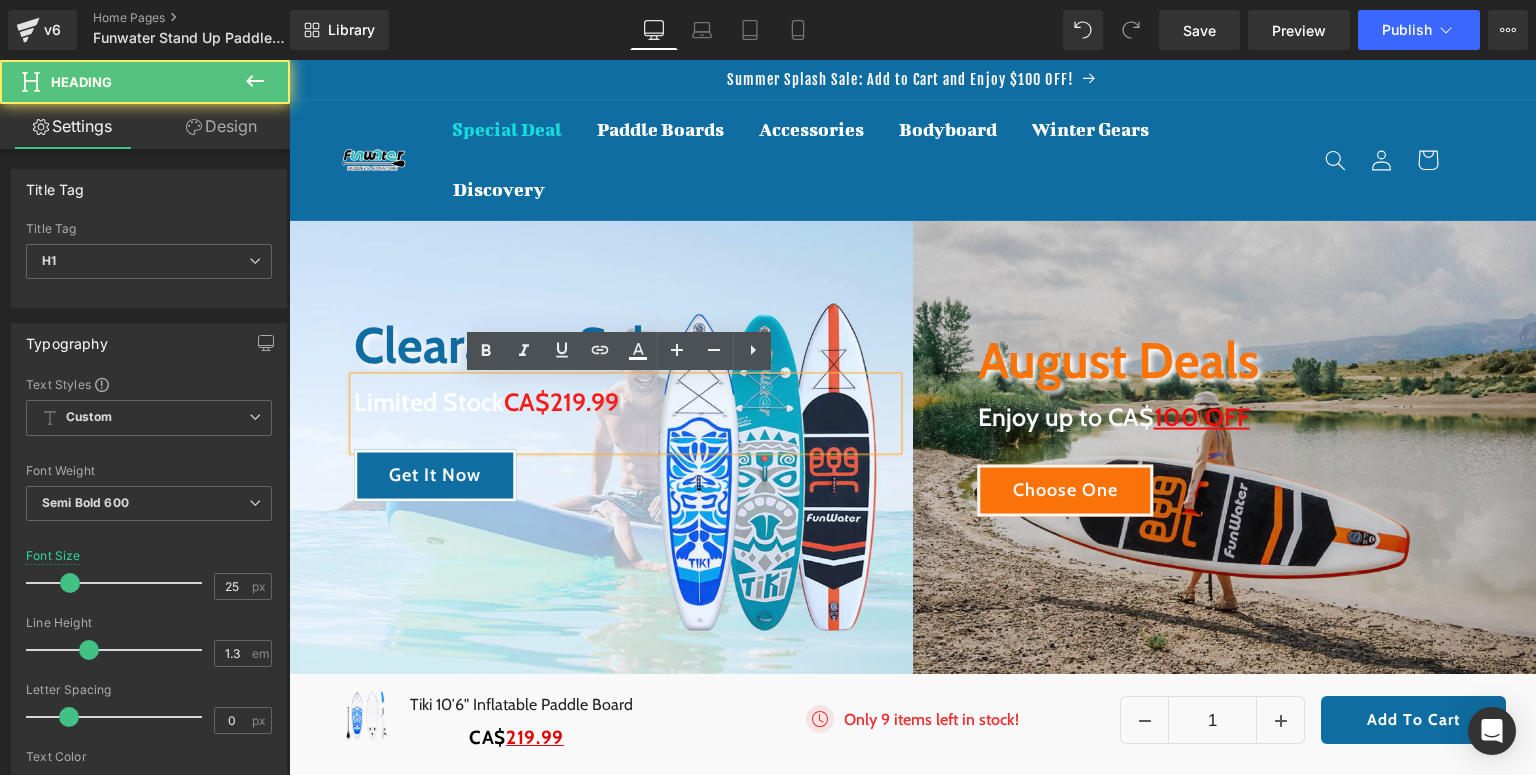 click on "Limited Stock  CA$219.99" at bounding box center [626, 401] 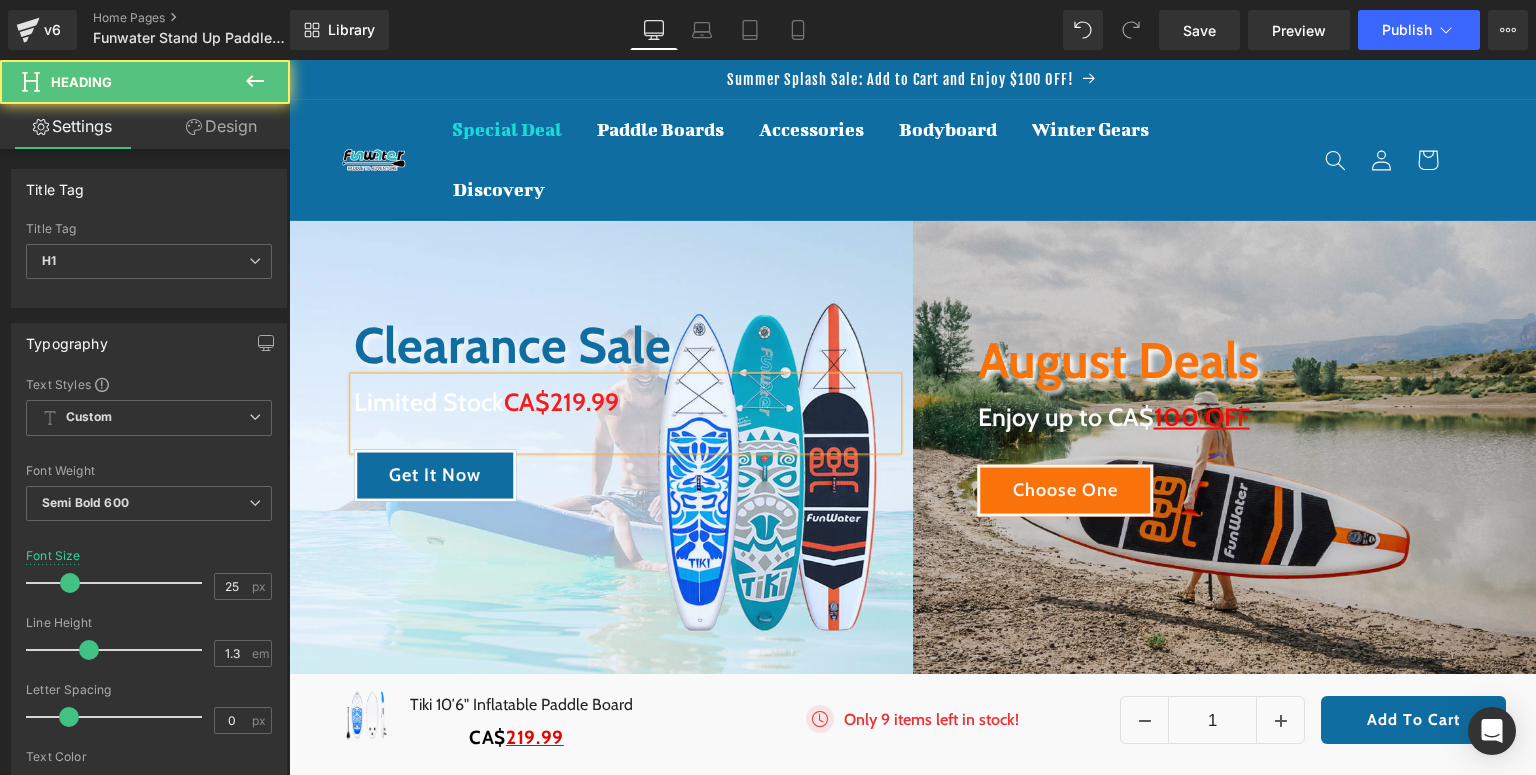 click on "Limited Stock  CA$219.99" at bounding box center [626, 413] 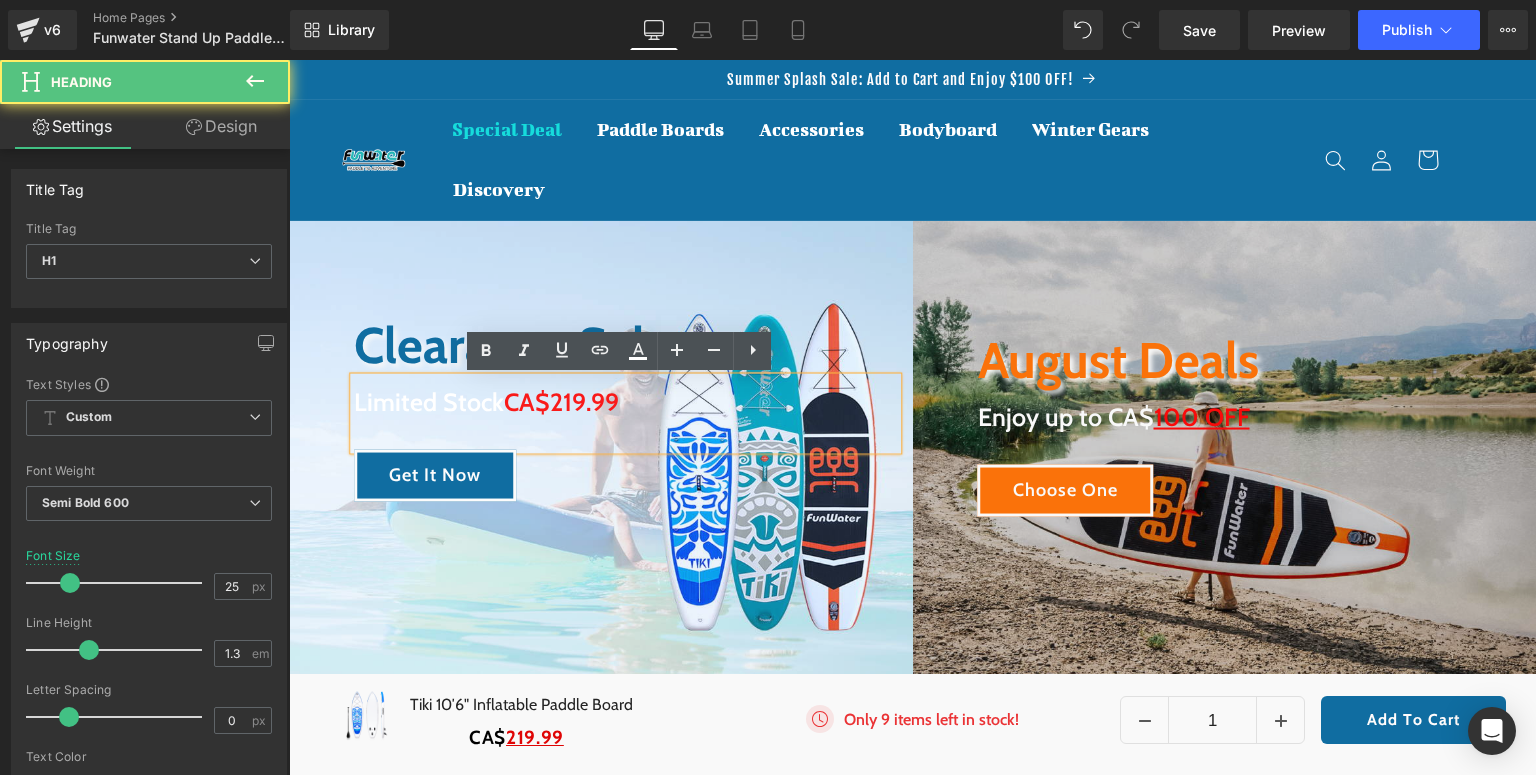 click on "Limited Stock  CA$219.99" at bounding box center (626, 413) 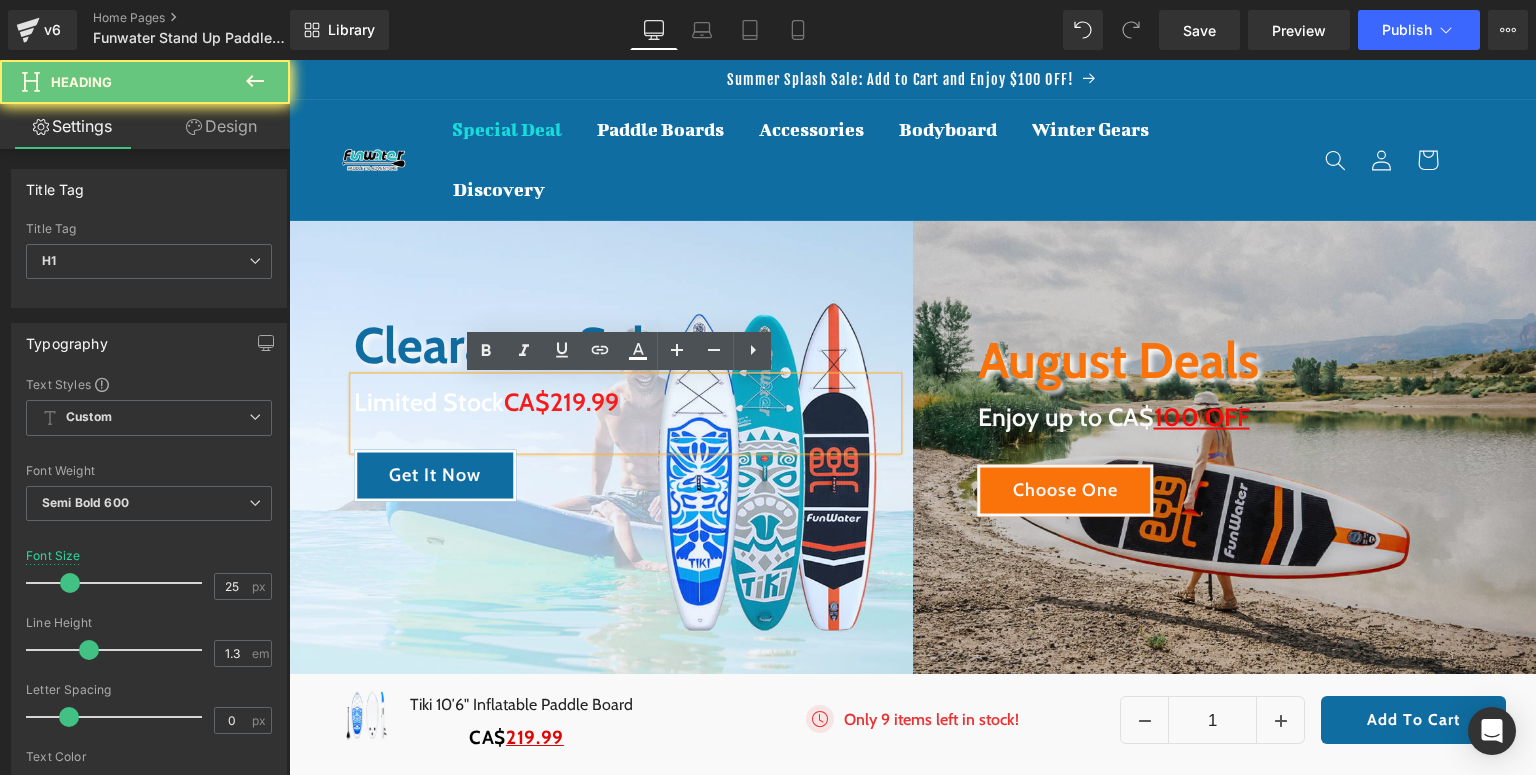 click on "Limited Stock  CA$219.99" at bounding box center [626, 401] 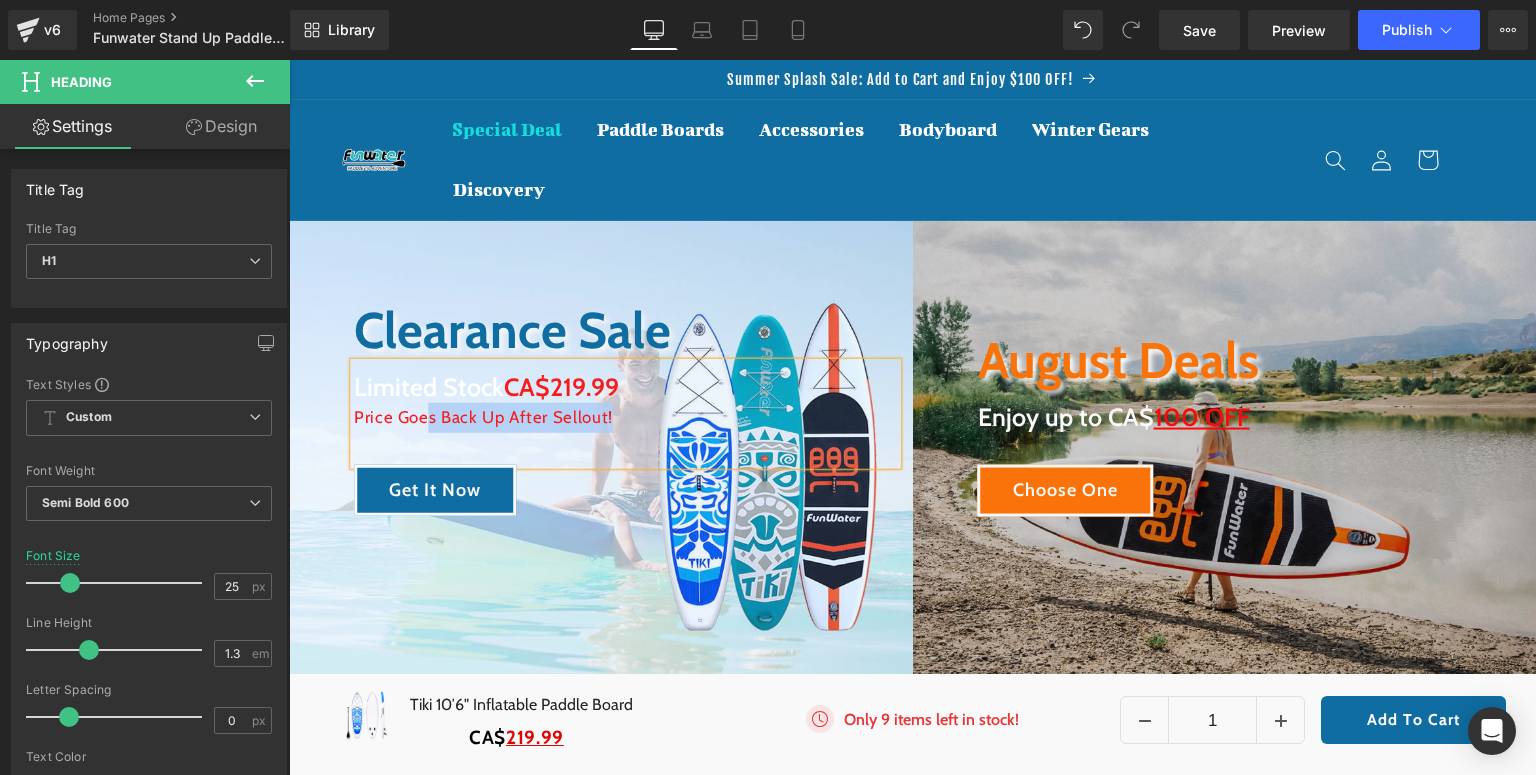 drag, startPoint x: 606, startPoint y: 418, endPoint x: 423, endPoint y: 412, distance: 183.09833 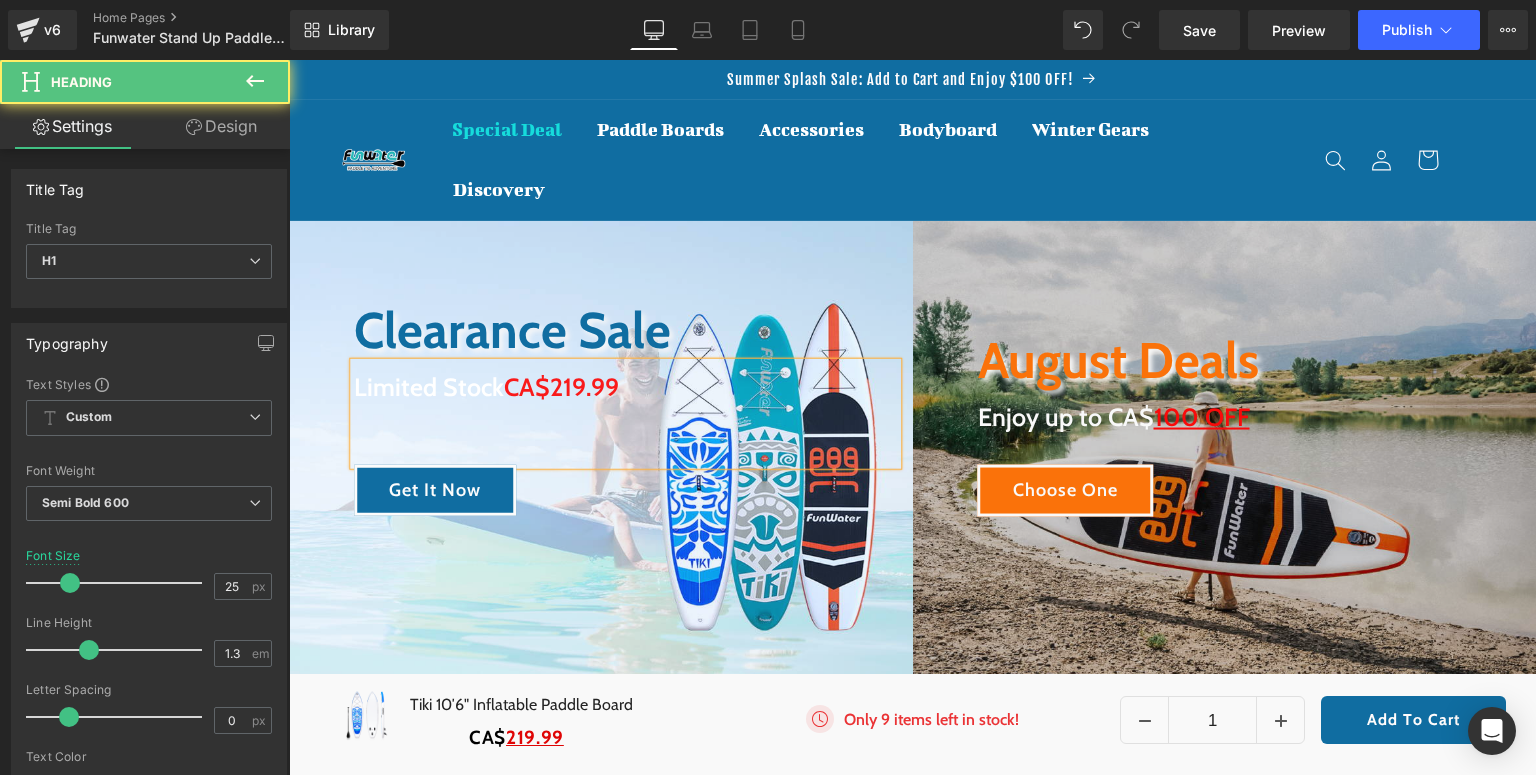 click on "Limited Stock  CA$219.99" at bounding box center [626, 387] 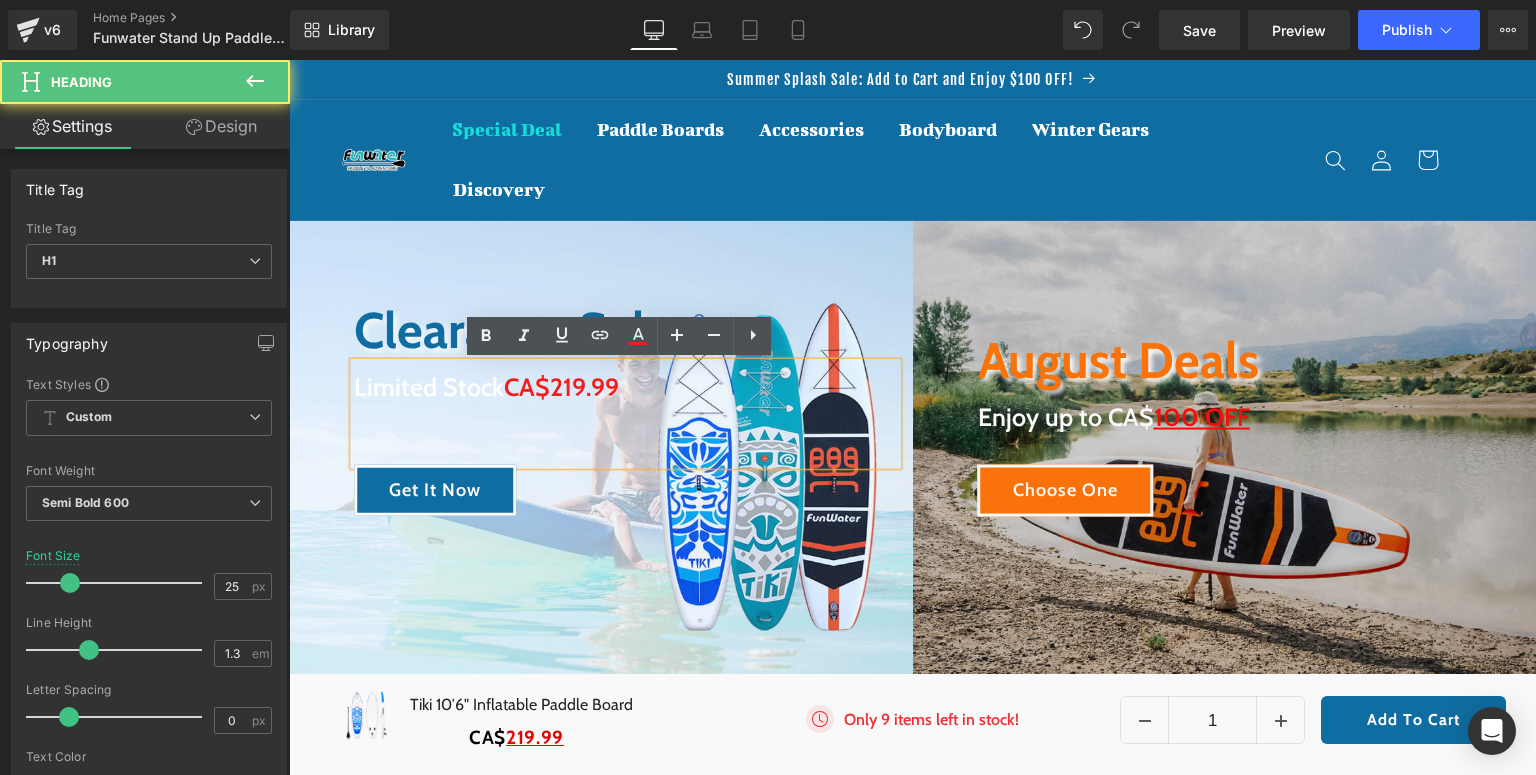 click on "Limited Stock  CA$219.99" at bounding box center (626, 414) 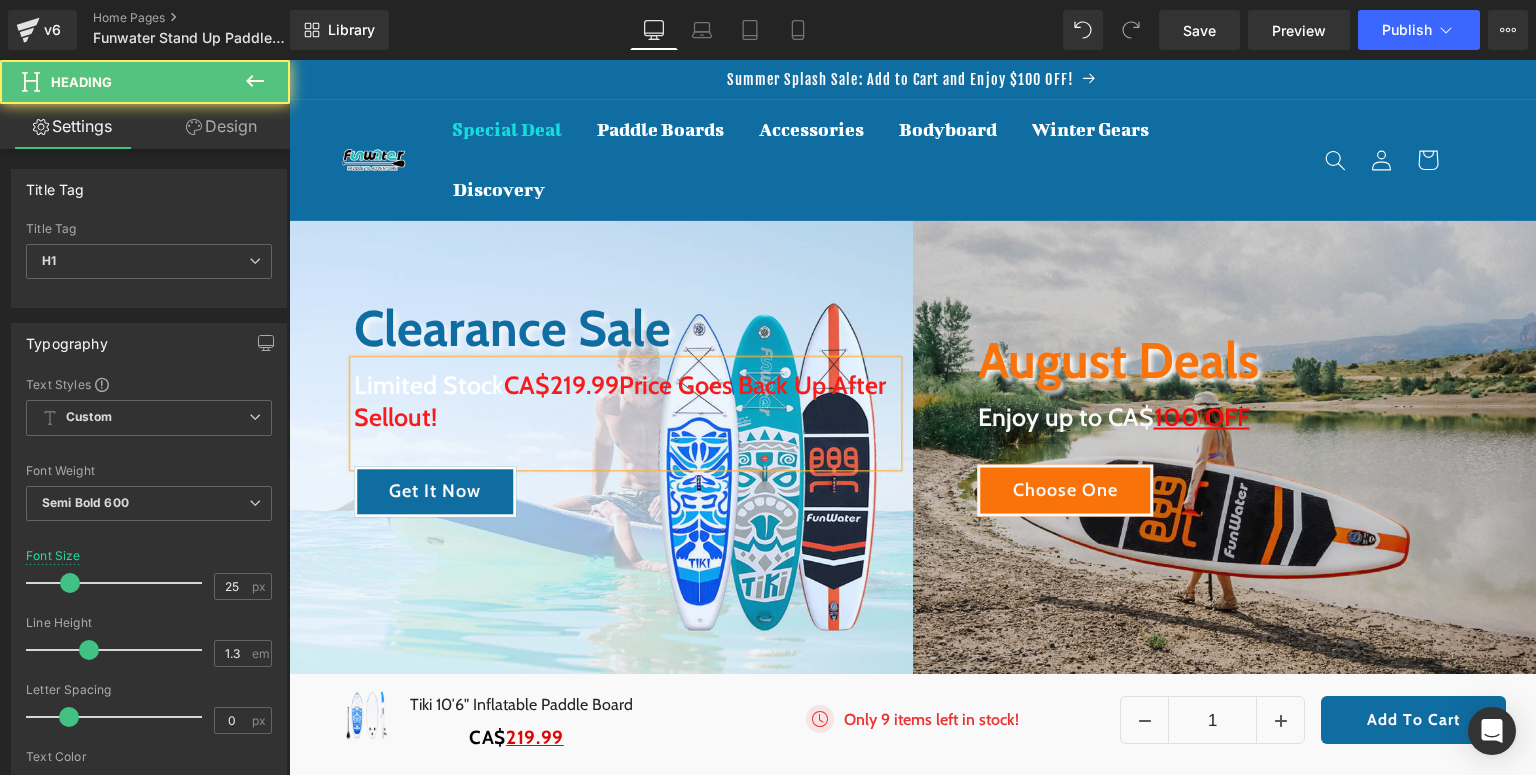 click on "CA$219.99Price Goes Back Up After Sellout!" at bounding box center [620, 401] 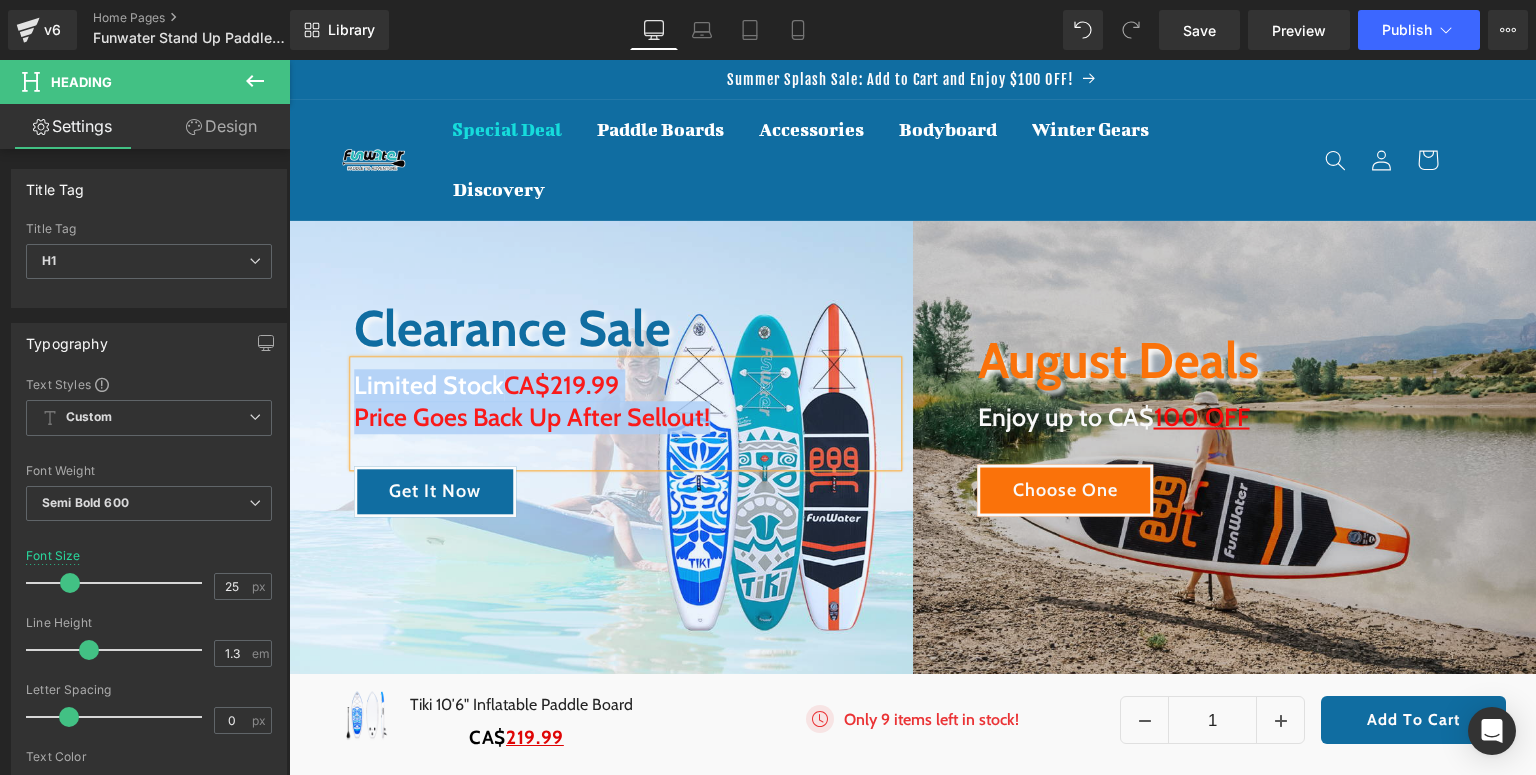 drag, startPoint x: 731, startPoint y: 418, endPoint x: 340, endPoint y: 384, distance: 392.47546 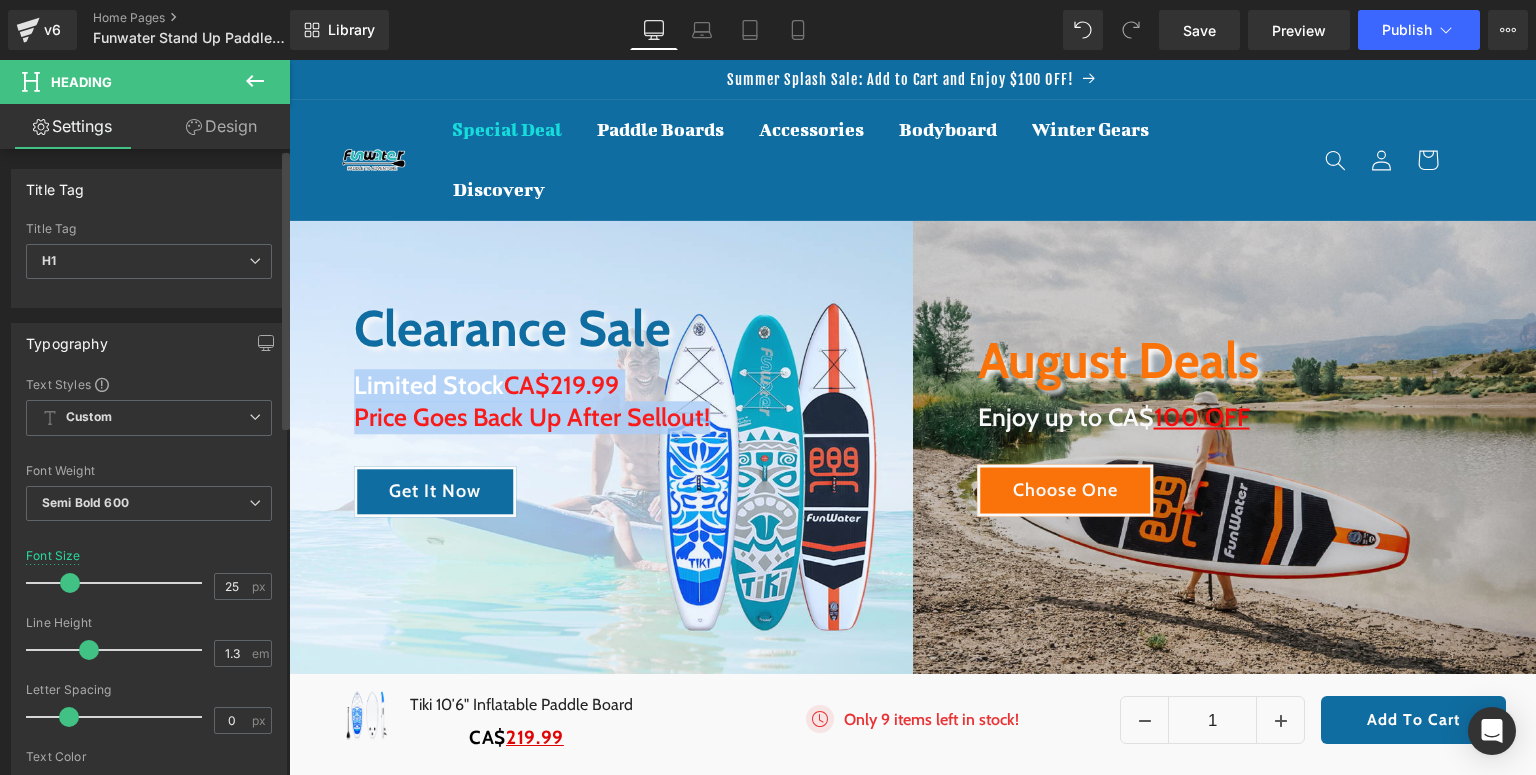scroll, scrollTop: 320, scrollLeft: 0, axis: vertical 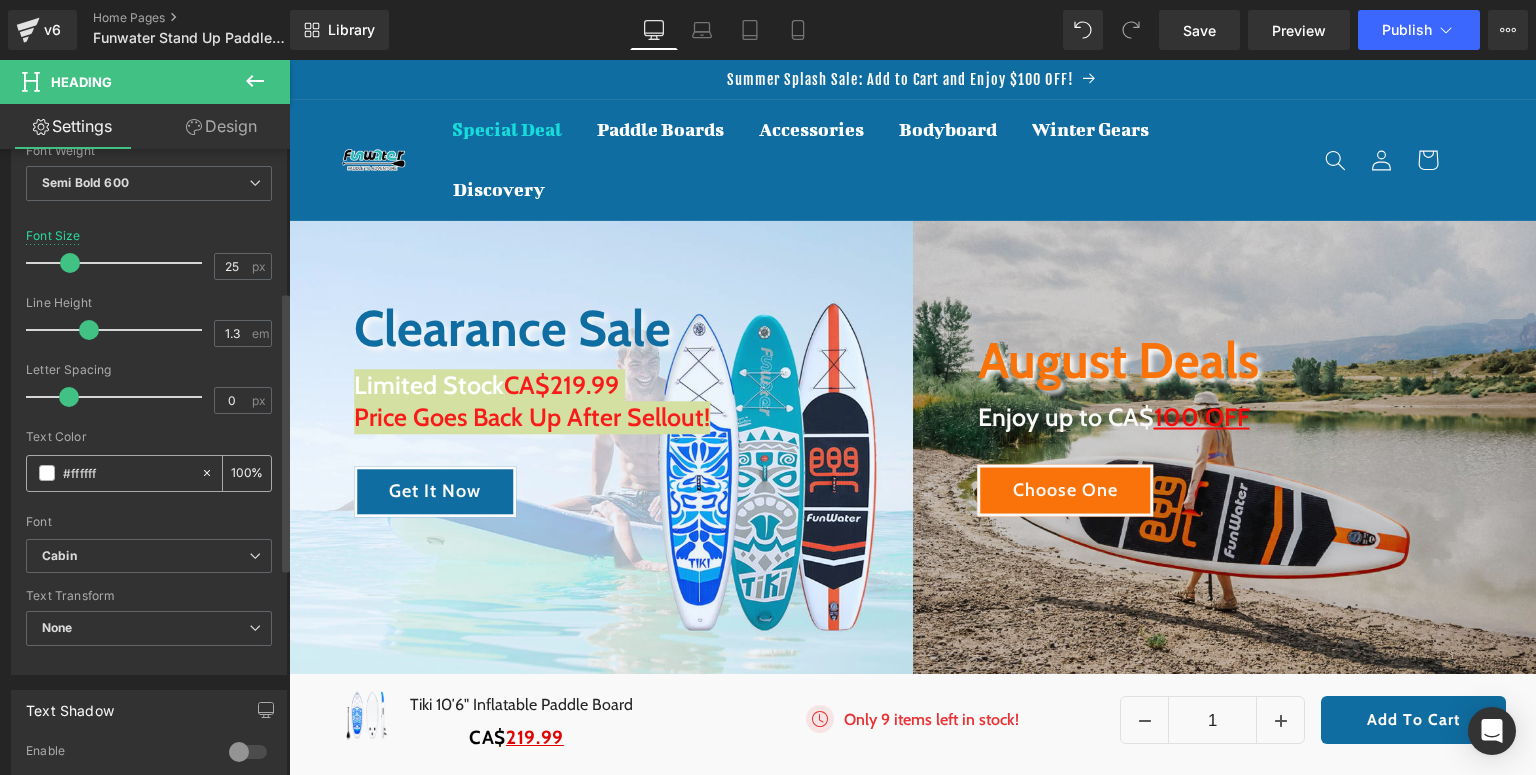 click at bounding box center [47, 473] 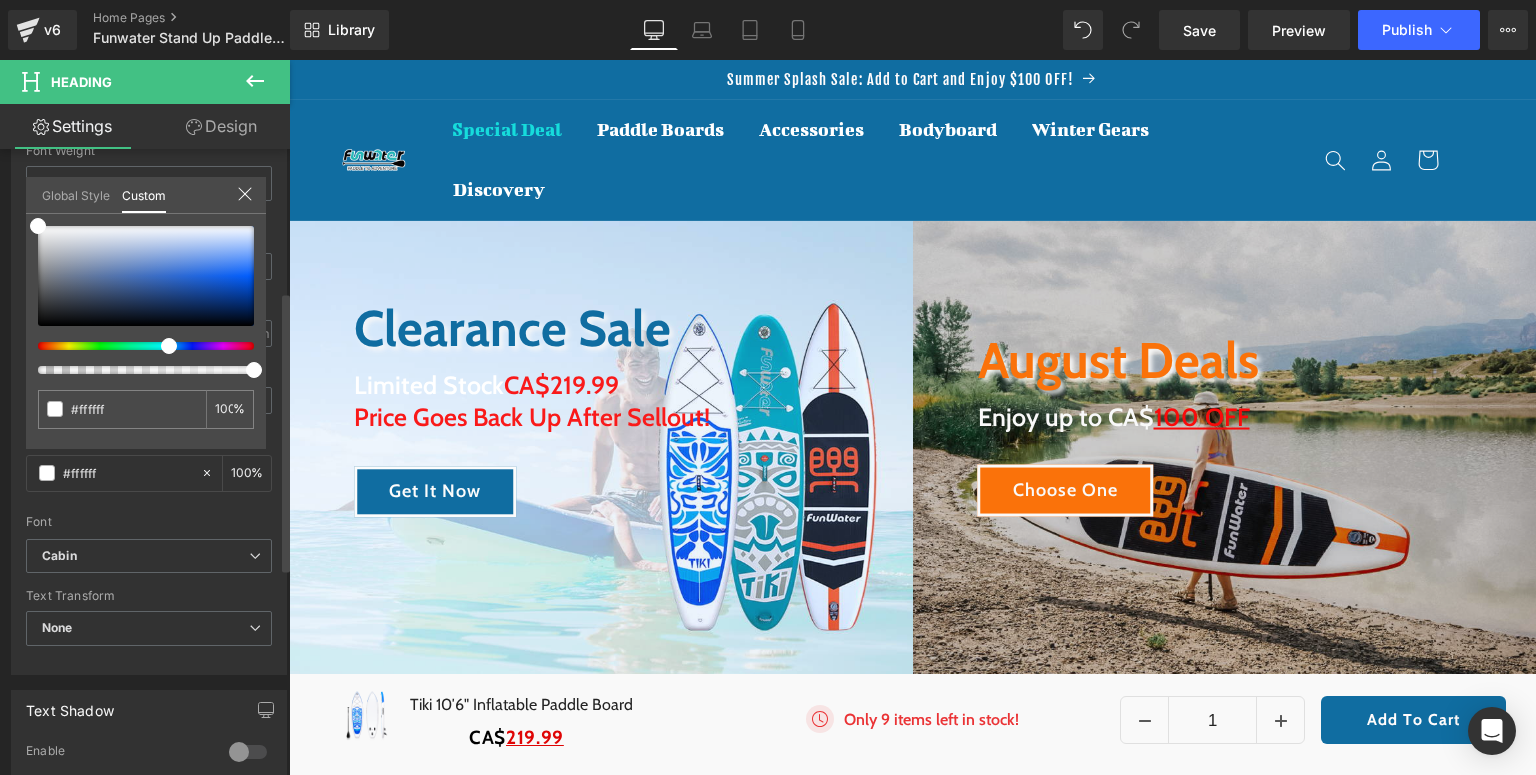 drag, startPoint x: 36, startPoint y: 343, endPoint x: 160, endPoint y: 348, distance: 124.10077 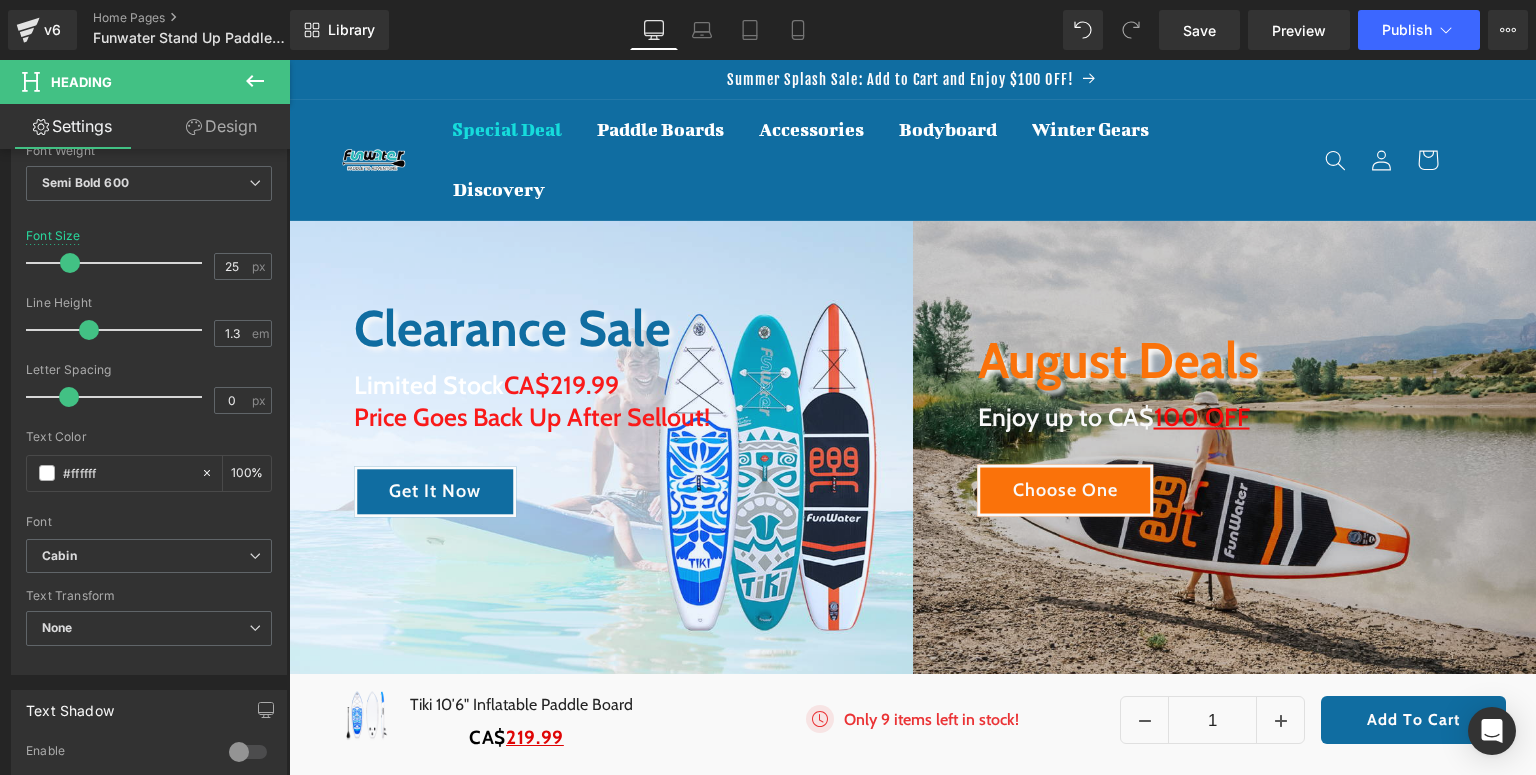 click on "□
Skip to content
Summer Splash Sale: Add to Cart and Enjoy $100 OFF!
Special Deal
Paddle Boards
Shop By Activity
All Around SUP boards are versatile for all skill levels.
Yoga" at bounding box center [912, 3992] 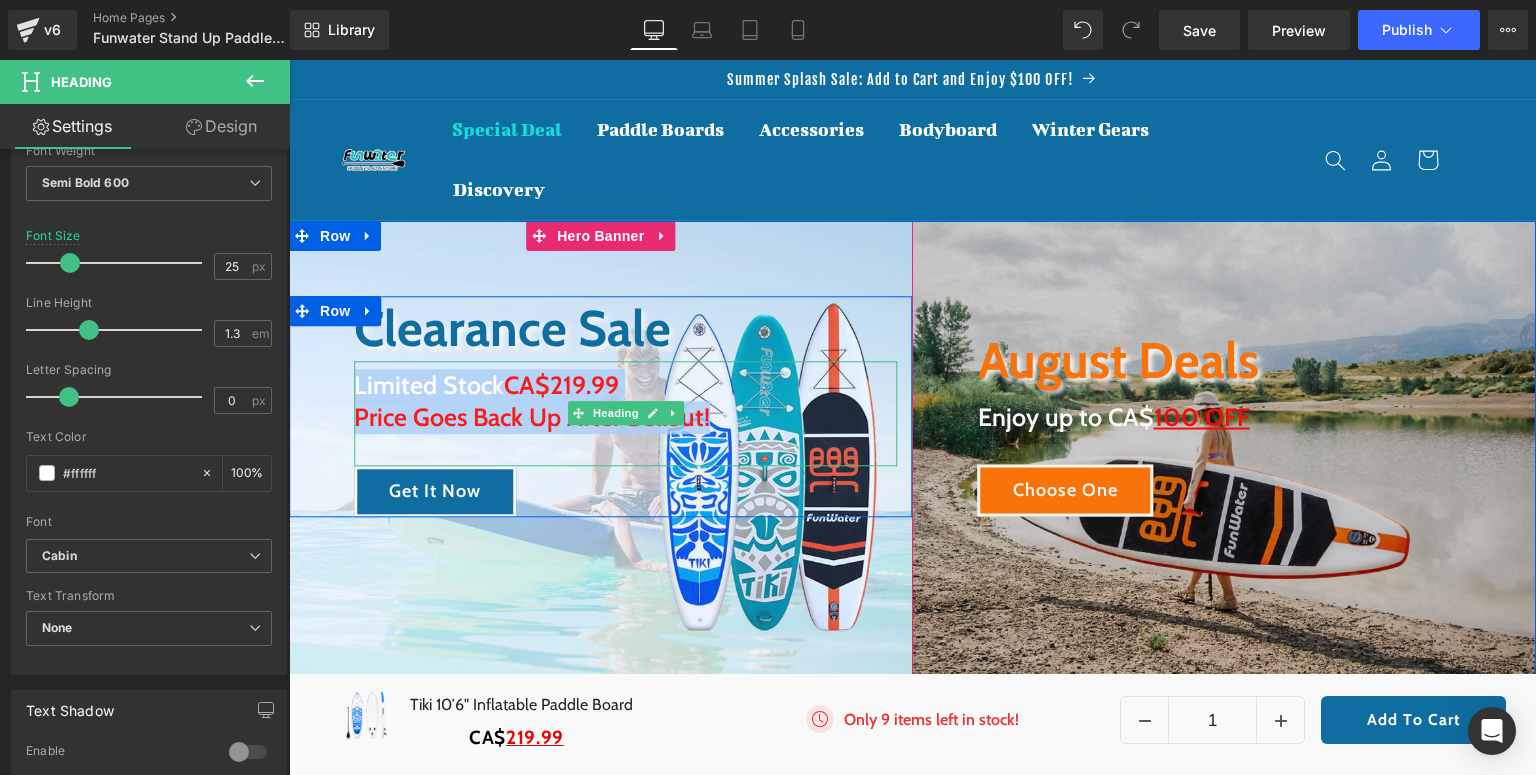 drag, startPoint x: 721, startPoint y: 412, endPoint x: 352, endPoint y: 374, distance: 370.95148 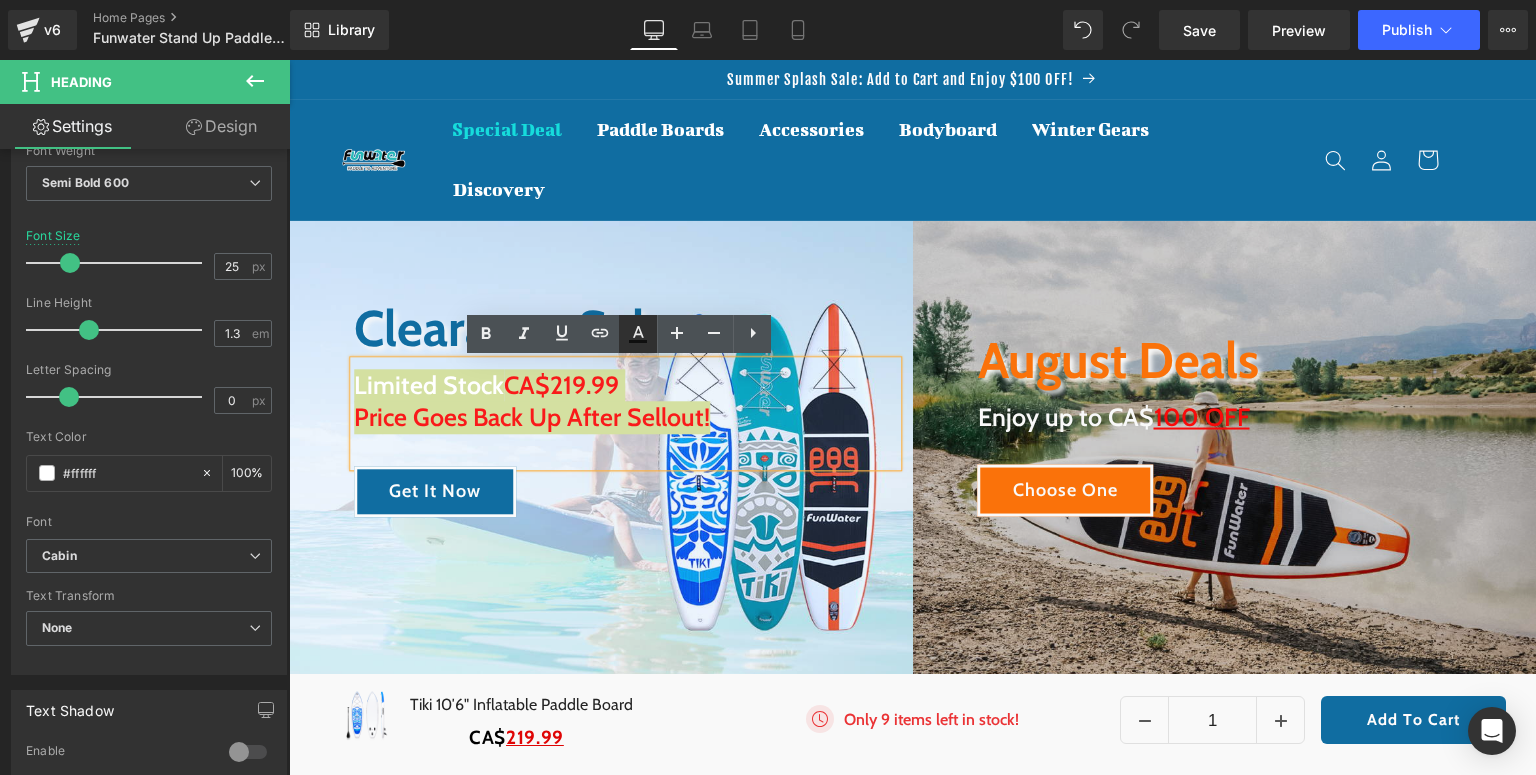 click 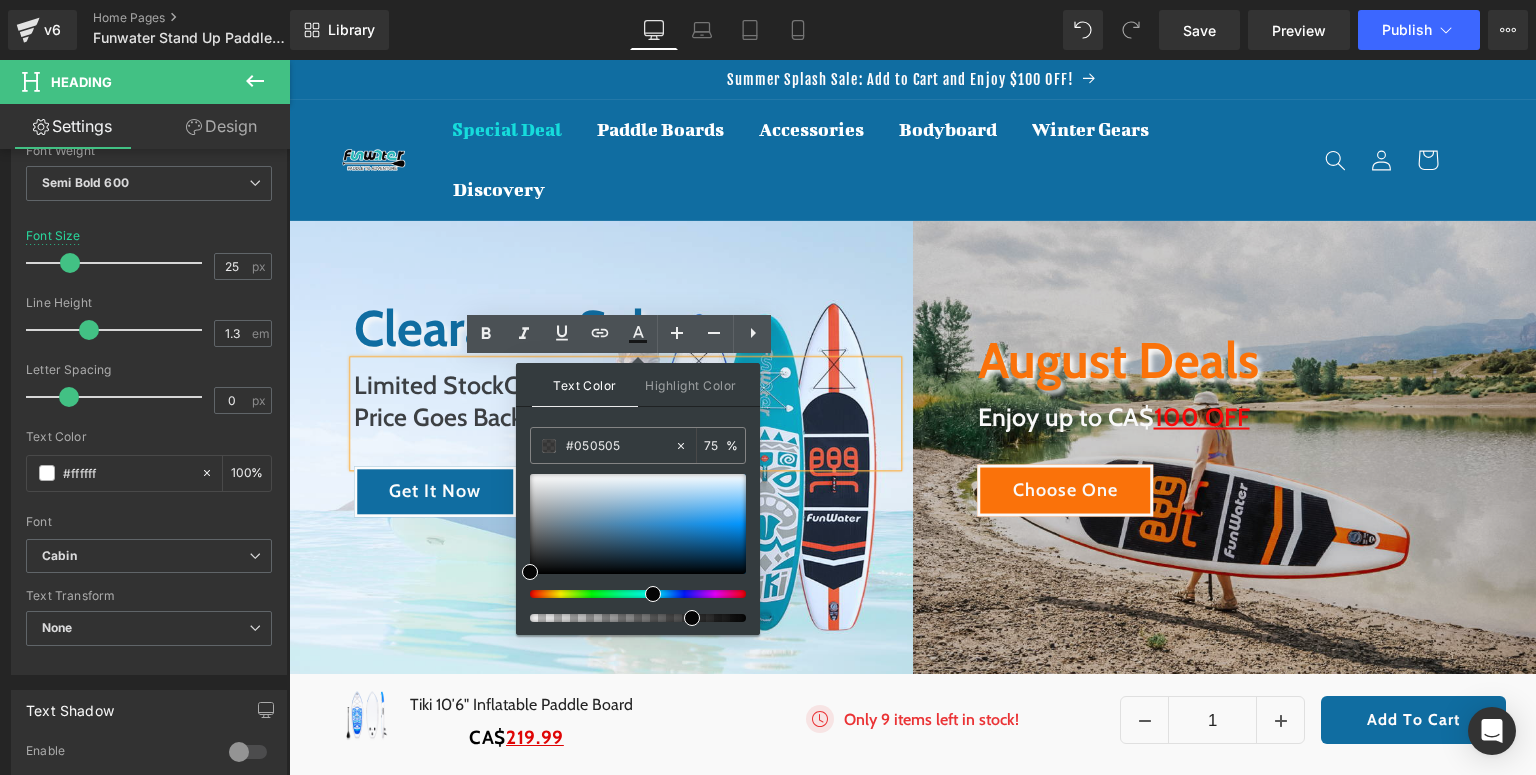 drag, startPoint x: 535, startPoint y: 592, endPoint x: 651, endPoint y: 597, distance: 116.10771 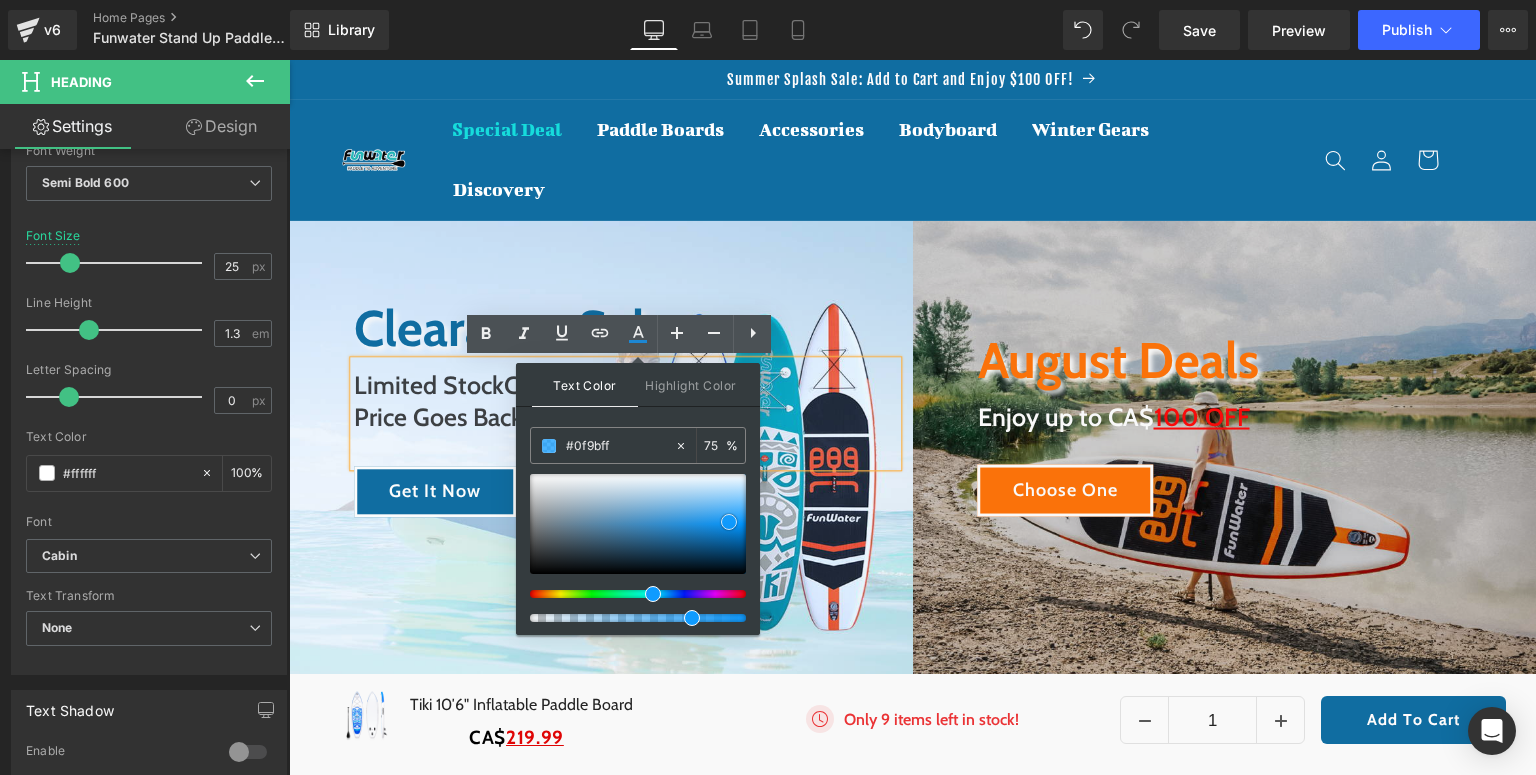 click at bounding box center [638, 524] 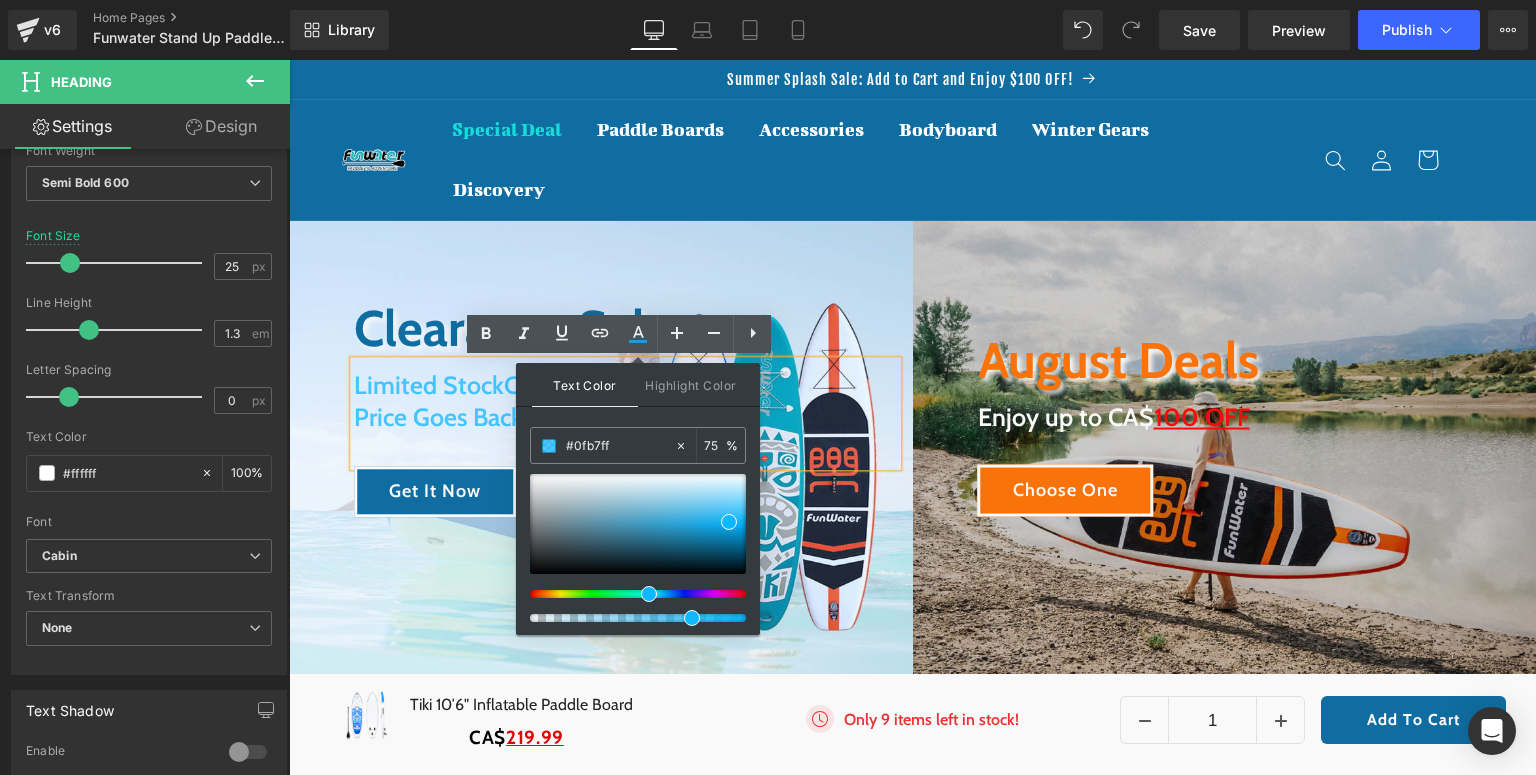 drag, startPoint x: 656, startPoint y: 596, endPoint x: 556, endPoint y: 521, distance: 125 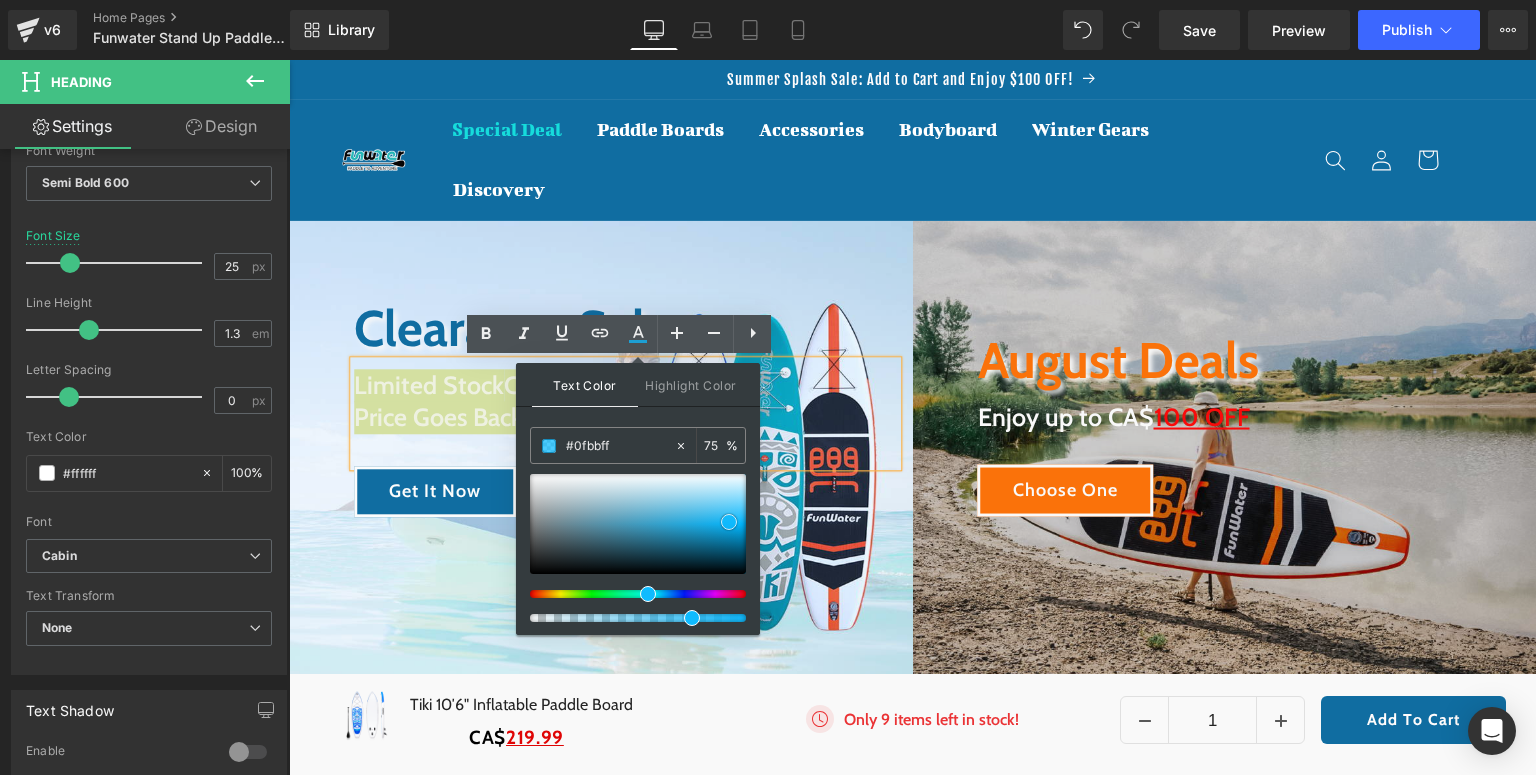 click at bounding box center [638, 524] 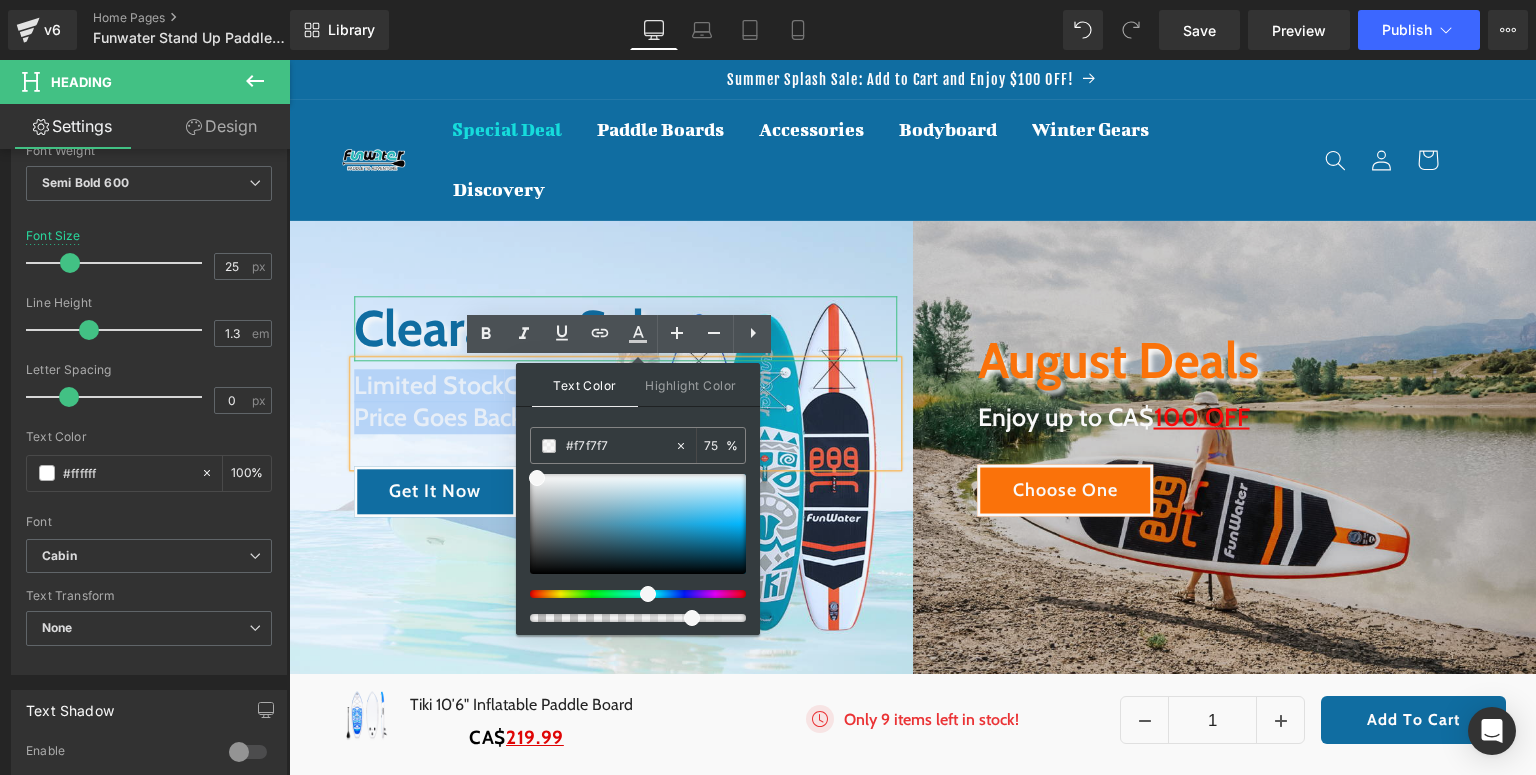 click on "Clearance Sale Heading         Limited Stock  CA$219.99  Price Goes Back Up After Sellout! Heading         Get It Now Button         Row" at bounding box center [601, 456] 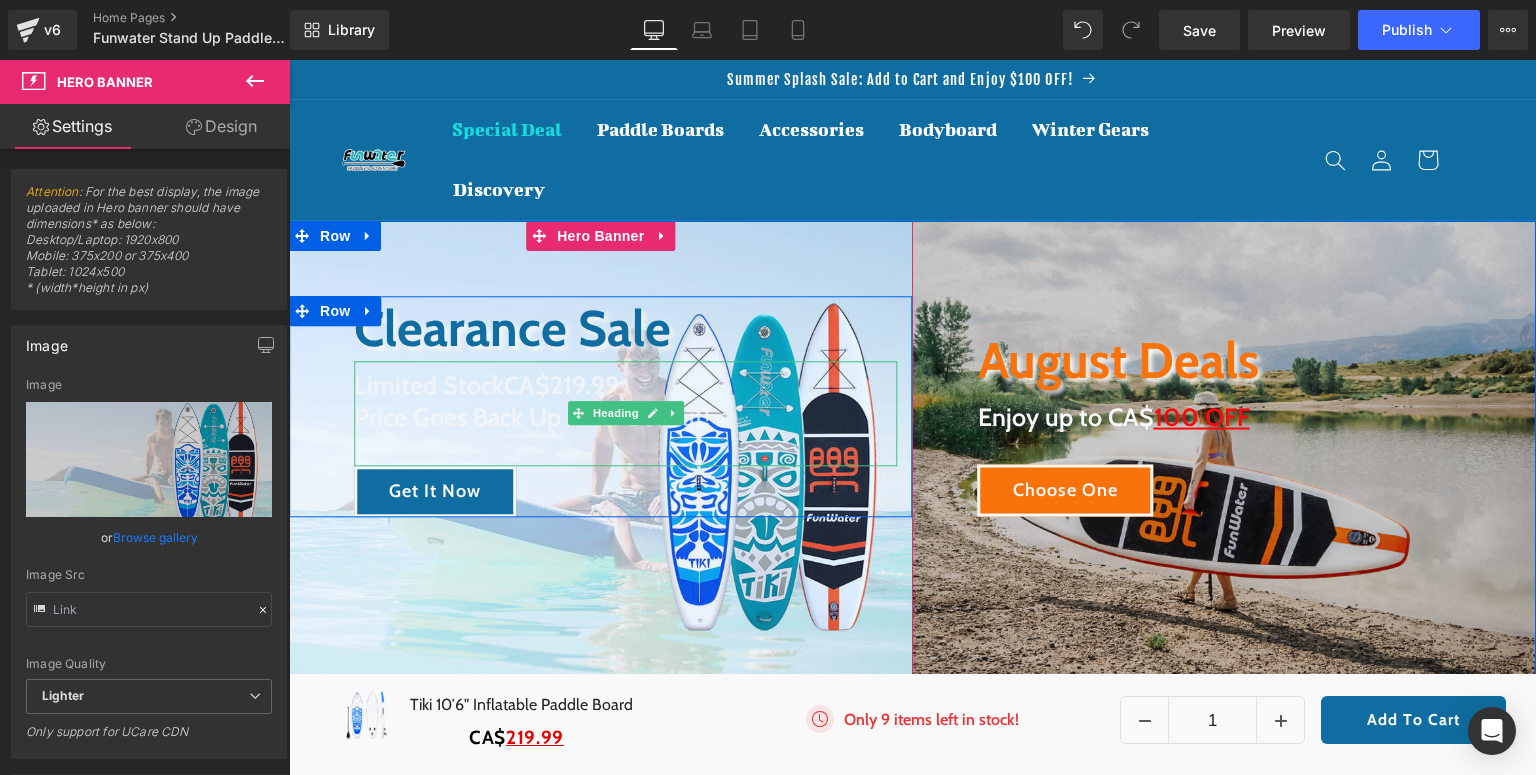 click on "Price Goes Back Up After Sellout!" at bounding box center (626, 418) 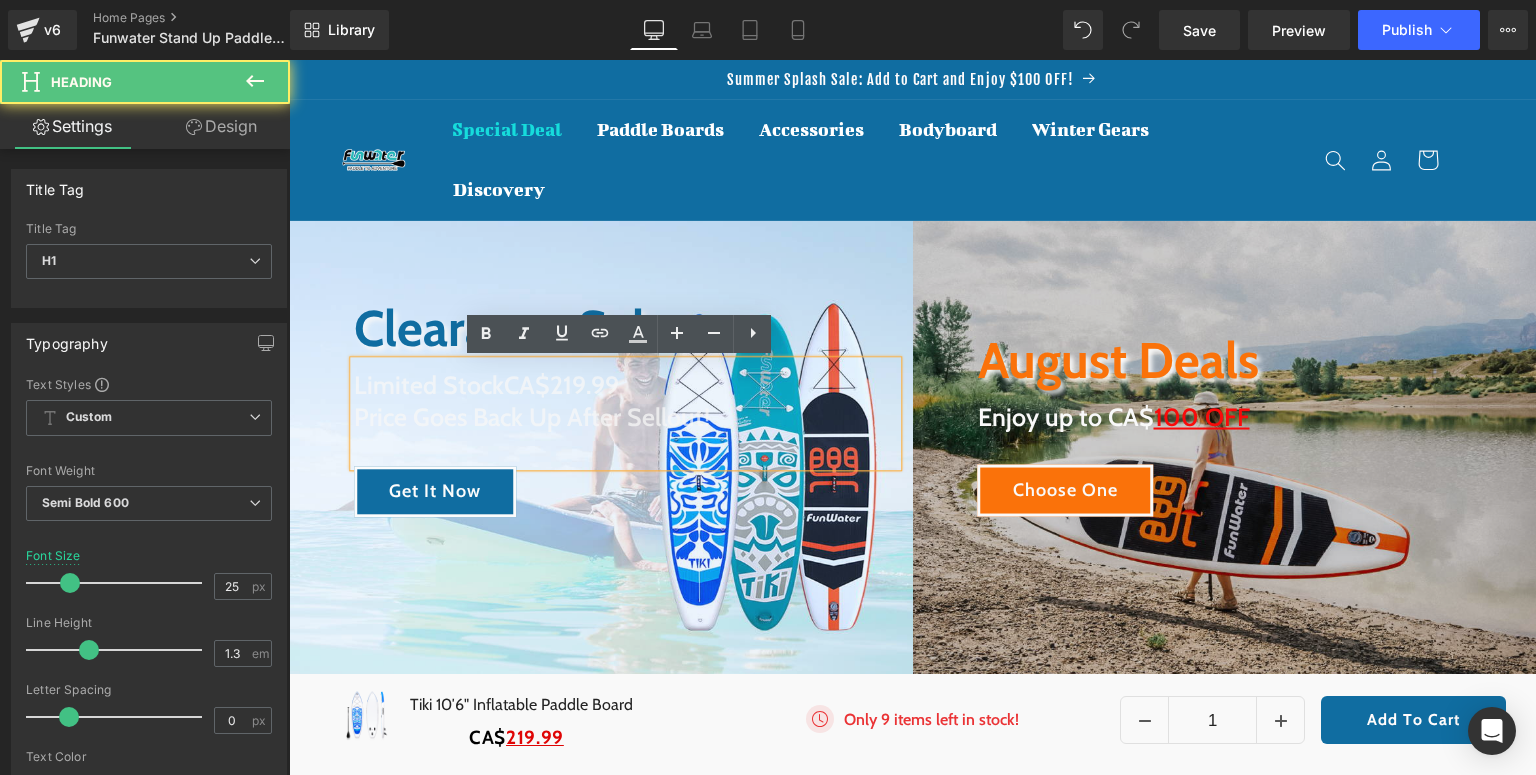 click on "Price Goes Back Up After Sellout!" at bounding box center (626, 418) 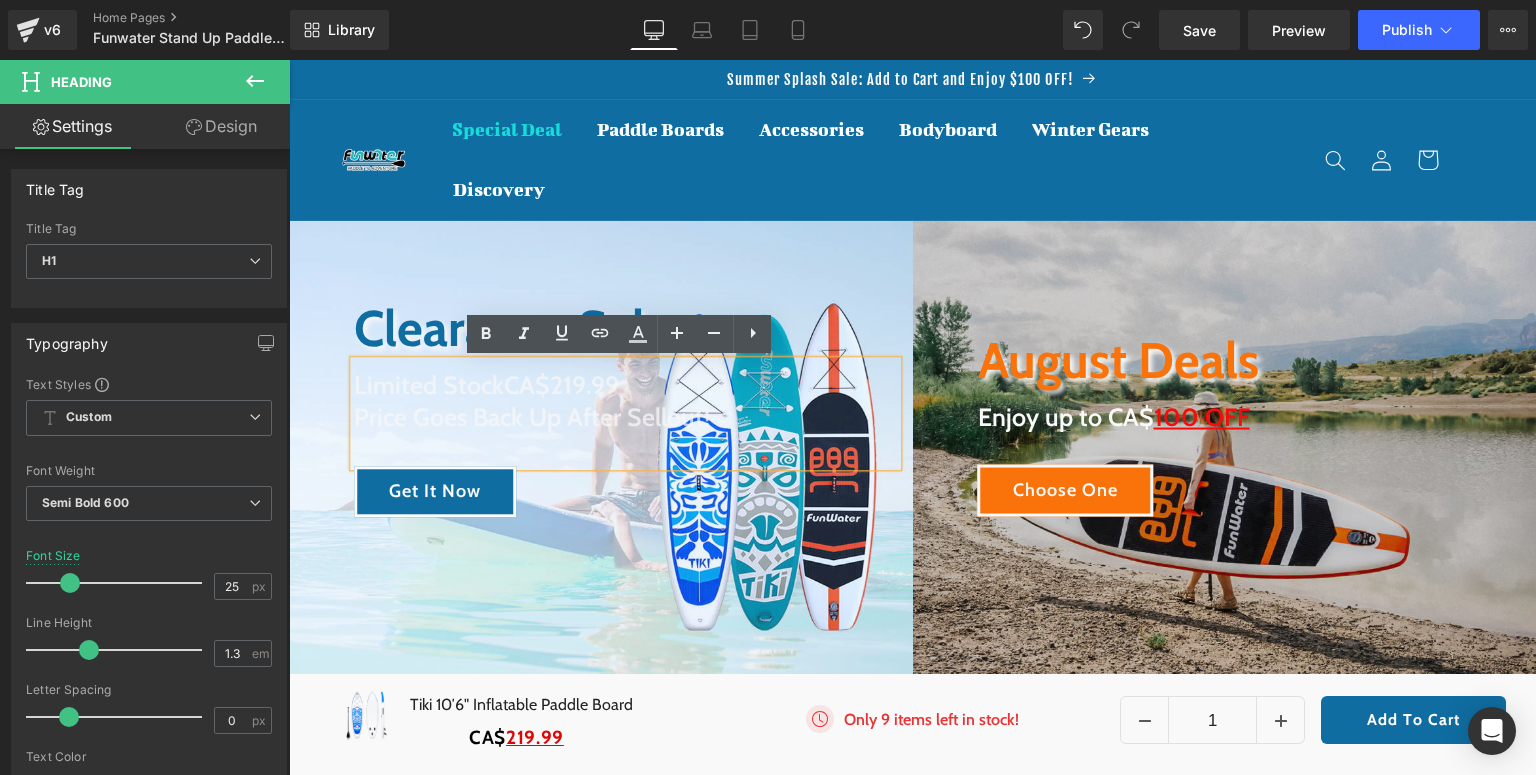 click on "Clearance Sale Heading         Limited Stock  CA$219.99  Price Goes Back Up After Sellout! Heading         Get It Now Button         Row" at bounding box center (601, 456) 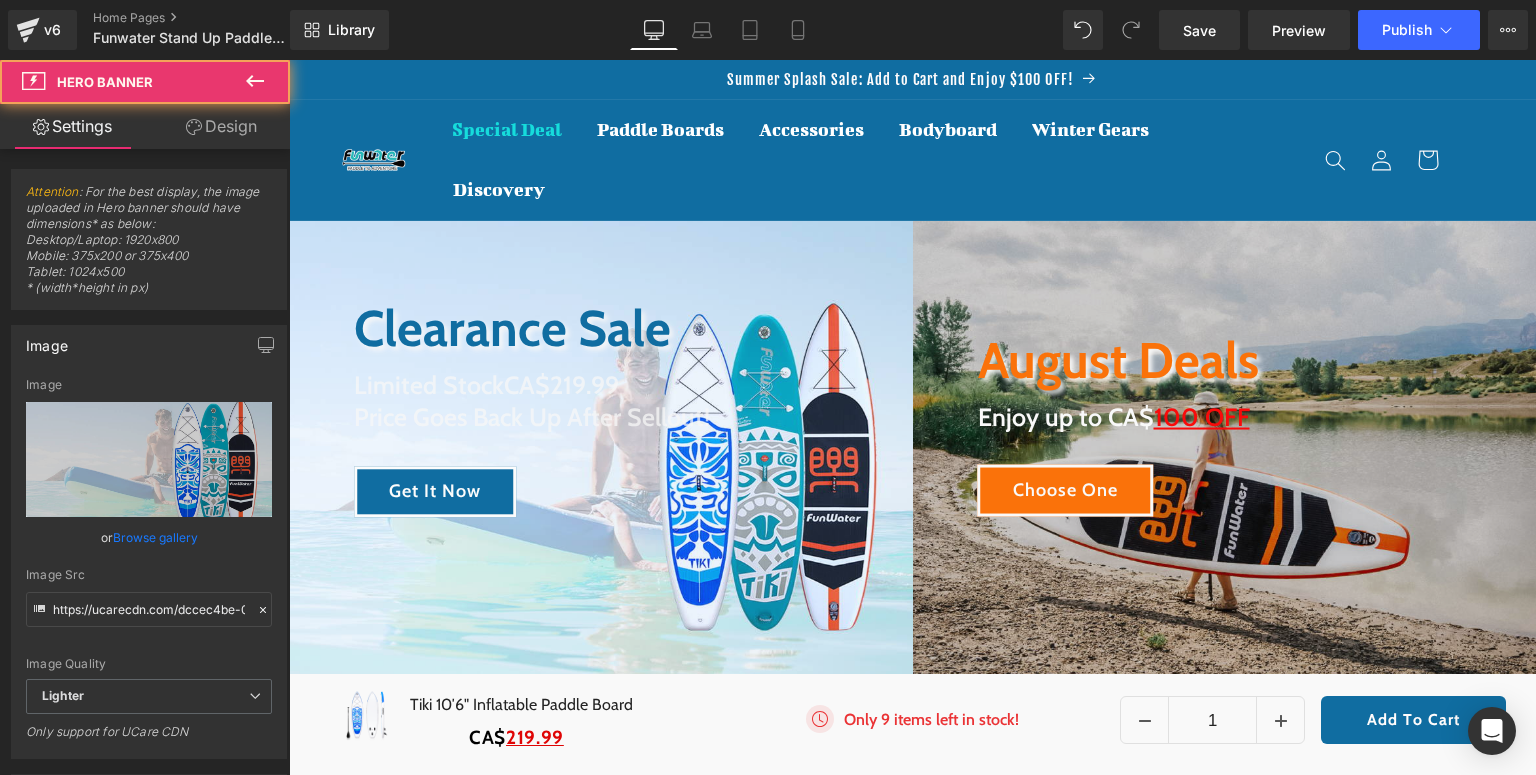 click on "Clearance Sale Heading         Limited Stock  CA$219.99  Price Goes Back Up After Sellout! Heading         Get It Now Button         Row
Hero Banner" at bounding box center (601, 456) 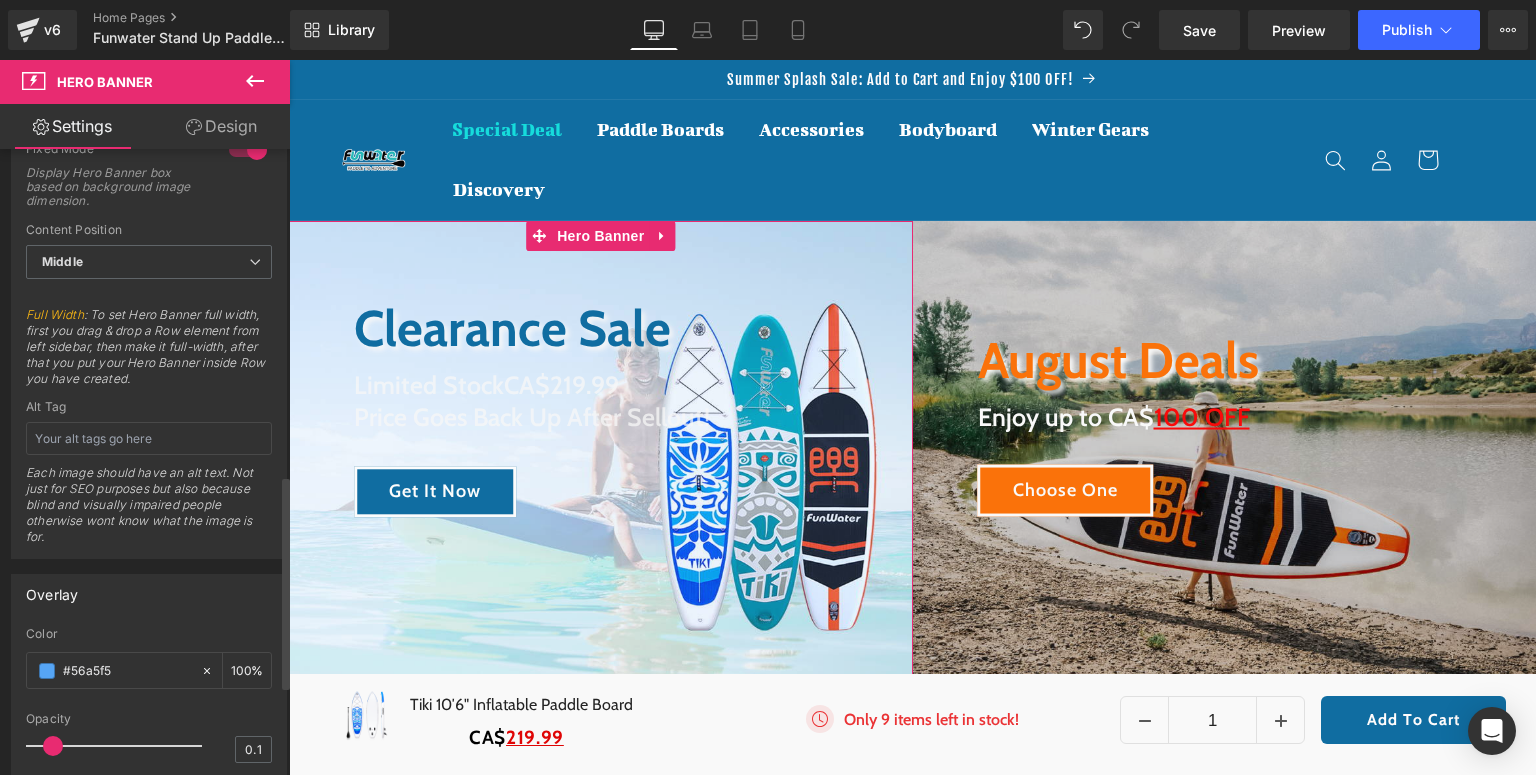 scroll, scrollTop: 1120, scrollLeft: 0, axis: vertical 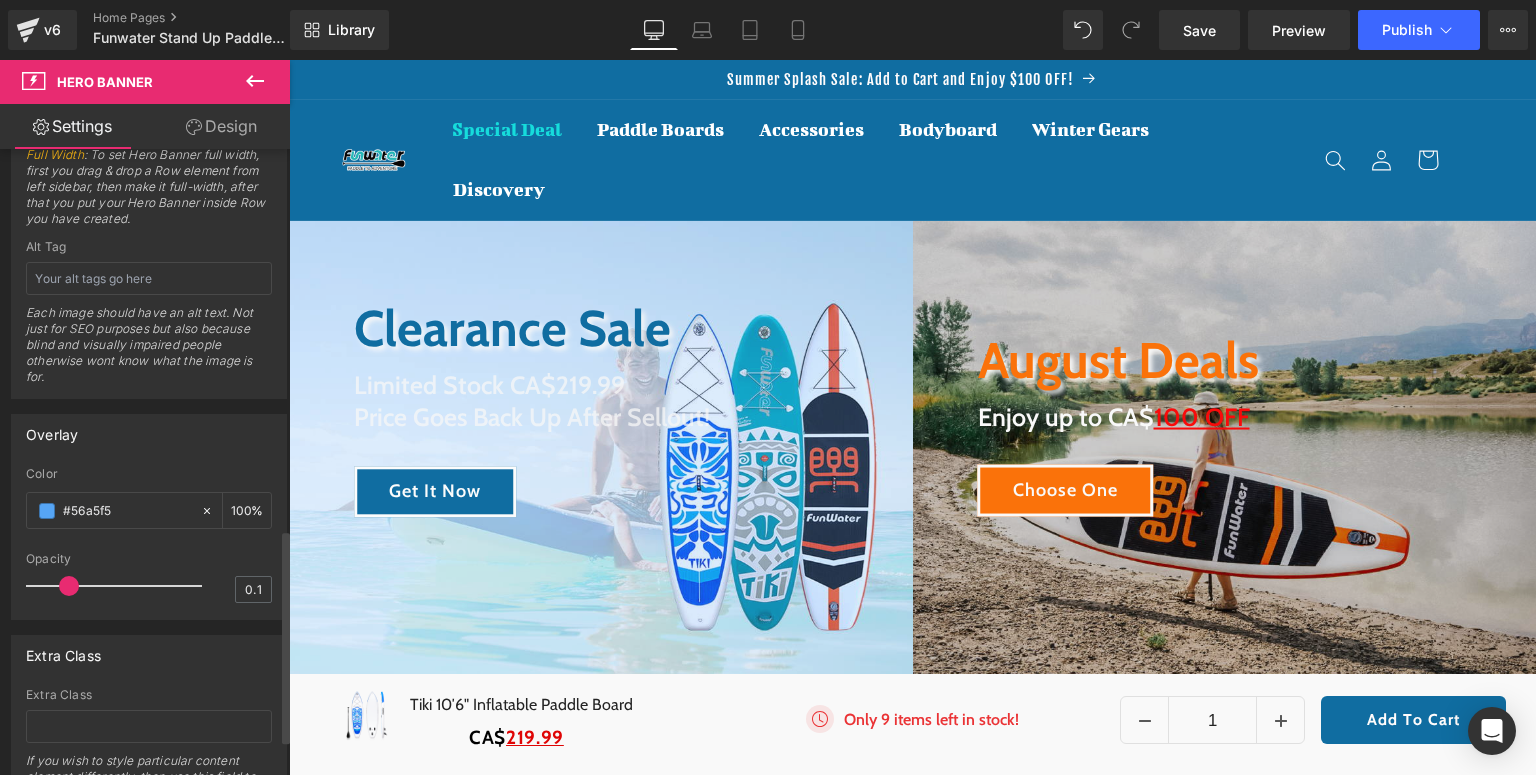 drag, startPoint x: 55, startPoint y: 576, endPoint x: 72, endPoint y: 580, distance: 17.464249 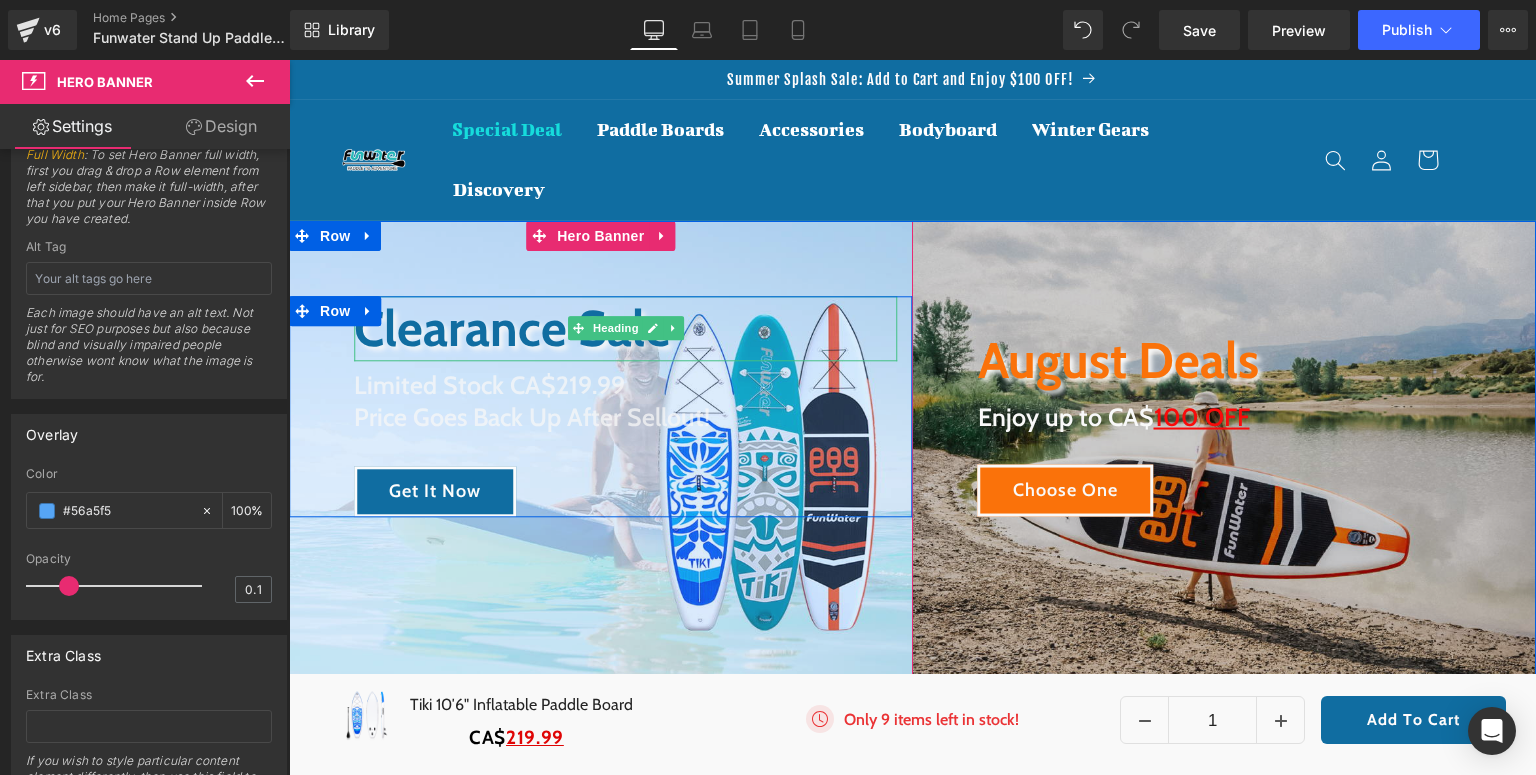 click on "Clearance Sale" at bounding box center (626, 328) 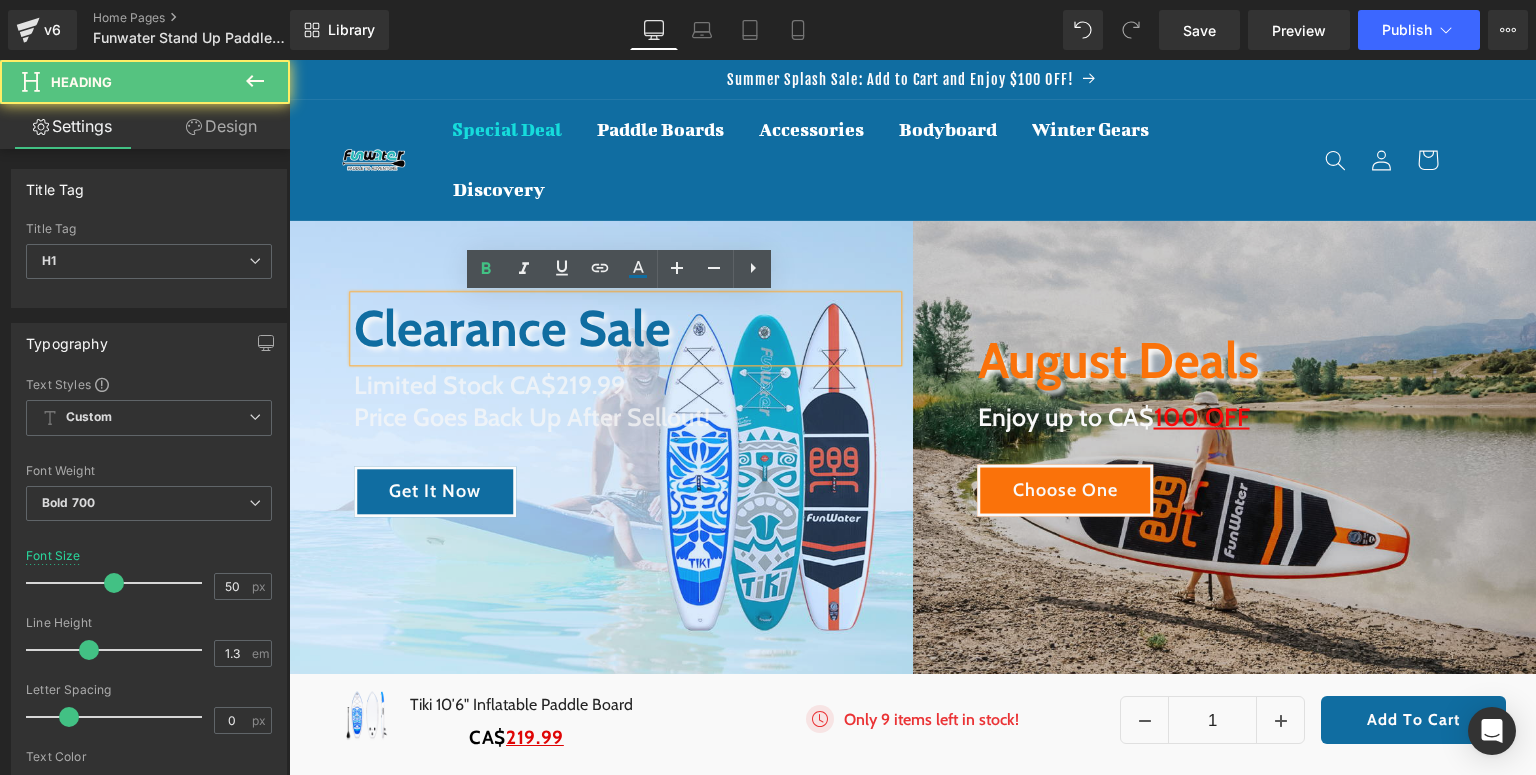 click on "Clearance Sale" at bounding box center [626, 328] 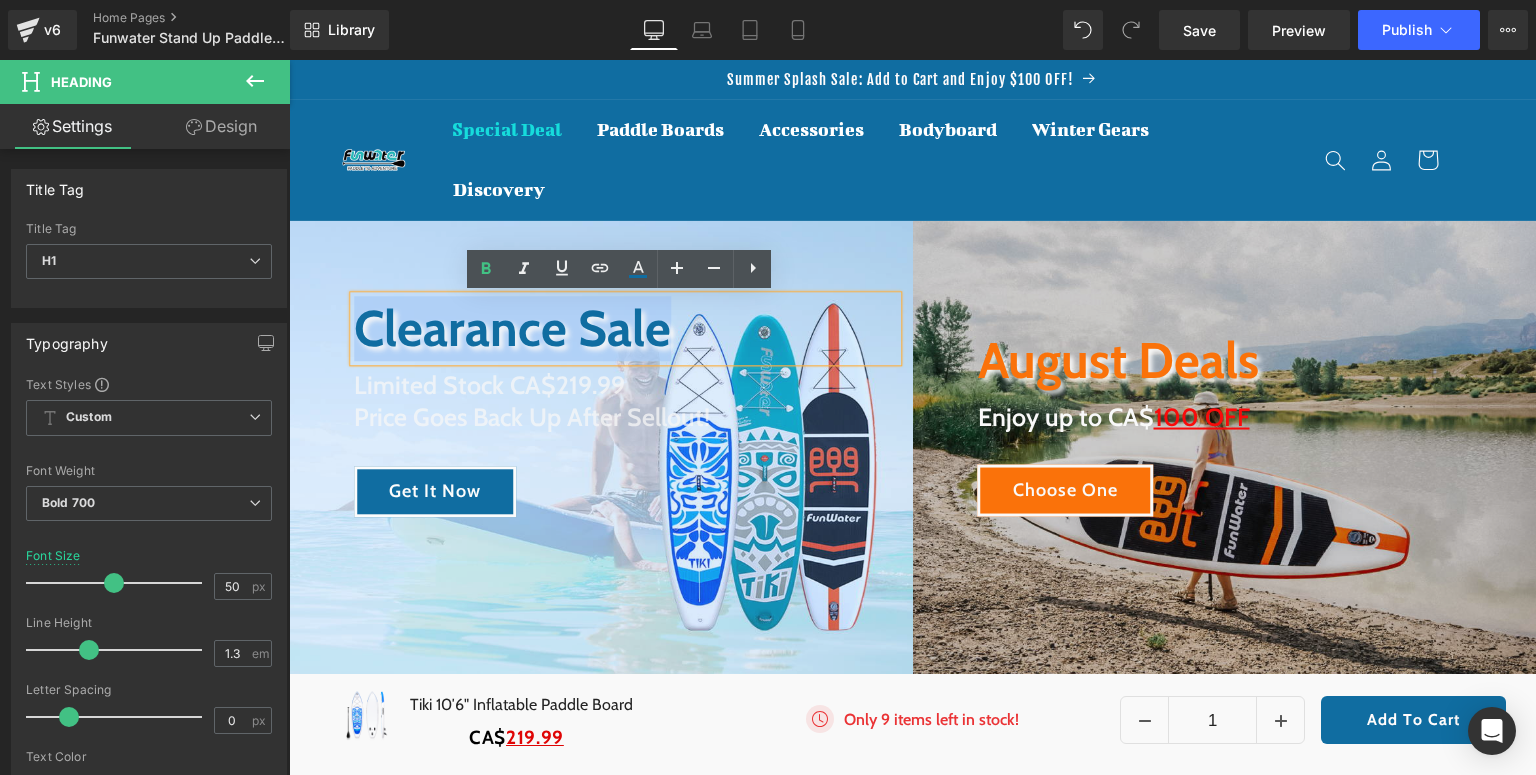 drag, startPoint x: 680, startPoint y: 337, endPoint x: 316, endPoint y: 335, distance: 364.0055 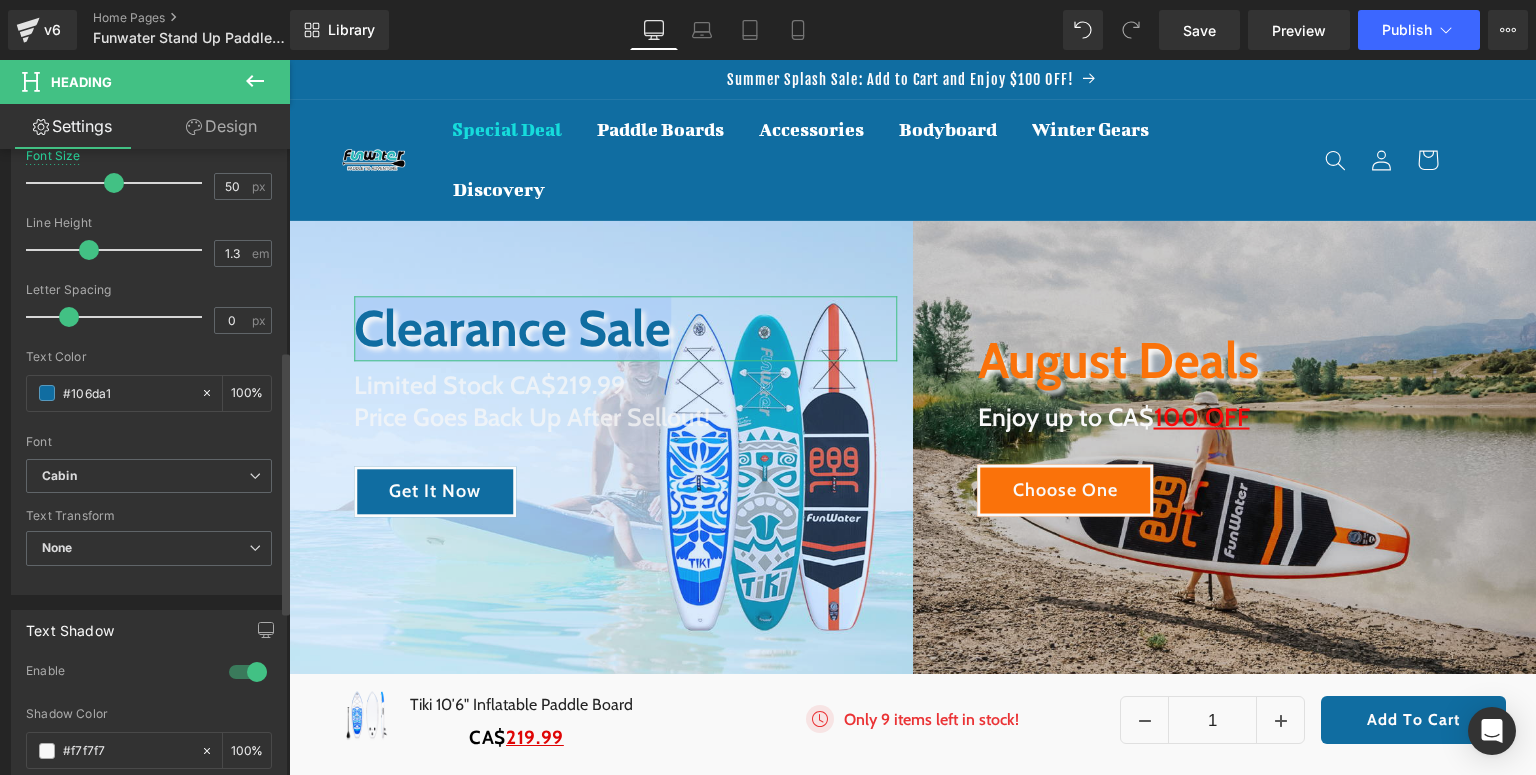scroll, scrollTop: 480, scrollLeft: 0, axis: vertical 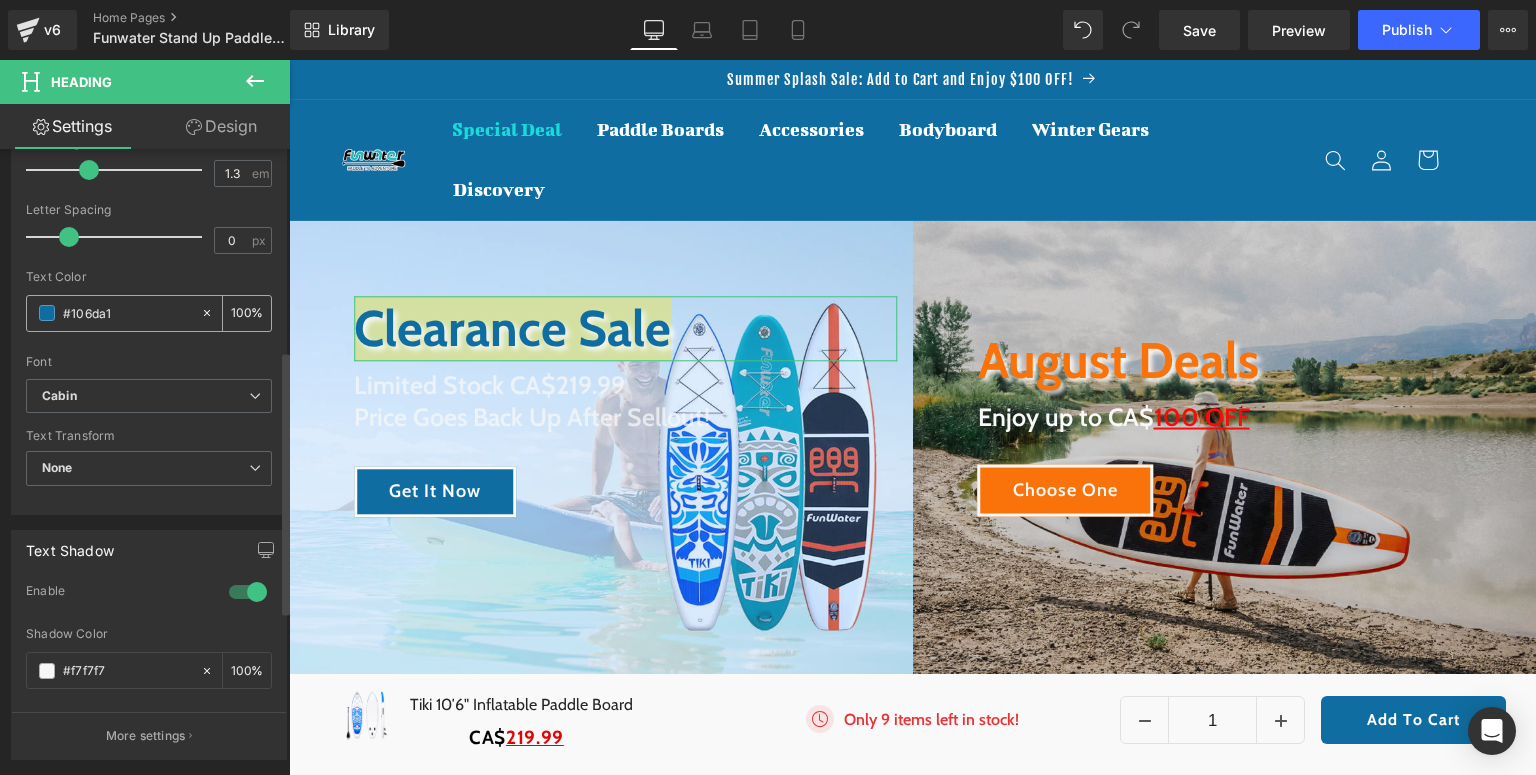 click at bounding box center [47, 313] 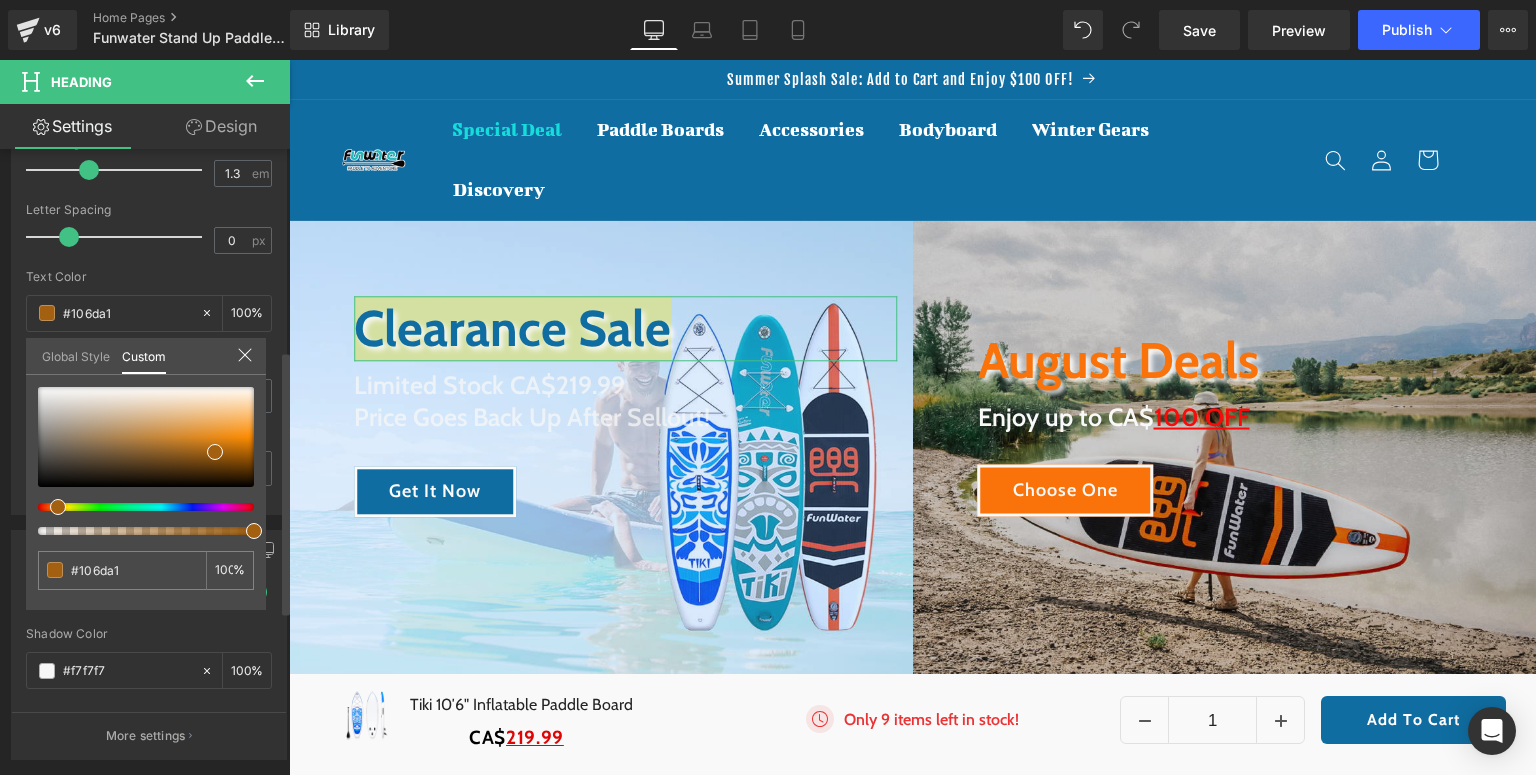 click at bounding box center [138, 507] 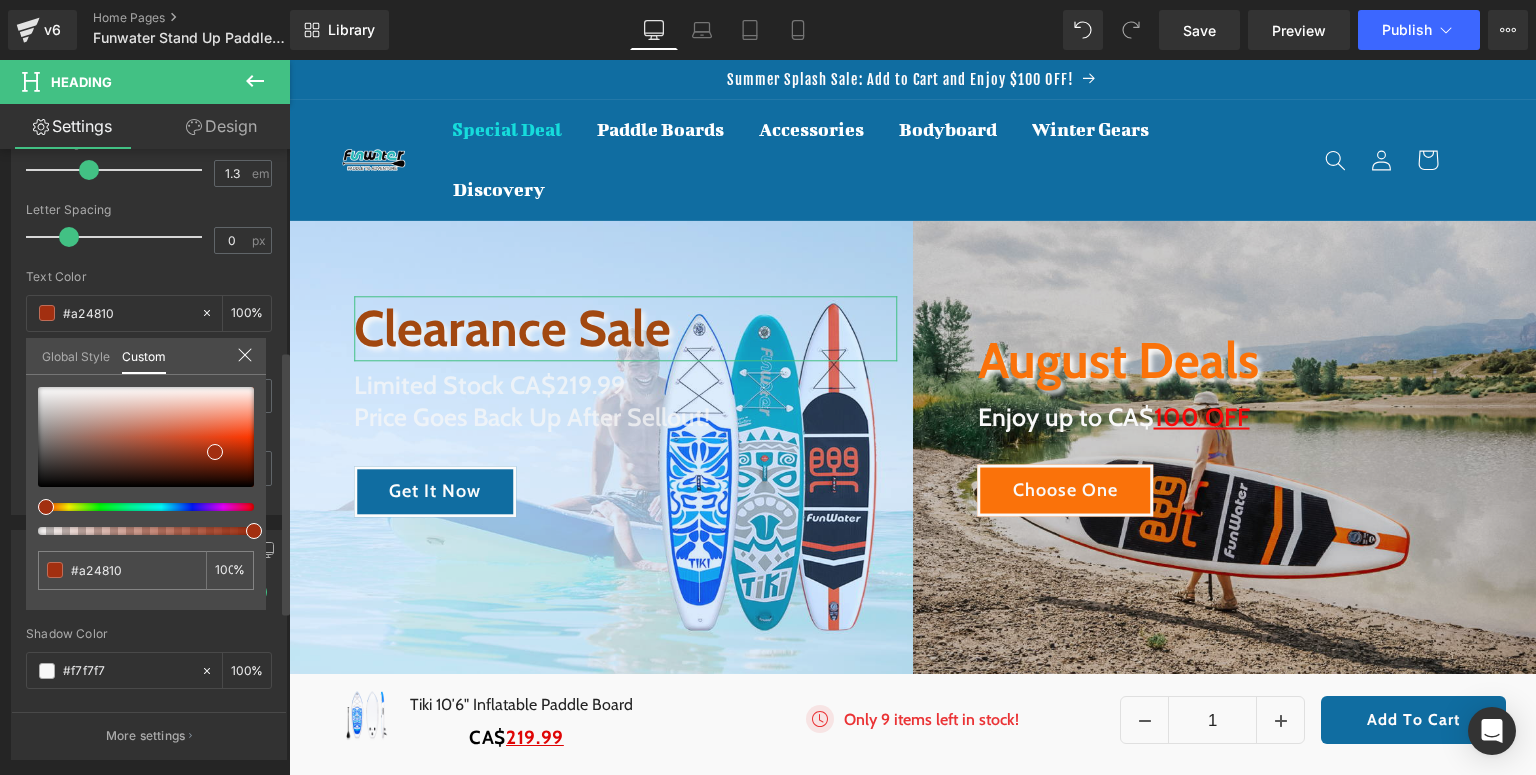 drag, startPoint x: 53, startPoint y: 504, endPoint x: 34, endPoint y: 500, distance: 19.416489 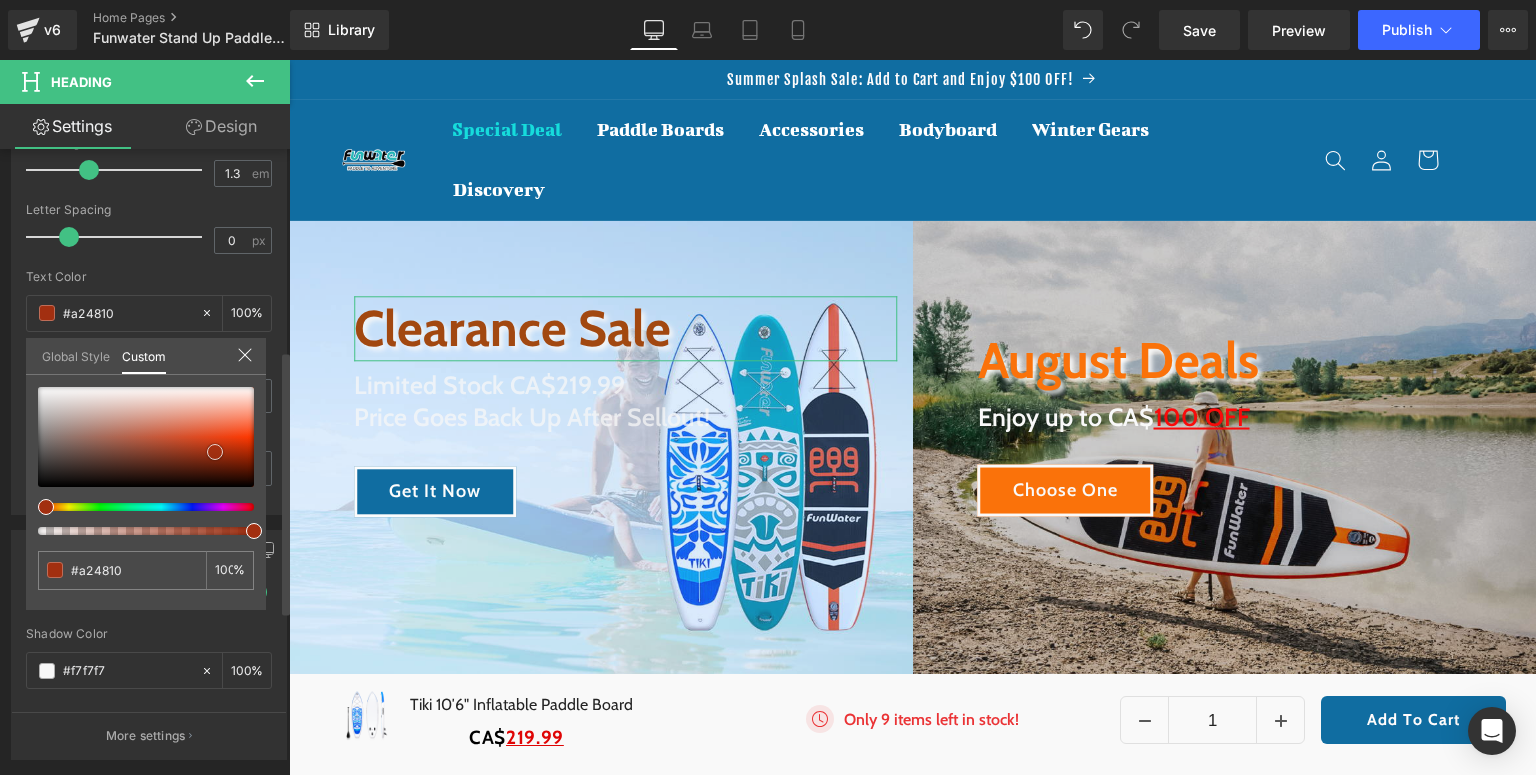 click at bounding box center [146, 437] 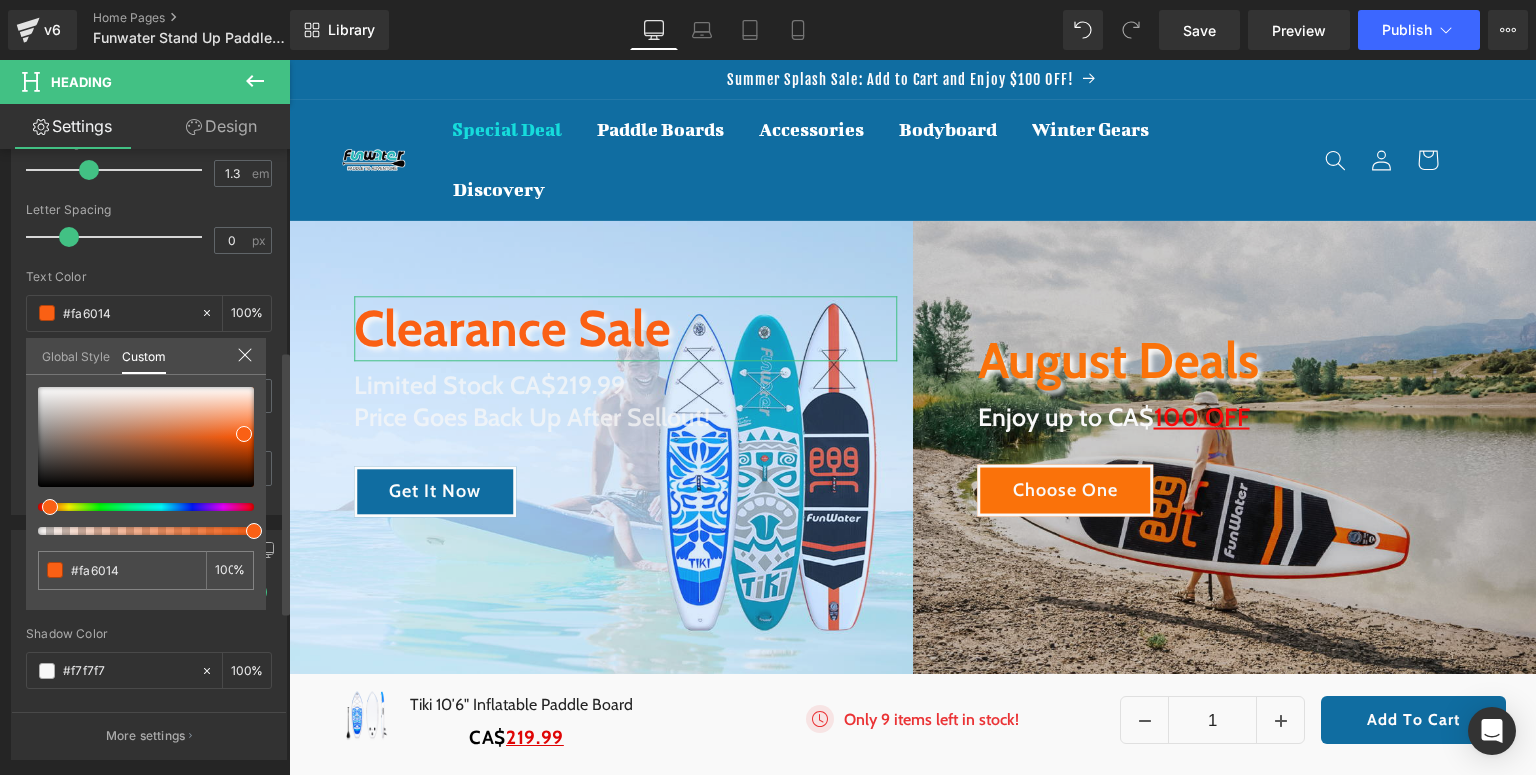 click at bounding box center [50, 507] 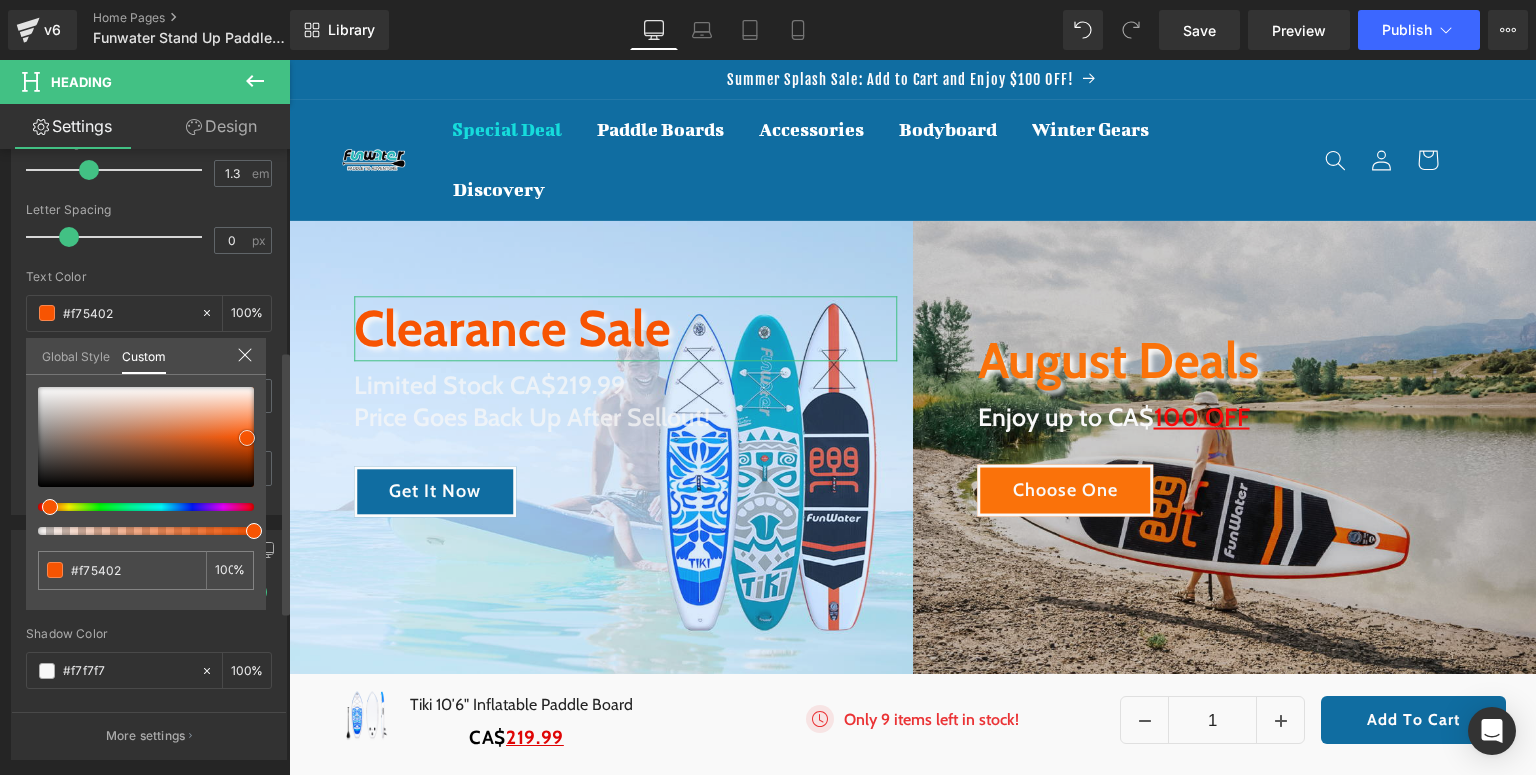 click at bounding box center [247, 438] 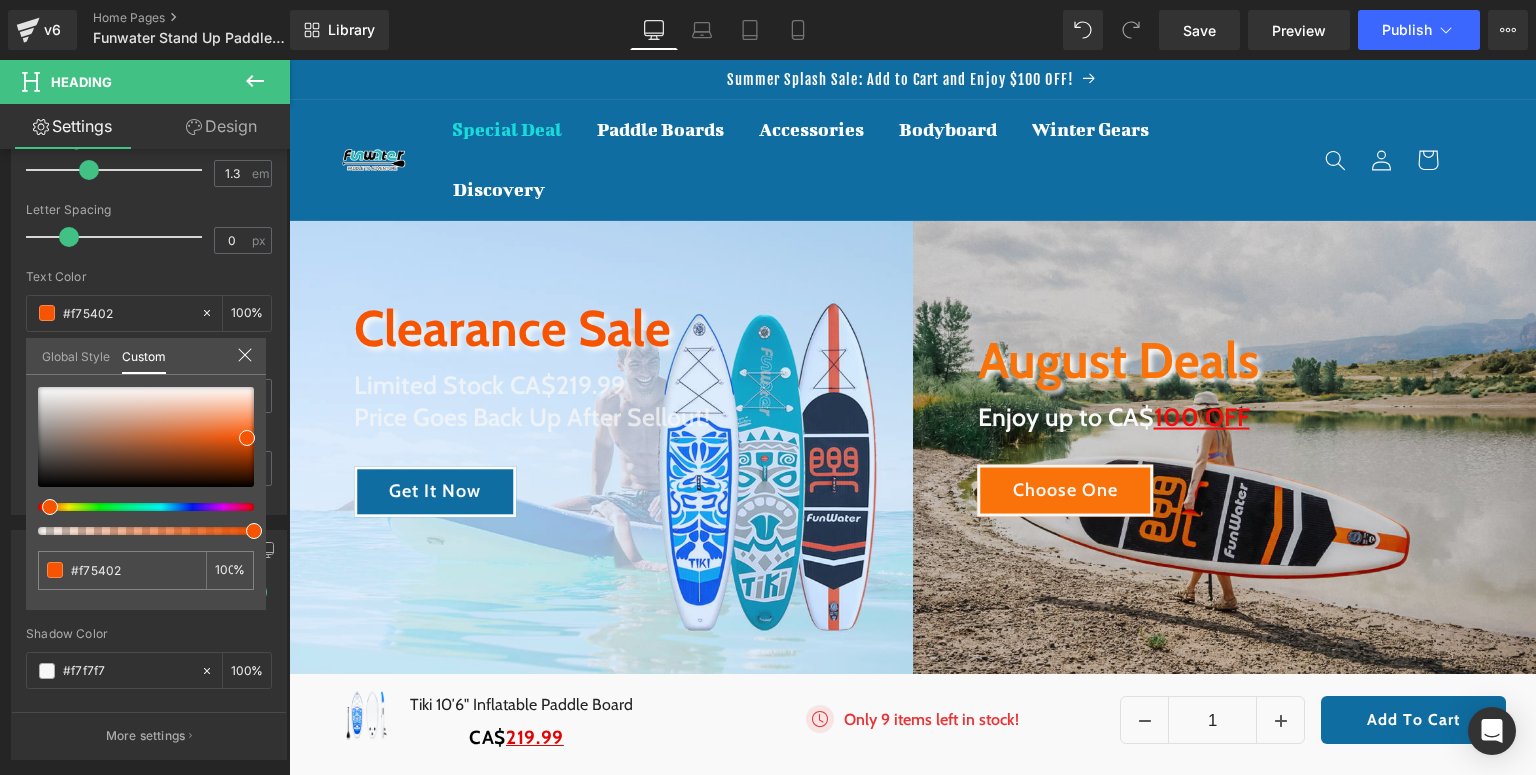 click on "□
Skip to content
Summer Splash Sale: Add to Cart and Enjoy $100 OFF!
Special Deal
Paddle Boards
Shop By Activity
All Around SUP boards are versatile for all skill levels.
Yoga" at bounding box center [912, 3992] 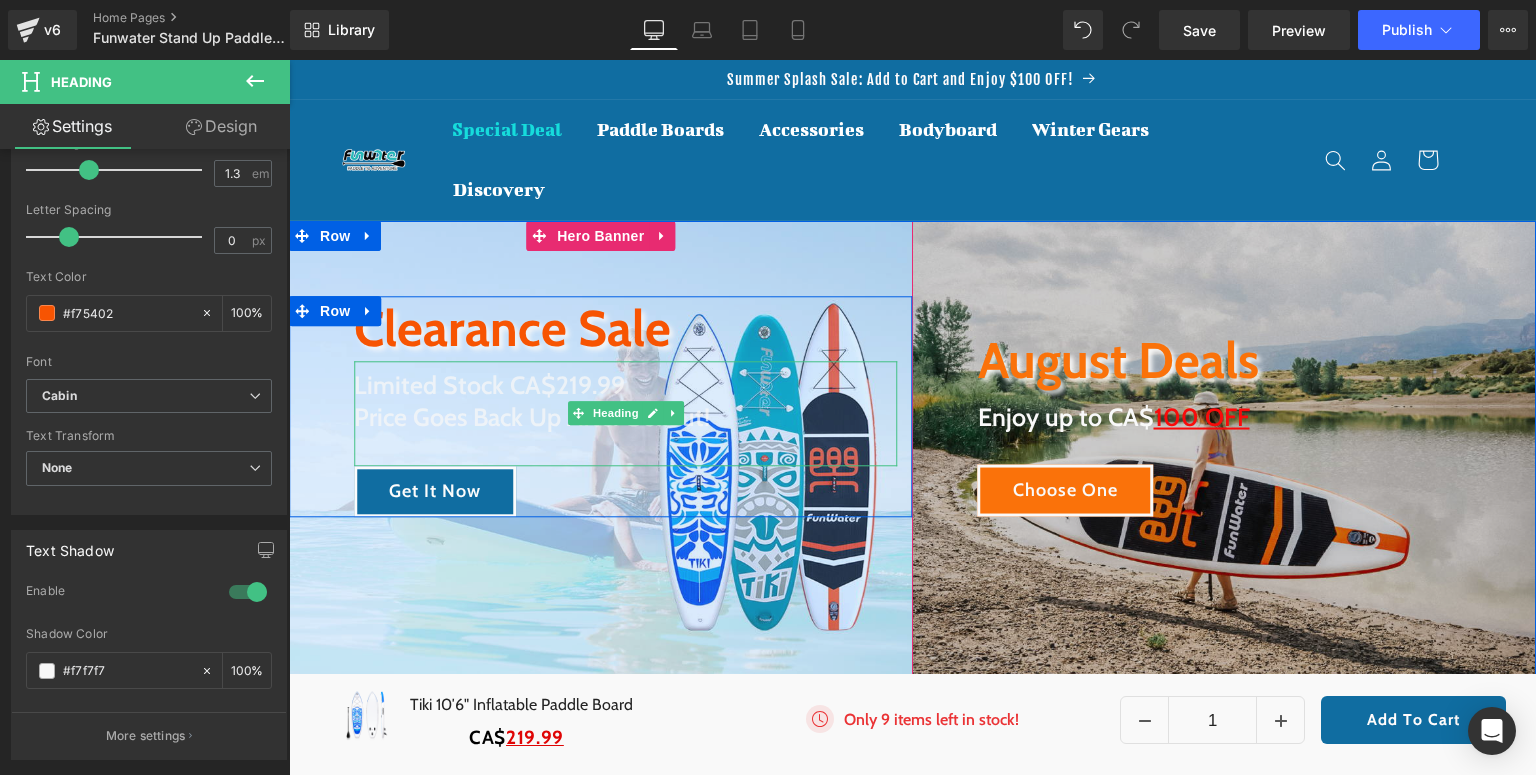 click on "Price Goes Back Up After Sellout!" at bounding box center (532, 418) 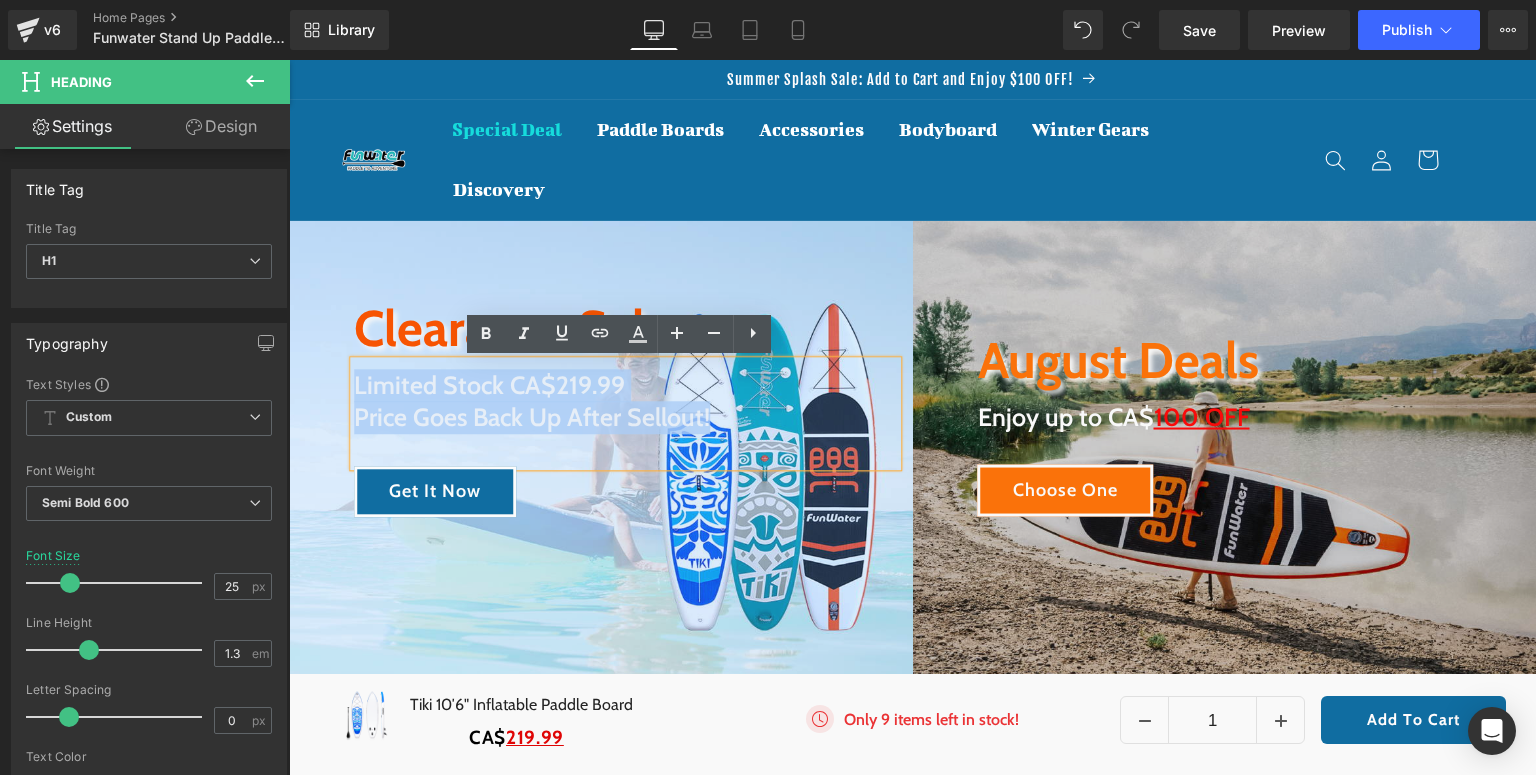 drag, startPoint x: 689, startPoint y: 420, endPoint x: 351, endPoint y: 395, distance: 338.9233 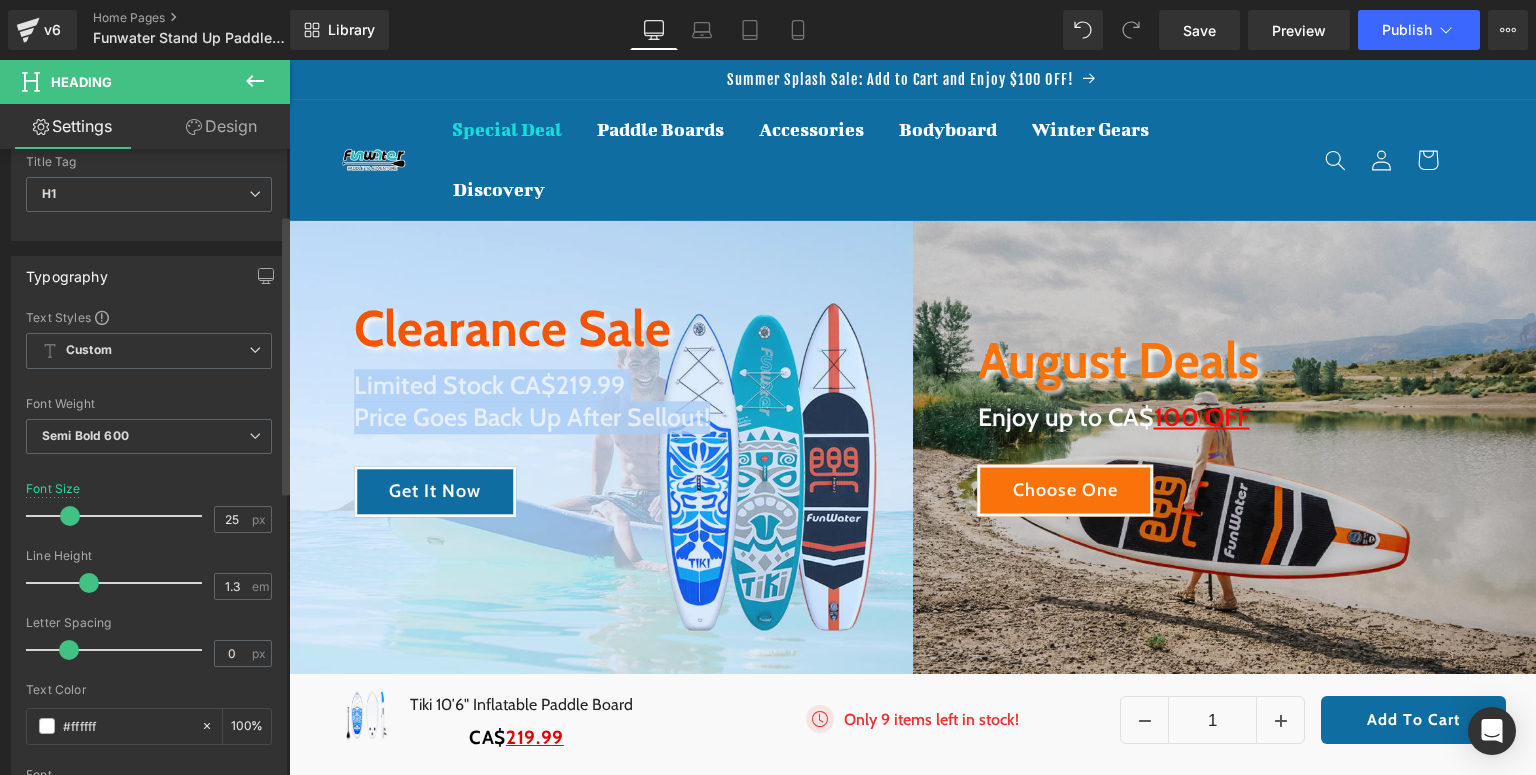 scroll, scrollTop: 307, scrollLeft: 0, axis: vertical 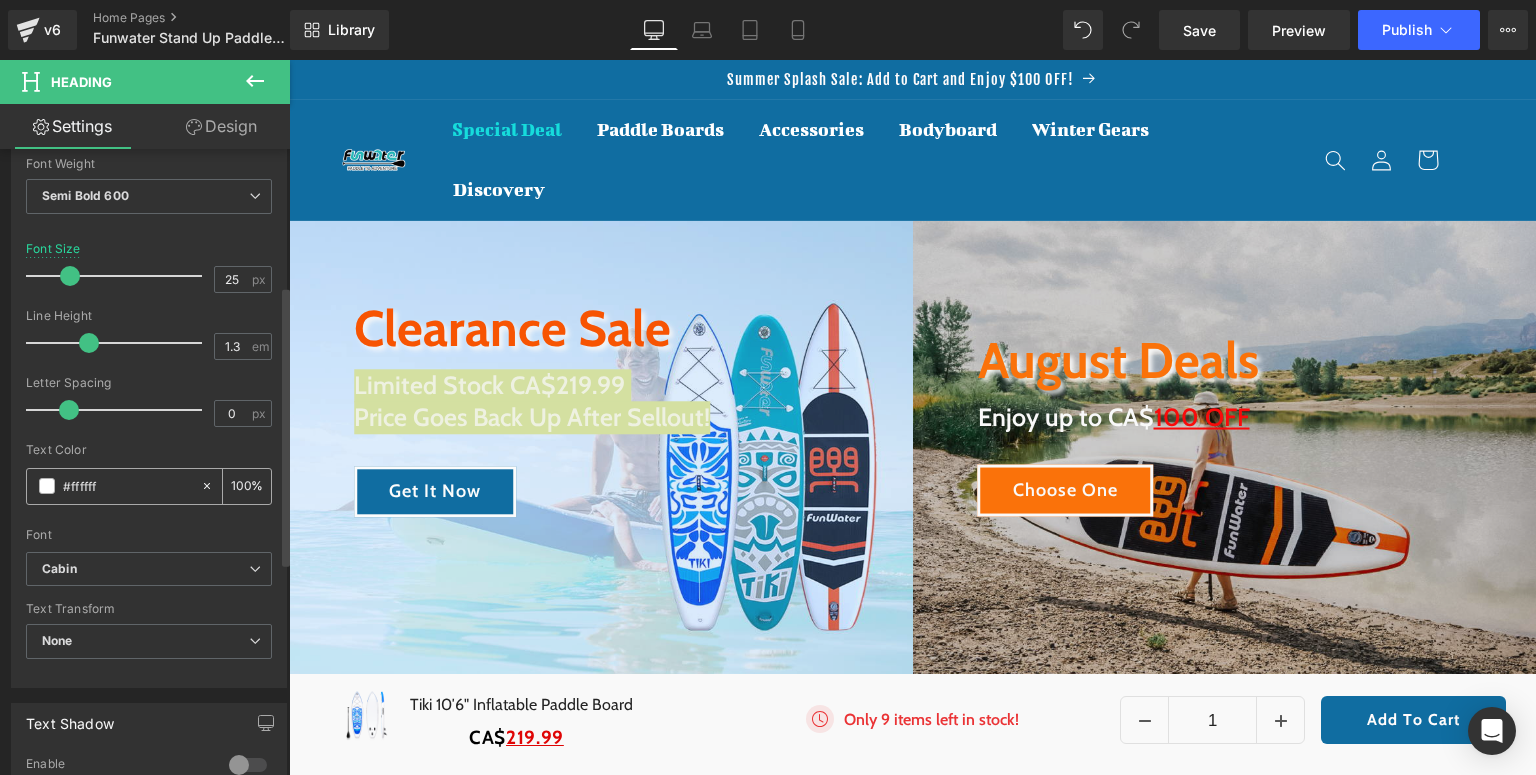 click at bounding box center [47, 486] 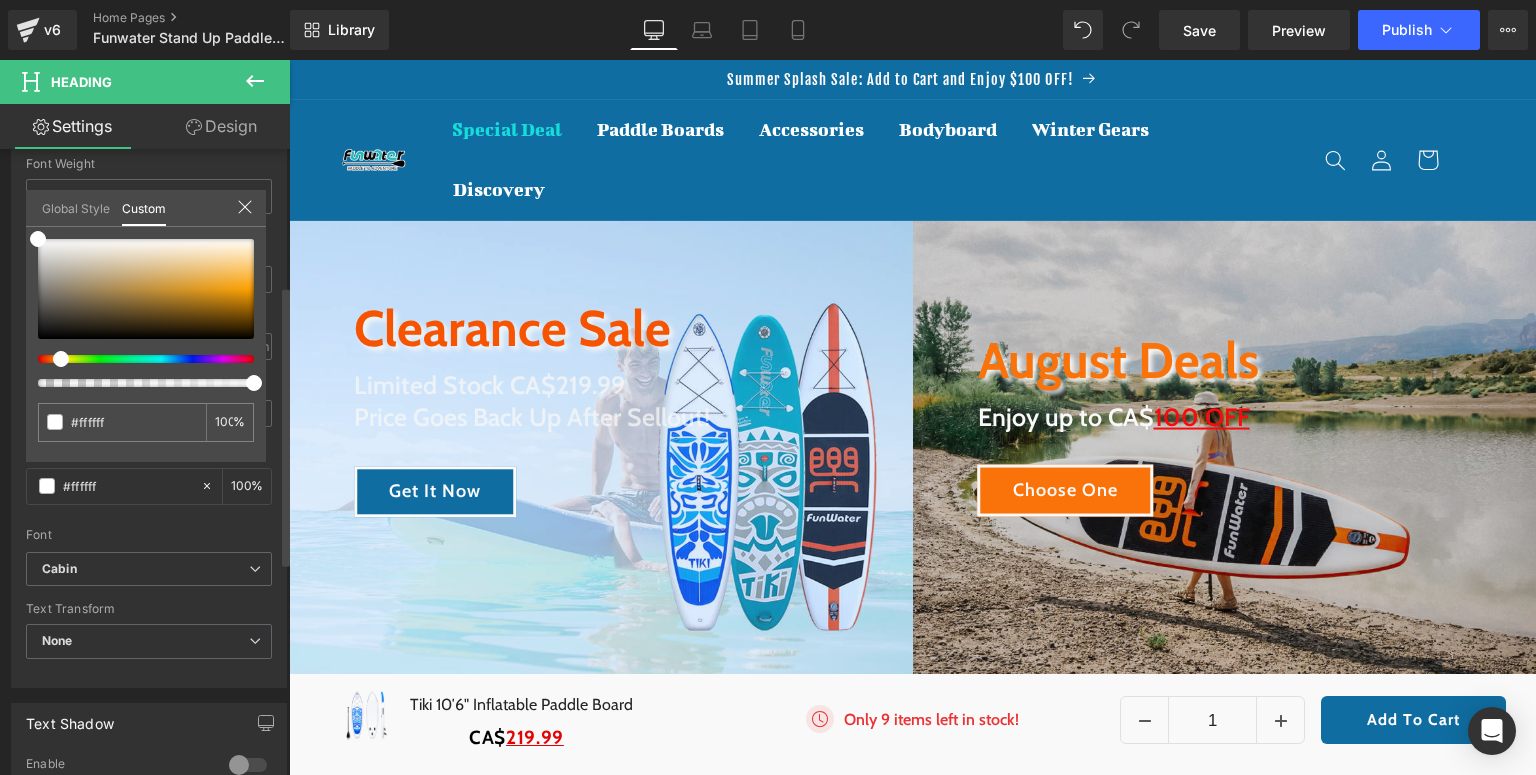 drag, startPoint x: 44, startPoint y: 359, endPoint x: 60, endPoint y: 360, distance: 16.03122 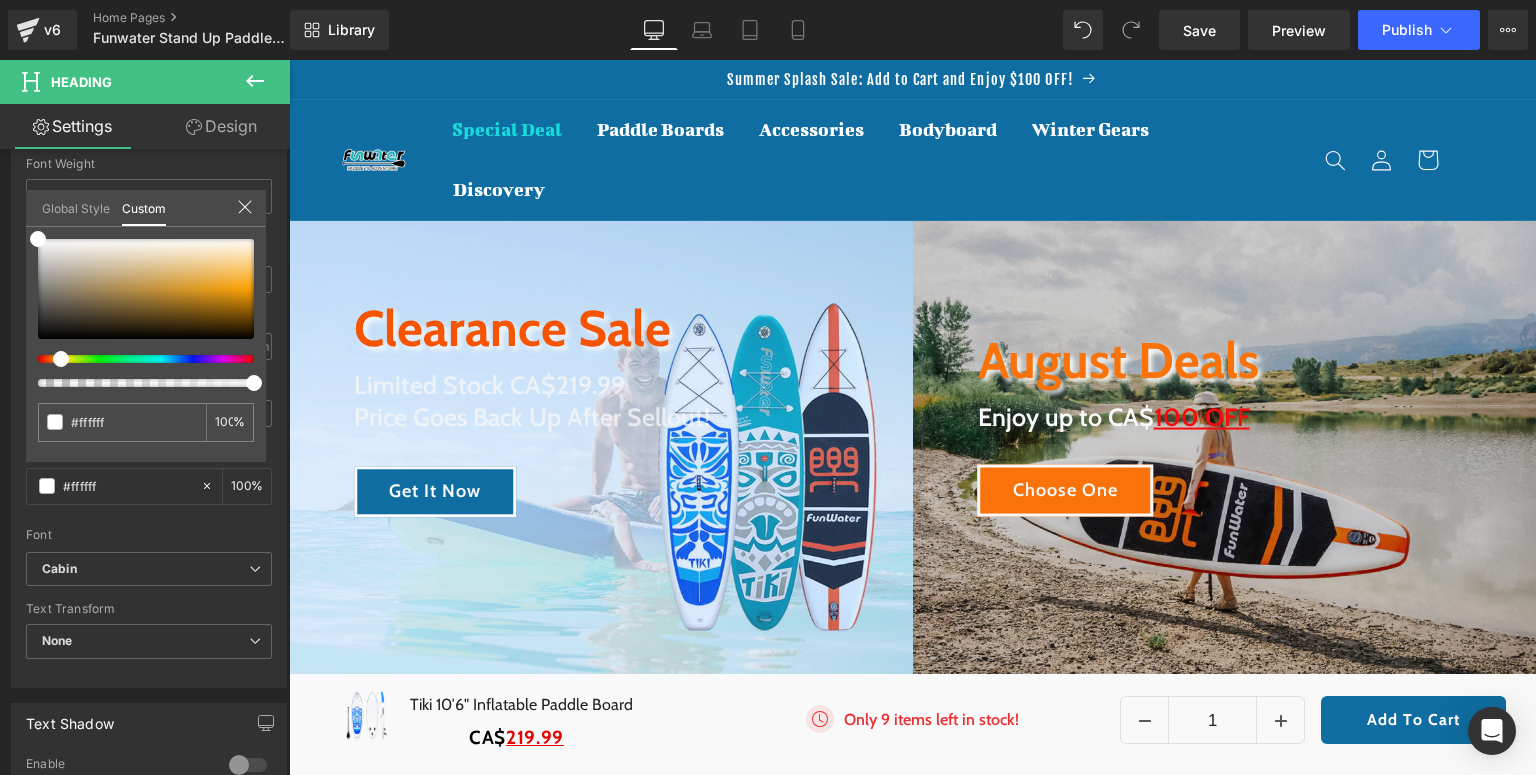 click on "□
Skip to content
Summer Splash Sale: Add to Cart and Enjoy $100 OFF!
Special Deal
Paddle Boards
Shop By Activity
All Around SUP boards are versatile for all skill levels.
Yoga" at bounding box center [912, 3992] 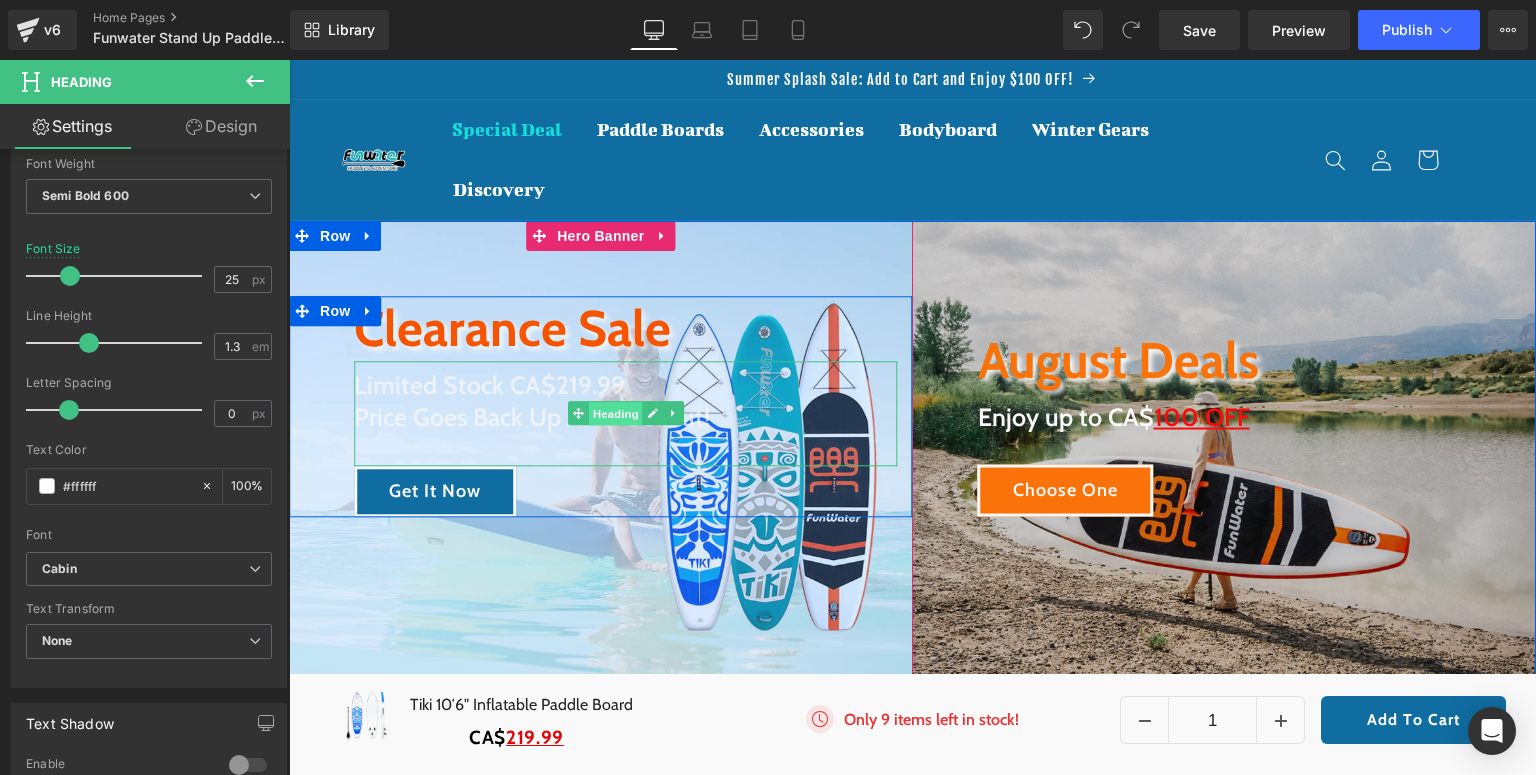 click on "Heading" at bounding box center (615, 414) 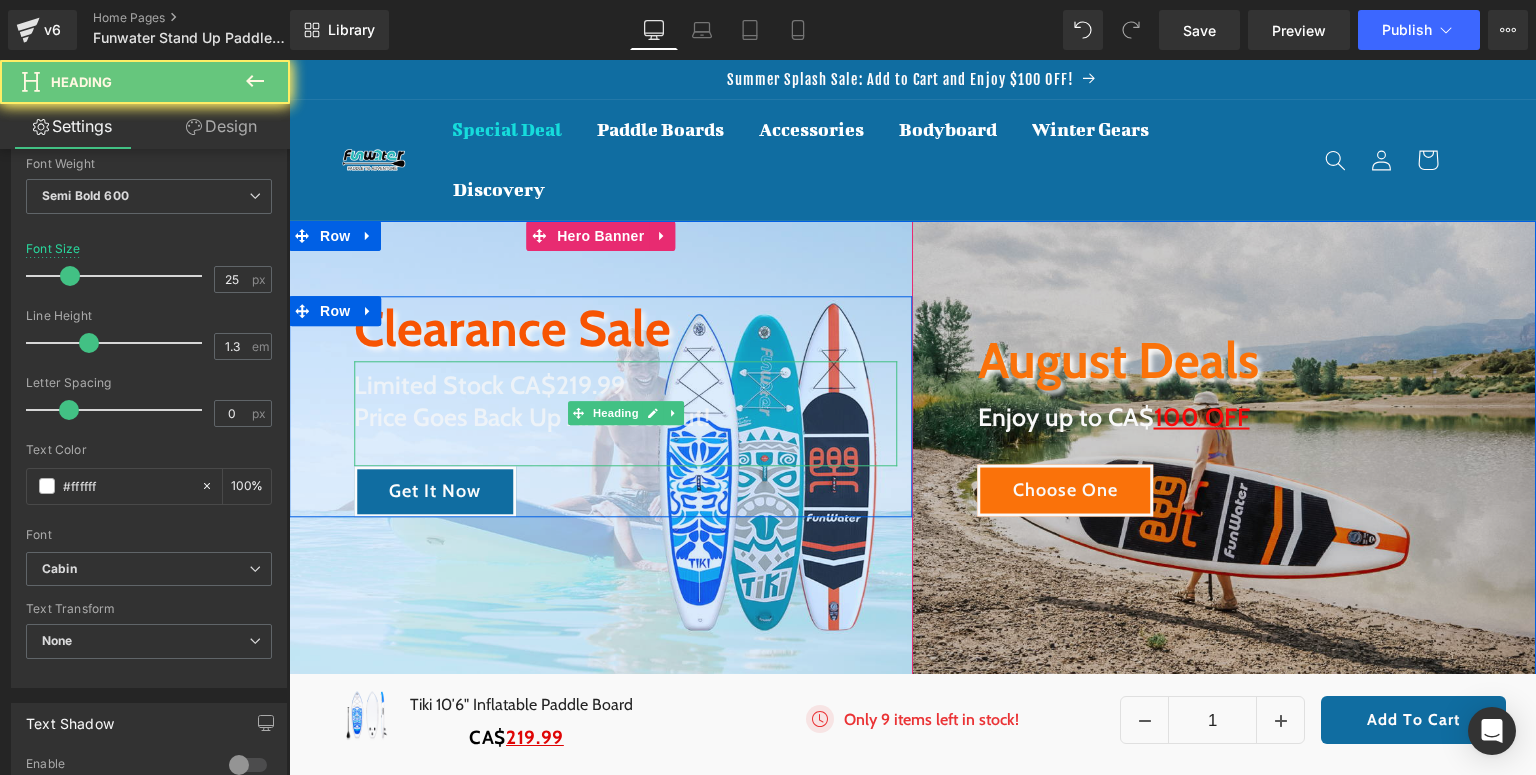 click on "Price Goes Back Up After Sellout!" at bounding box center [532, 418] 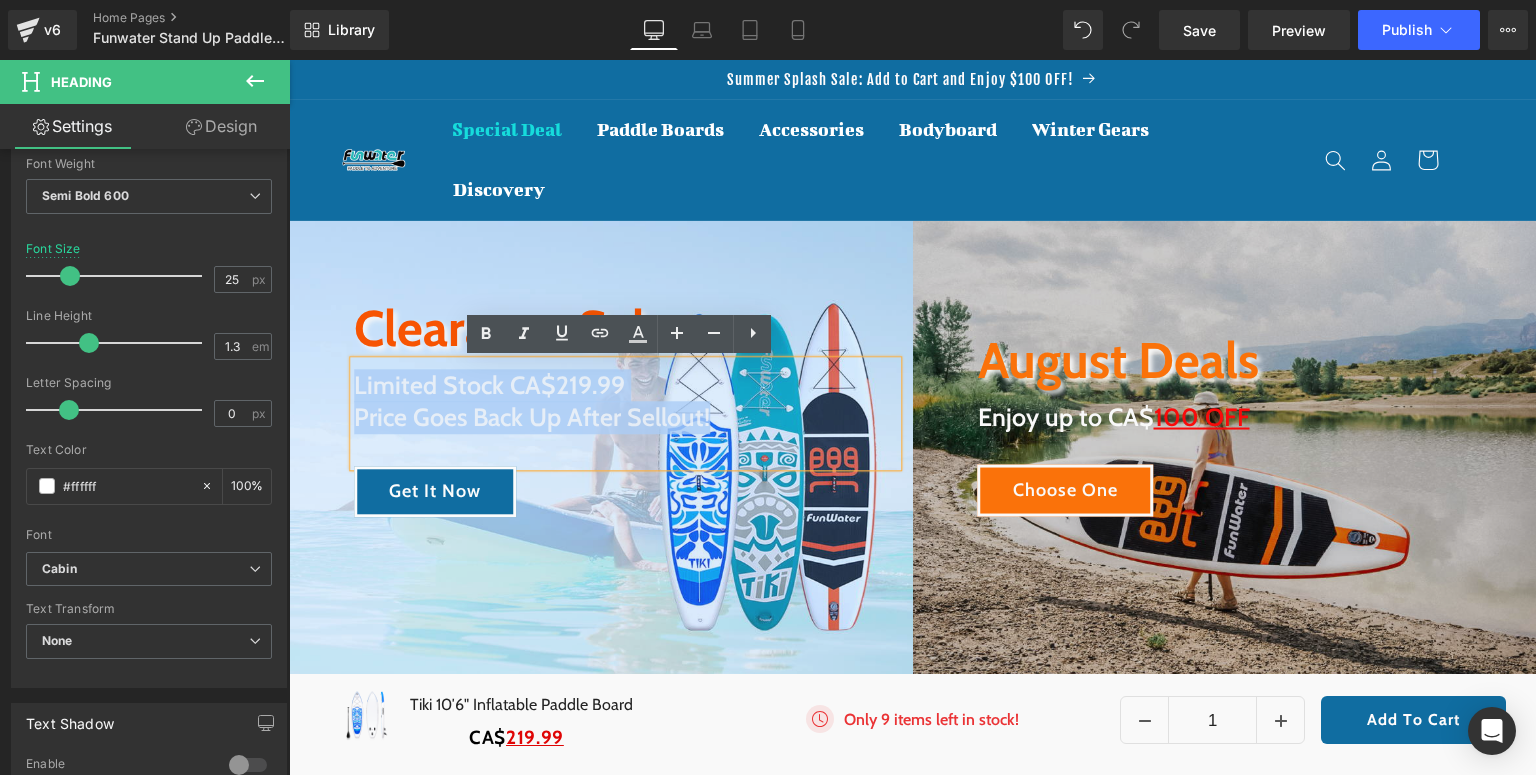 drag, startPoint x: 746, startPoint y: 415, endPoint x: 353, endPoint y: 376, distance: 394.93036 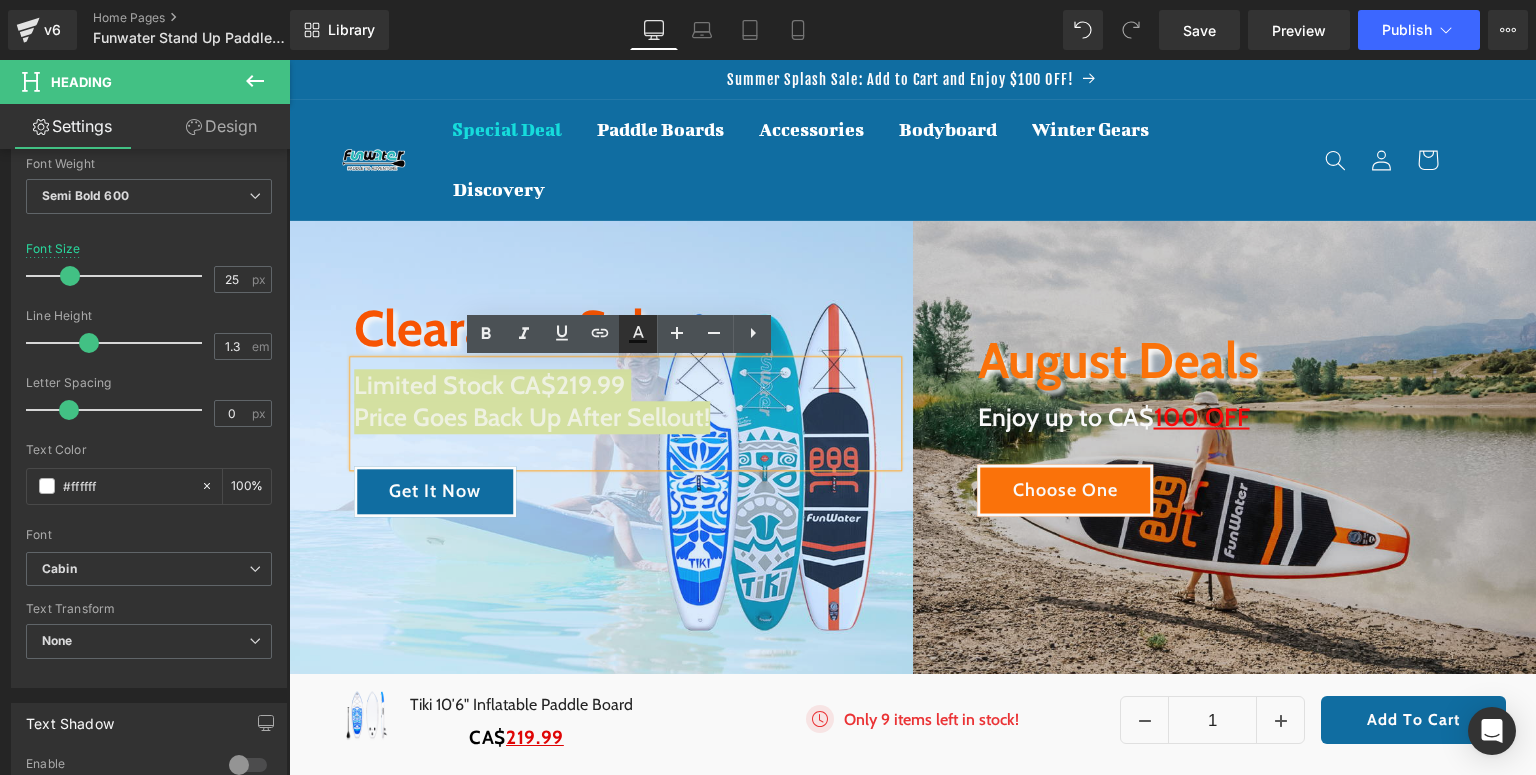 click 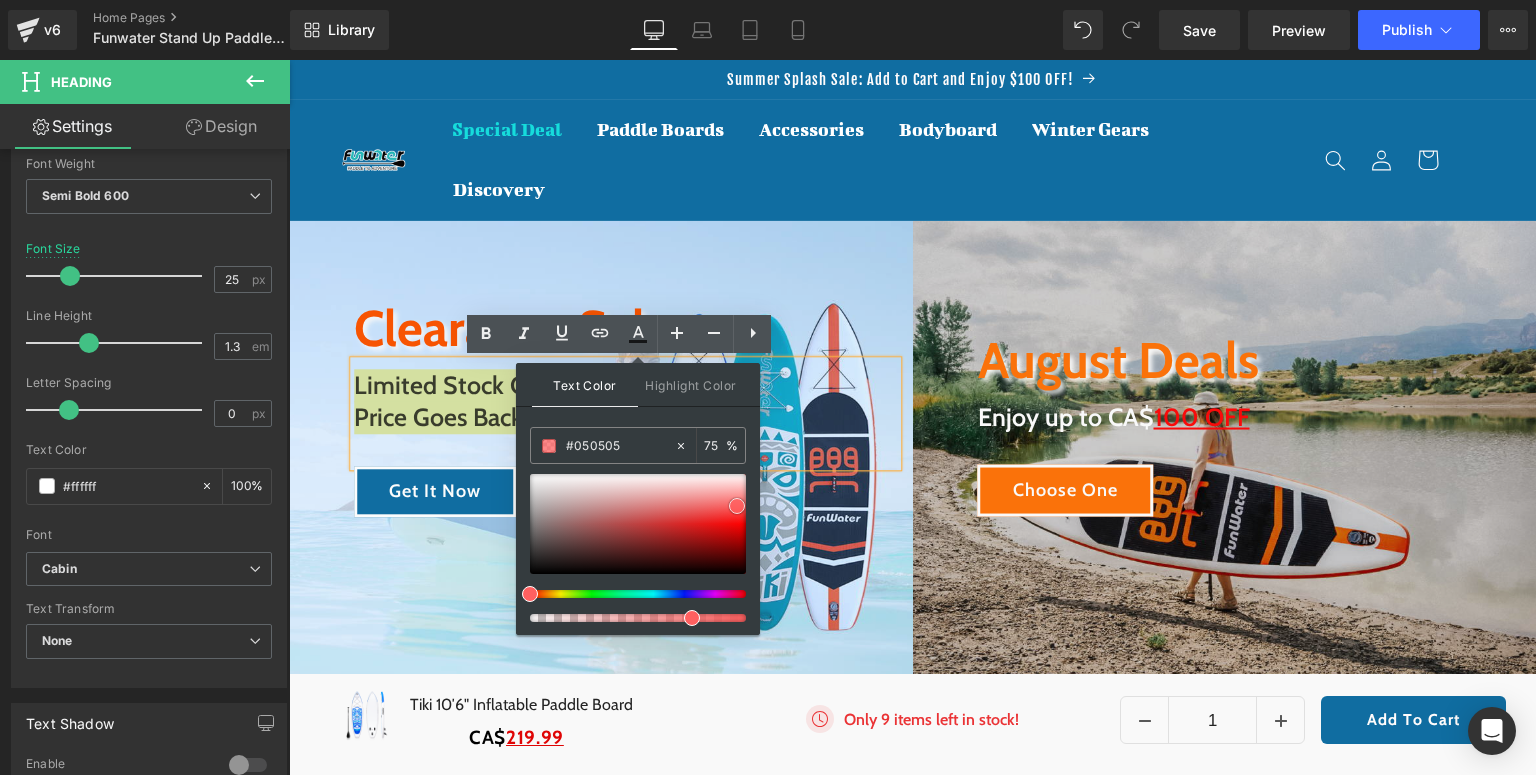 click at bounding box center (638, 524) 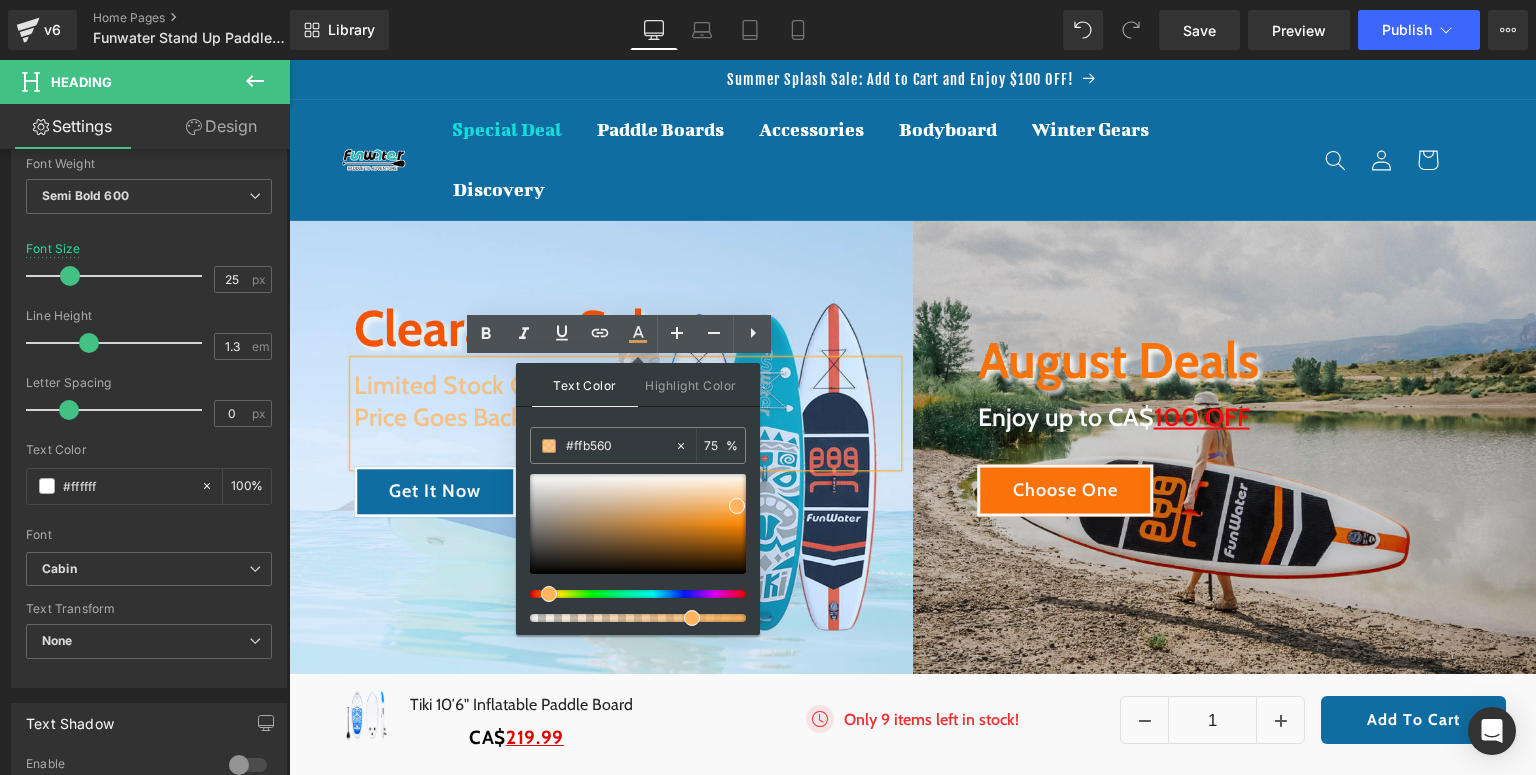 drag, startPoint x: 532, startPoint y: 592, endPoint x: 544, endPoint y: 592, distance: 12 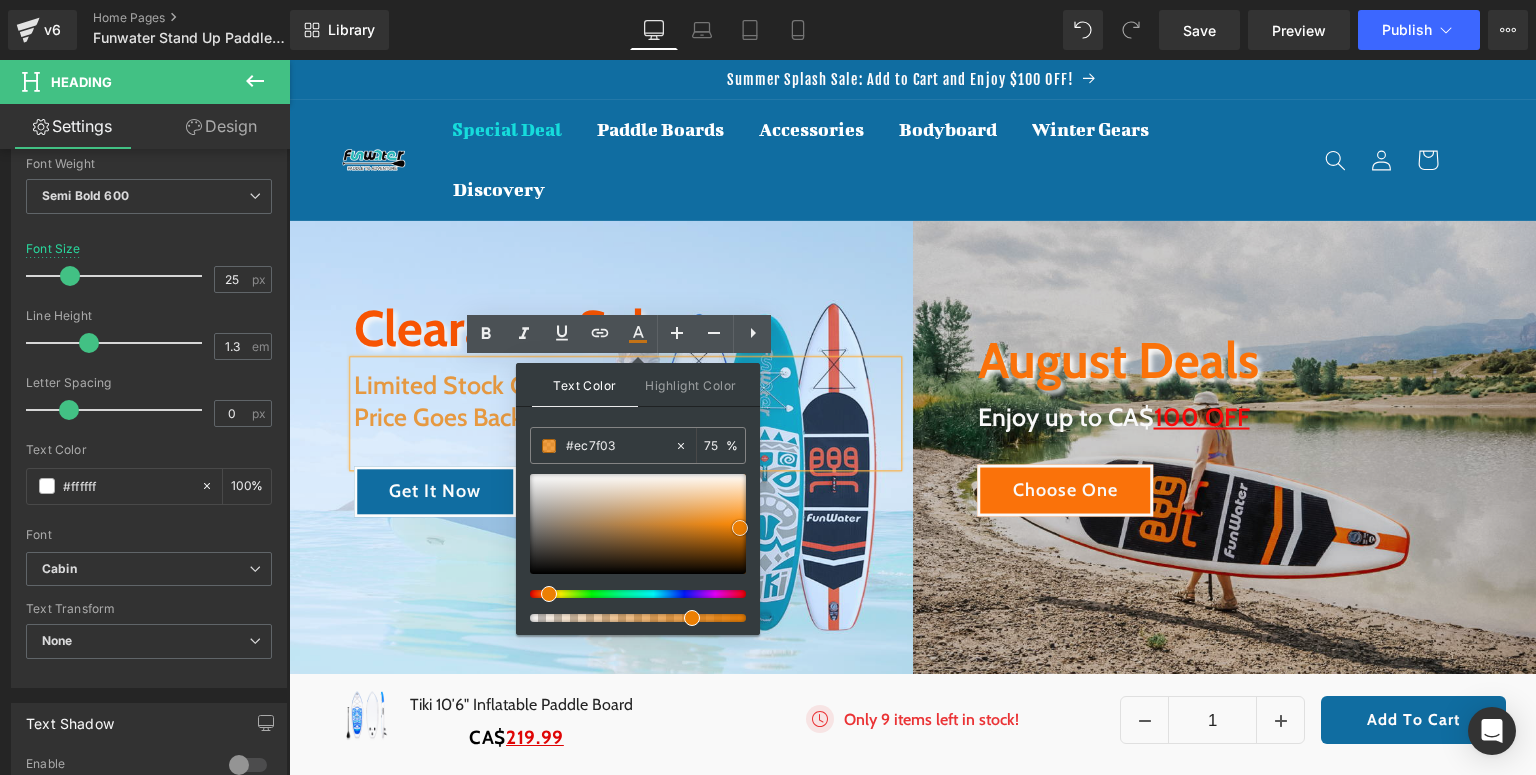 drag, startPoint x: 737, startPoint y: 502, endPoint x: 740, endPoint y: 524, distance: 22.203604 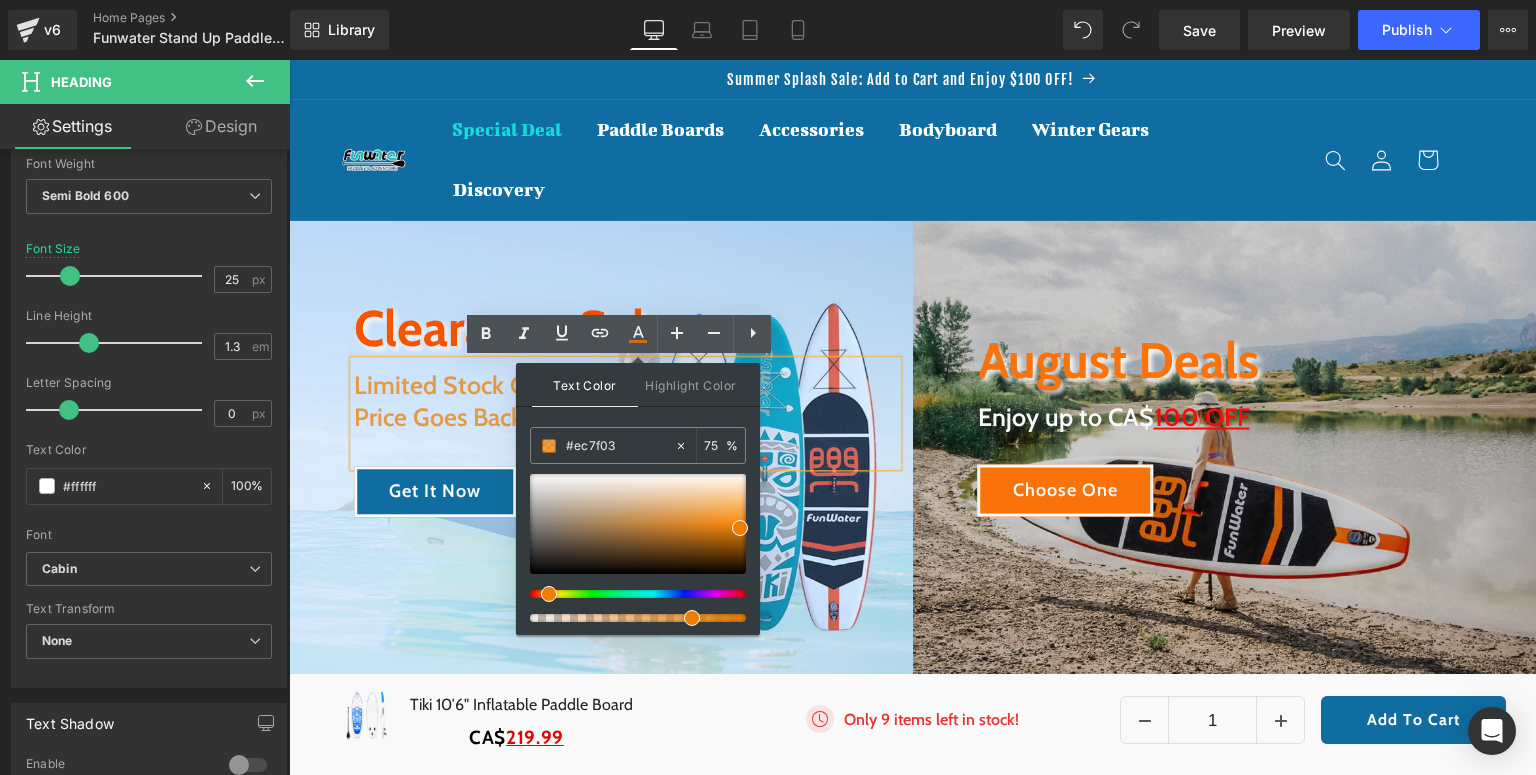 click on "Clearance Sale Heading         Limited Stock CA$219.99  Price Goes Back Up After Sellout! Heading         Get It Now Button         Row" at bounding box center (601, 456) 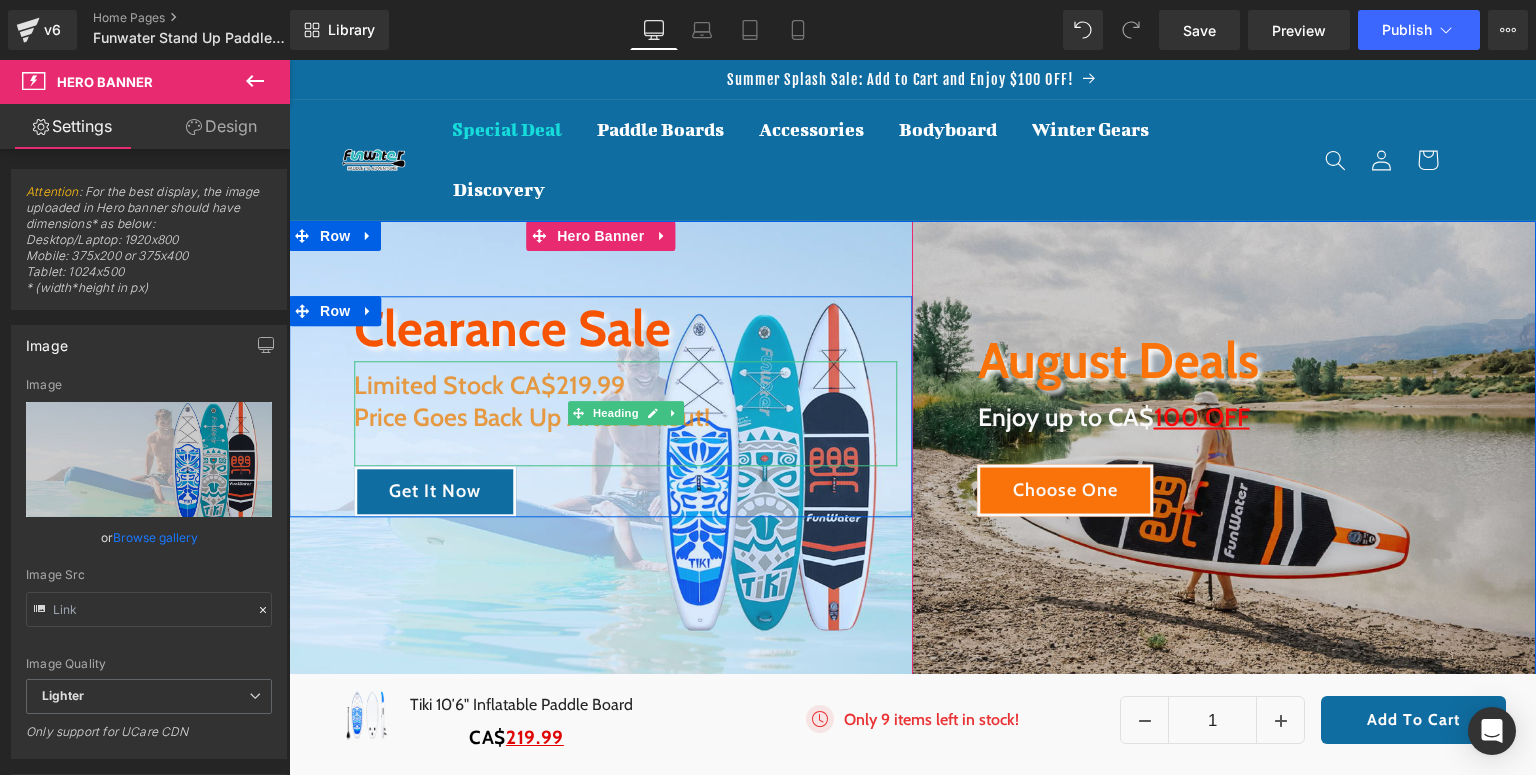 click on "Price Goes Back Up After Sellout!" at bounding box center (532, 418) 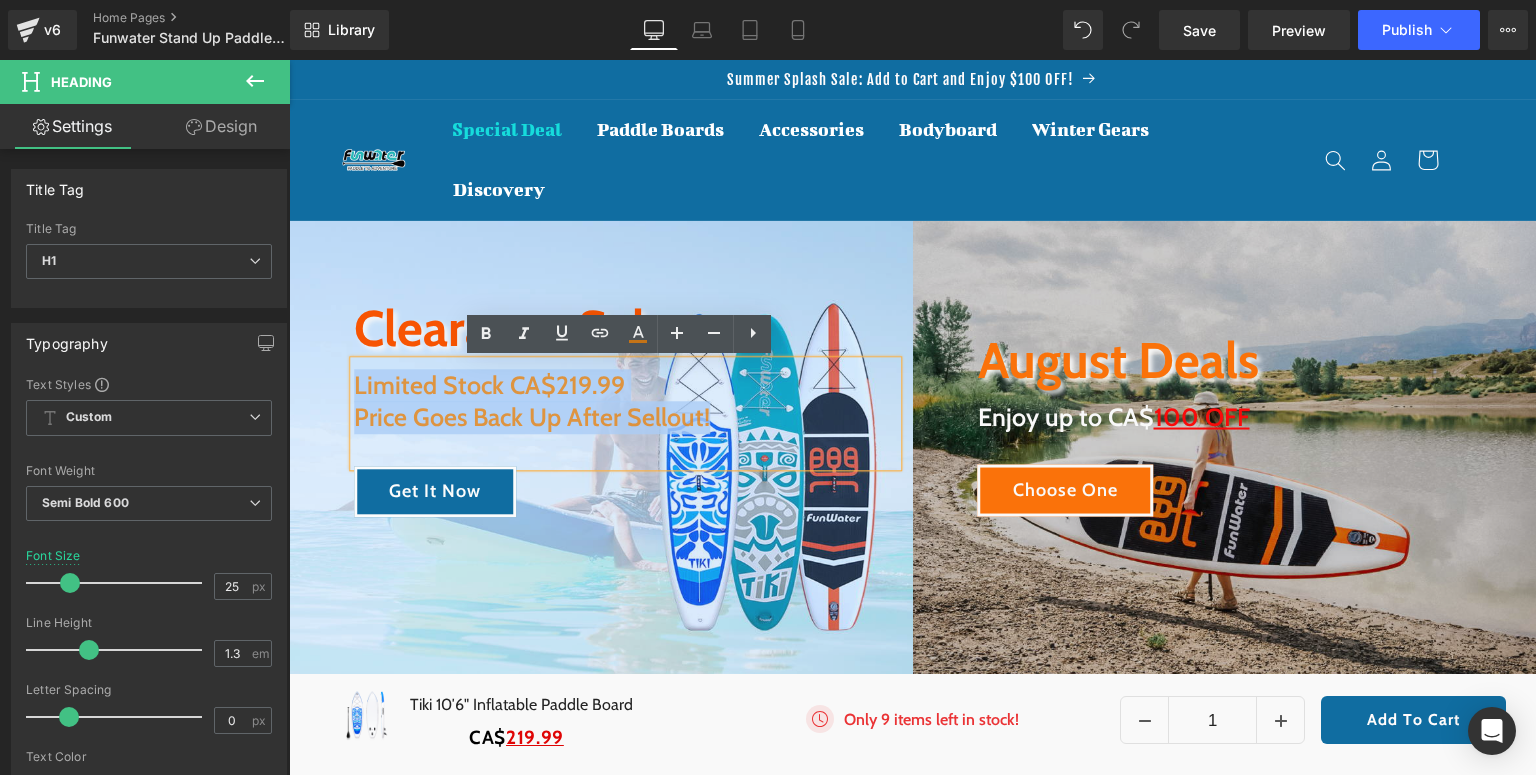 drag, startPoint x: 728, startPoint y: 417, endPoint x: 568, endPoint y: 465, distance: 167.0449 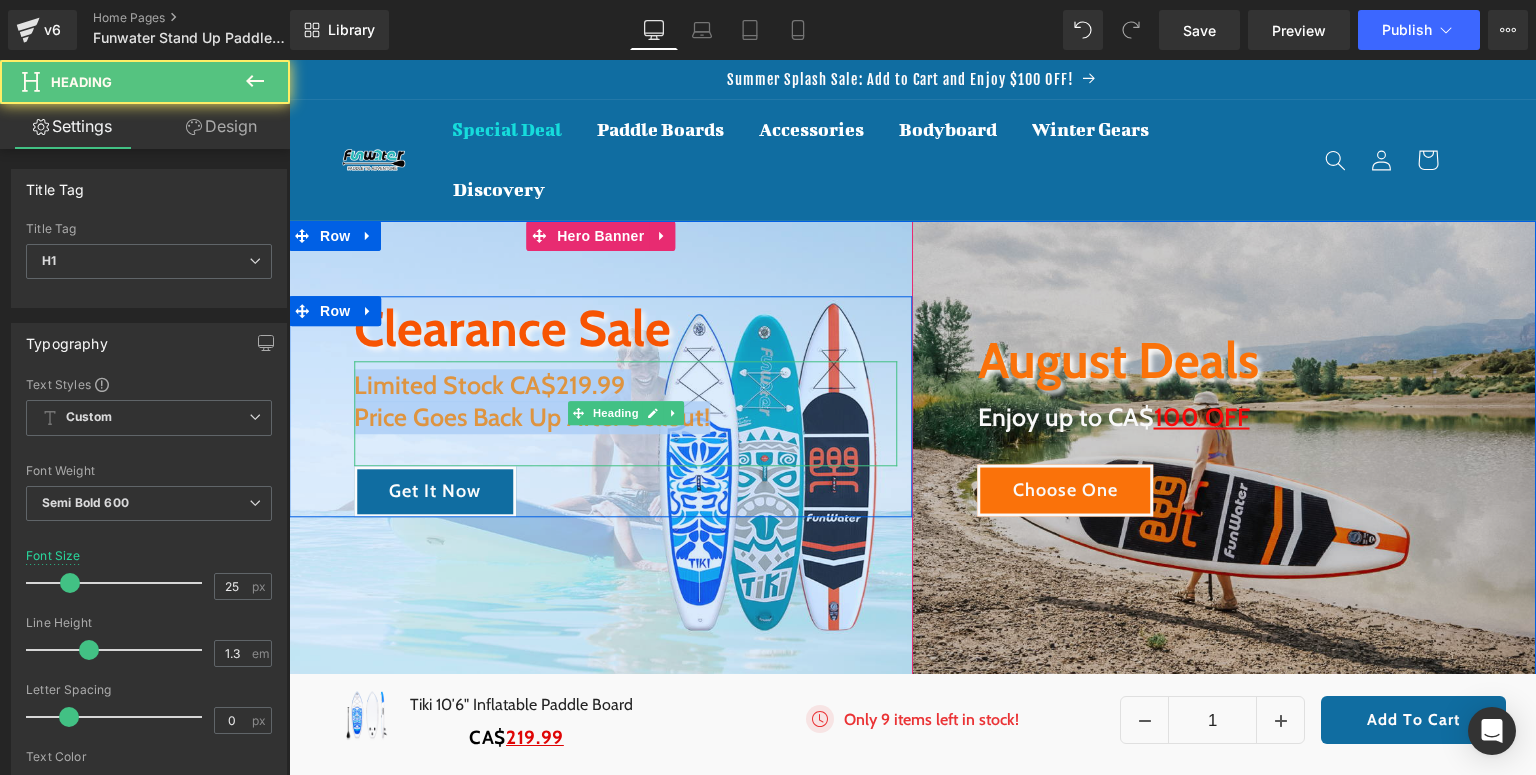click on "Limited Stock CA$219.99" at bounding box center (489, 385) 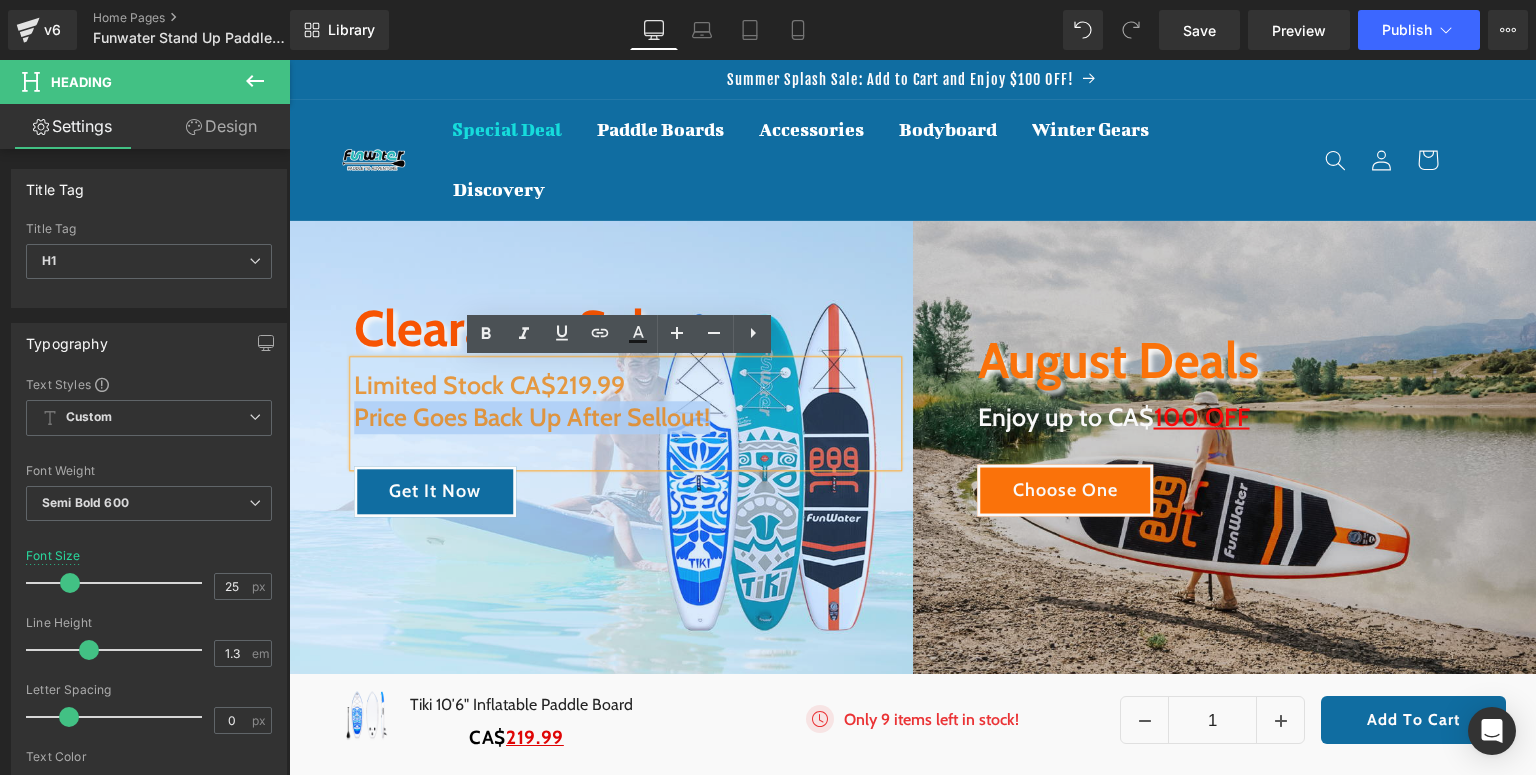 drag, startPoint x: 712, startPoint y: 421, endPoint x: 320, endPoint y: 427, distance: 392.04593 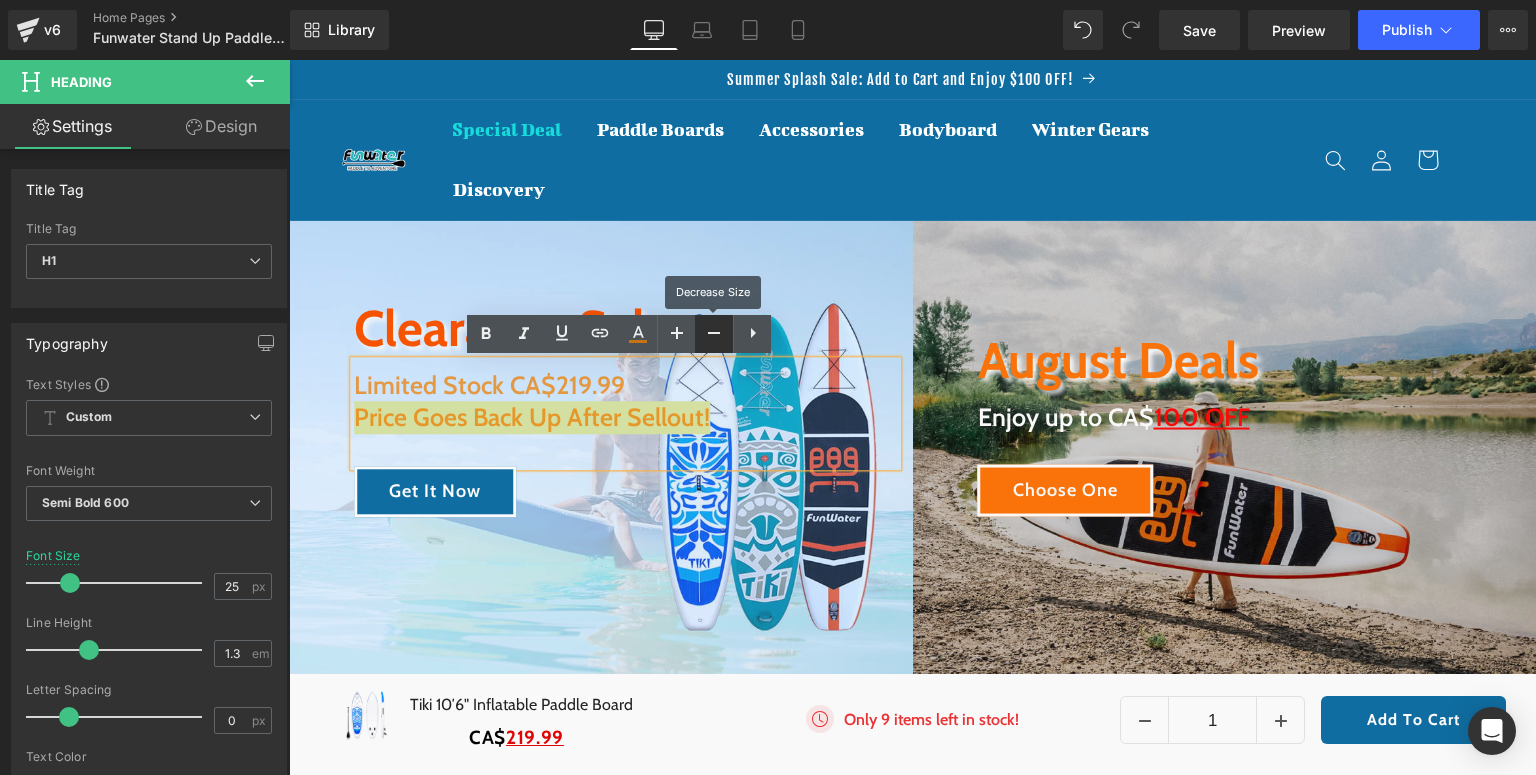 click 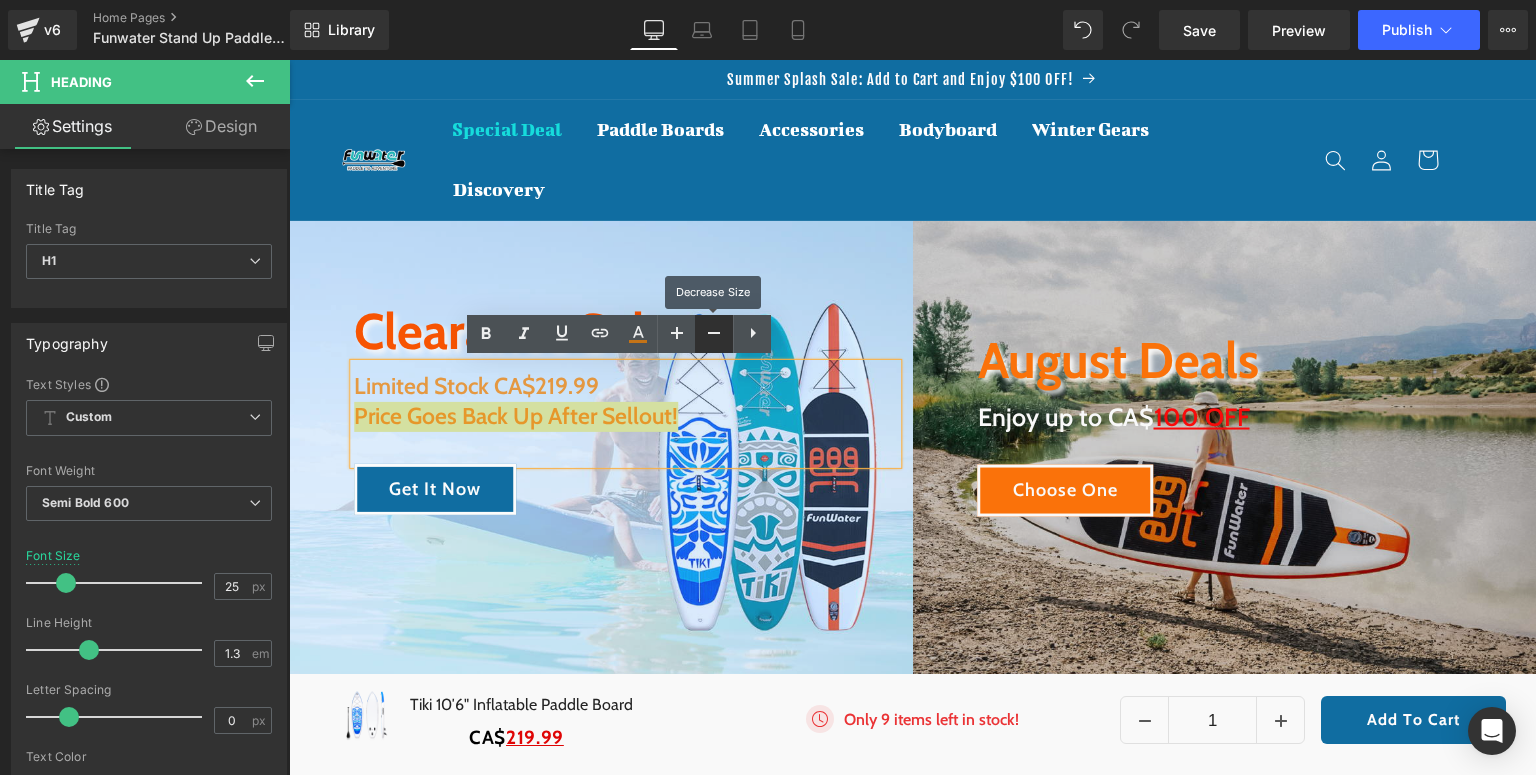 click 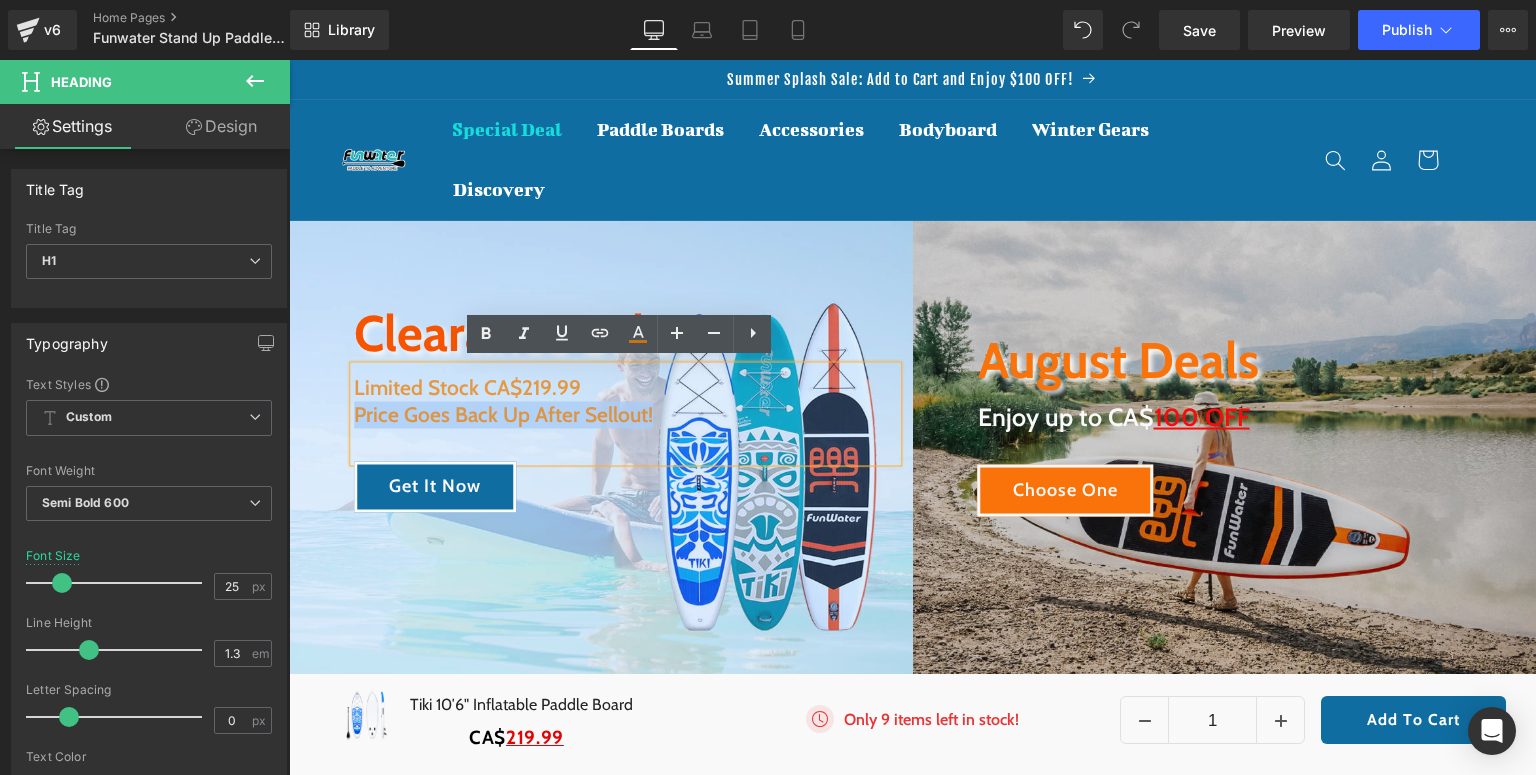 click on "Clearance Sale Heading         Limited Stock CA$219.99  Price Goes Back Up After Sellout! Heading         Get It Now Button         Row" at bounding box center (601, 456) 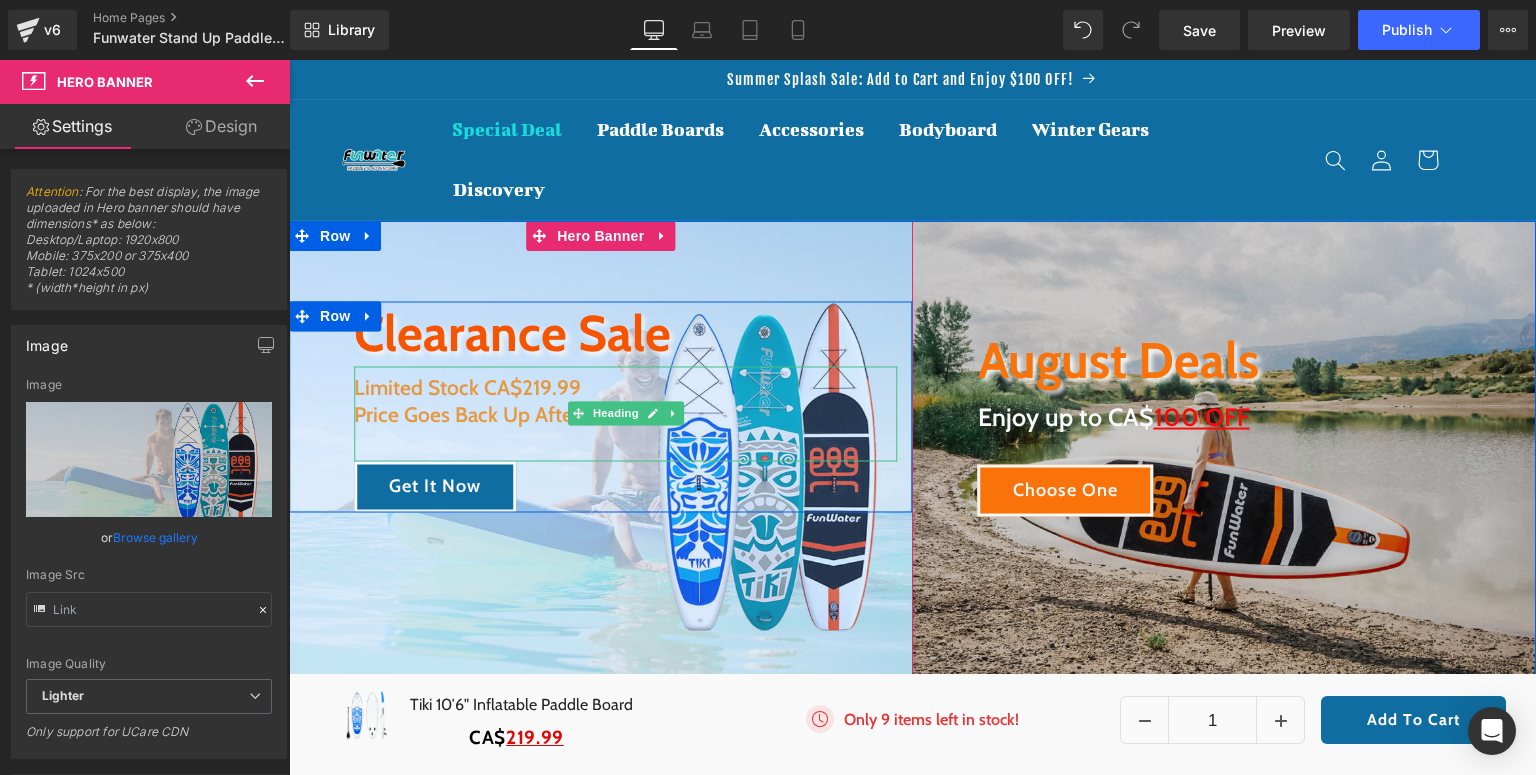 click on "Price Goes Back Up After Sellout!" at bounding box center [503, 415] 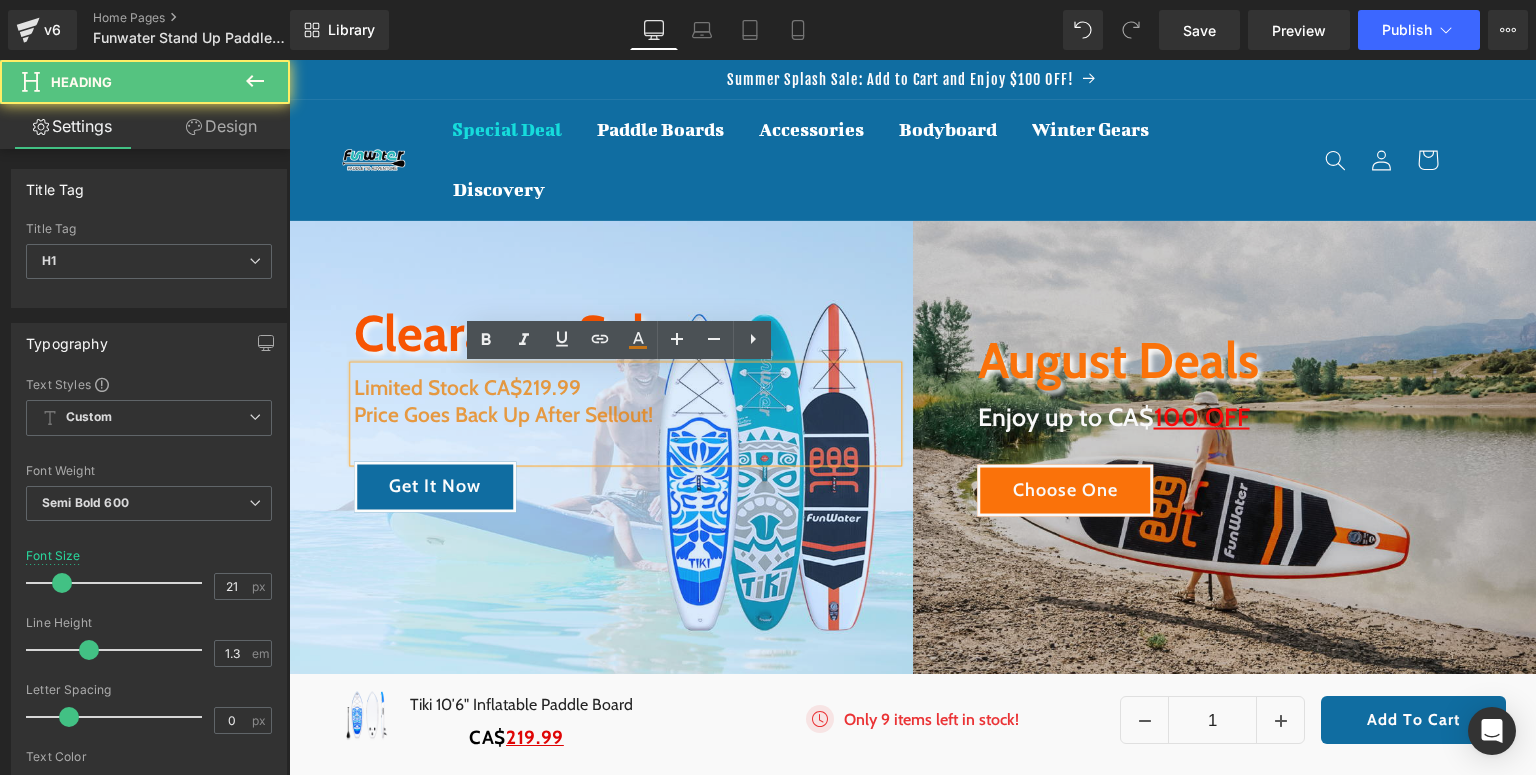 click on "Get It Now Button" at bounding box center [626, 486] 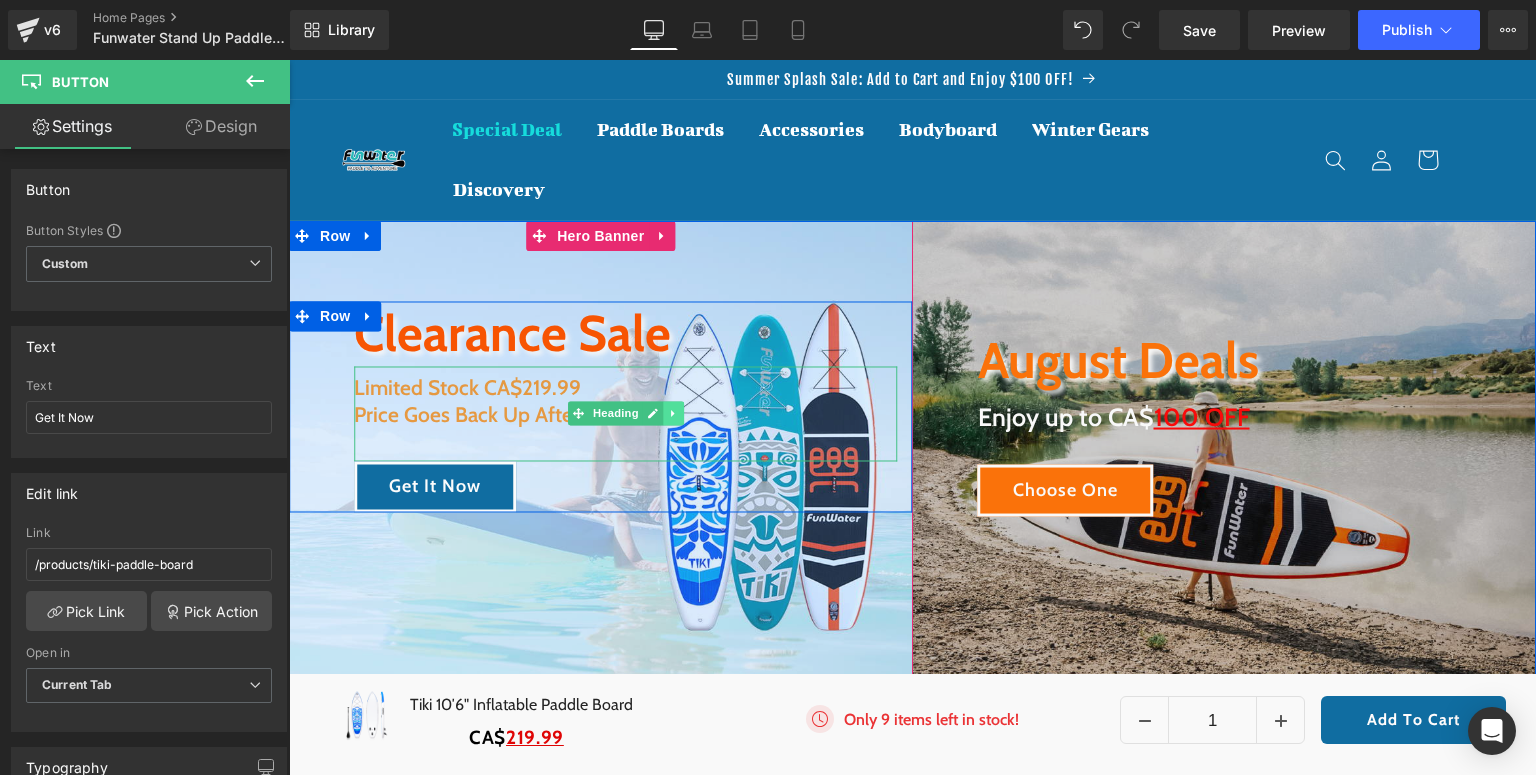 click at bounding box center (673, 414) 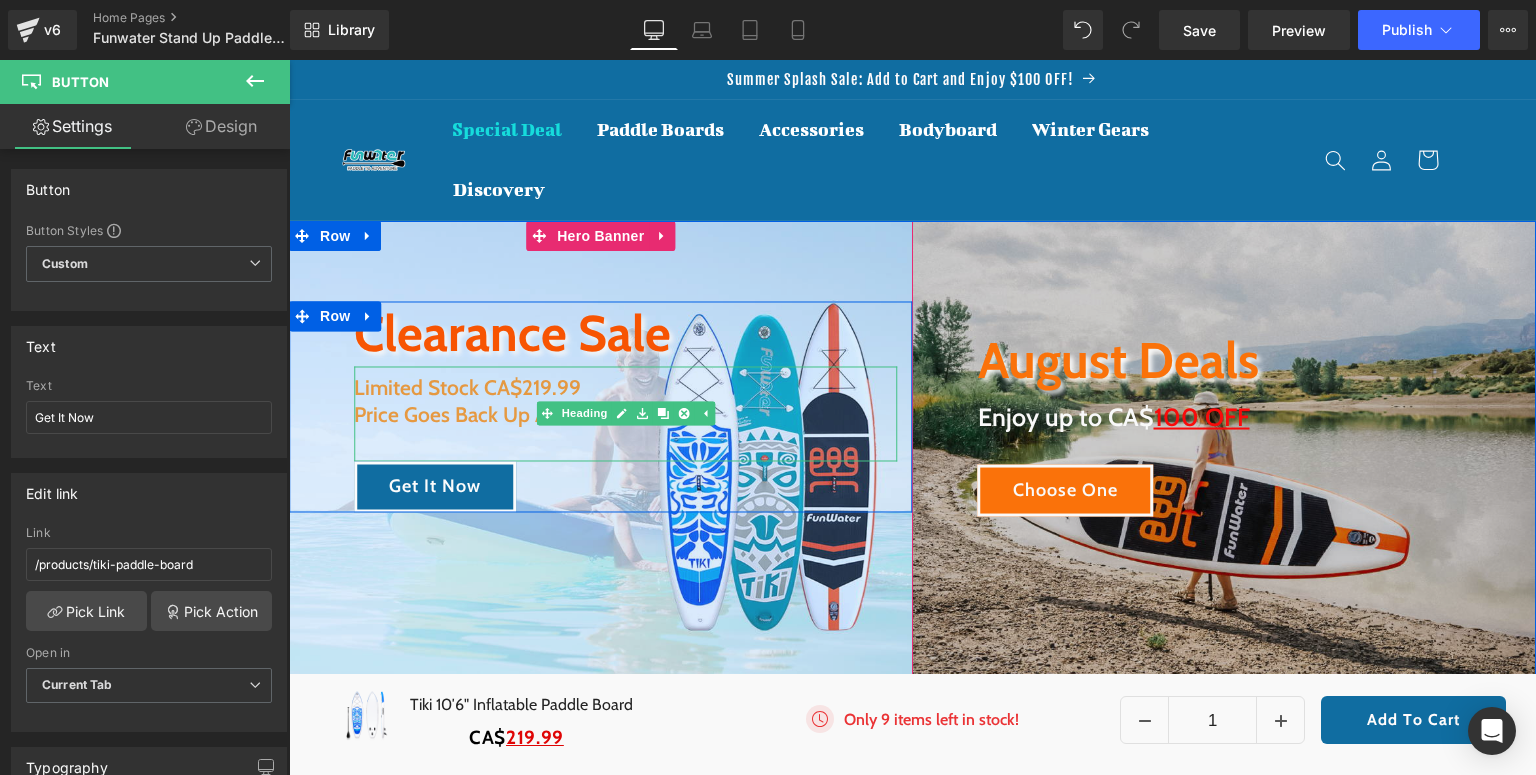 click 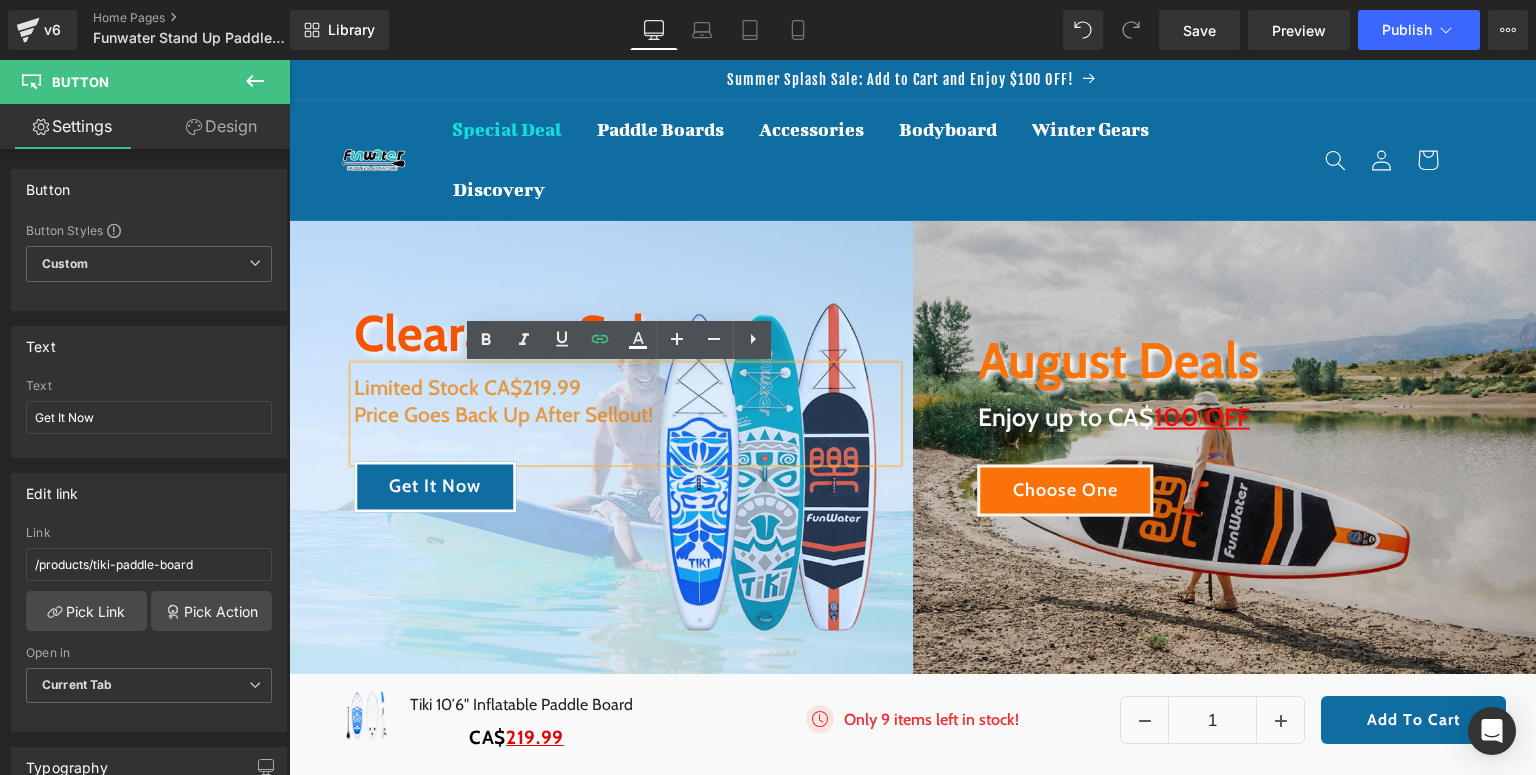 click on "Clearance Sale Heading         Limited Stock CA$219.99  Price Goes Back Up After Sellout! Heading         Get It Now Button         Row" at bounding box center [601, 456] 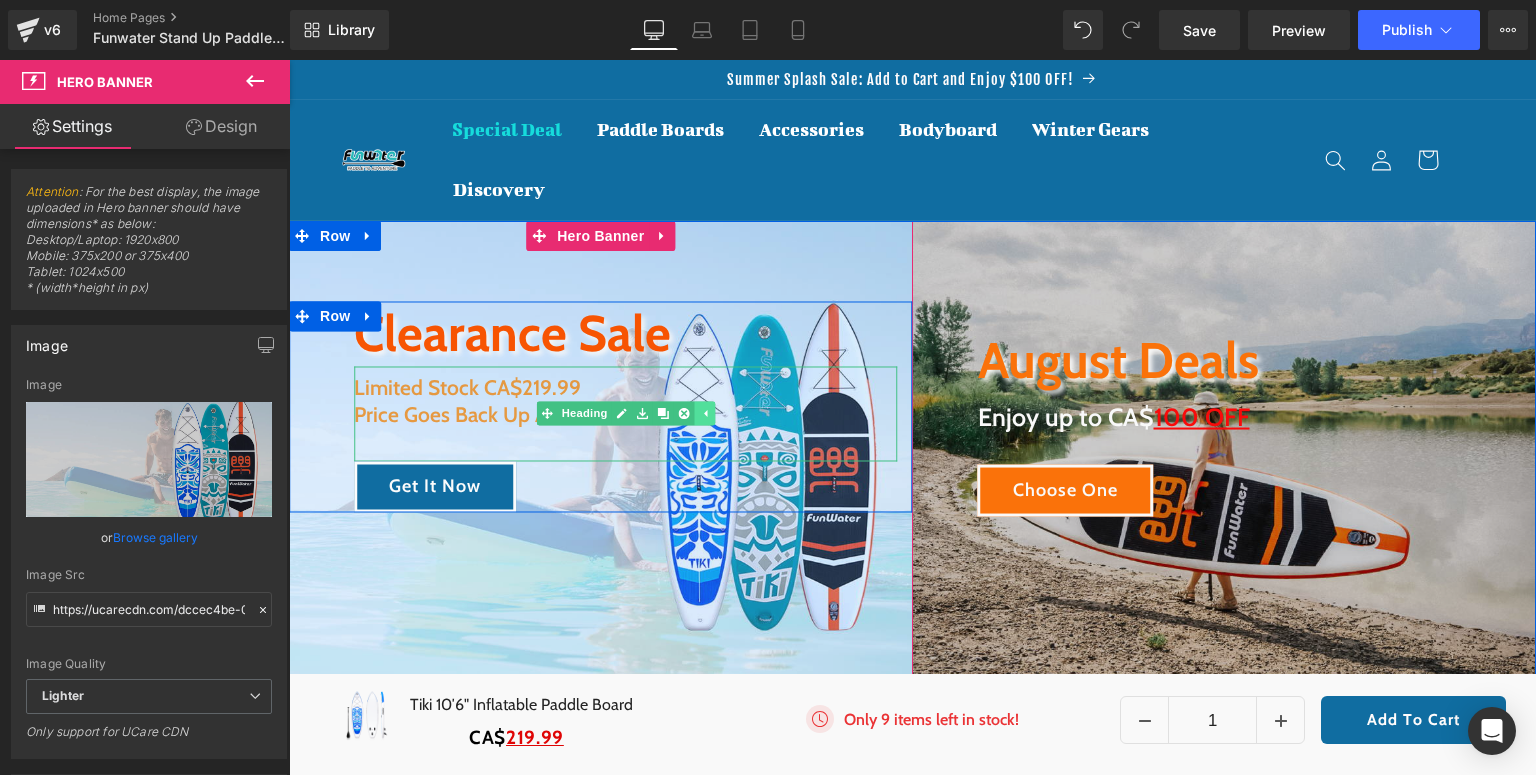 click 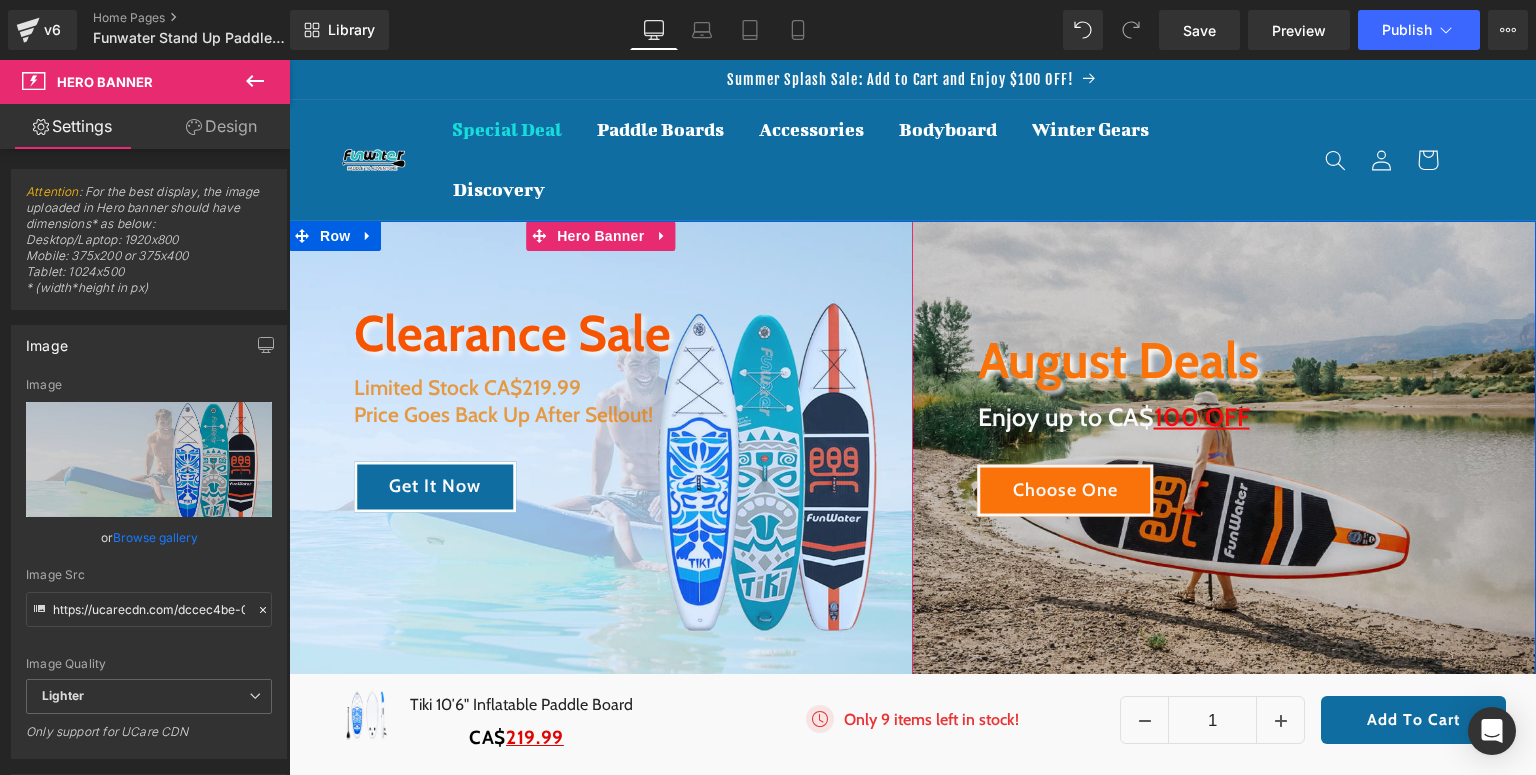 click on "Clearance Sale Heading         Limited Stock CA$219.99  Price Goes Back Up After Sellout! Heading         Get It Now Button         Row" at bounding box center (601, 456) 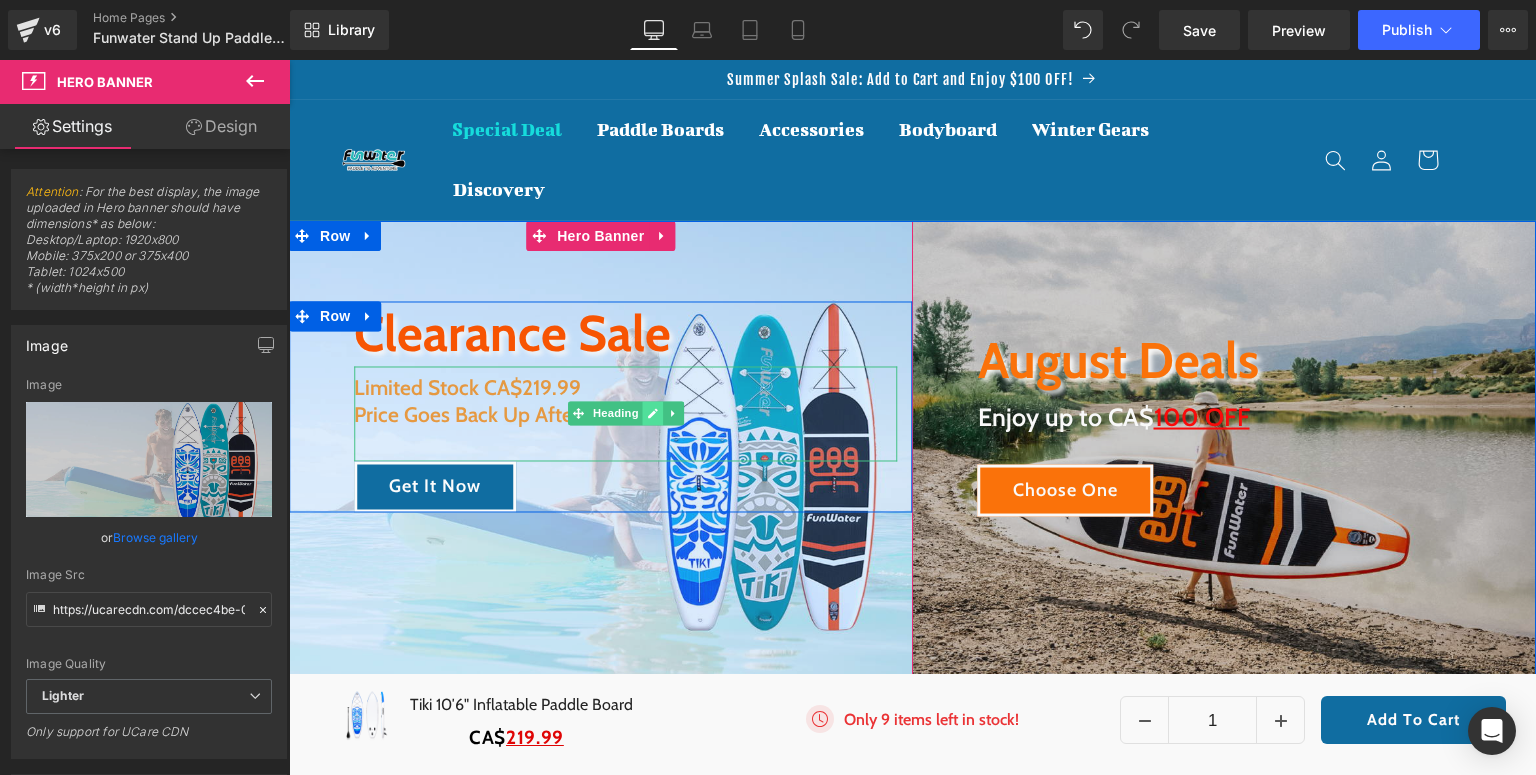 click at bounding box center (652, 414) 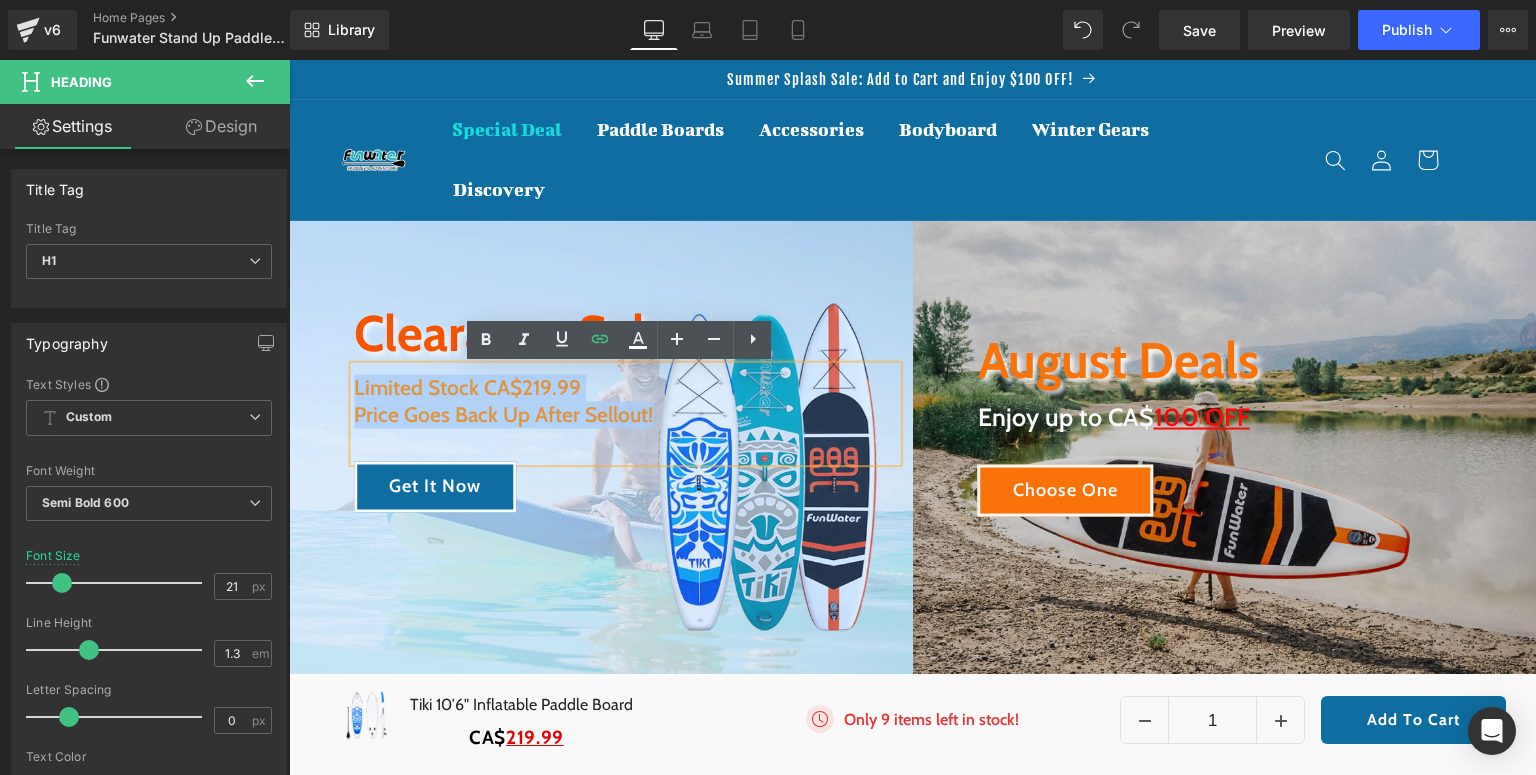 drag, startPoint x: 652, startPoint y: 417, endPoint x: 350, endPoint y: 389, distance: 303.29523 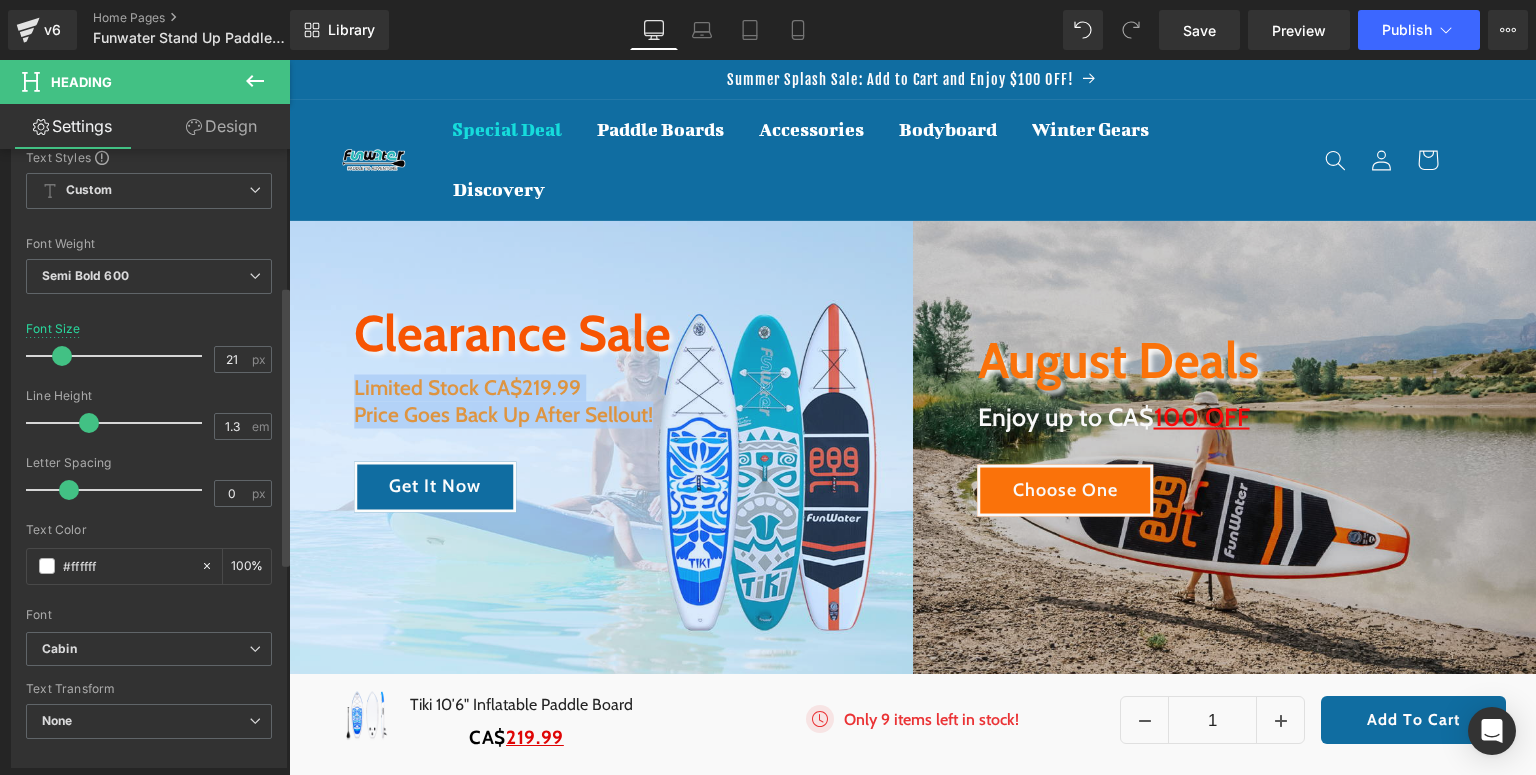 scroll, scrollTop: 307, scrollLeft: 0, axis: vertical 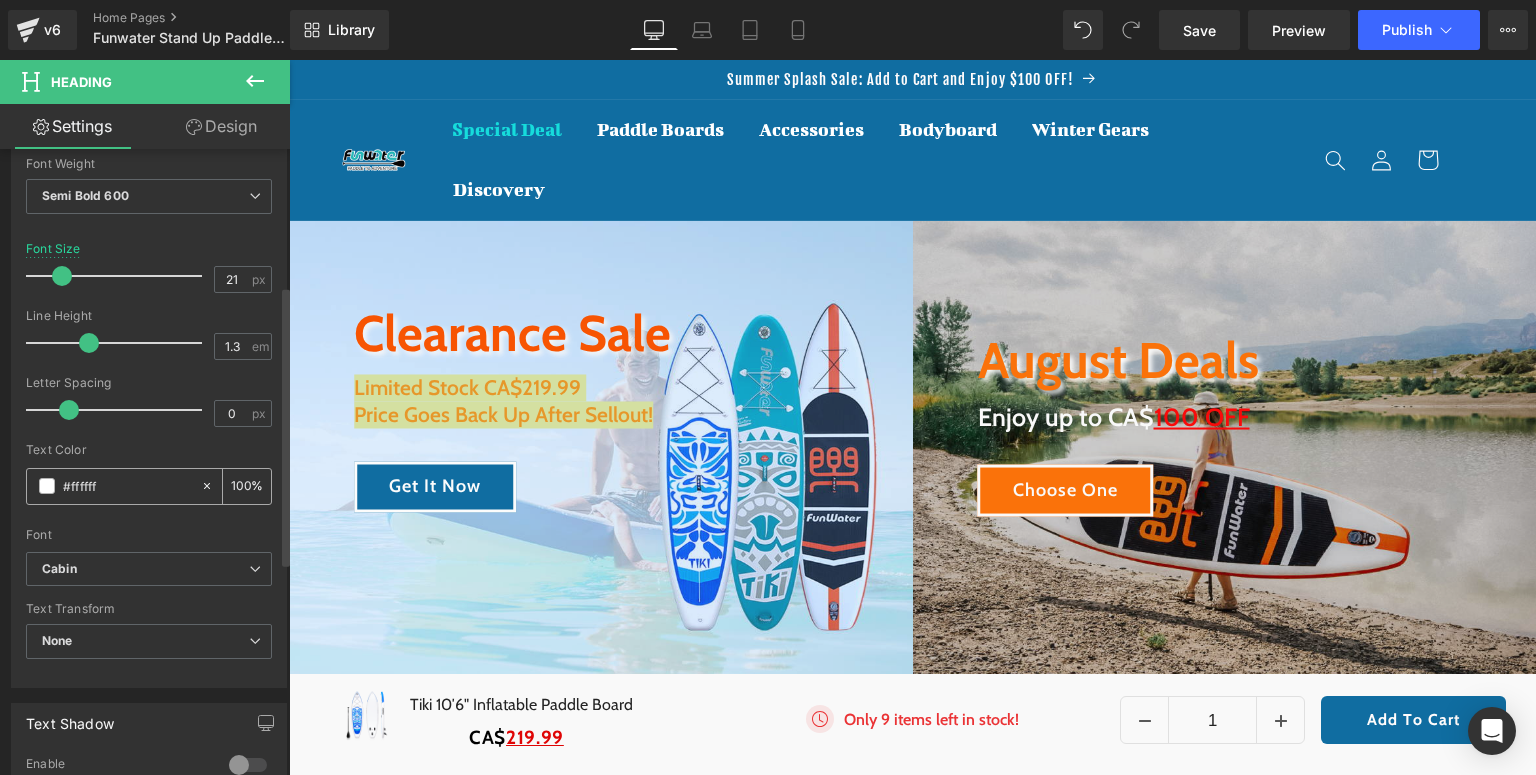 click at bounding box center (47, 486) 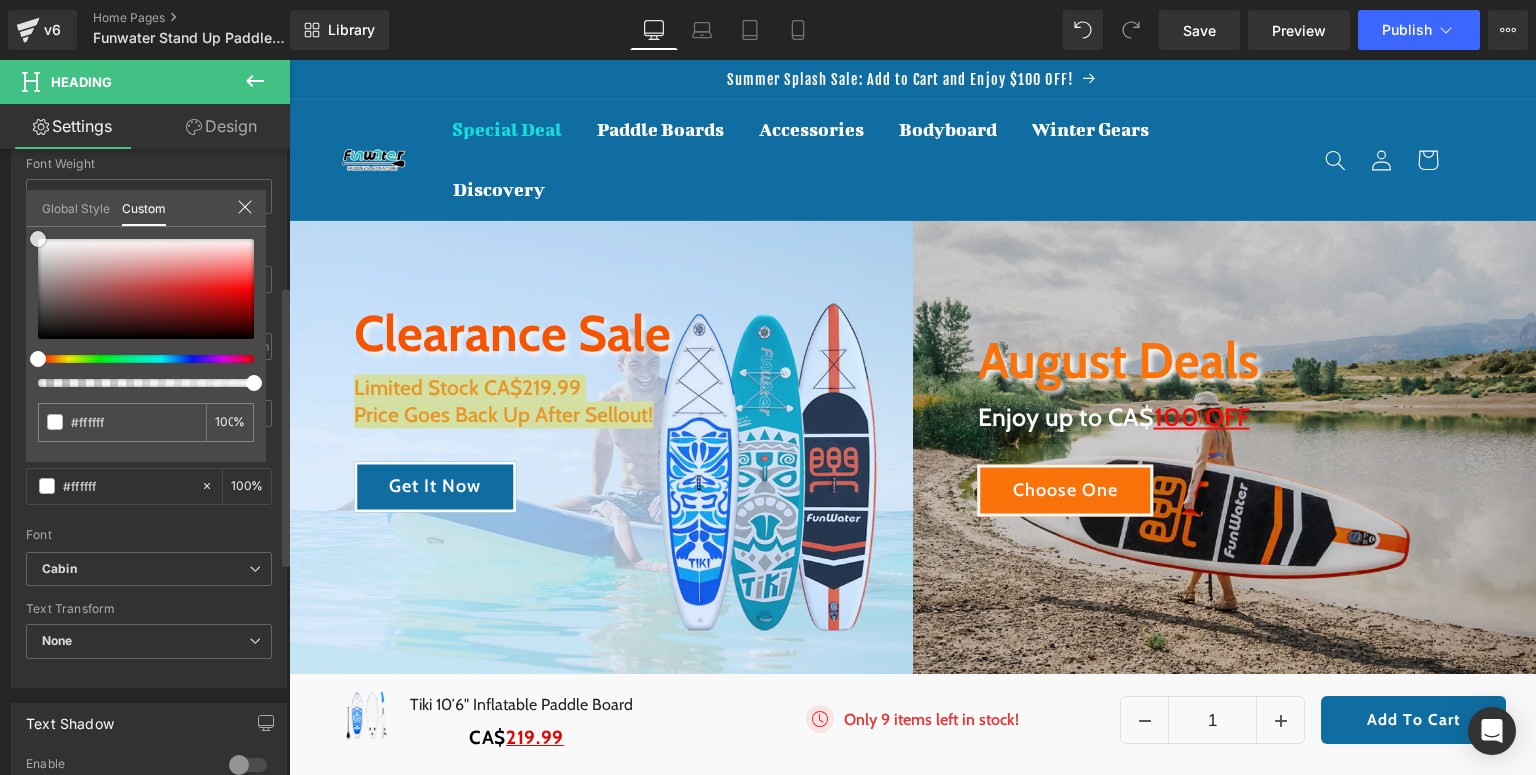 click at bounding box center (146, 289) 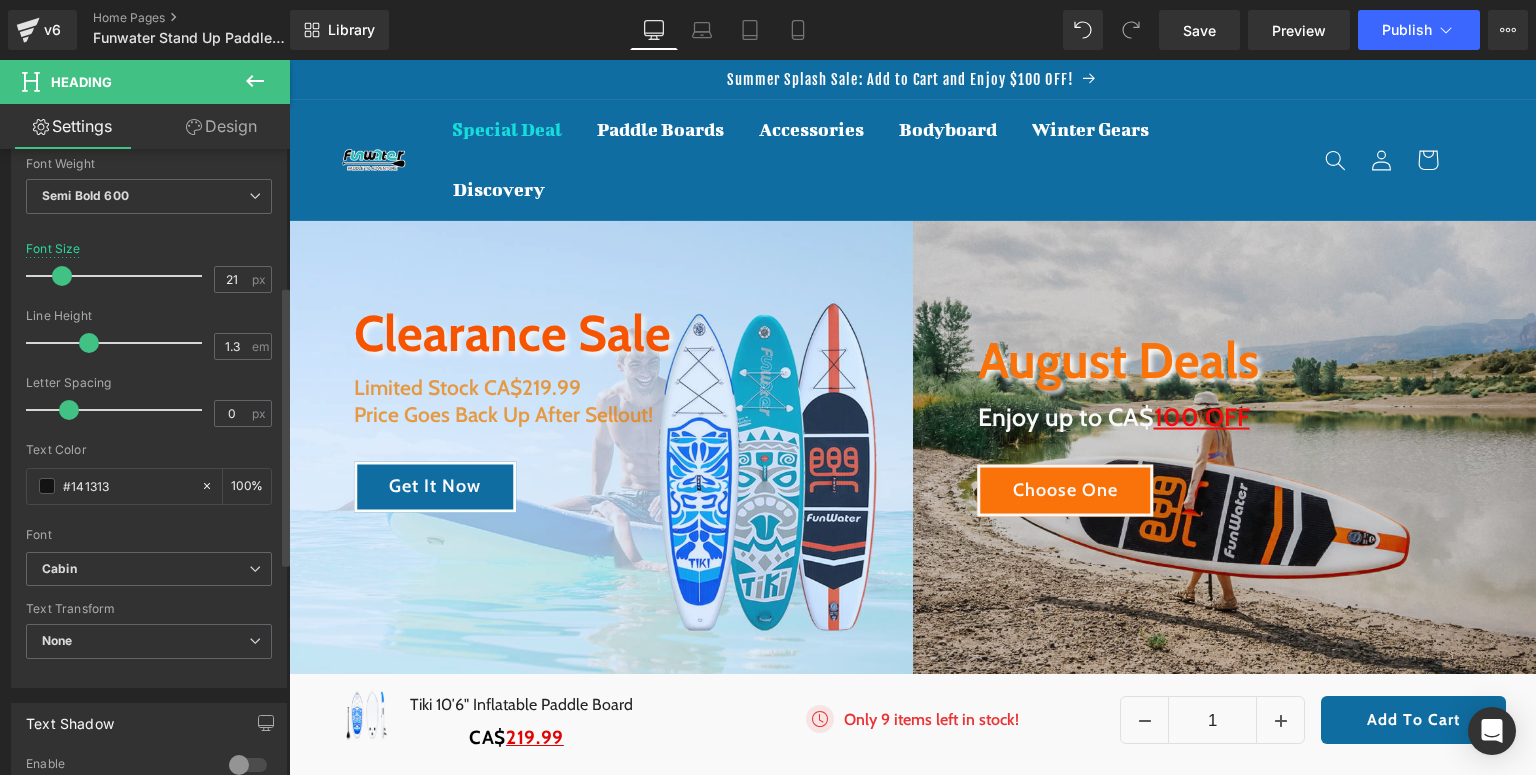 click on "□
Skip to content
Summer Splash Sale: Add to Cart and Enjoy $100 OFF!
Special Deal
Paddle Boards
Shop By Activity
All Around SUP boards are versatile for all skill levels.
Yoga" at bounding box center [912, 3992] 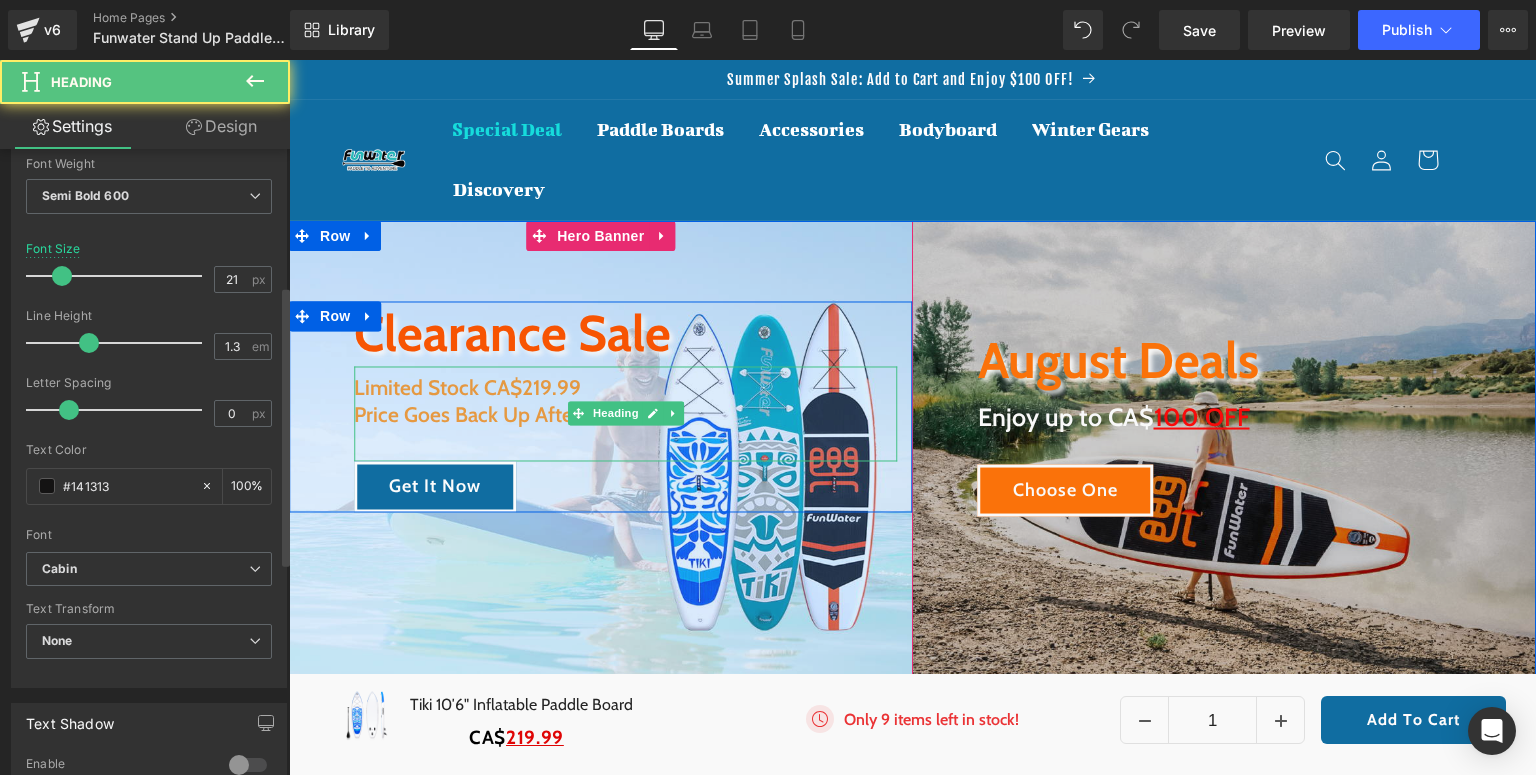 click on "Price Goes Back Up After Sellout!" at bounding box center (626, 415) 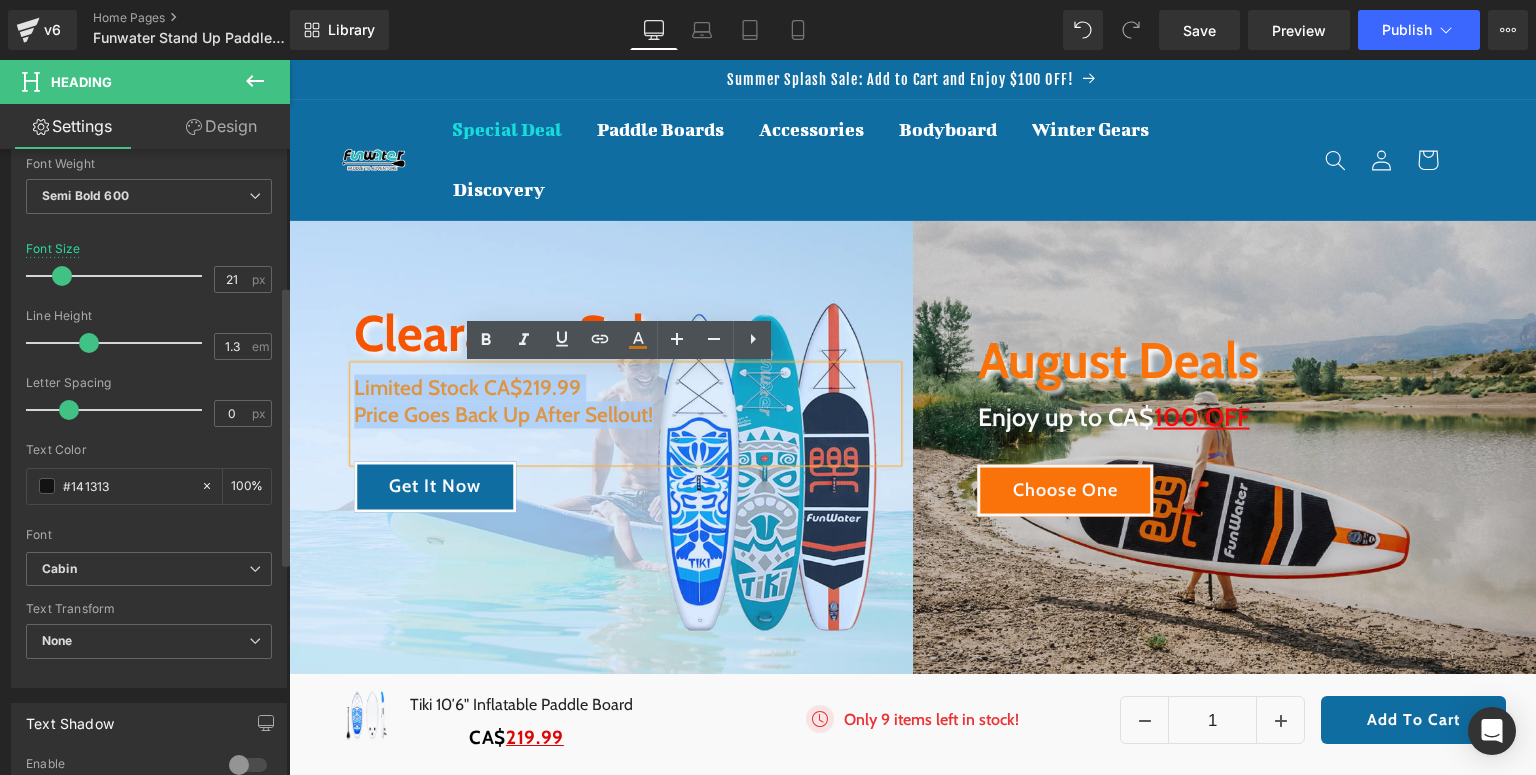 drag, startPoint x: 739, startPoint y: 418, endPoint x: 351, endPoint y: 391, distance: 388.9383 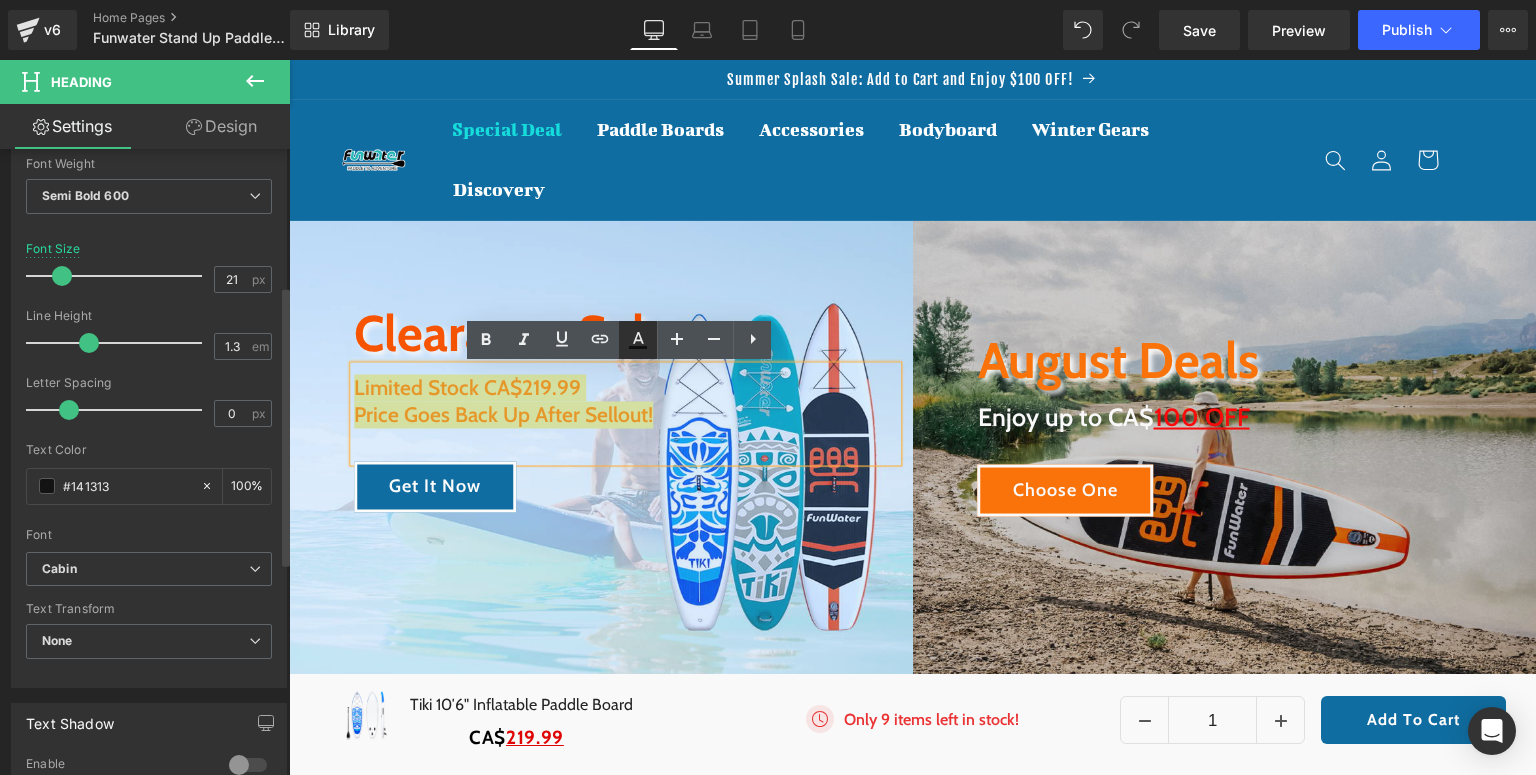 click 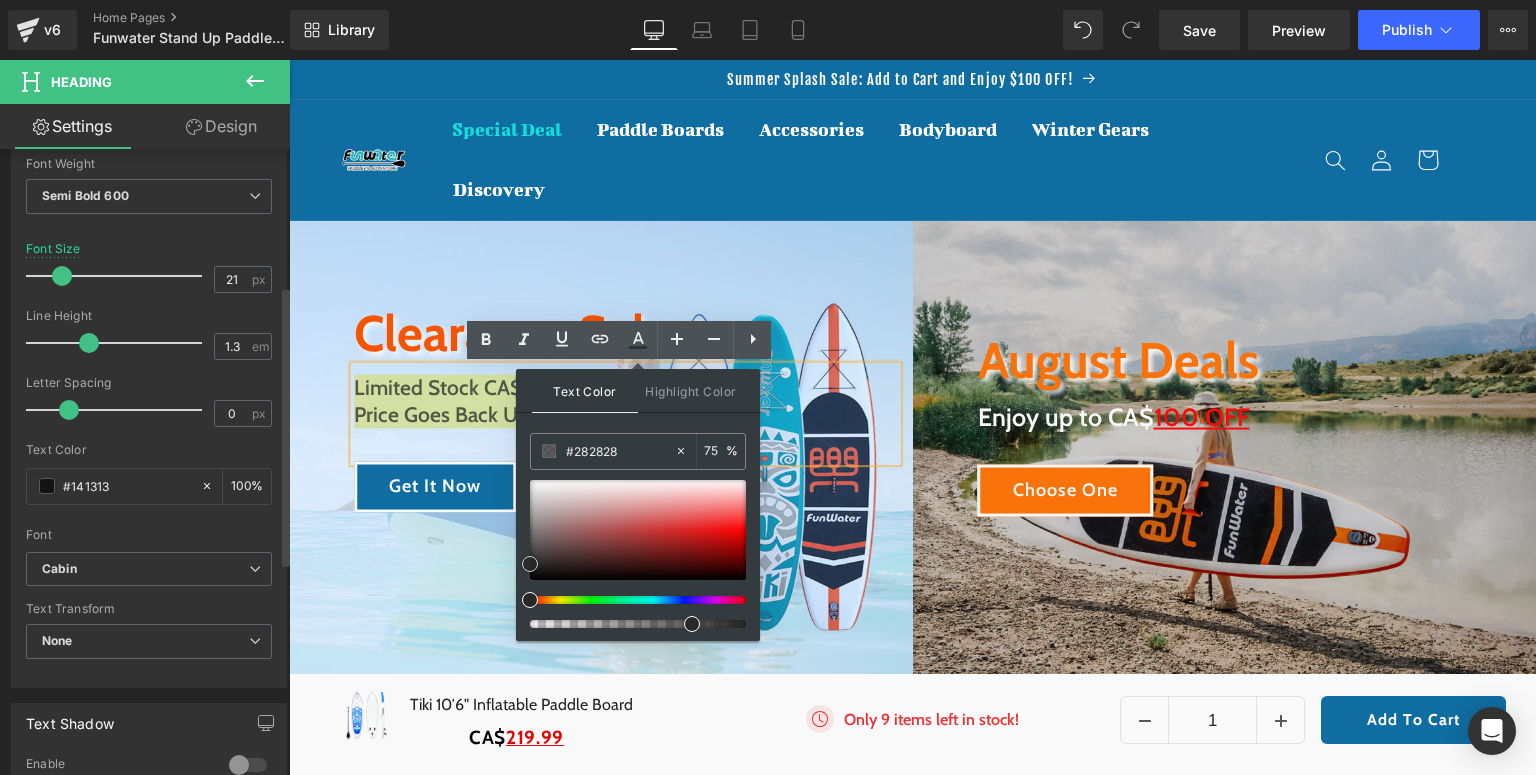 drag, startPoint x: 529, startPoint y: 580, endPoint x: 524, endPoint y: 566, distance: 14.866069 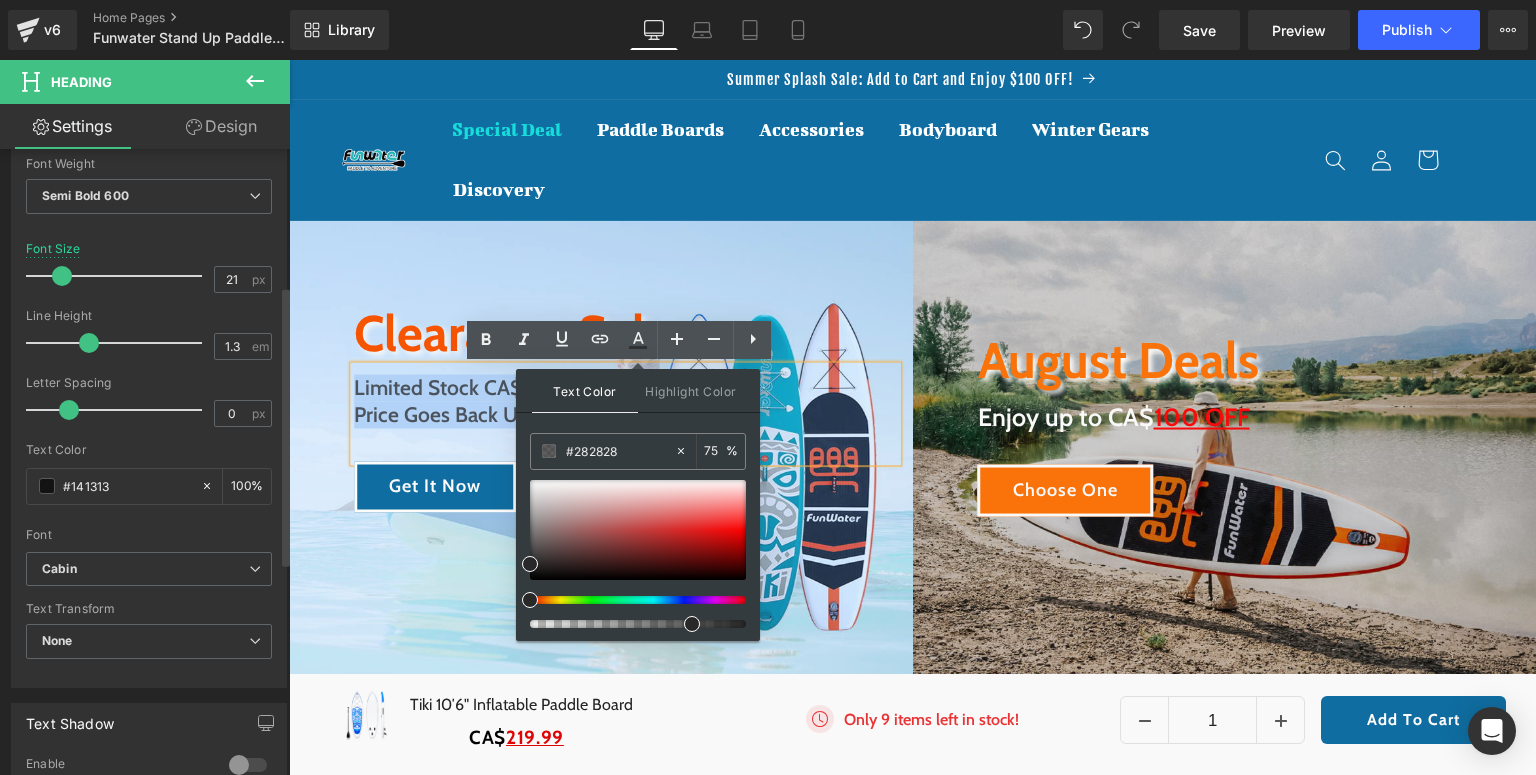 click on "Clearance Sale Heading         Limited Stock CA$219.99  Price Goes Back Up After Sellout! Heading         Get It Now Button         Row" at bounding box center [601, 456] 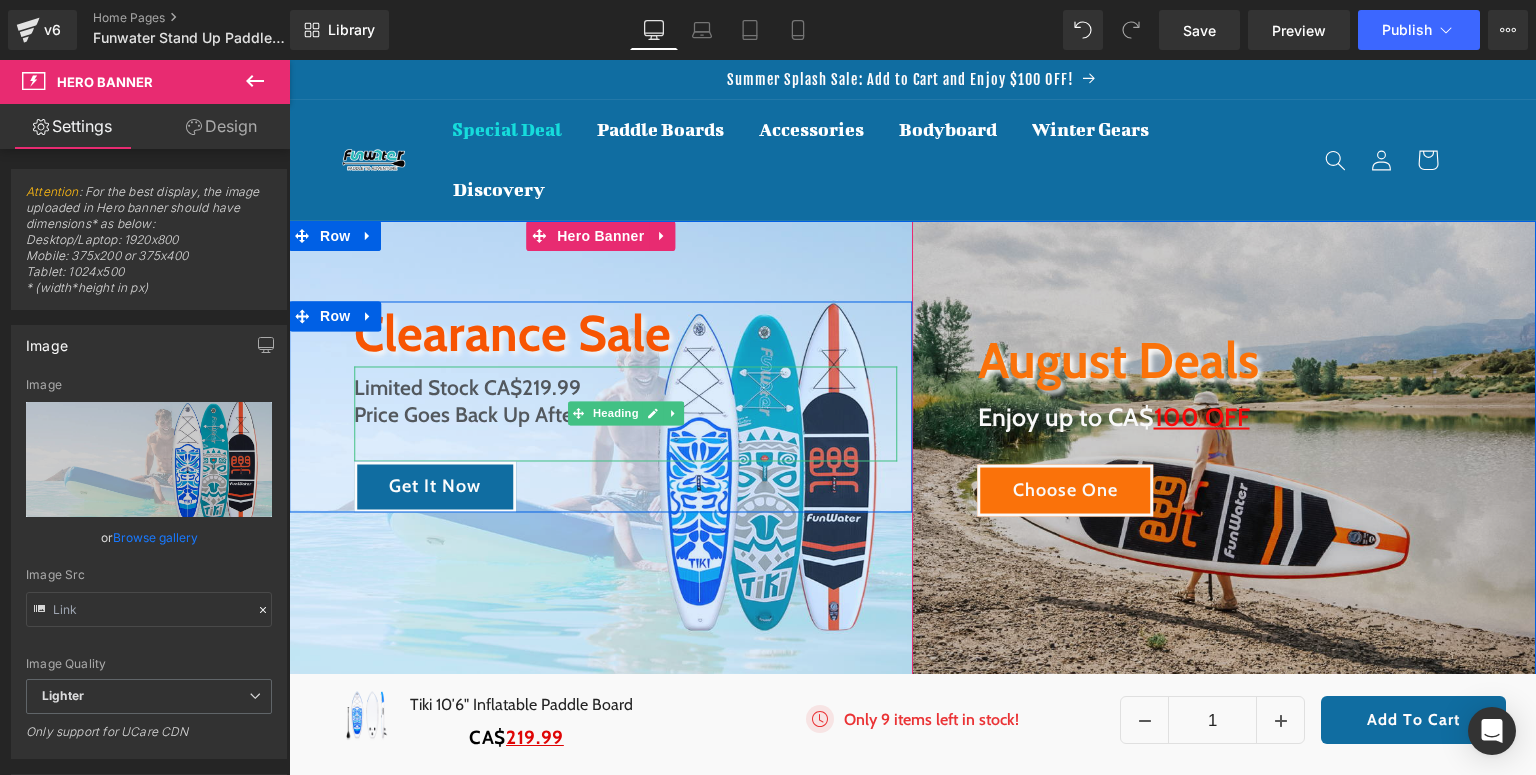click on "Limited Stock CA$219.99  Price Goes Back Up After Sellout!" at bounding box center [626, 413] 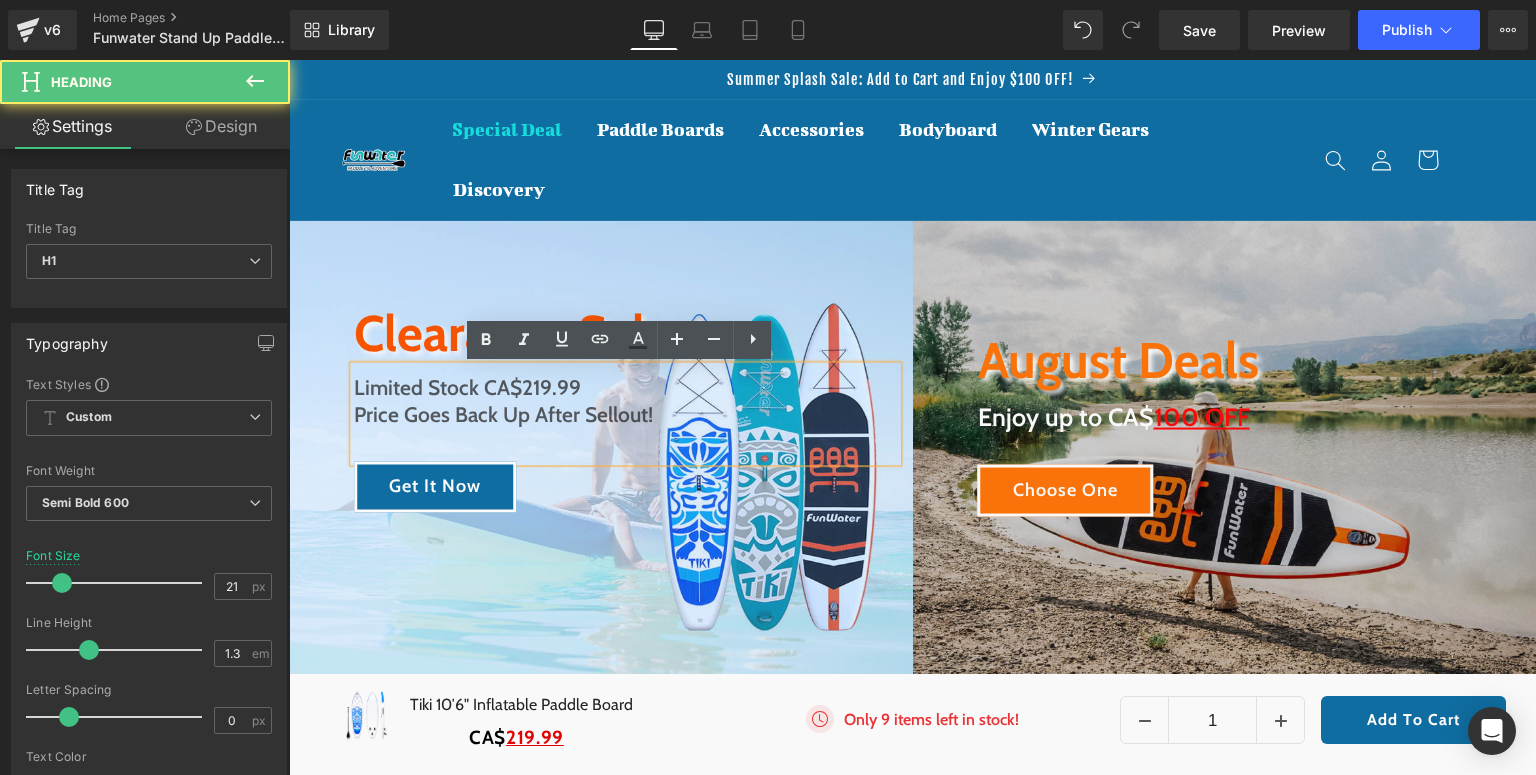 click on "Clearance Sale Heading         Limited Stock CA$219.99  Price Goes Back Up After Sellout! Heading         Get It Now Button         Row" at bounding box center [601, 456] 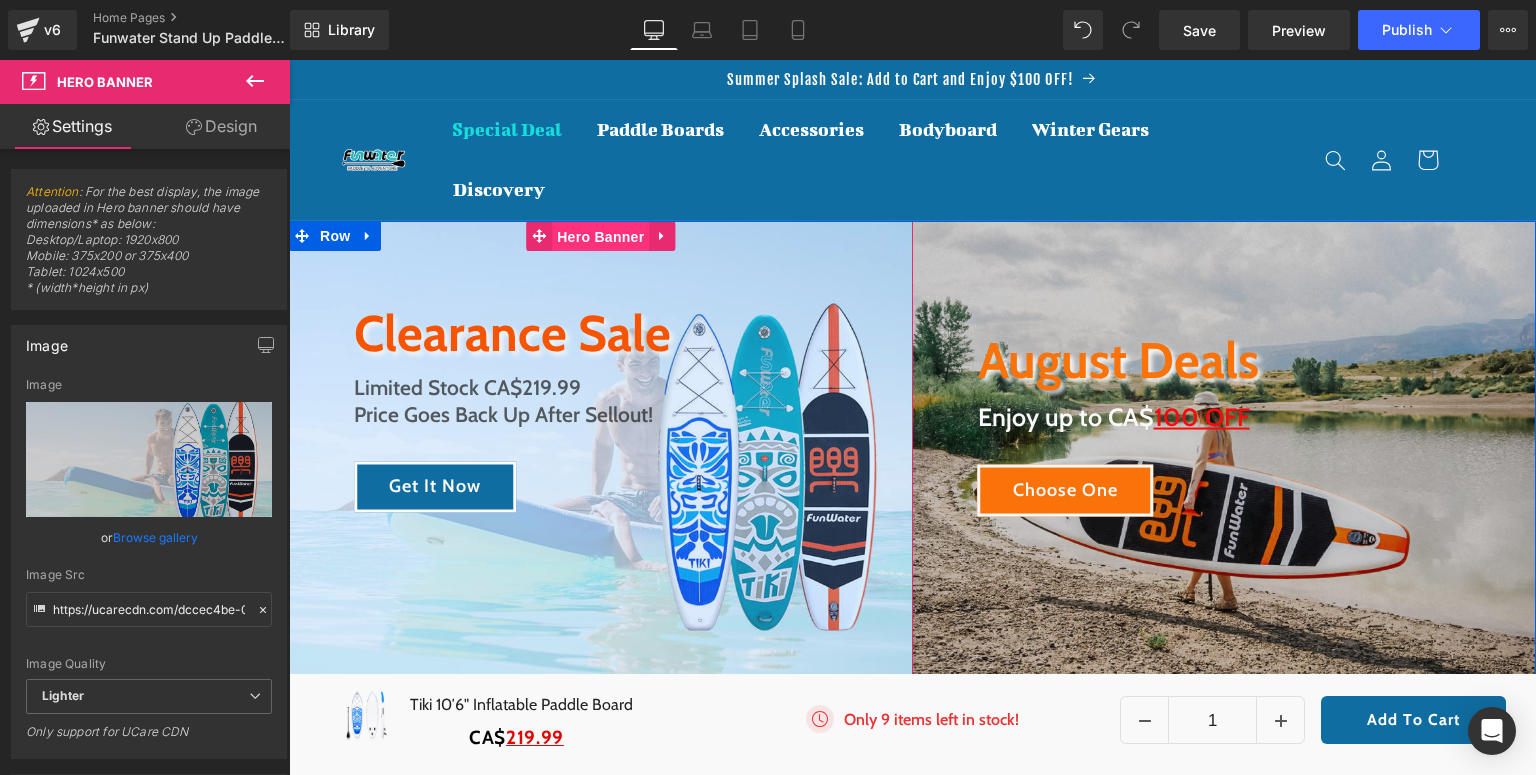 click on "Hero Banner" at bounding box center [600, 237] 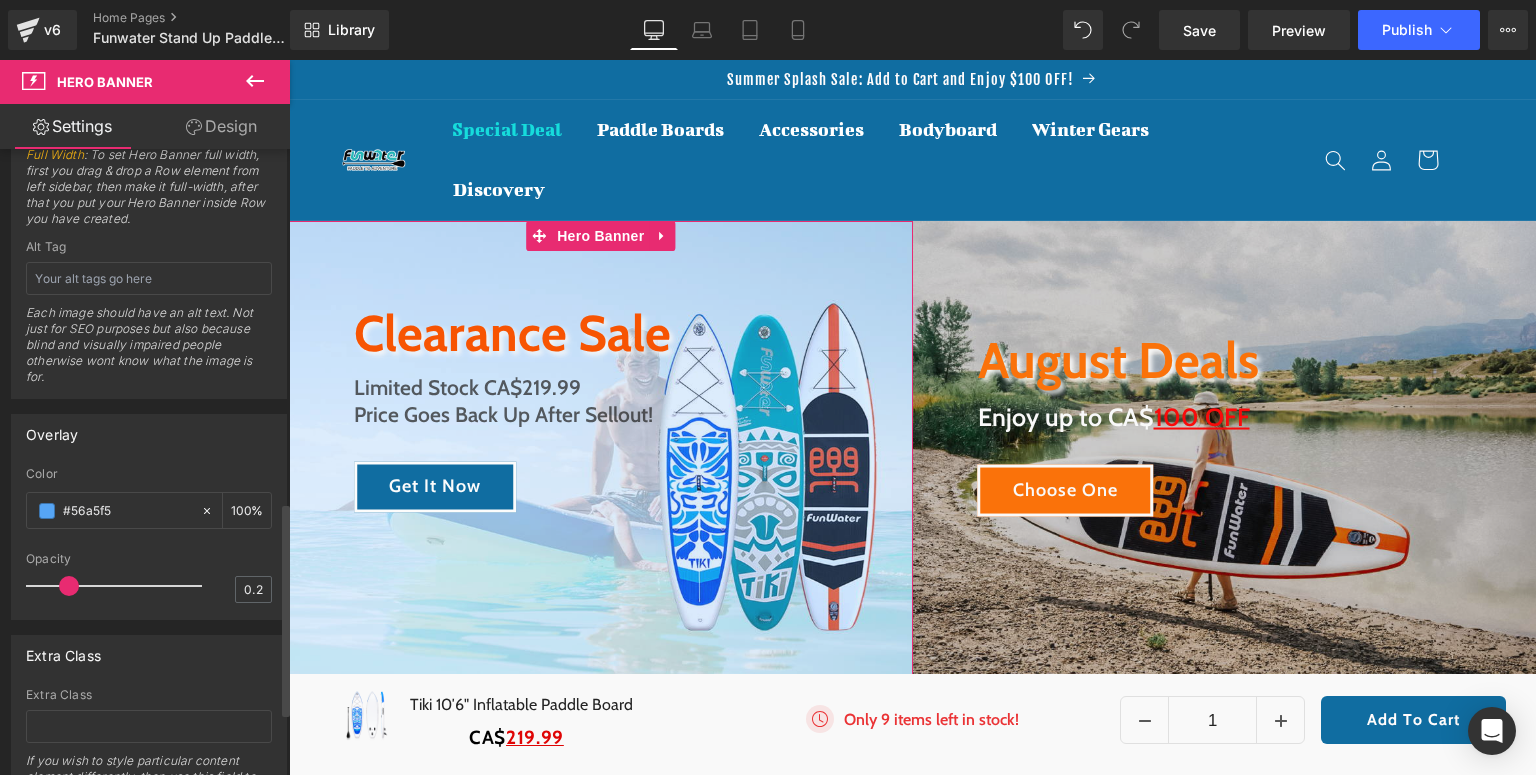scroll, scrollTop: 1200, scrollLeft: 0, axis: vertical 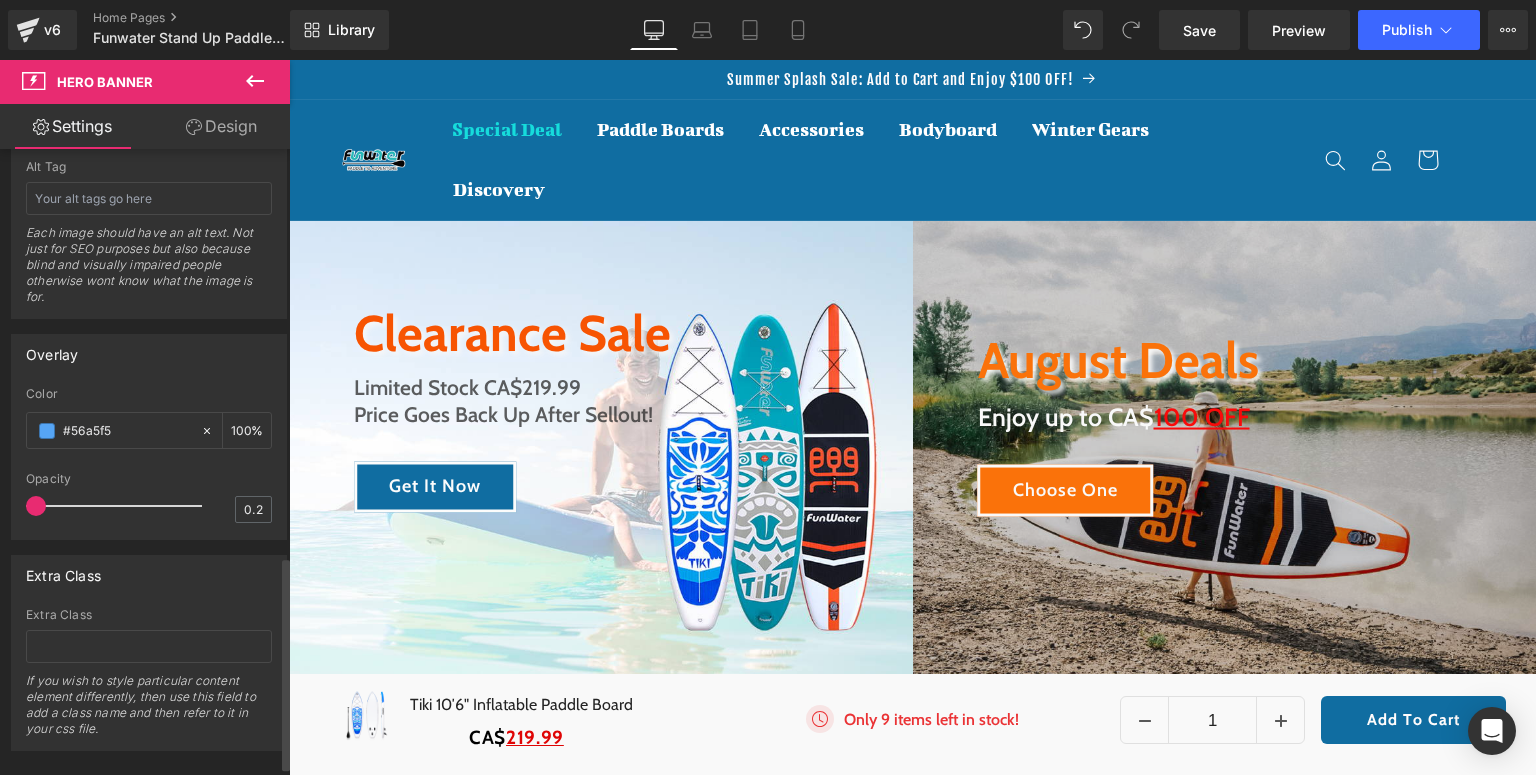 drag, startPoint x: 61, startPoint y: 500, endPoint x: 0, endPoint y: 500, distance: 61 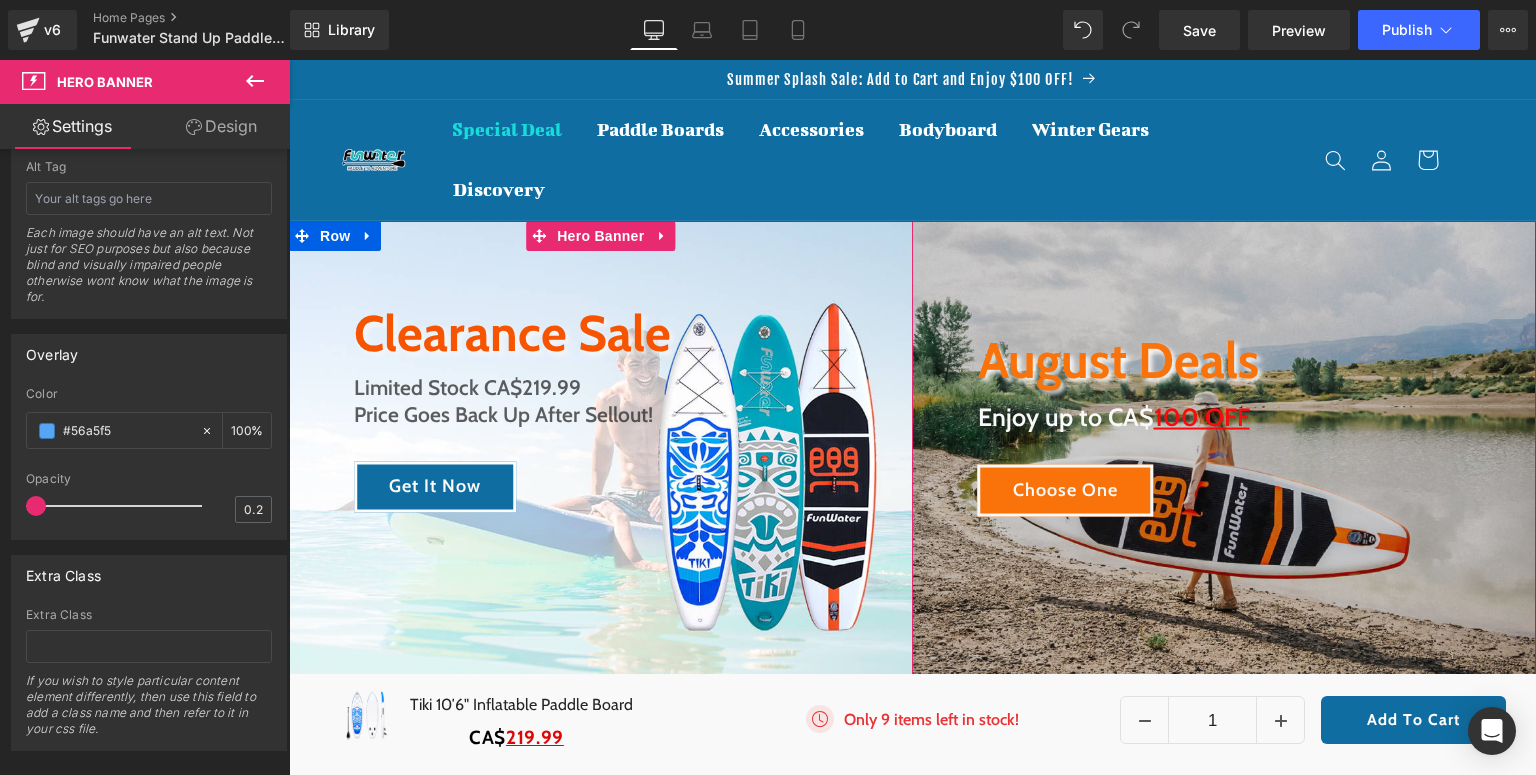 click on "Clearance Sale Heading         Limited Stock CA$219.99  Price Goes Back Up After Sellout! Heading         Get It Now Button         Row" at bounding box center (601, 456) 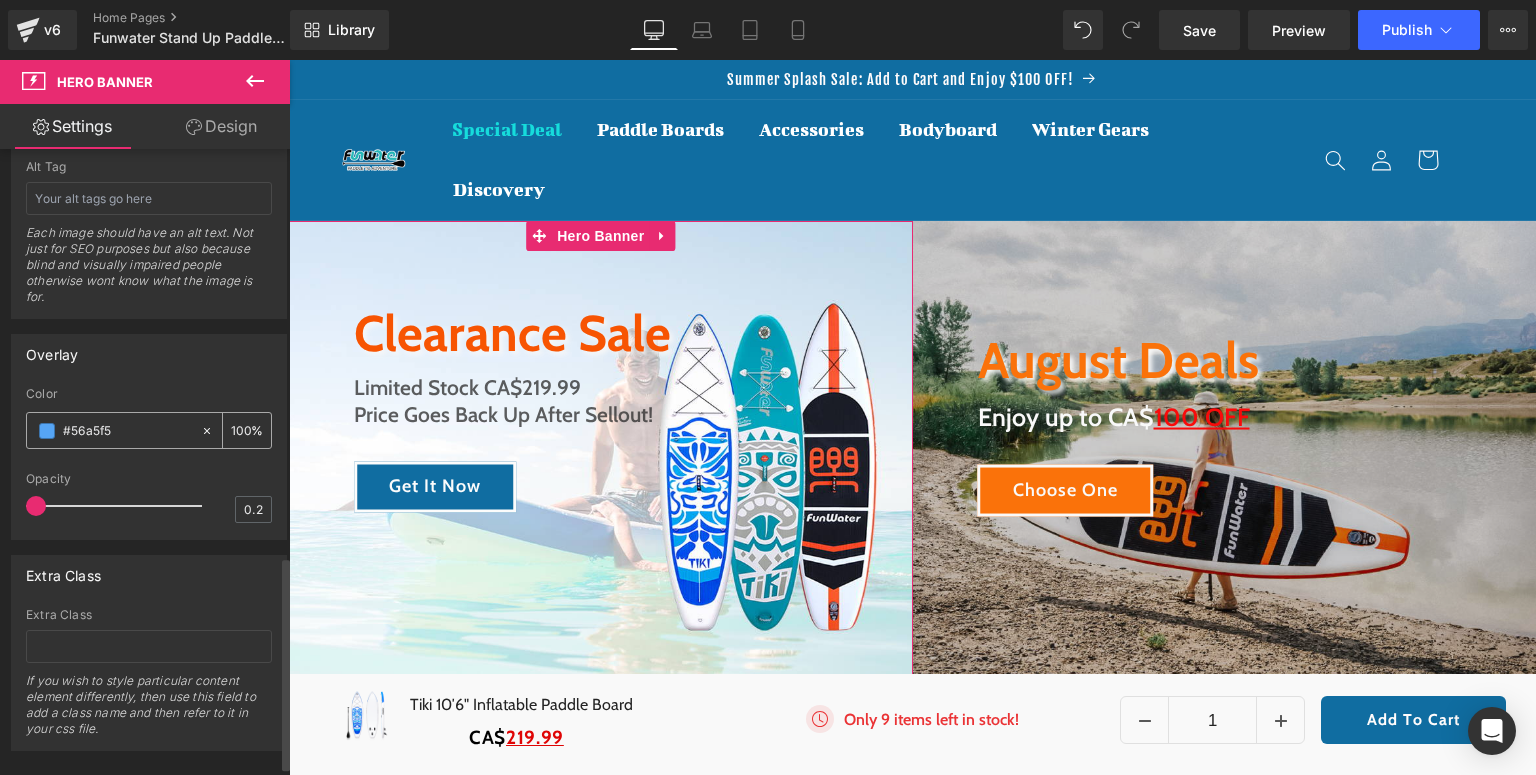 click 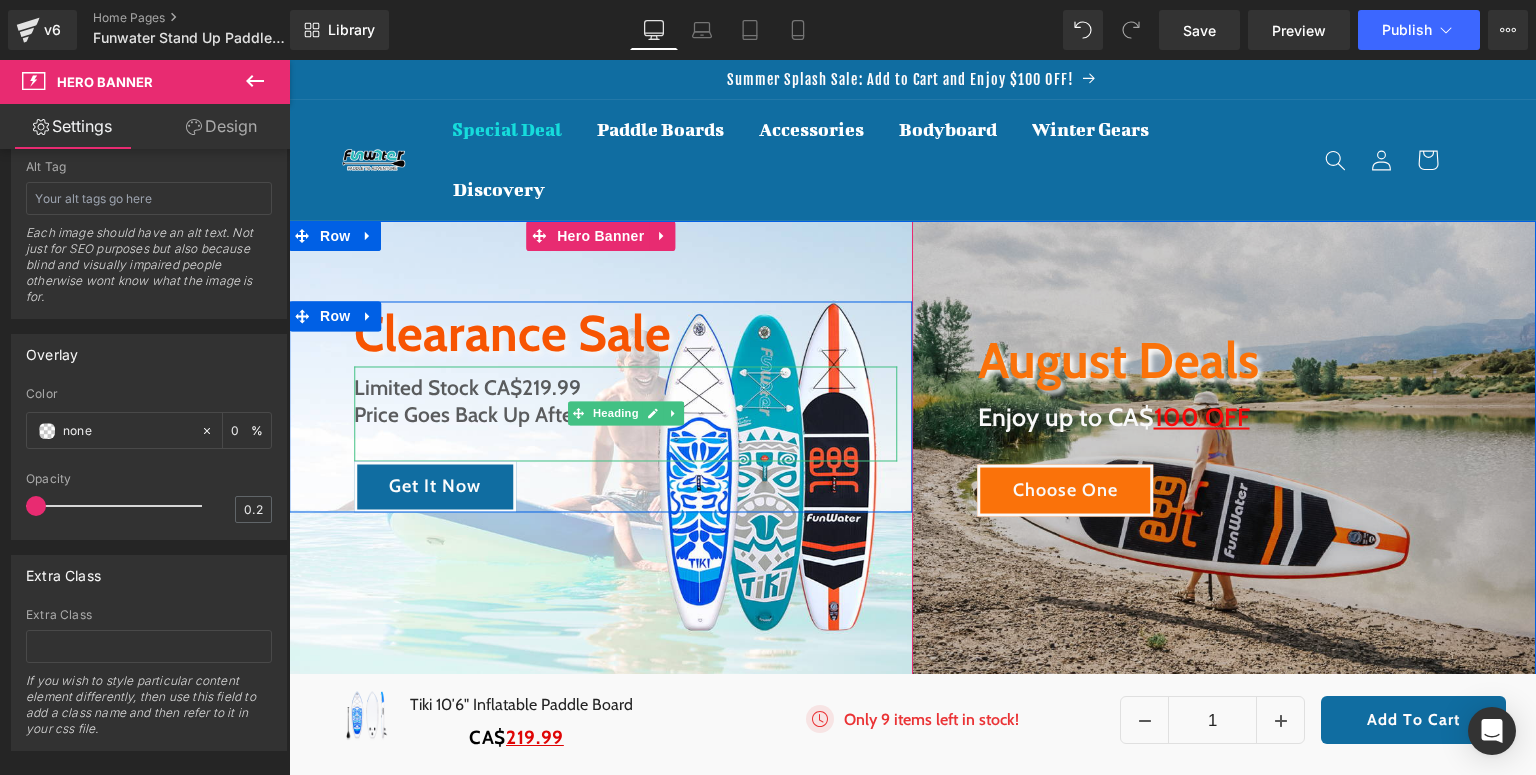 click on "Price Goes Back Up After Sellout!" at bounding box center [503, 415] 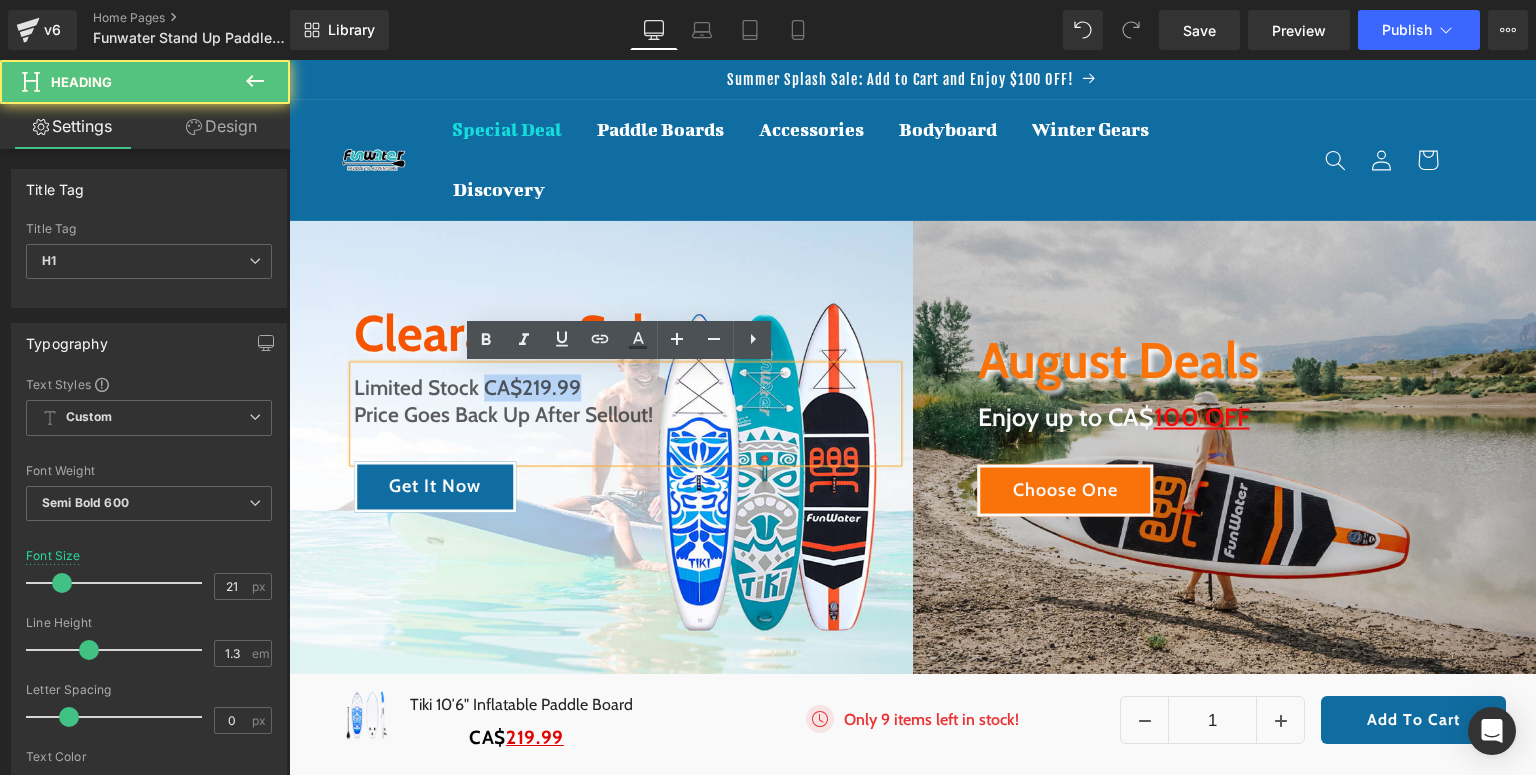 drag, startPoint x: 477, startPoint y: 387, endPoint x: 566, endPoint y: 380, distance: 89.27486 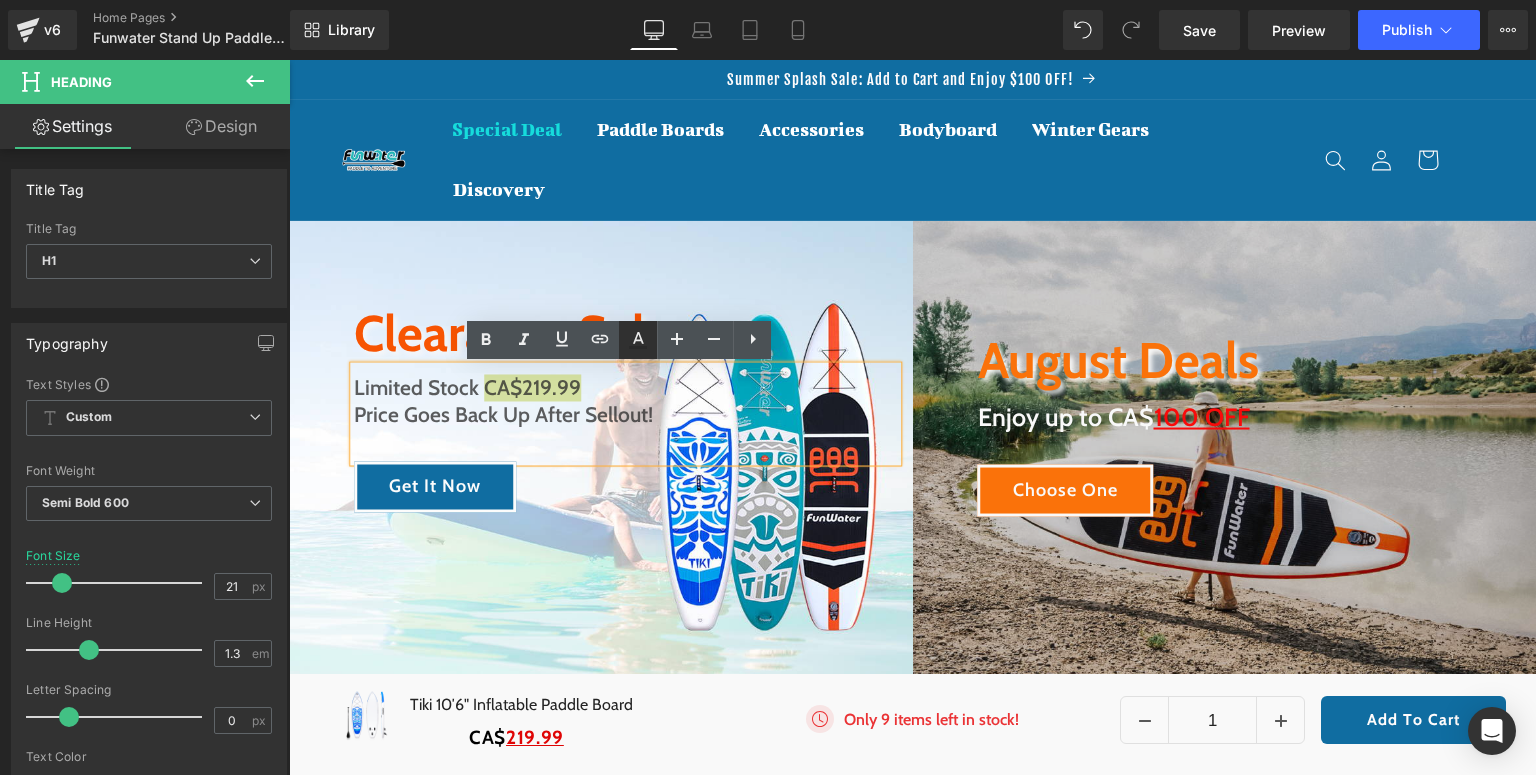 click 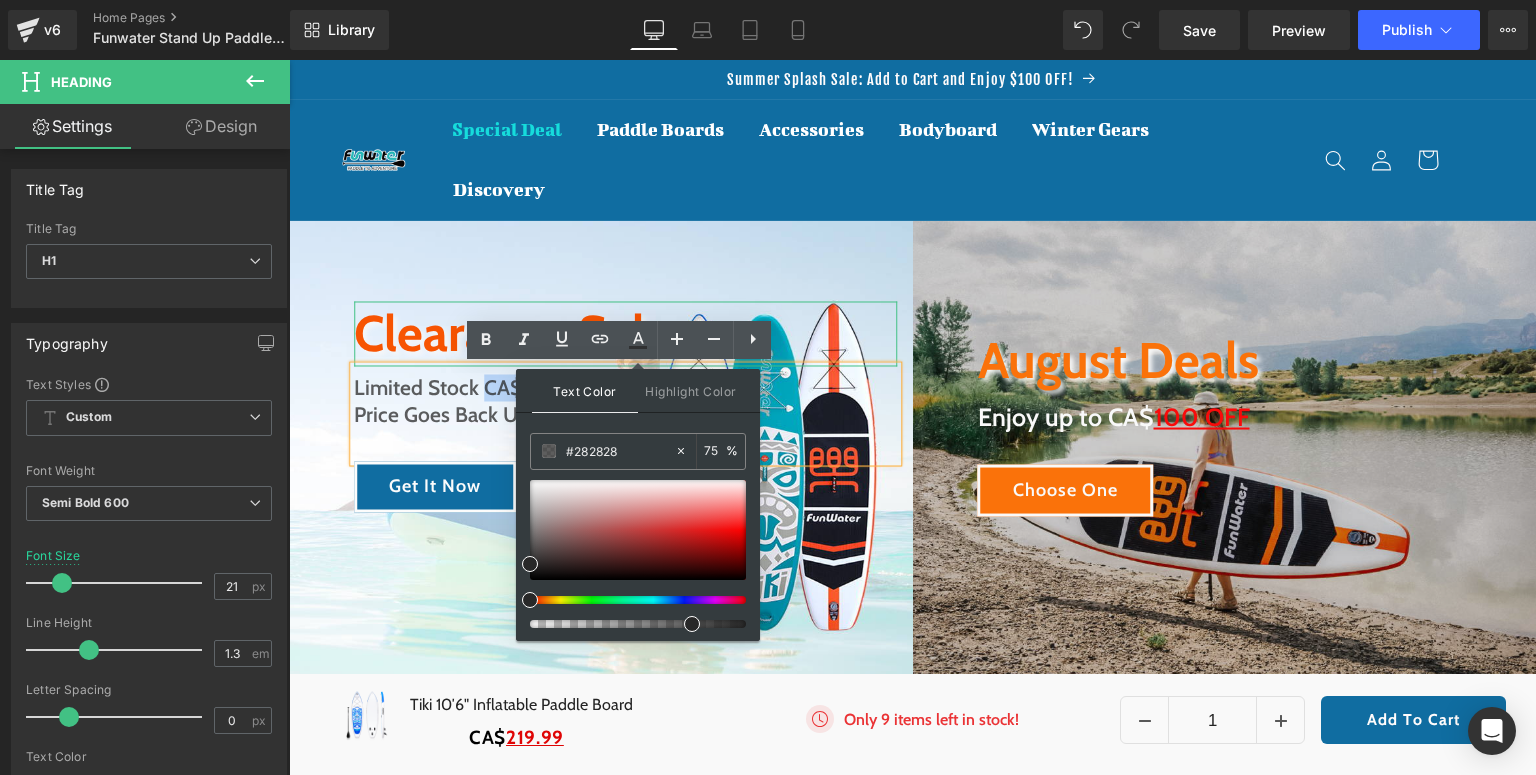 click on "Clearance Sale" at bounding box center (626, 333) 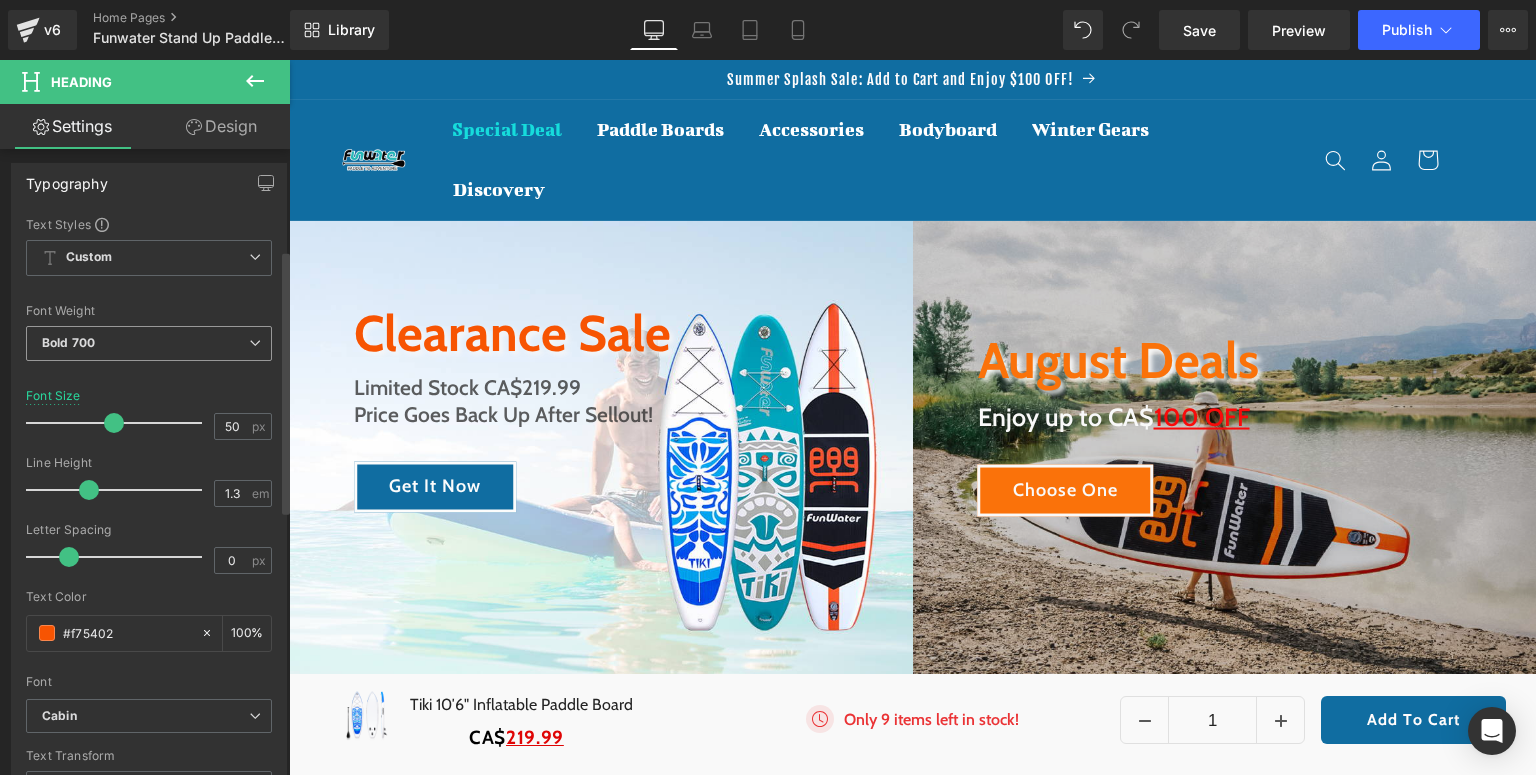 scroll, scrollTop: 320, scrollLeft: 0, axis: vertical 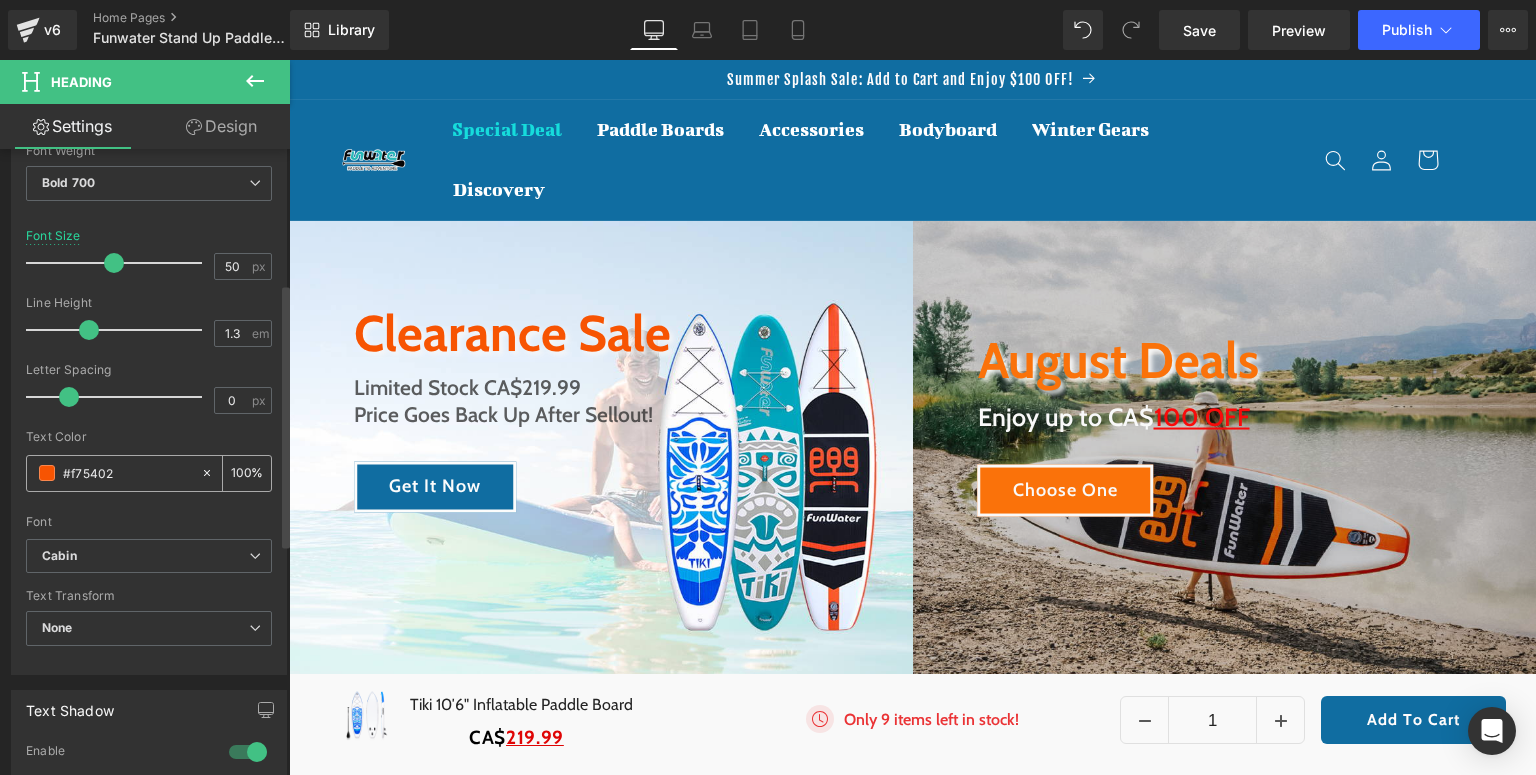 drag, startPoint x: 150, startPoint y: 476, endPoint x: 33, endPoint y: 478, distance: 117.01709 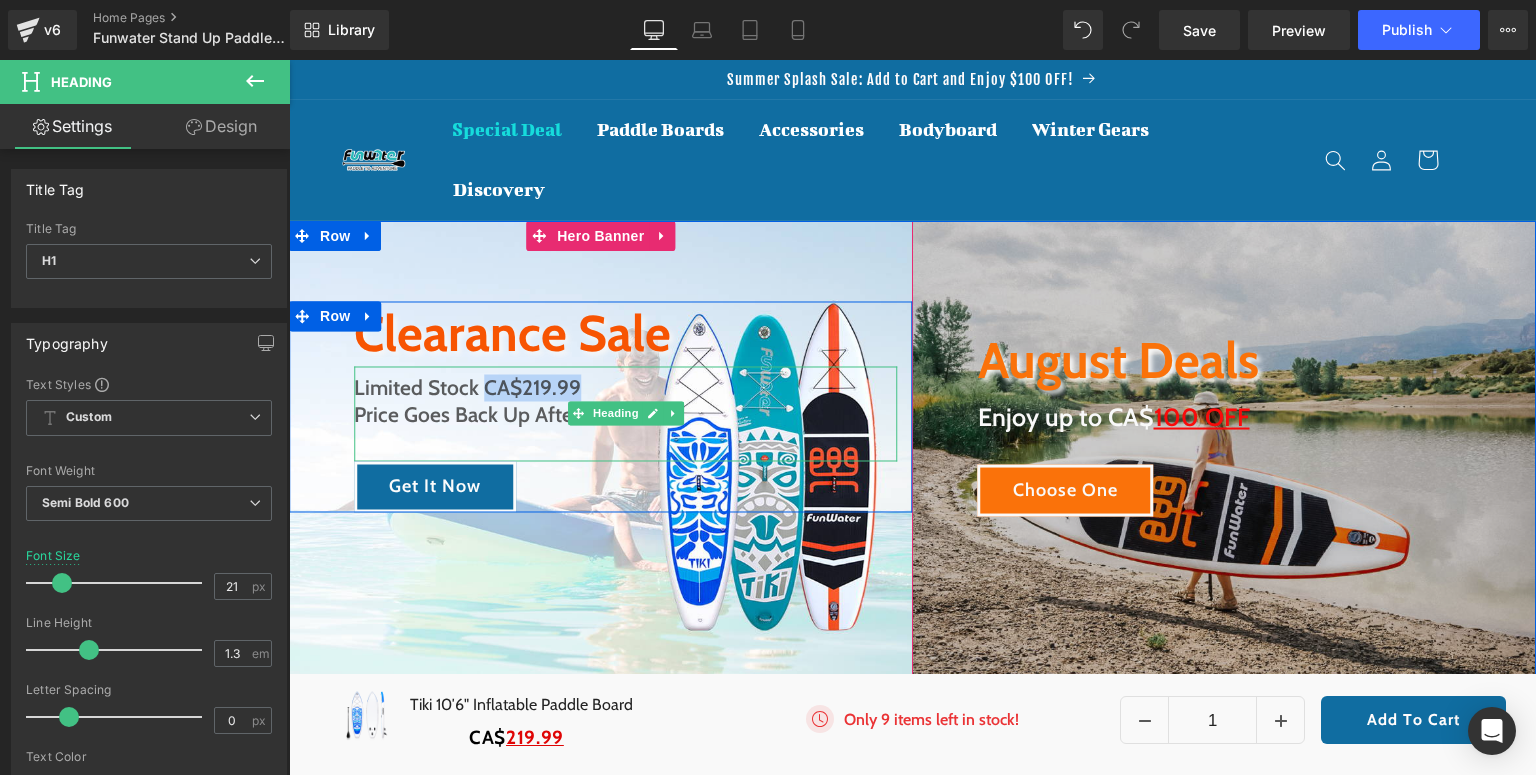 drag, startPoint x: 476, startPoint y: 387, endPoint x: 568, endPoint y: 388, distance: 92.00543 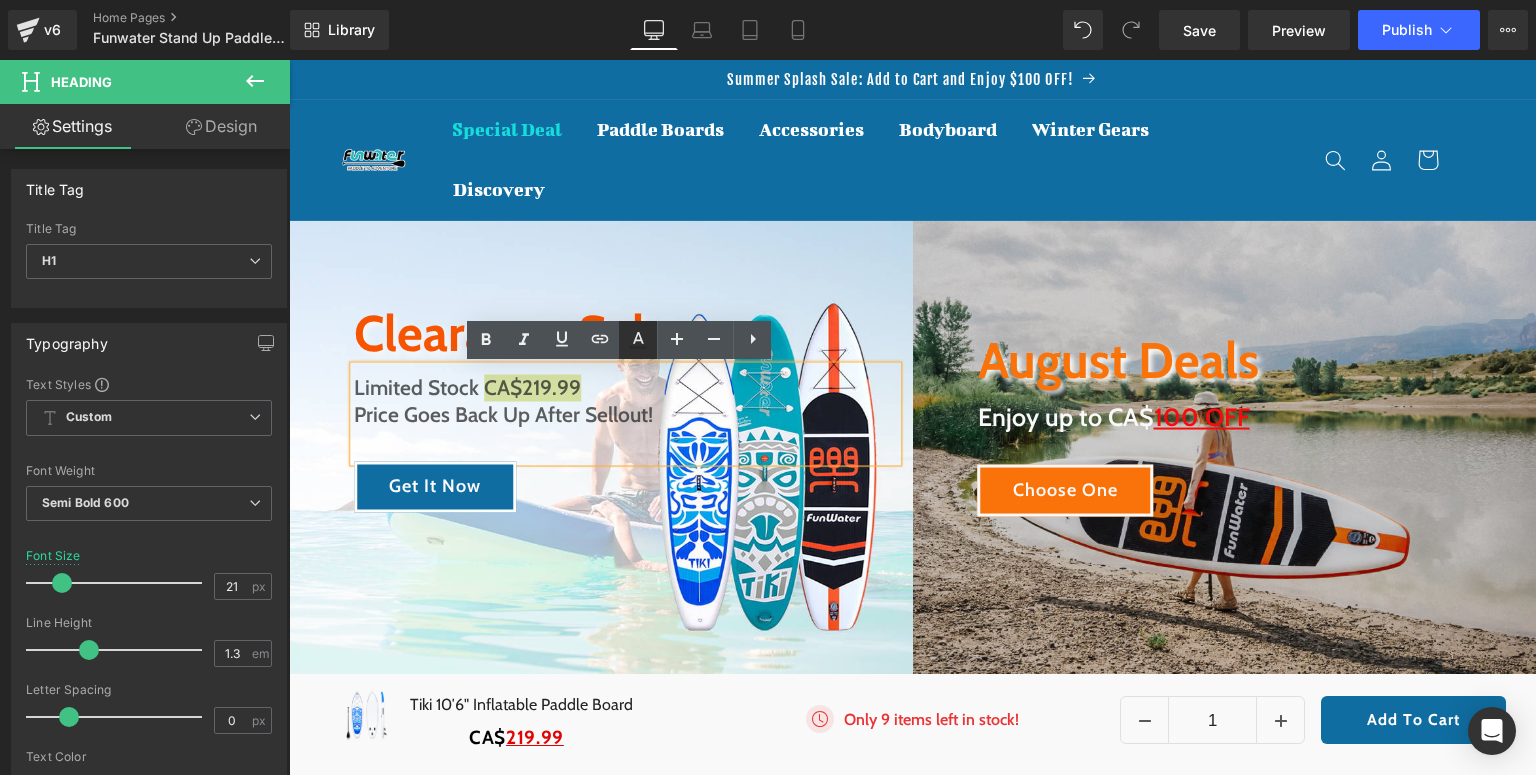 click 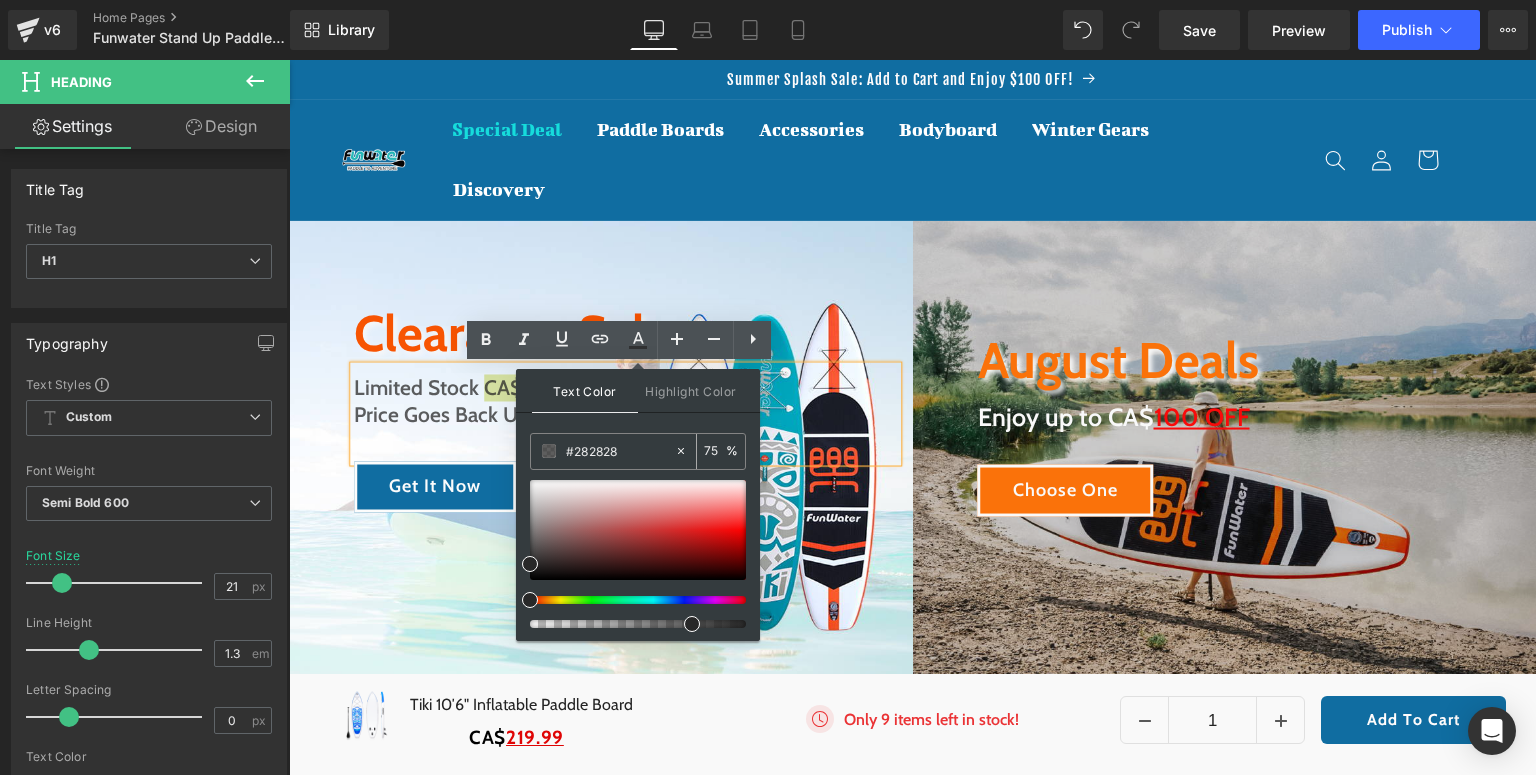 drag, startPoint x: 626, startPoint y: 450, endPoint x: 560, endPoint y: 456, distance: 66.27216 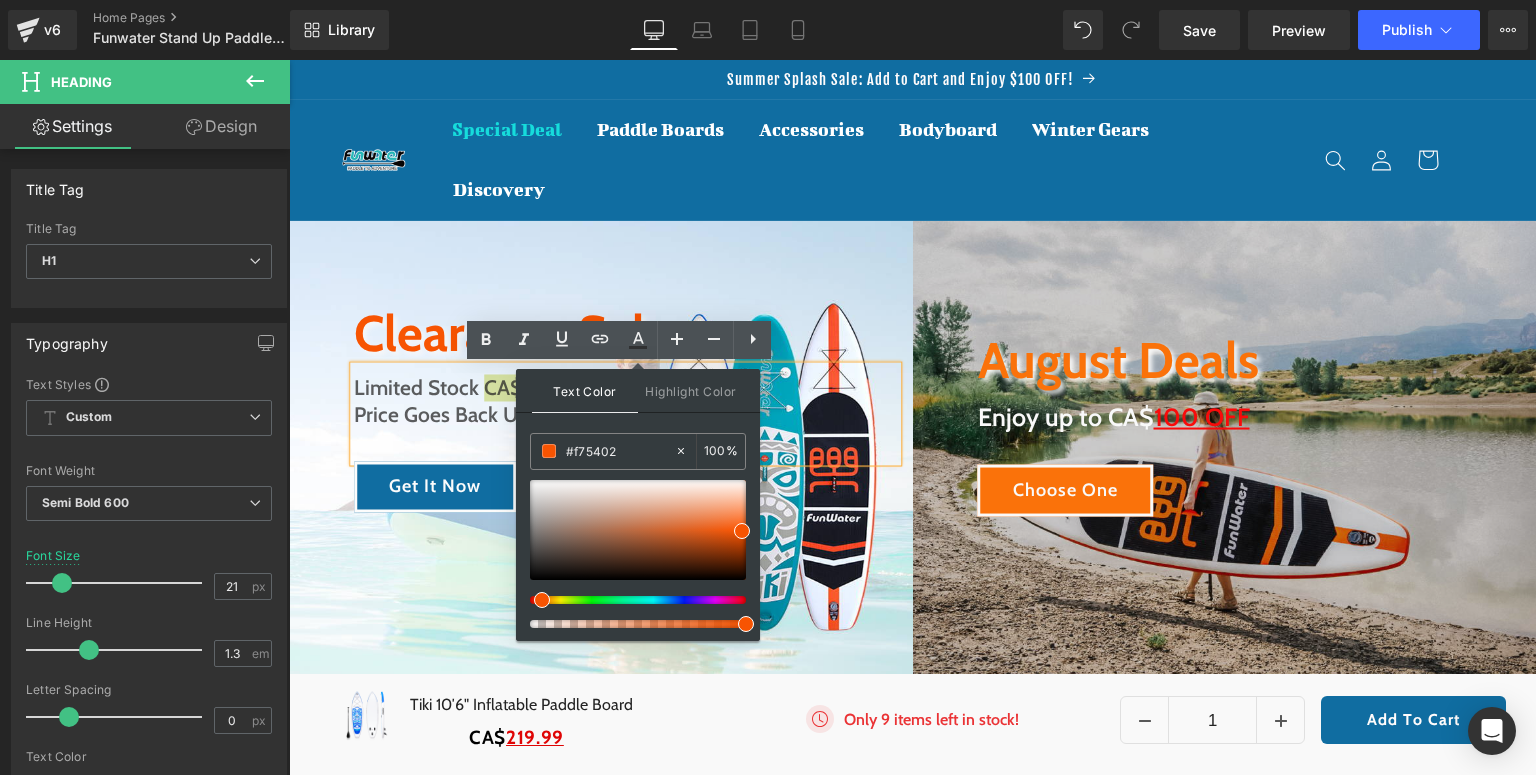 type on "#f75402" 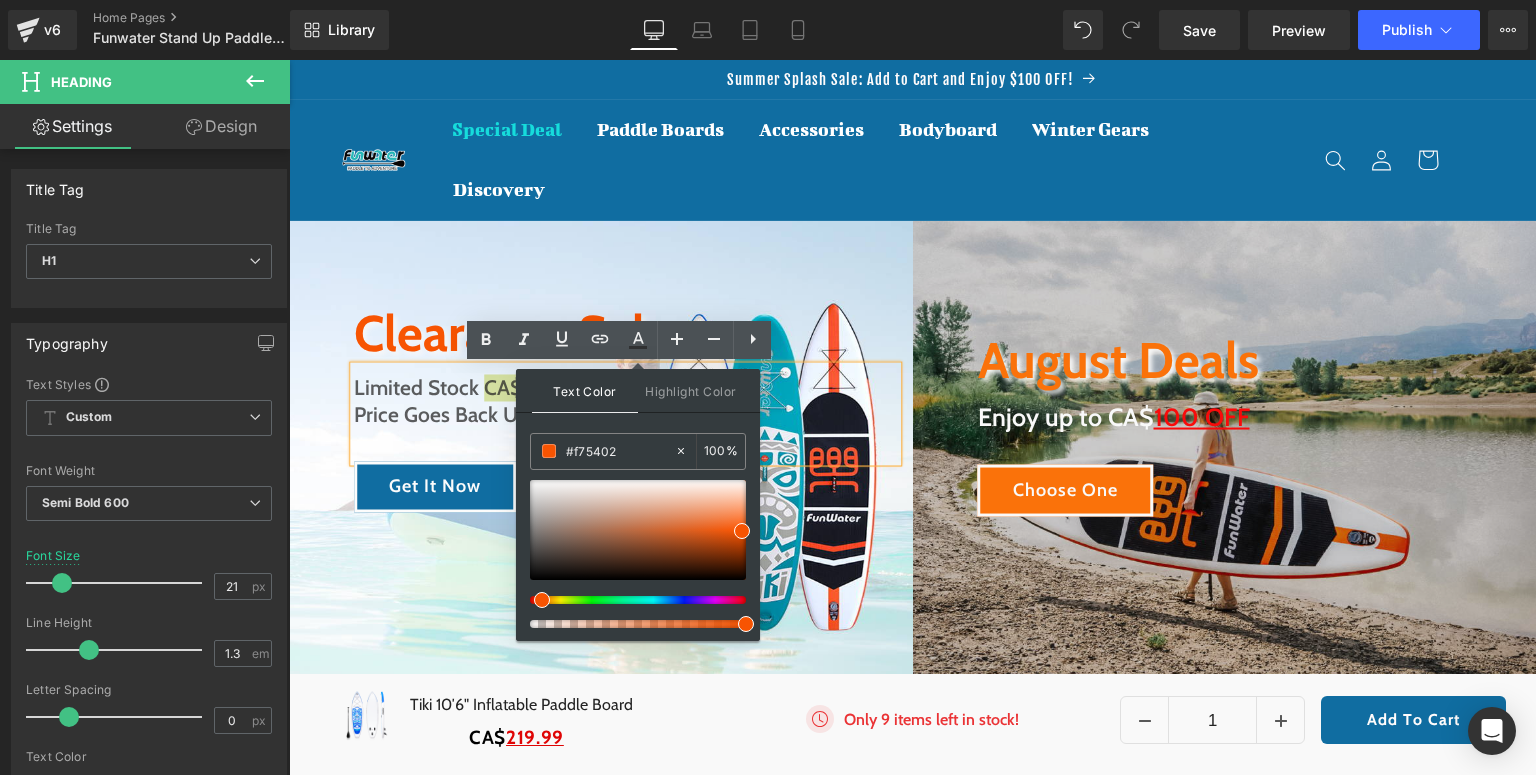 type 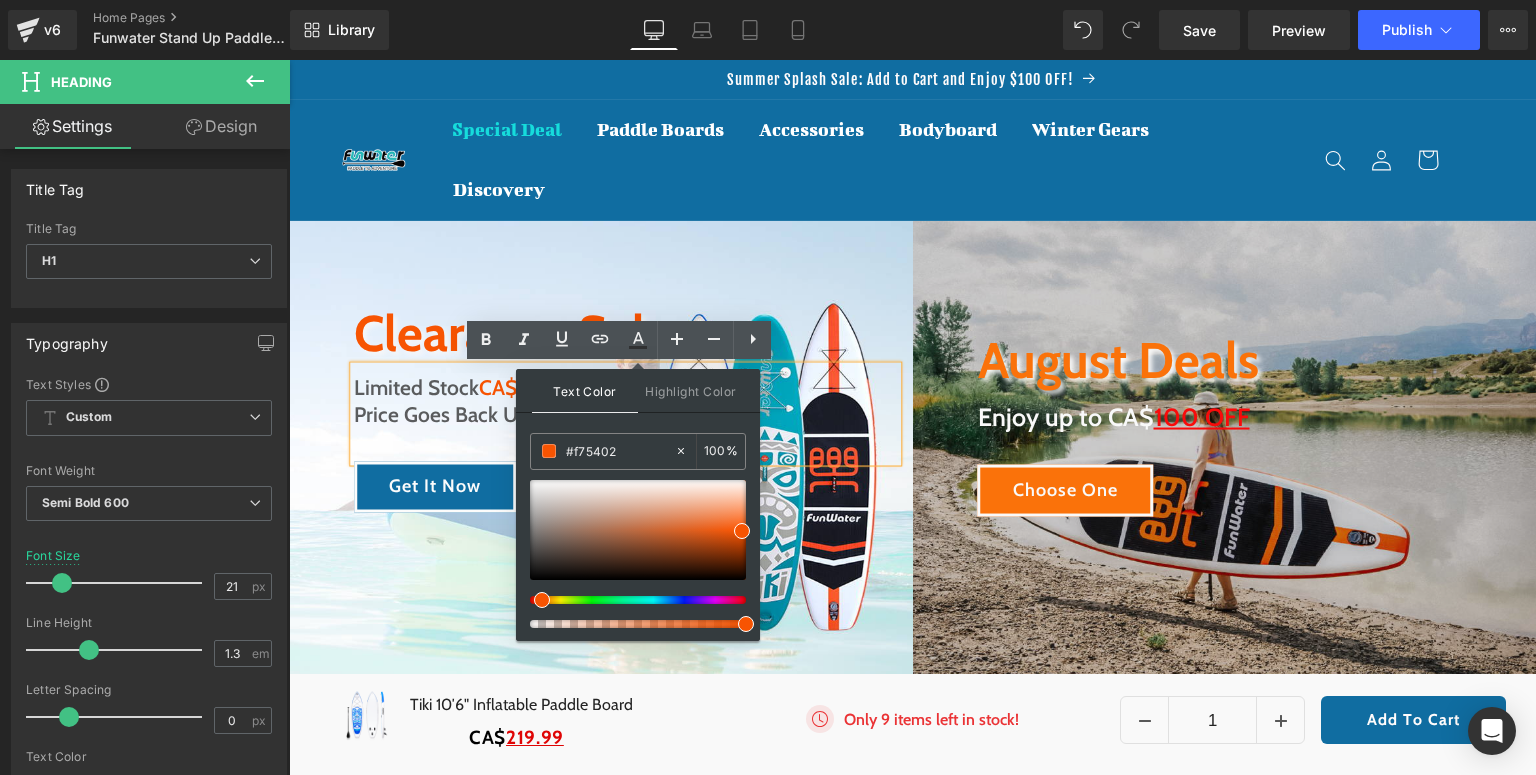 click on "Text Color Highlight Color #333333 #f75402 100 % transparent 0 %" at bounding box center [638, 505] 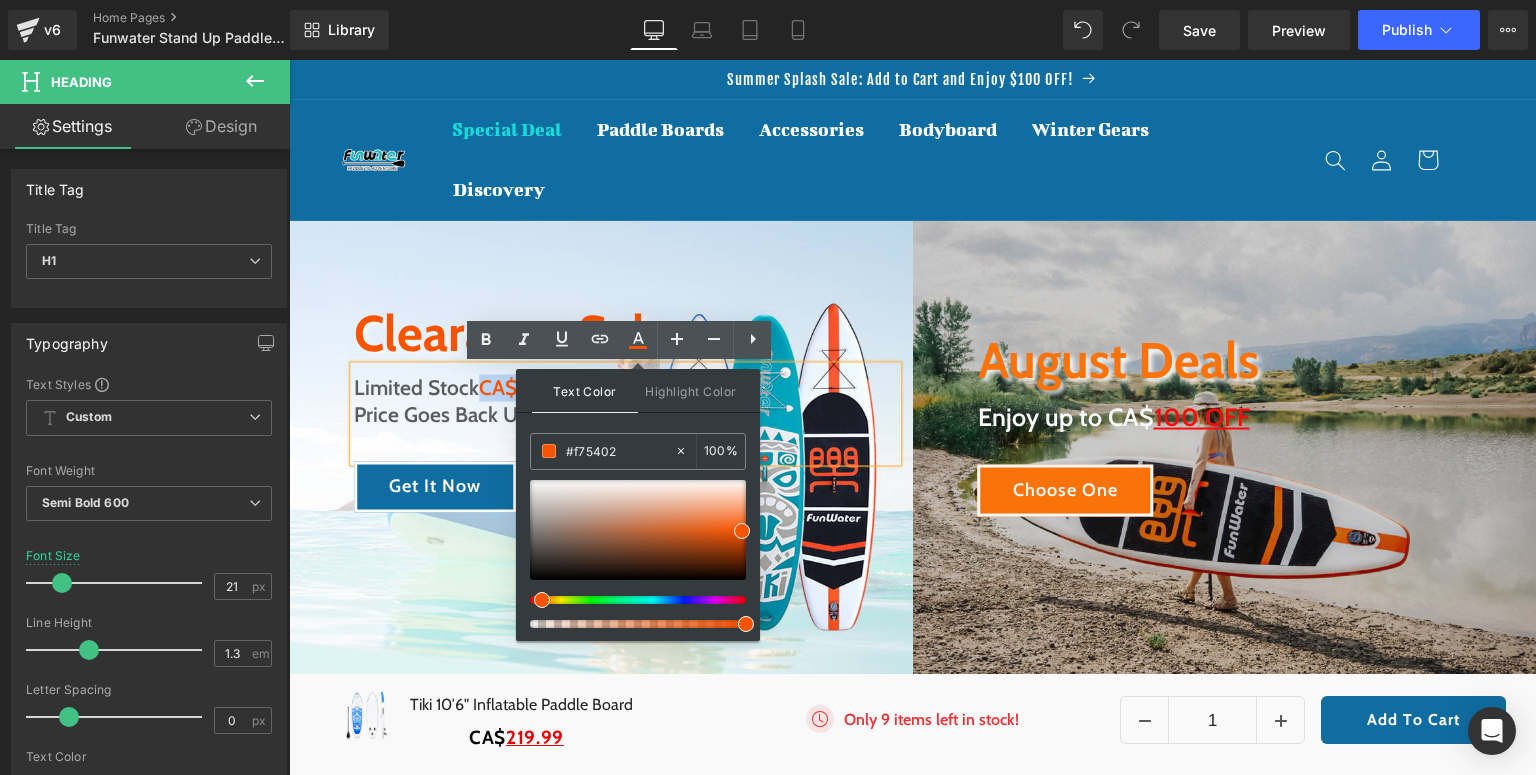 click on "Clearance Sale Heading         Limited Stock  CA$219.99   Price Goes Back Up After Sellout! Heading         Get It Now Button         Row" at bounding box center [601, 456] 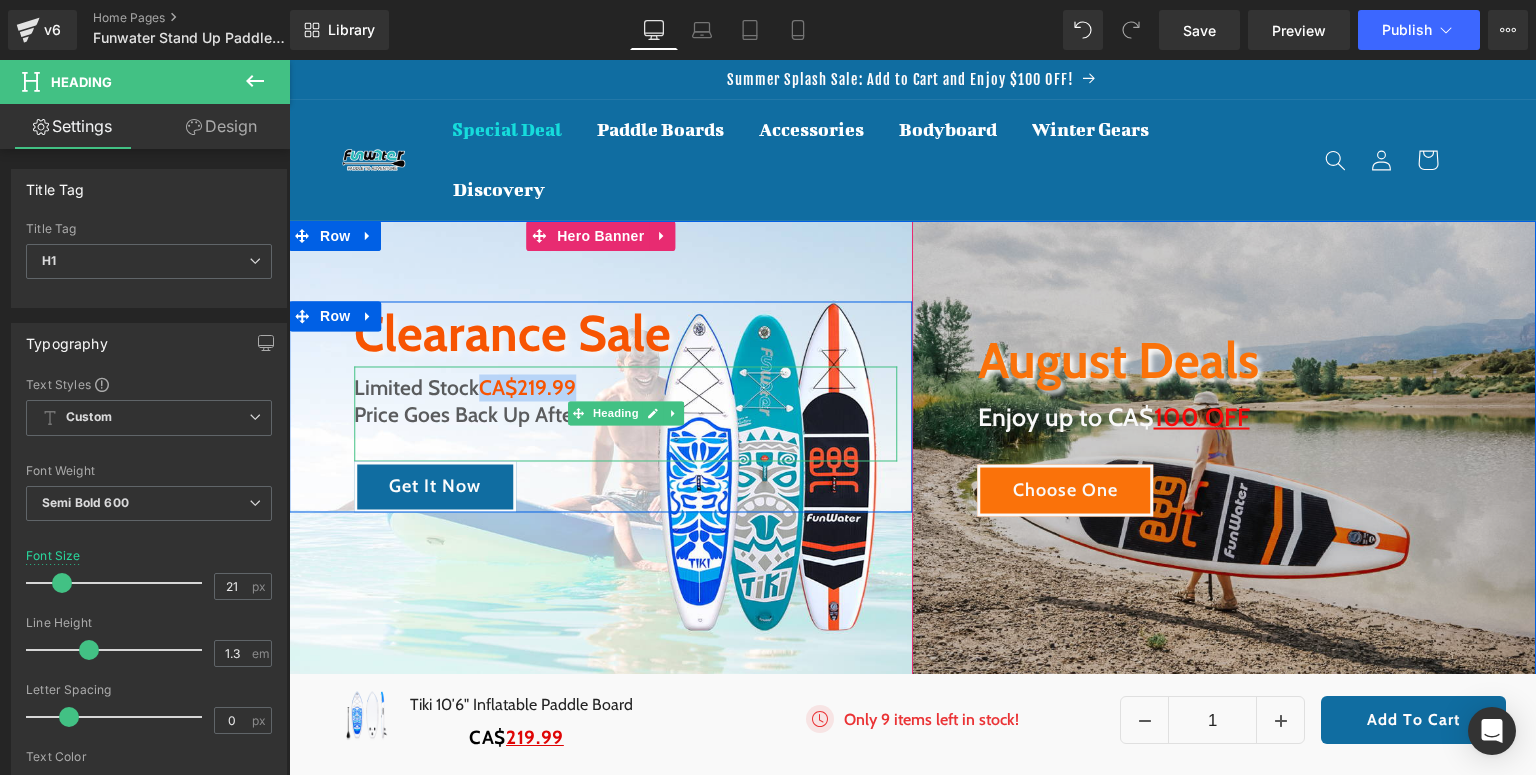 drag, startPoint x: 477, startPoint y: 385, endPoint x: 568, endPoint y: 385, distance: 91 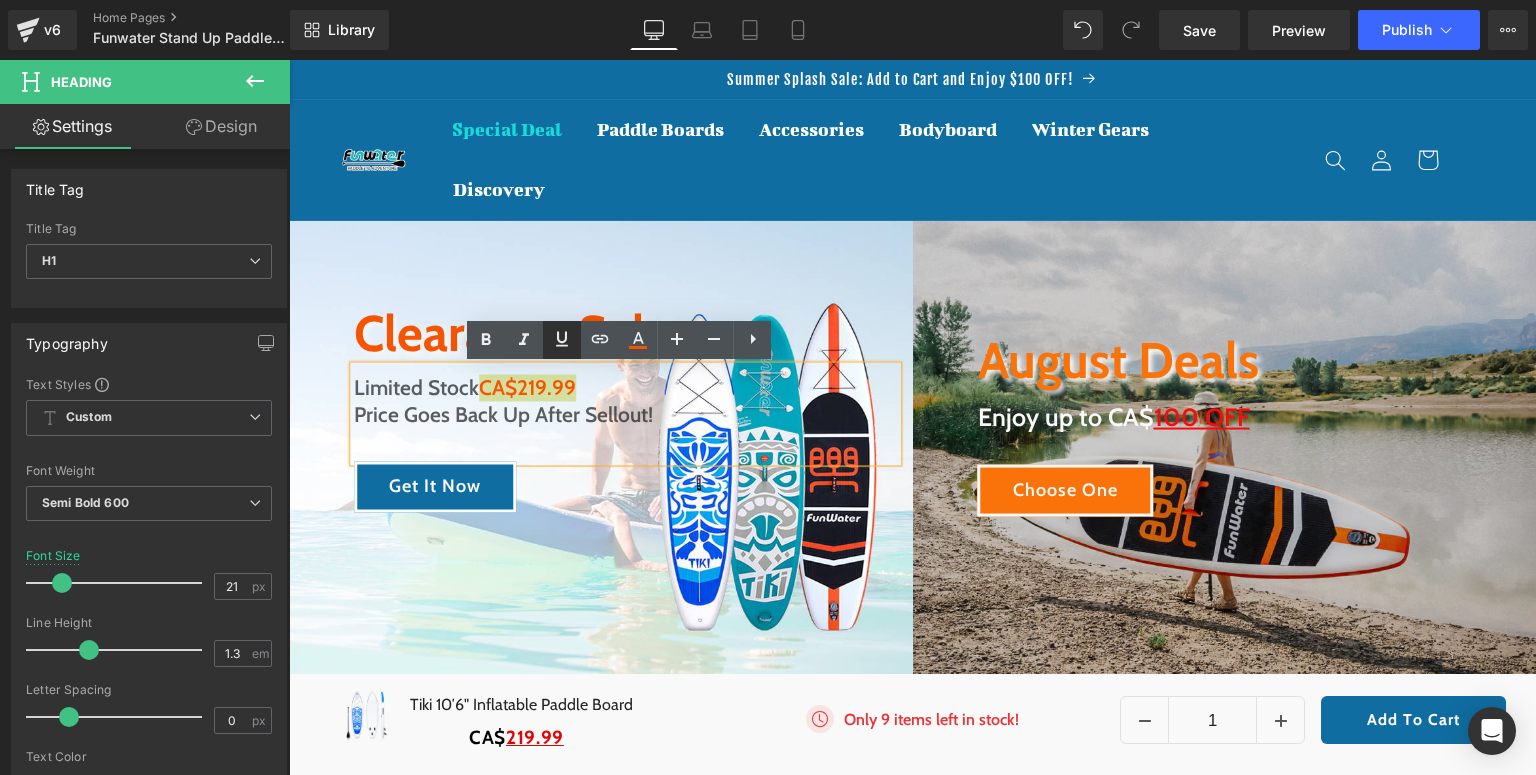 click 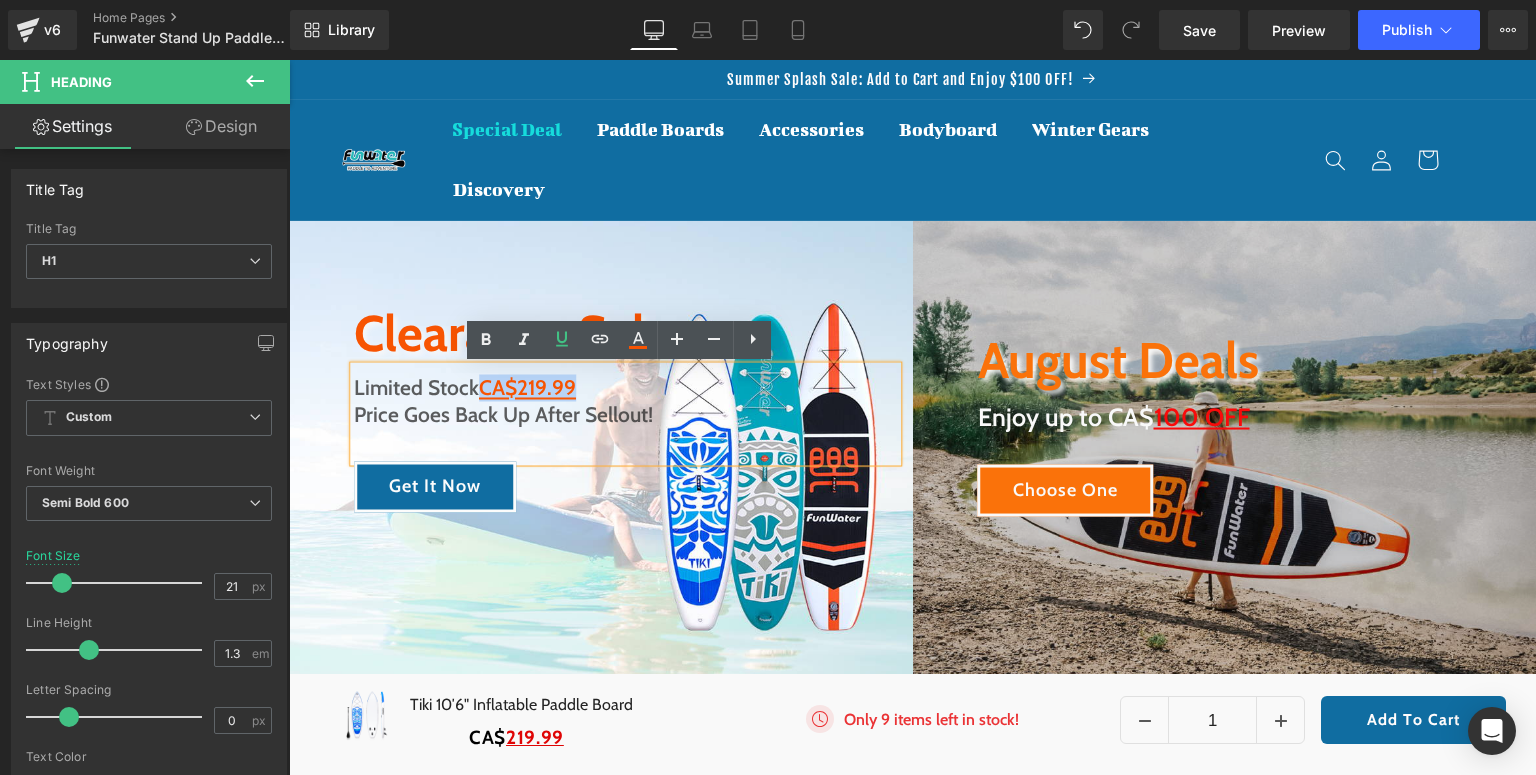 click on "Clearance Sale Heading         Limited Stock  CA$219.99   Price Goes Back Up After Sellout! Heading         Get It Now Button         Row" at bounding box center (601, 456) 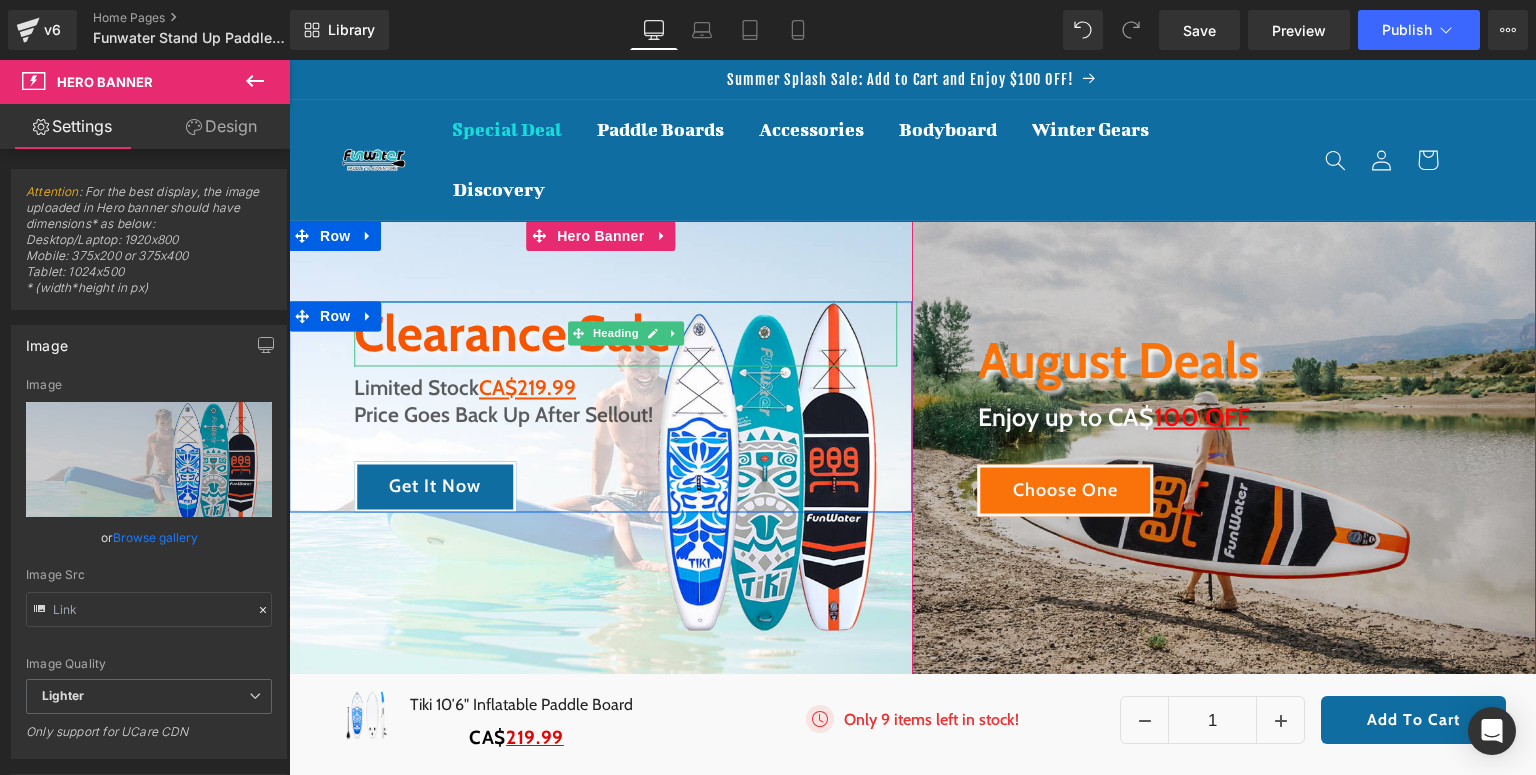 click on "Clearance Sale" at bounding box center [626, 333] 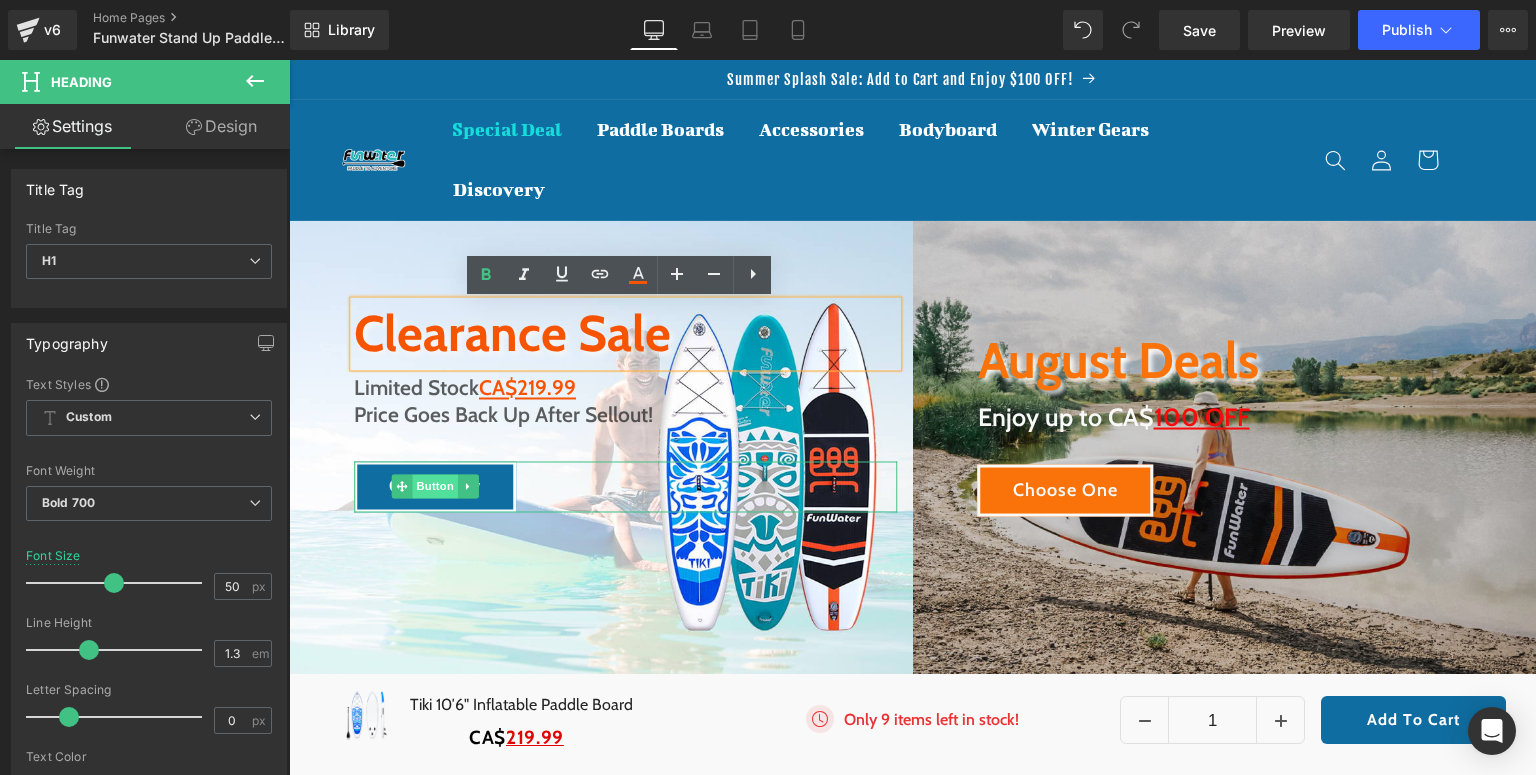 click on "Button" at bounding box center (435, 487) 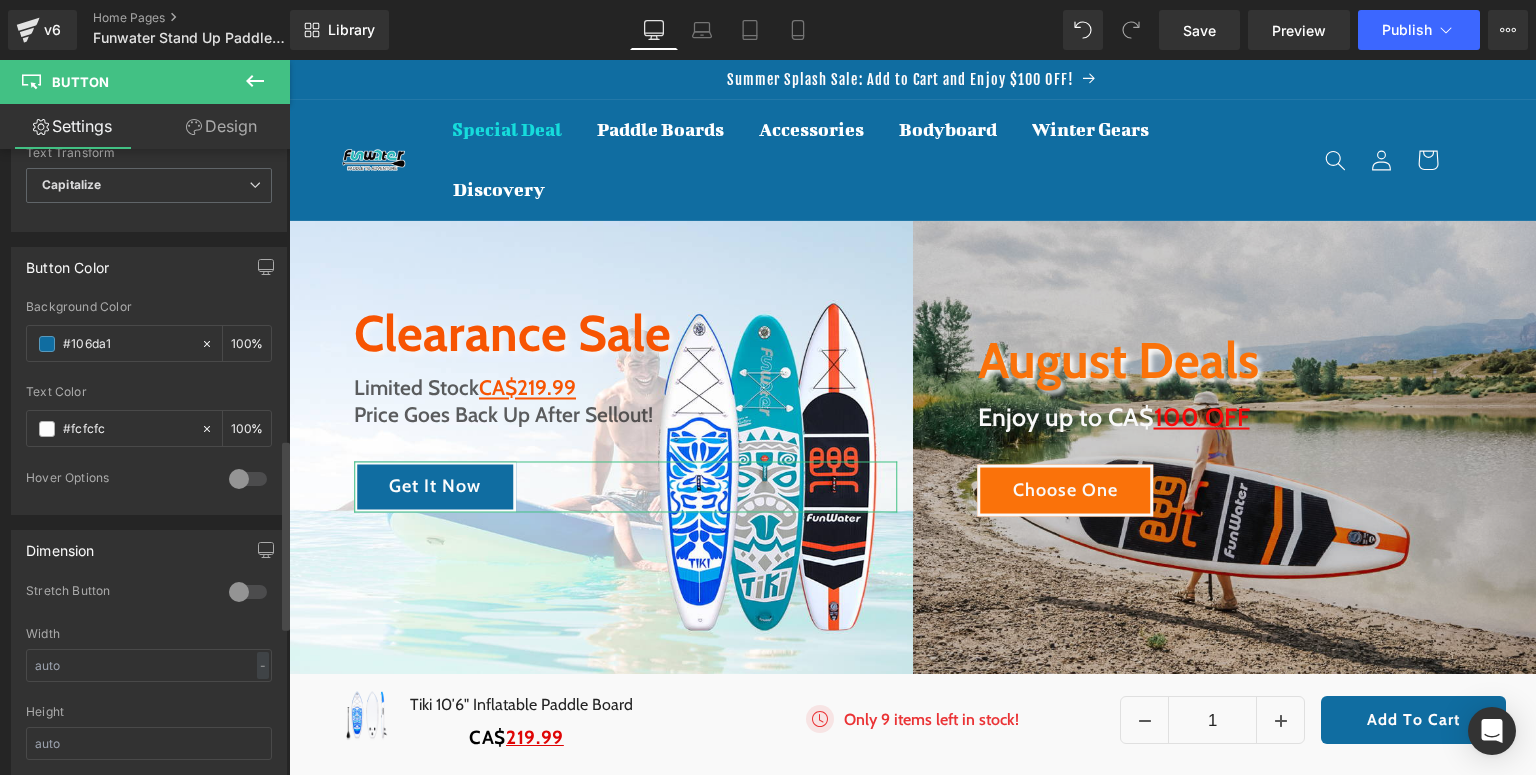 scroll, scrollTop: 960, scrollLeft: 0, axis: vertical 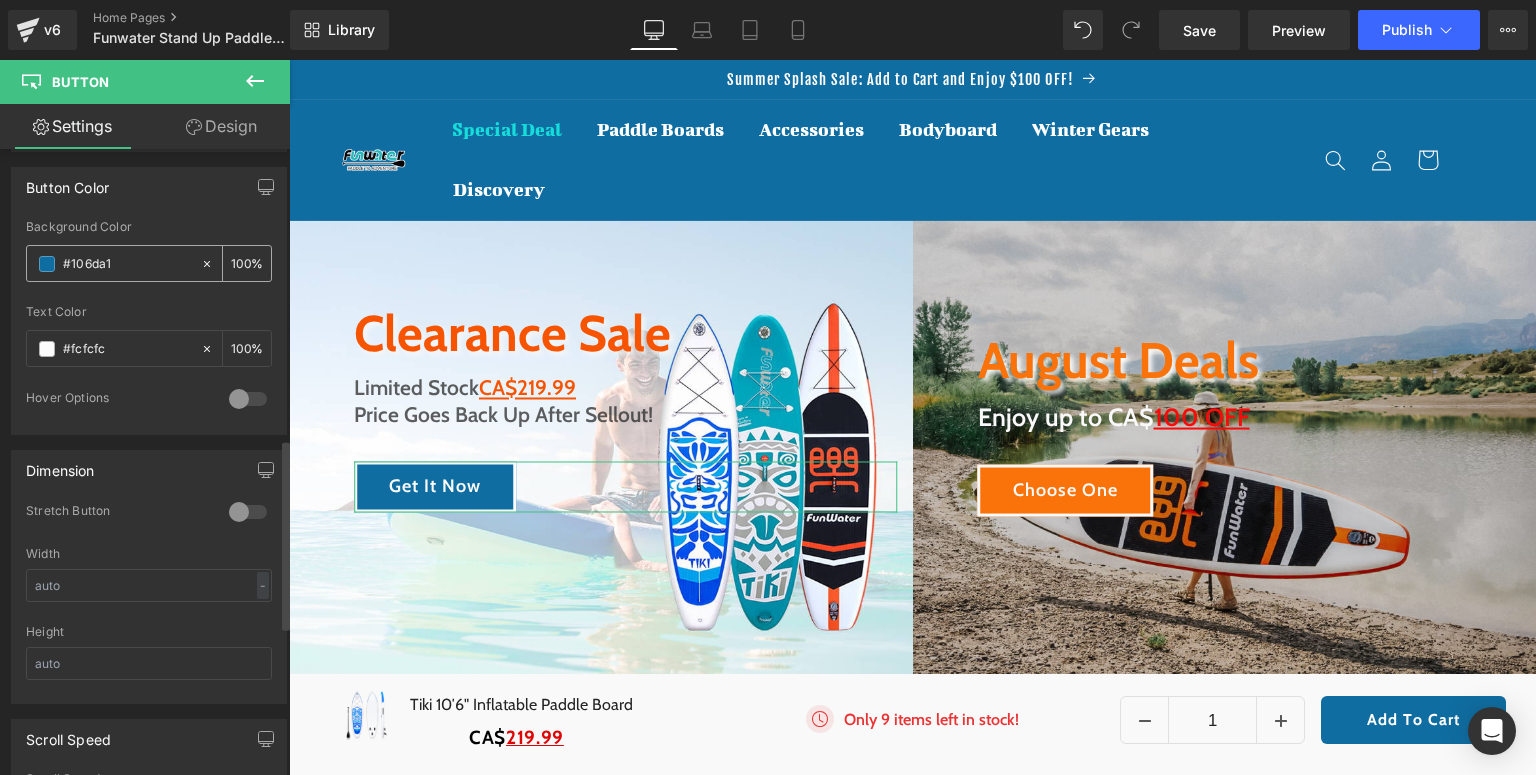 drag, startPoint x: 146, startPoint y: 264, endPoint x: 59, endPoint y: 276, distance: 87.823685 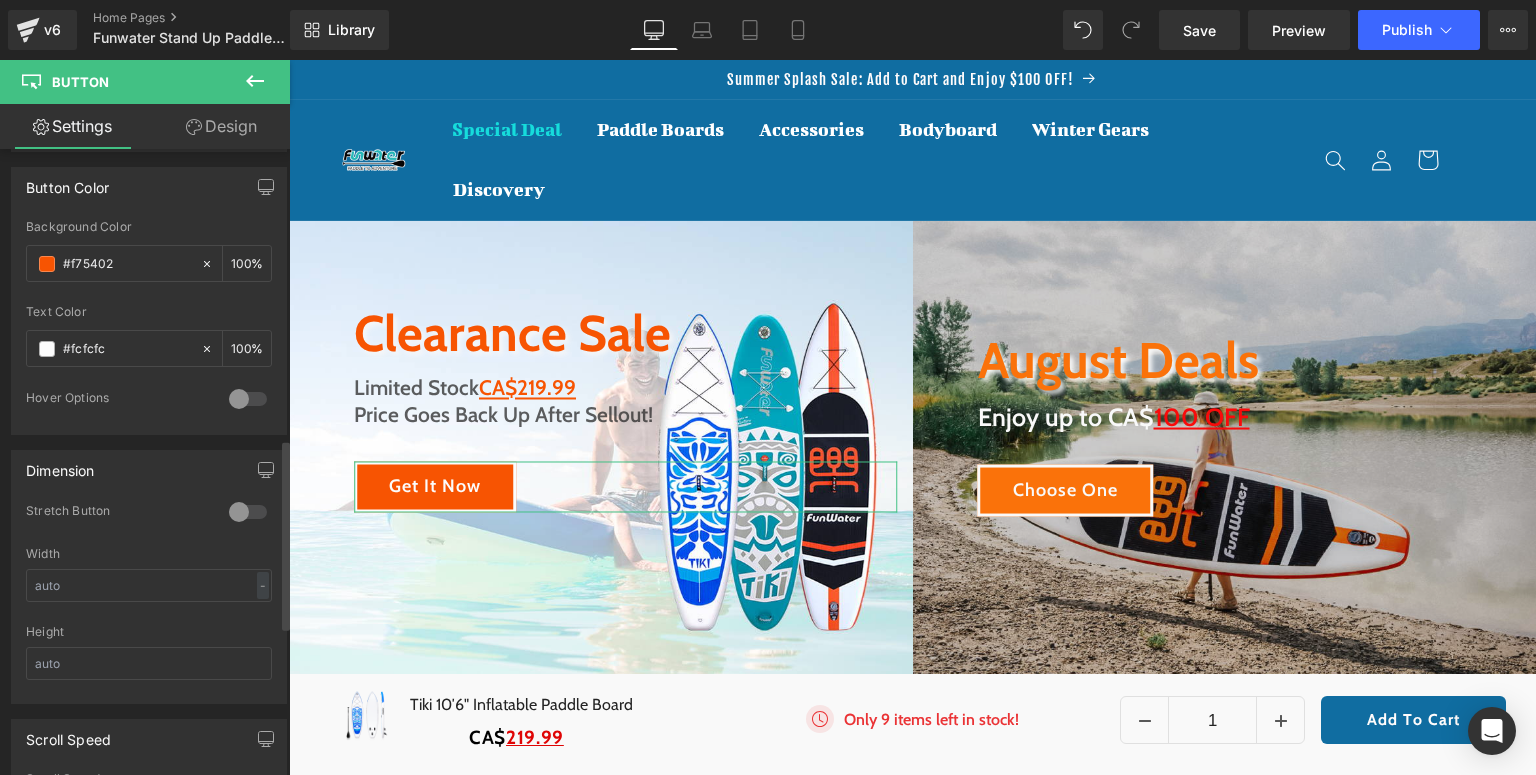 type on "#f75402" 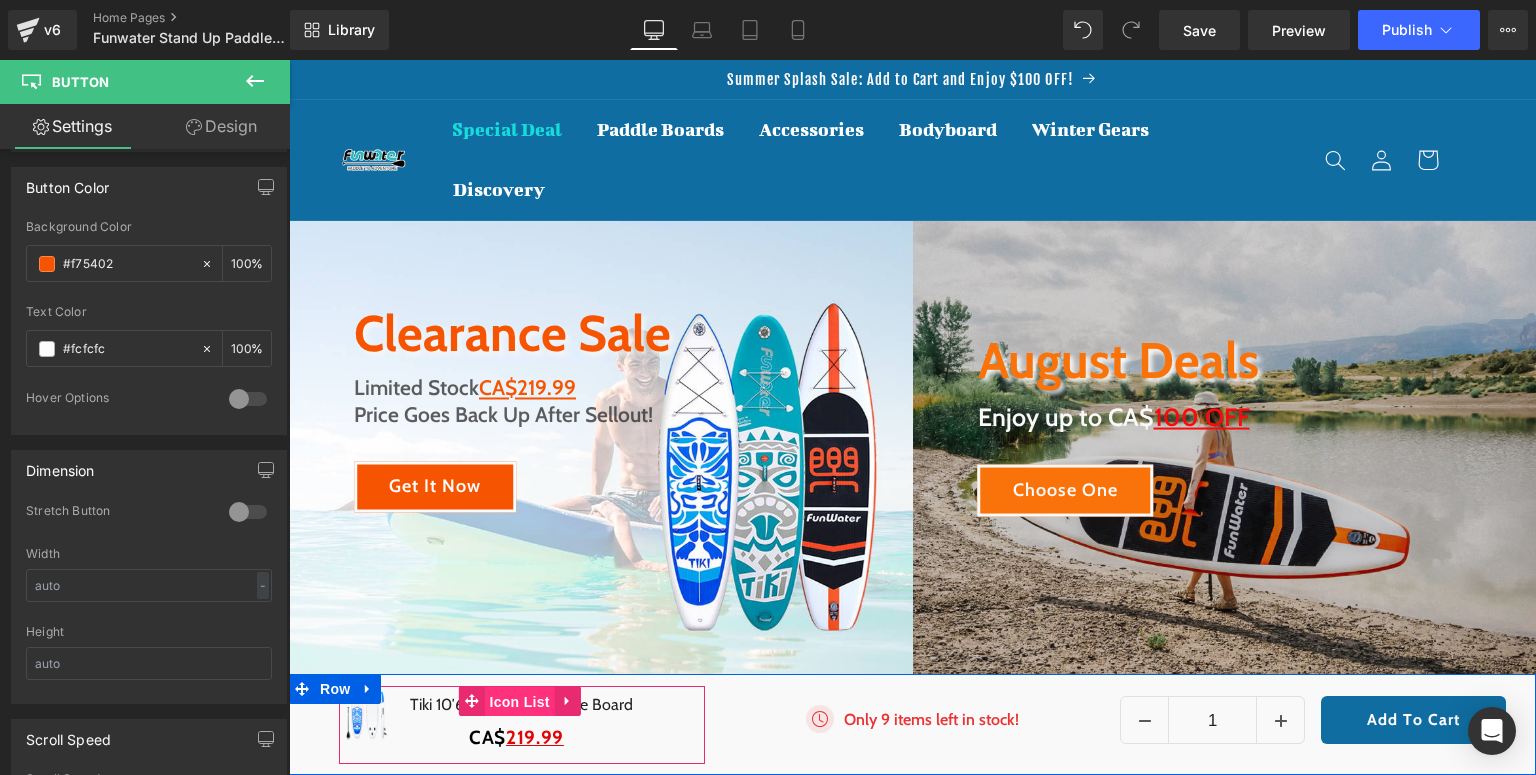 click on "Icon List" at bounding box center [519, 702] 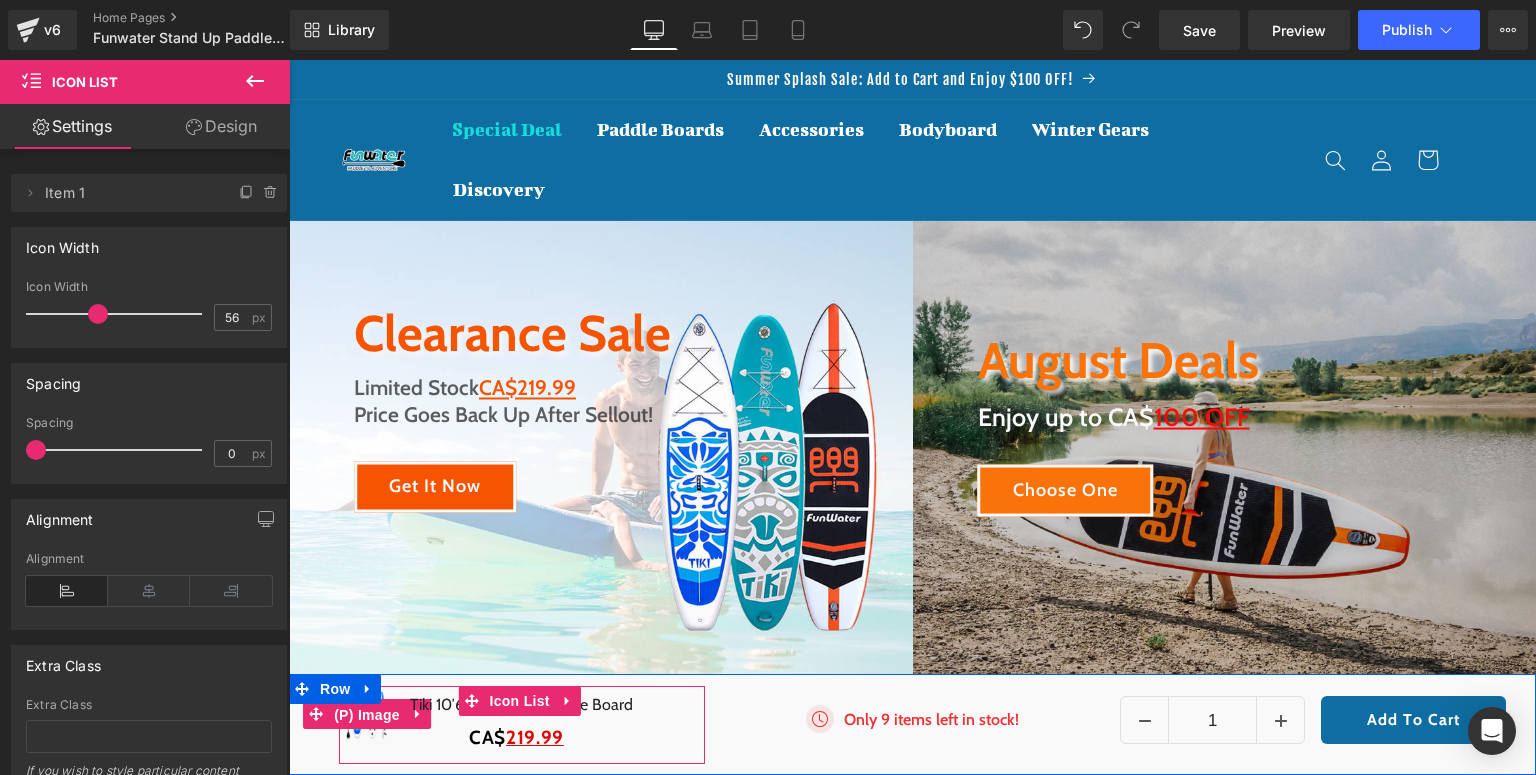 click on "(P) Image" at bounding box center [367, 715] 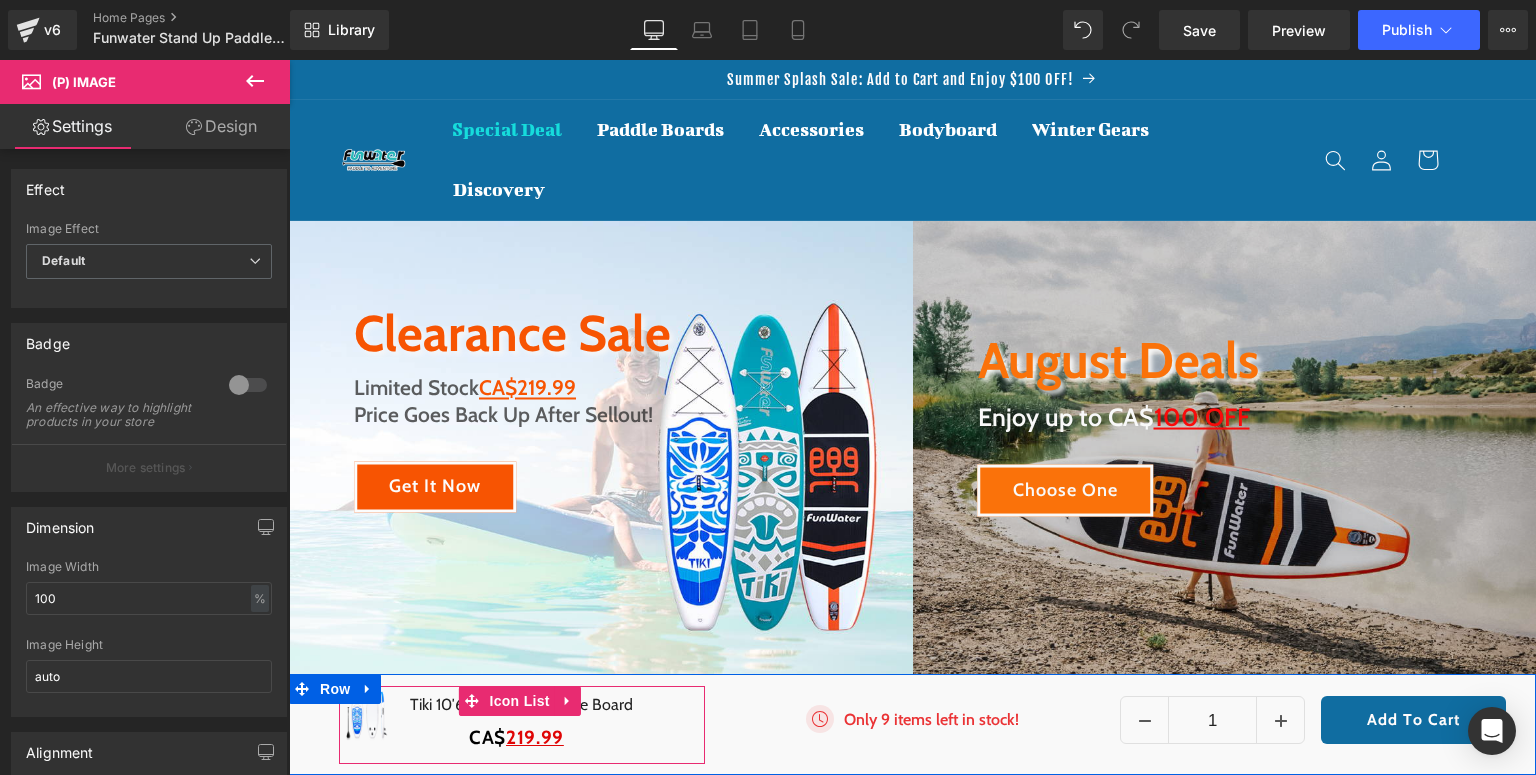 click on "Sale Off
(P) Image
Tiki 10′6" Inflatable Paddle Board
(P) Title CA$  219.99 Text Block" at bounding box center [522, 725] 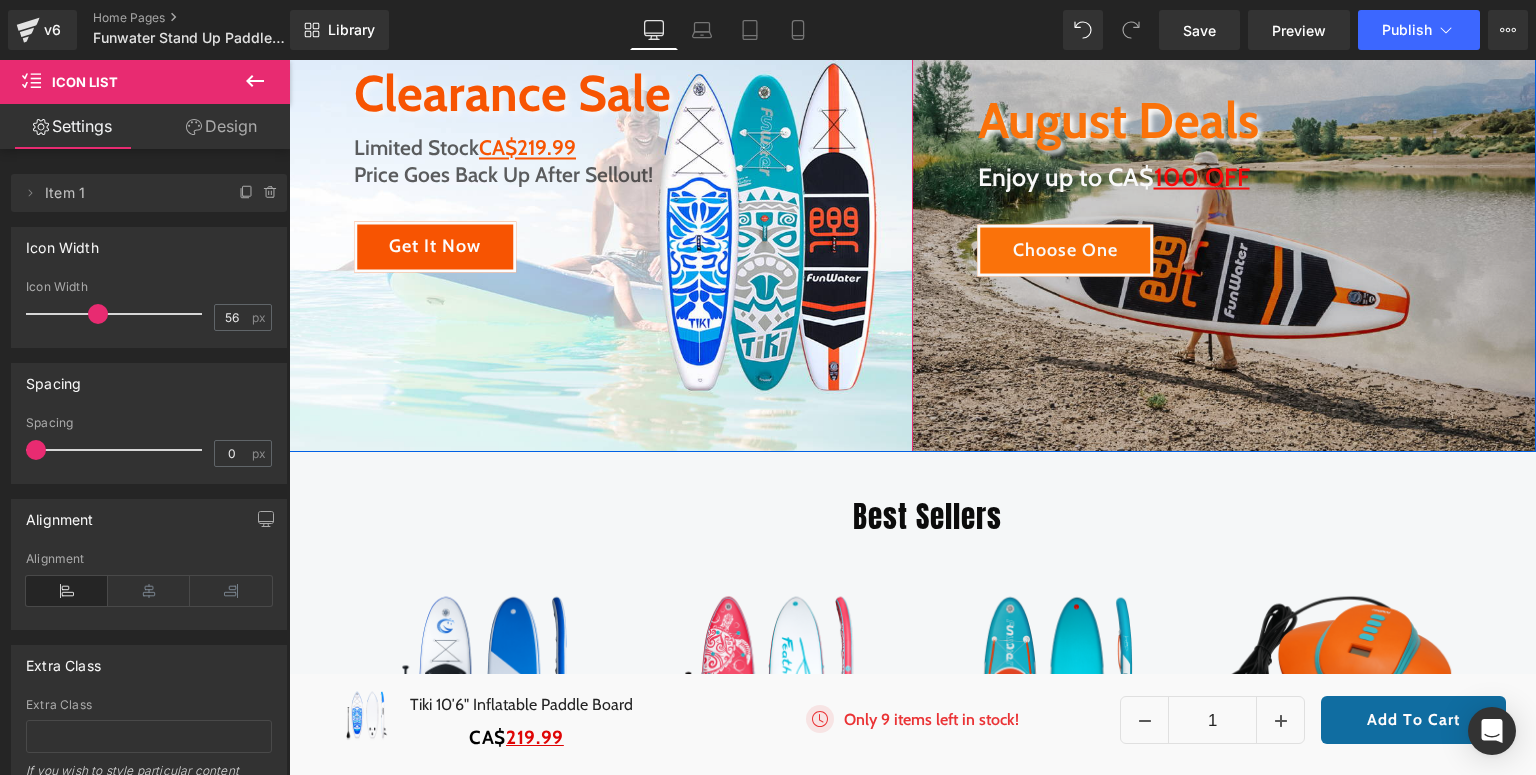 scroll, scrollTop: 0, scrollLeft: 0, axis: both 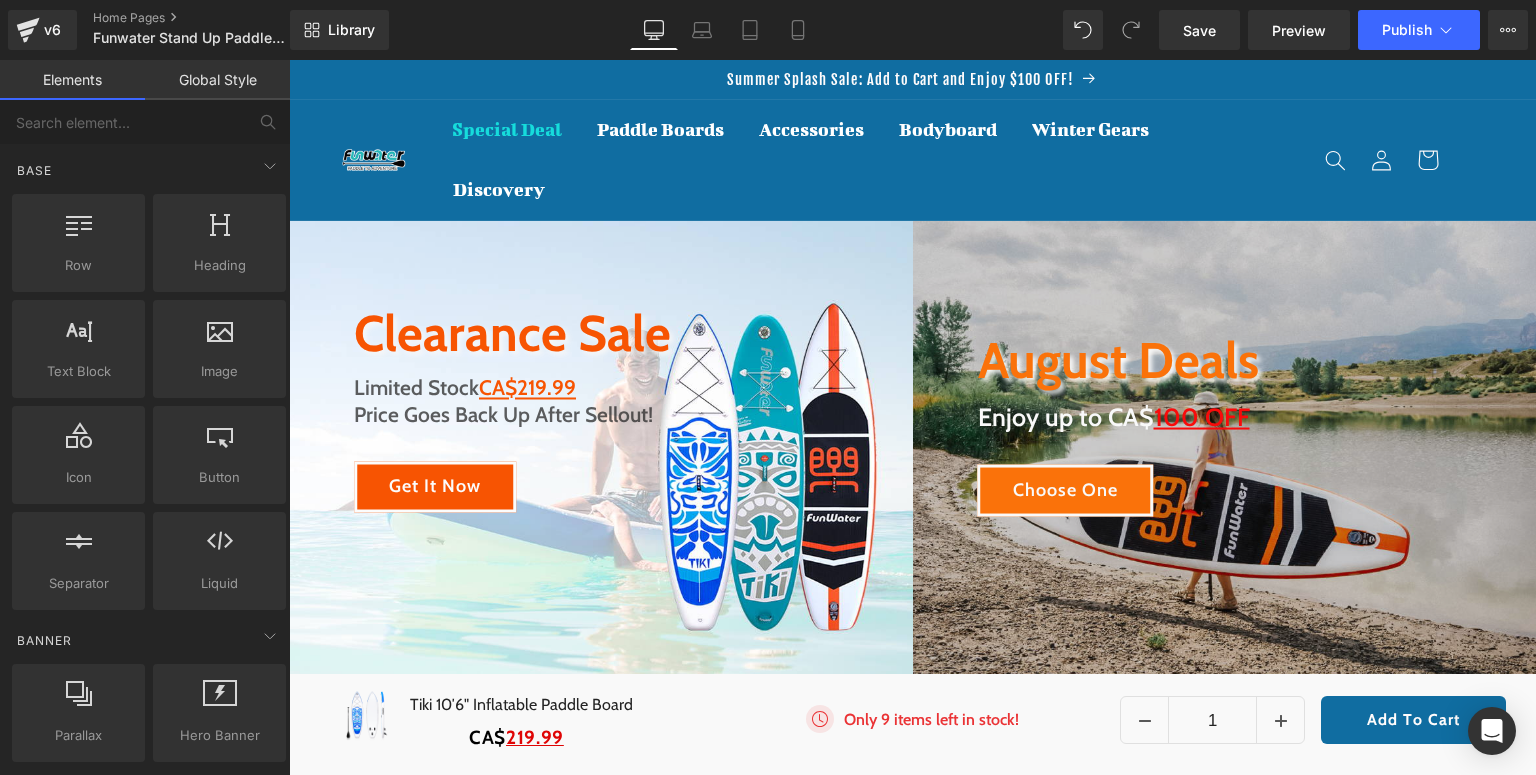 click on "🎁
BLACKFRIDAY has been copied to your clipboard!" at bounding box center (1132, 737) 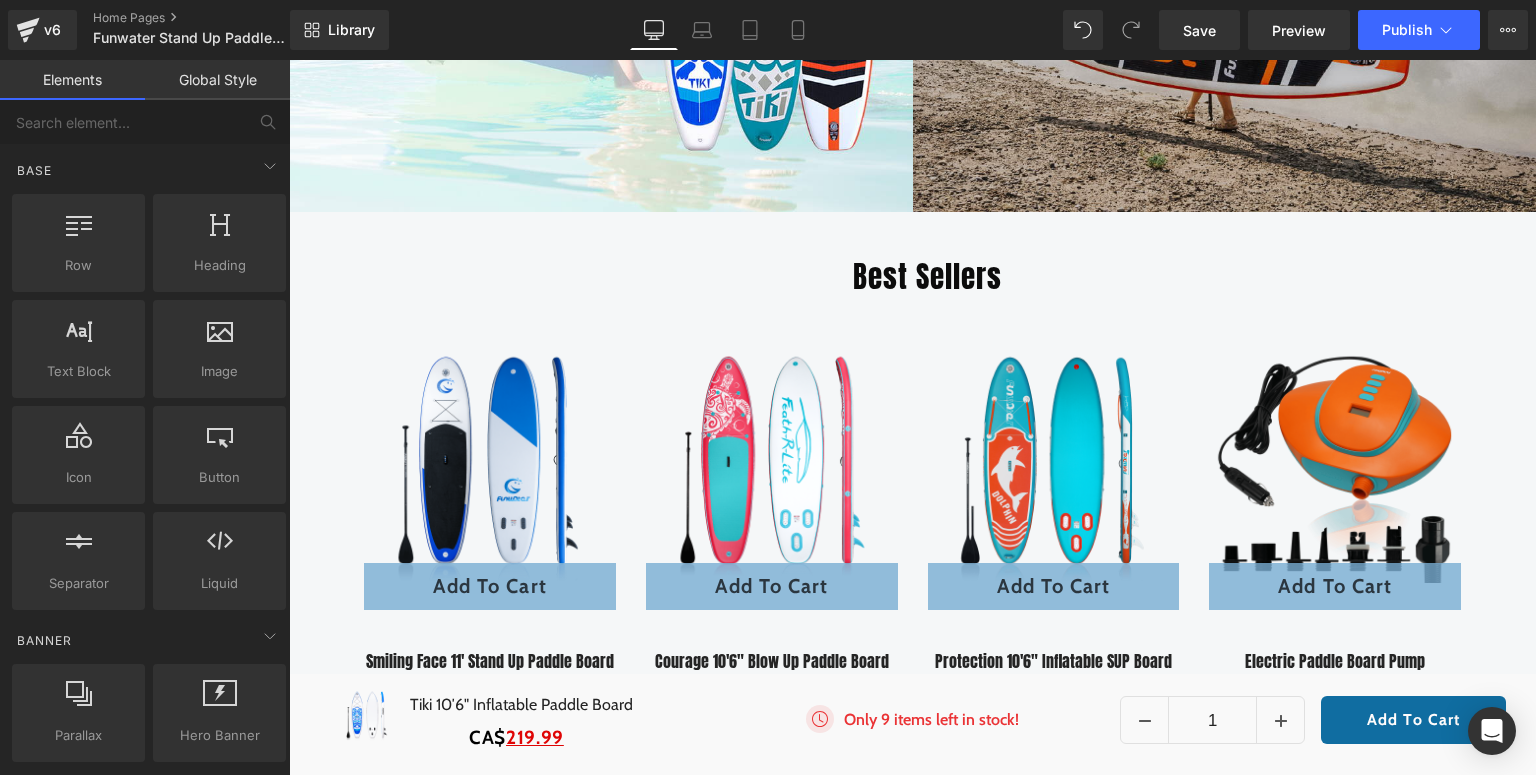 scroll, scrollTop: 0, scrollLeft: 0, axis: both 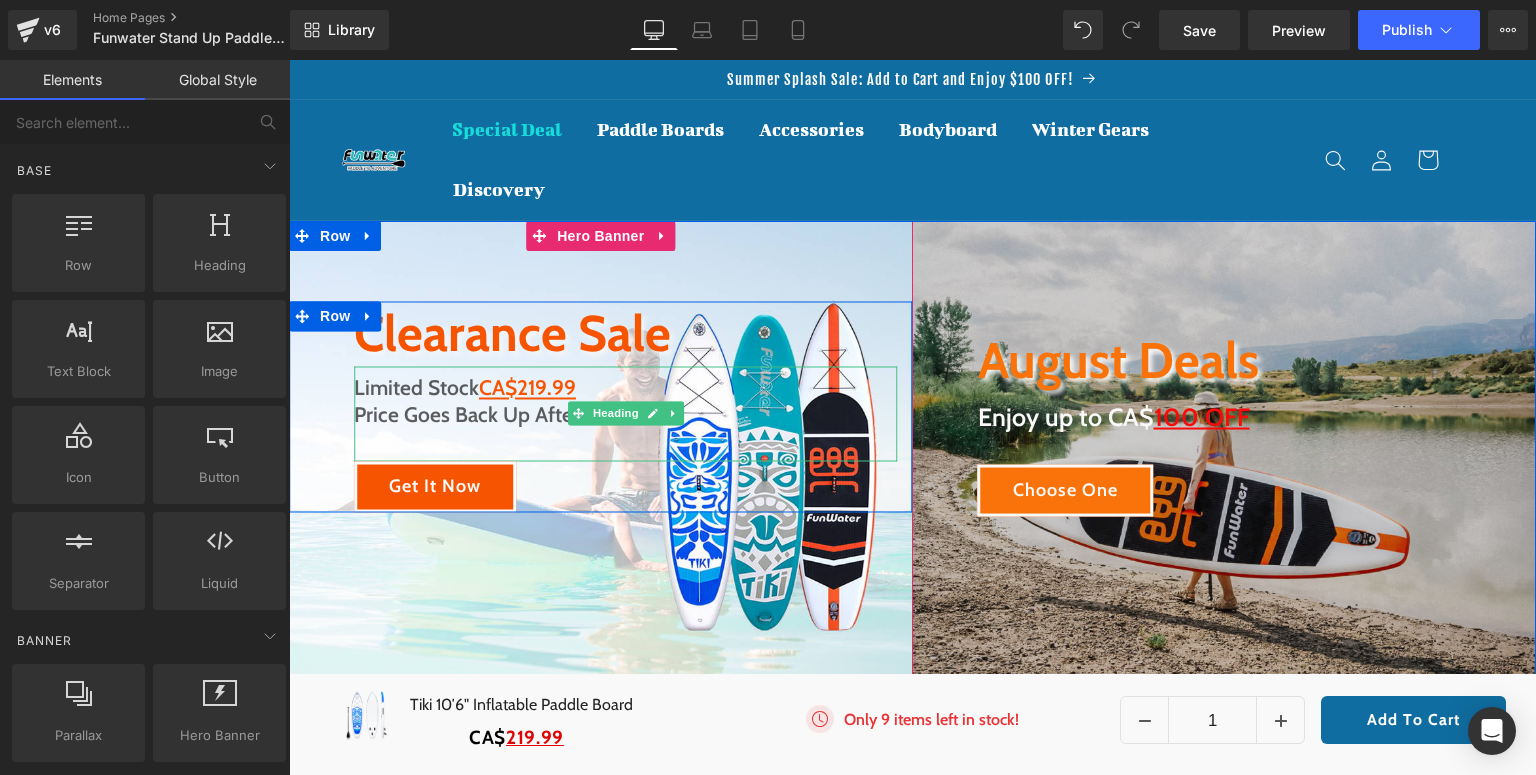 click on "Price Goes Back Up After Sellout!" at bounding box center (503, 415) 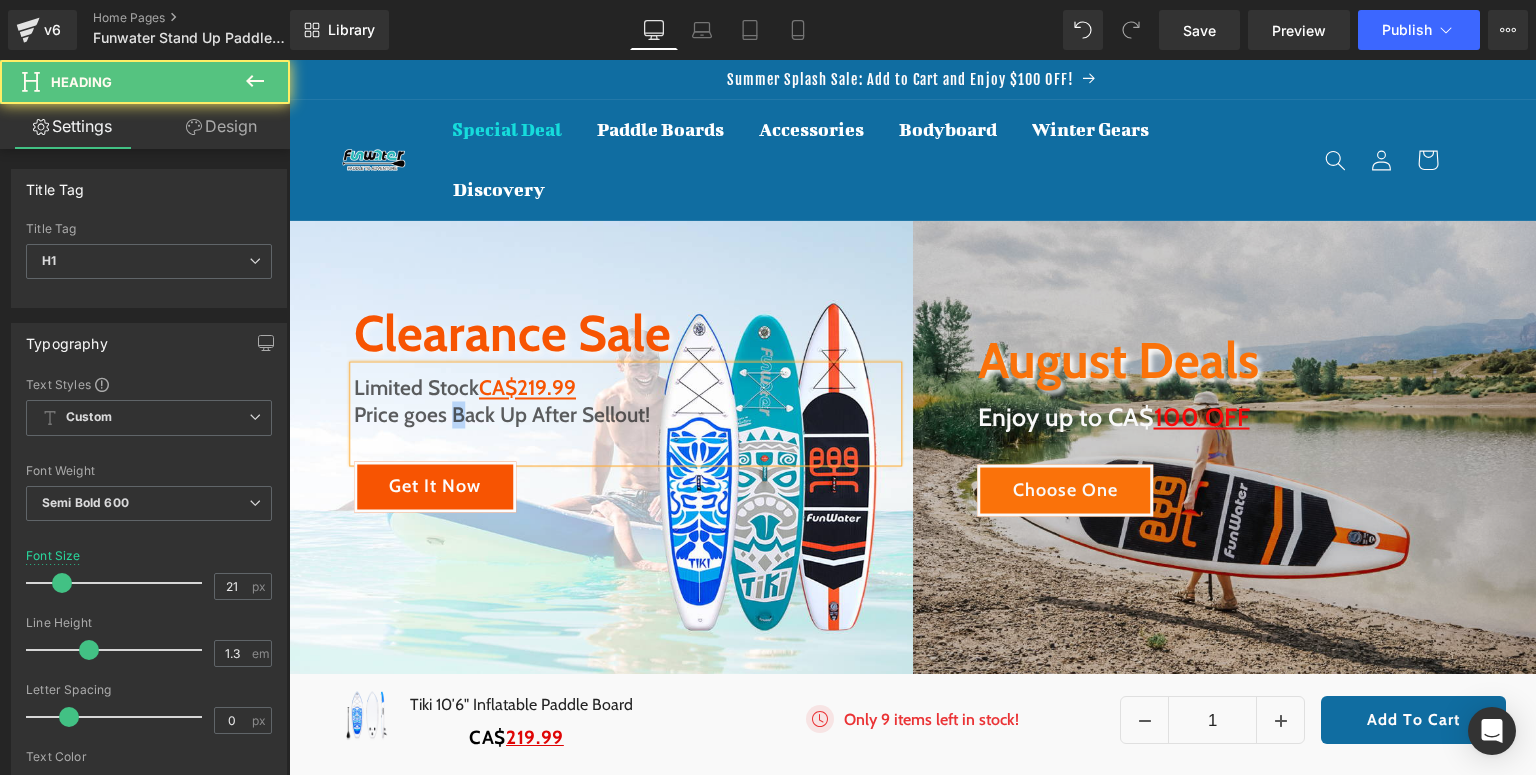 click on "Price goes Back Up After Sellout!" at bounding box center [502, 415] 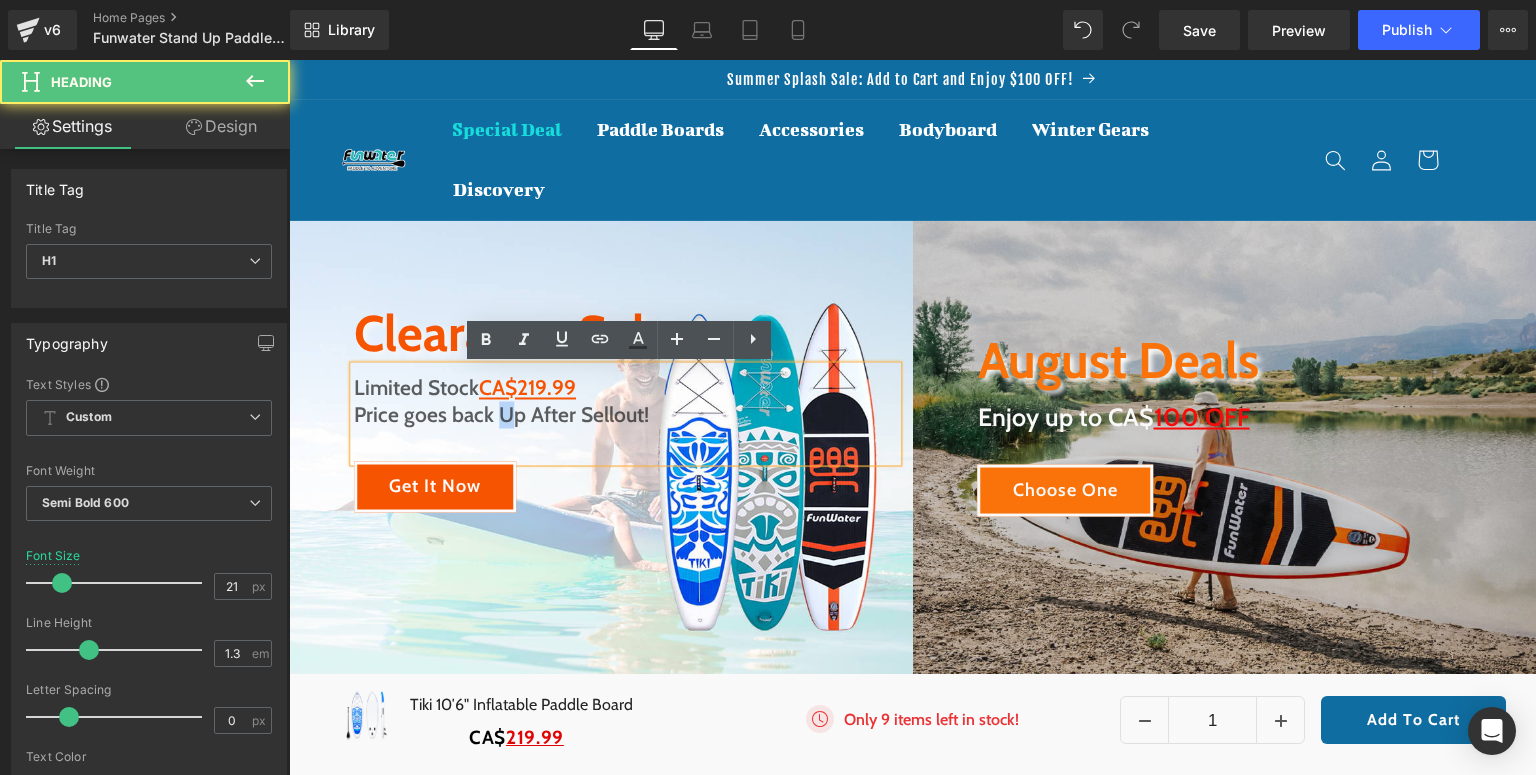 click on "Price goes back Up After Sellout!" at bounding box center [501, 415] 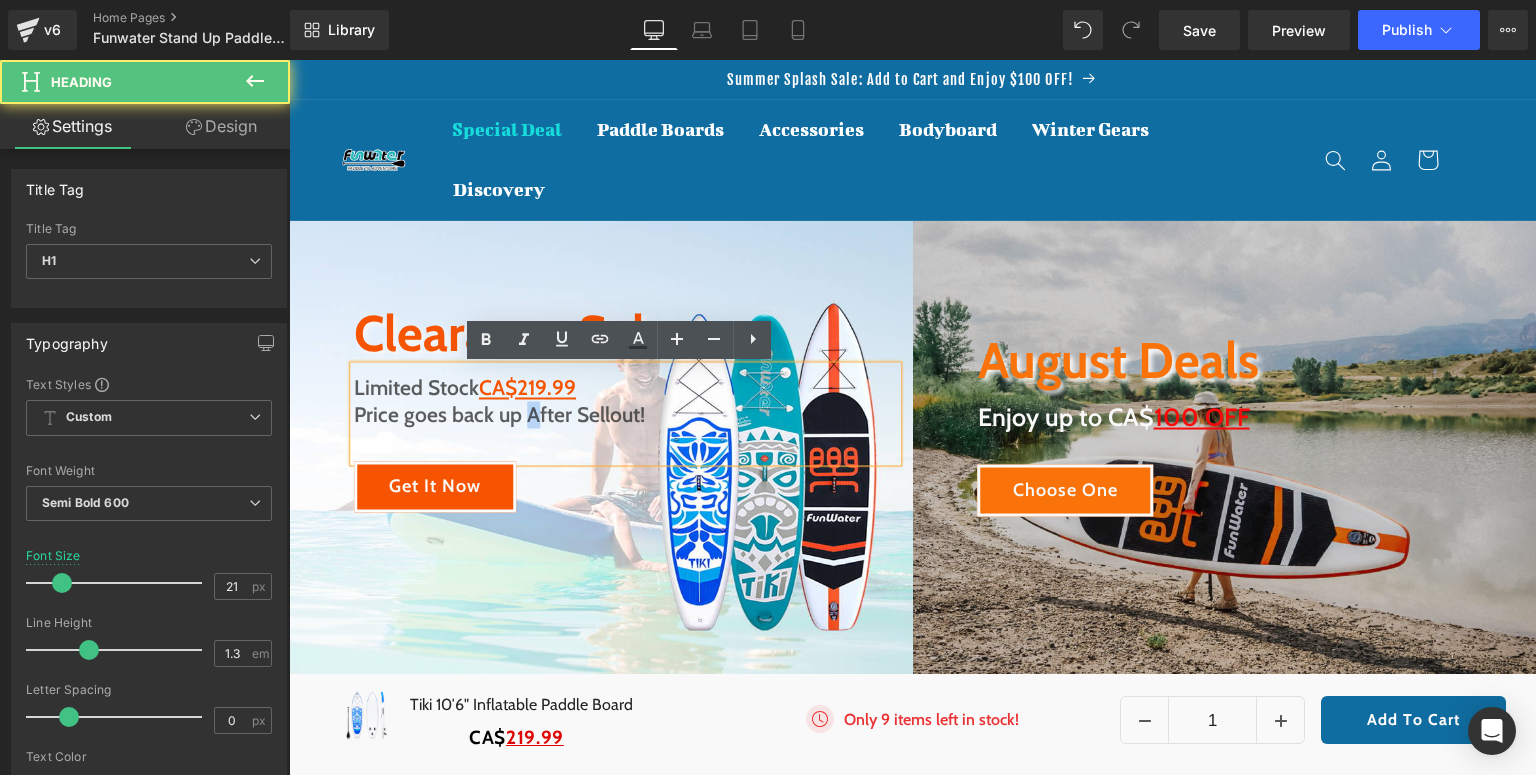 click on "Price goes back up After Sellout!" at bounding box center [499, 415] 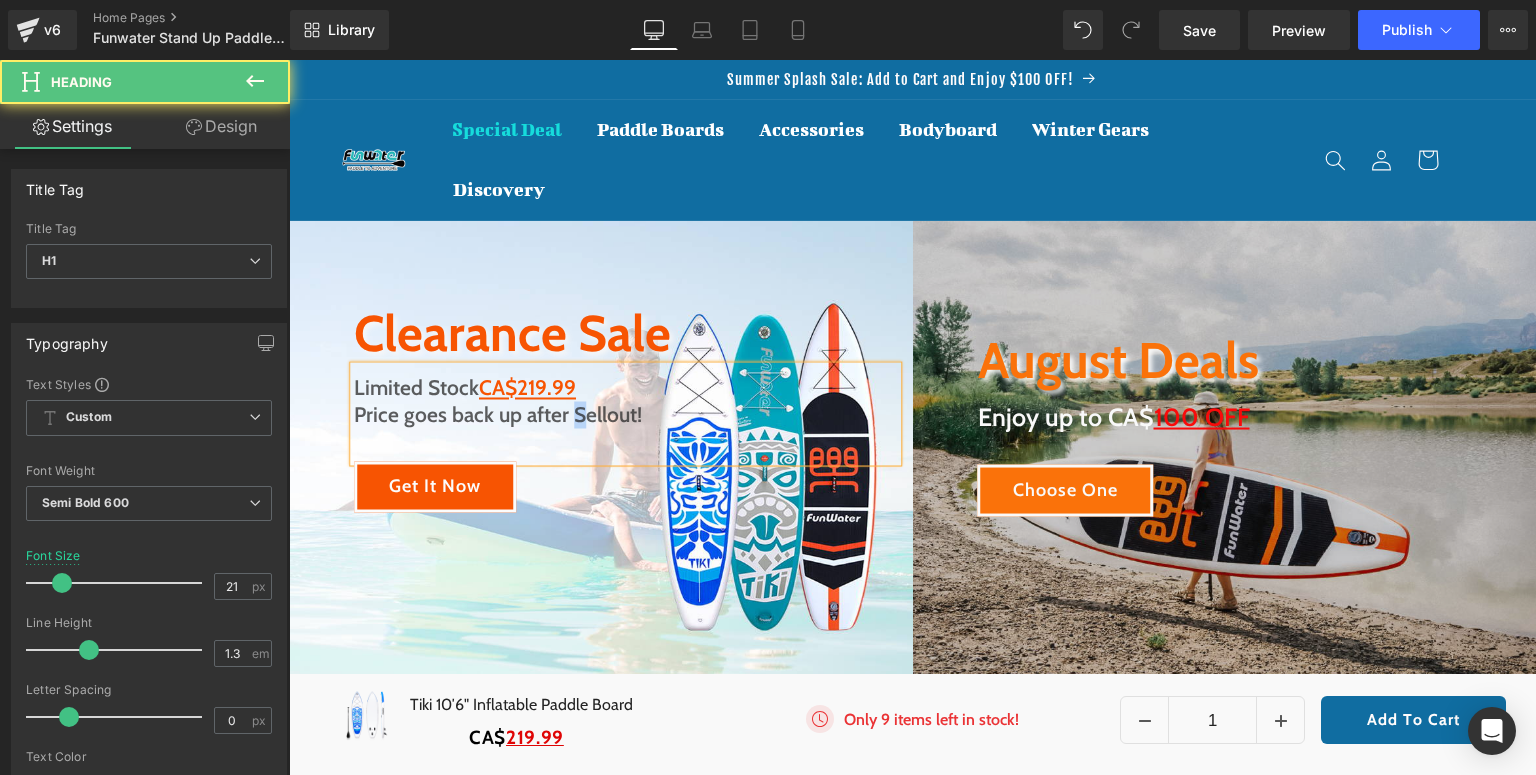 click on "Price goes back up after Sellout!" at bounding box center (498, 415) 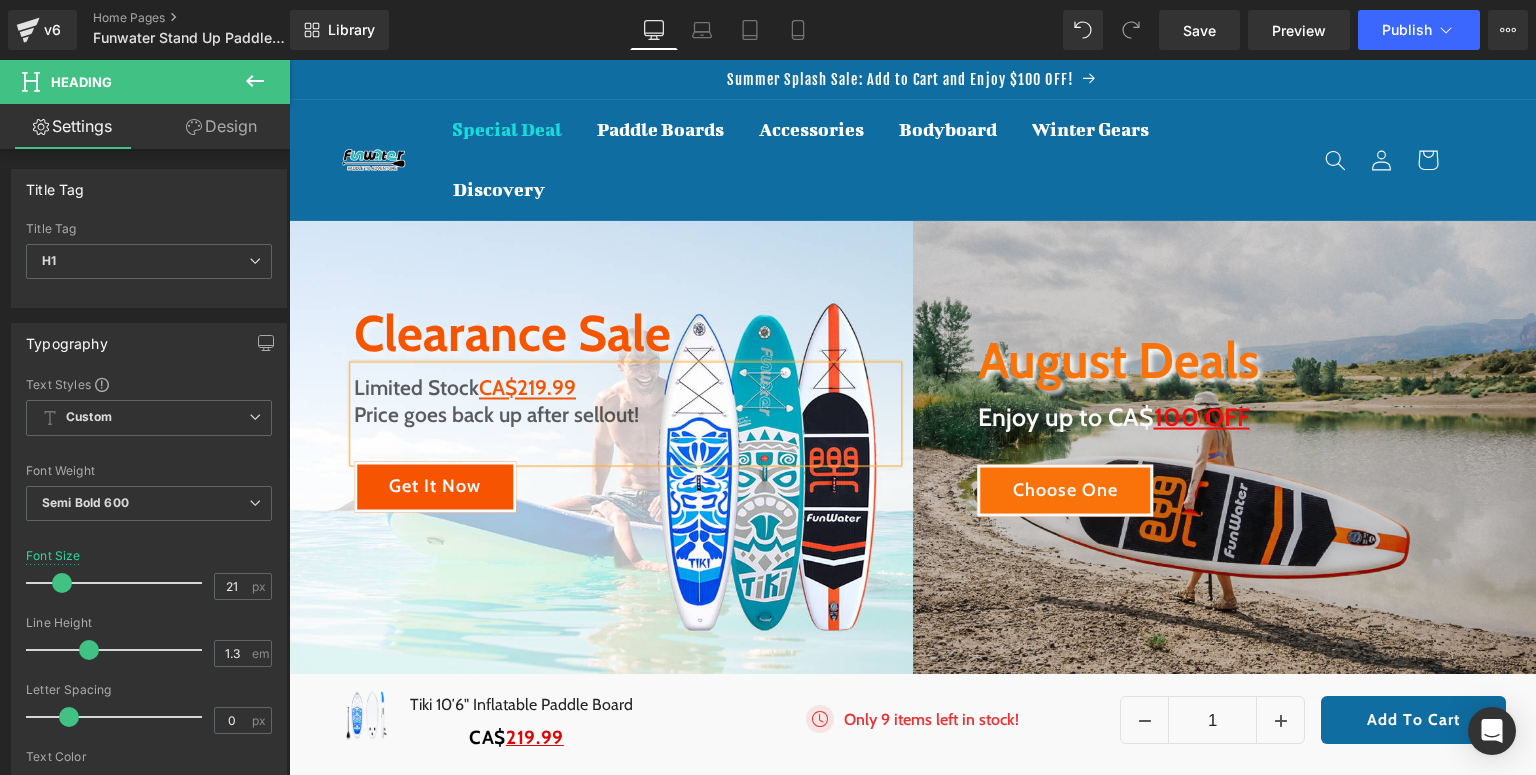 click on "Clearance Sale Heading         Limited Stock  CA$219.99   Price goes back up after sellout! Heading         Get It Now Button         Row" at bounding box center (601, 456) 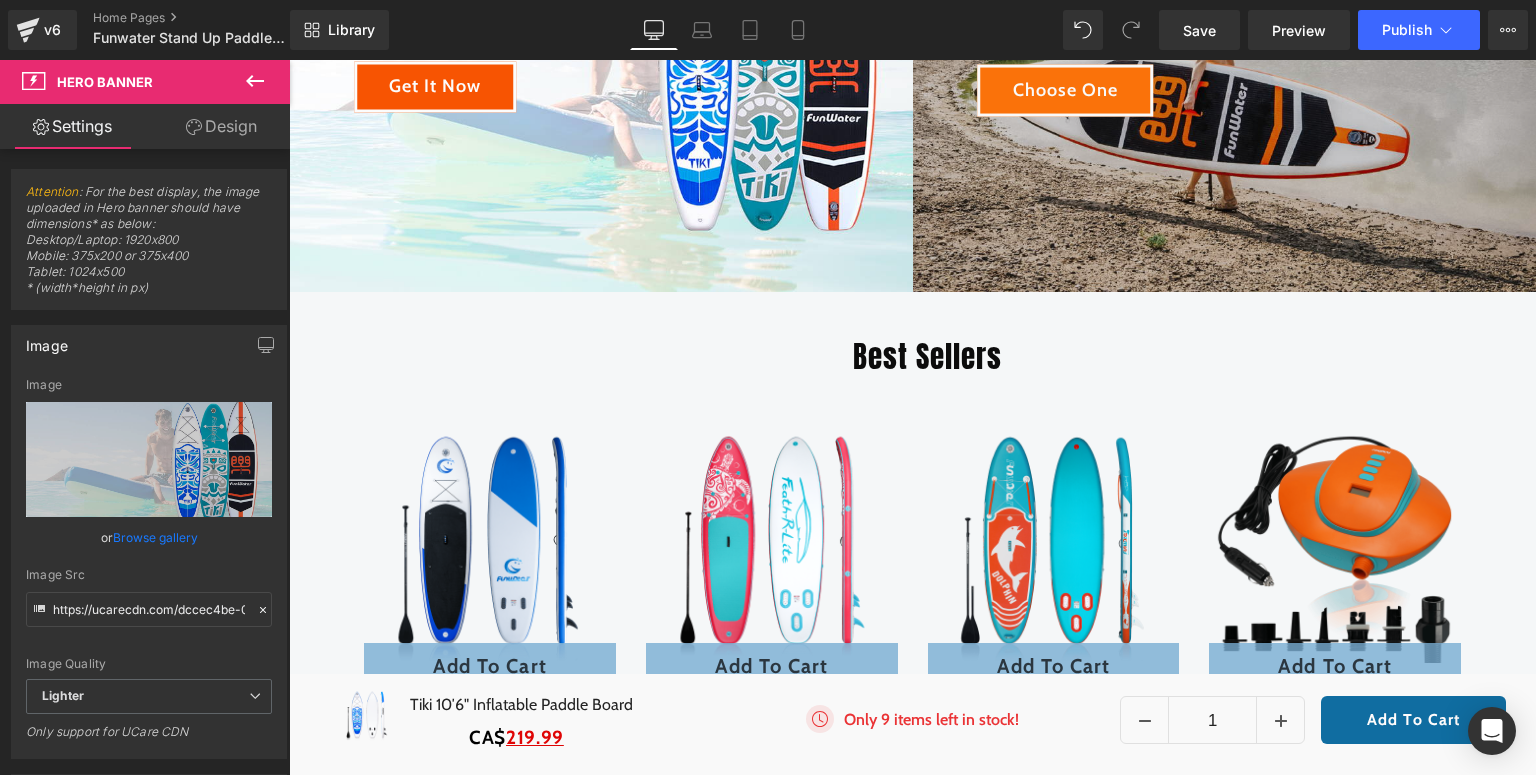 scroll, scrollTop: 480, scrollLeft: 0, axis: vertical 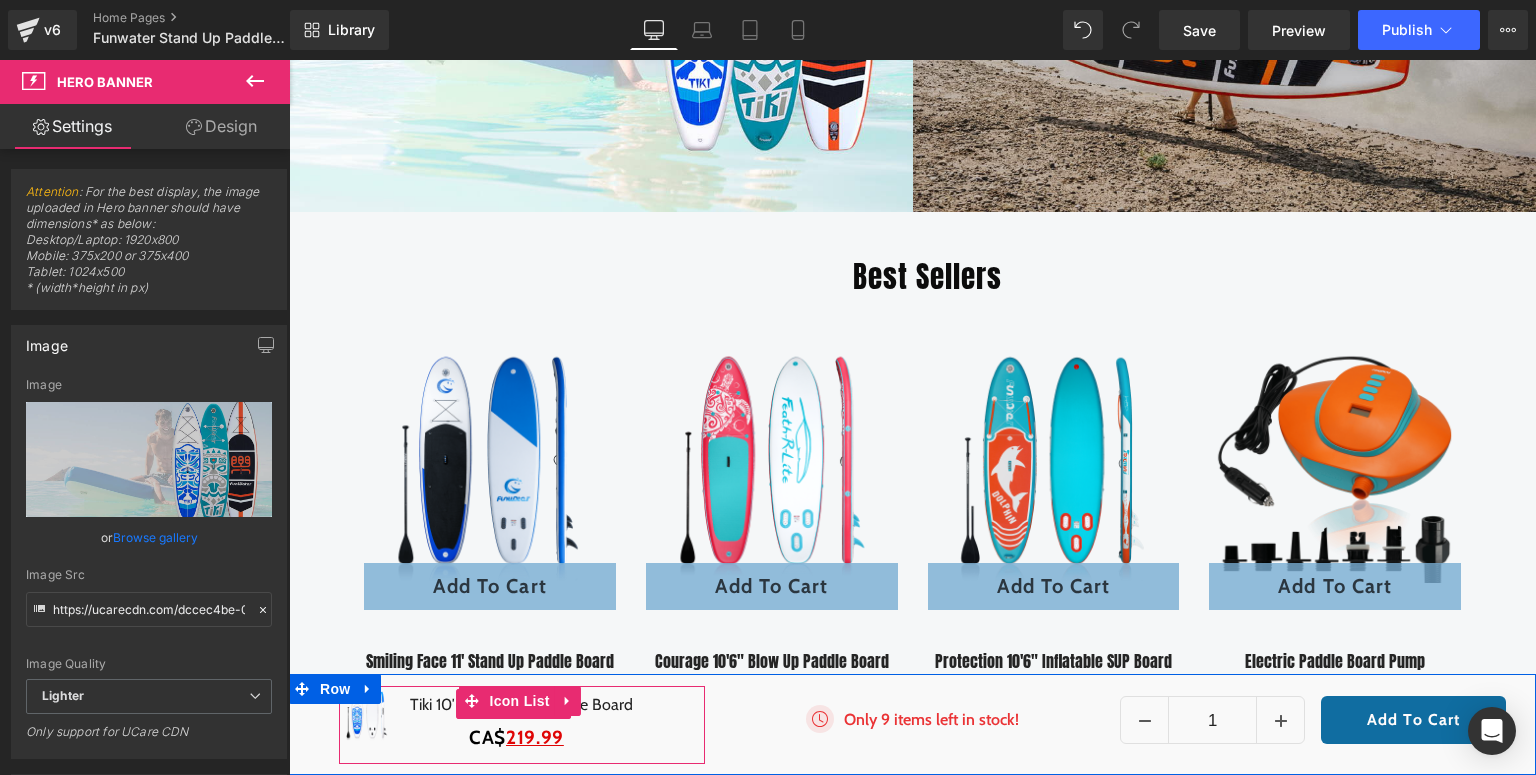 click on "Tiki 10′6" Inflatable Paddle Board" at bounding box center [514, 705] 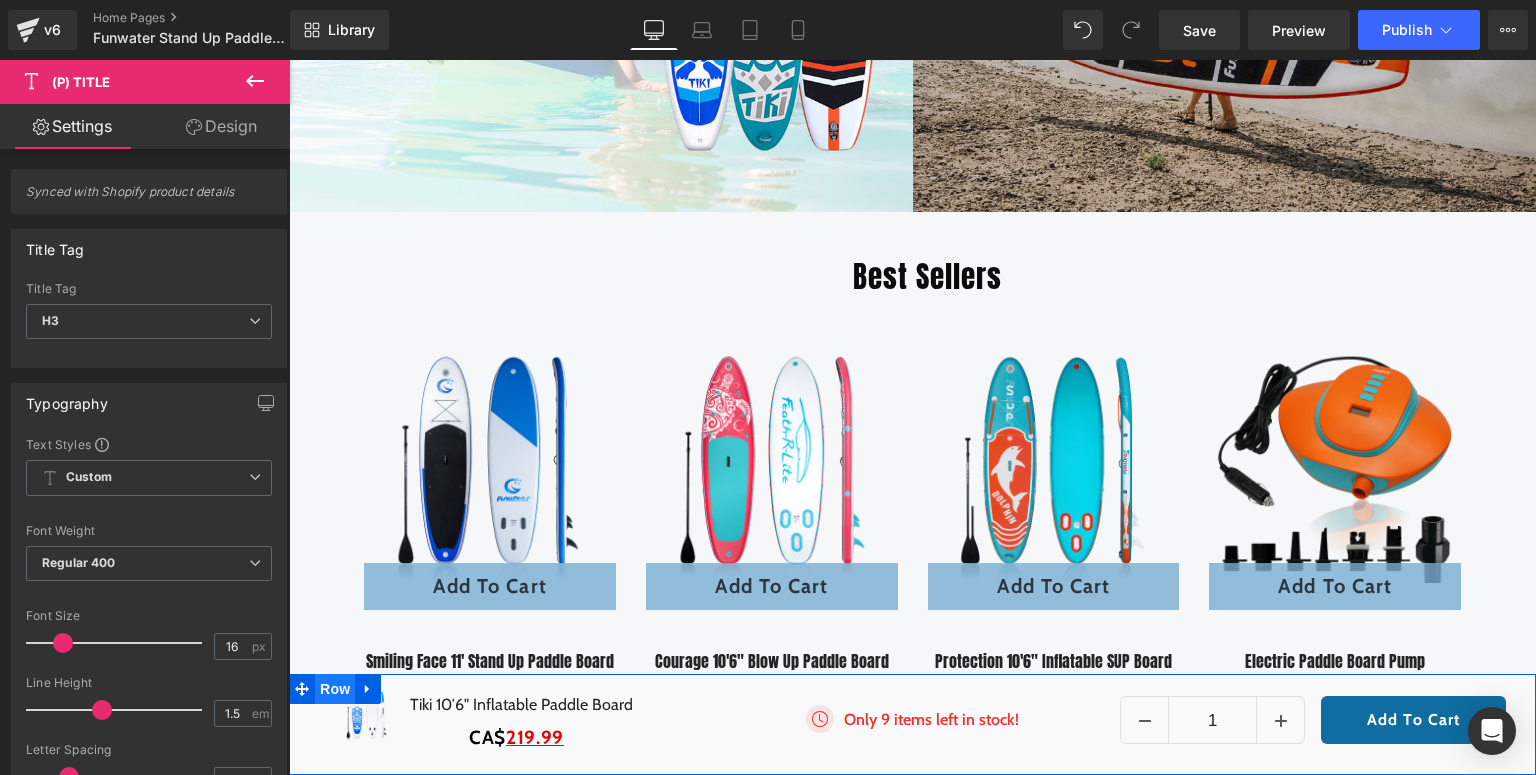 click on "Row" at bounding box center [335, 689] 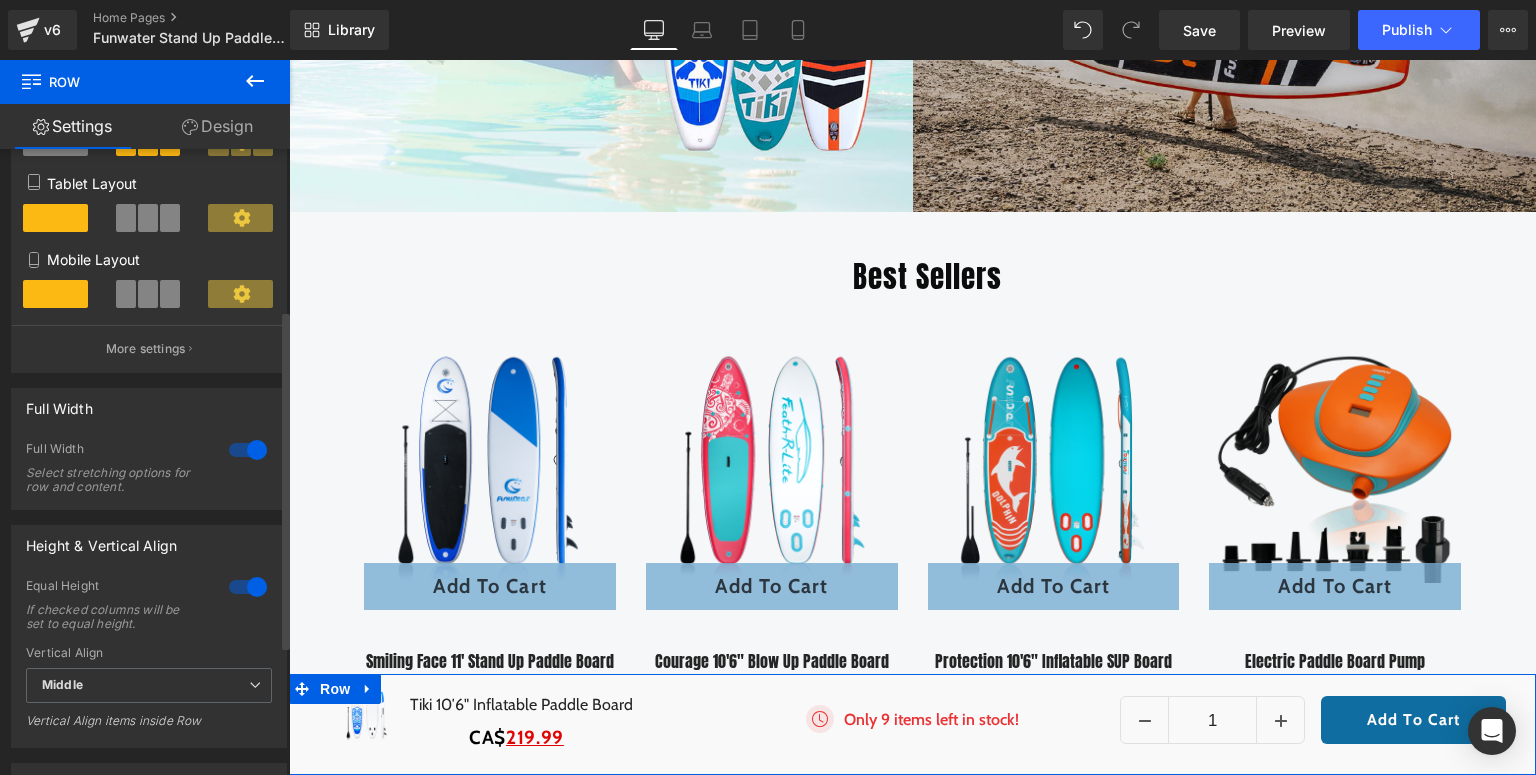 scroll, scrollTop: 217, scrollLeft: 0, axis: vertical 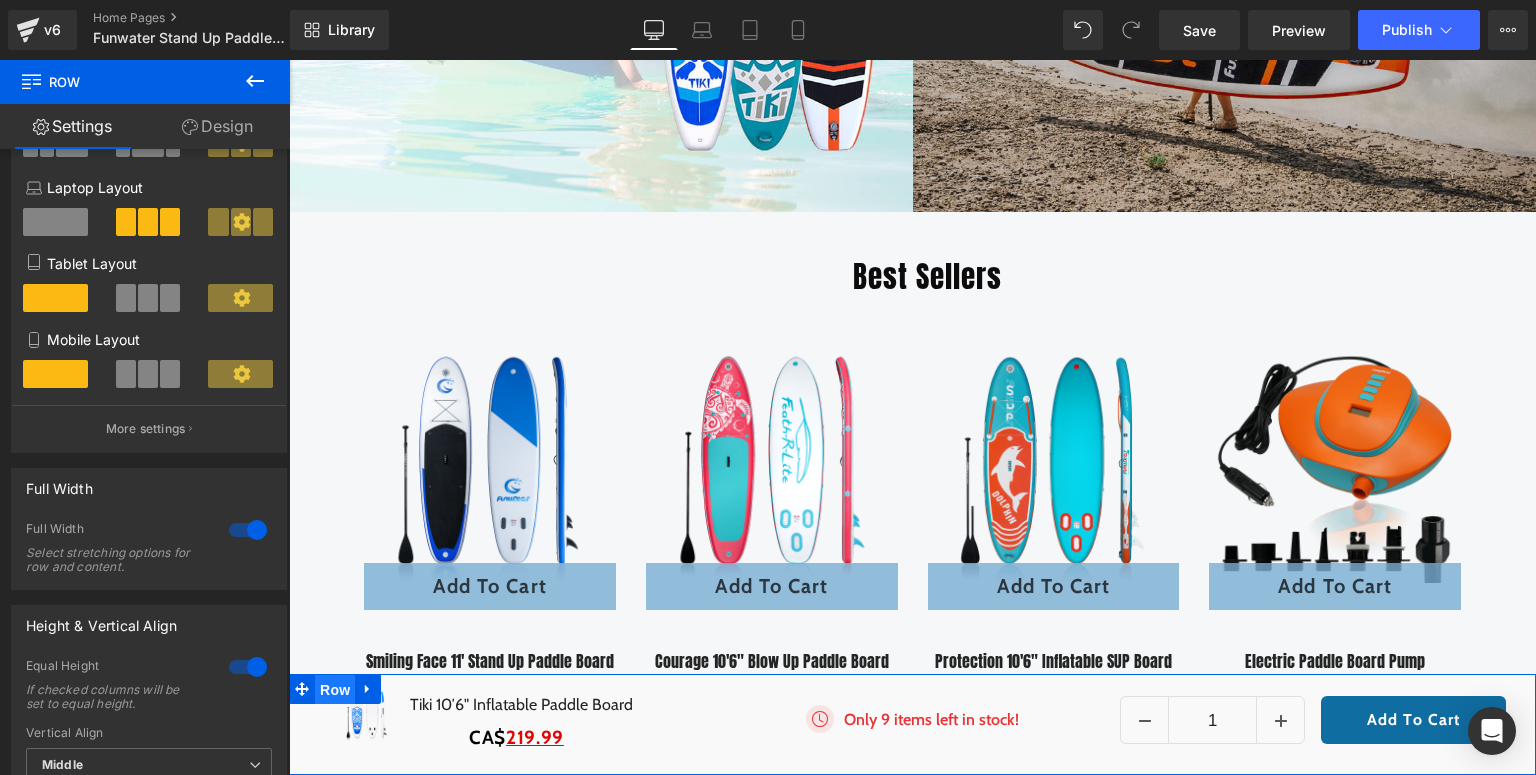 click on "Row" at bounding box center [335, 690] 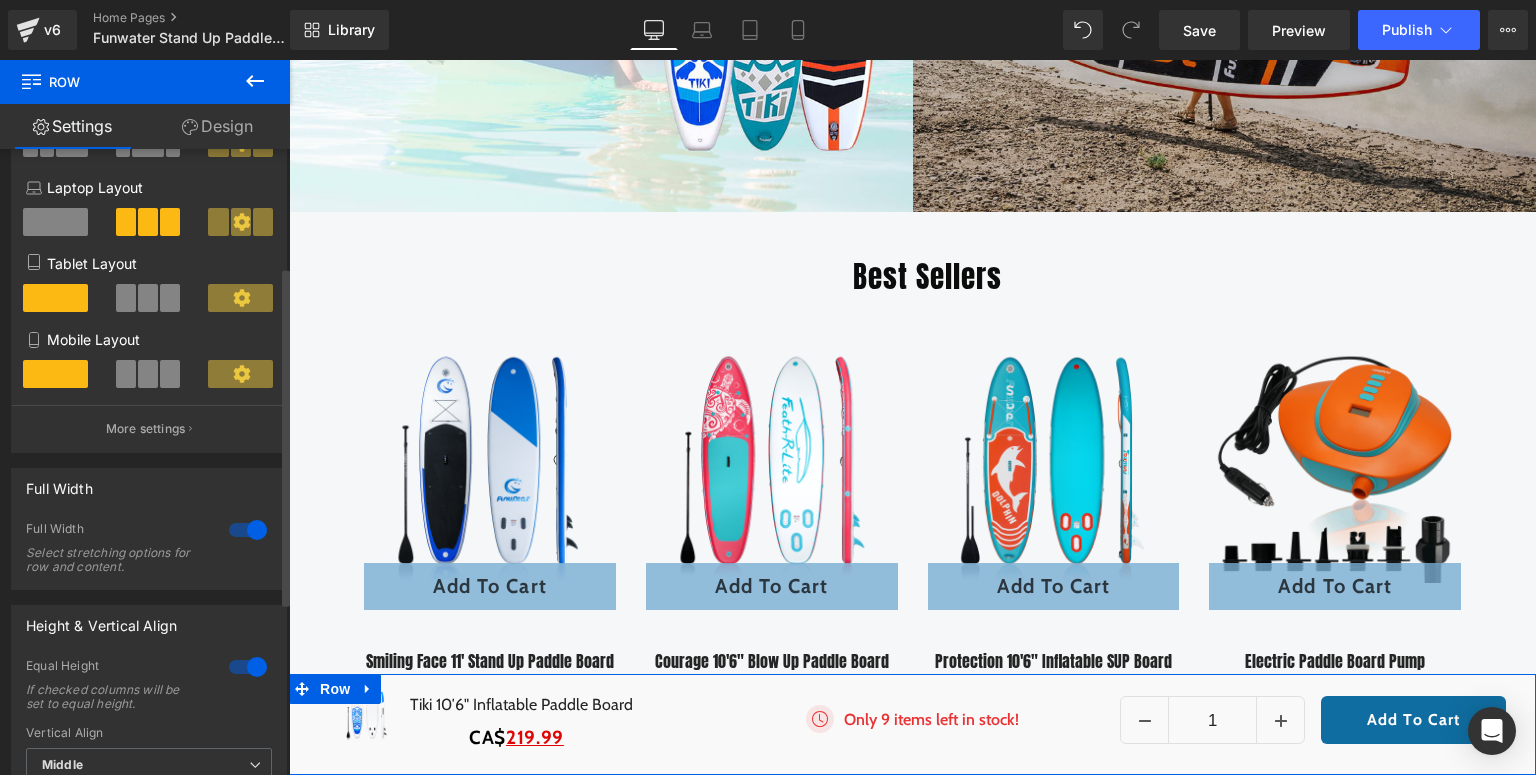 click at bounding box center [248, 667] 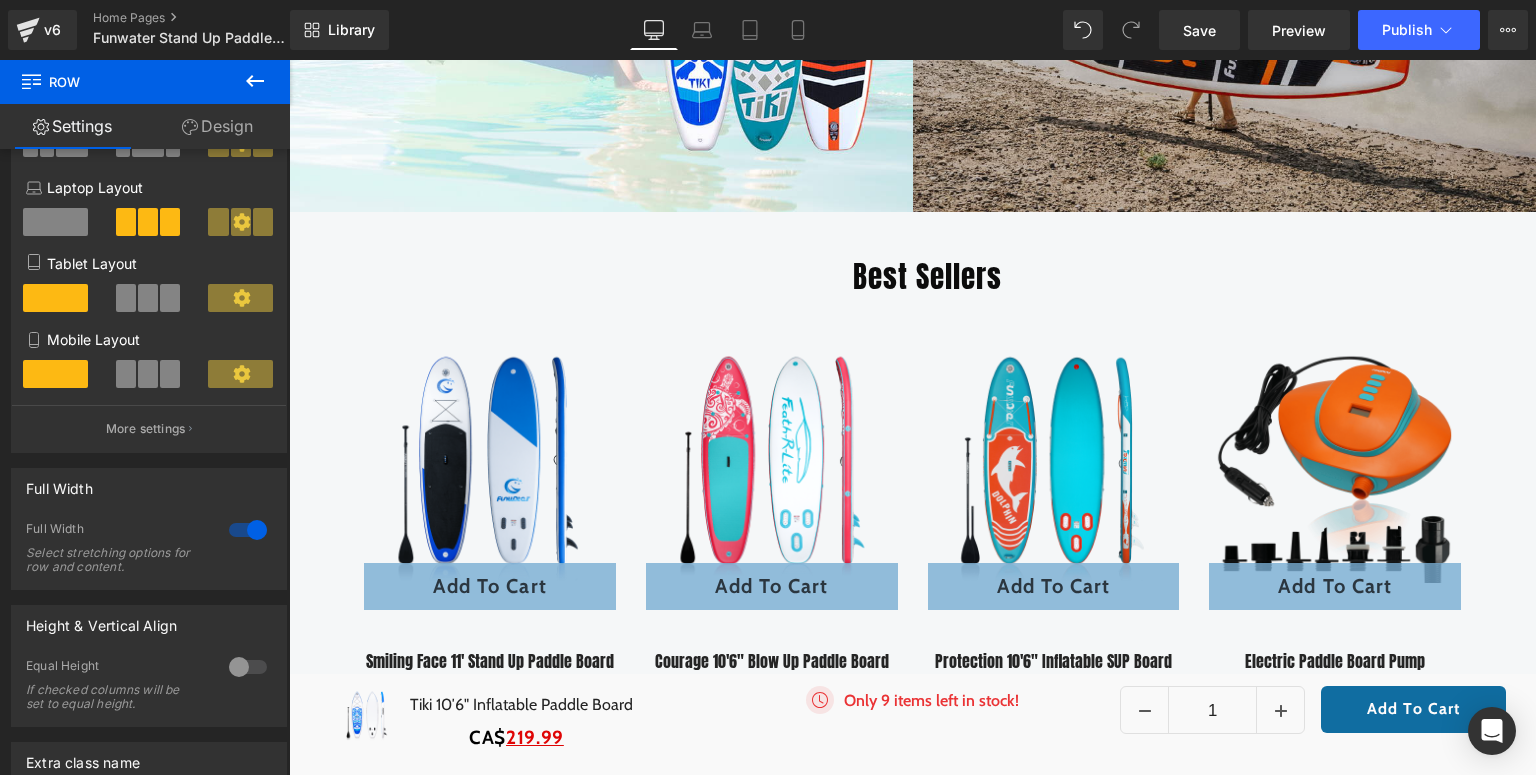 scroll, scrollTop: 640, scrollLeft: 0, axis: vertical 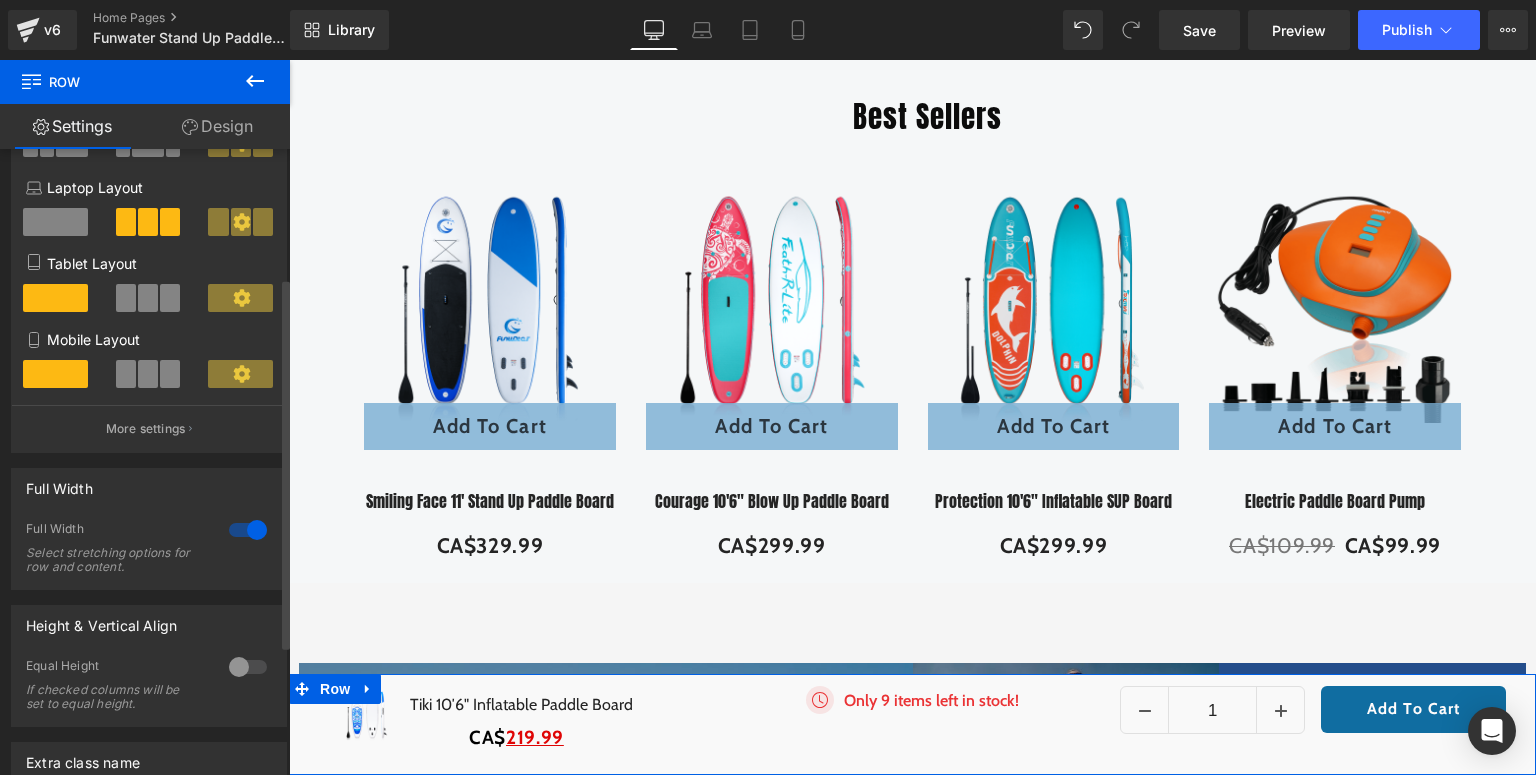click at bounding box center (248, 667) 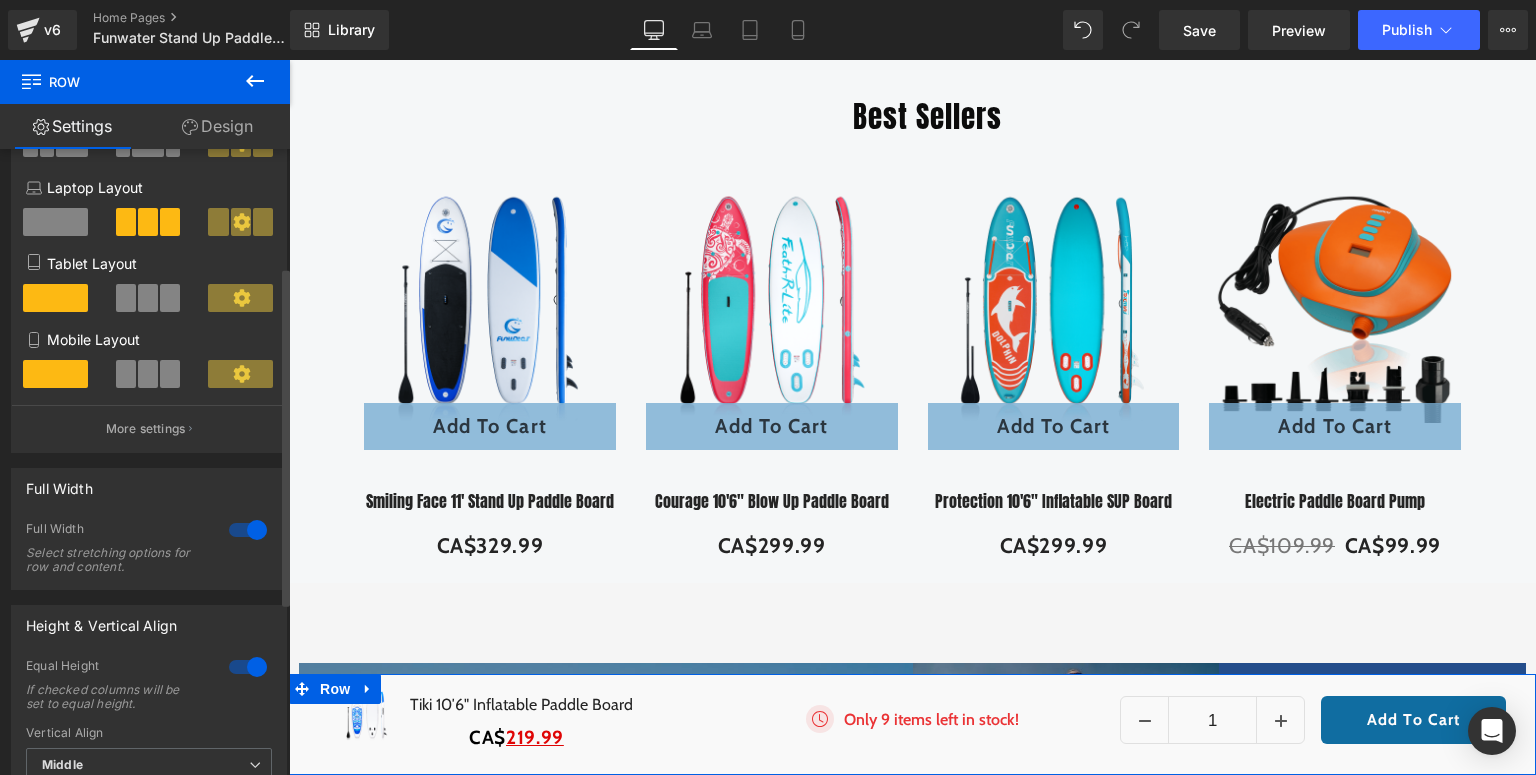 scroll, scrollTop: 377, scrollLeft: 0, axis: vertical 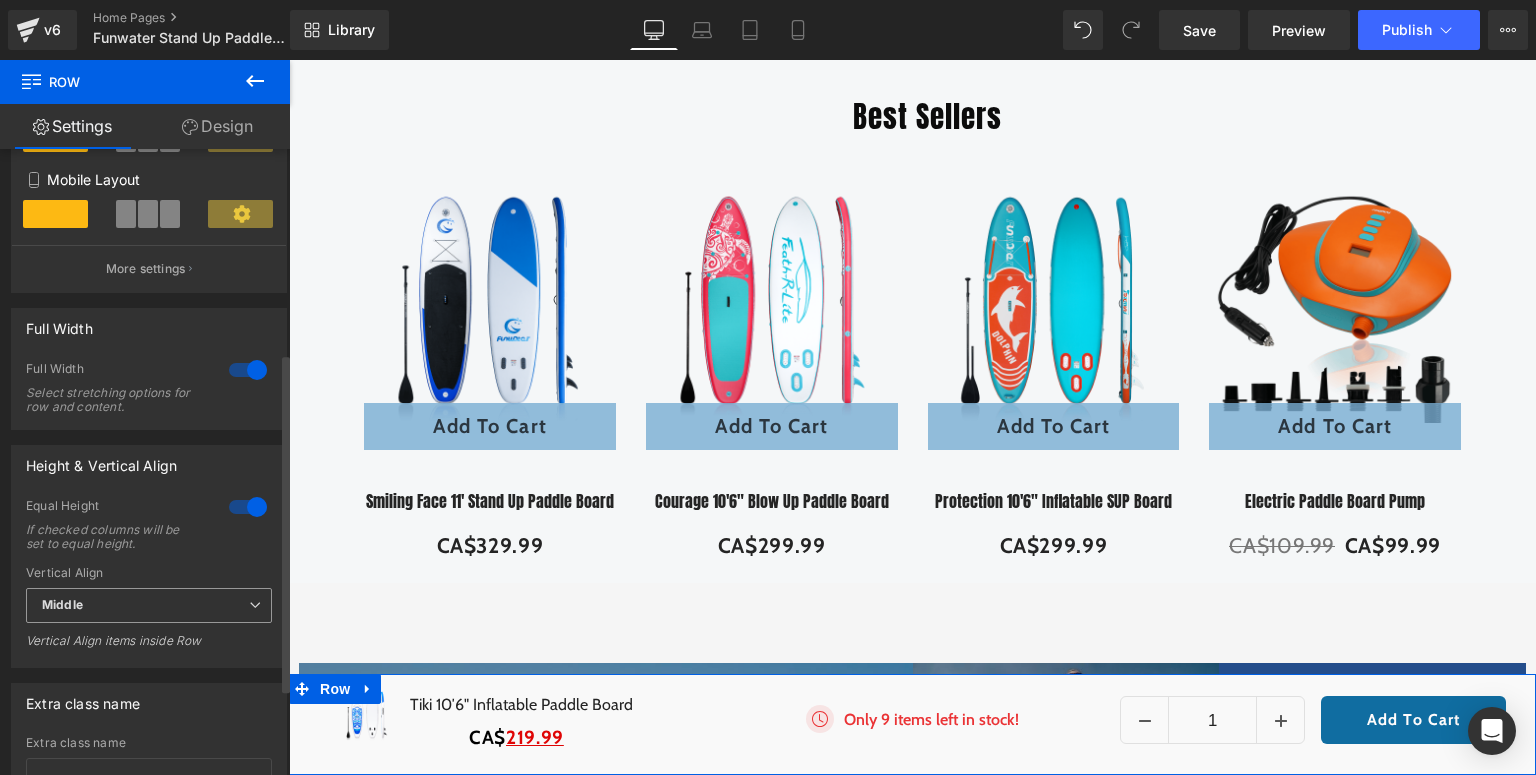 click on "Middle" at bounding box center [149, 605] 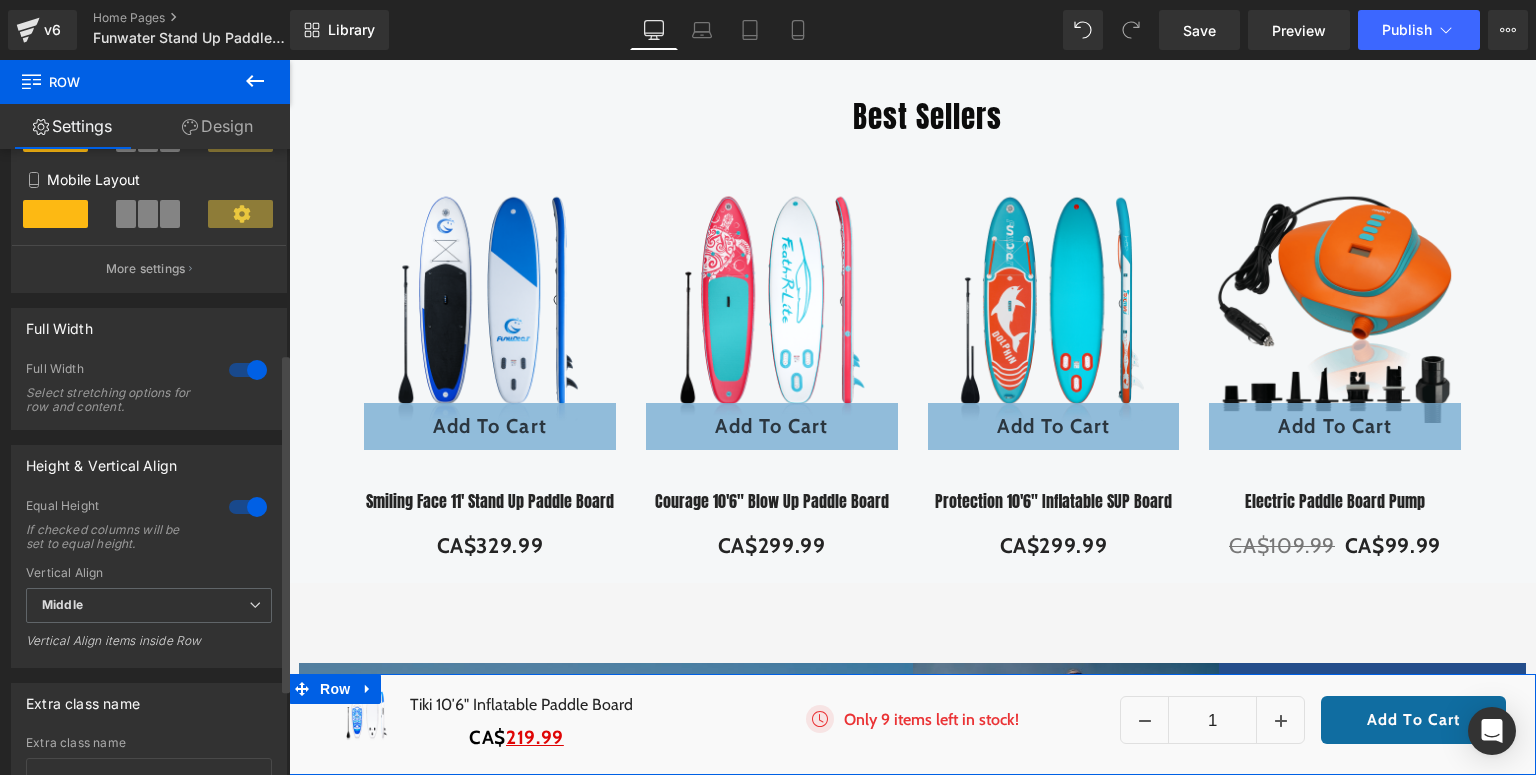 click on "Equal Height If checked columns will be set to equal height." at bounding box center (149, 532) 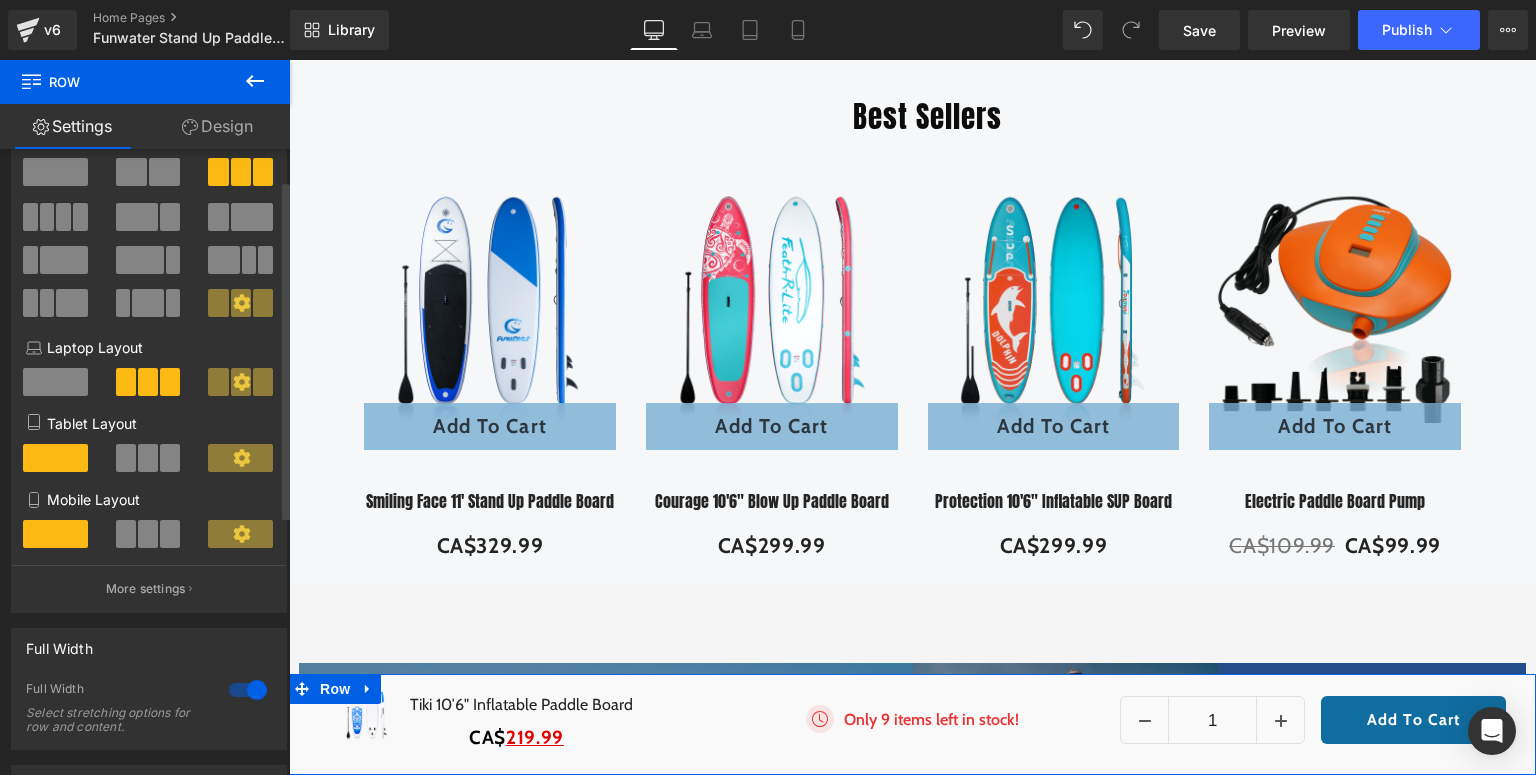 scroll, scrollTop: 0, scrollLeft: 0, axis: both 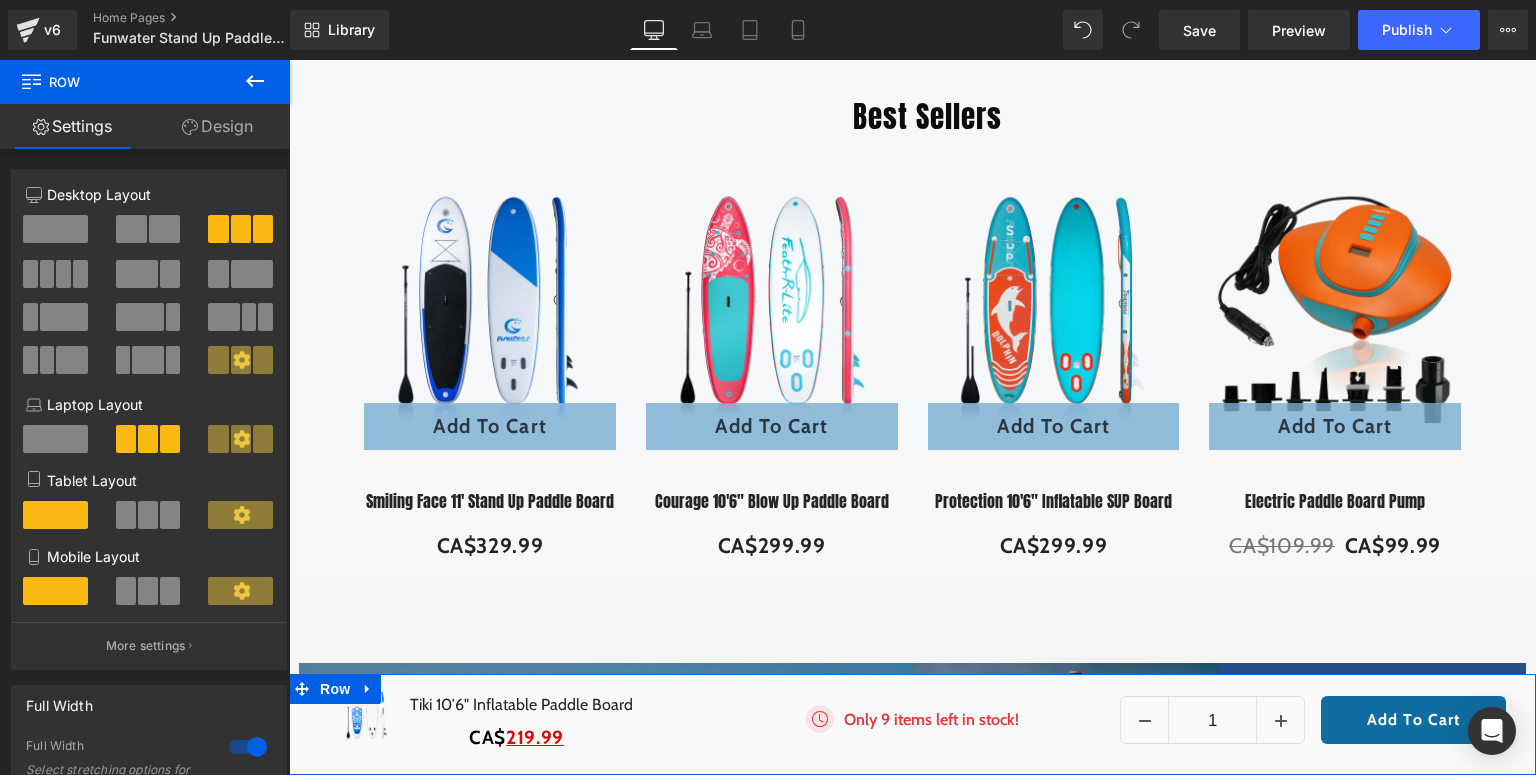 click on "Design" at bounding box center [217, 126] 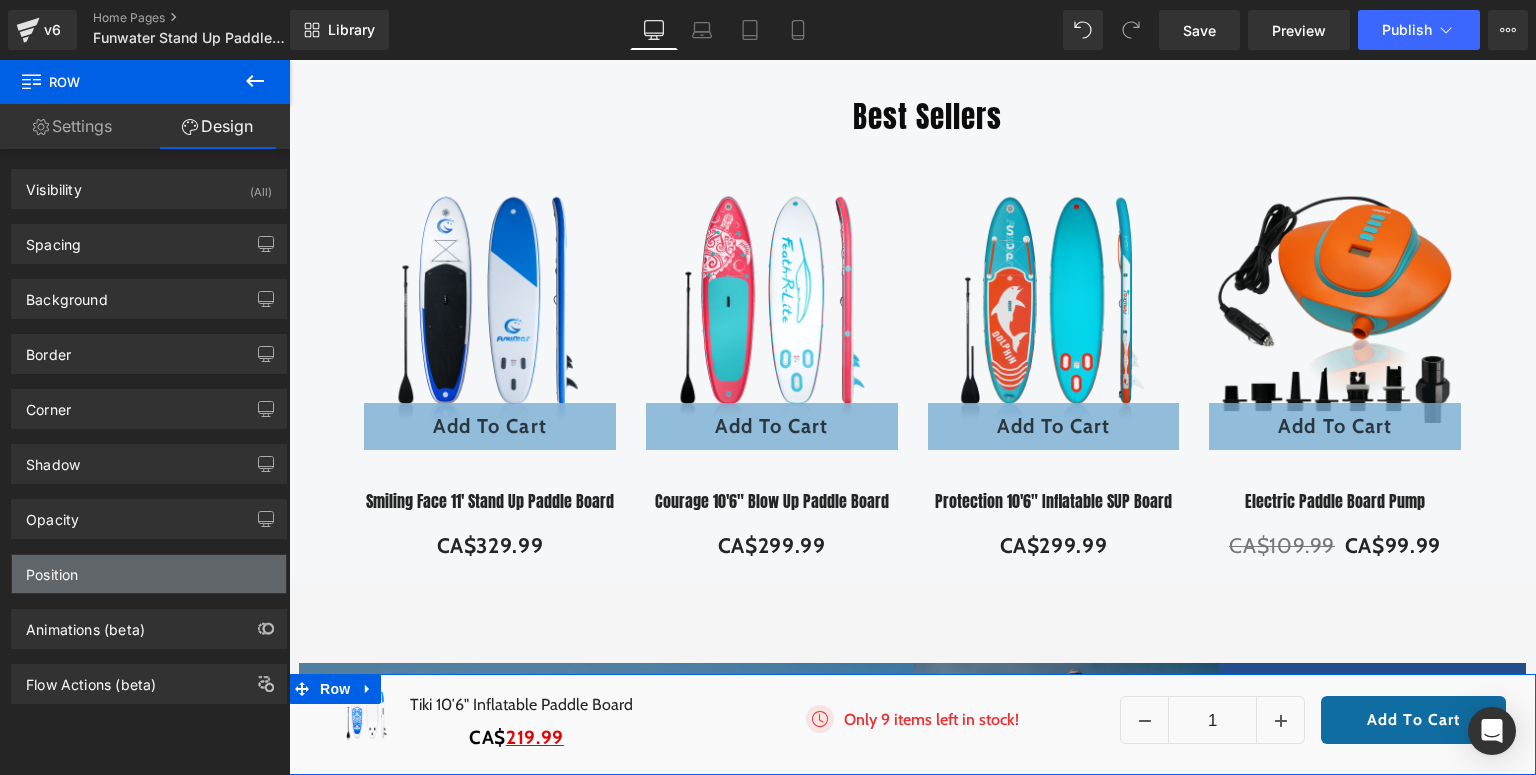 click on "Position" at bounding box center [149, 574] 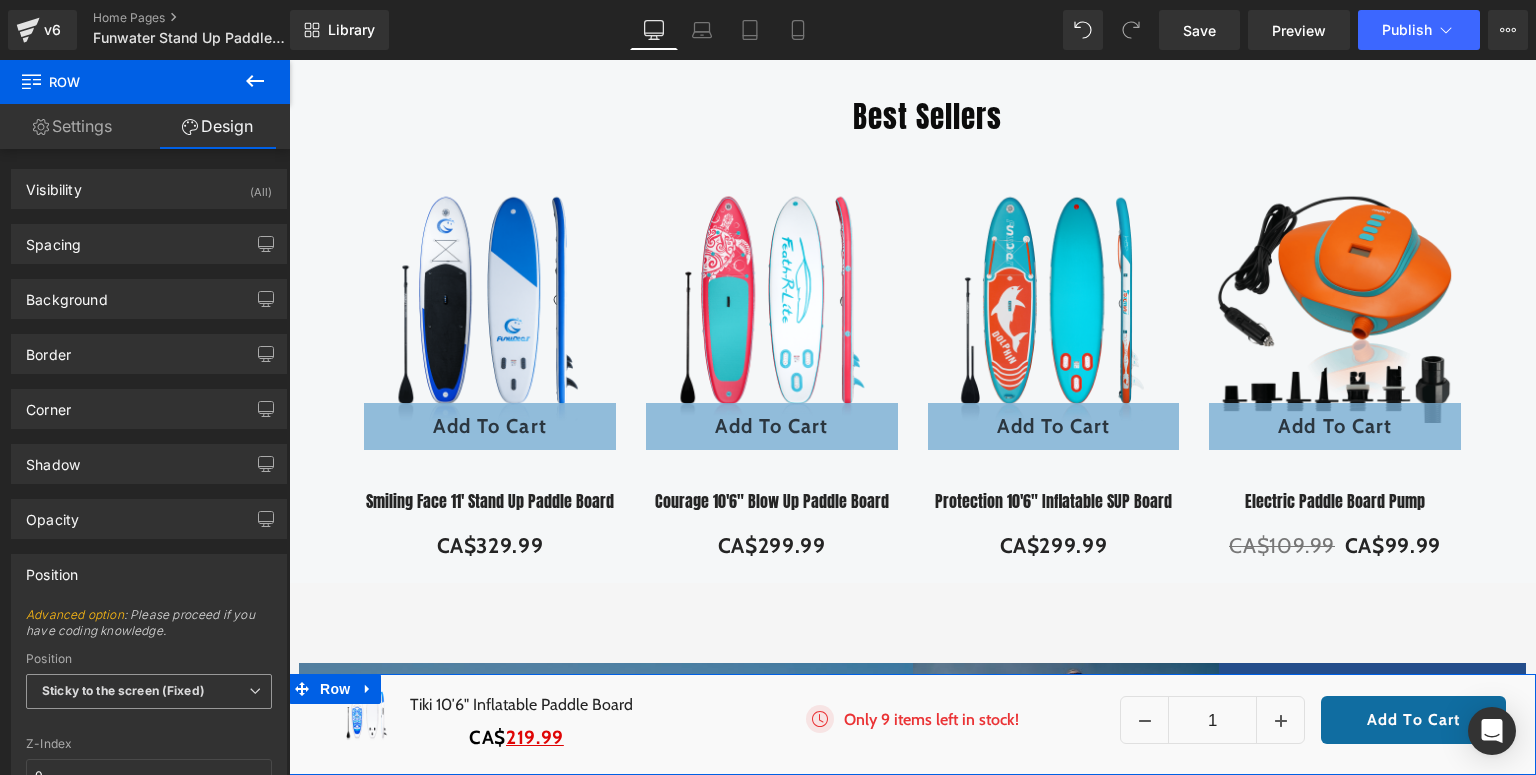 scroll, scrollTop: 160, scrollLeft: 0, axis: vertical 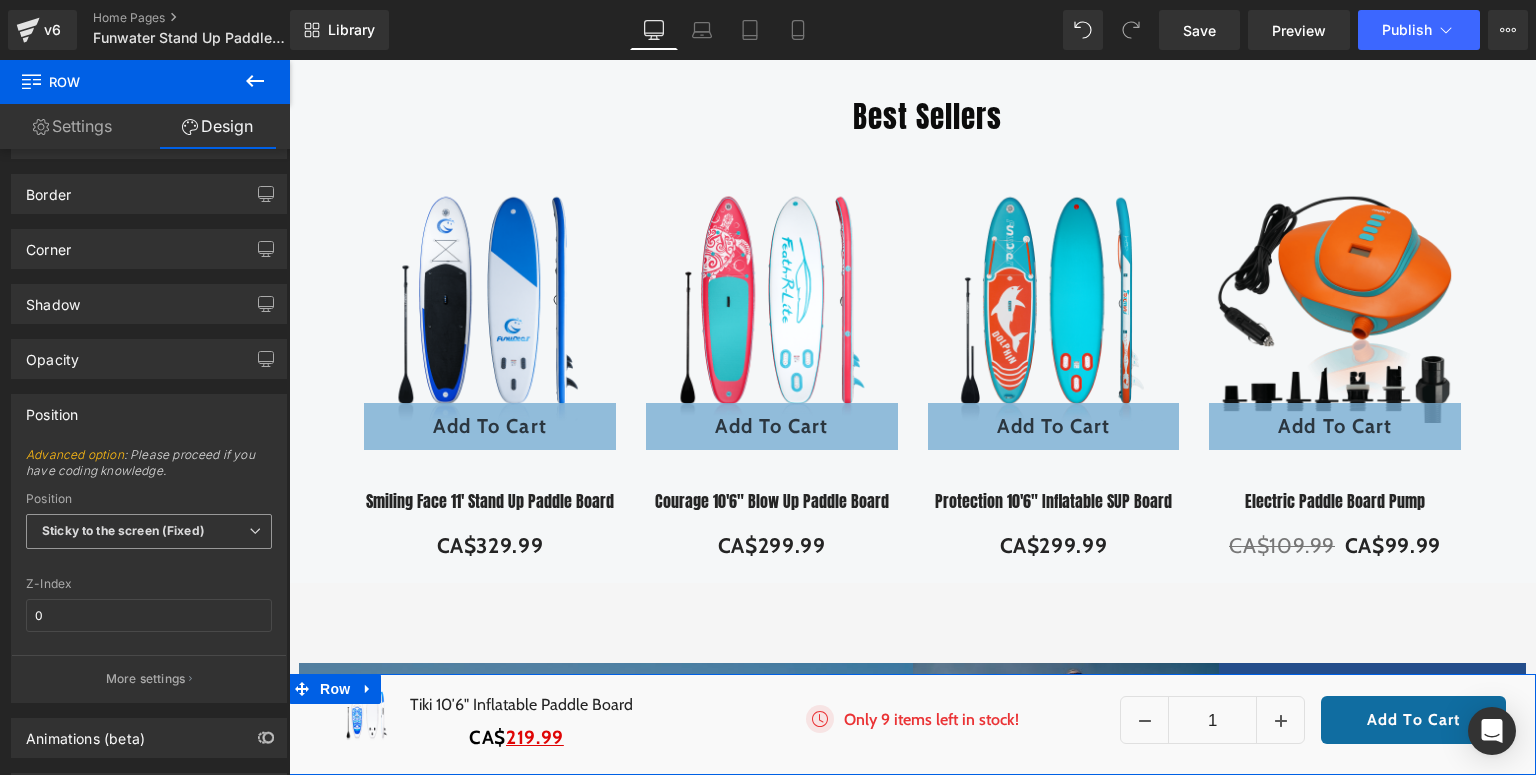 click on "Sticky to the screen (Fixed)" at bounding box center [123, 530] 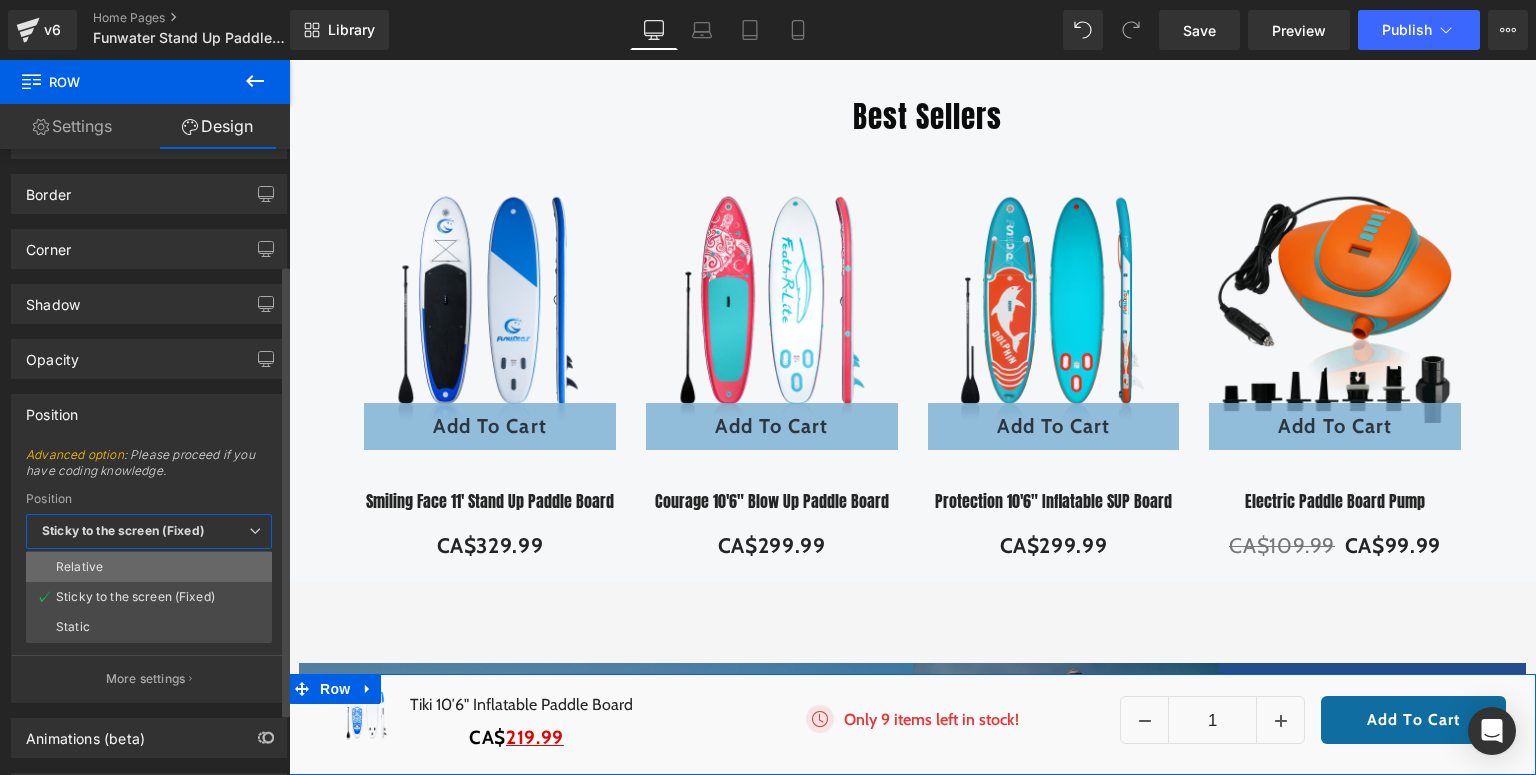 click on "Relative" at bounding box center (149, 567) 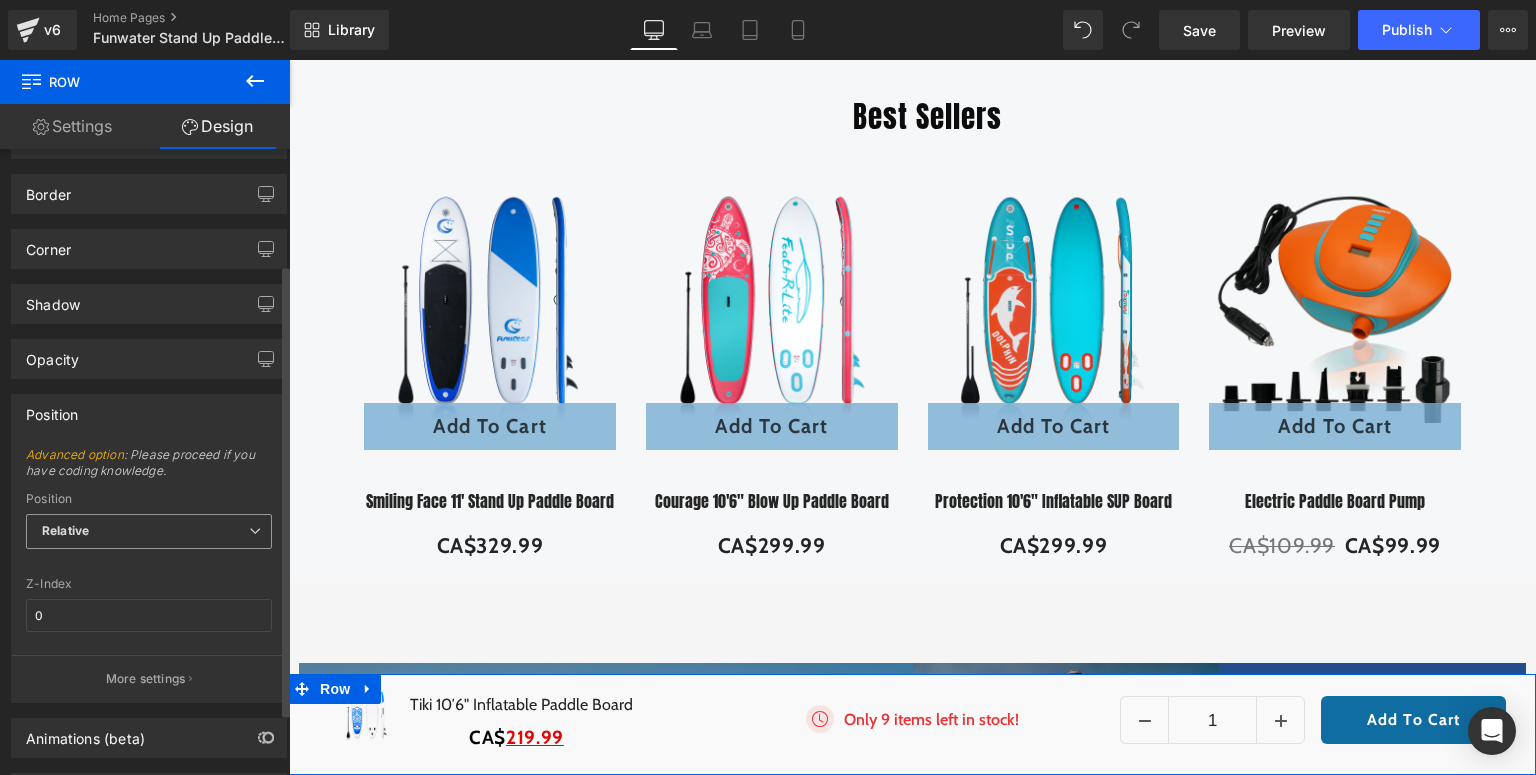 click on "Relative" at bounding box center (149, 531) 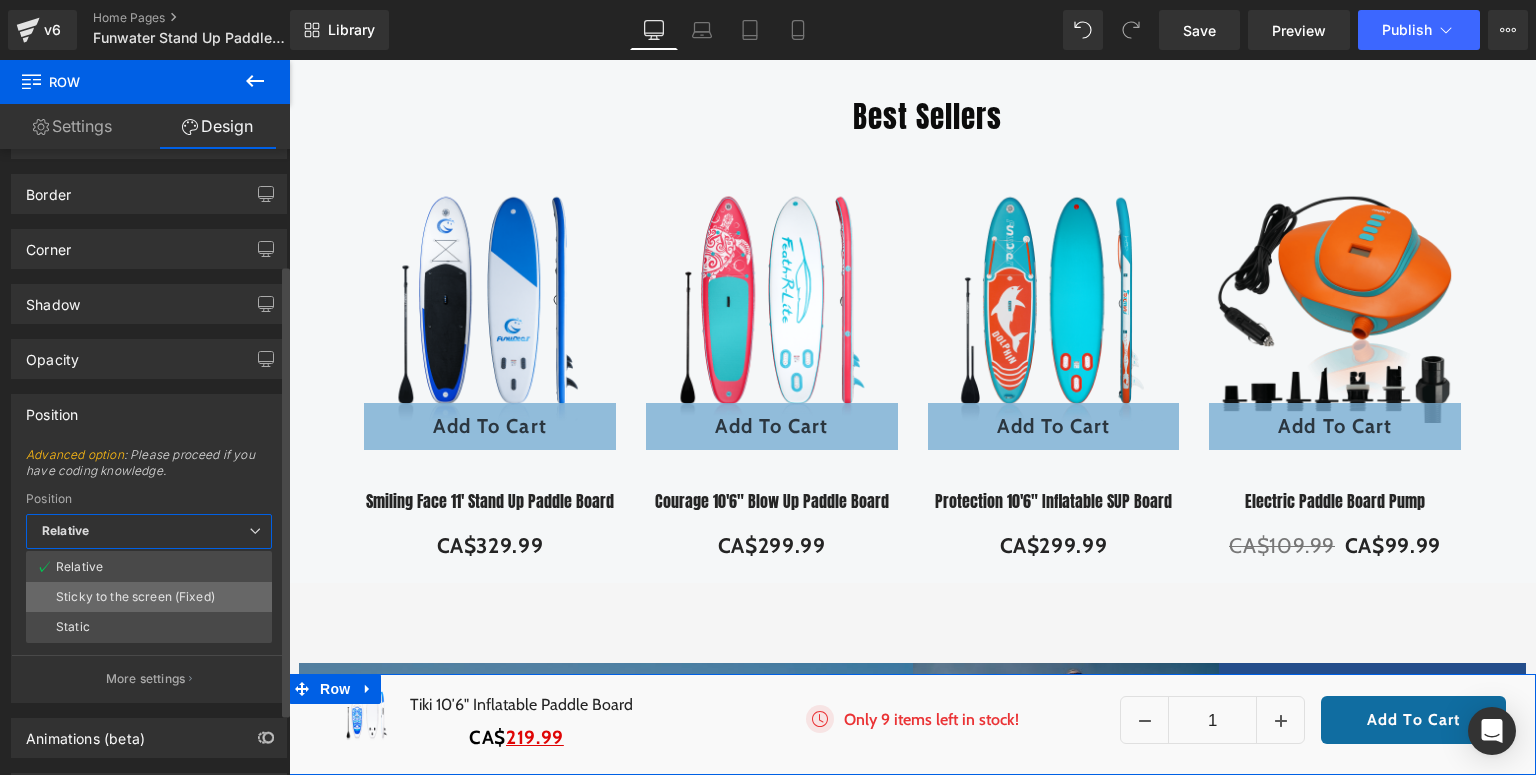 click on "Sticky to the screen (Fixed)" at bounding box center [149, 597] 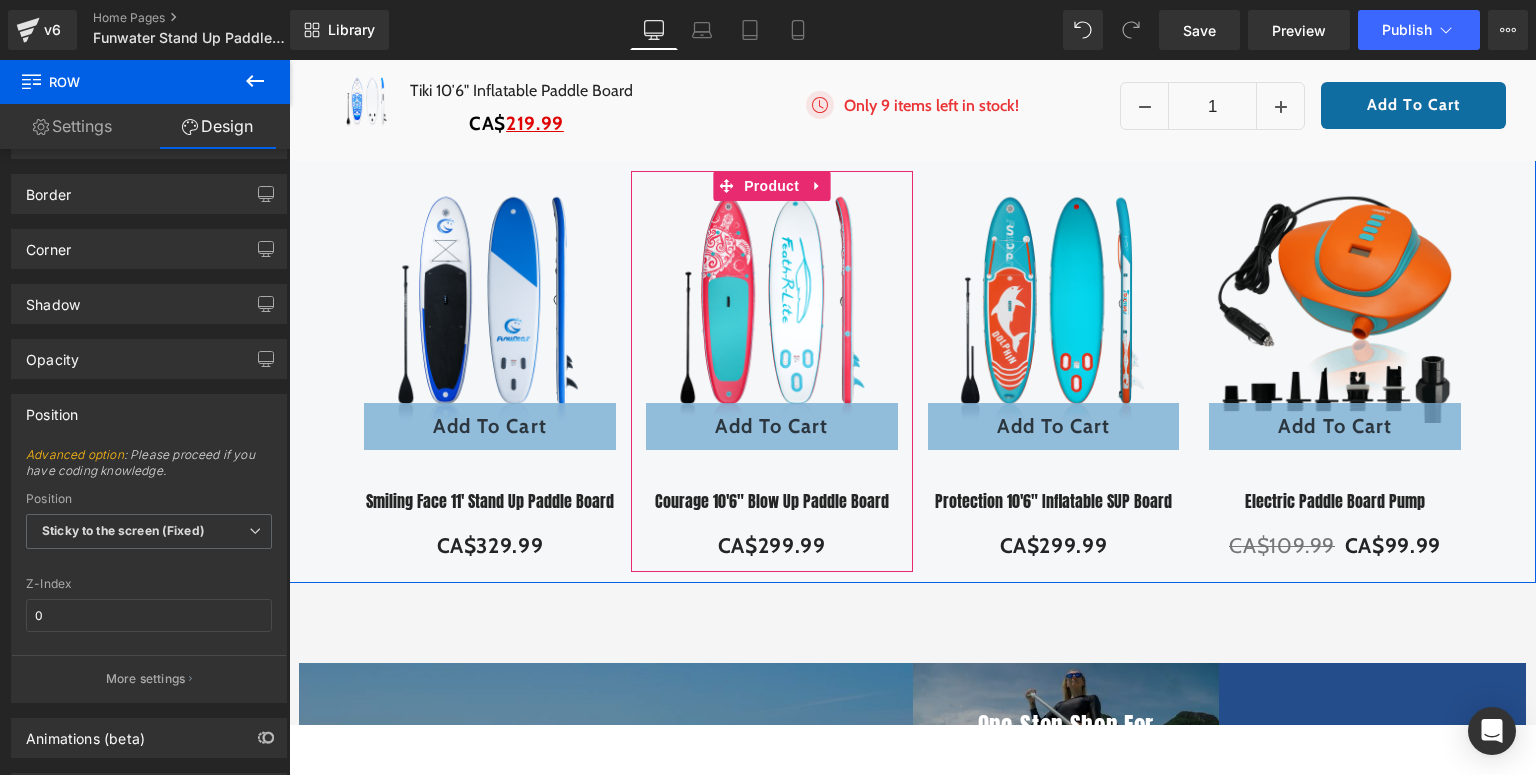 scroll, scrollTop: 400, scrollLeft: 0, axis: vertical 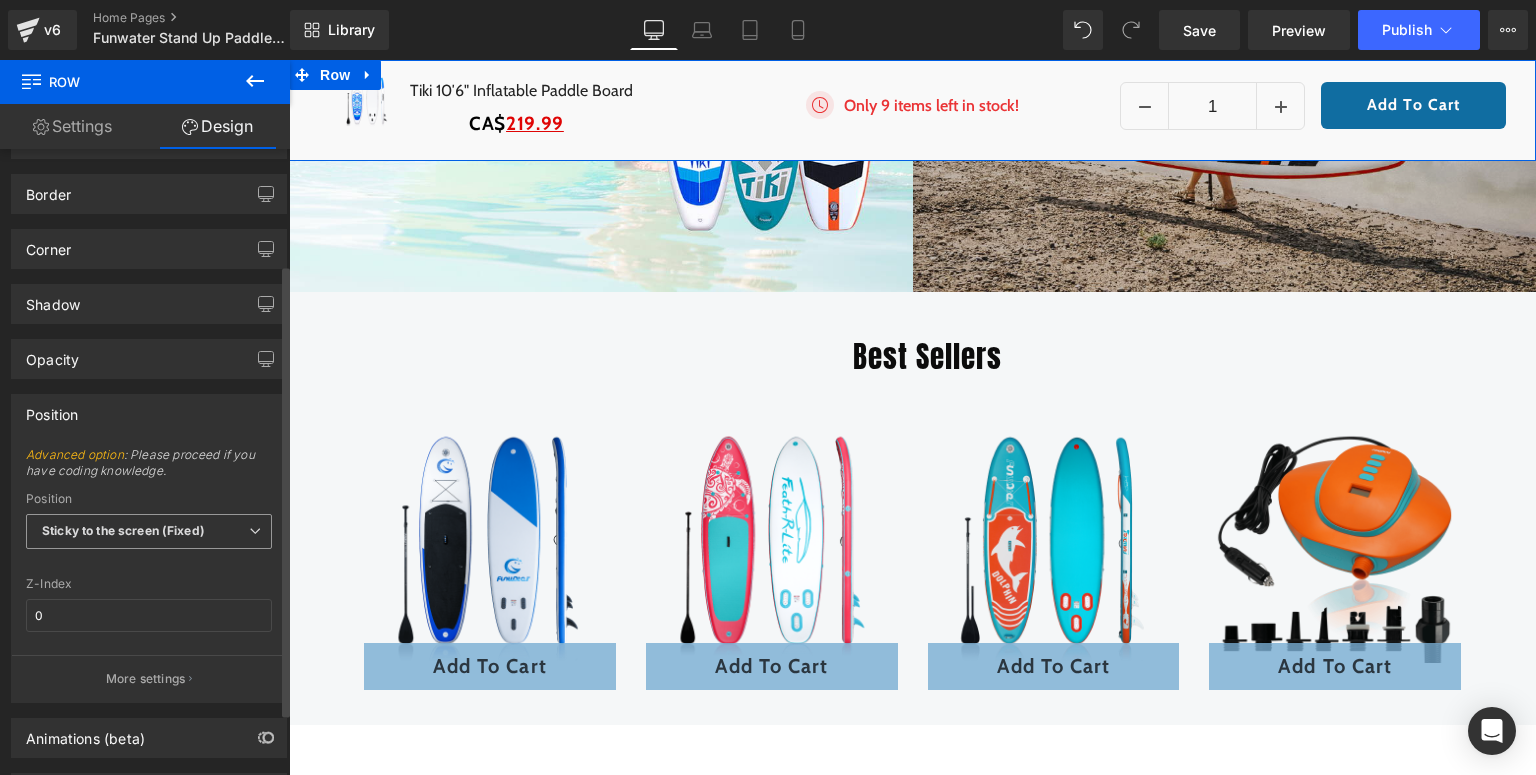 click on "Sticky to the screen (Fixed)" at bounding box center (149, 531) 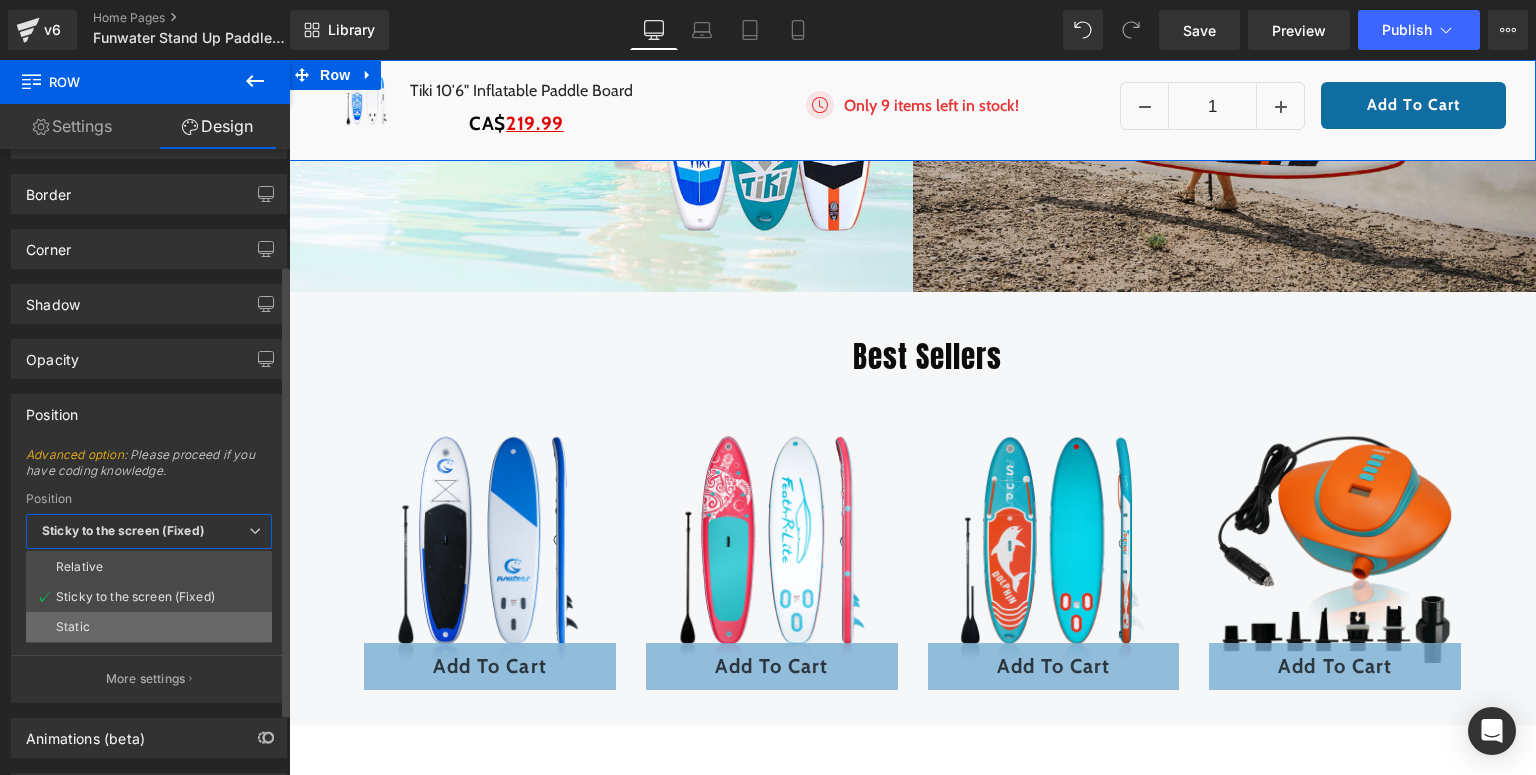click on "Static" at bounding box center (149, 627) 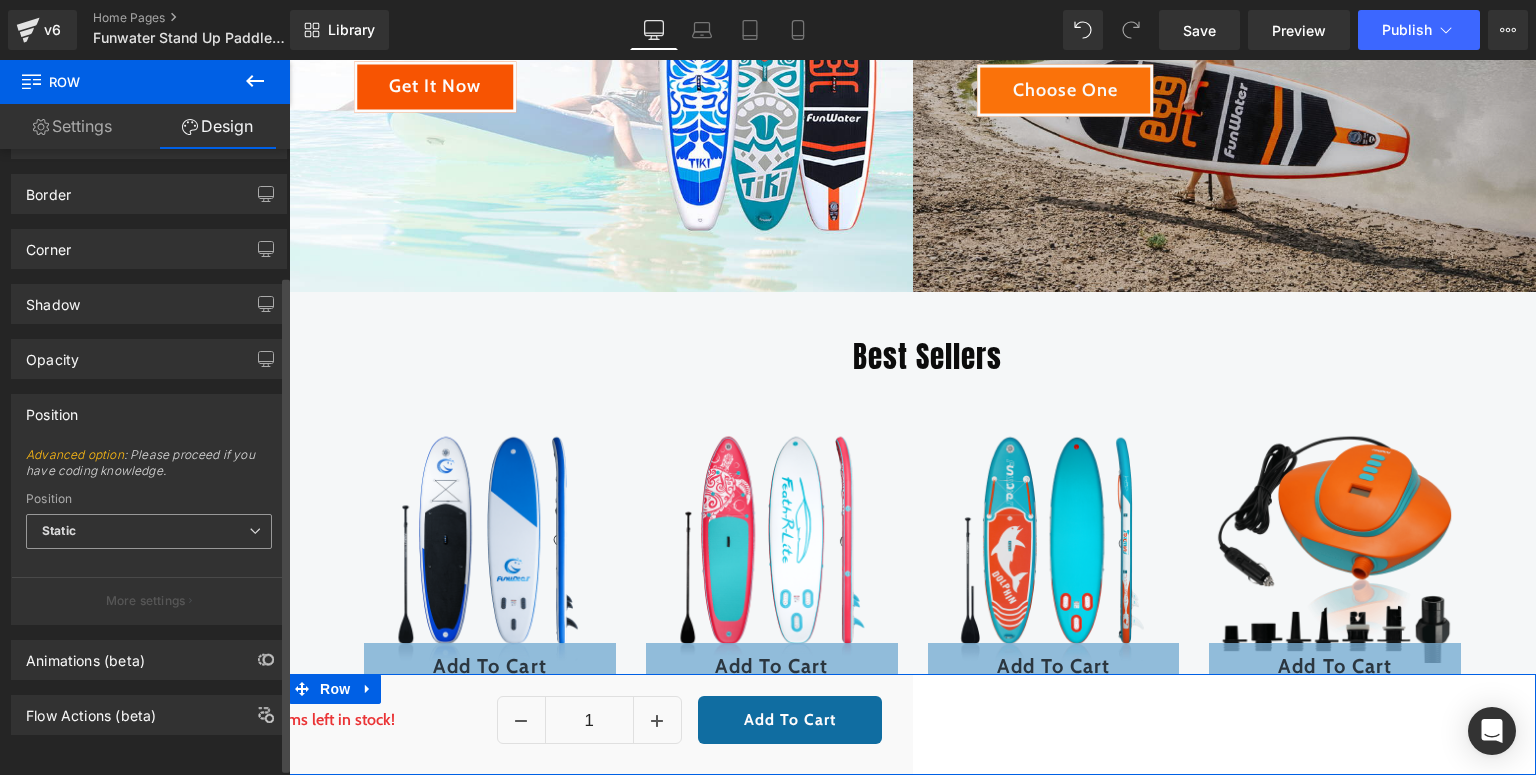 click on "Static" at bounding box center [149, 531] 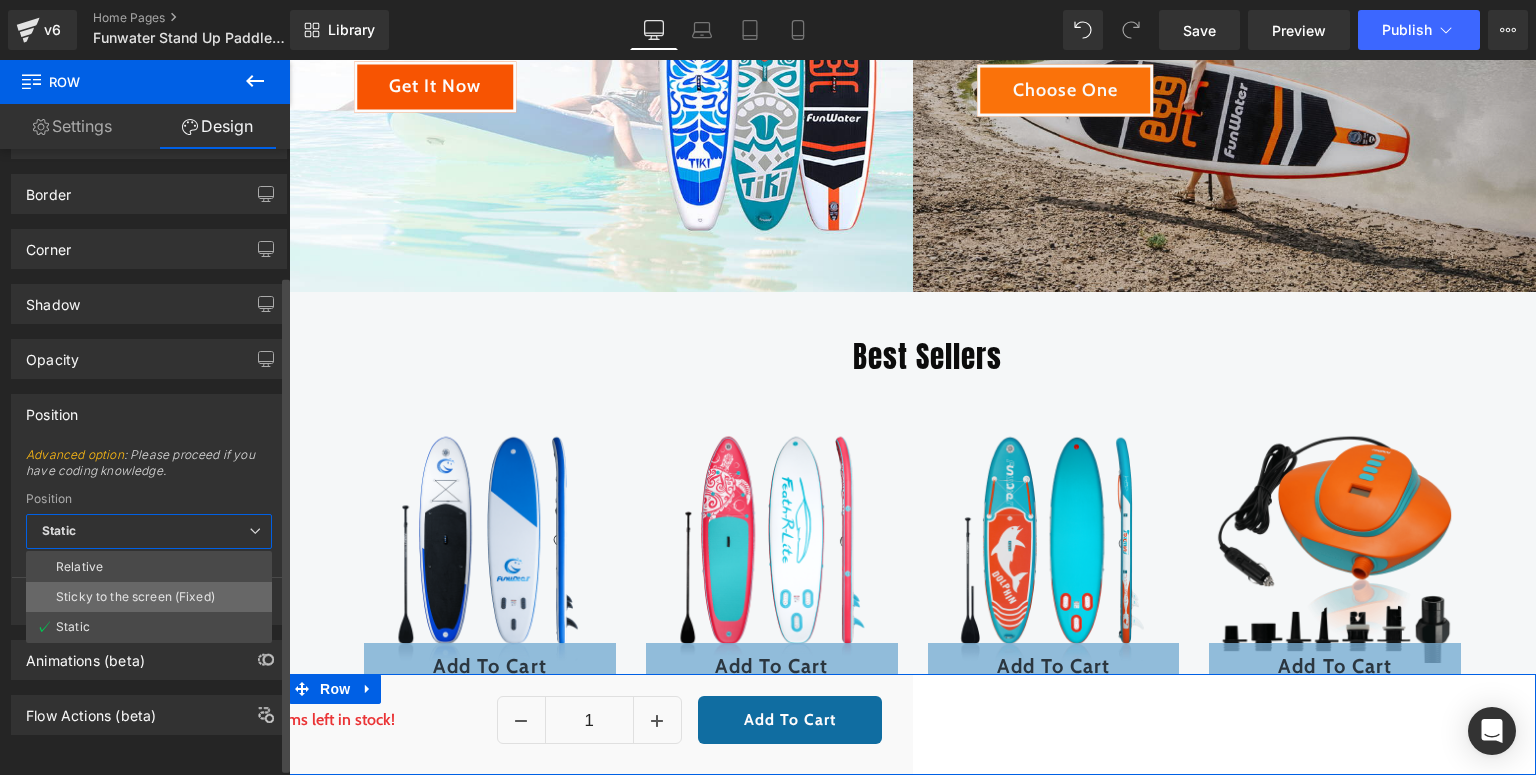 click on "Sticky to the screen (Fixed)" at bounding box center [135, 597] 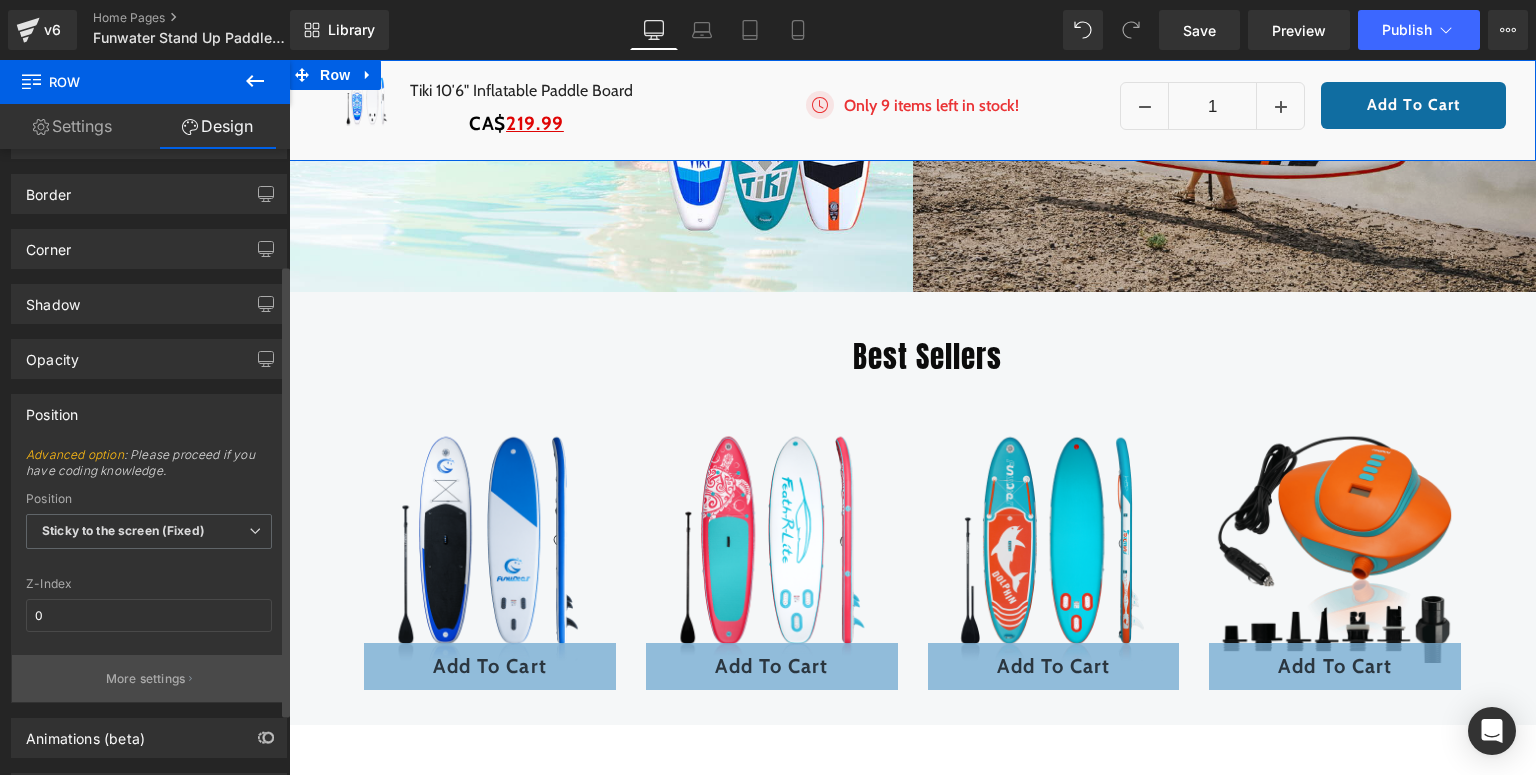 click on "More settings" at bounding box center [149, 678] 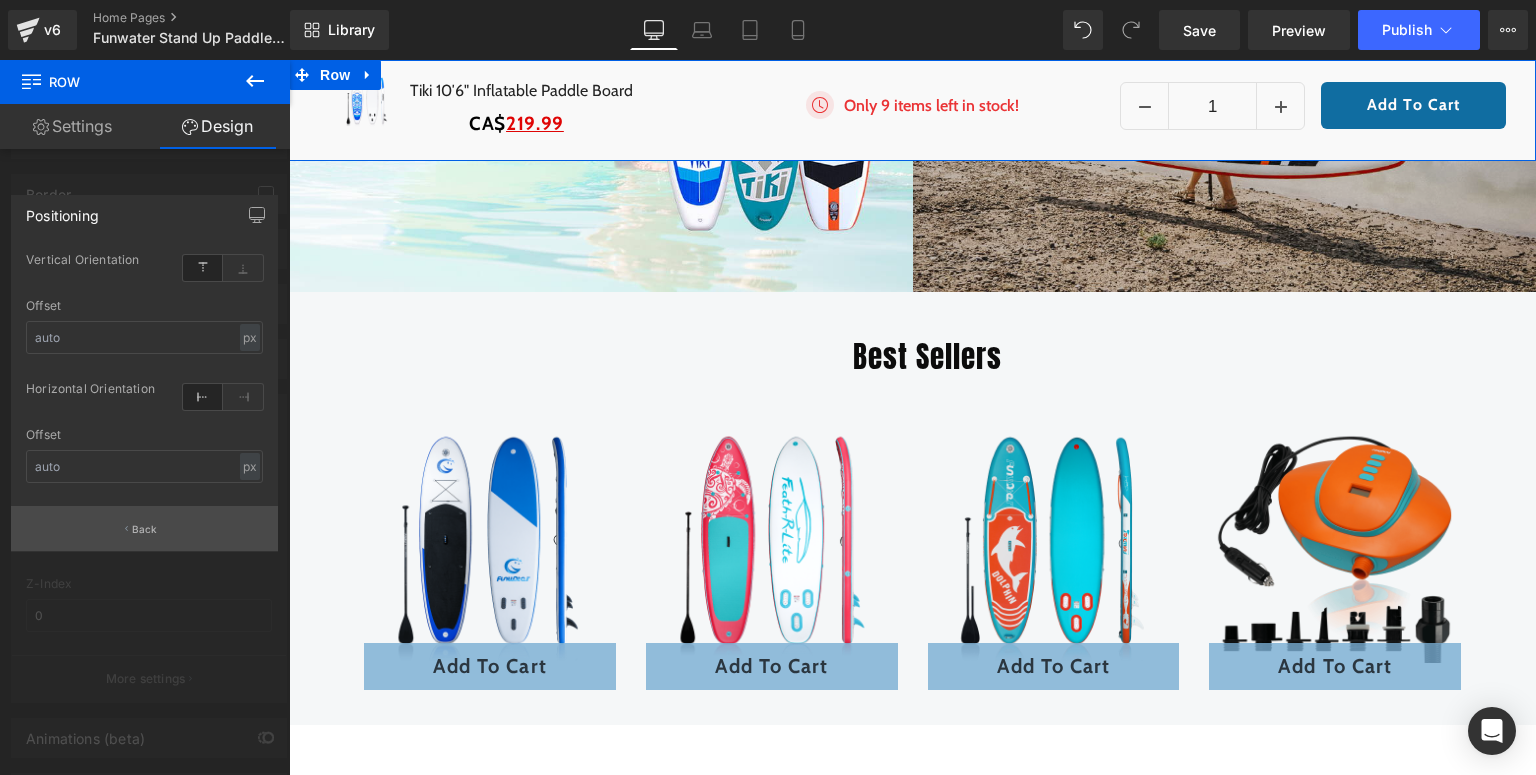 click on "Back" at bounding box center (145, 529) 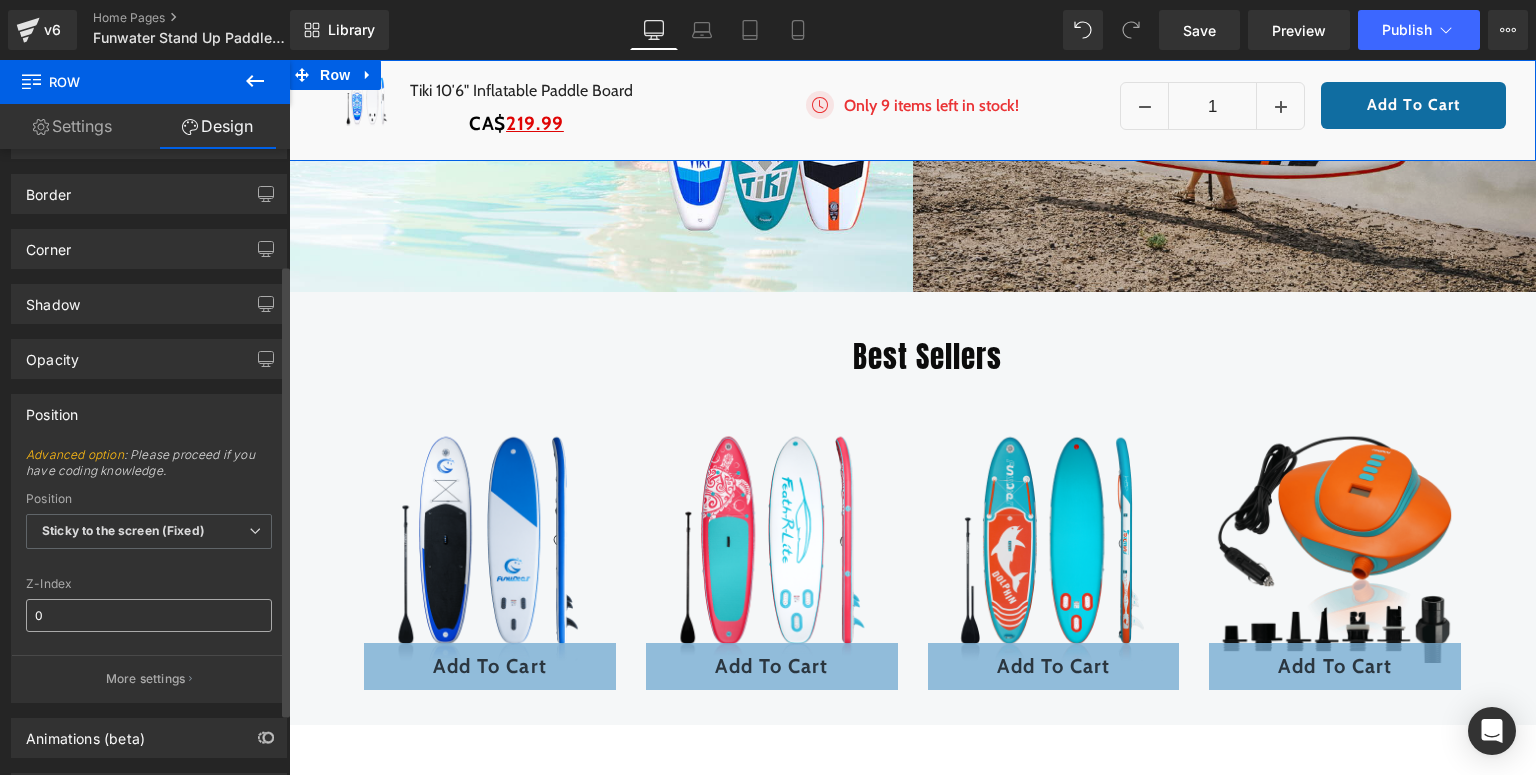 scroll, scrollTop: 247, scrollLeft: 0, axis: vertical 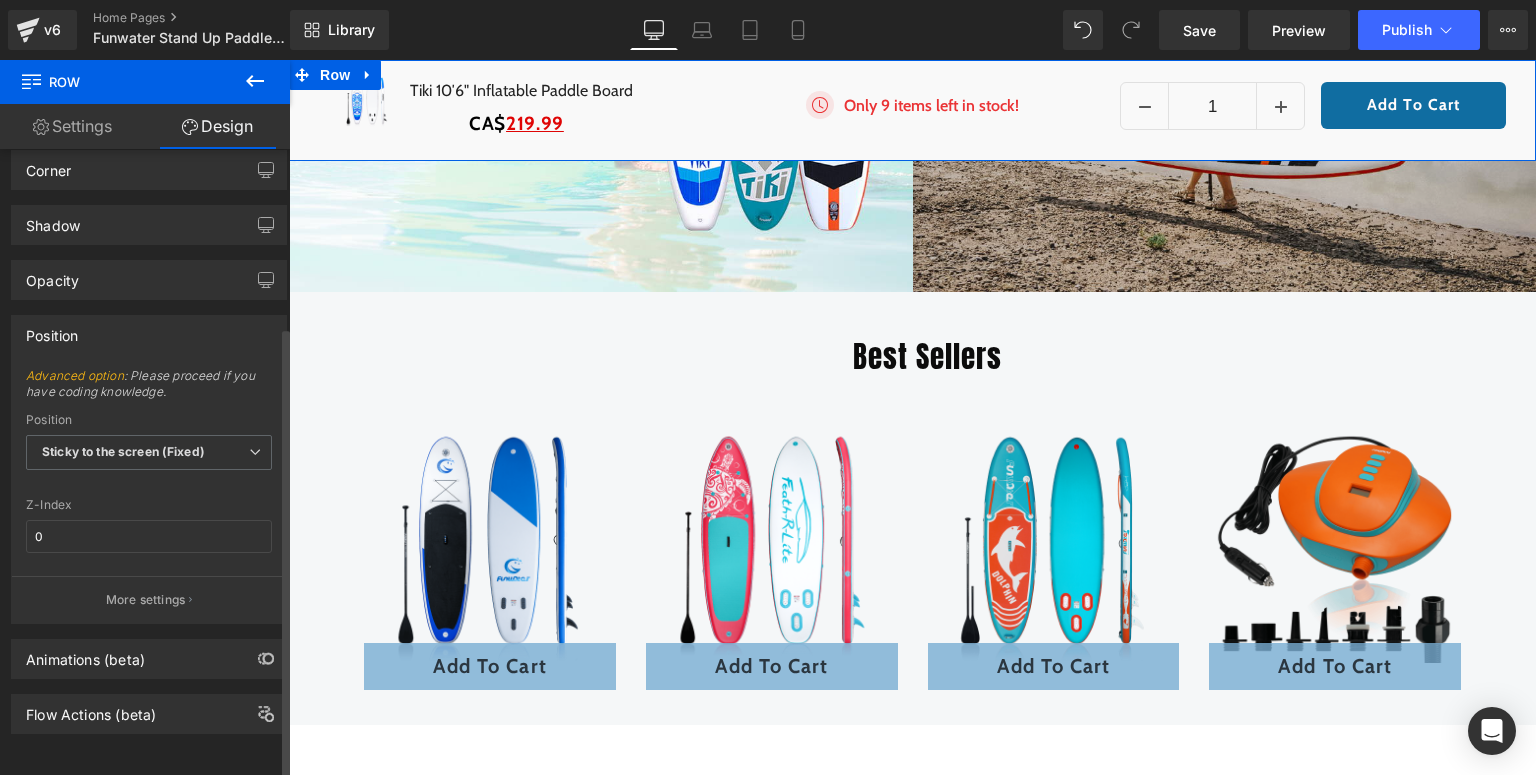 click on "Position" at bounding box center [149, 335] 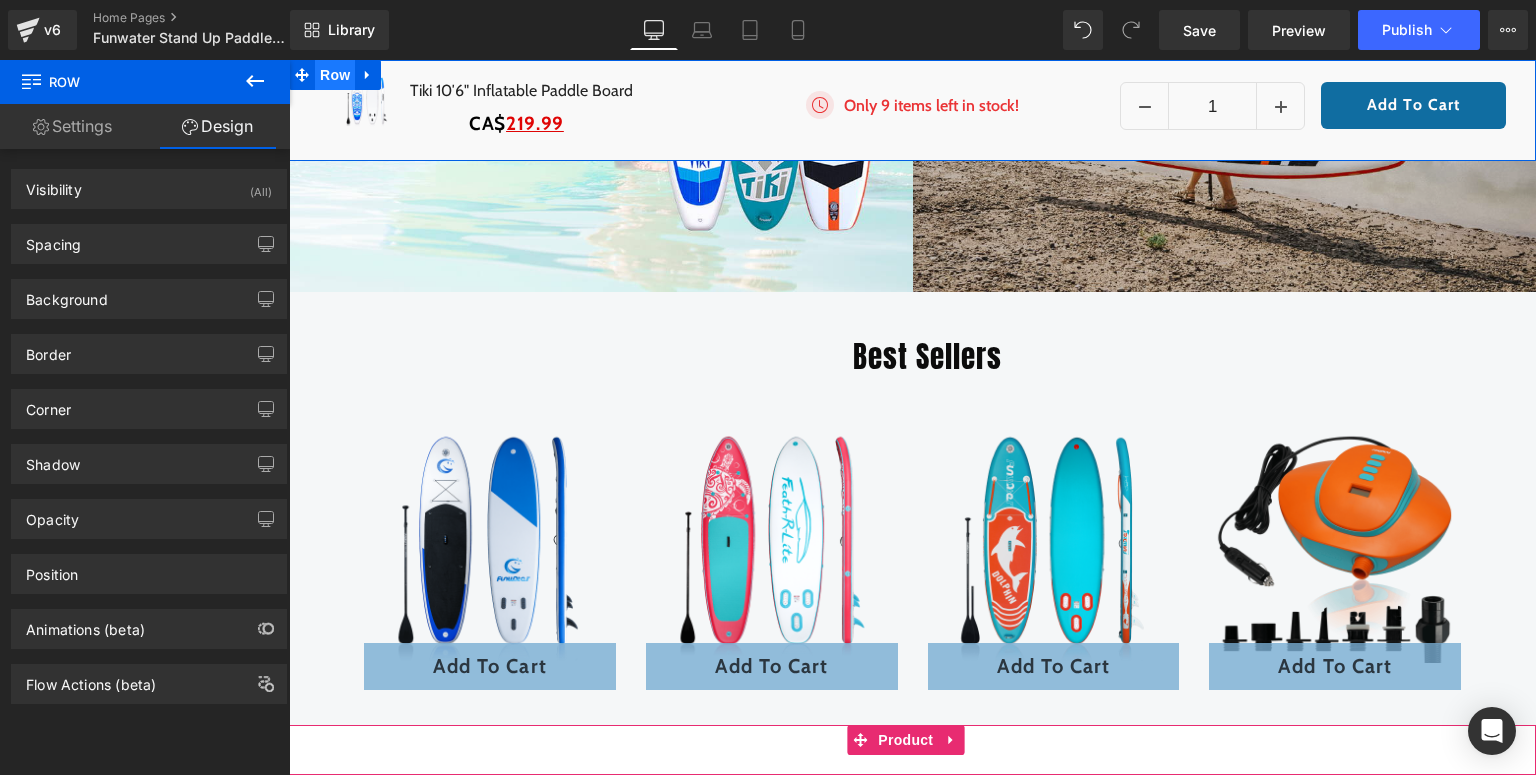 click on "Row" at bounding box center [335, 75] 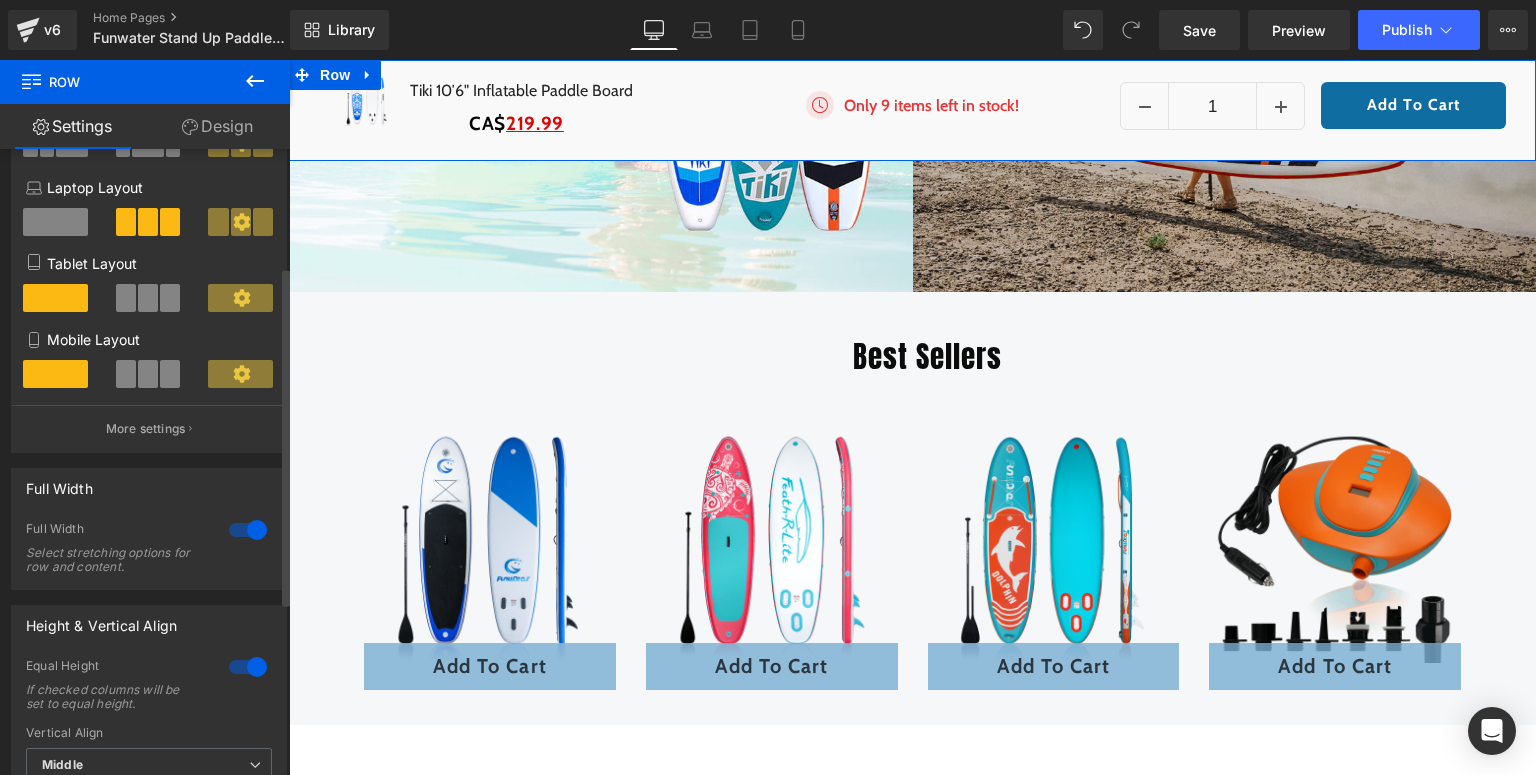 scroll, scrollTop: 0, scrollLeft: 0, axis: both 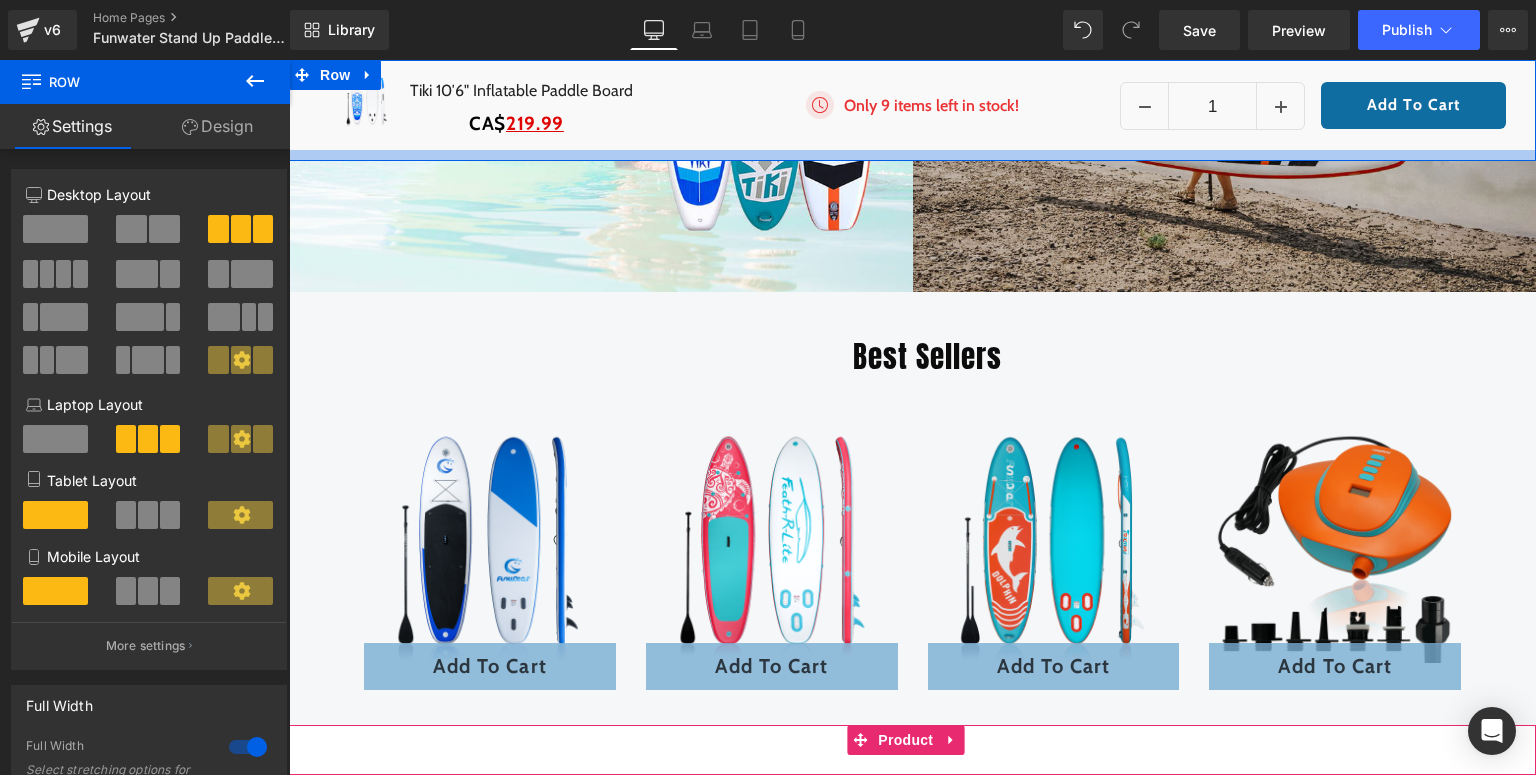 click at bounding box center [912, 155] 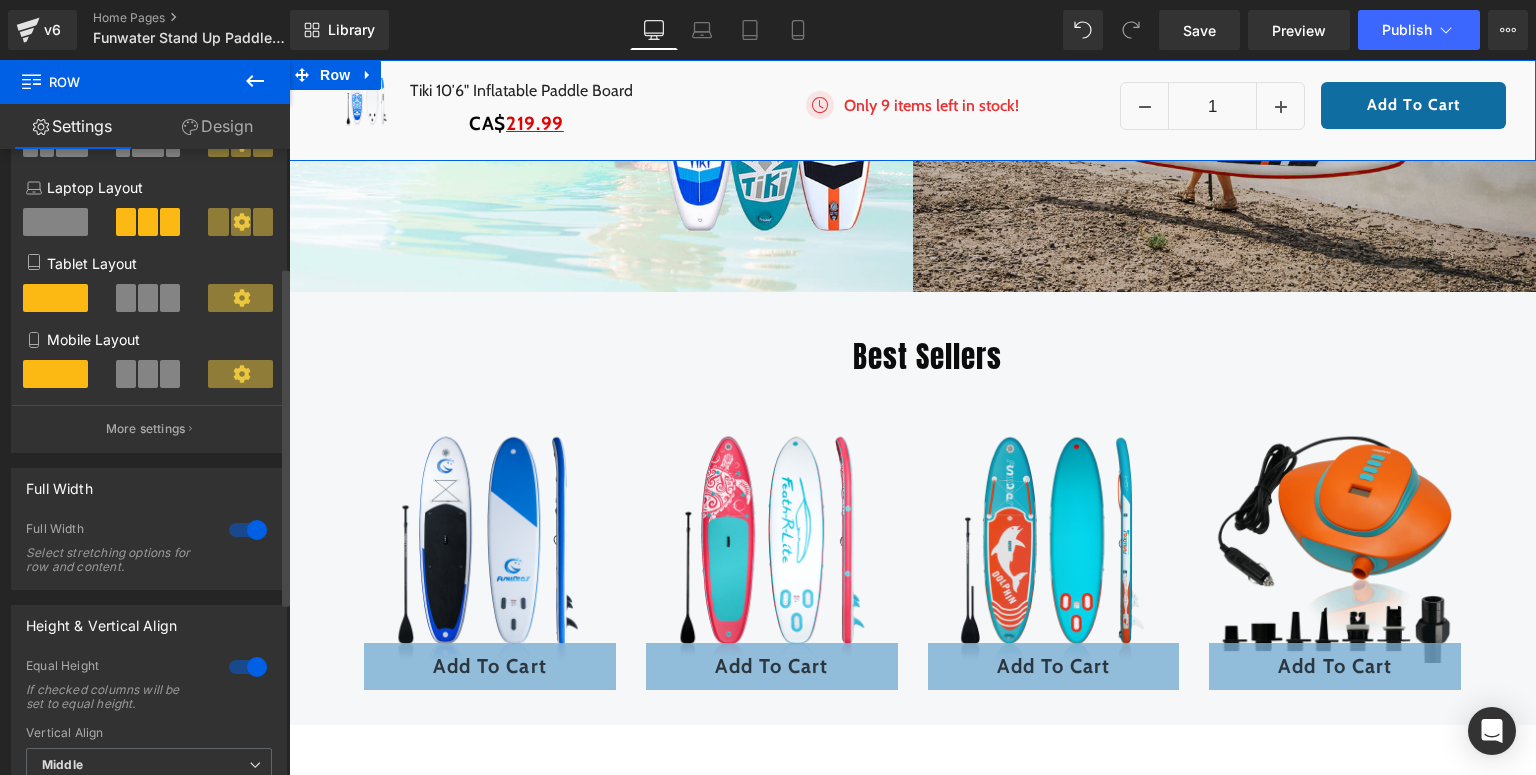 scroll, scrollTop: 0, scrollLeft: 0, axis: both 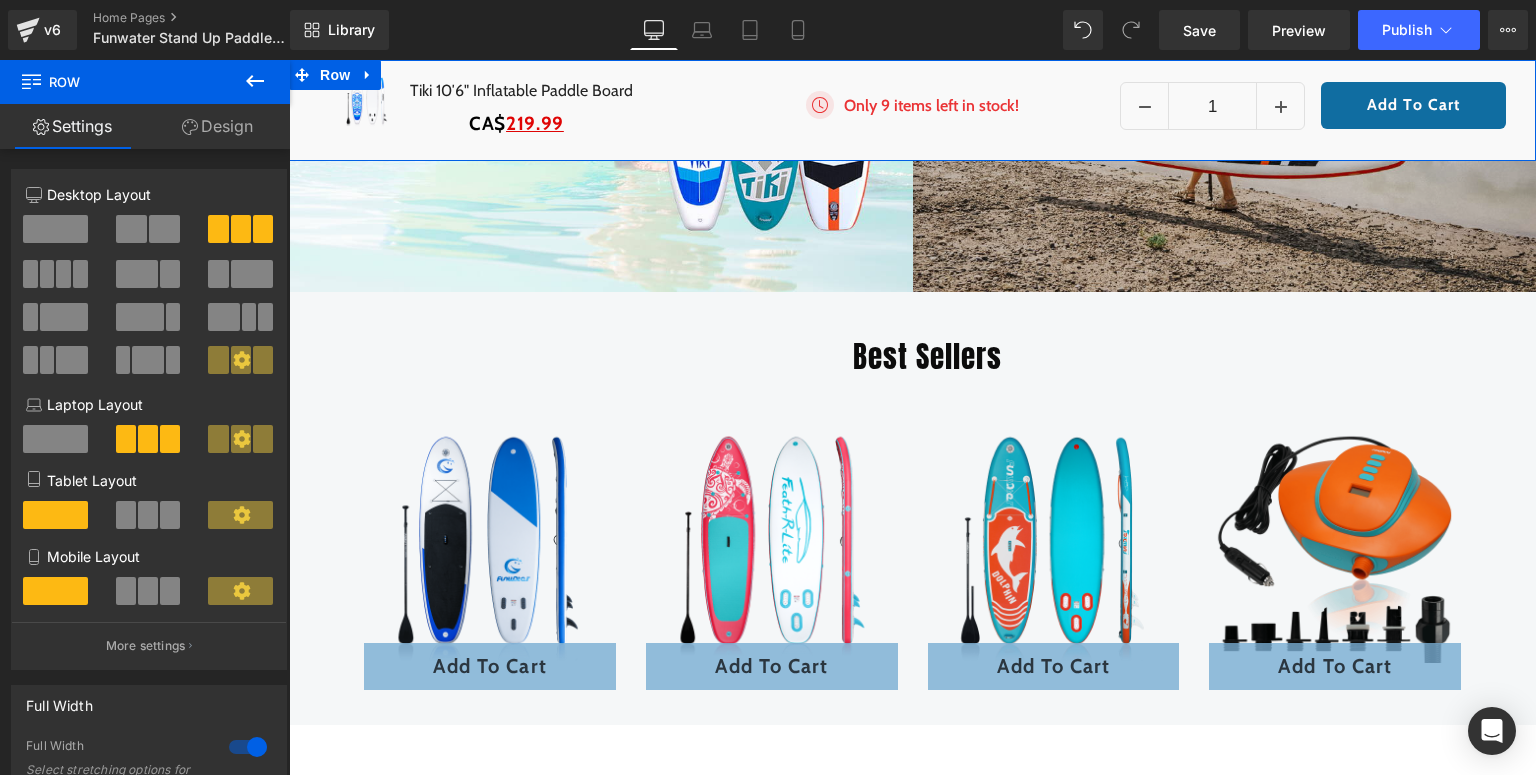 click on "Design" at bounding box center [217, 126] 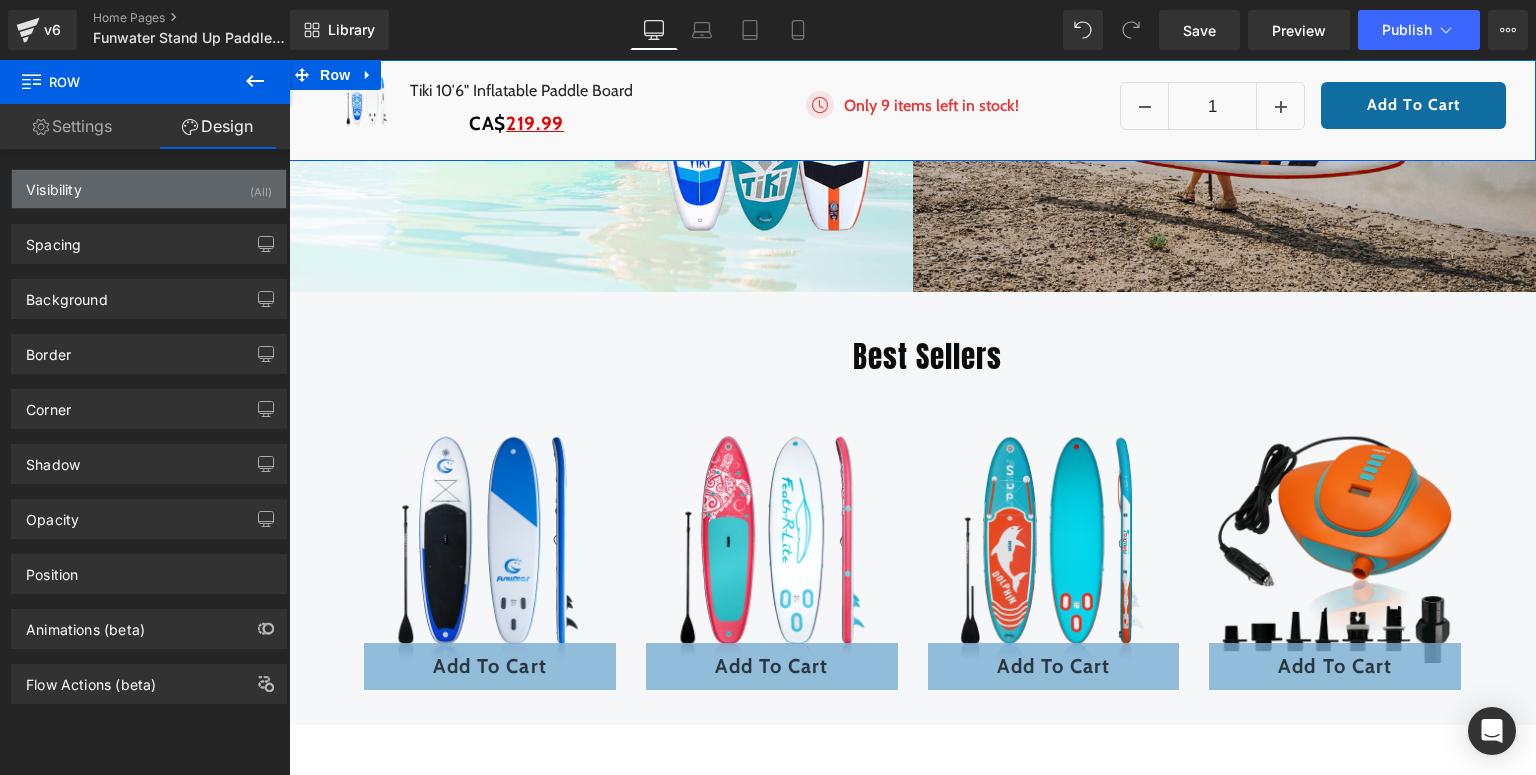 click on "Visibility
(All)" at bounding box center (149, 189) 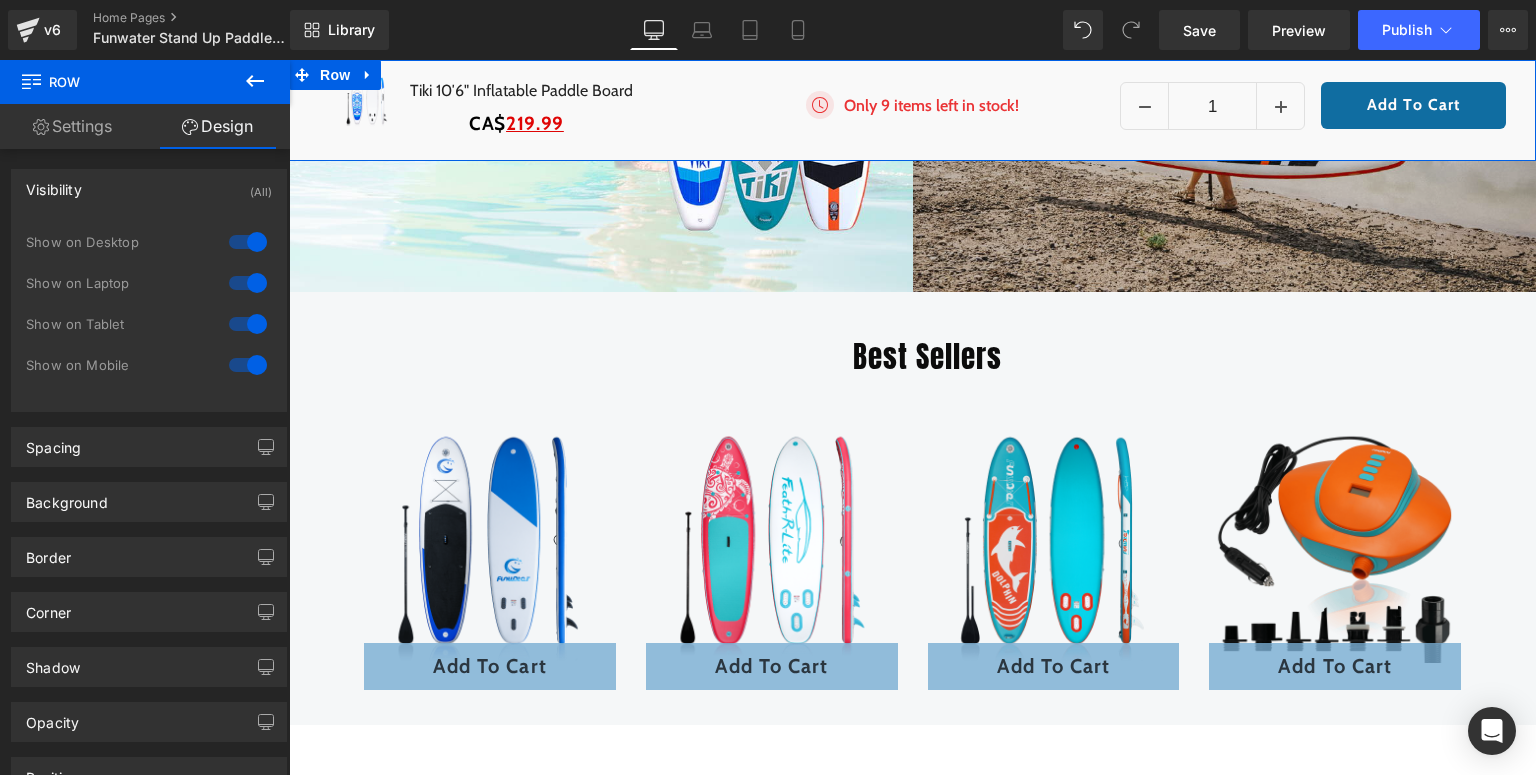 click on "Visibility
(All)" at bounding box center (149, 189) 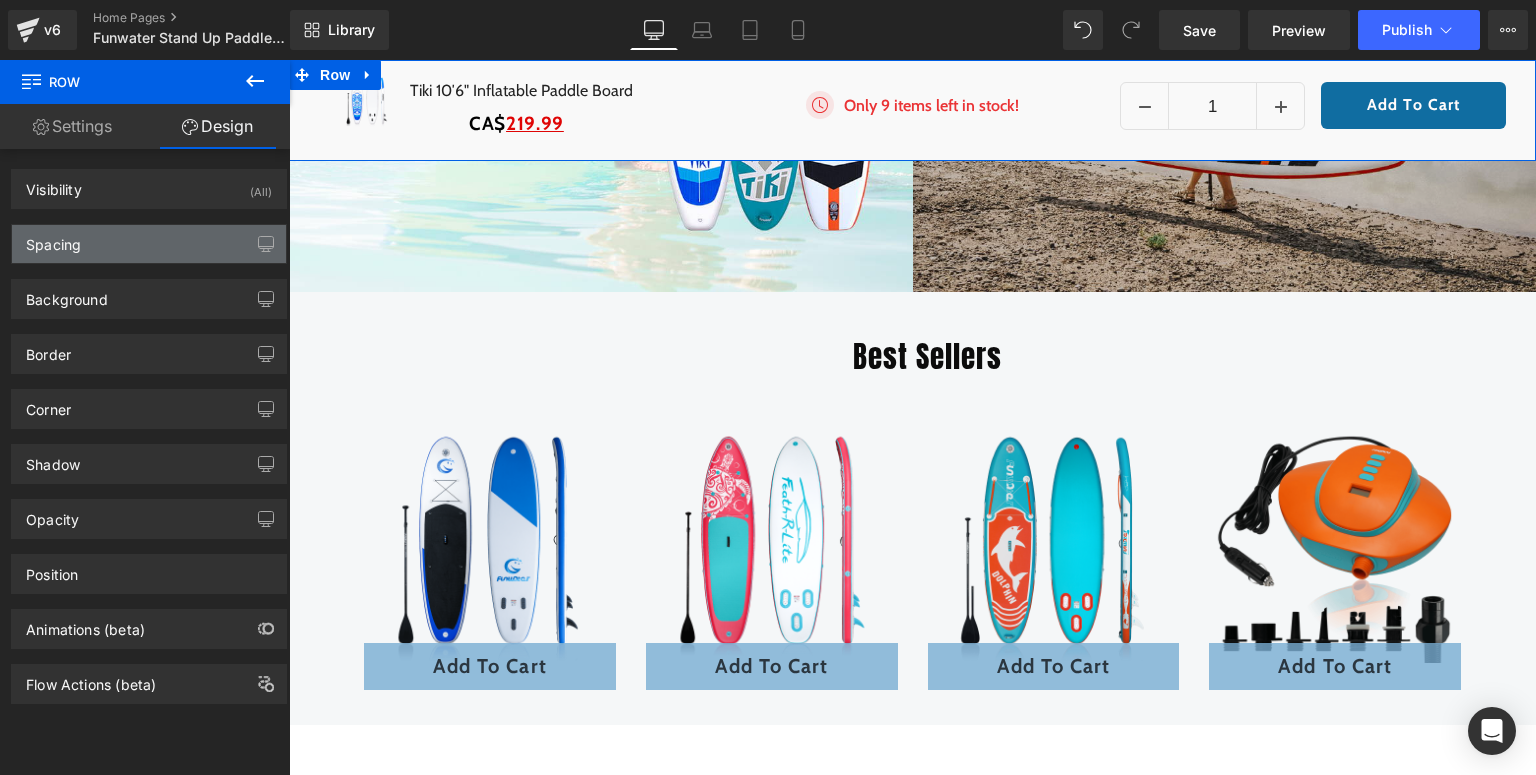 click on "Spacing" at bounding box center (149, 244) 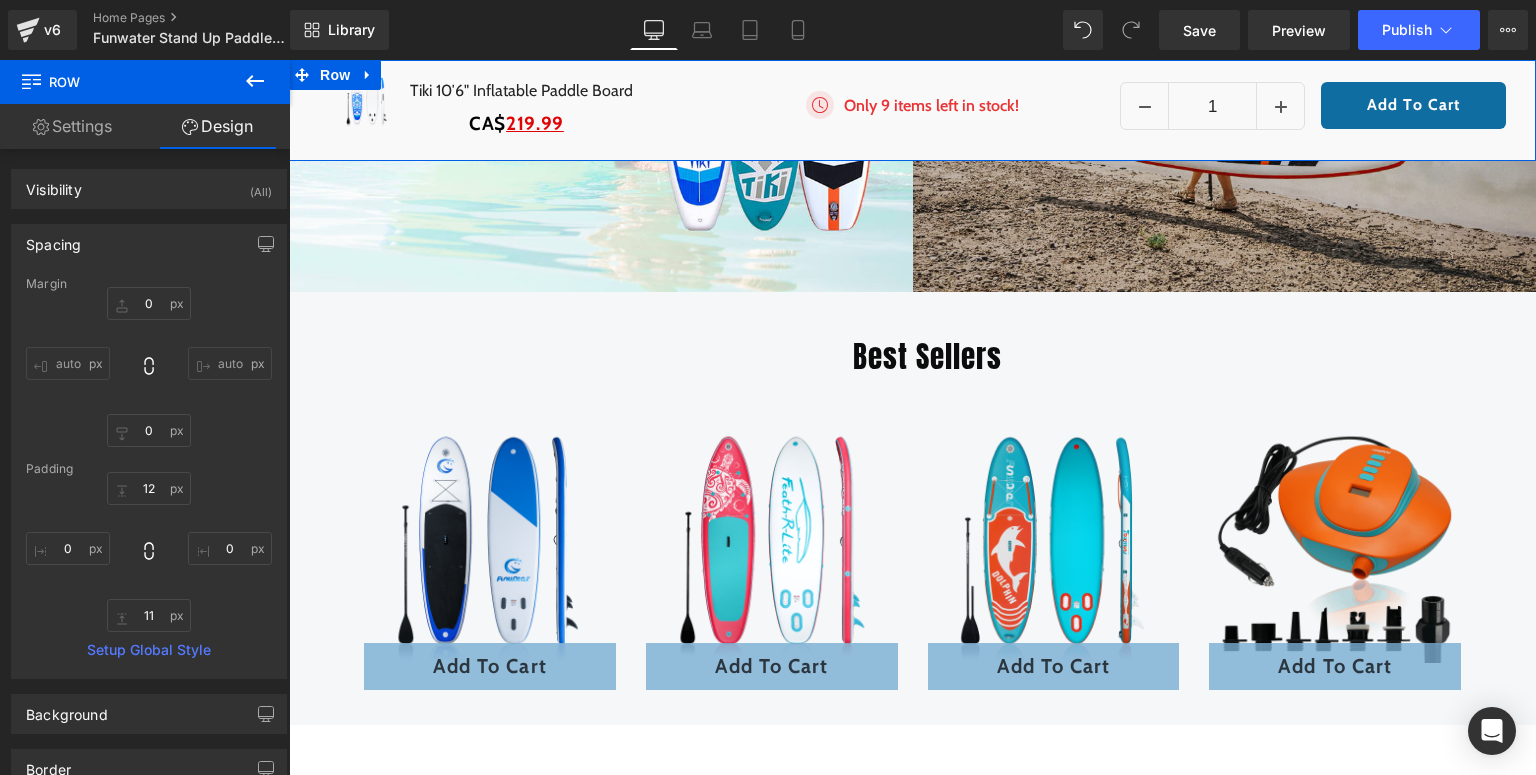 click on "Spacing" at bounding box center [149, 244] 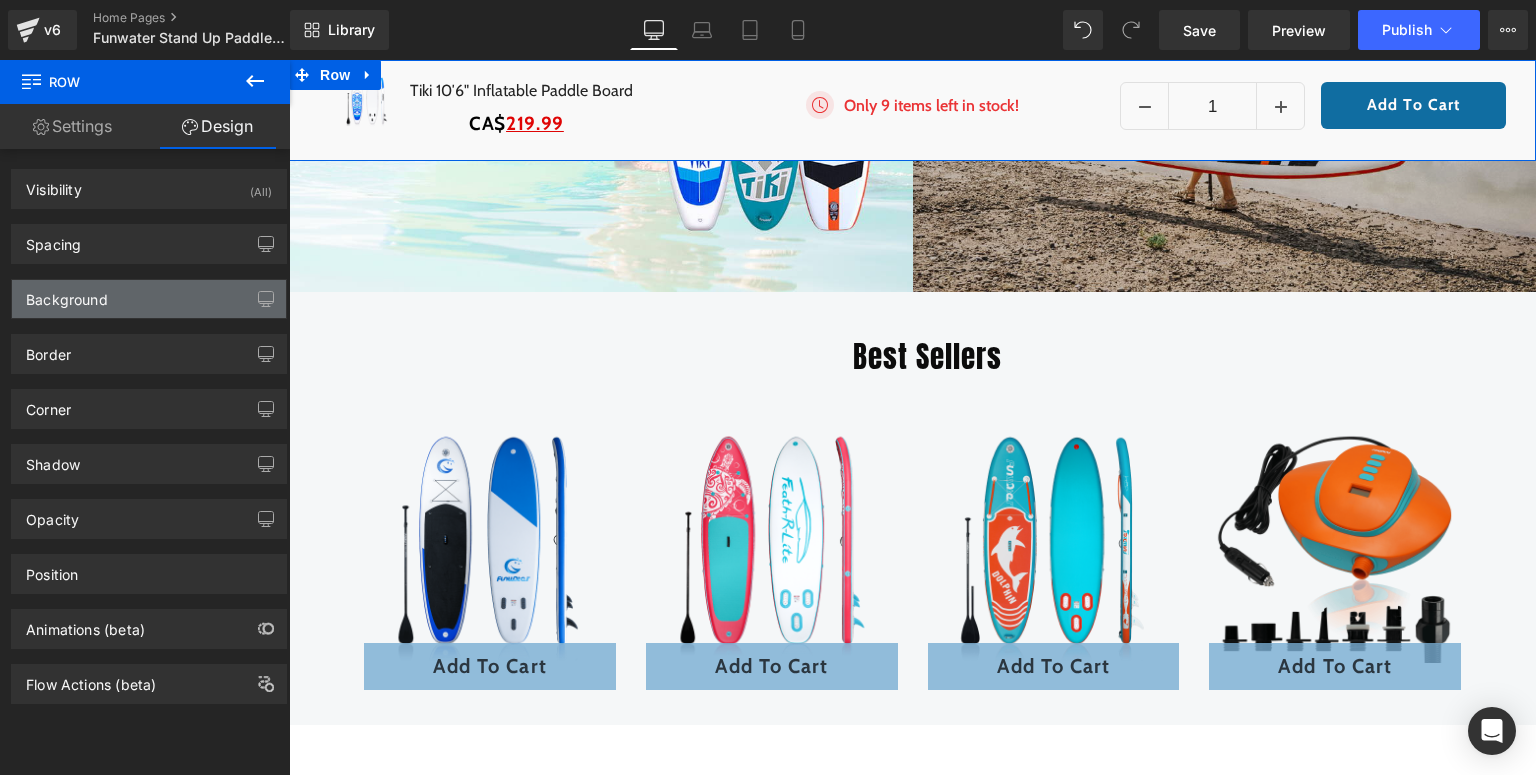 click on "Background" at bounding box center [149, 299] 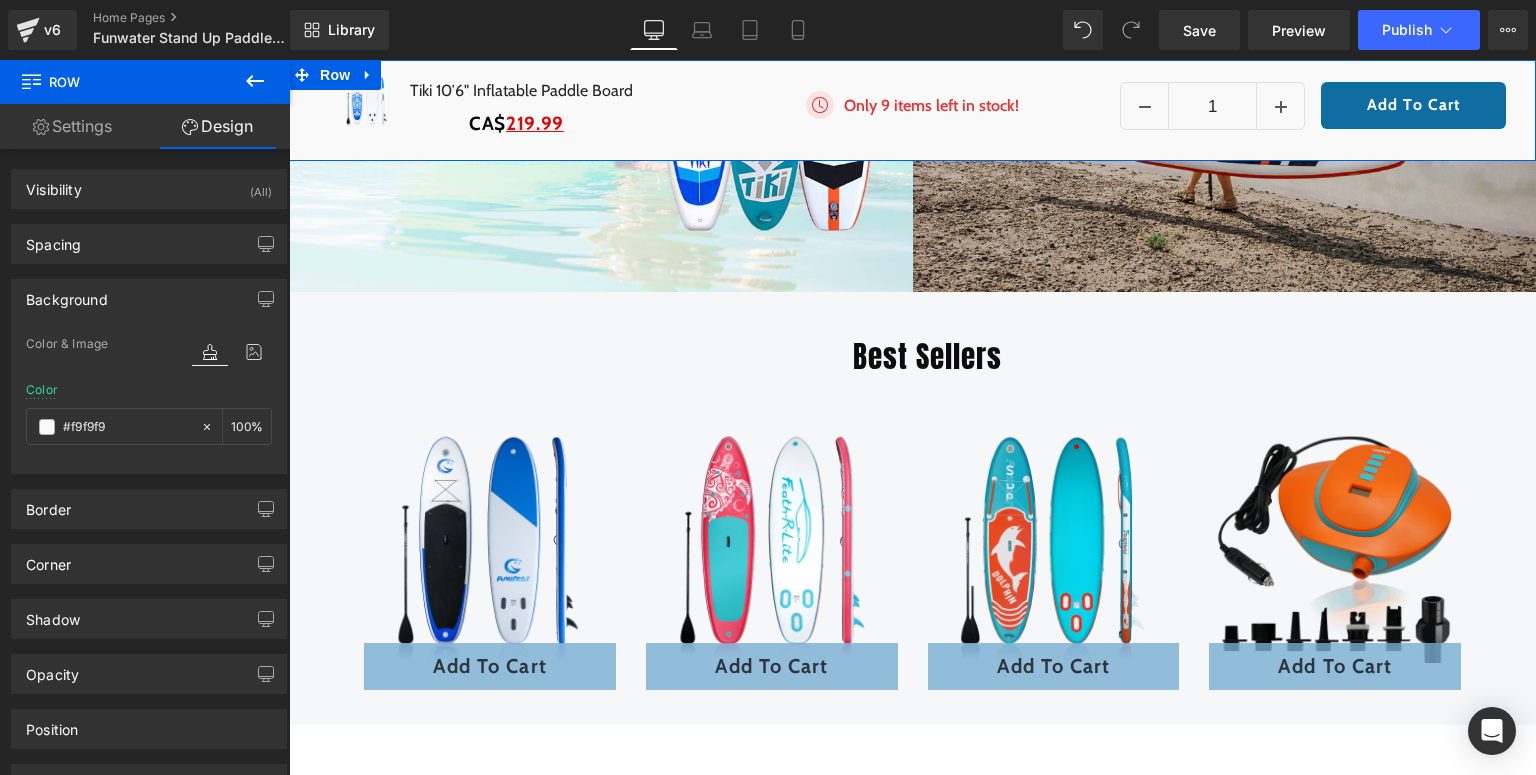 click on "Background" at bounding box center [149, 299] 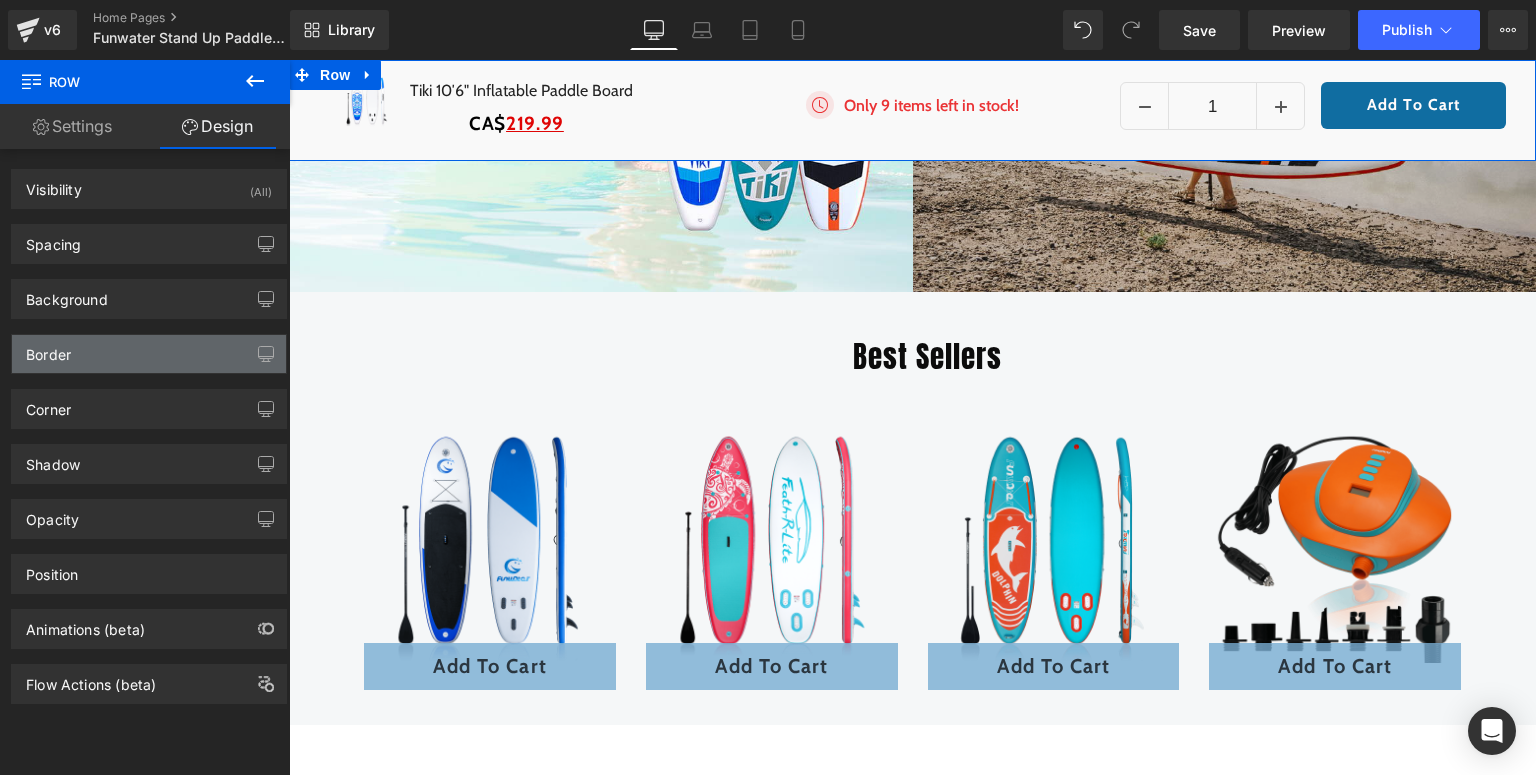 click on "Border" at bounding box center [149, 354] 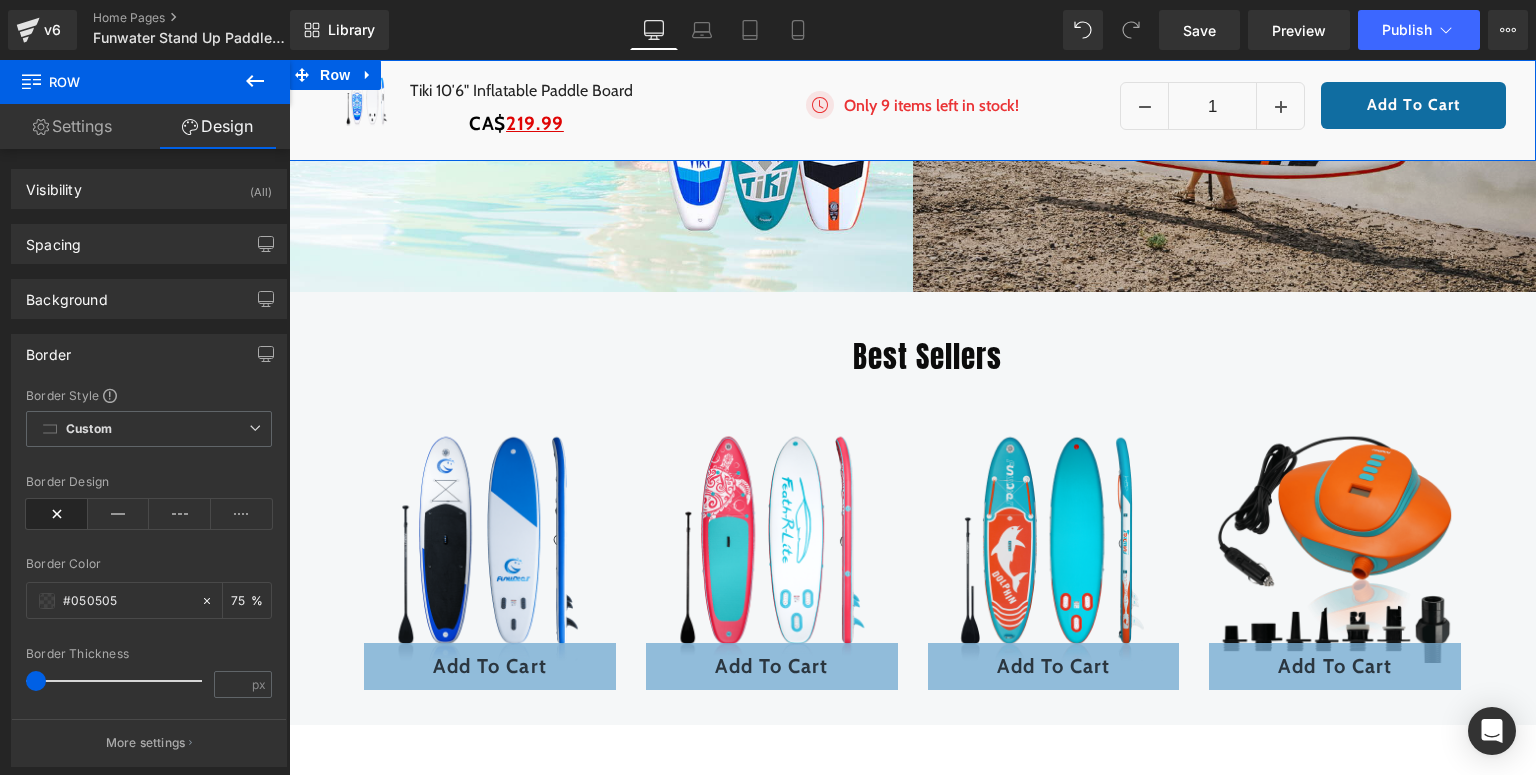 scroll, scrollTop: 80, scrollLeft: 0, axis: vertical 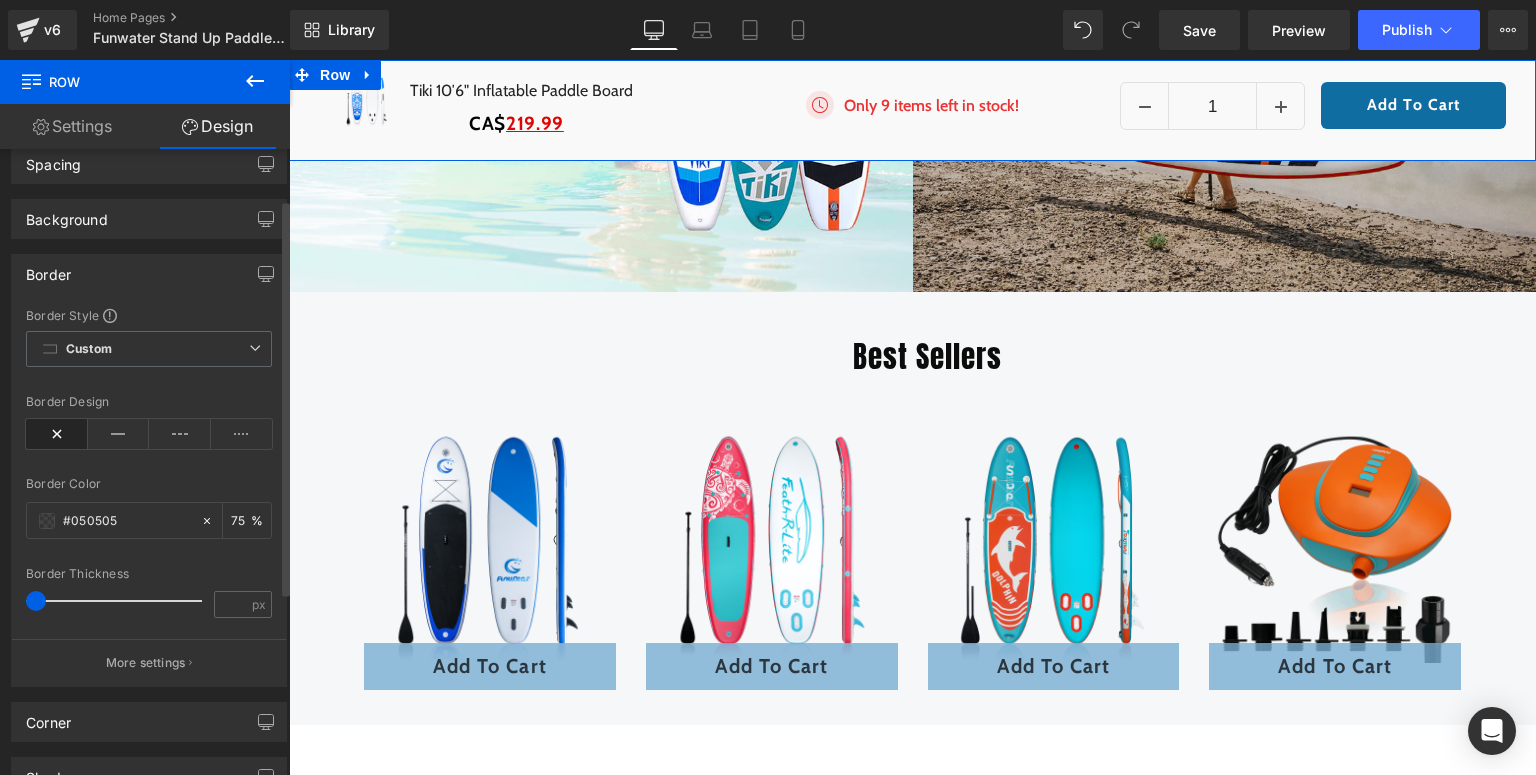 click on "Border" at bounding box center [149, 274] 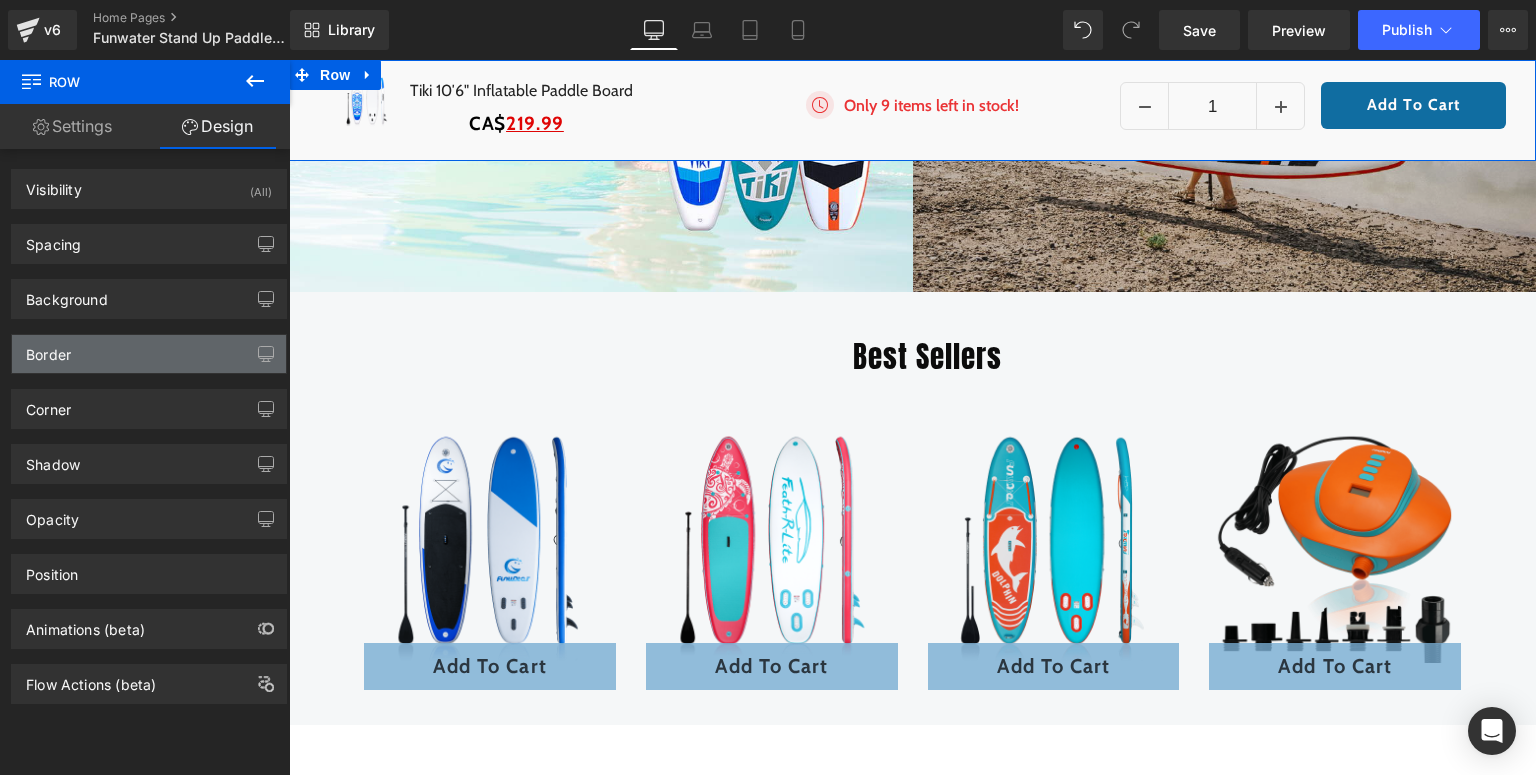 click on "Border" at bounding box center [149, 354] 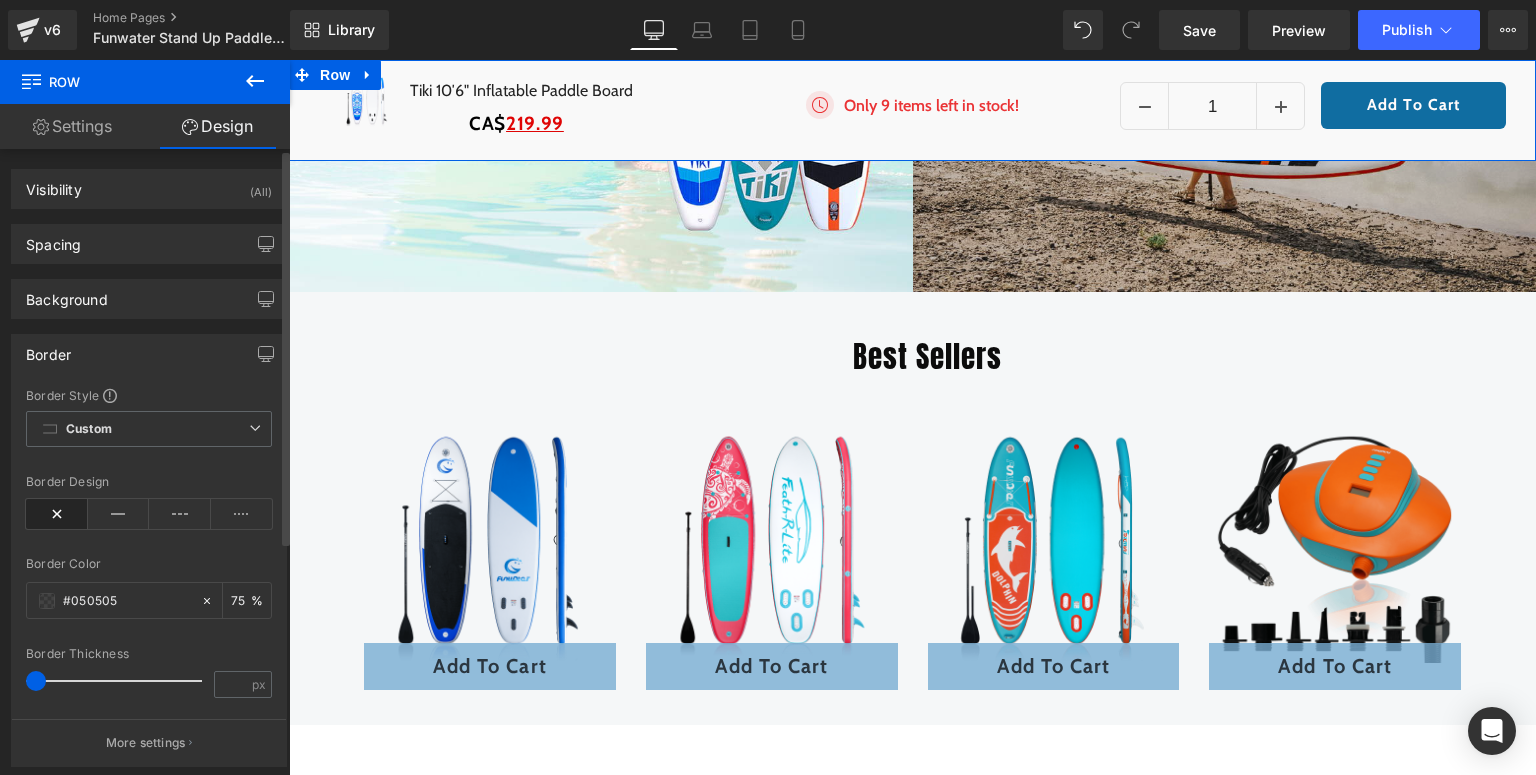 click on "Border" at bounding box center [149, 354] 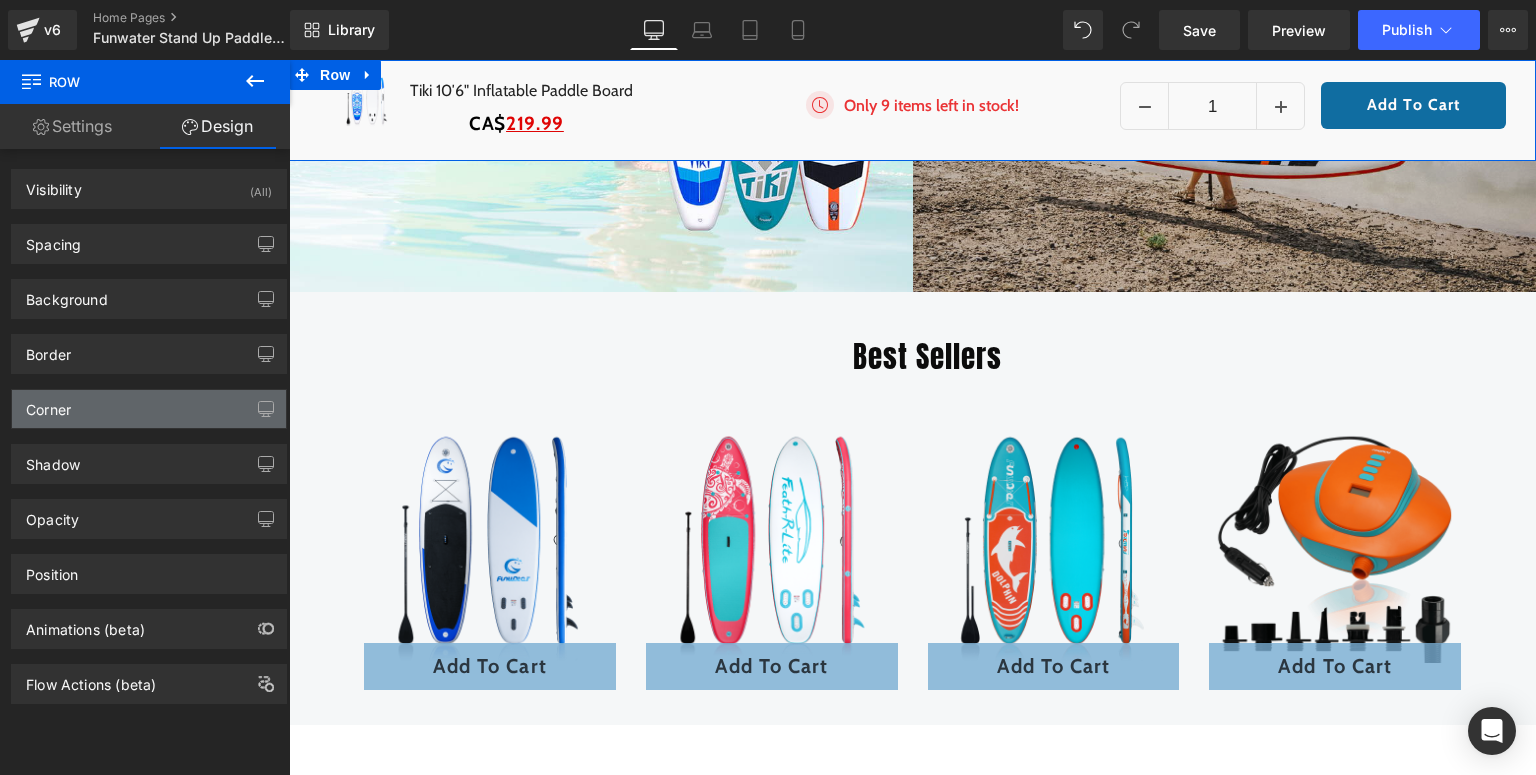 click on "Corner" at bounding box center [149, 409] 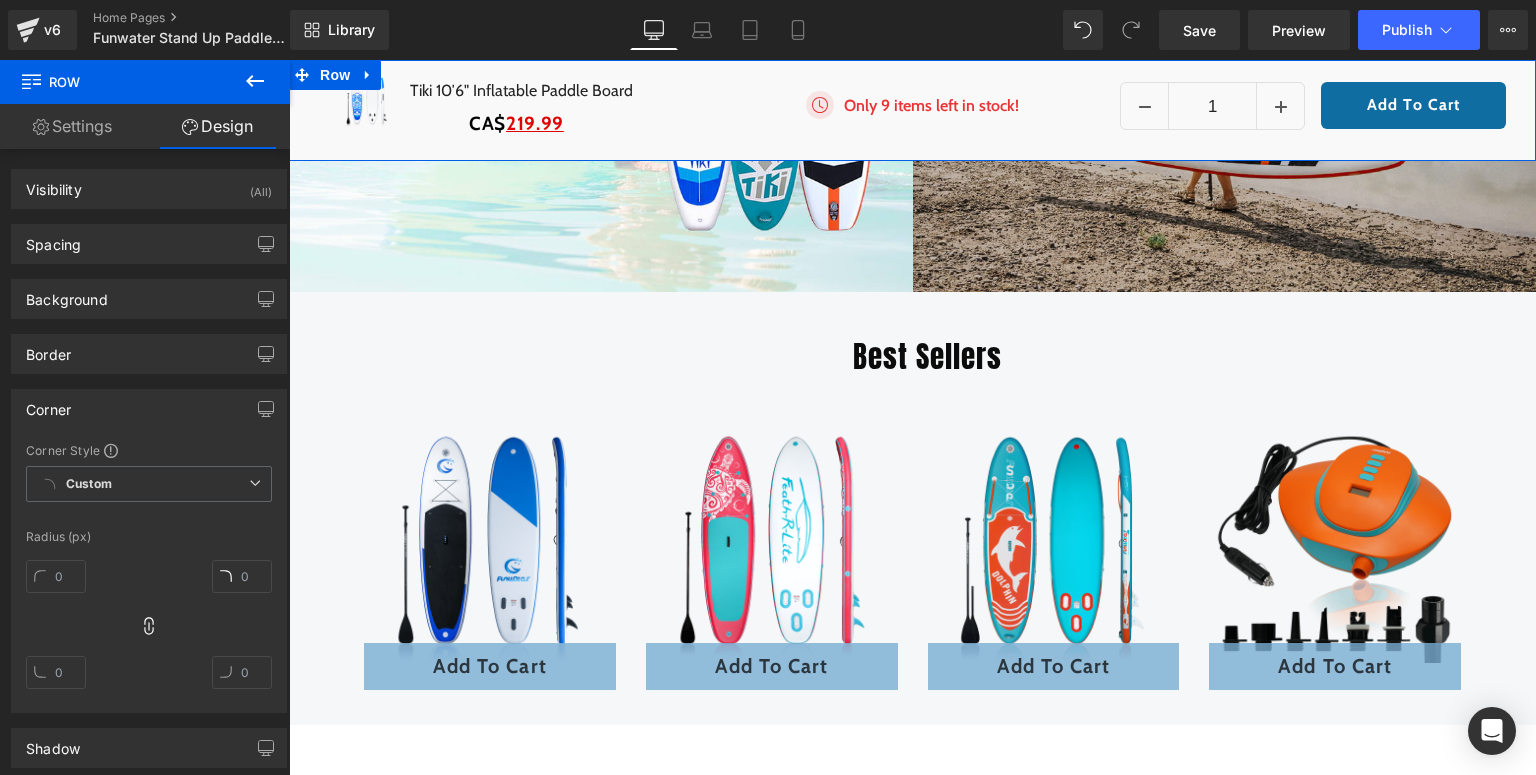 click on "Corner" at bounding box center [149, 409] 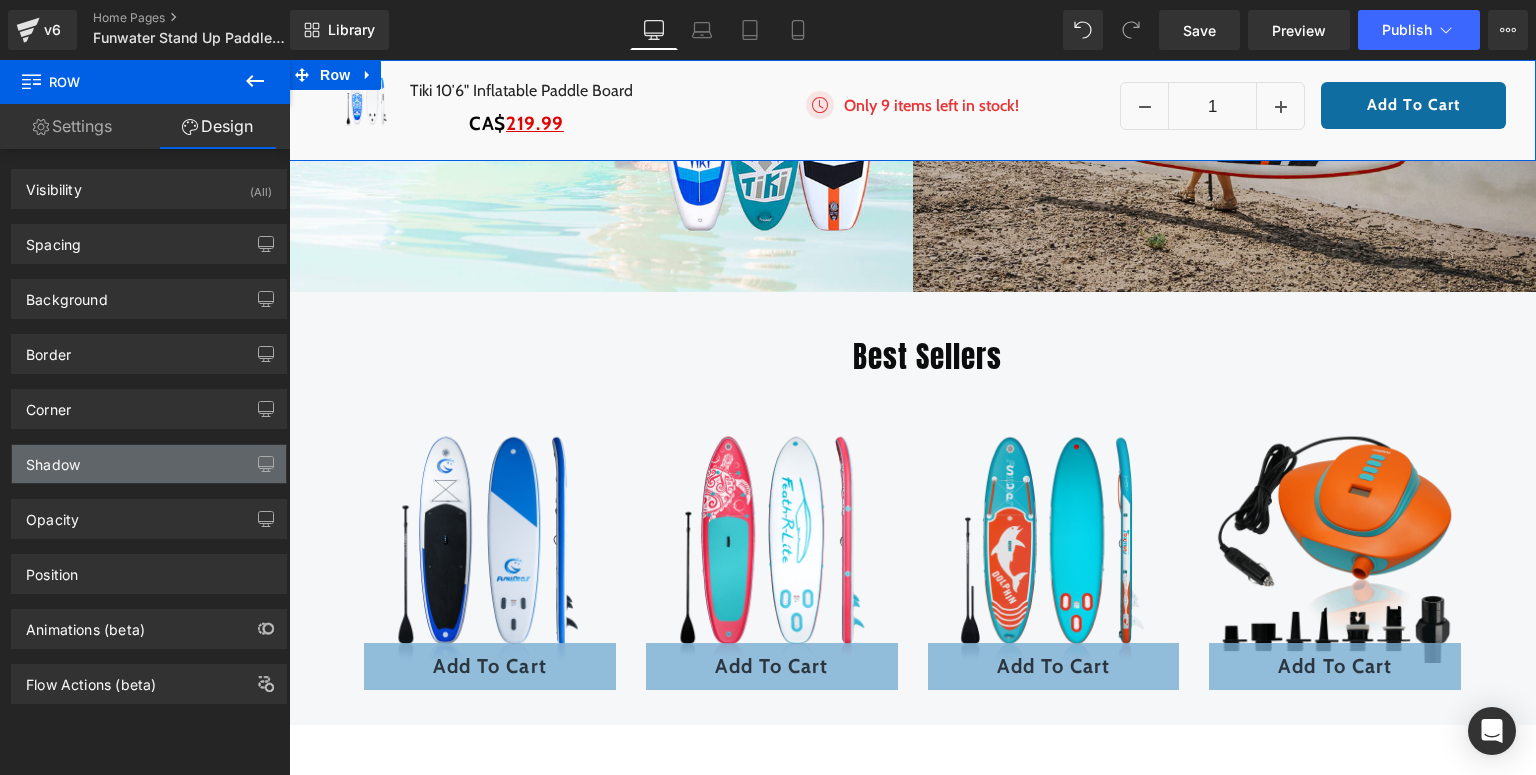 click on "Shadow" at bounding box center [149, 464] 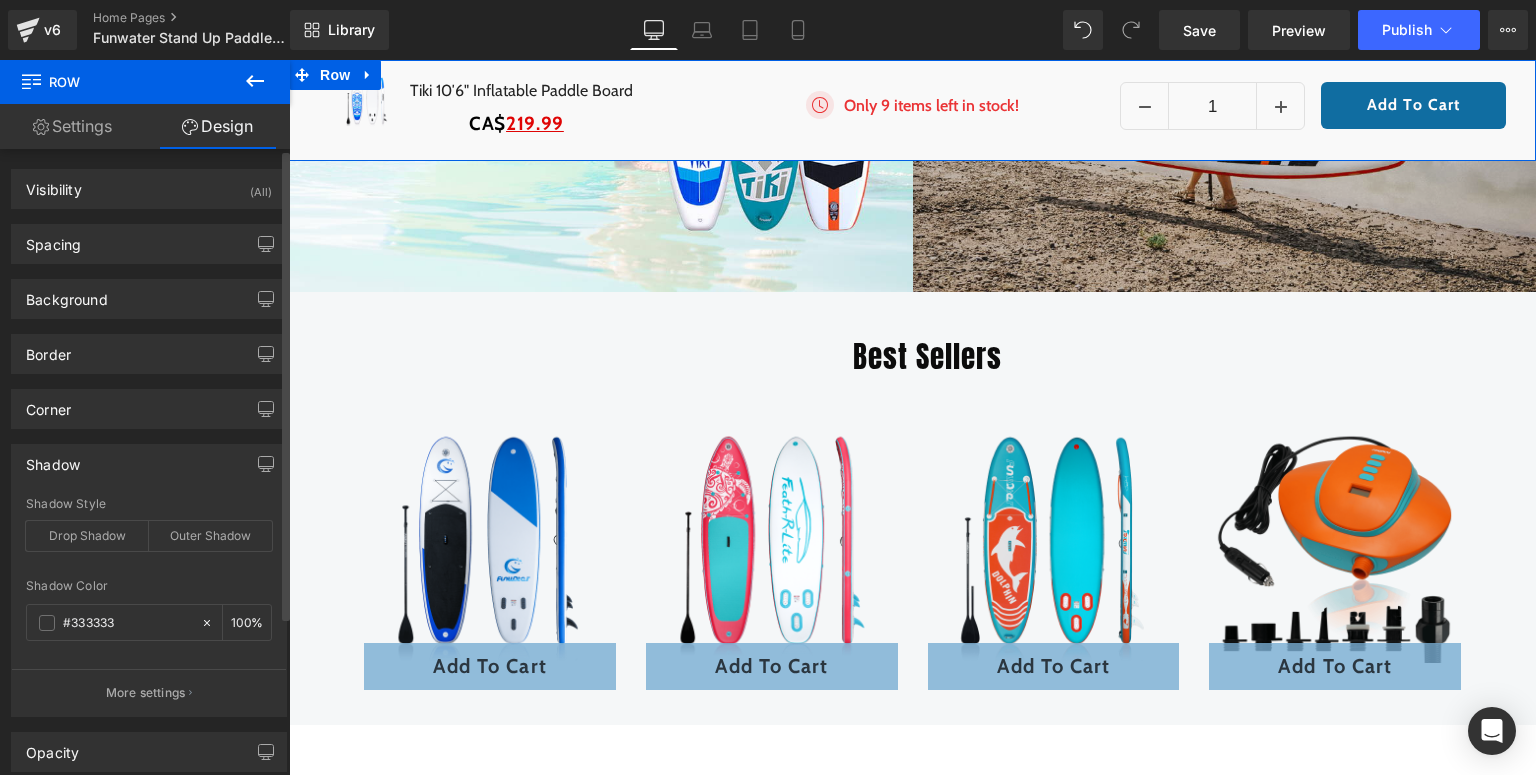 click on "Shadow" at bounding box center [149, 464] 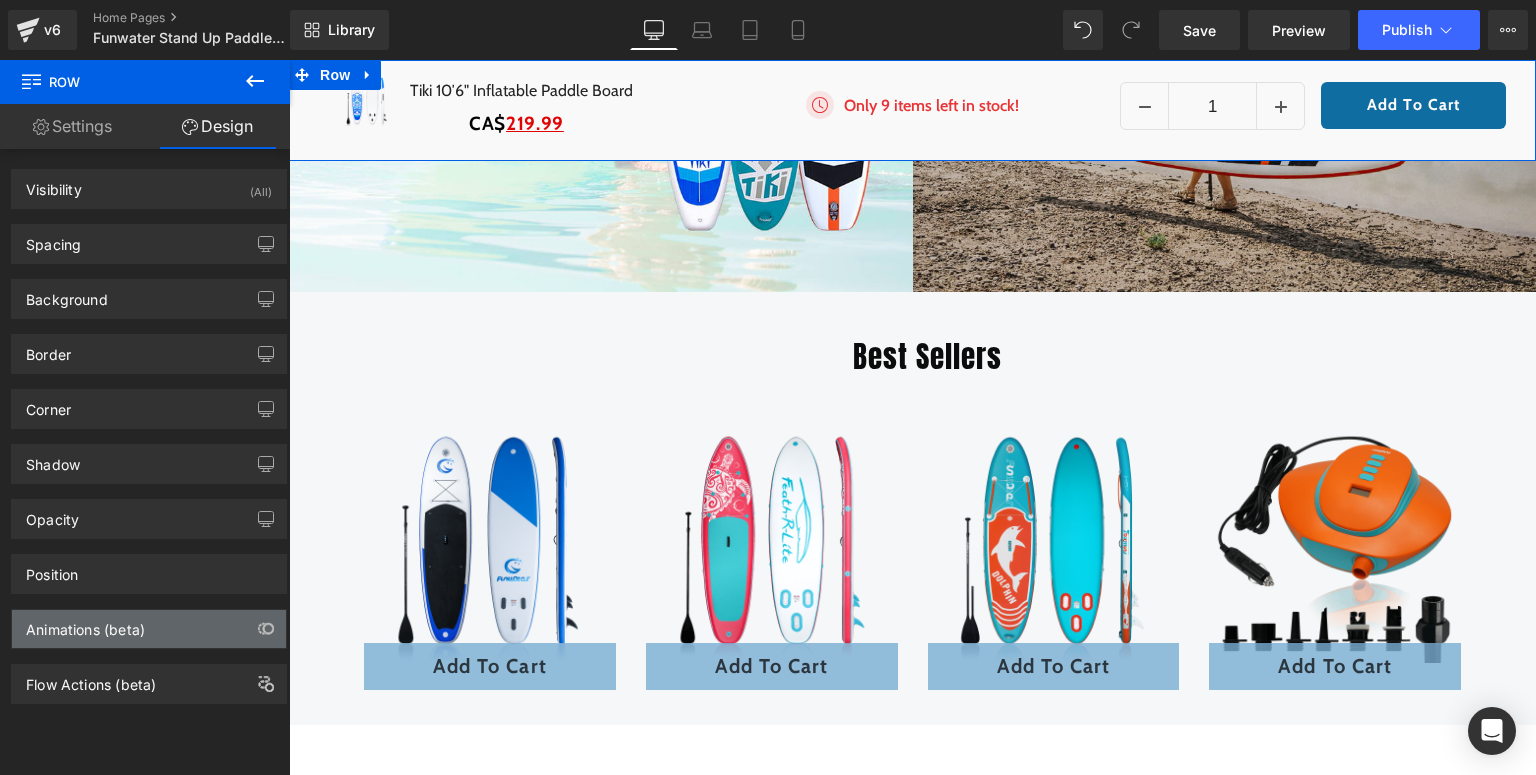 click on "Animations (beta)" at bounding box center (85, 624) 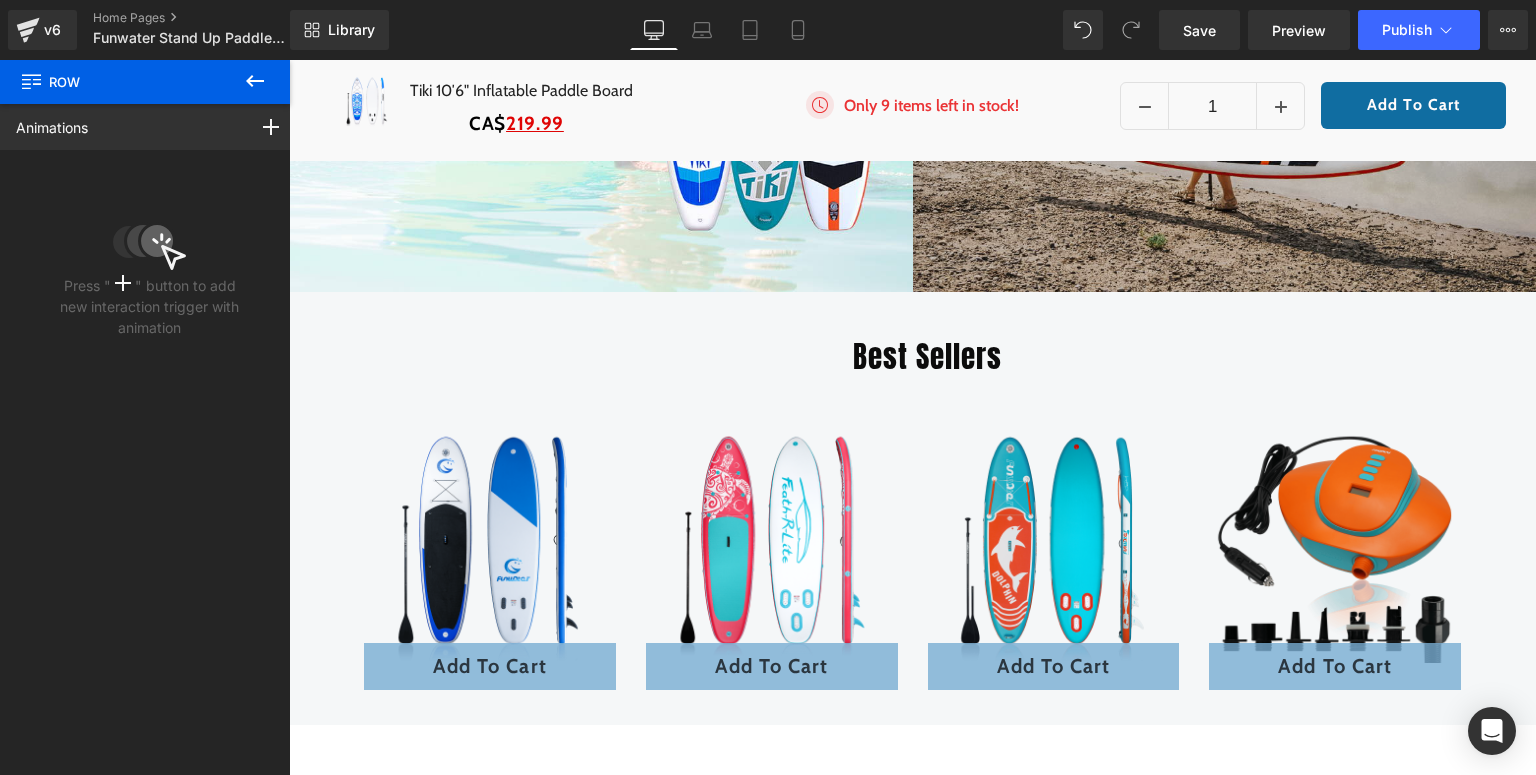 click 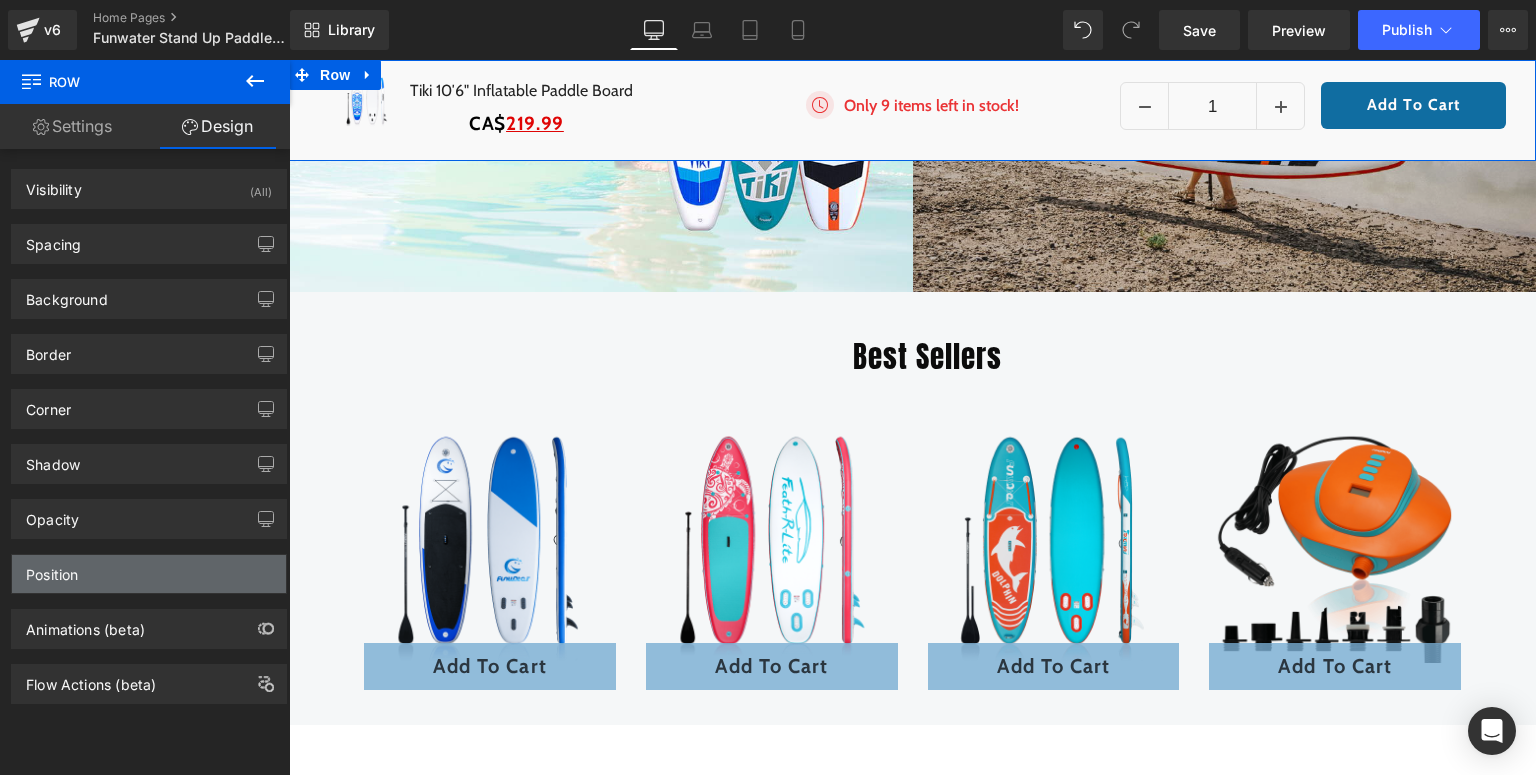 click on "Position" at bounding box center [149, 574] 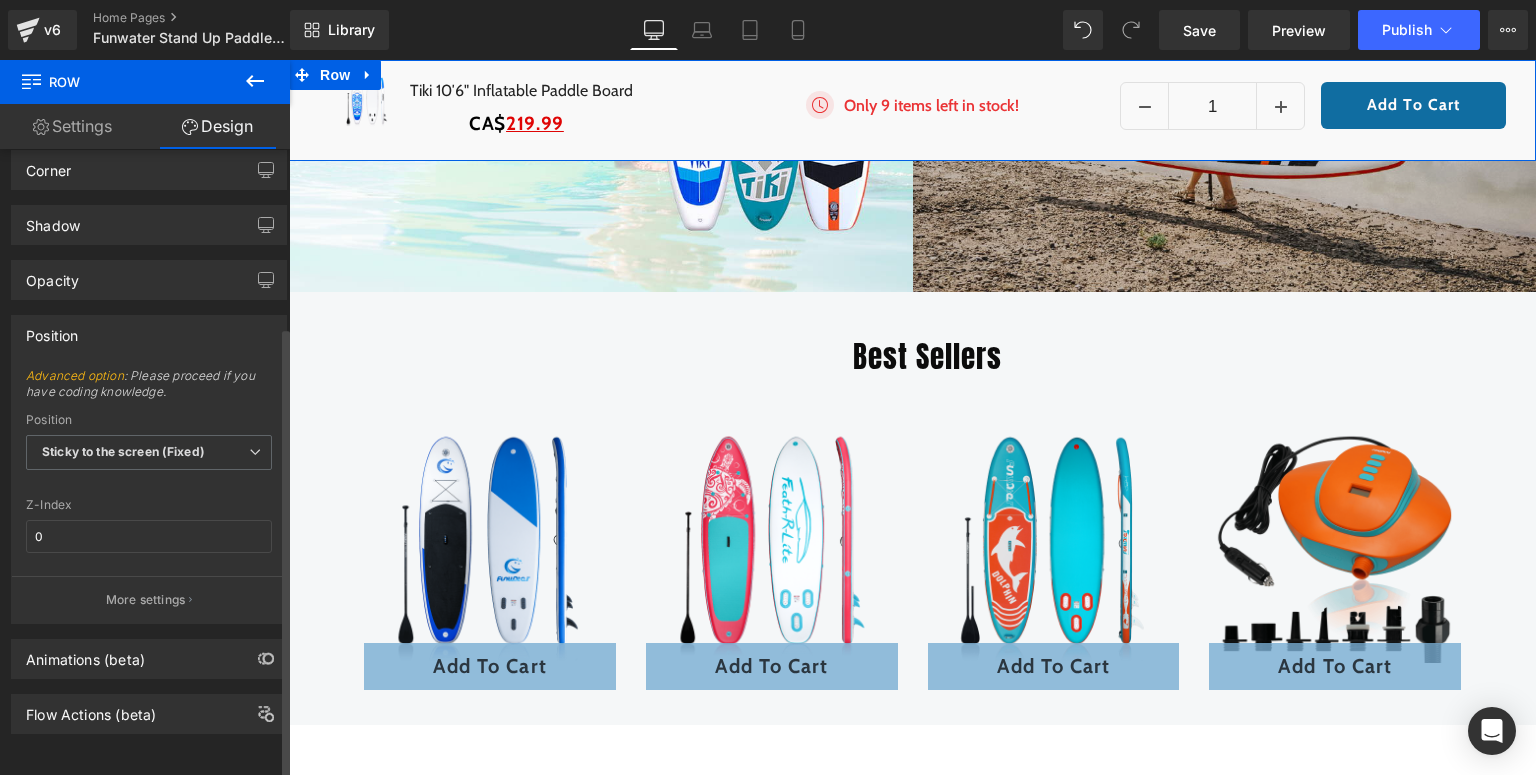 scroll, scrollTop: 247, scrollLeft: 0, axis: vertical 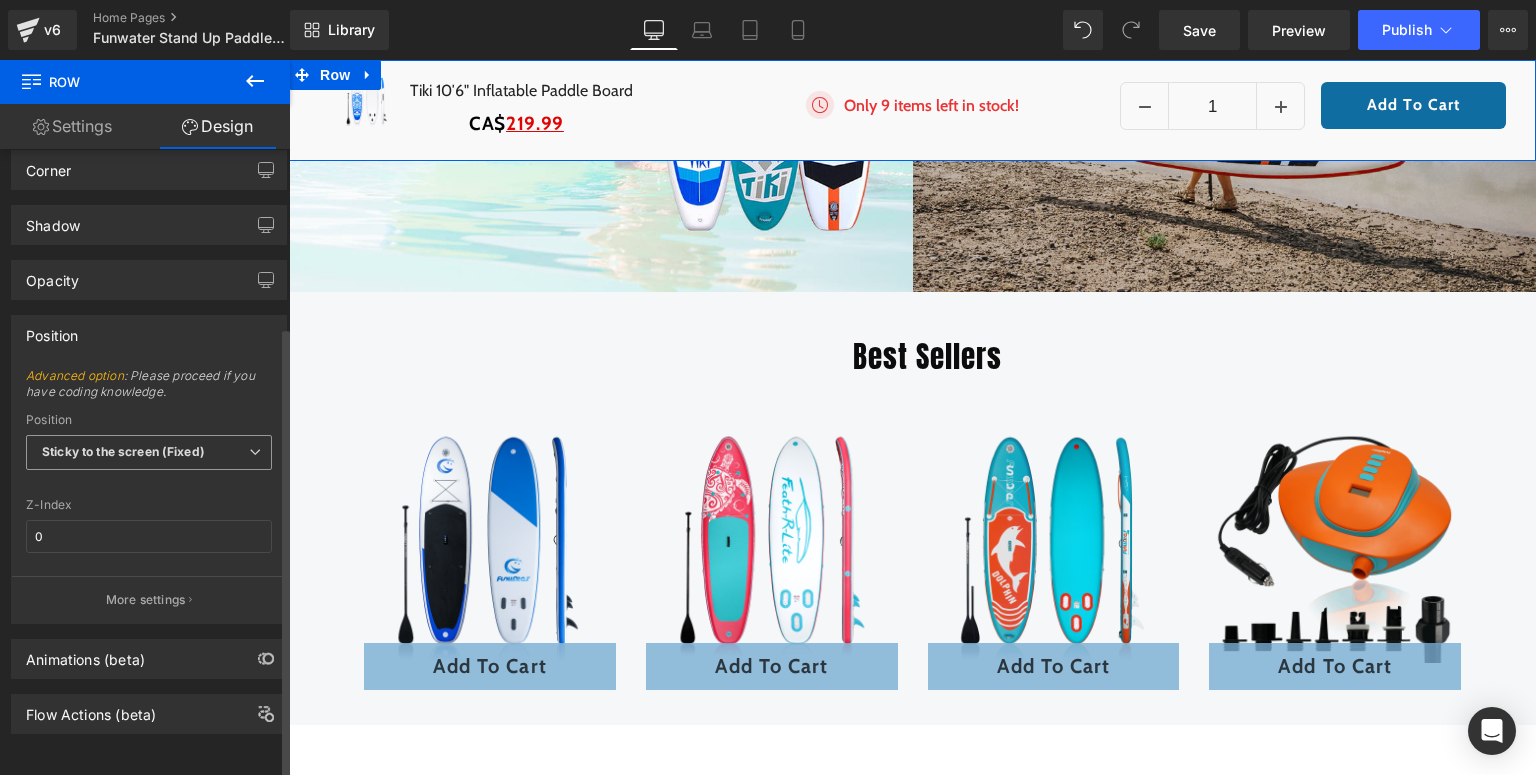 click at bounding box center [255, 452] 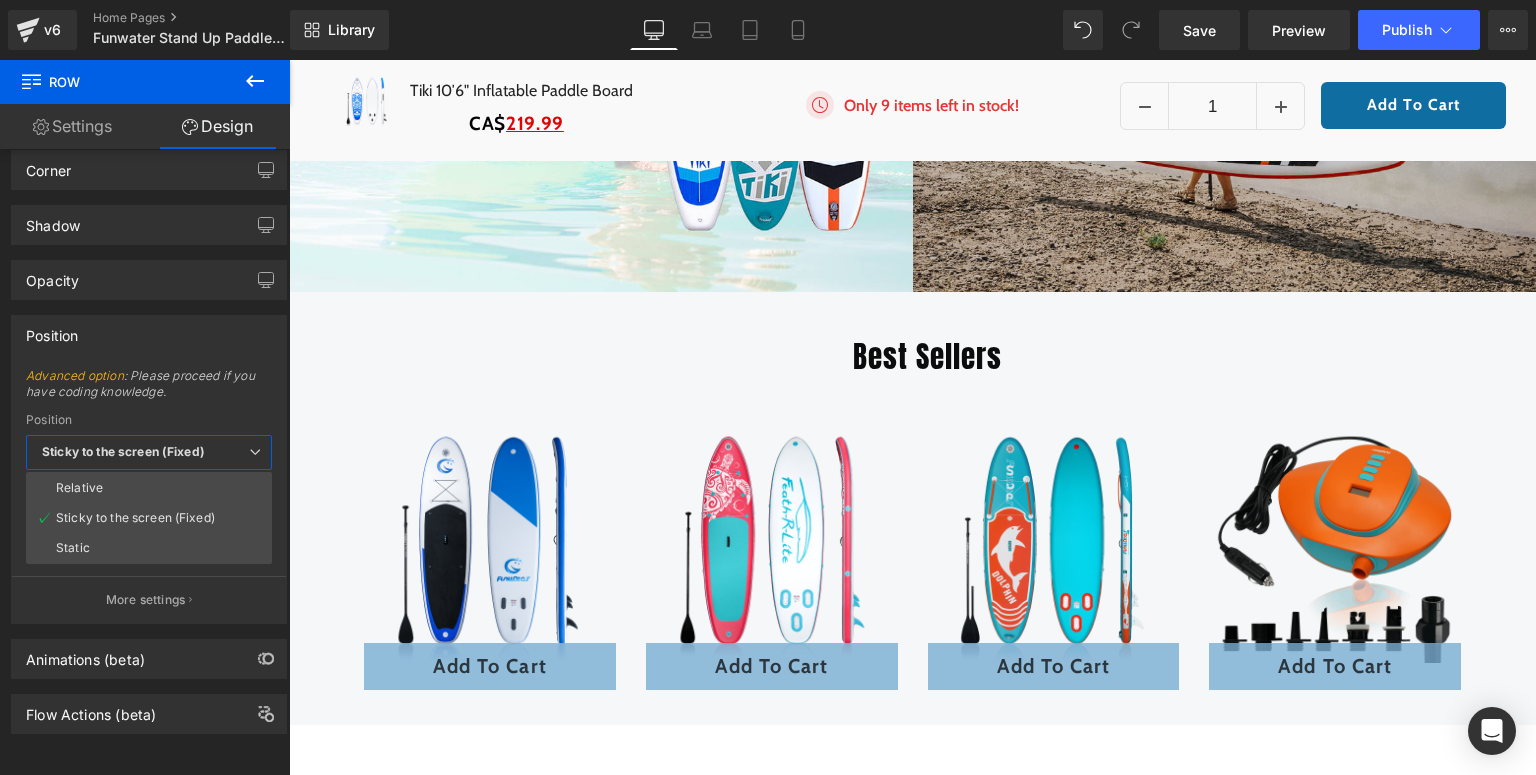 click on "□
Skip to content
Summer Splash Sale: Add to Cart and Enjoy $100 OFF!
Special Deal
Paddle Boards
Shop By Activity
All Around SUP boards are versatile for all skill levels.
Yoga" at bounding box center [912, 3585] 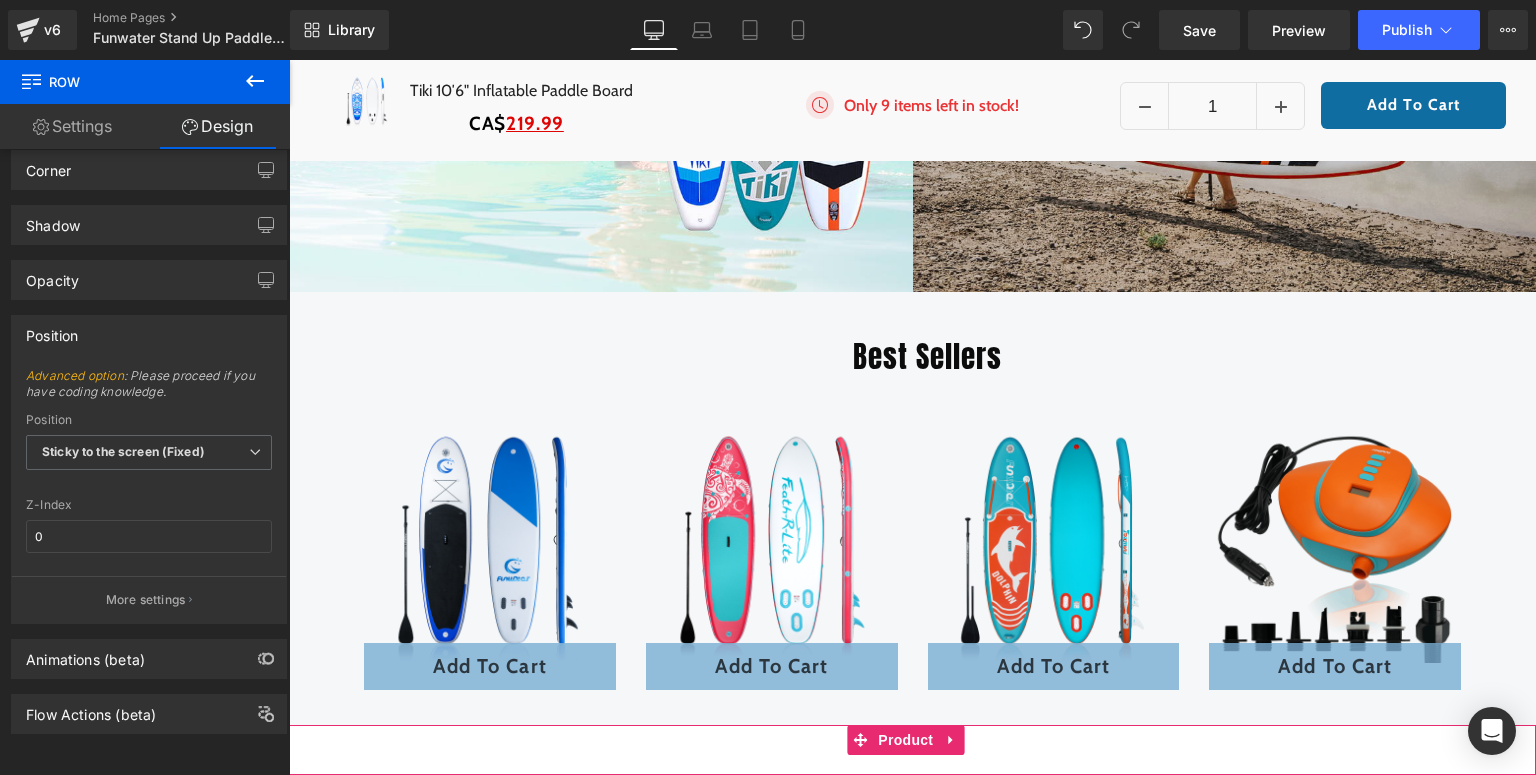 click on "Sale Off
(P) Image
Tiki 10′6" Inflatable Paddle Board
(P) Title CA$  219.99 Text Block
Icon List
Image
Only 9 items left in stock!
Text Block" at bounding box center [912, 750] 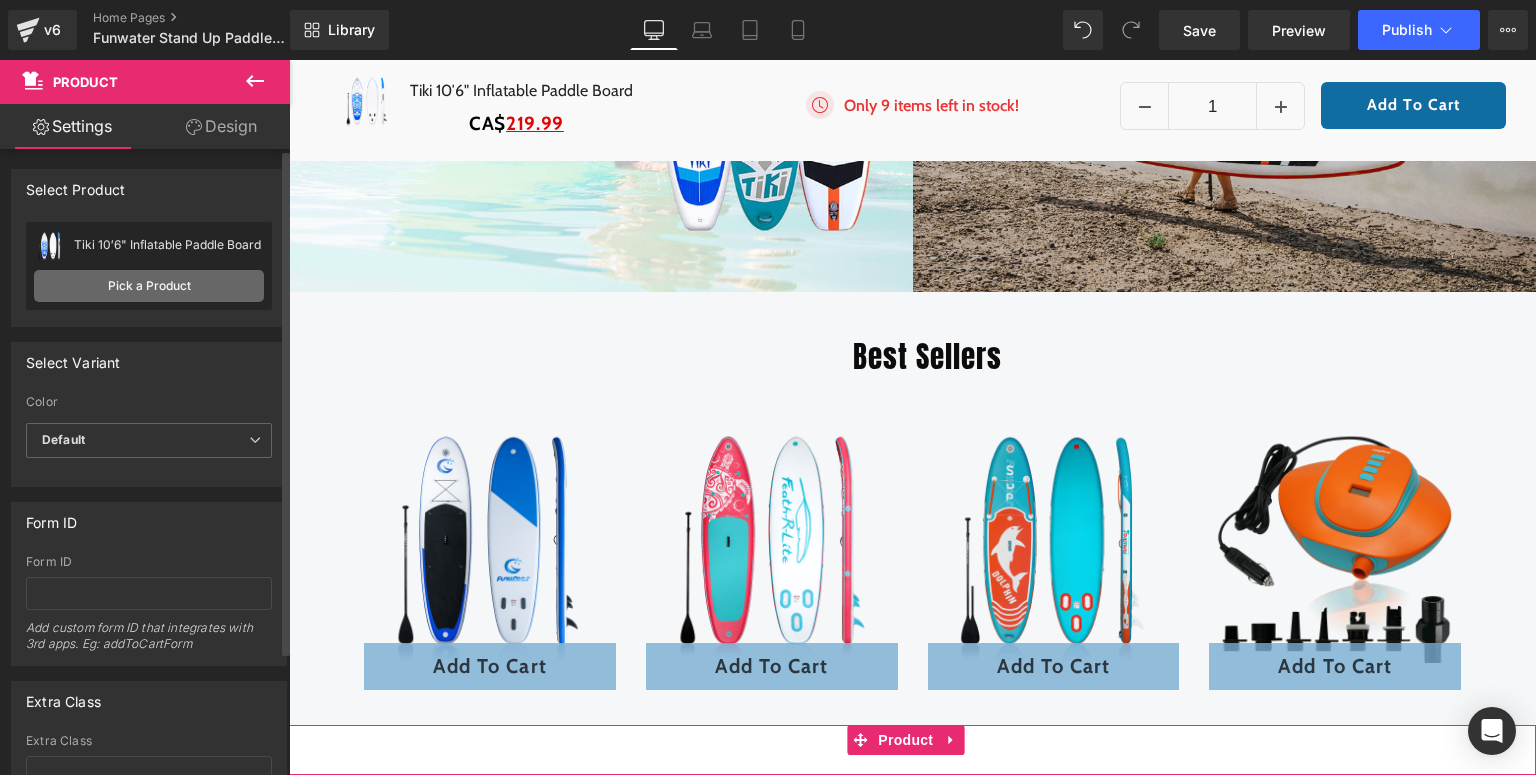 click on "Pick a Product" at bounding box center [149, 286] 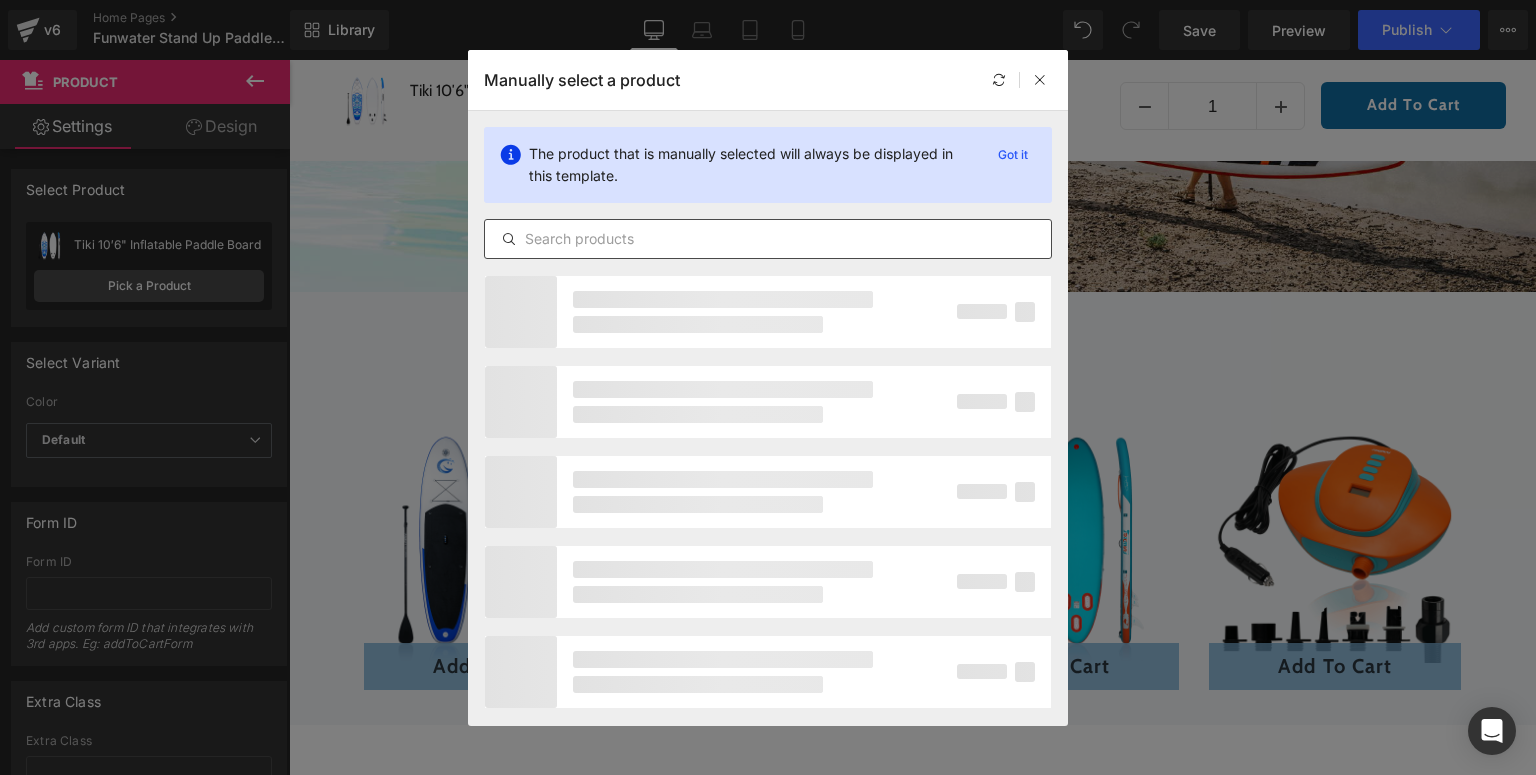 click at bounding box center [768, 239] 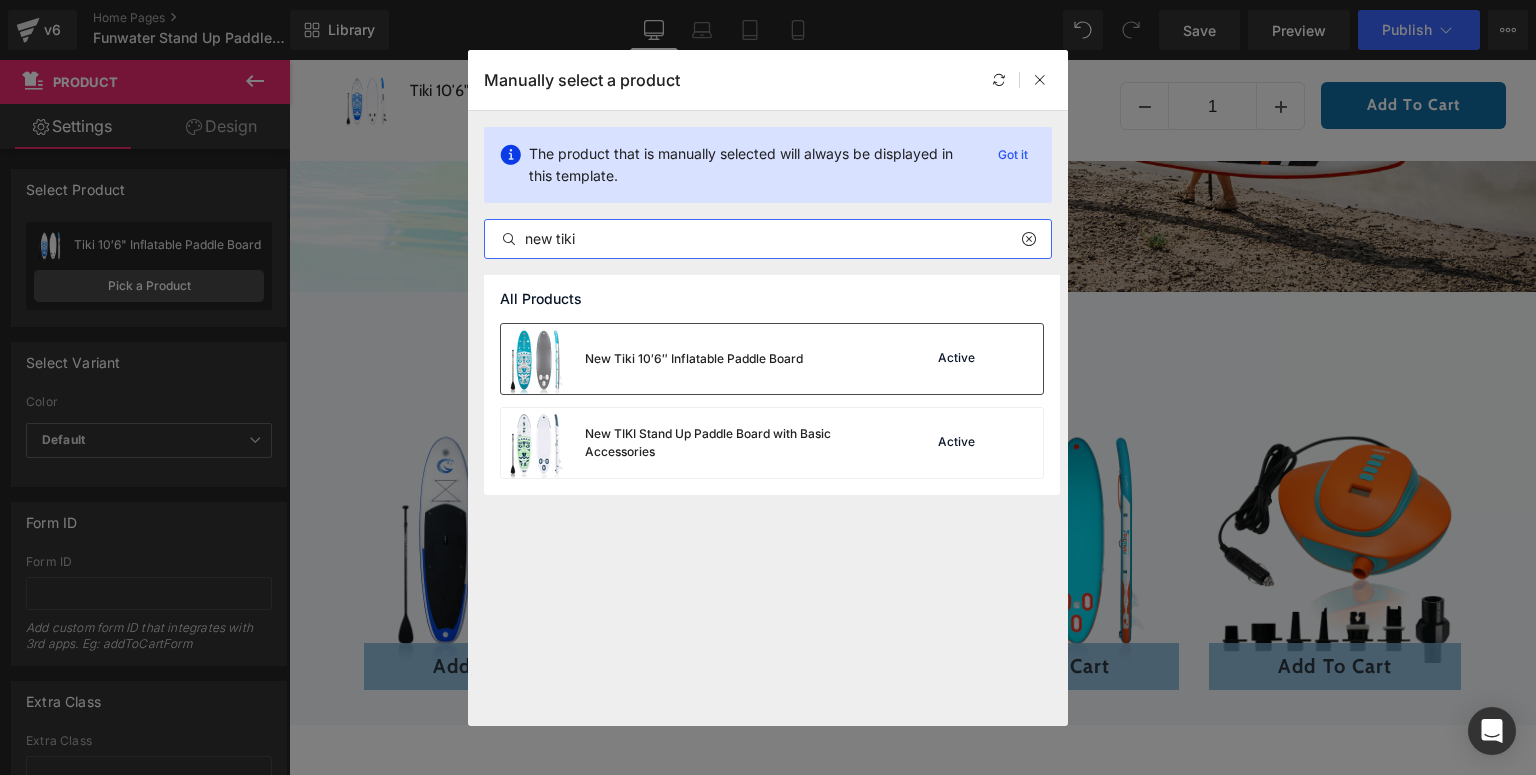 type on "new tiki" 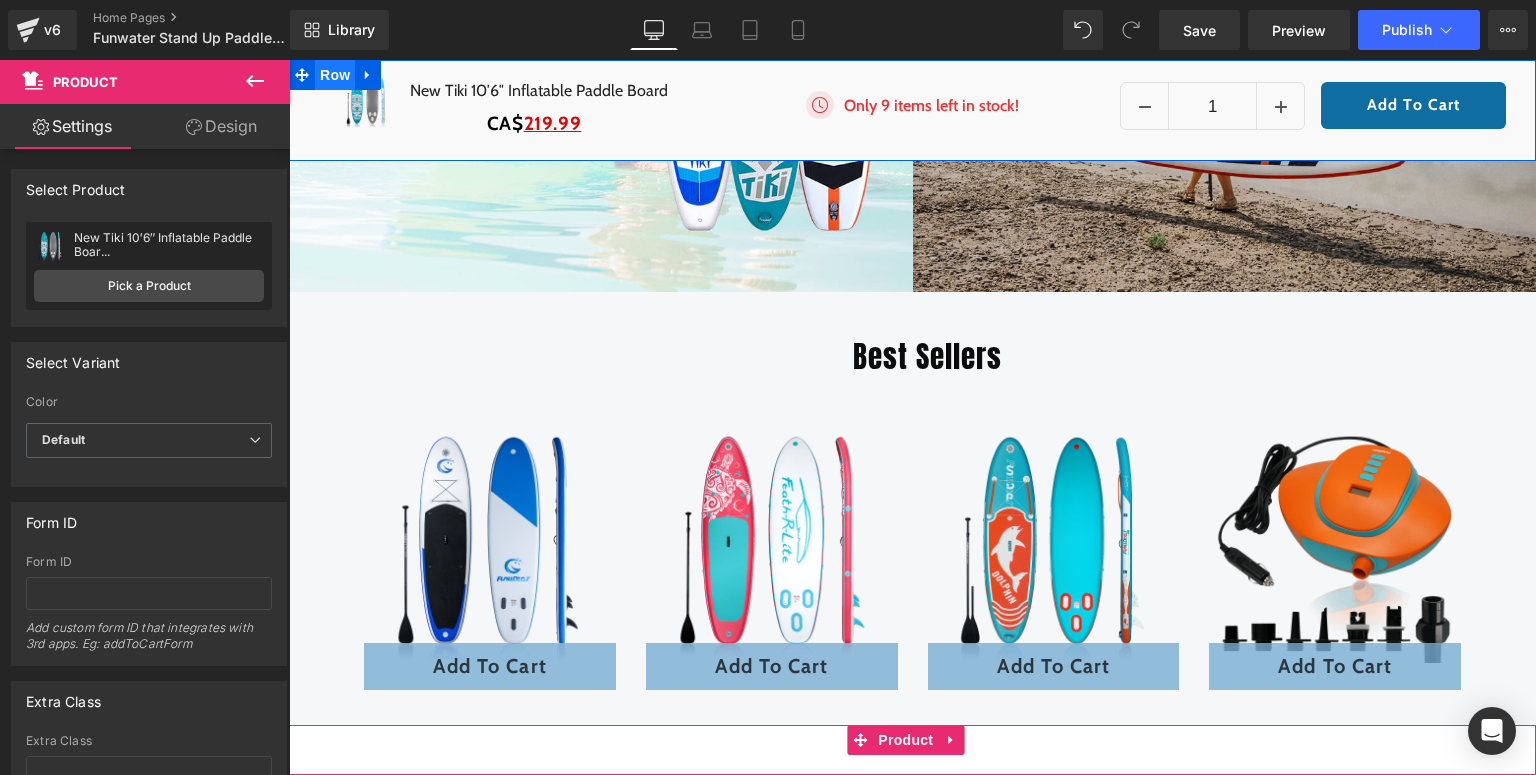 click on "Row" at bounding box center [335, 75] 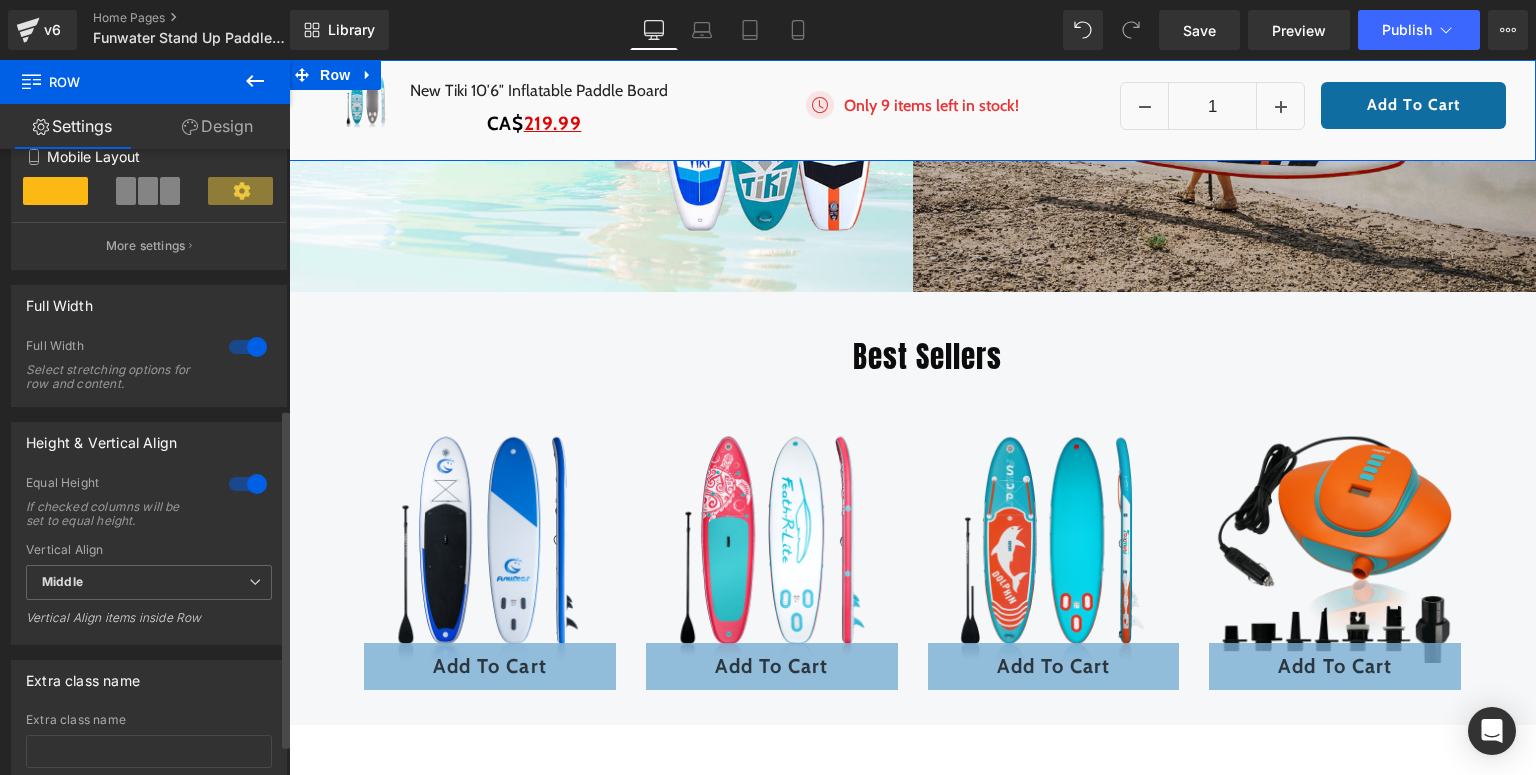 scroll, scrollTop: 480, scrollLeft: 0, axis: vertical 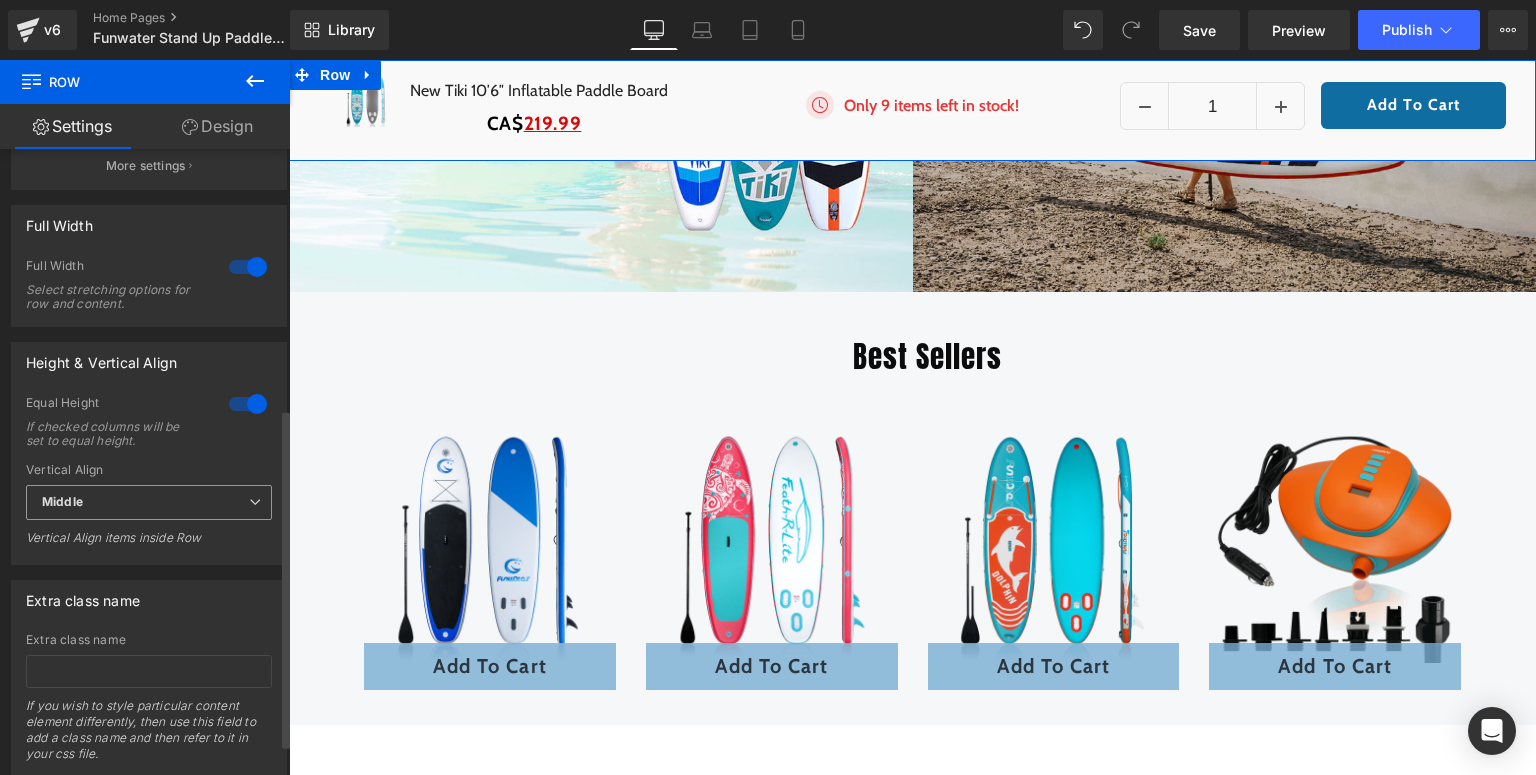 click on "Middle" at bounding box center [149, 502] 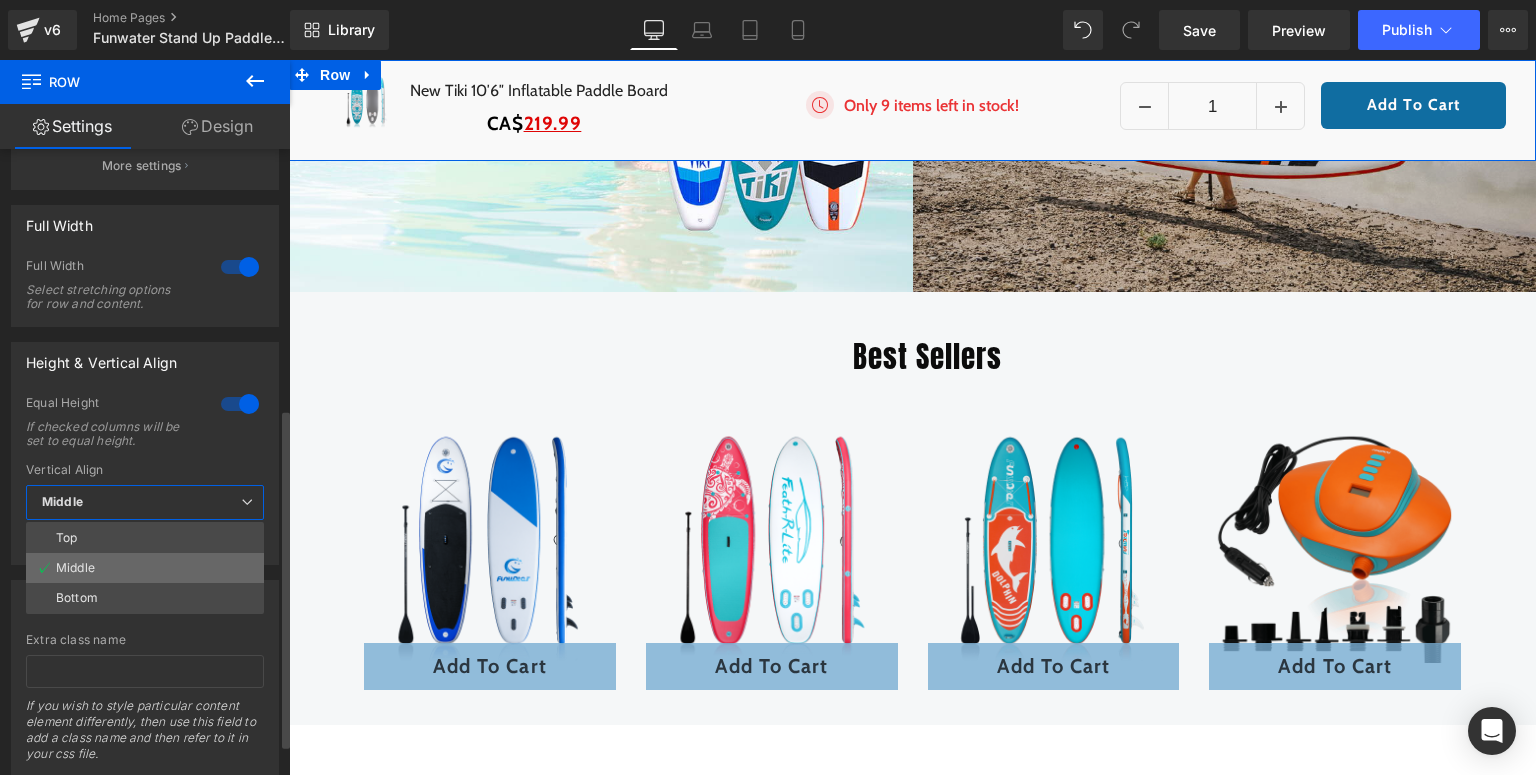 click on "Middle" at bounding box center [145, 568] 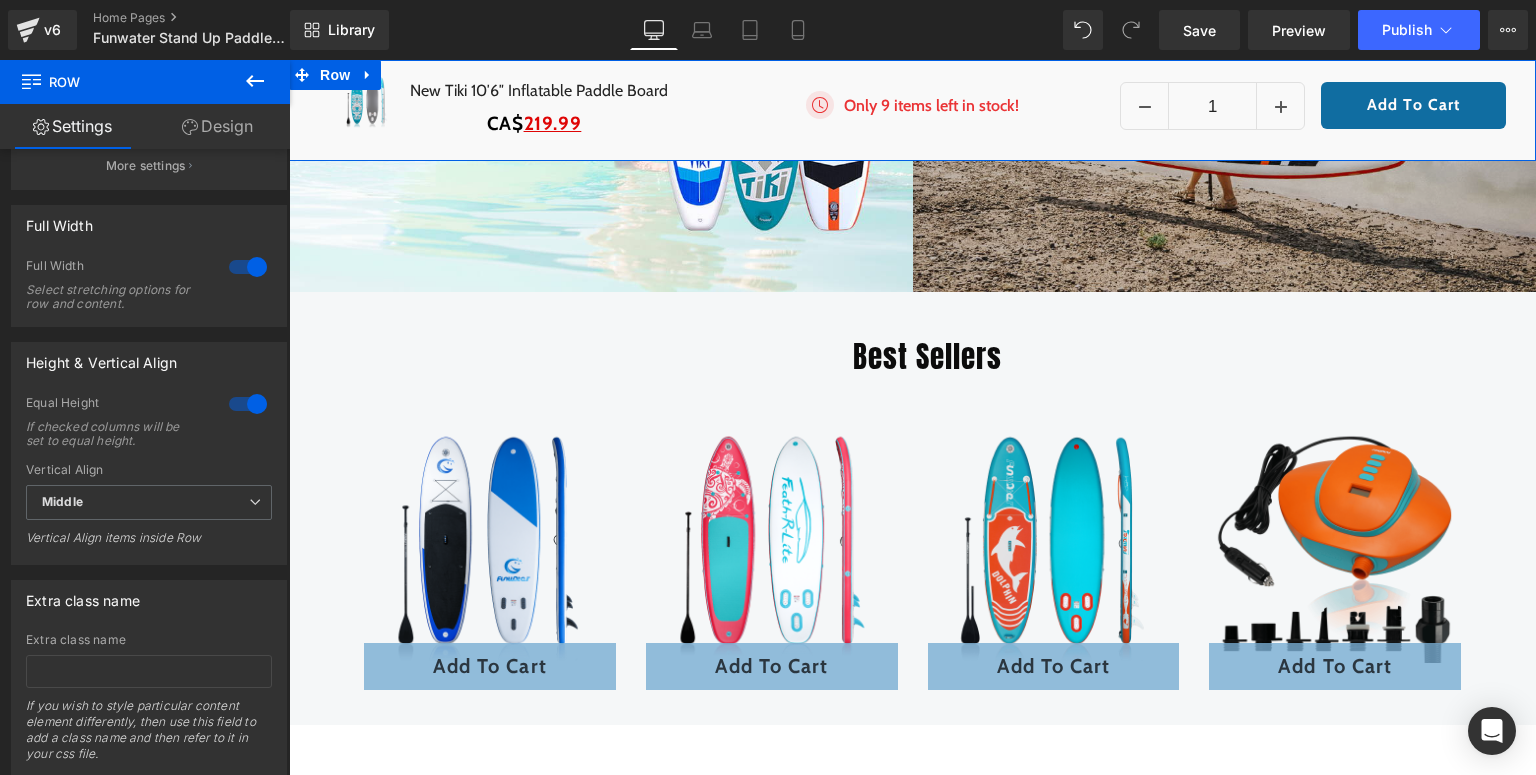 click on "Design" at bounding box center [217, 126] 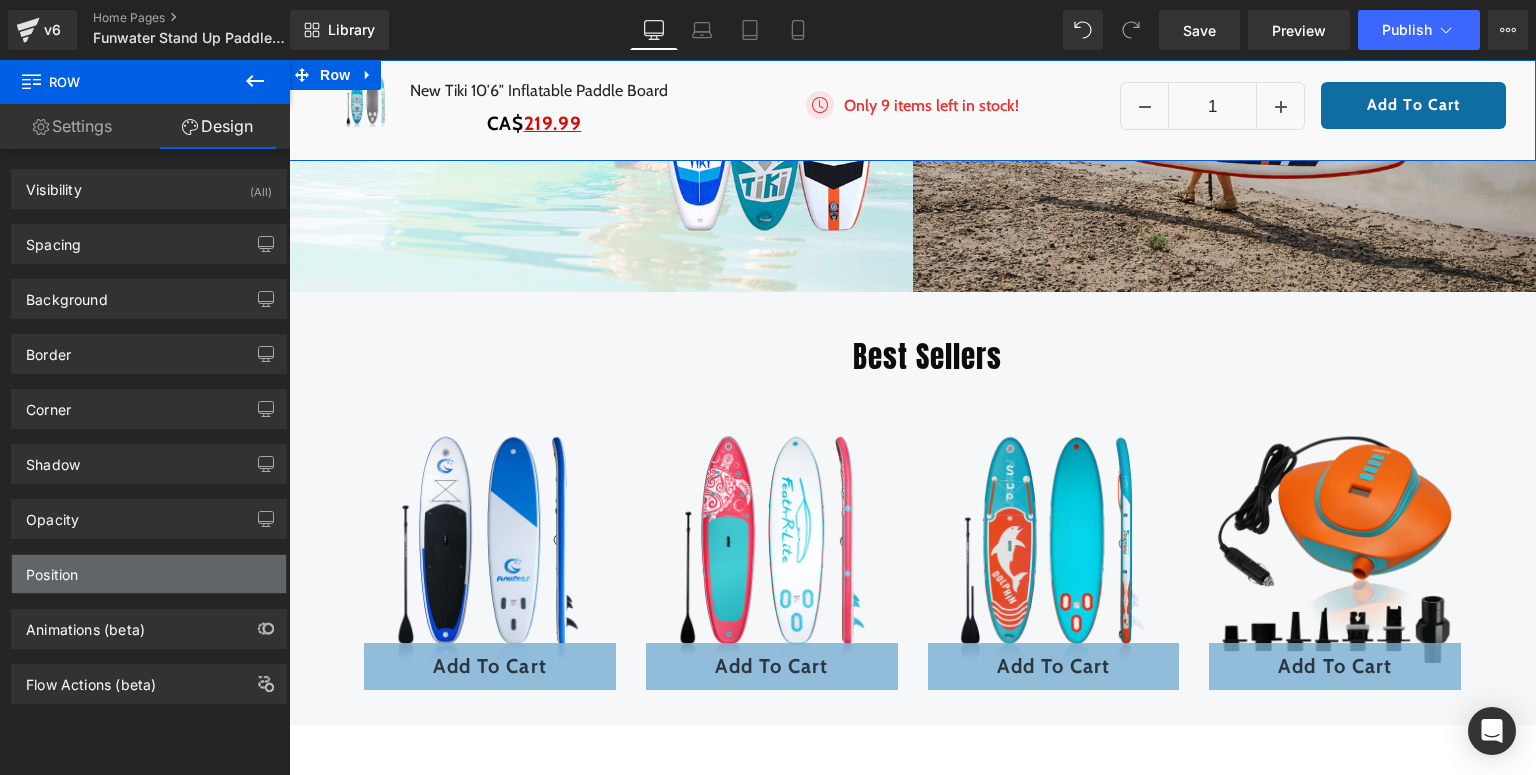 click on "Position" at bounding box center (149, 574) 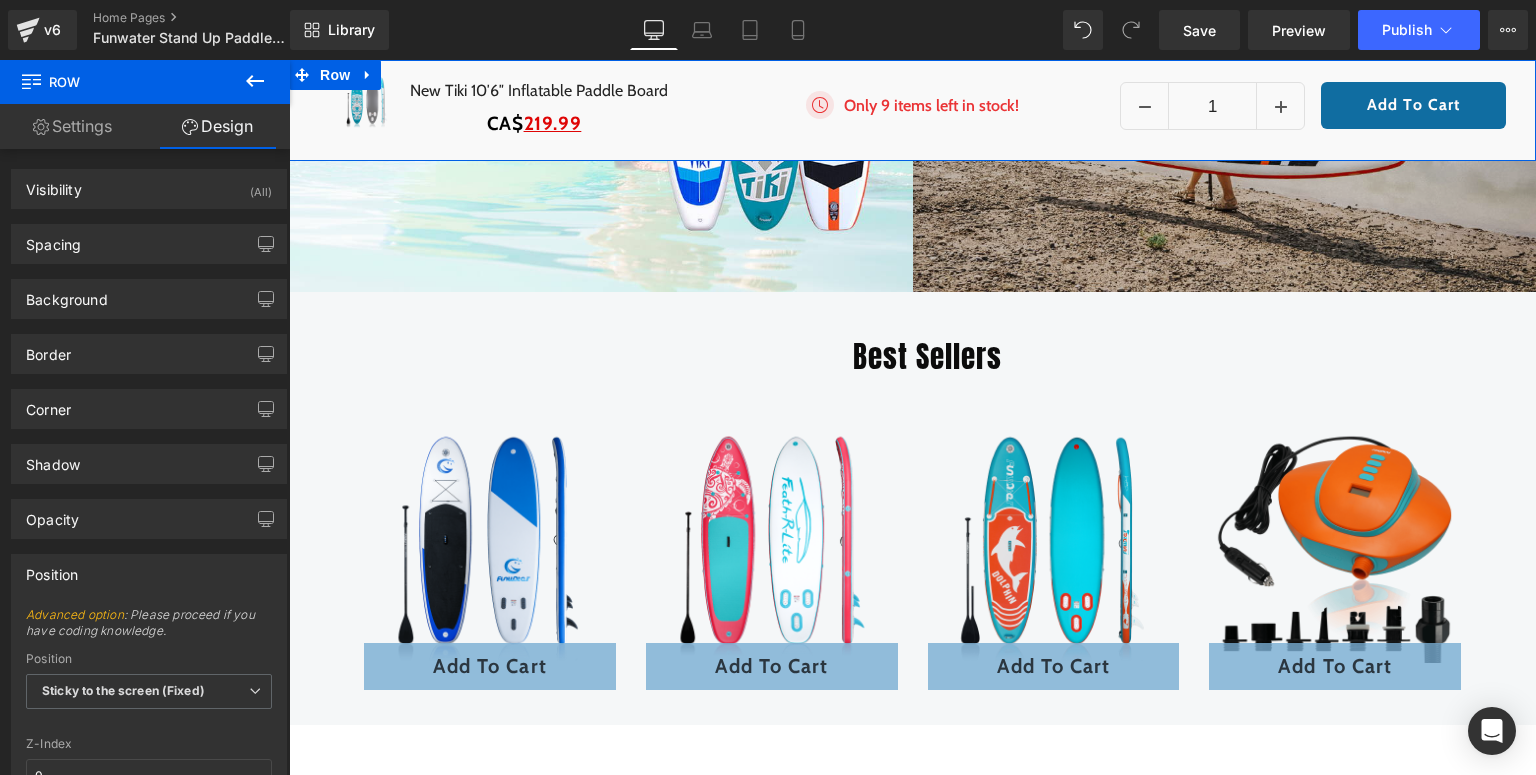 scroll, scrollTop: 247, scrollLeft: 0, axis: vertical 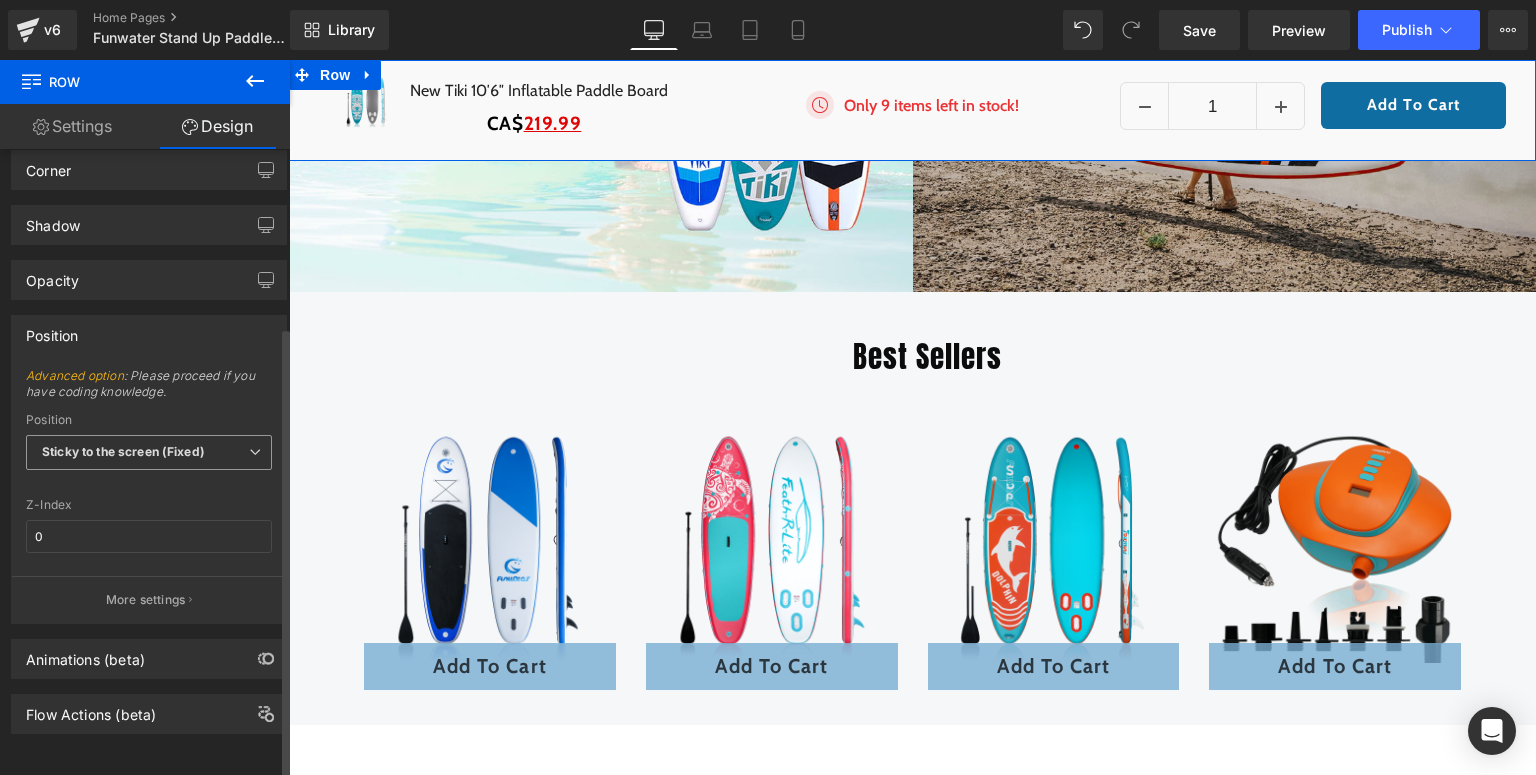click on "Sticky to the screen (Fixed)" at bounding box center (123, 451) 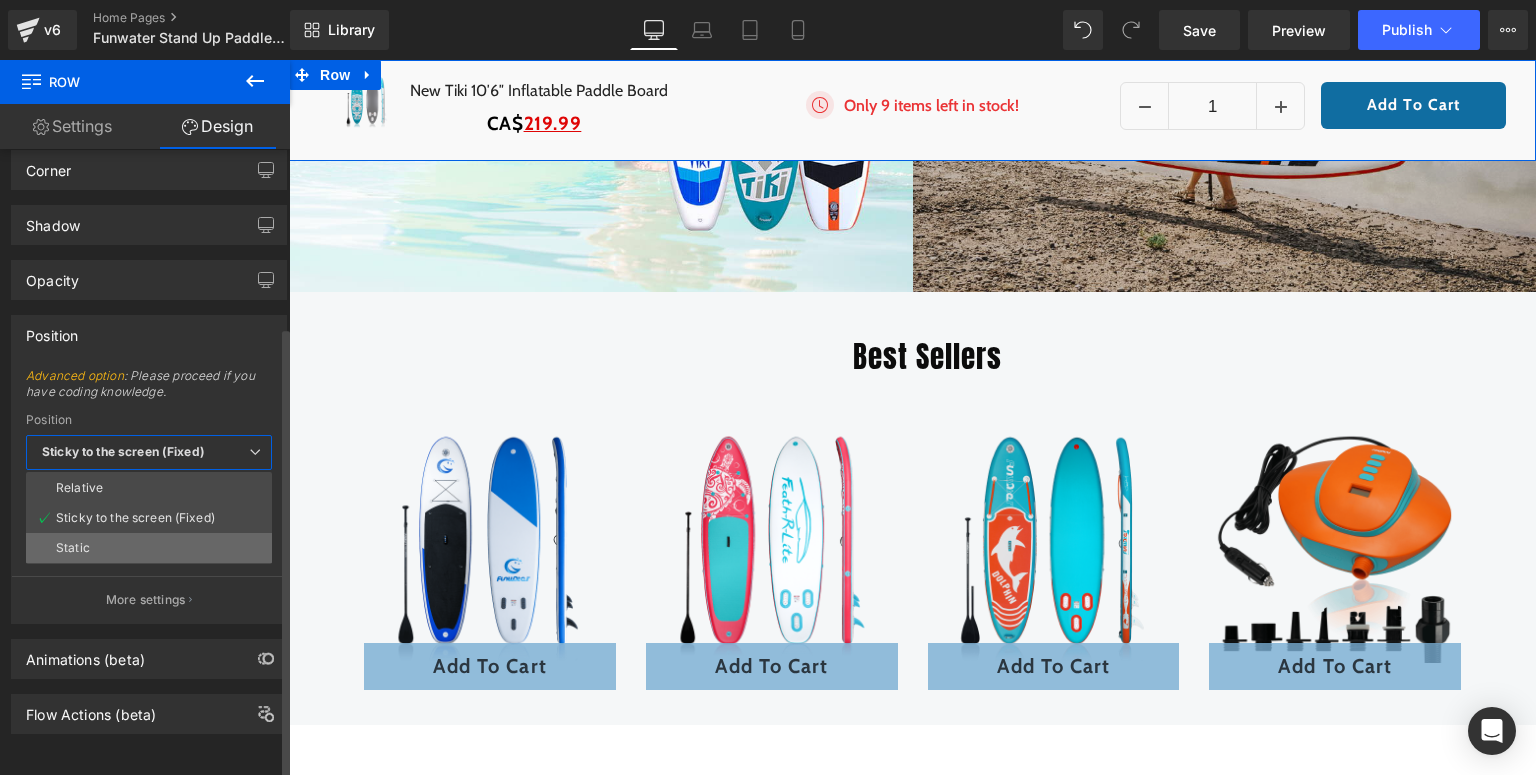 click on "Static" at bounding box center (149, 548) 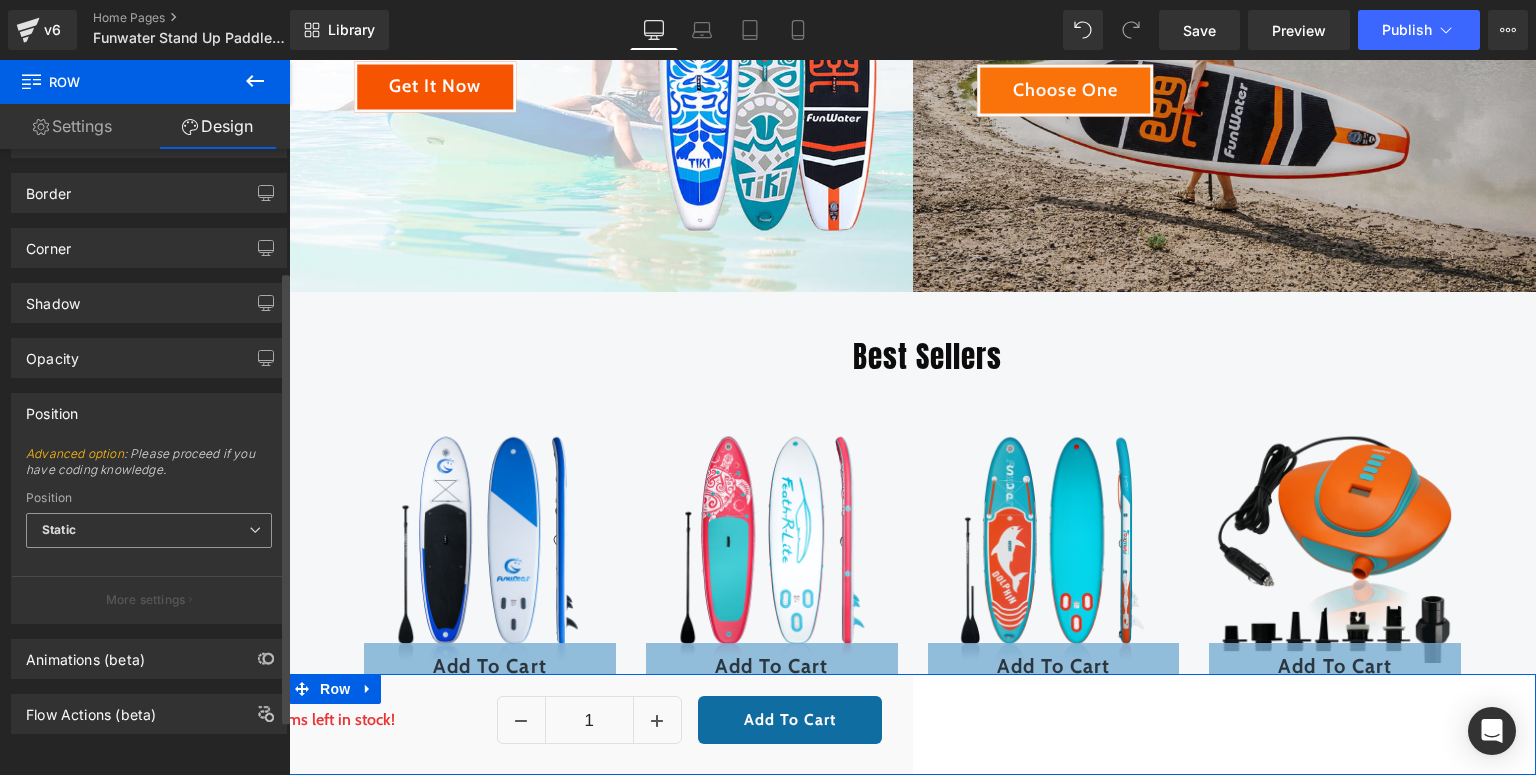 scroll, scrollTop: 169, scrollLeft: 0, axis: vertical 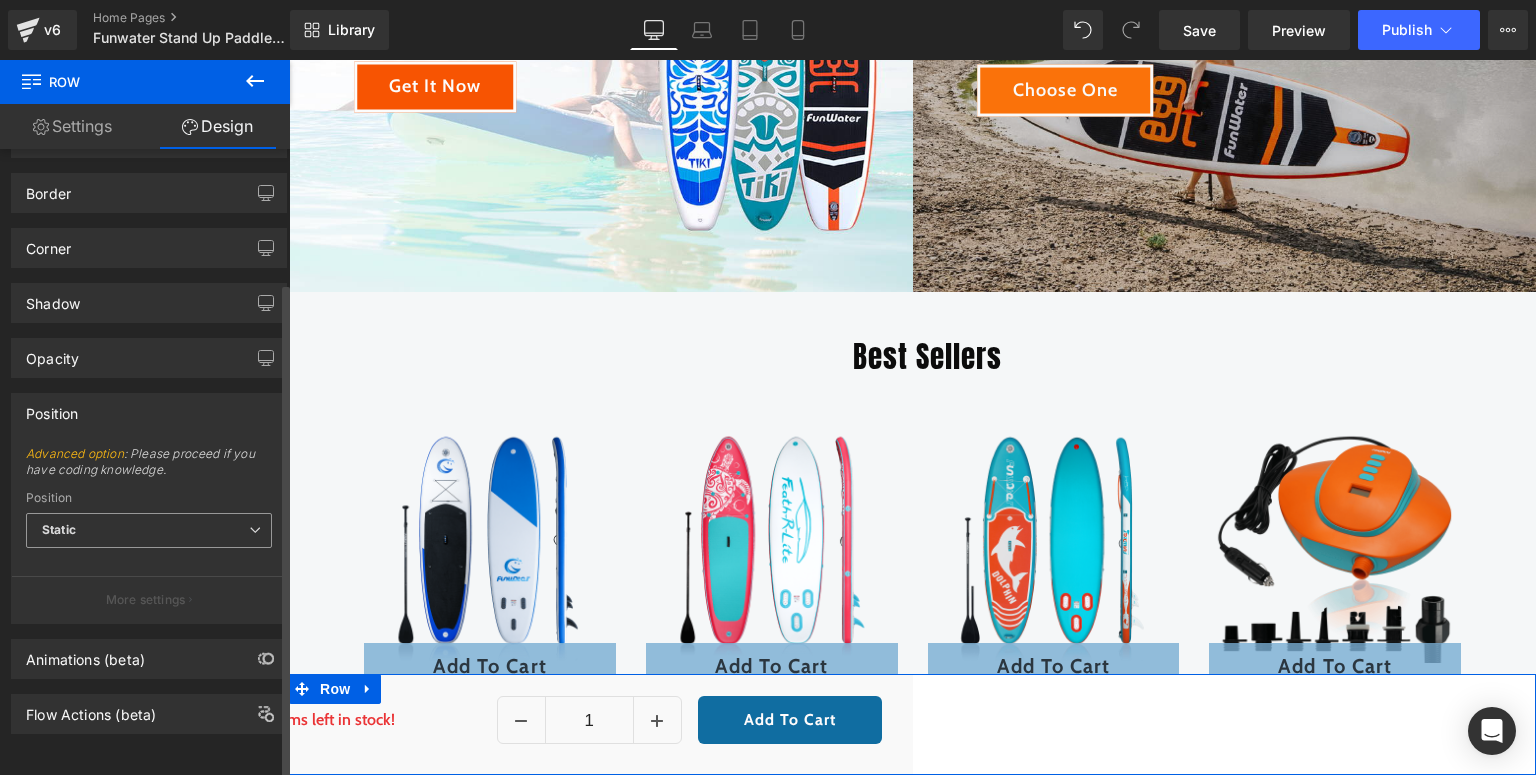 click on "Static" at bounding box center (149, 530) 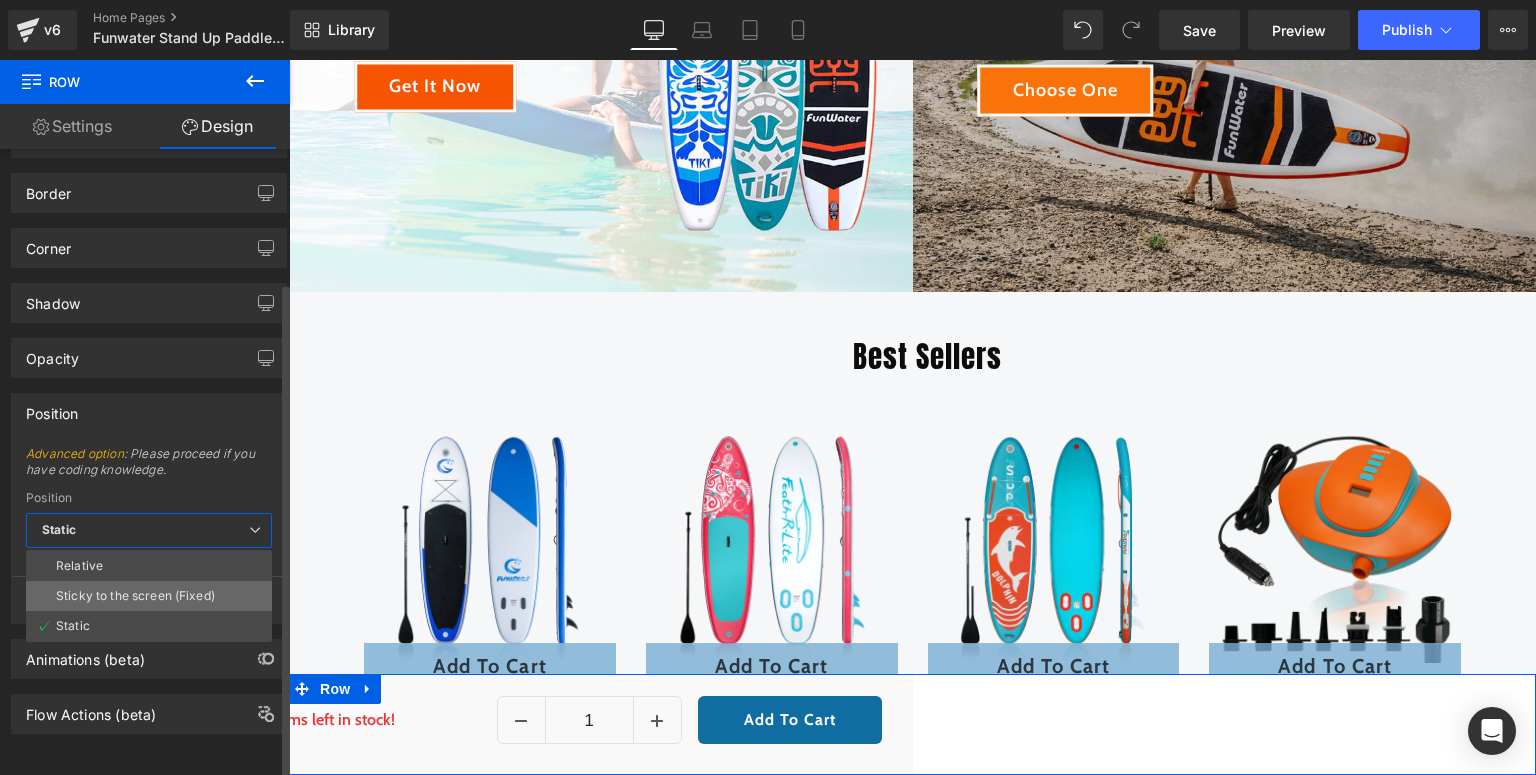 click on "Sticky to the screen (Fixed)" at bounding box center (135, 596) 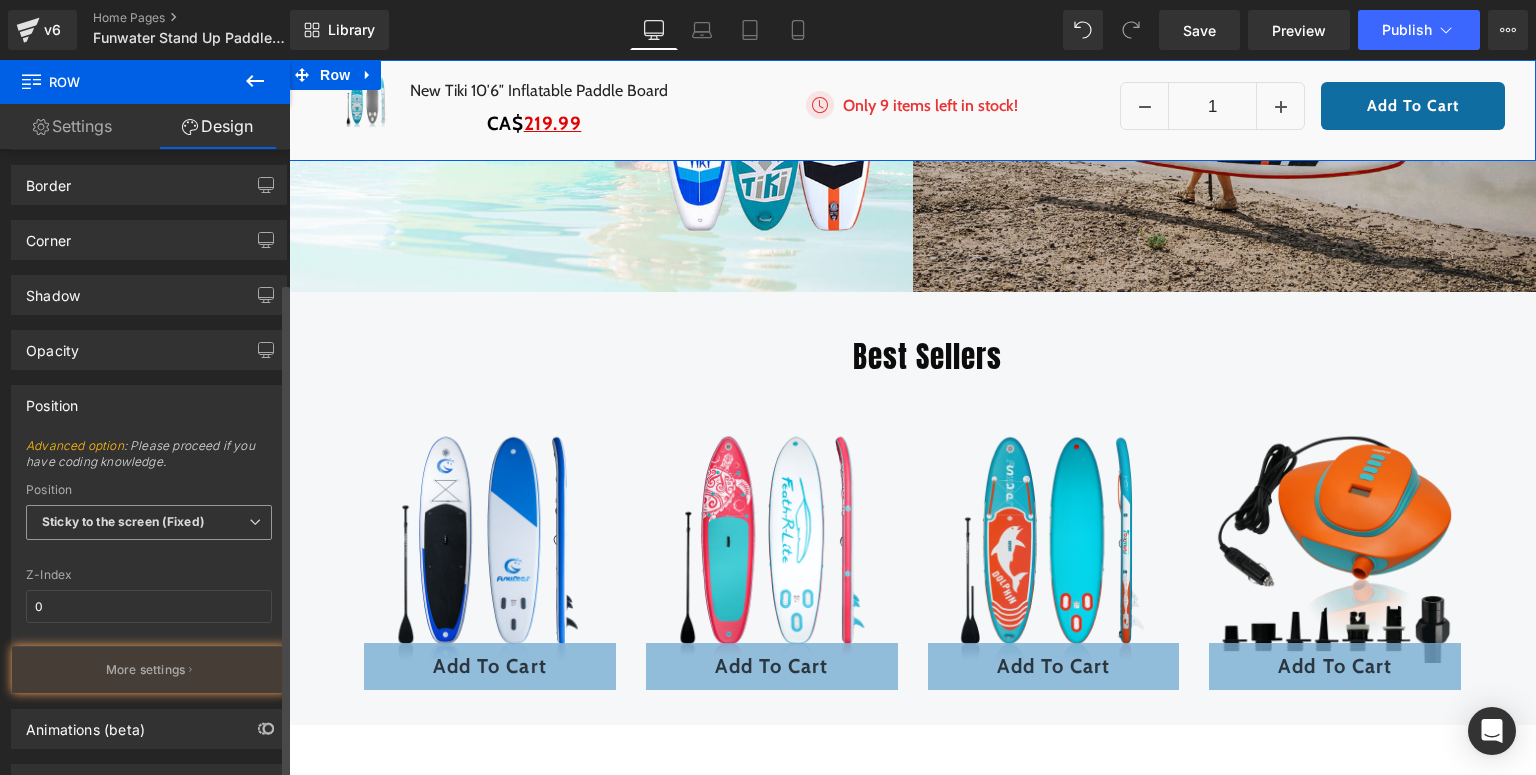 scroll, scrollTop: 247, scrollLeft: 0, axis: vertical 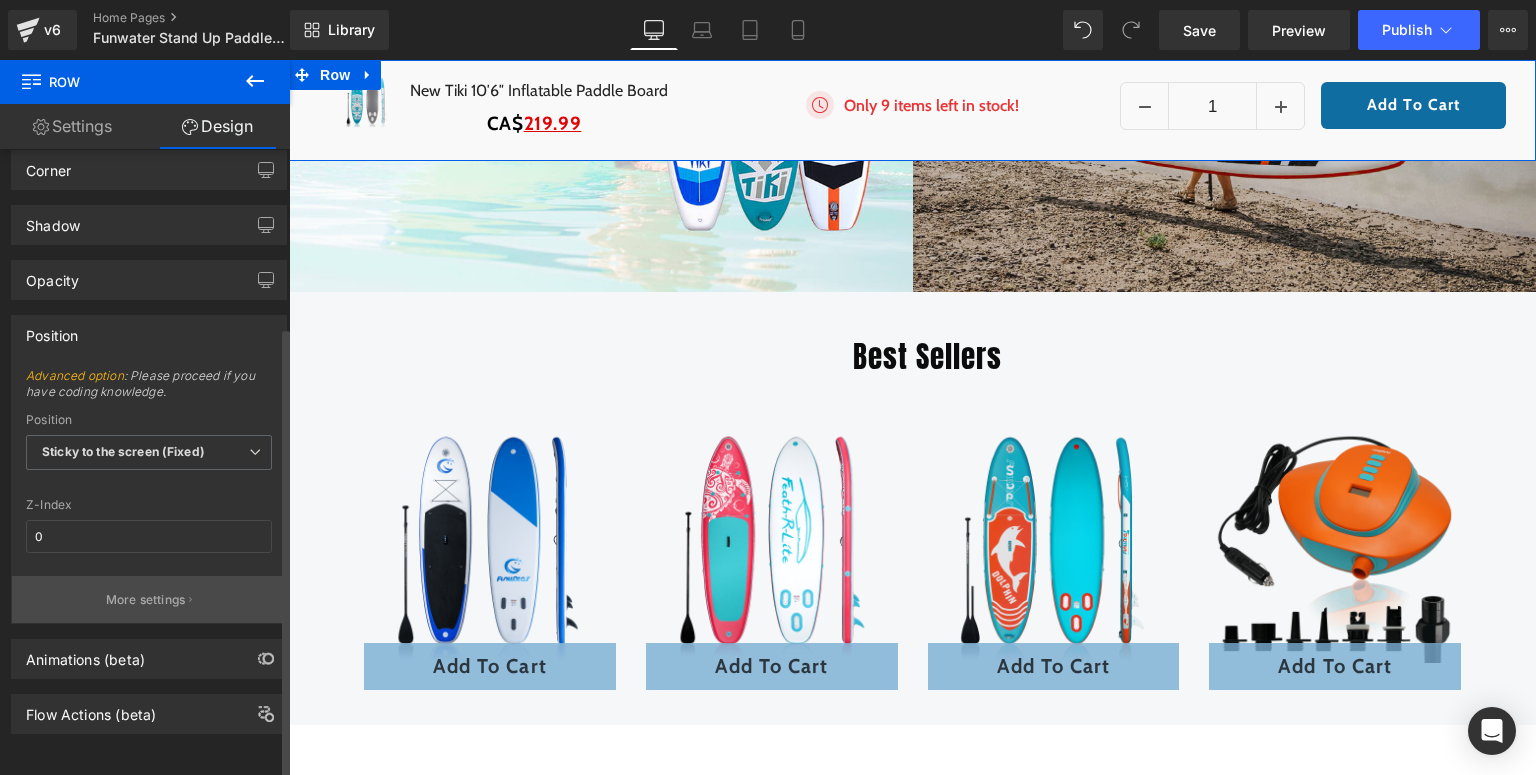 click on "More settings" at bounding box center [146, 600] 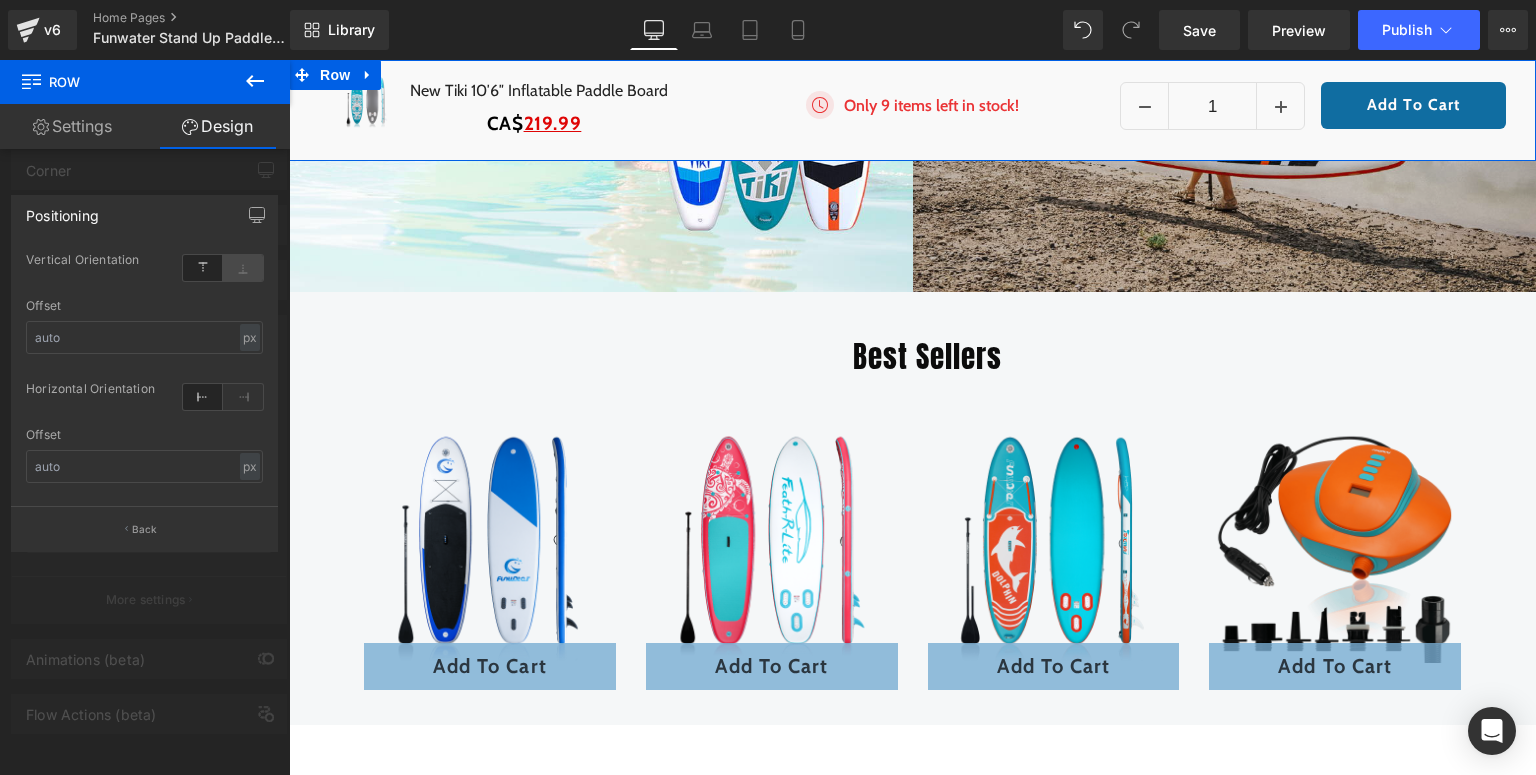 click at bounding box center [243, 268] 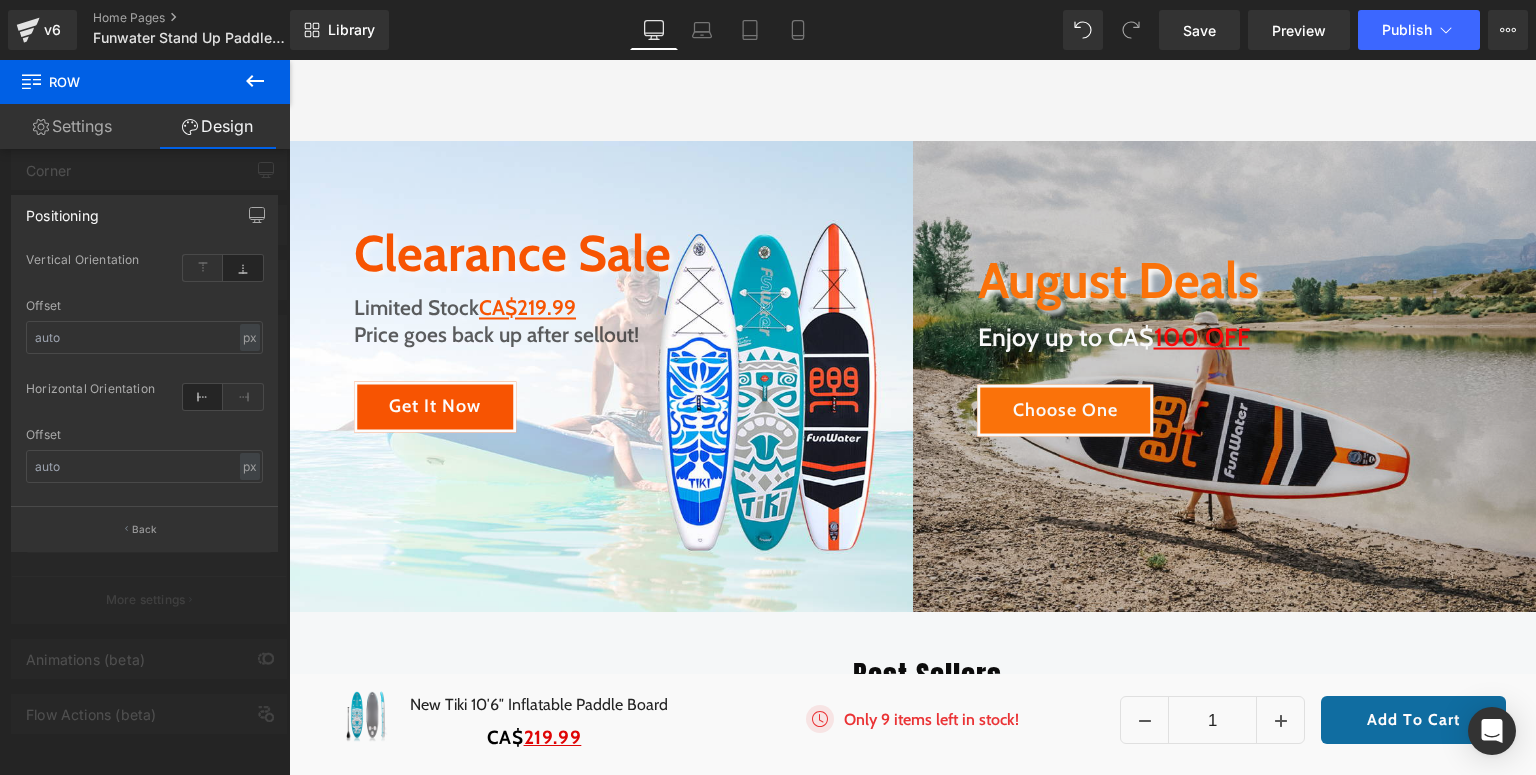 scroll, scrollTop: 160, scrollLeft: 0, axis: vertical 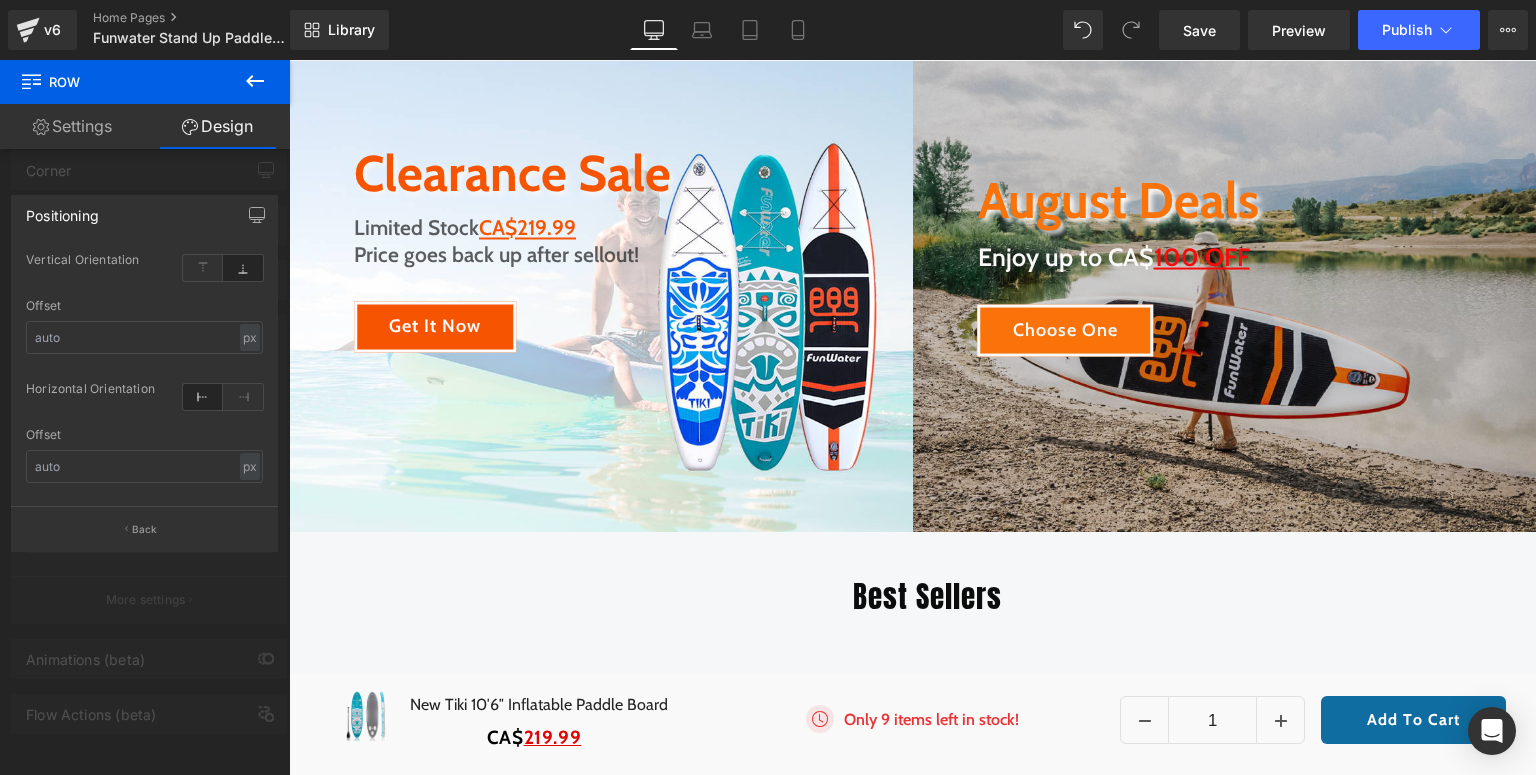 click on "□
Skip to content
Summer Splash Sale: Add to Cart and Enjoy $100 OFF!
Special Deal
Paddle Boards
Shop By Activity
All Around SUP boards are versatile for all skill levels.
Yoga" at bounding box center [912, 3825] 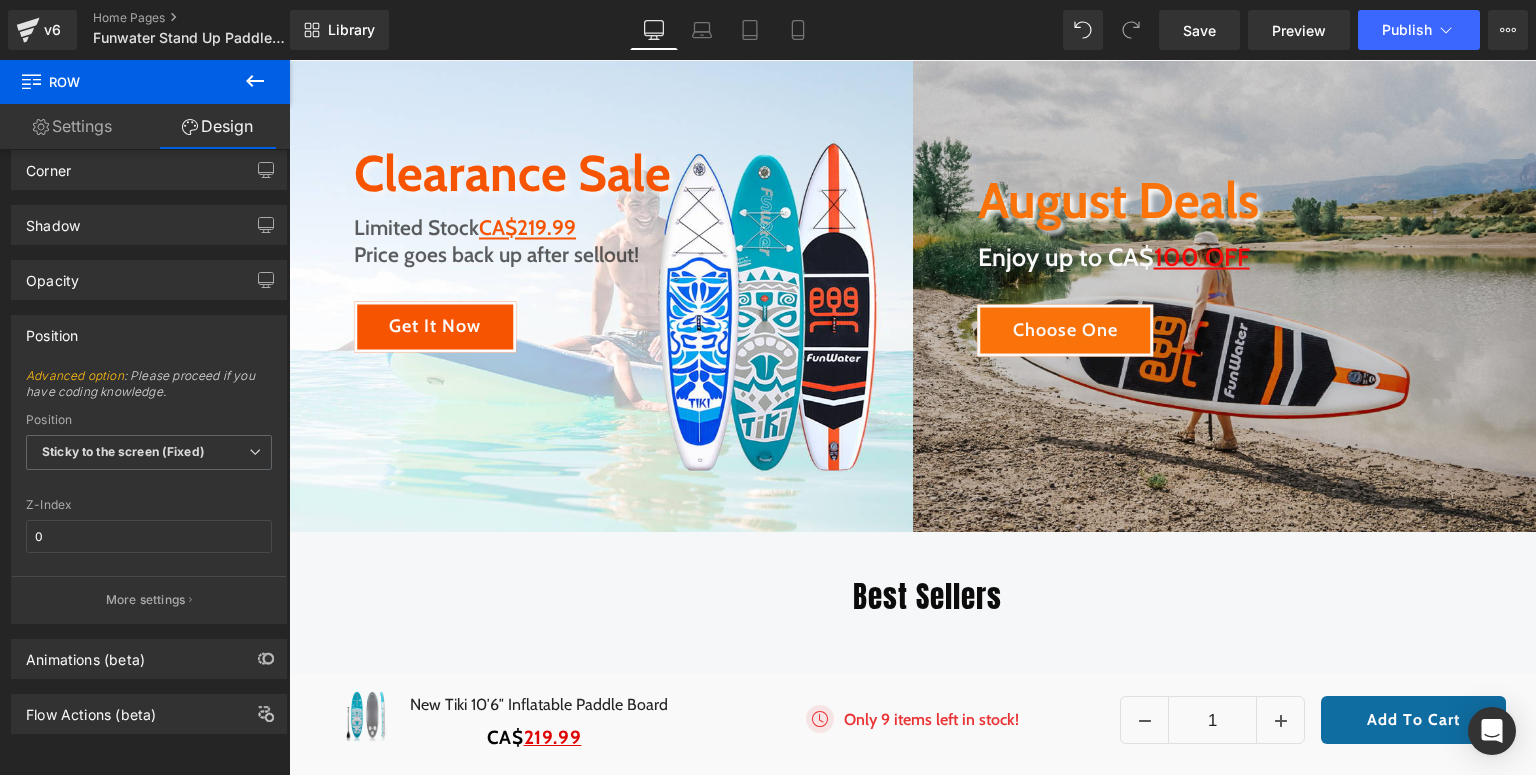 click on "BLACKFRIDAY has been copied to your clipboard!" at bounding box center (1146, 737) 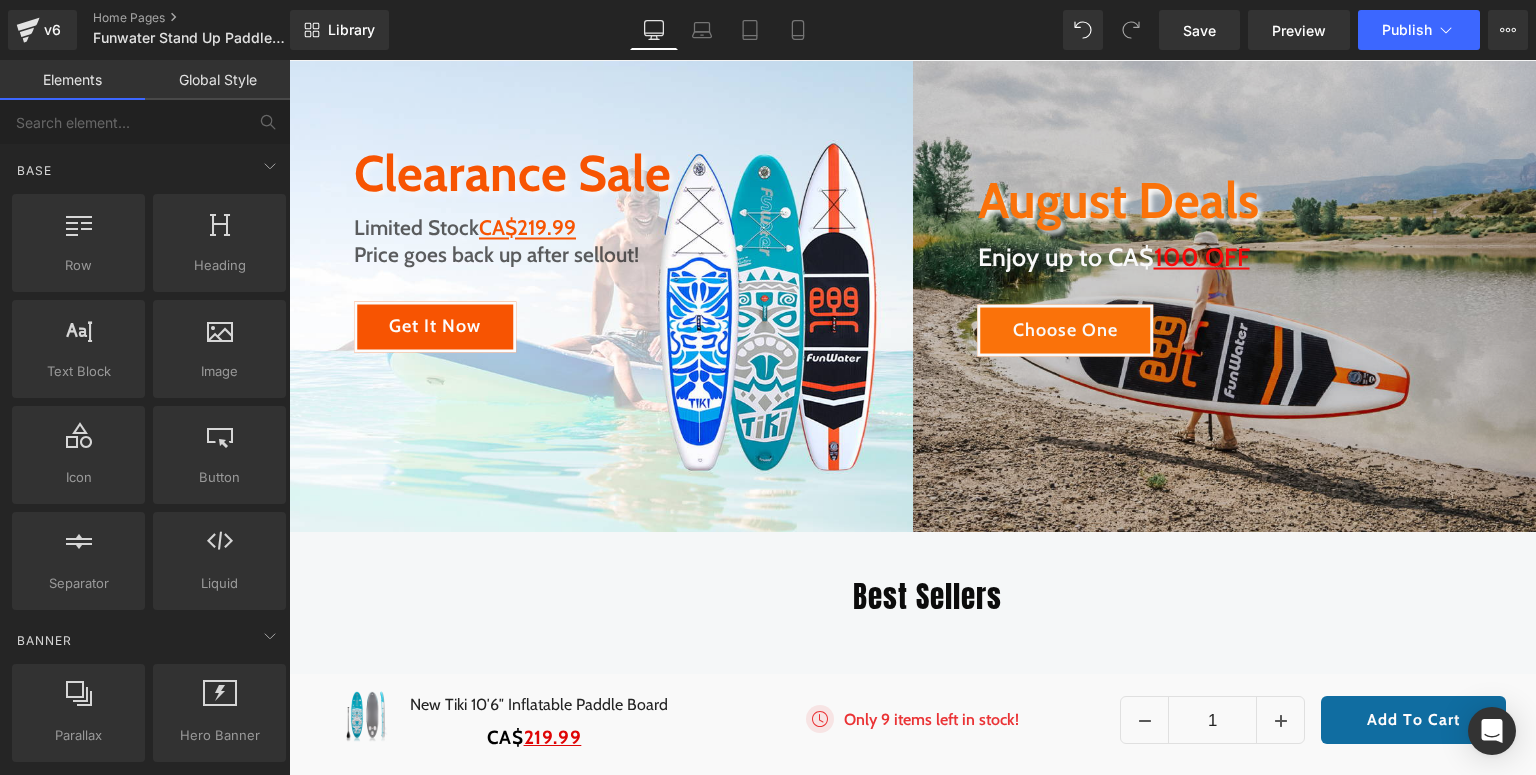 drag, startPoint x: 999, startPoint y: 724, endPoint x: 941, endPoint y: 714, distance: 58.855755 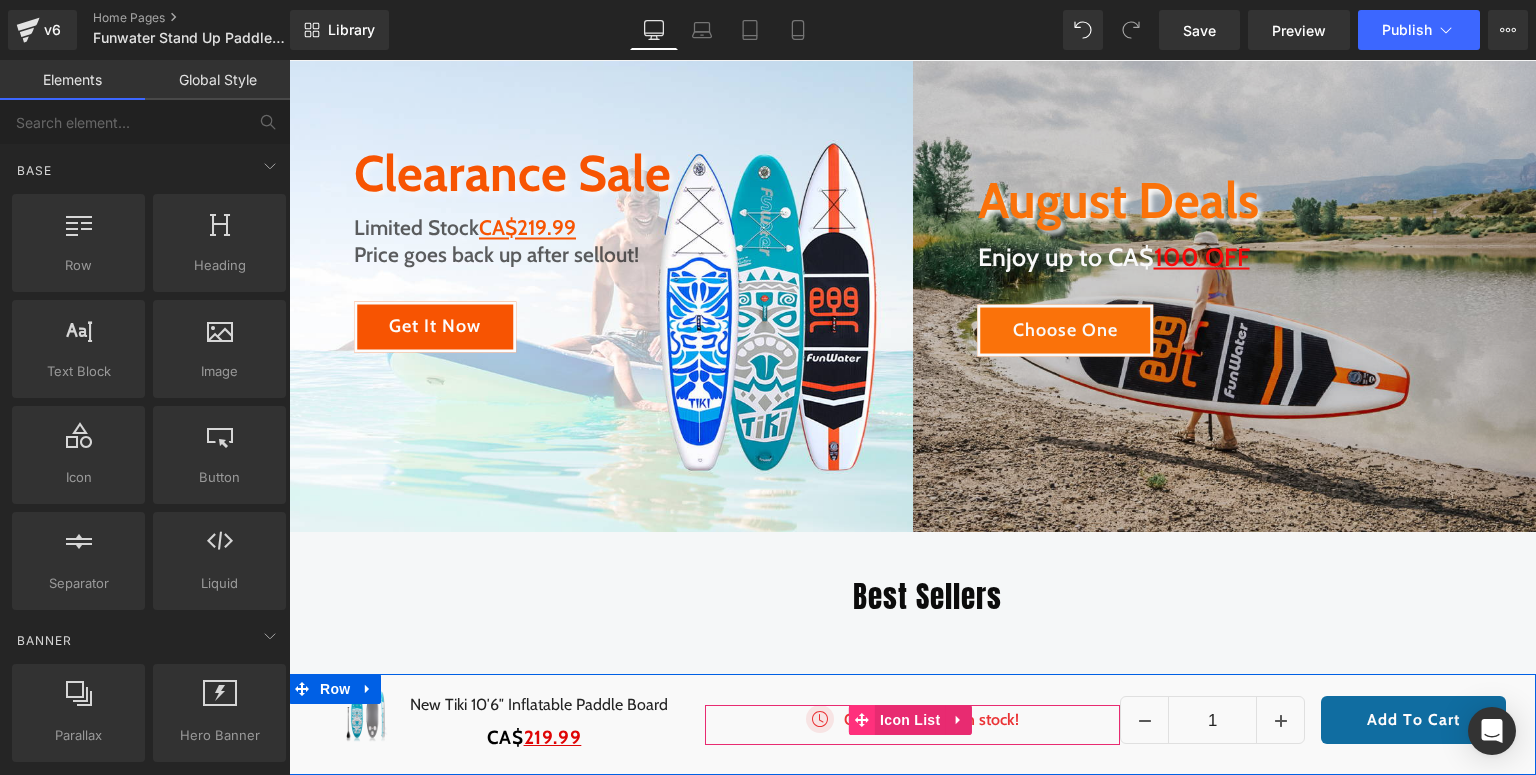 click 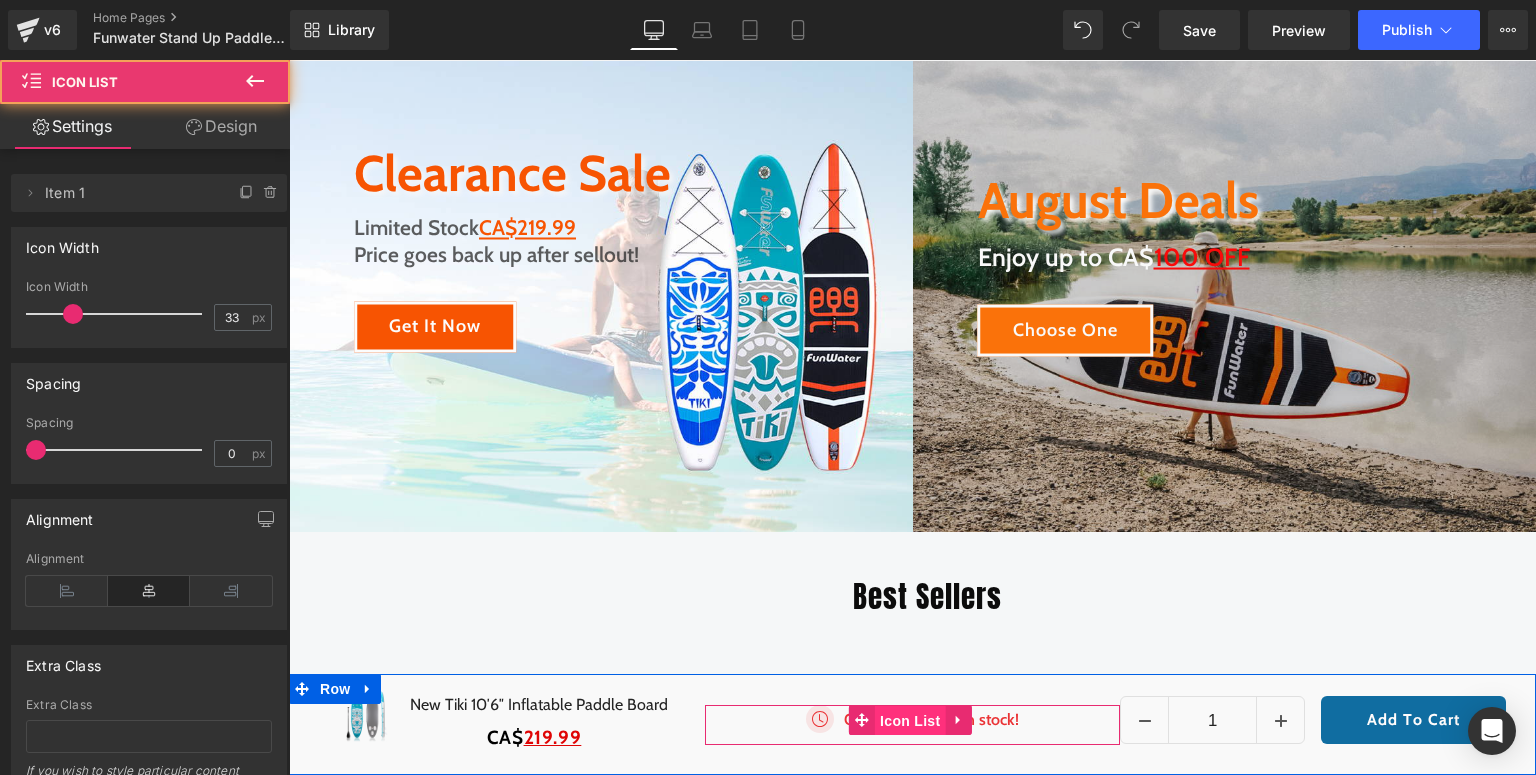 click on "Icon List" at bounding box center (910, 721) 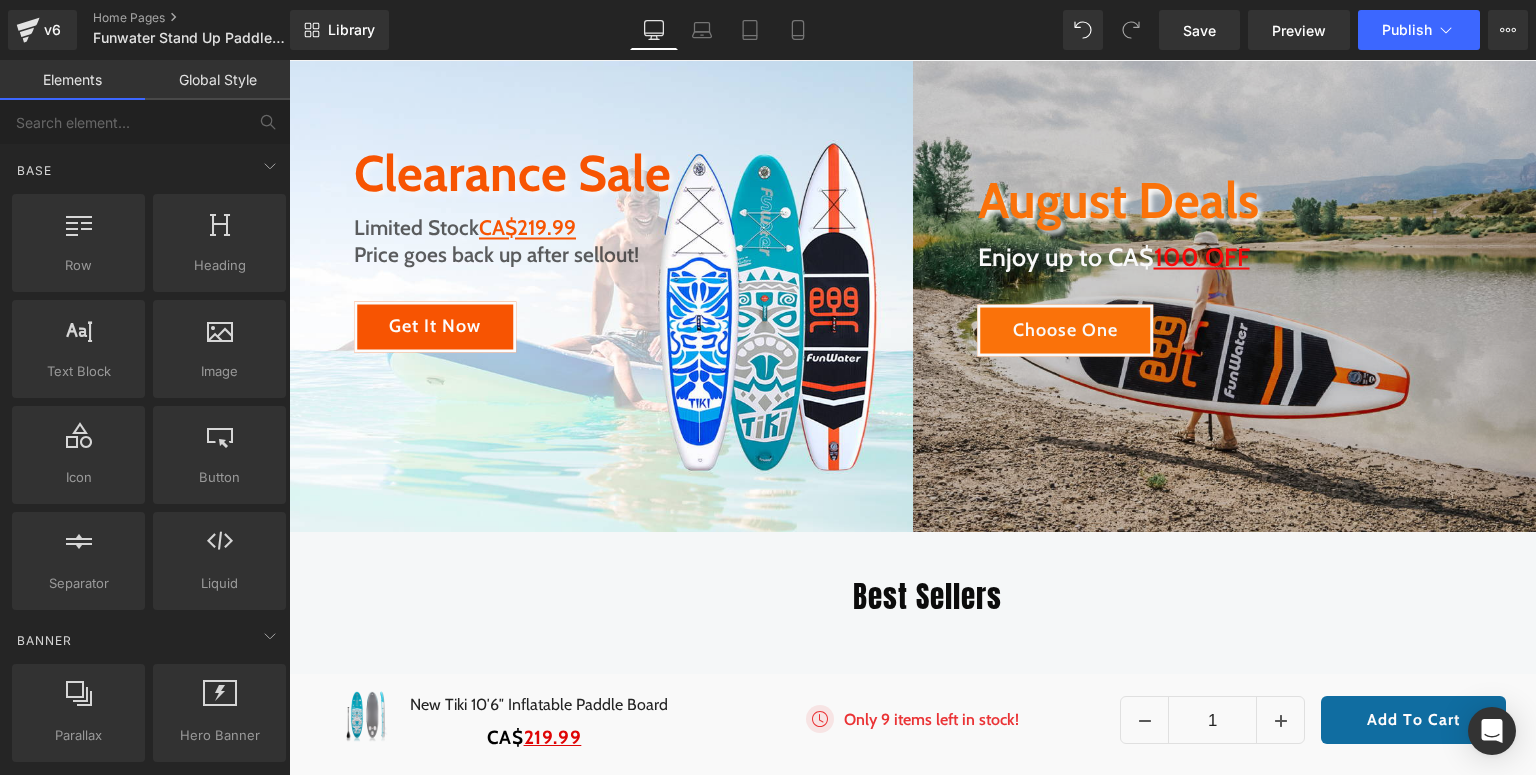 click on "BLACKFRIDAY has been copied to your clipboard!" at bounding box center (1146, 737) 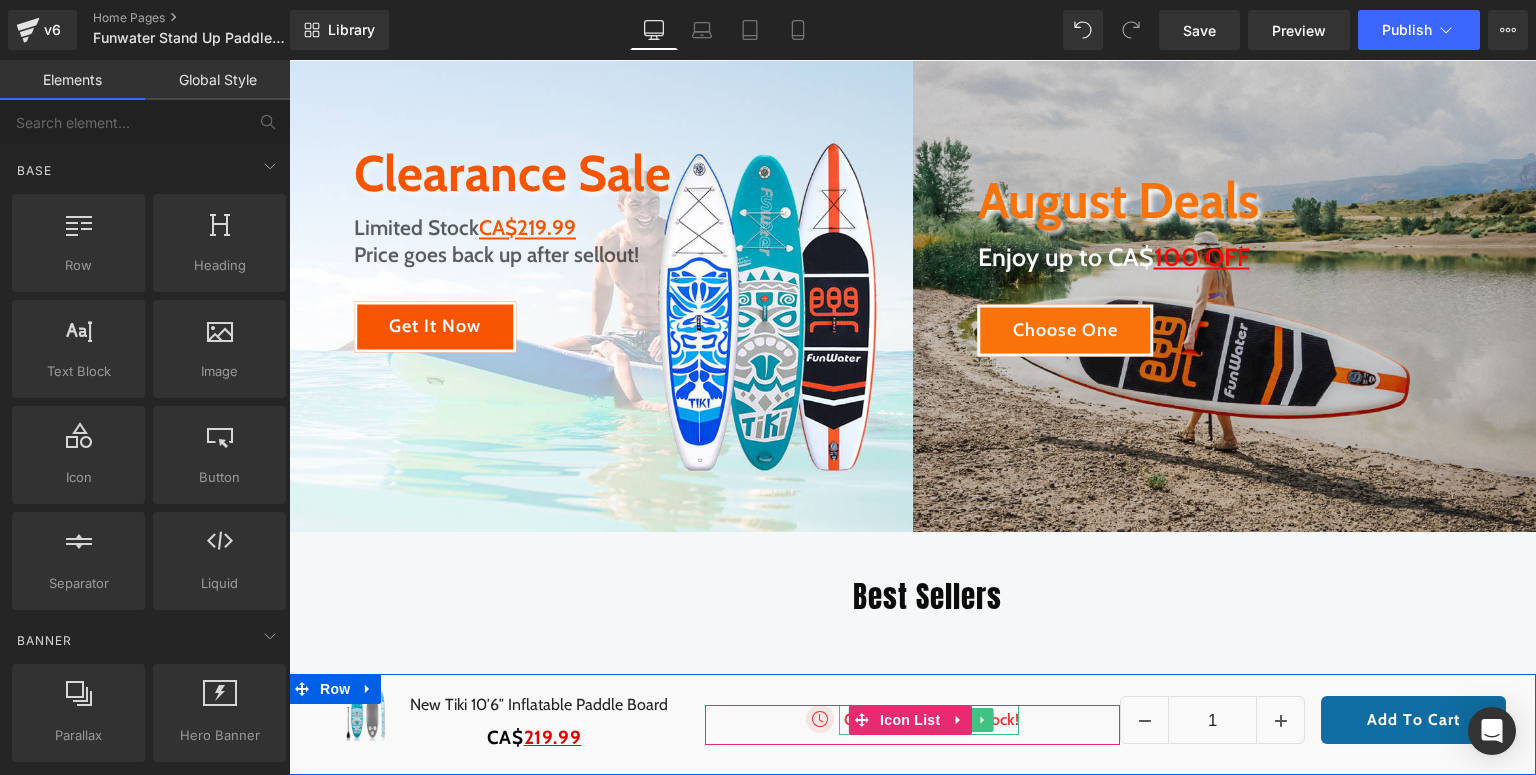 click on "Only 9 items left in stock!" at bounding box center (931, 720) 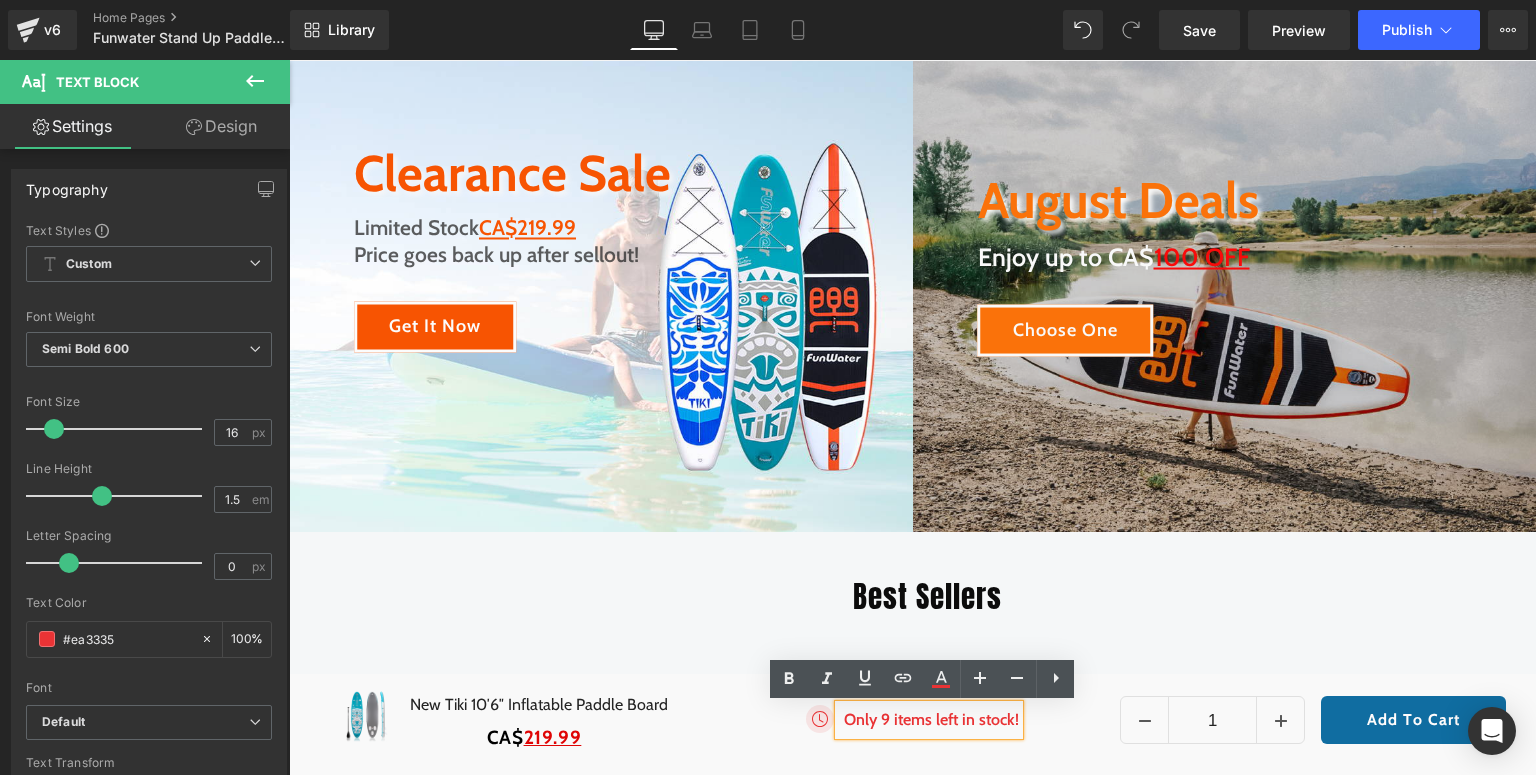 click on "Only 9 items left in stock!" at bounding box center [931, 720] 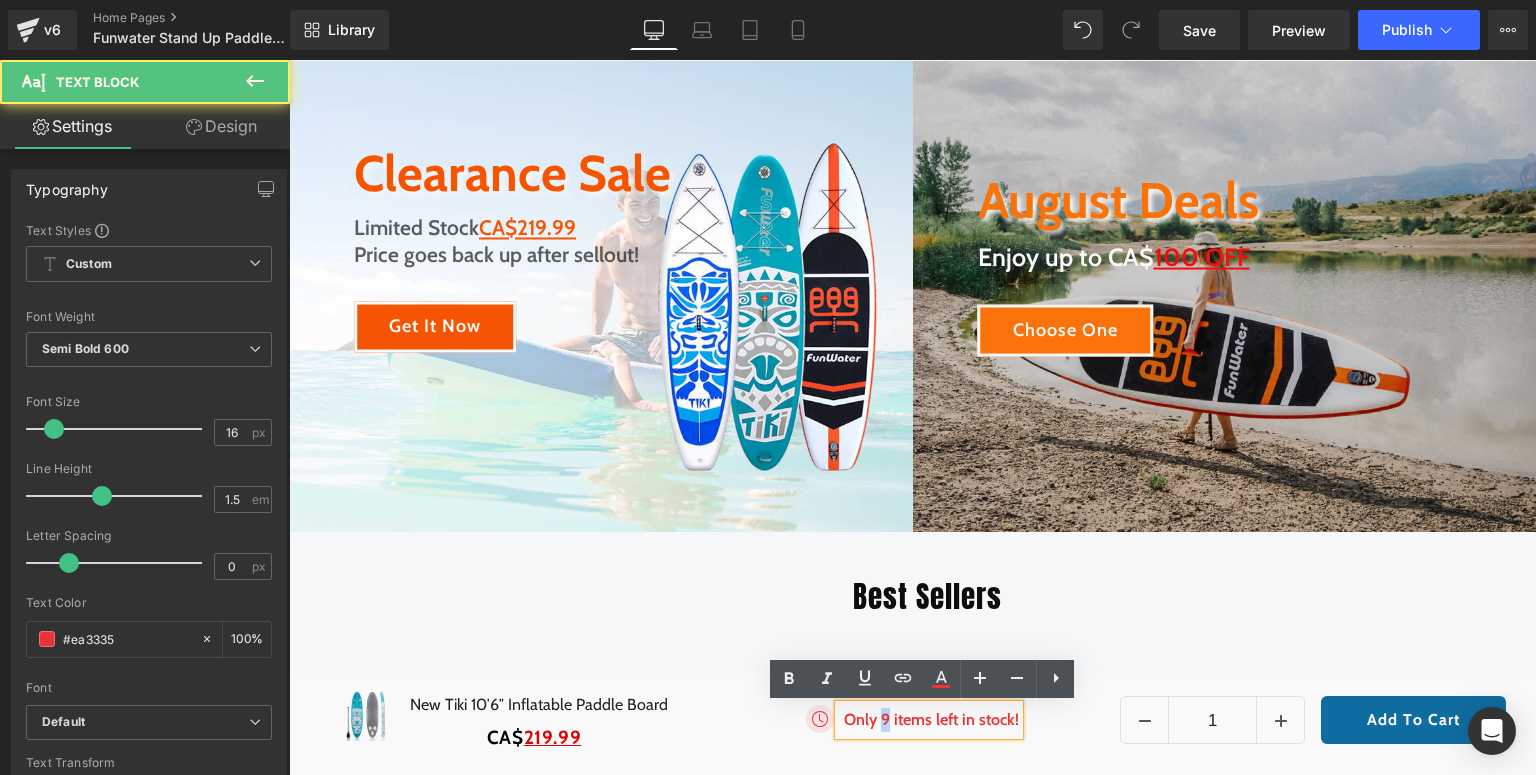click on "Only 9 items left in stock!" at bounding box center [931, 720] 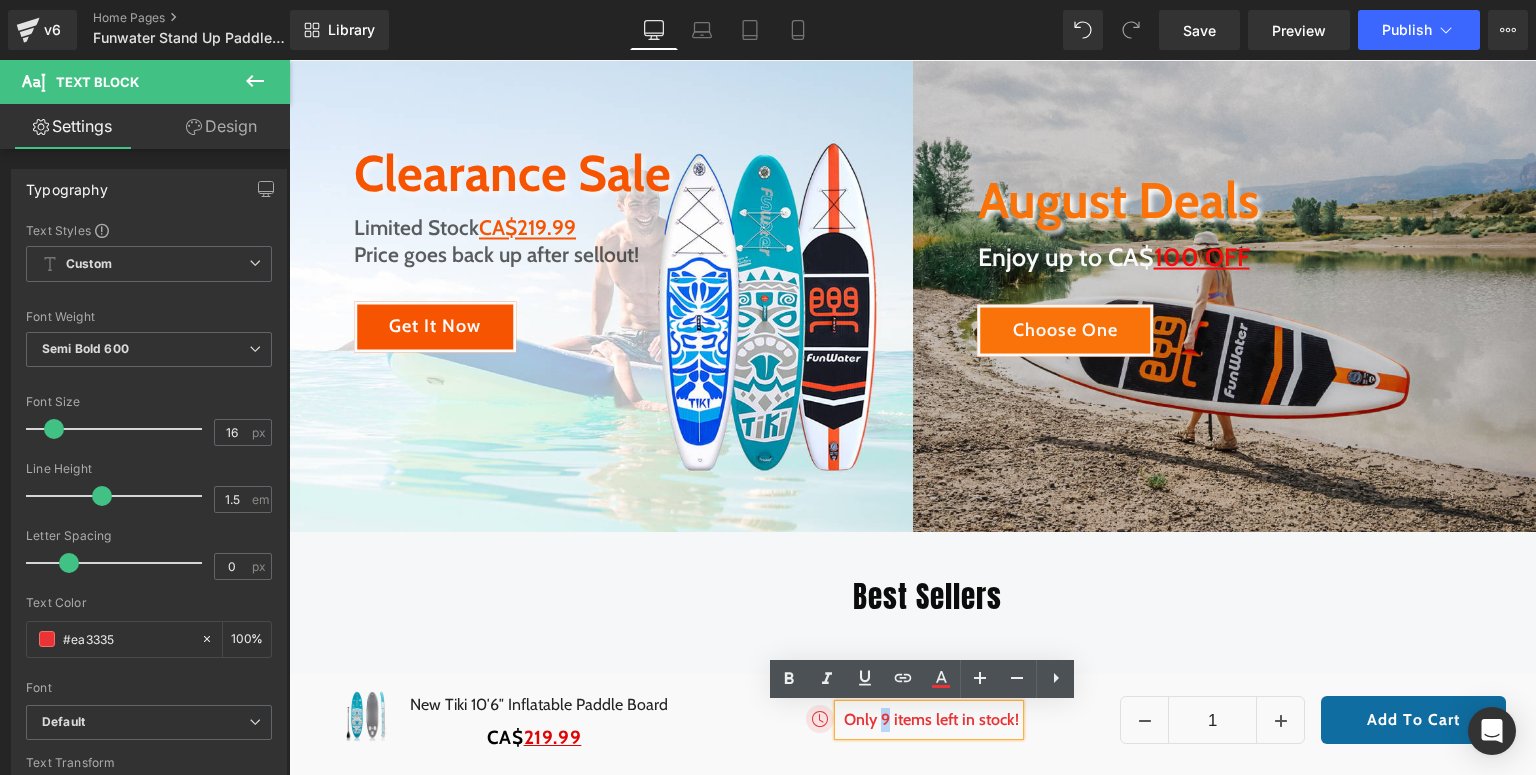 type 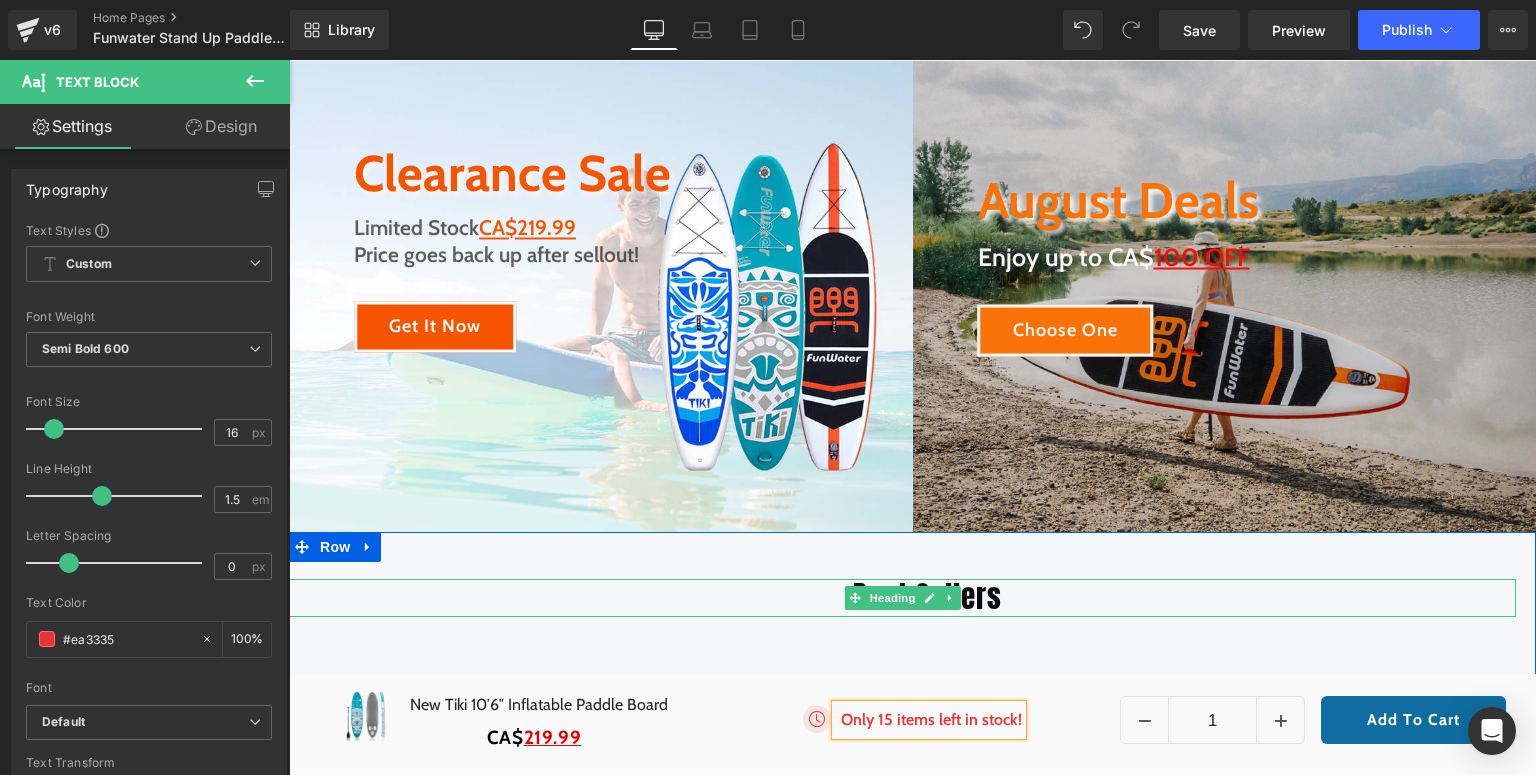 click on "Best Sellers" at bounding box center [927, 598] 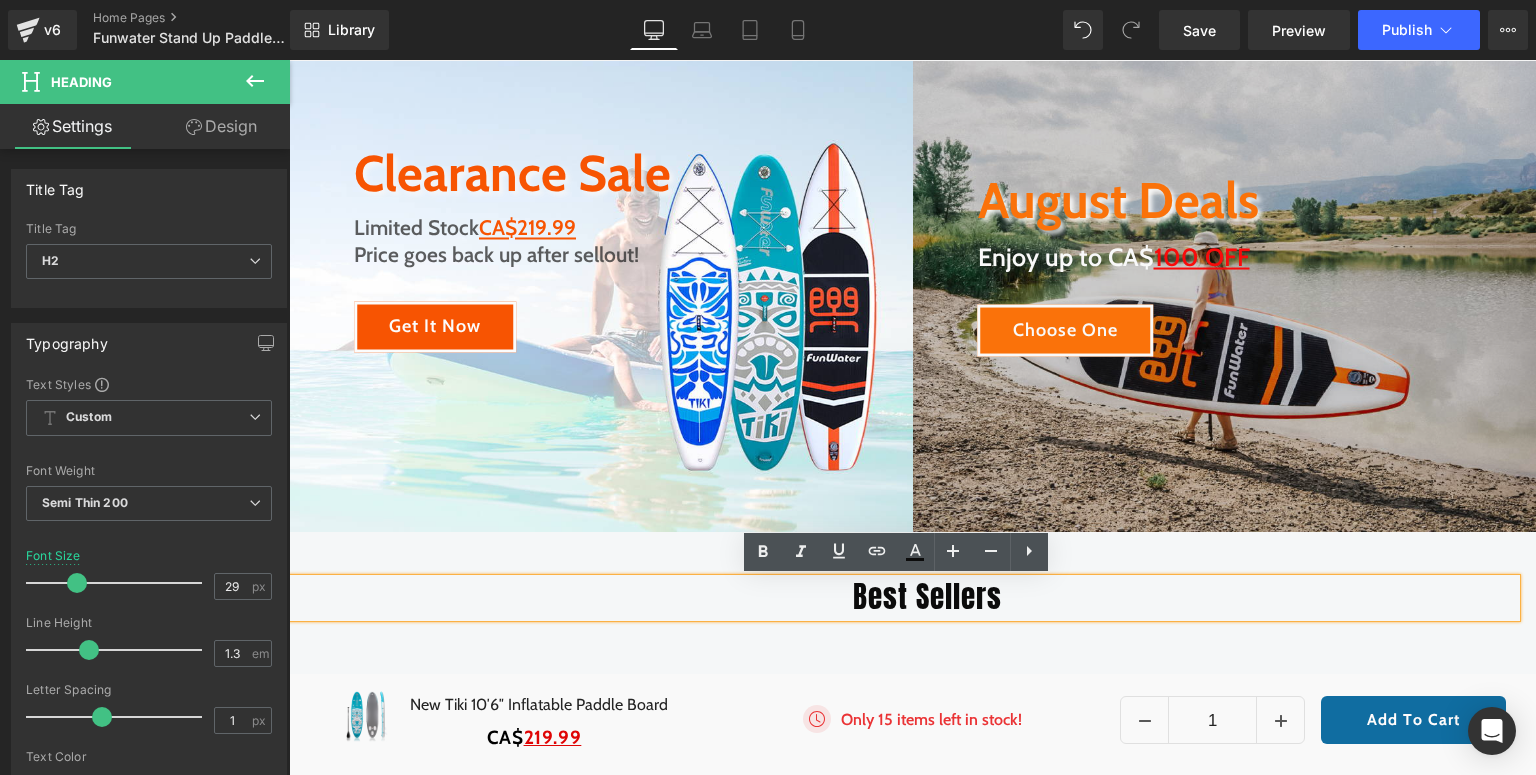 click on "Best Sellers Heading
Sale Off
(P) Image
Add To Cart
(P) Cart Button Row
Smiling Face 11′ Stand Up Paddle Board
(P) Title
CA$0
CA$329.99
(P) Price Row
Product" at bounding box center (912, 800) 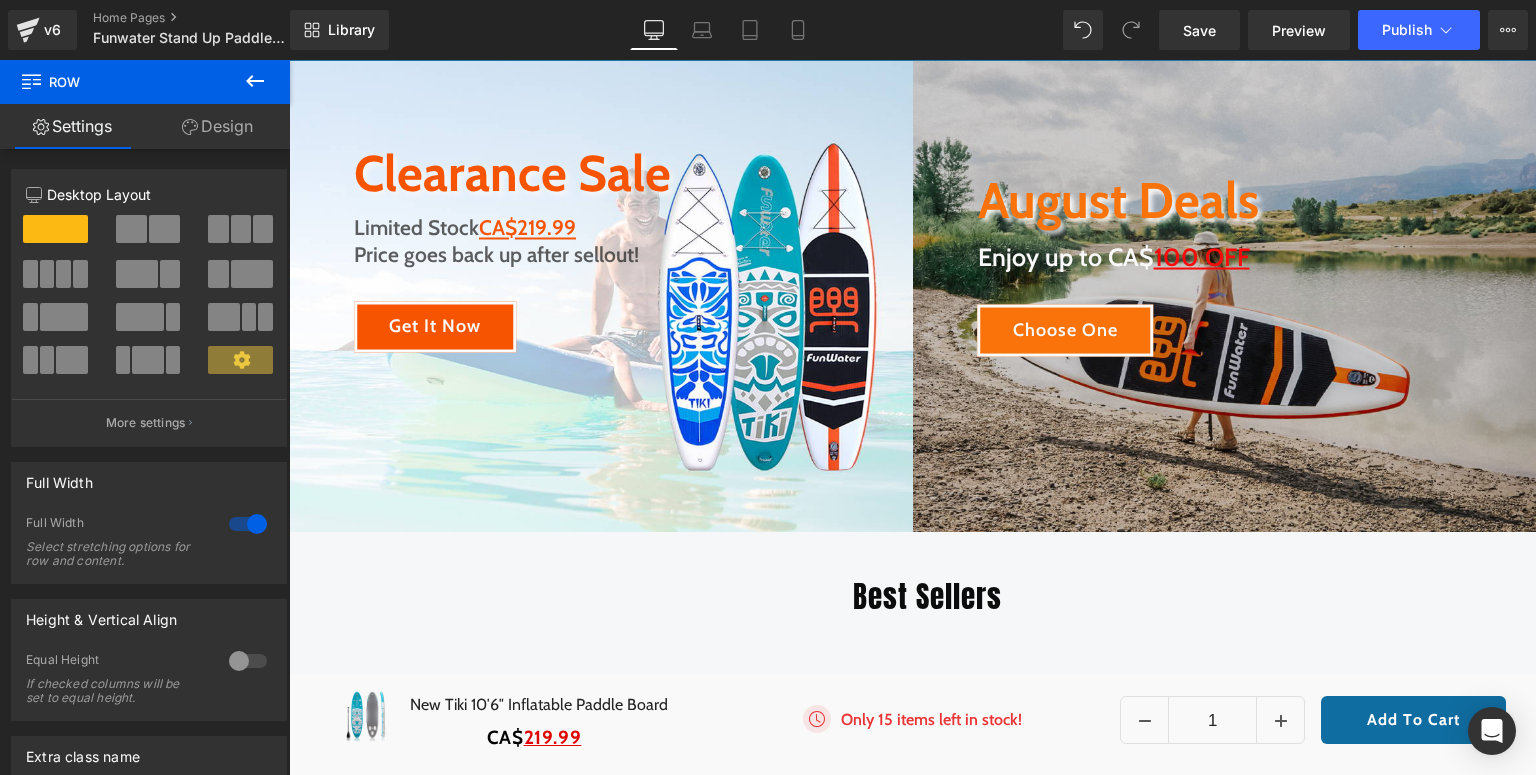 scroll, scrollTop: 0, scrollLeft: 0, axis: both 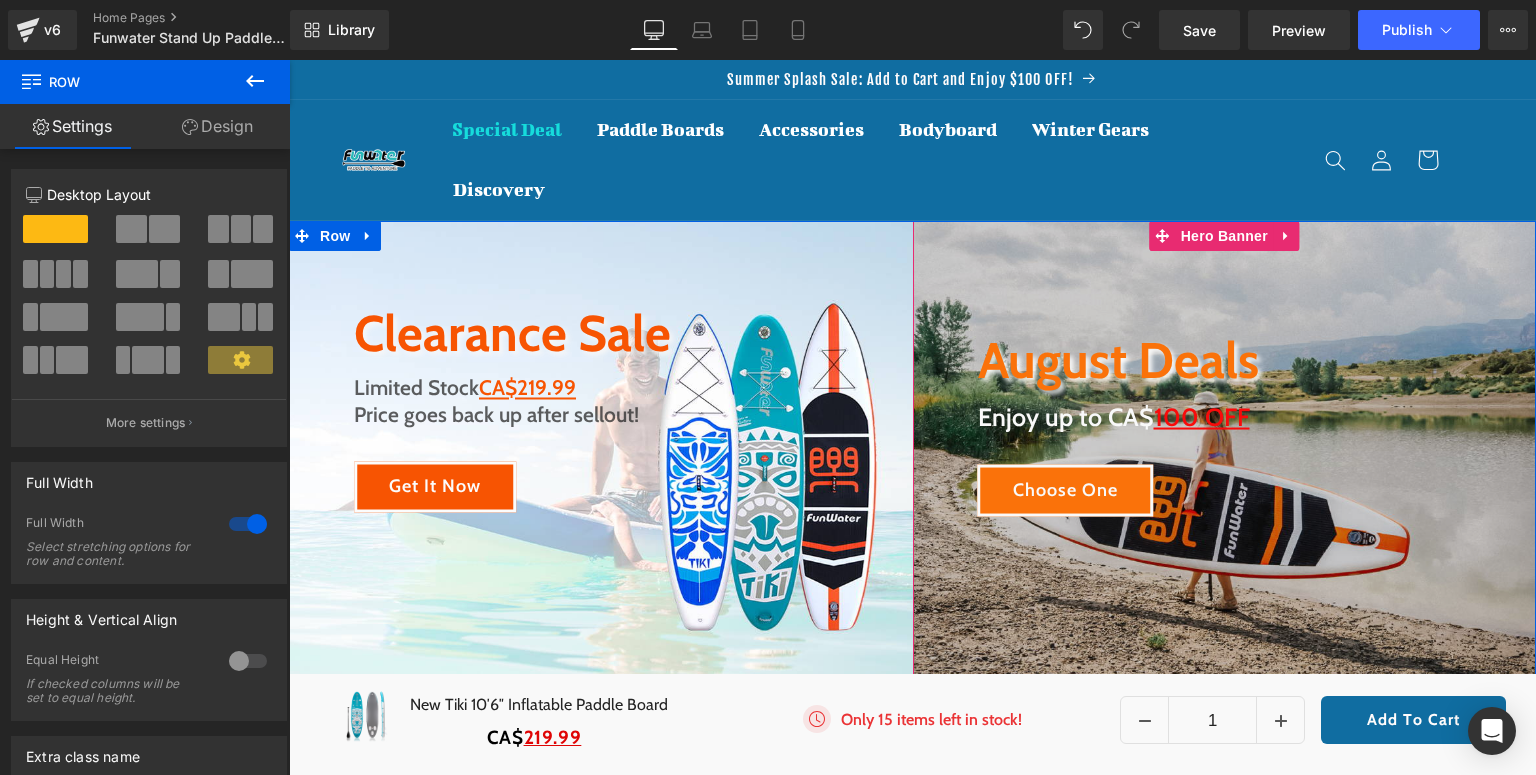 click on "August Deals Heading         Enjoy up to CA$  100 OFF Heading         Choose One Button
Row" at bounding box center [1225, 456] 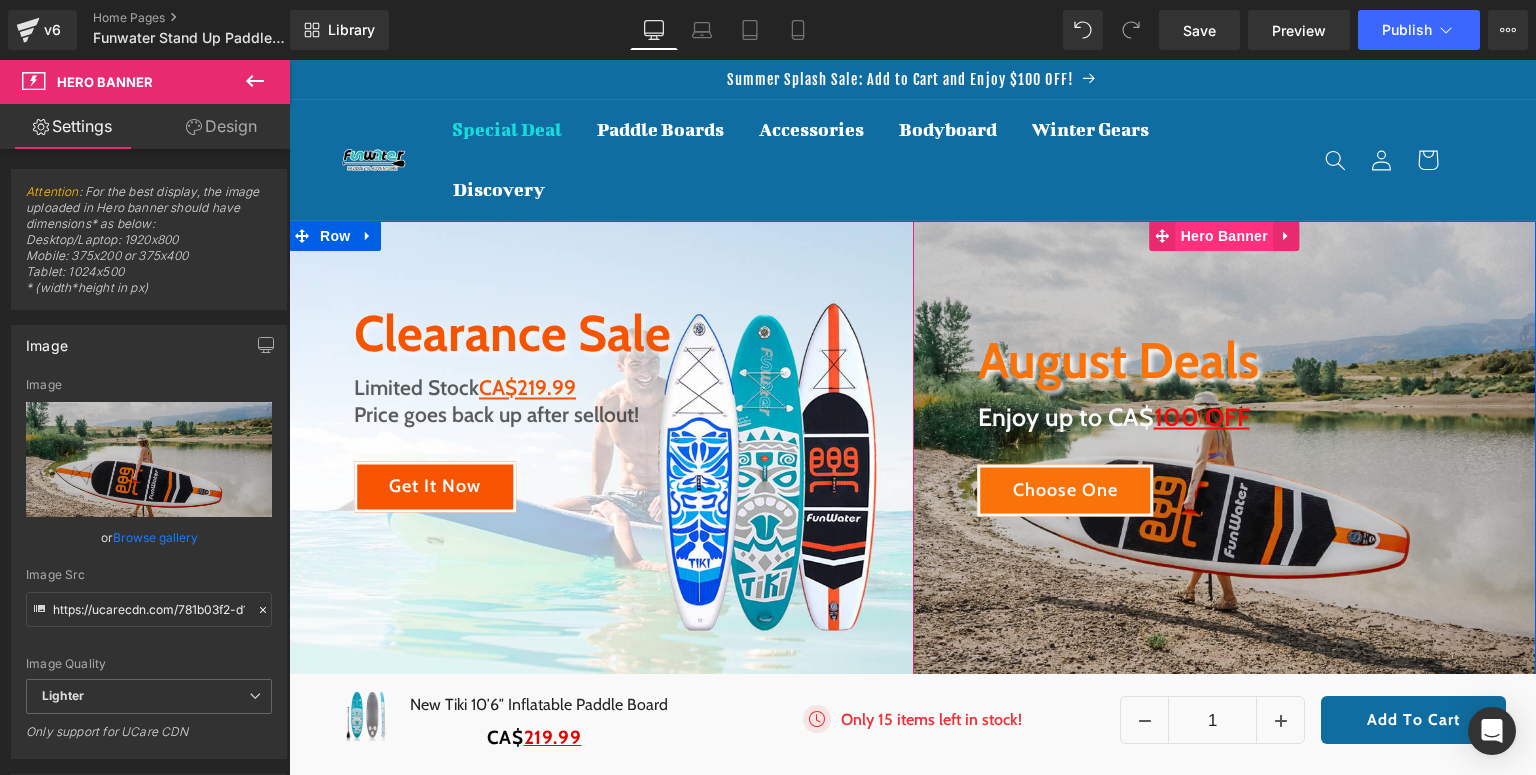 click on "Hero Banner" at bounding box center (1224, 236) 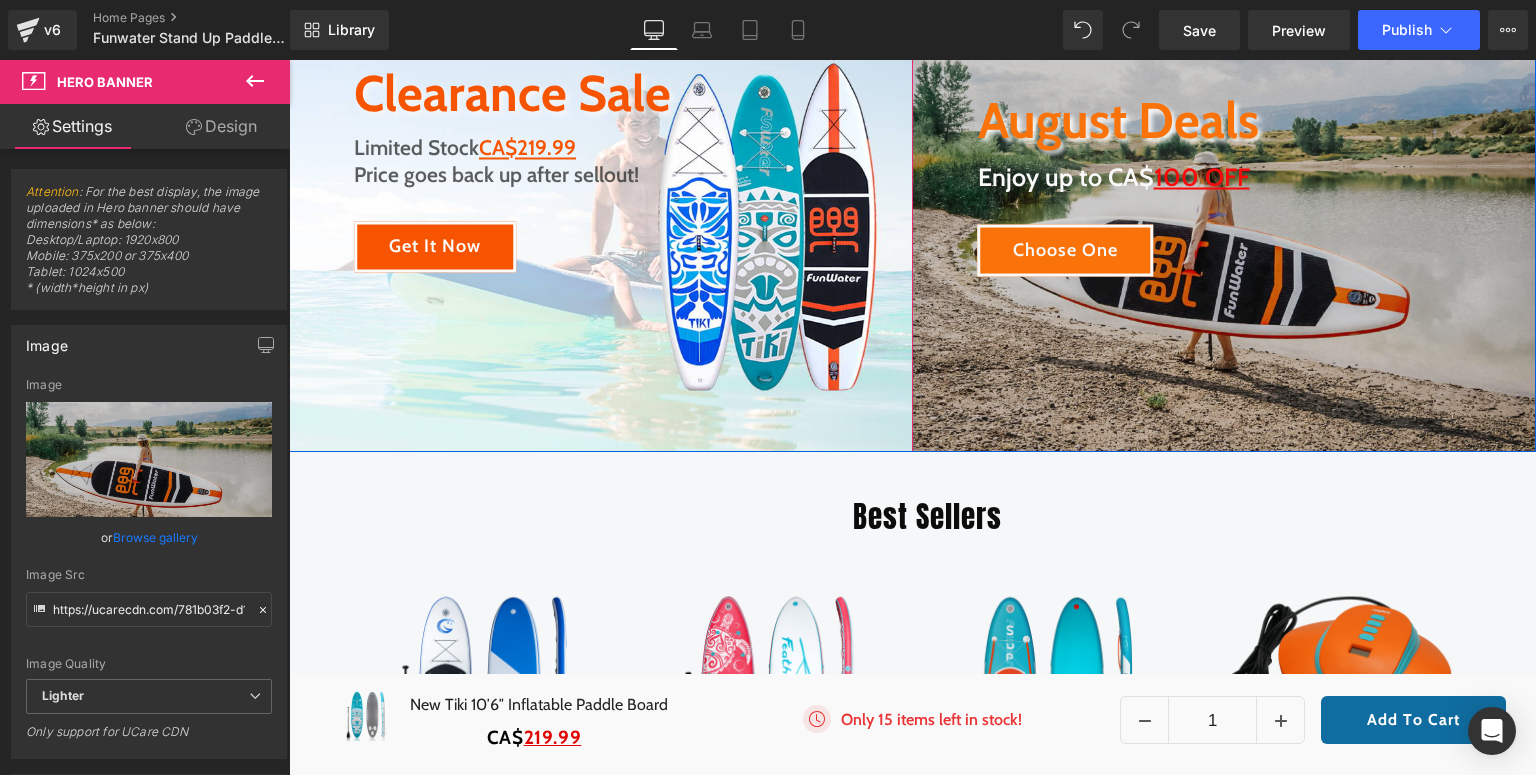scroll, scrollTop: 0, scrollLeft: 0, axis: both 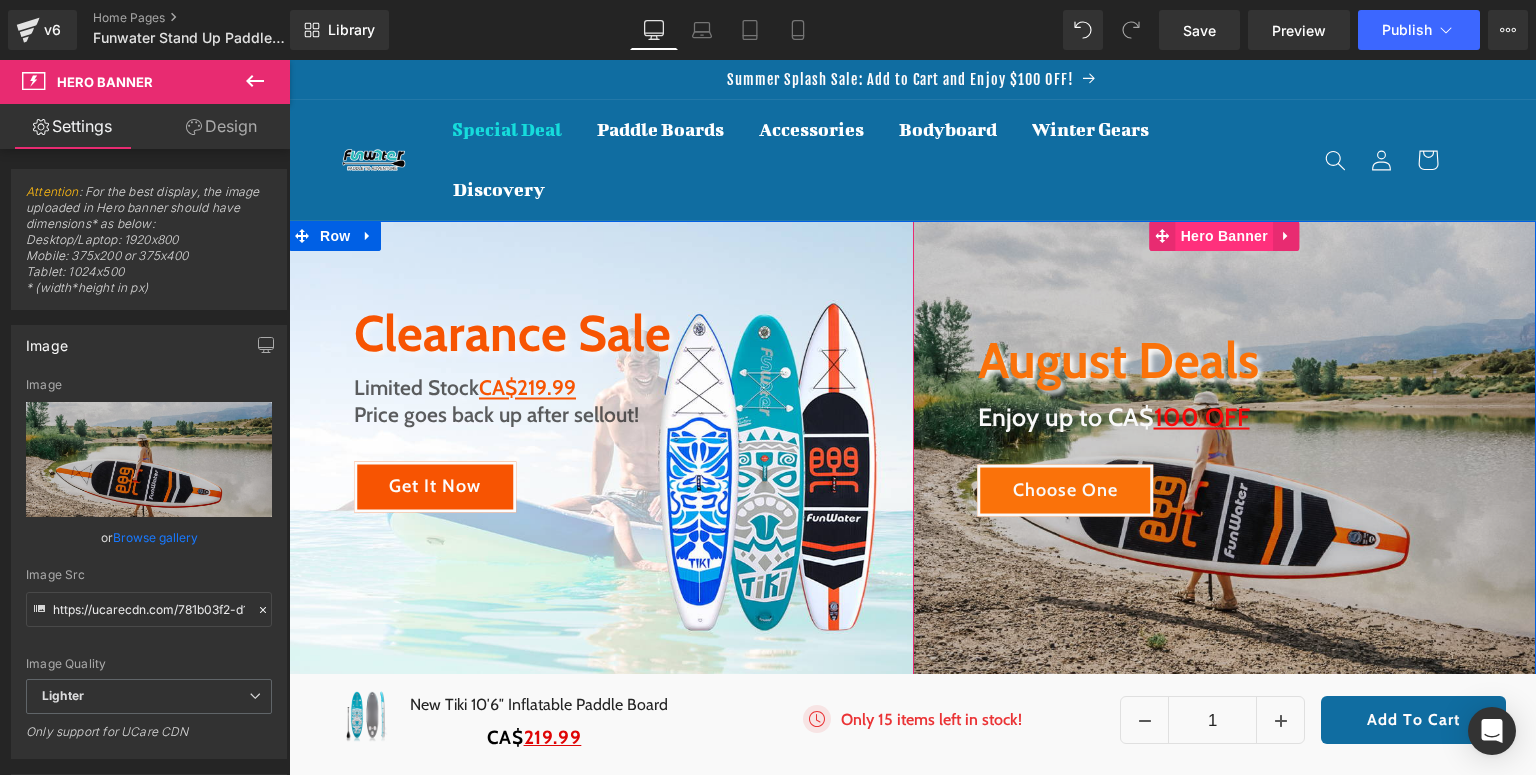 click on "Hero Banner" at bounding box center (1224, 236) 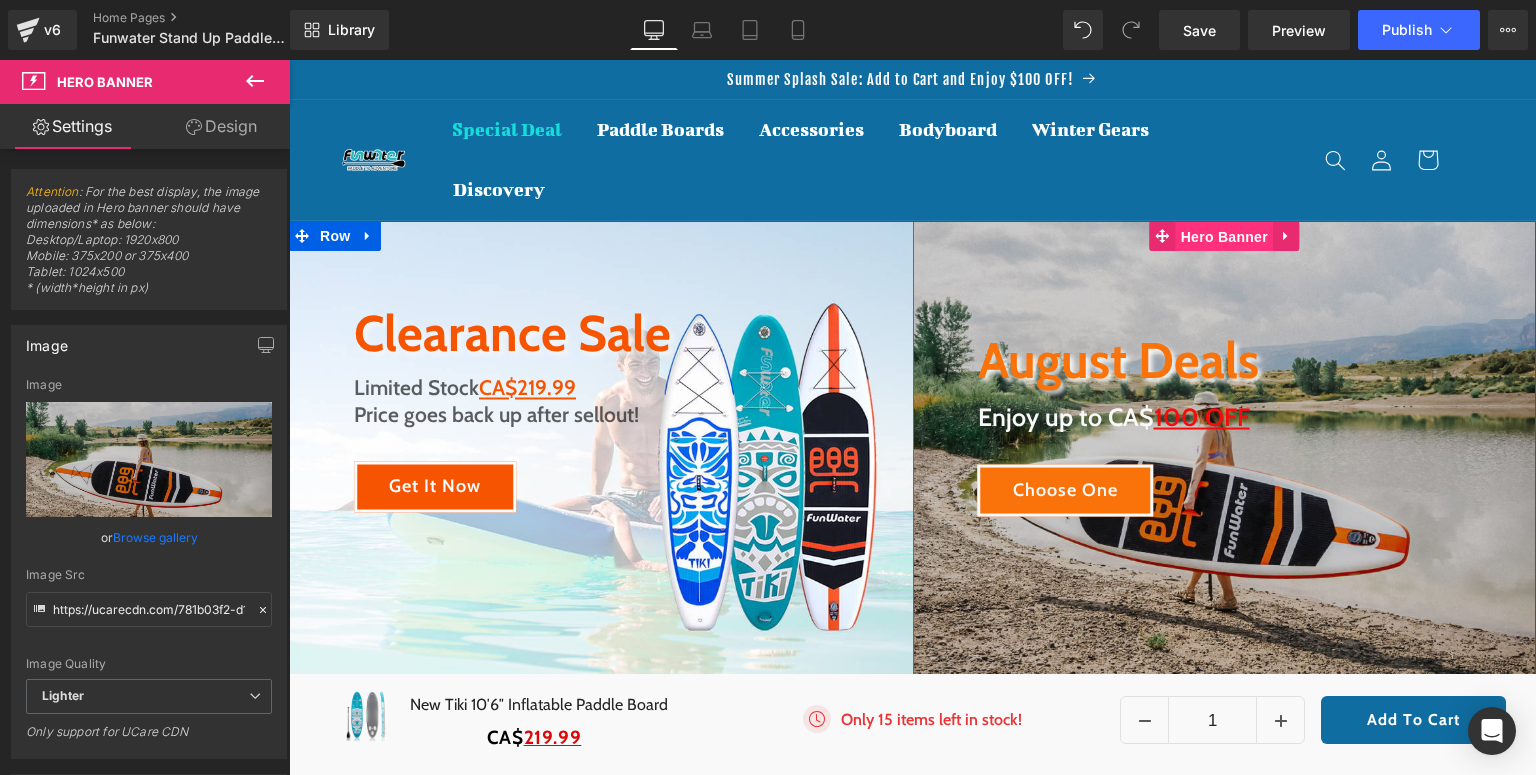 click on "Hero Banner" at bounding box center [1224, 237] 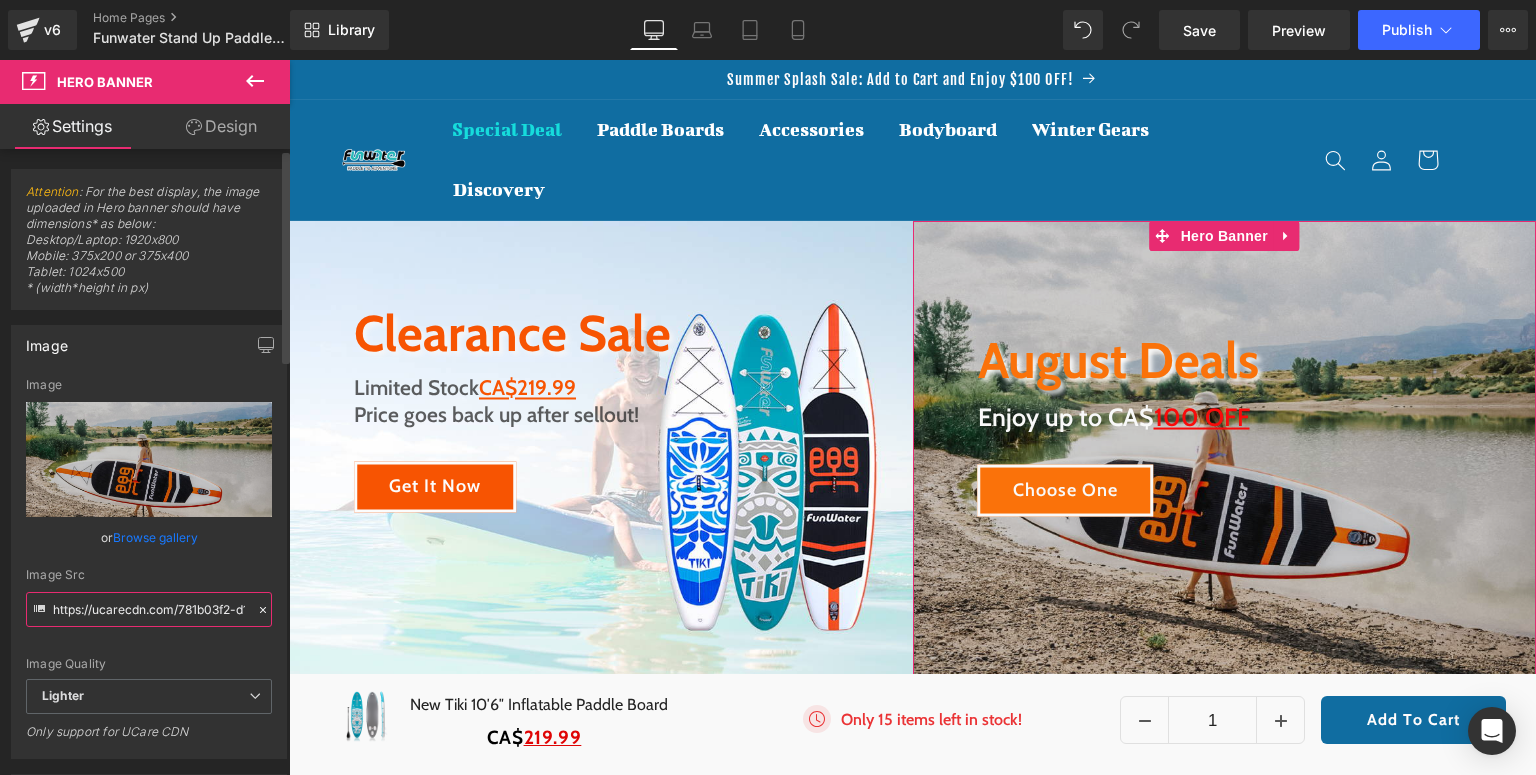 click on "https://ucarecdn.com/781b03f2-d144-452b-b686-3b3bd97e7477/-/format/auto/-/preview/3000x3000/-/quality/lighter/Funwater%20paddle%20board%20_3_.jpg" at bounding box center [149, 609] 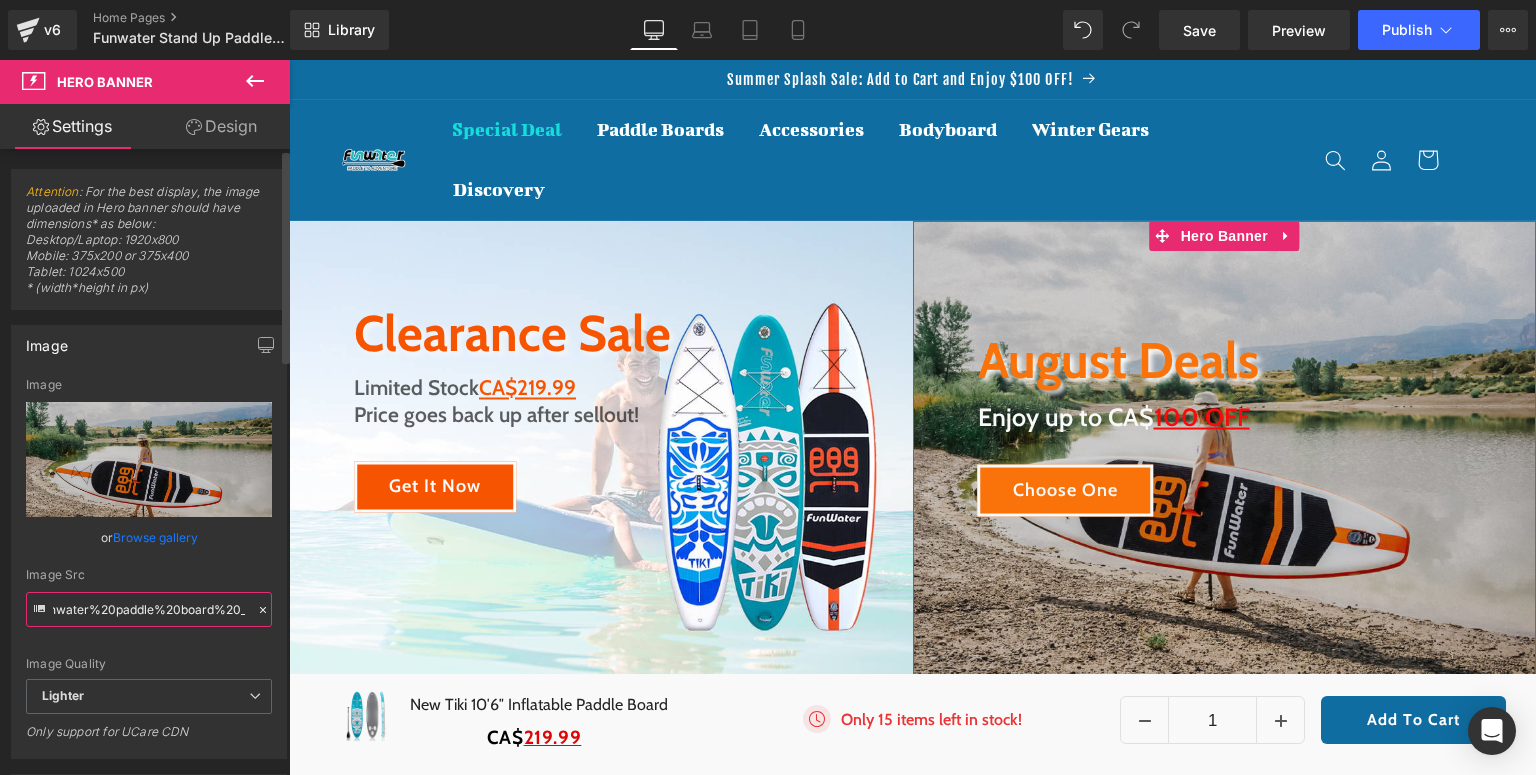scroll, scrollTop: 0, scrollLeft: 735, axis: horizontal 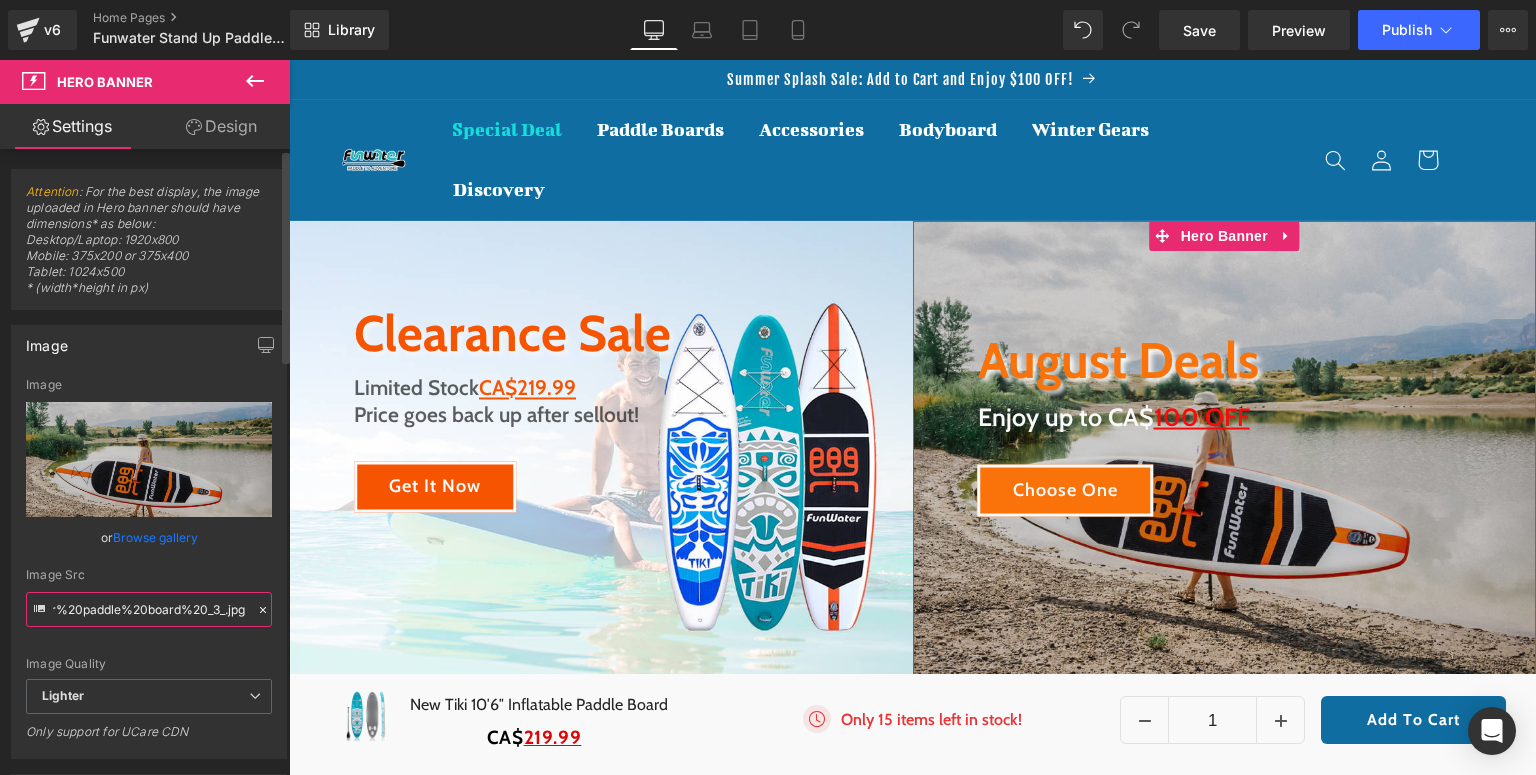 drag, startPoint x: 52, startPoint y: 611, endPoint x: 247, endPoint y: 608, distance: 195.02307 